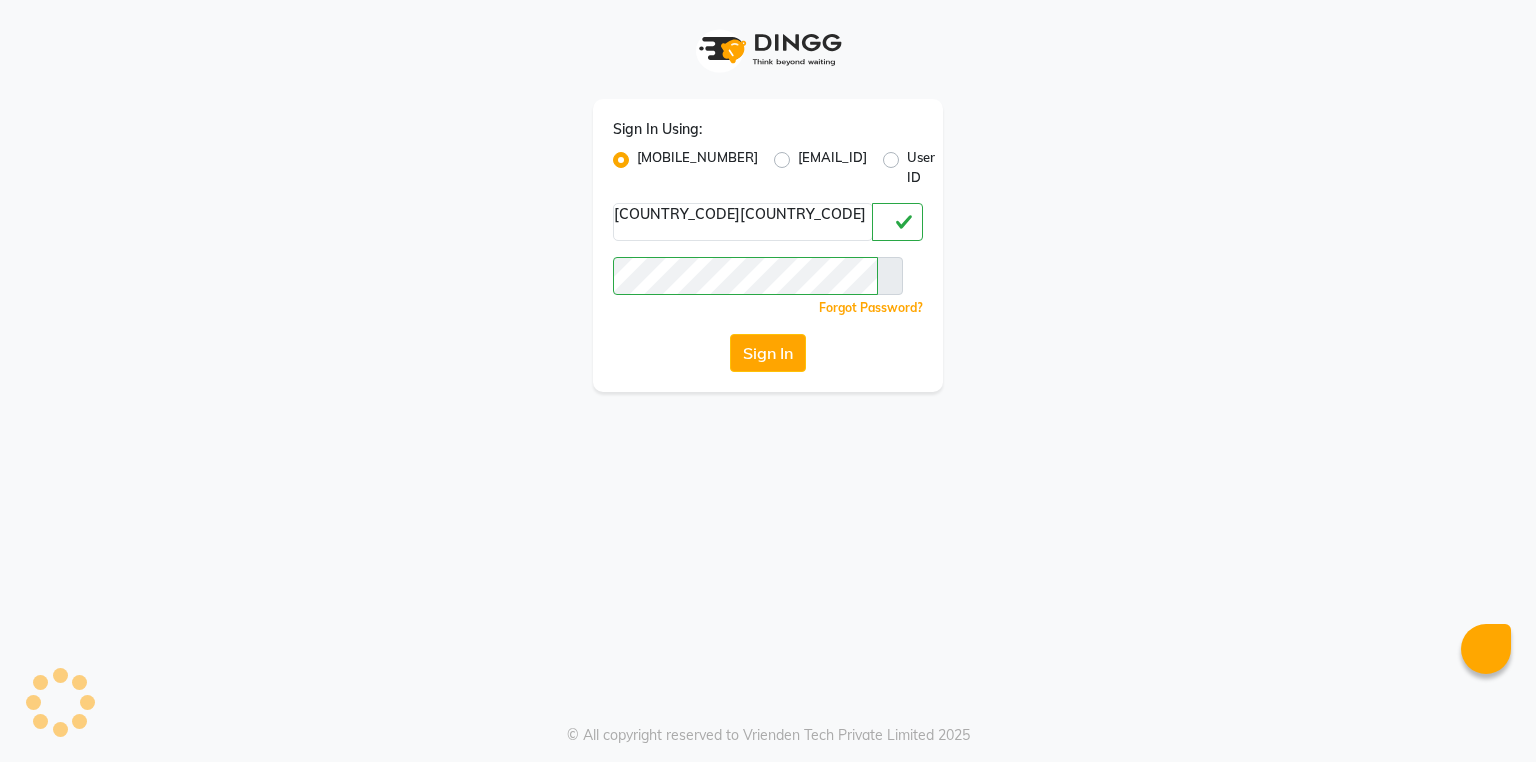 scroll, scrollTop: 0, scrollLeft: 0, axis: both 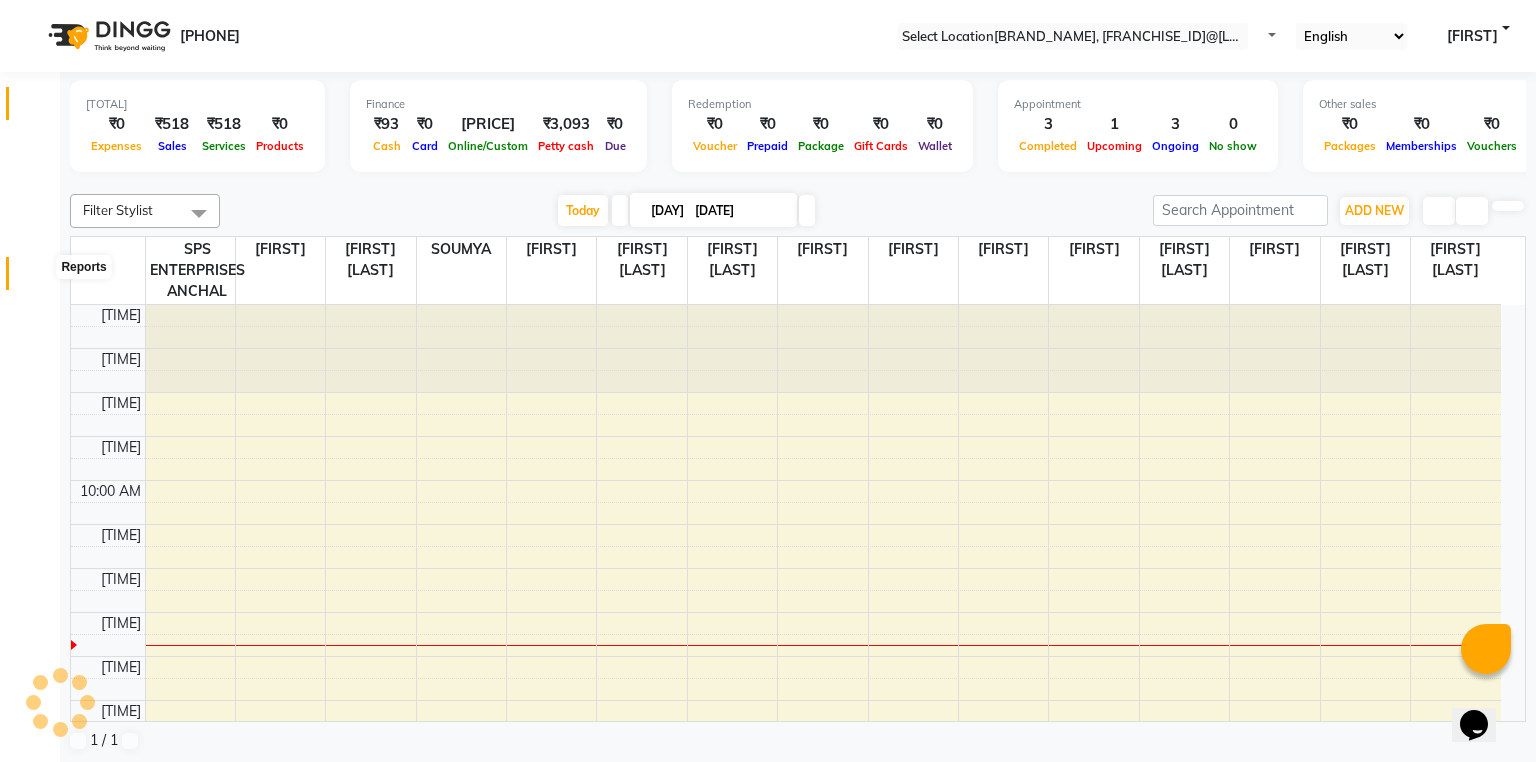 click at bounding box center (38, 278) 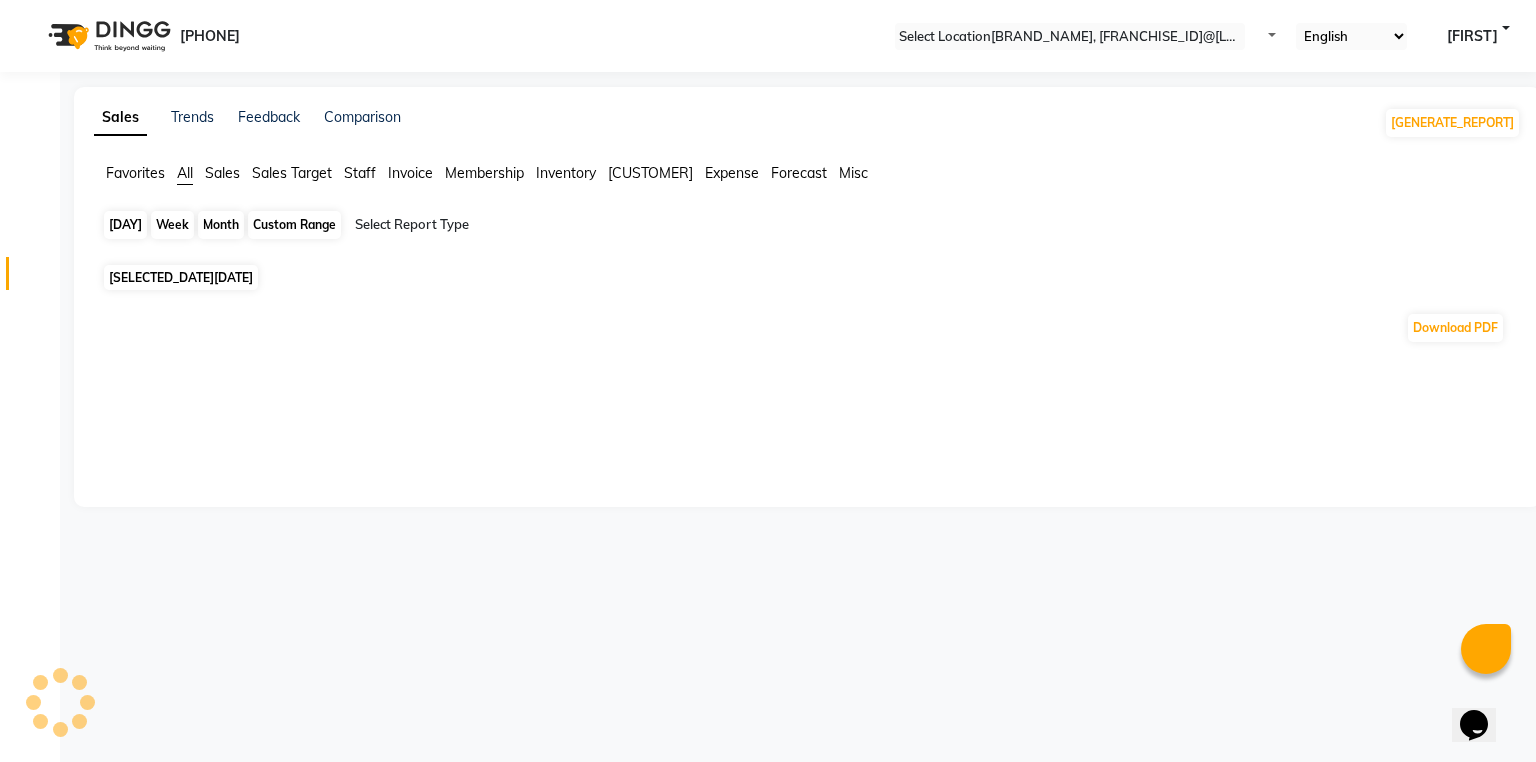 click on "[DAY]" at bounding box center [125, 225] 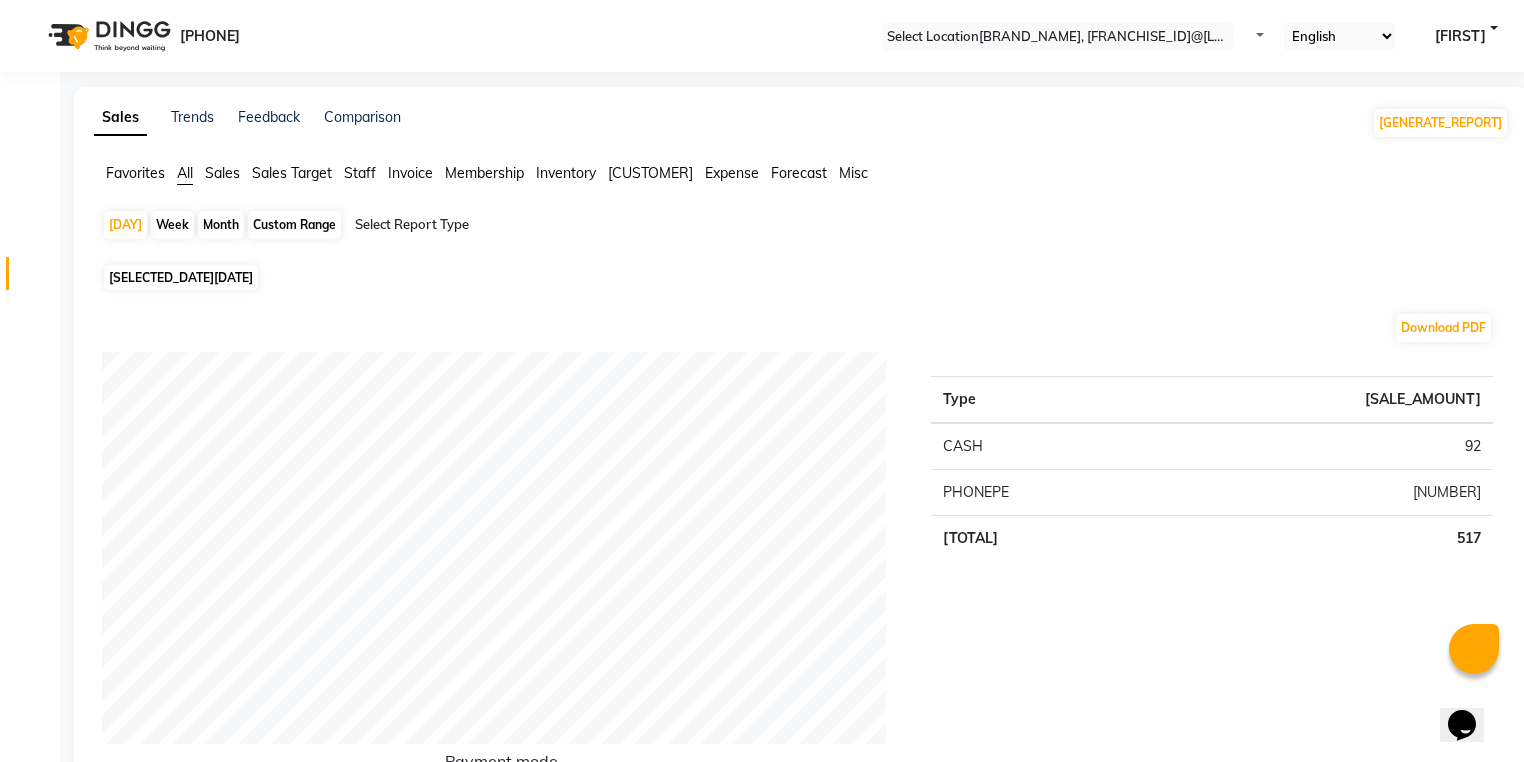 click on "Download PDF" at bounding box center (797, 328) 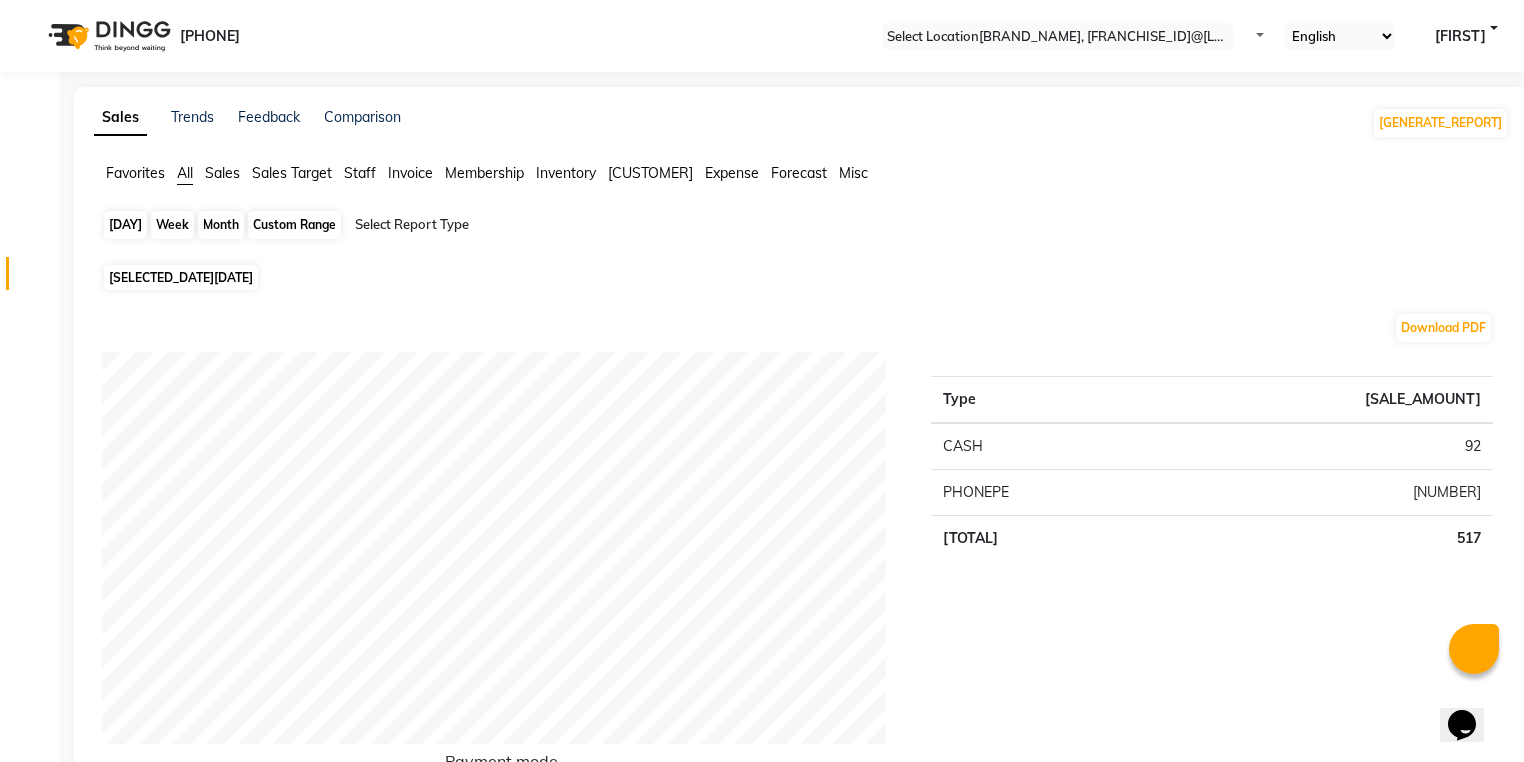 click on "[DAY]" at bounding box center [125, 225] 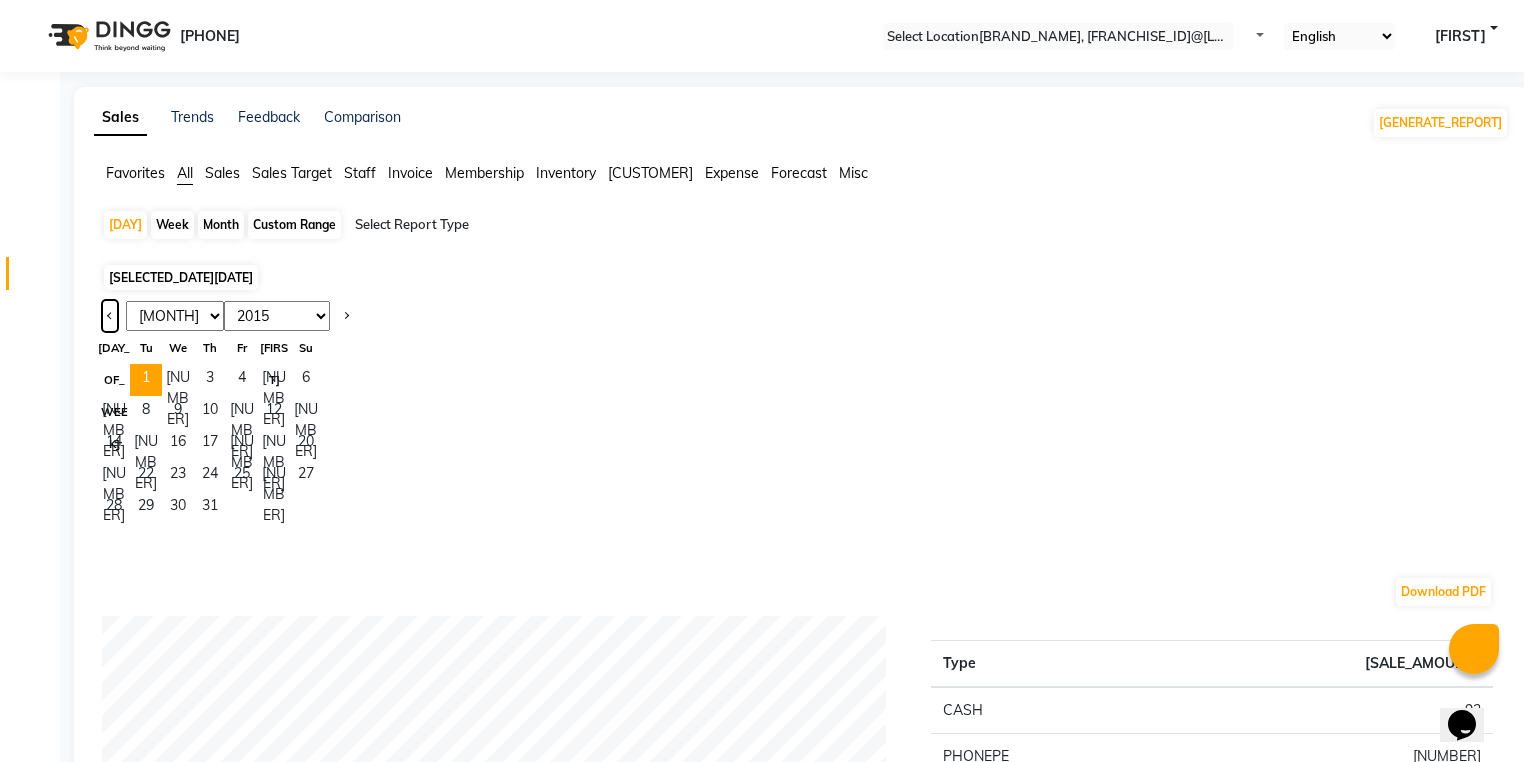 click at bounding box center [110, 314] 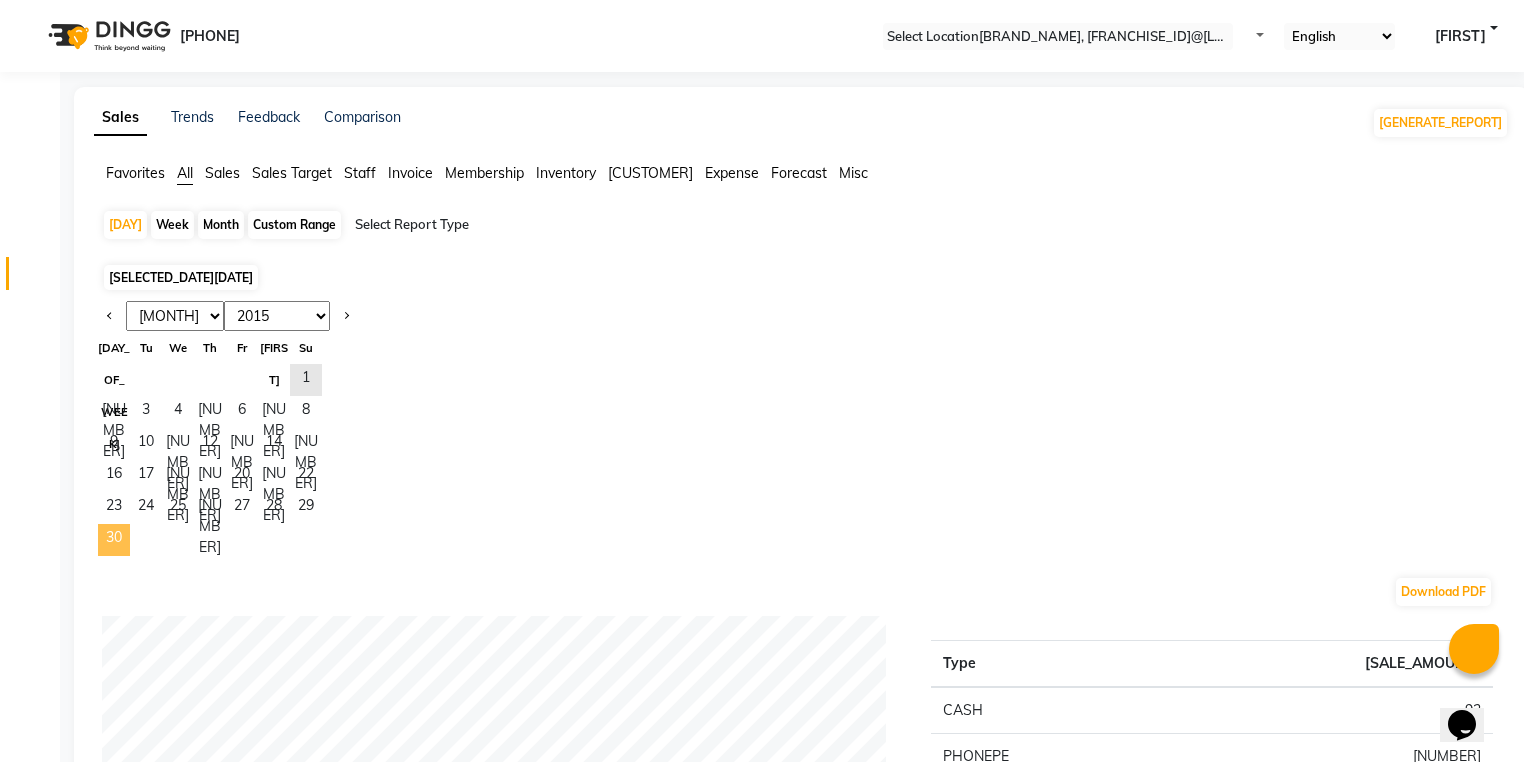 click on "30" at bounding box center [114, 540] 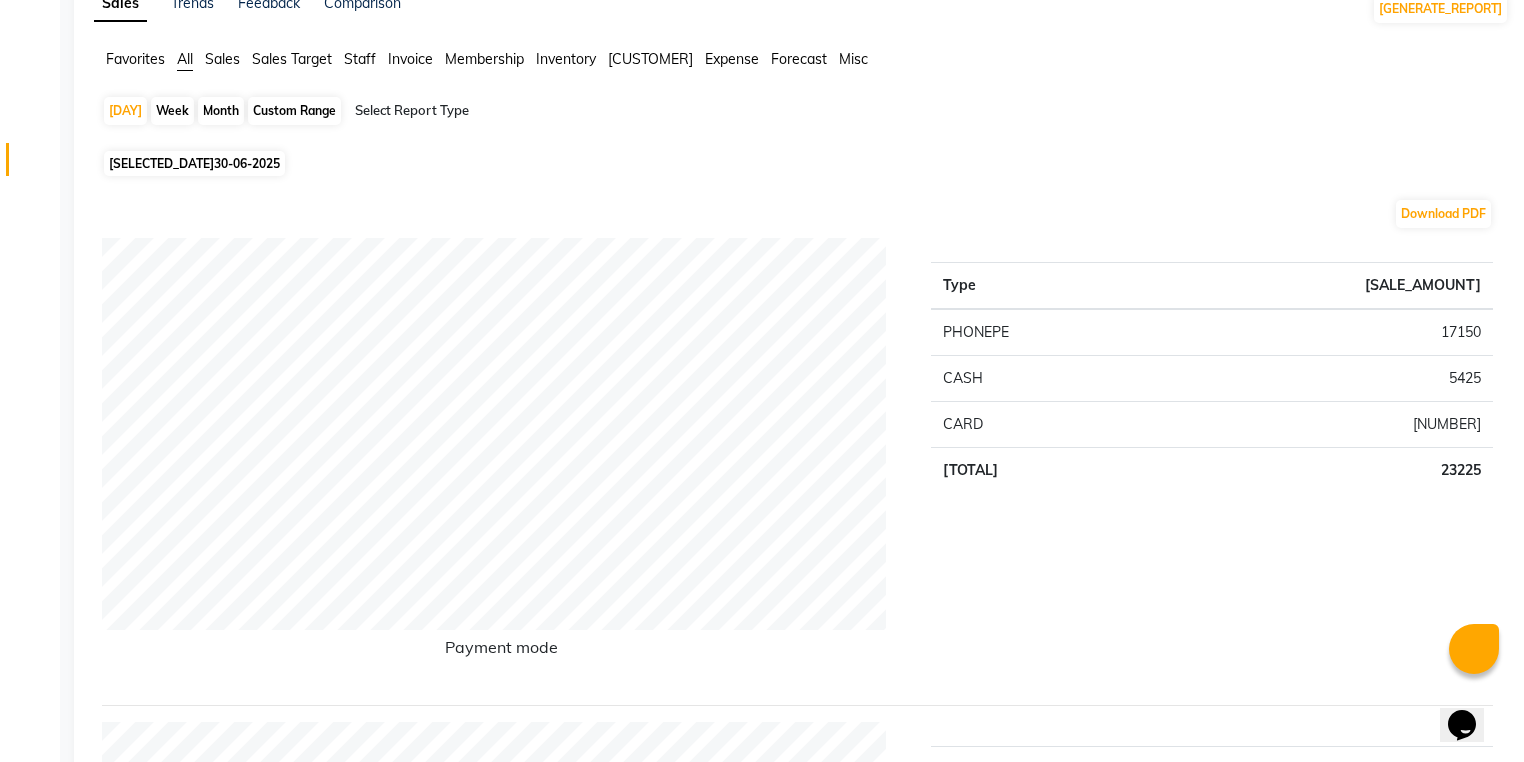 scroll, scrollTop: 0, scrollLeft: 0, axis: both 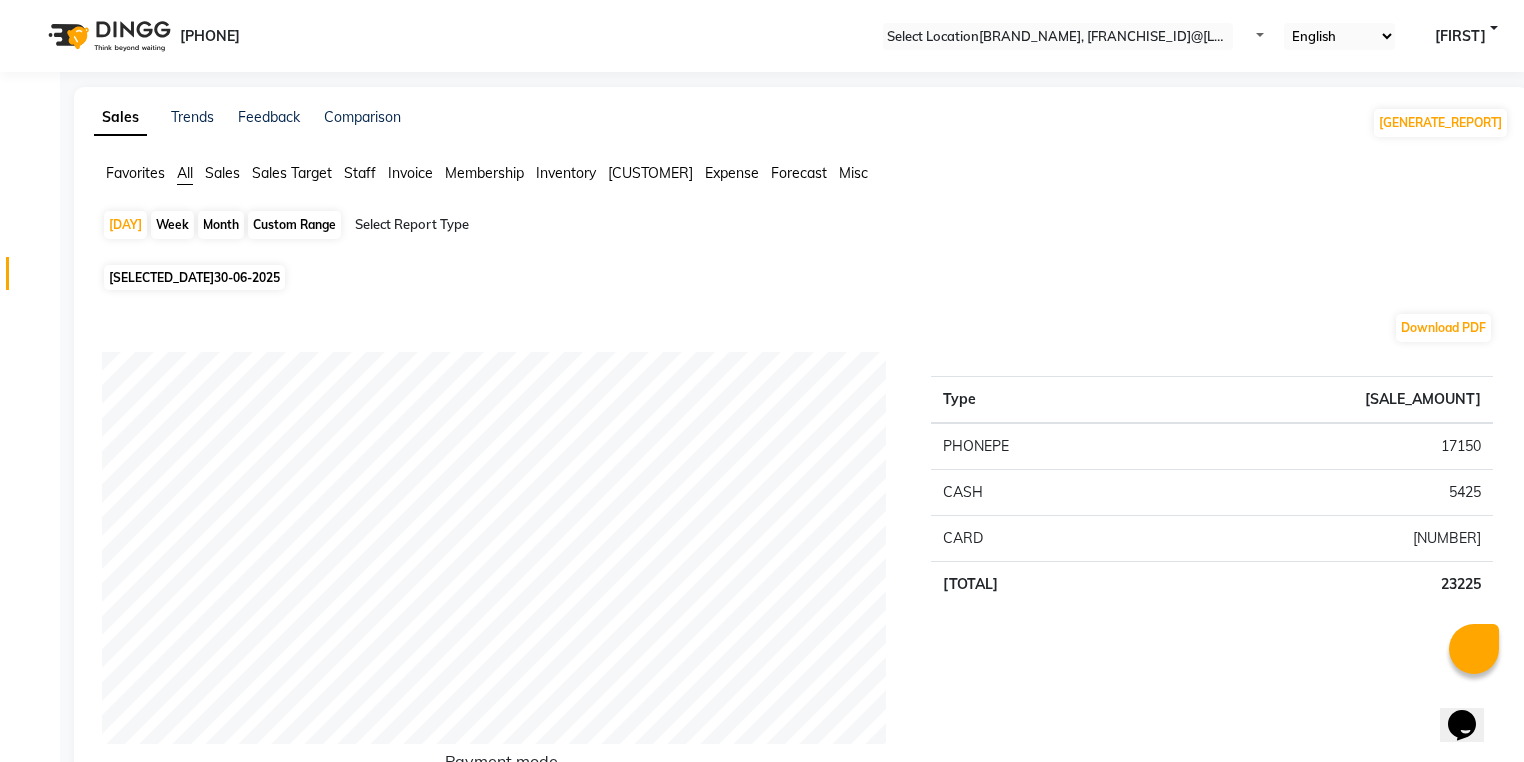 click on "Day   Week   Month   Custom Range  Select Report Type" at bounding box center (801, 234) 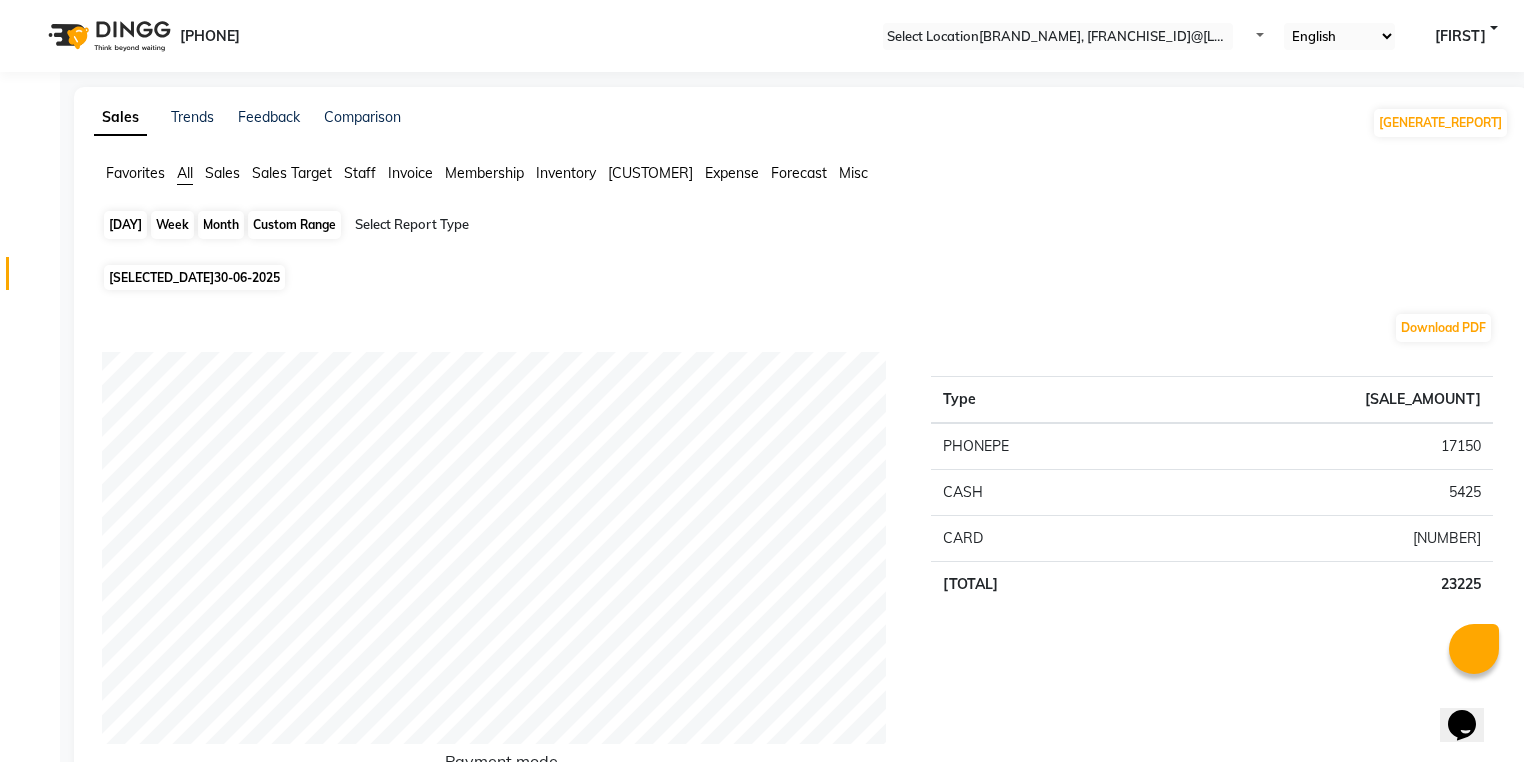 click on "Day" at bounding box center (125, 225) 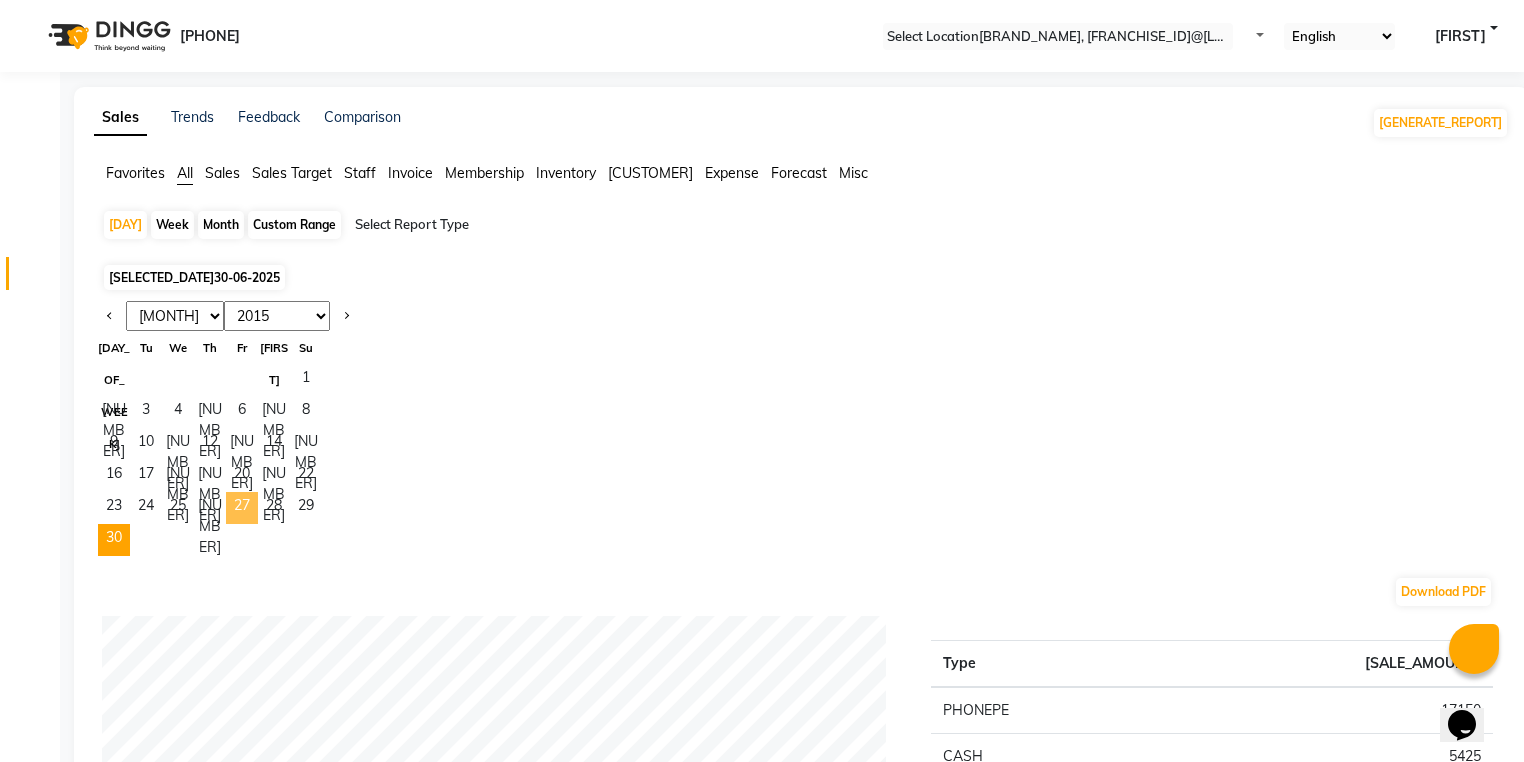 click on "27" at bounding box center (242, 508) 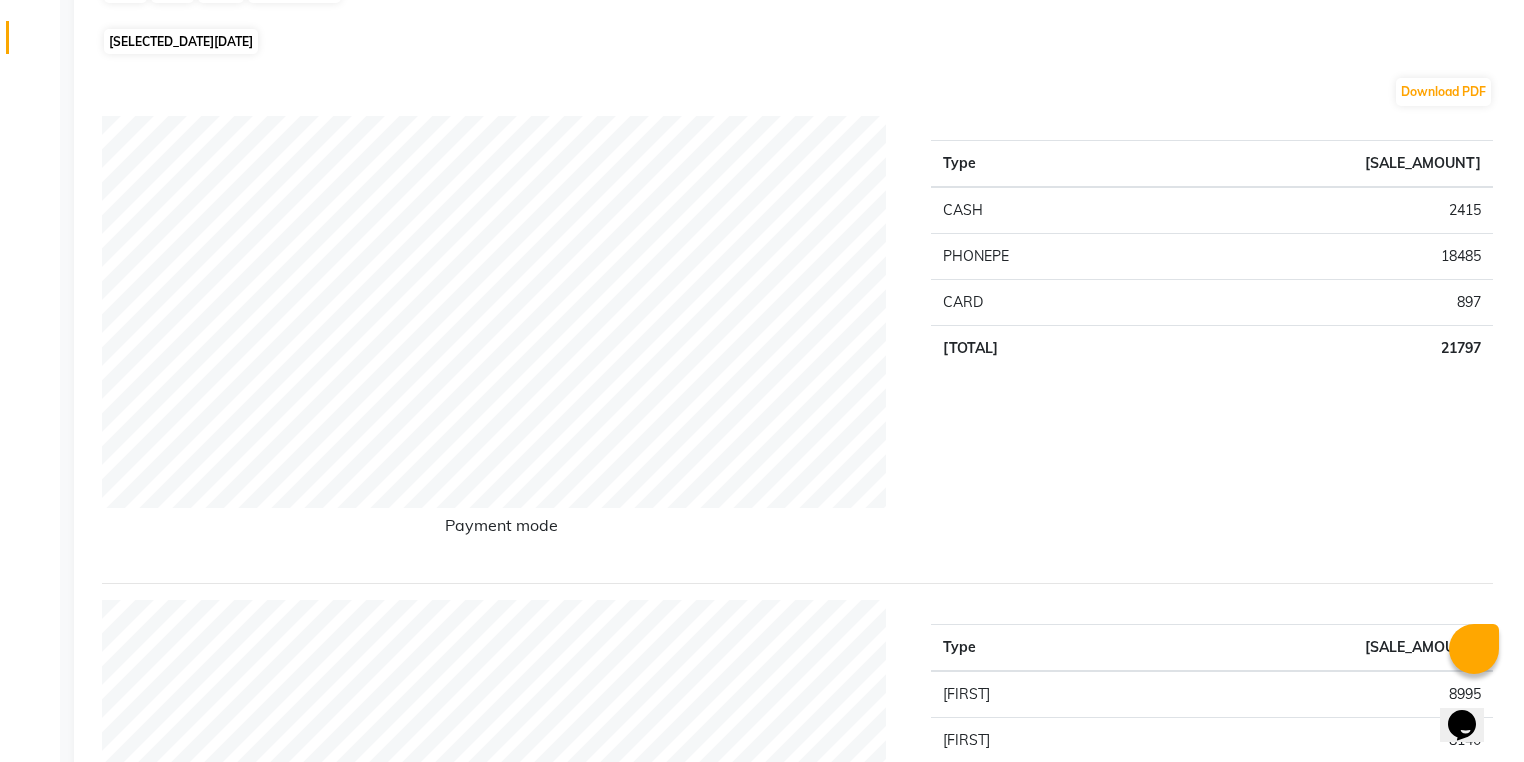 scroll, scrollTop: 0, scrollLeft: 0, axis: both 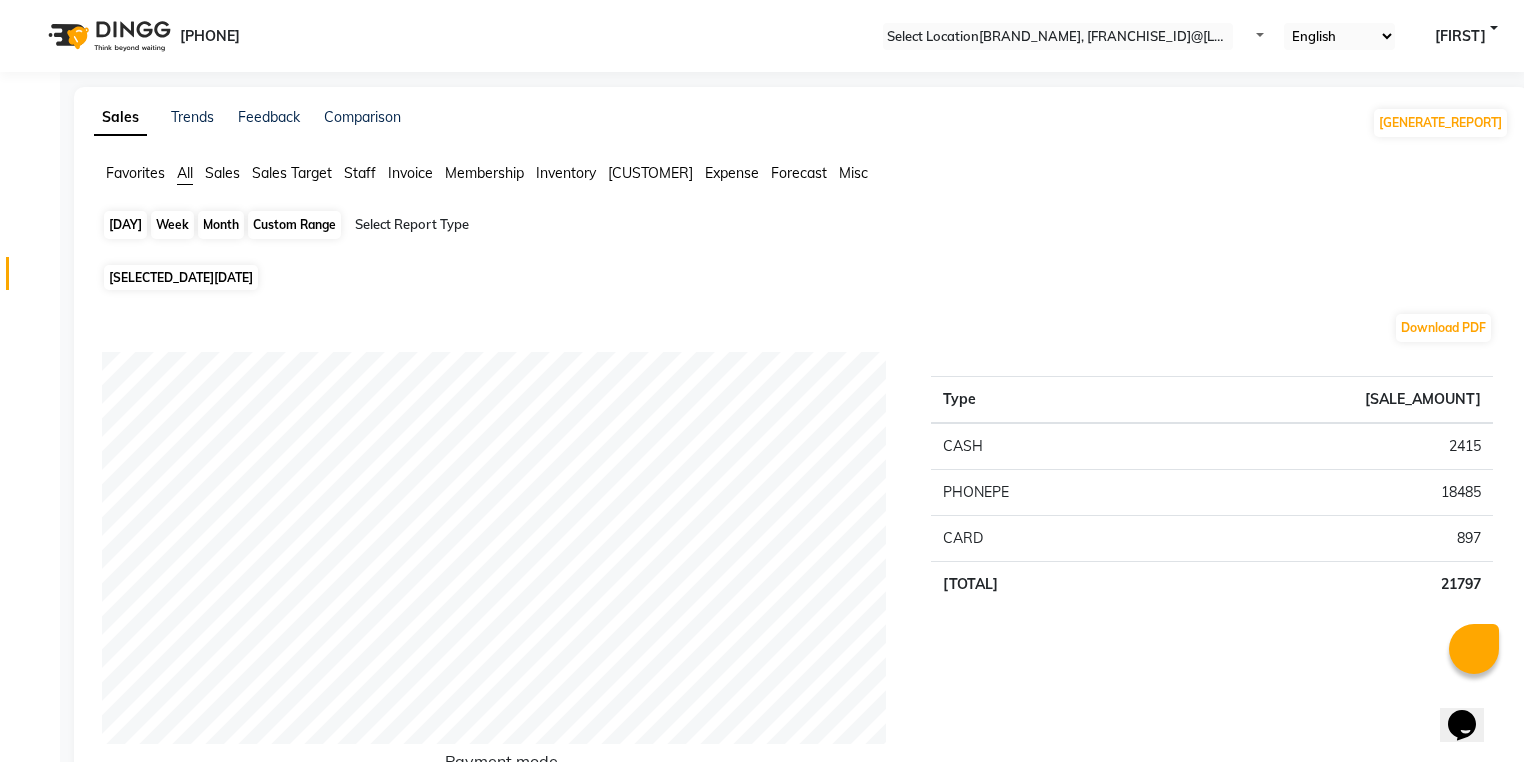 click on "Day" at bounding box center [125, 225] 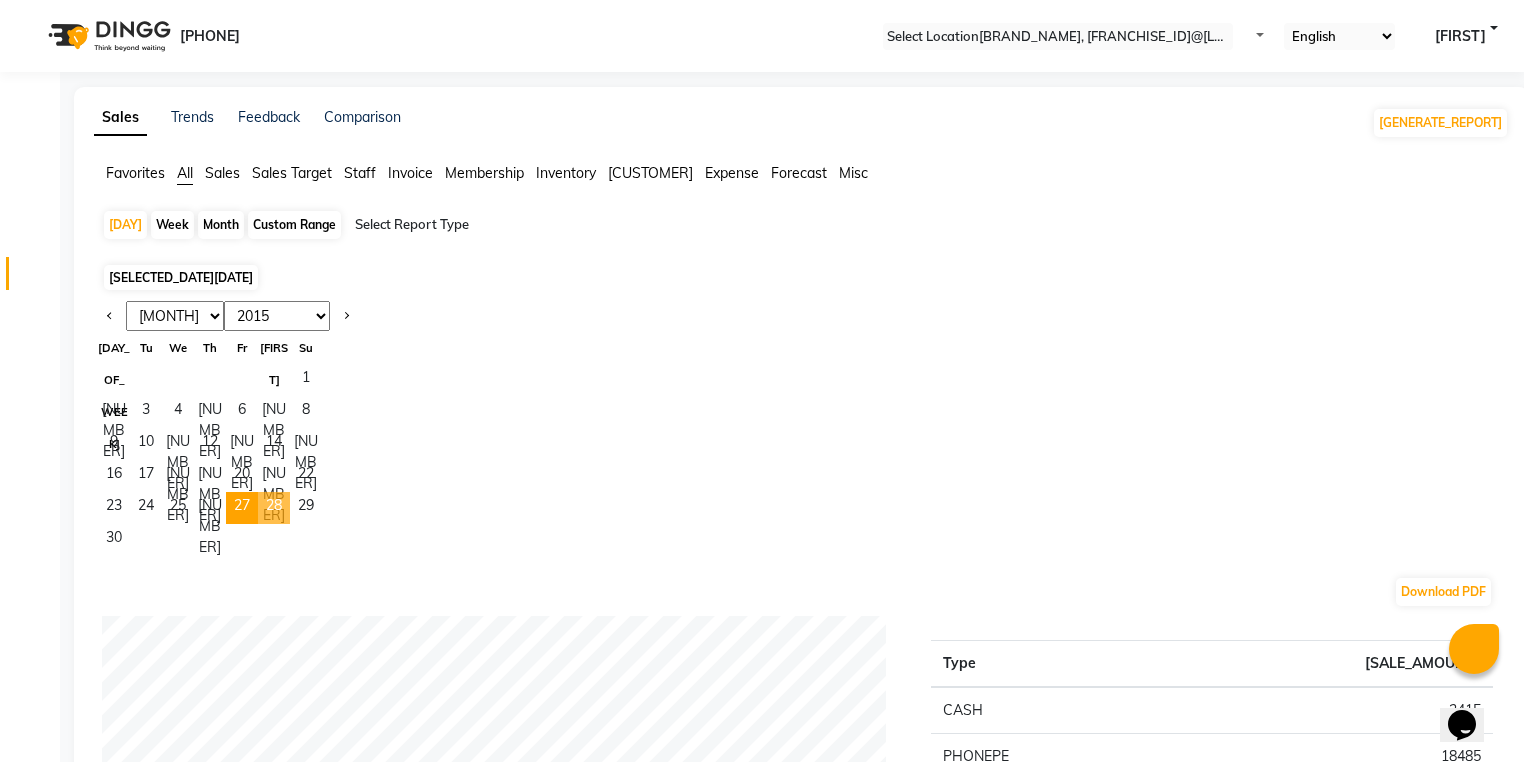 click on "28" at bounding box center [274, 508] 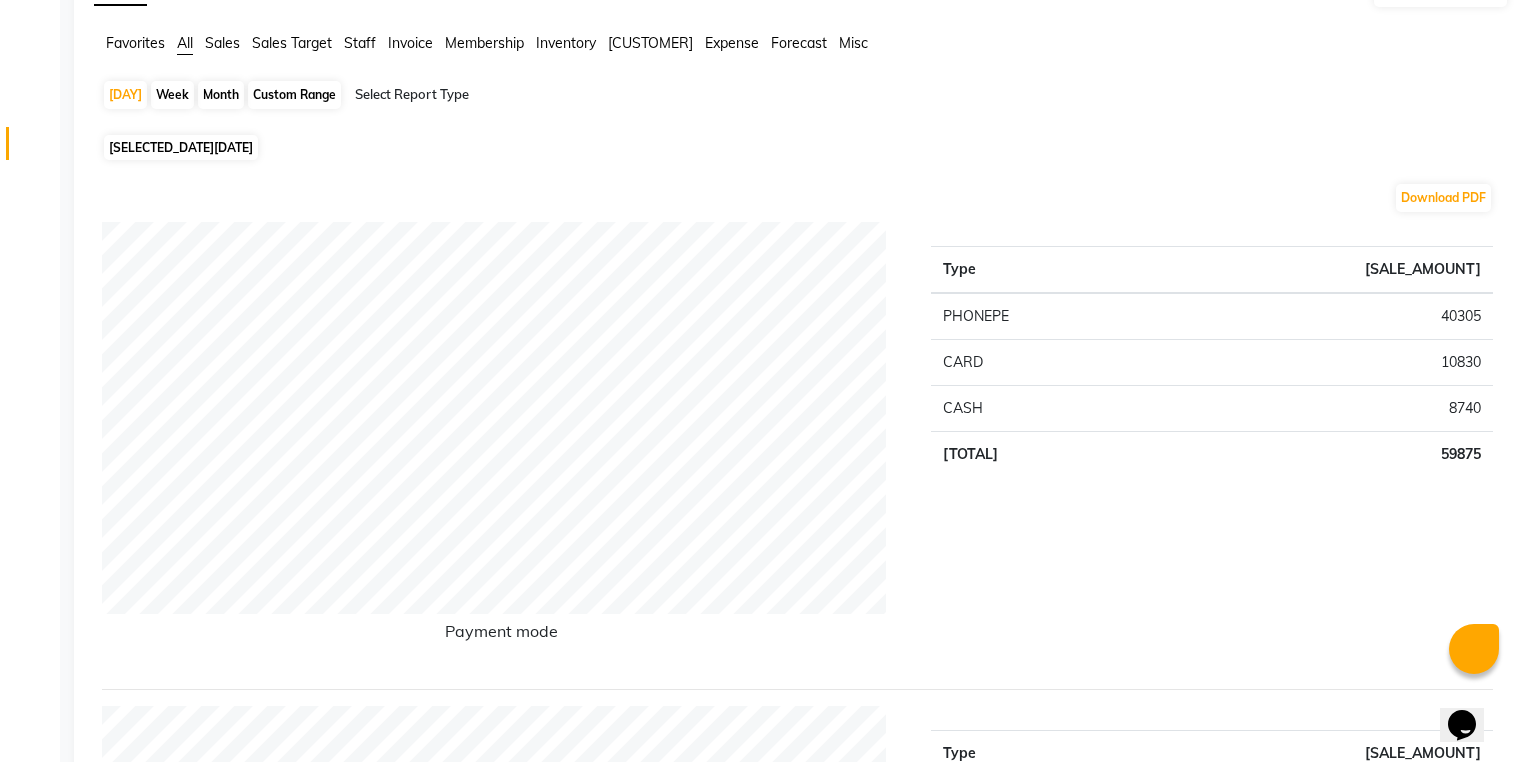 scroll, scrollTop: 0, scrollLeft: 0, axis: both 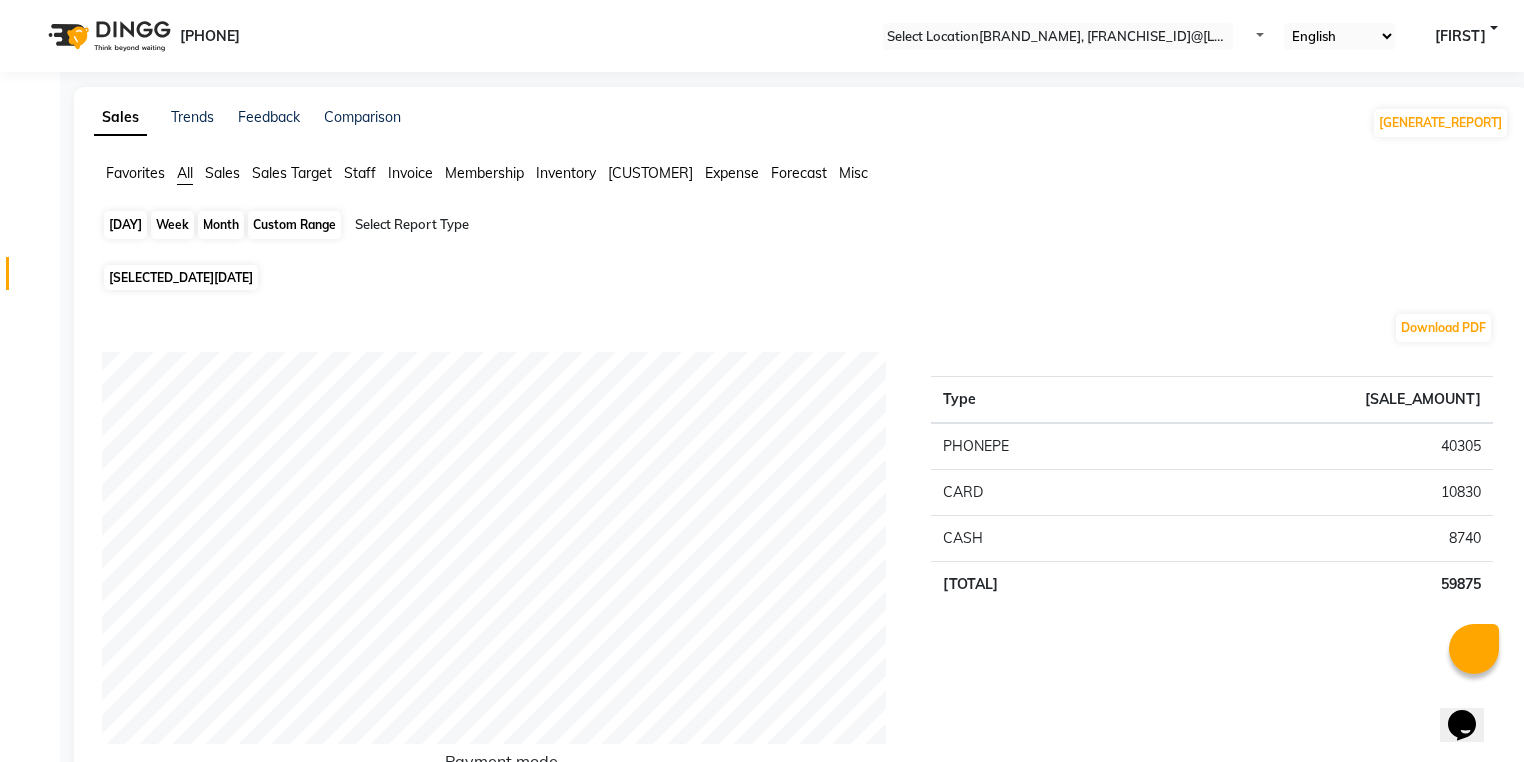 click on "Day" at bounding box center (125, 225) 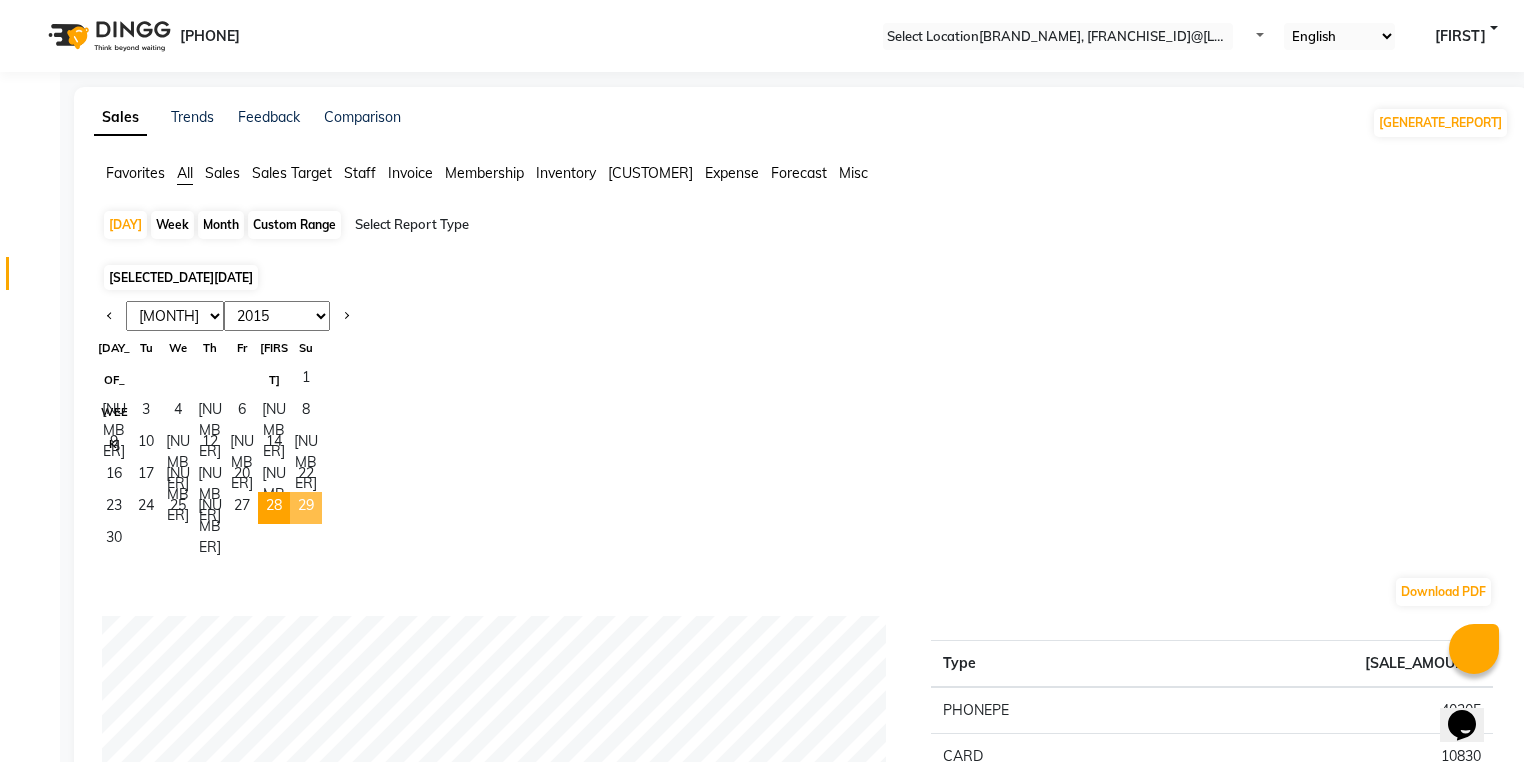 click on "••" at bounding box center [306, 508] 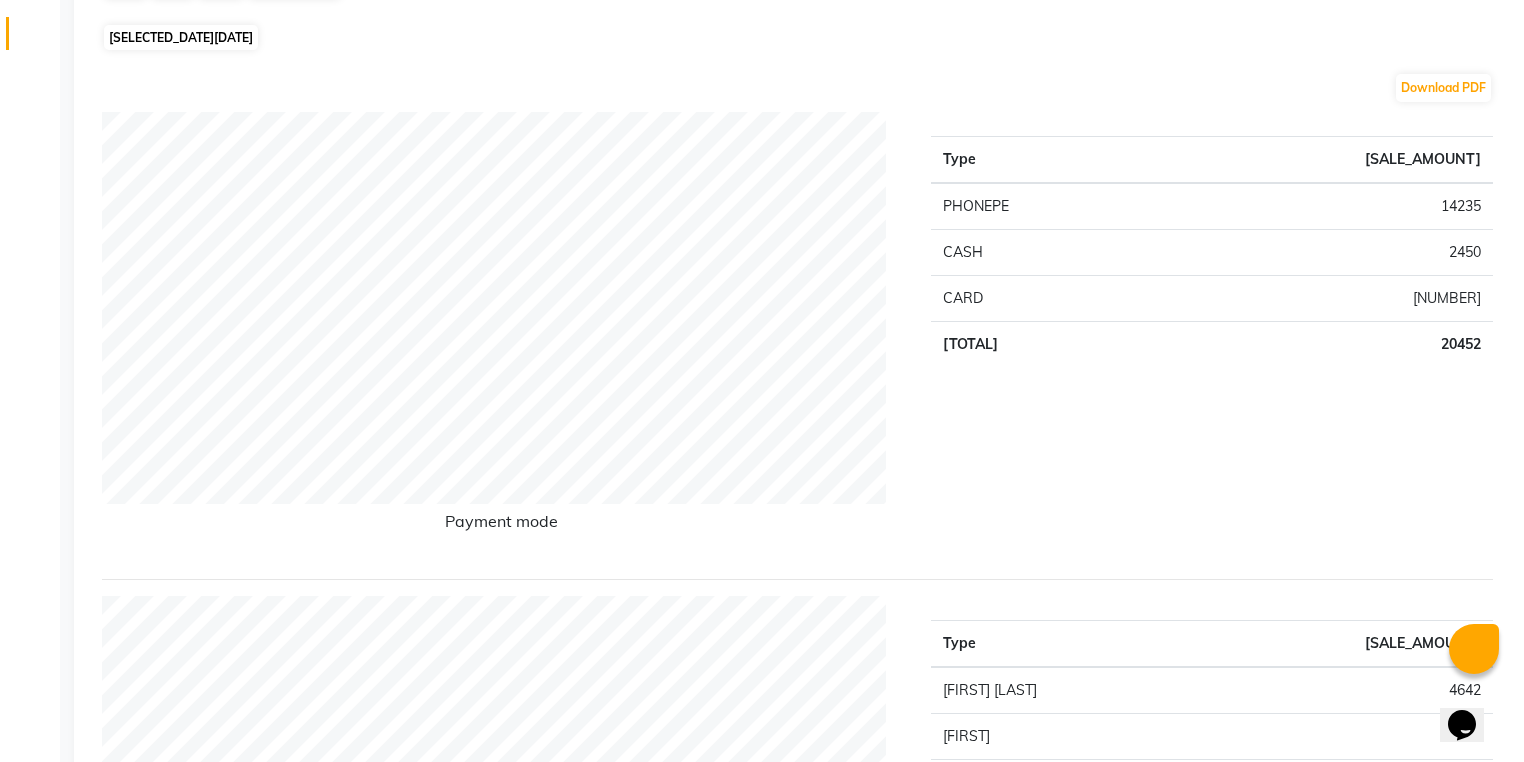 scroll, scrollTop: 0, scrollLeft: 0, axis: both 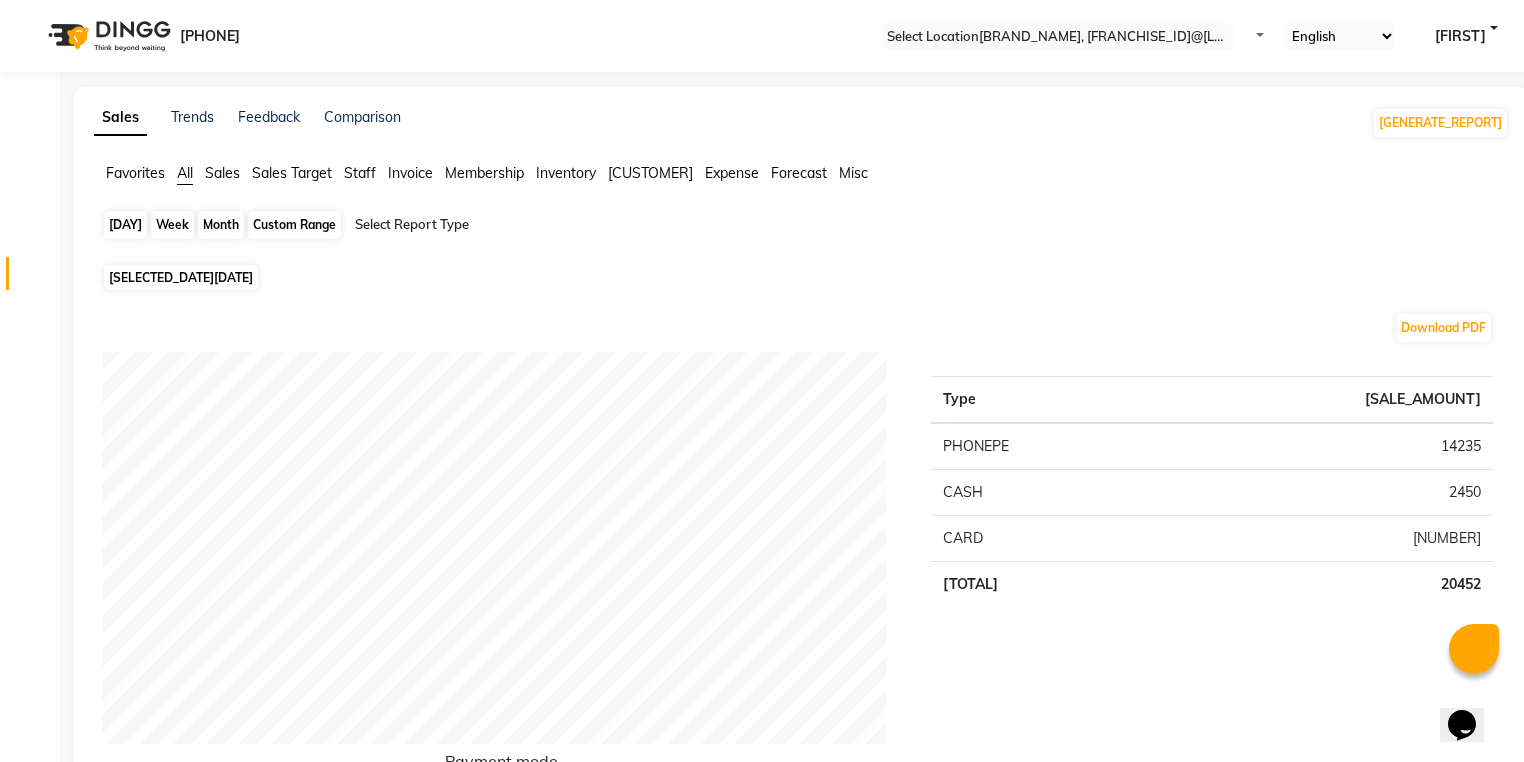 click on "Day" at bounding box center [125, 225] 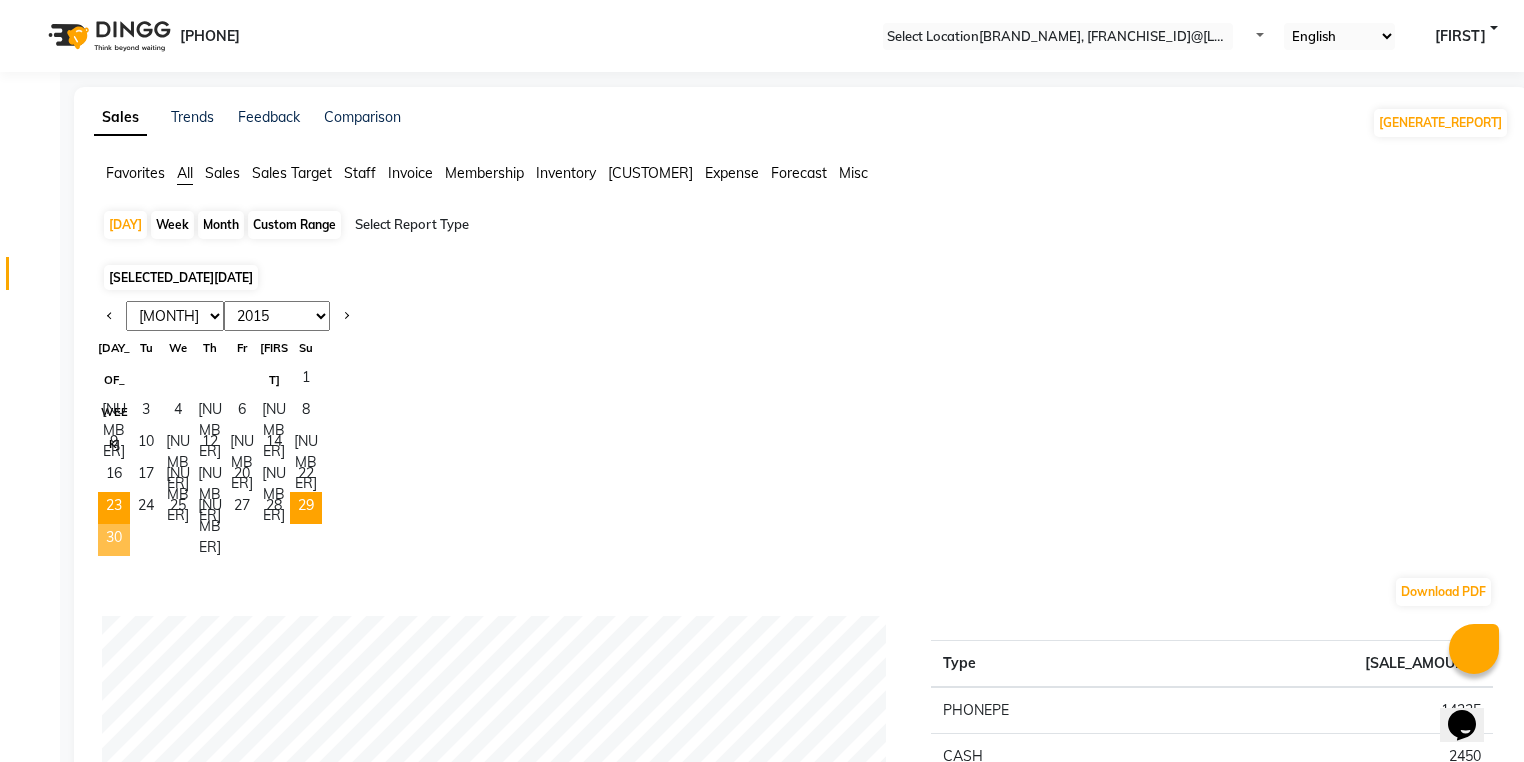 click on "23" at bounding box center (114, 508) 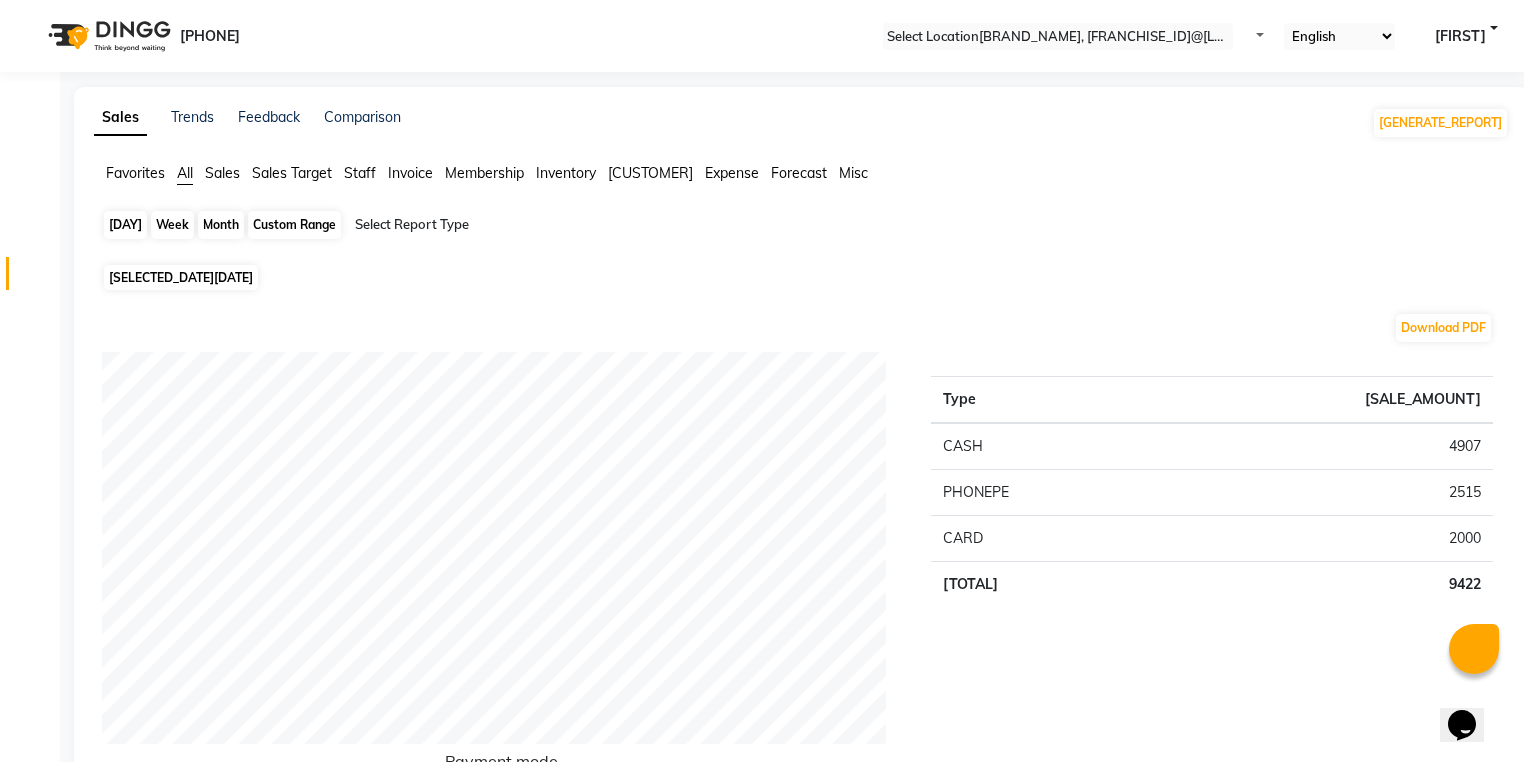click on "Day" at bounding box center (125, 225) 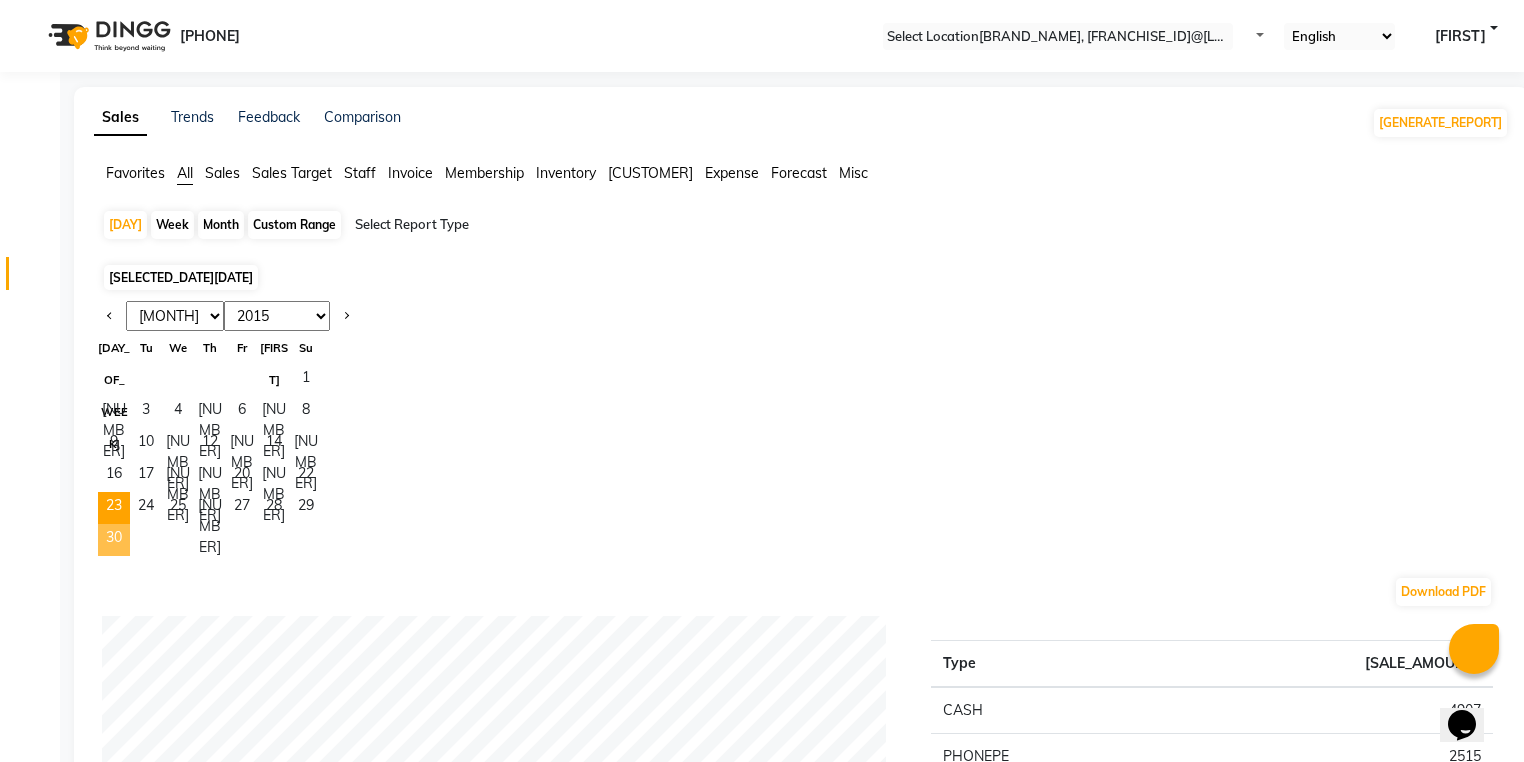 click on "••" at bounding box center (114, 540) 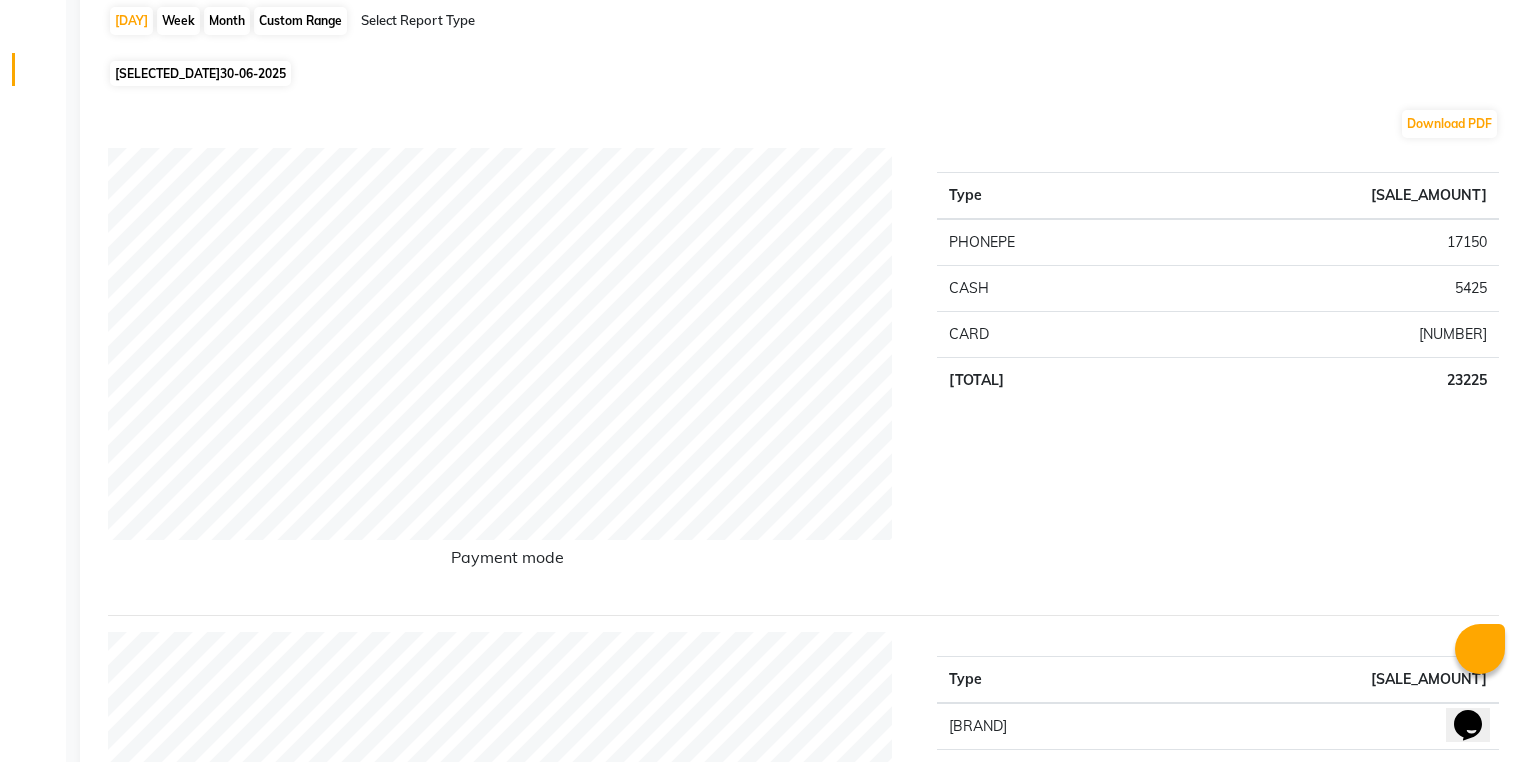scroll, scrollTop: 0, scrollLeft: 0, axis: both 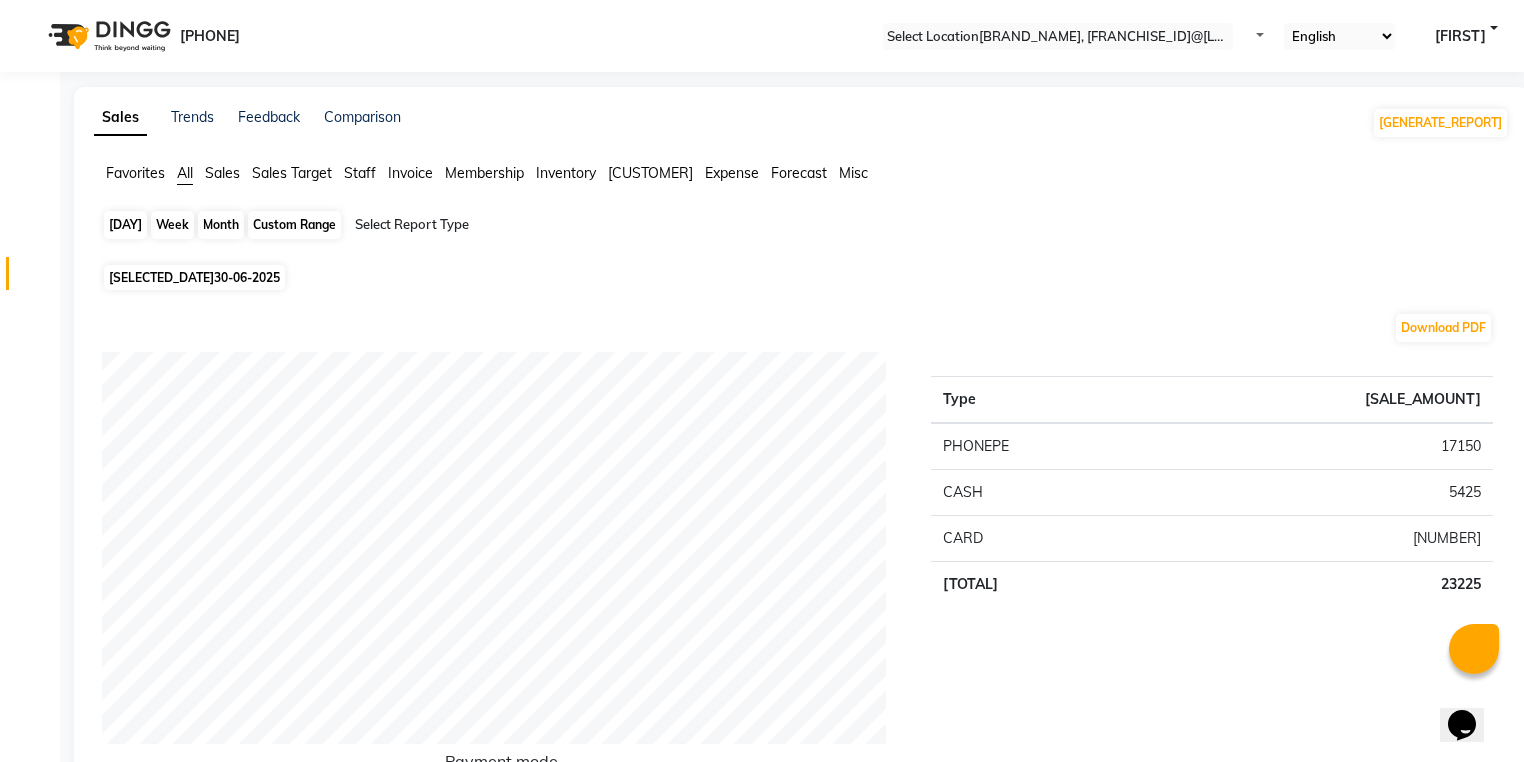 click on "Day" at bounding box center (125, 225) 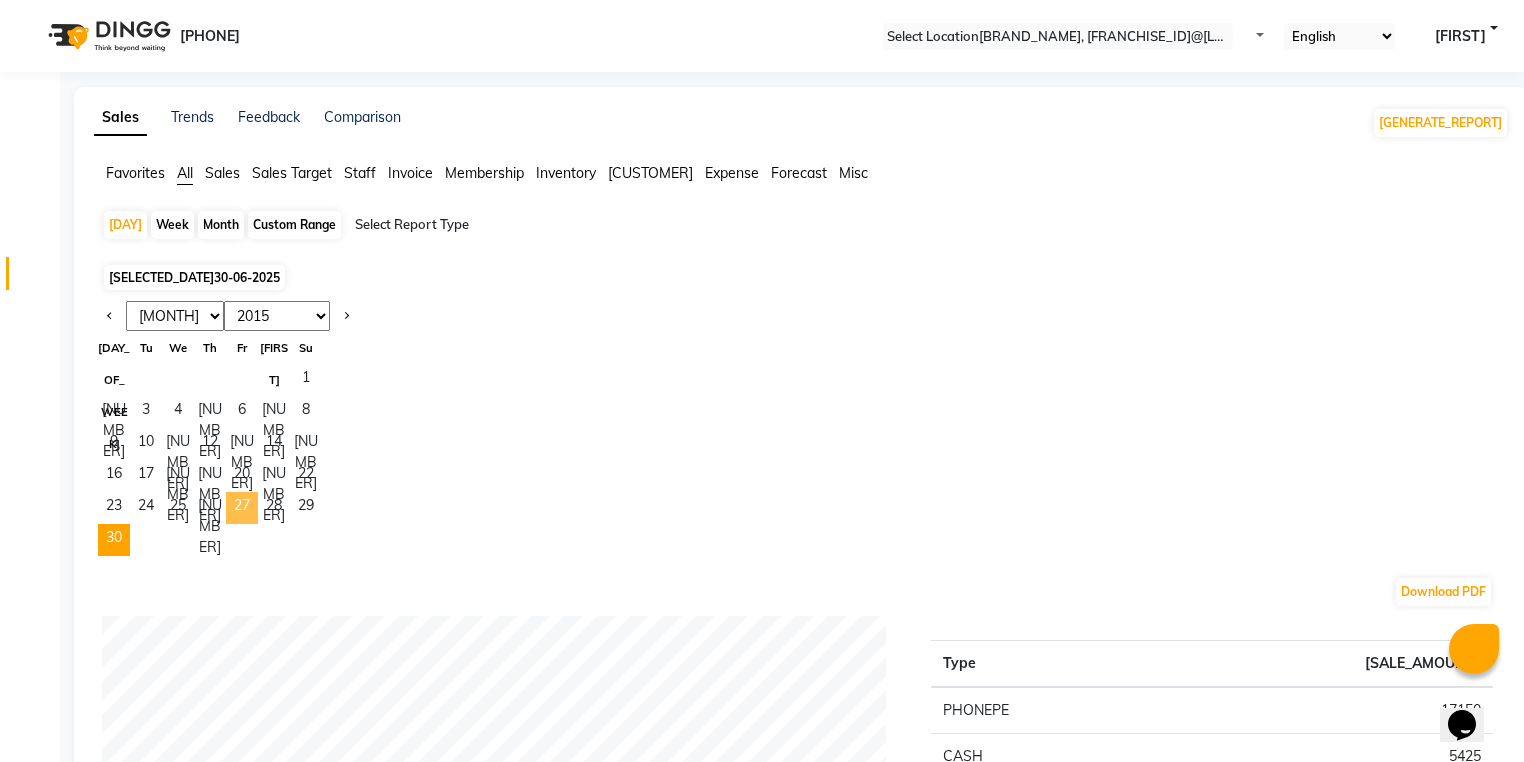 click on "27" at bounding box center [242, 508] 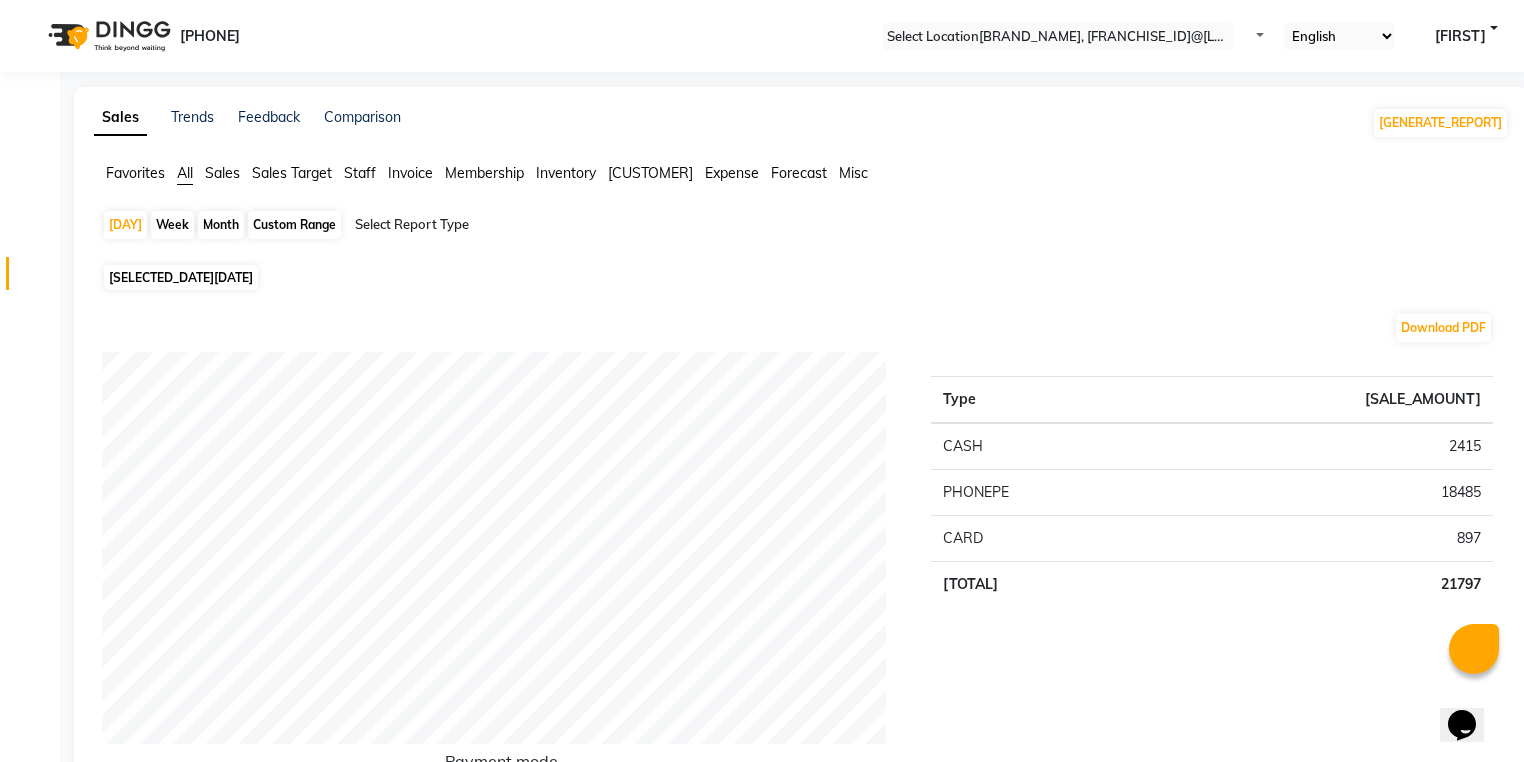 click at bounding box center [526, 225] 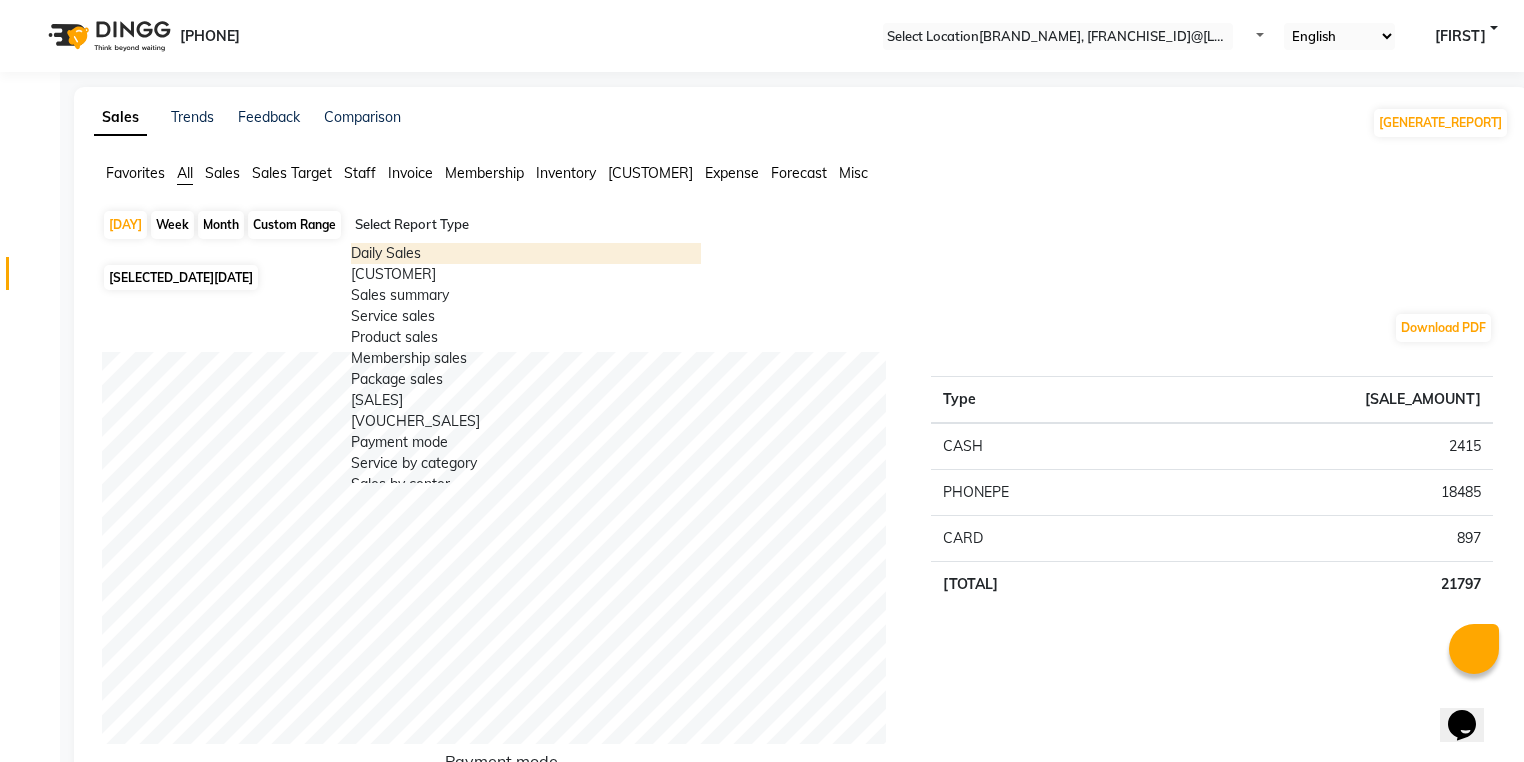 click on "Daily Sales" at bounding box center (526, 253) 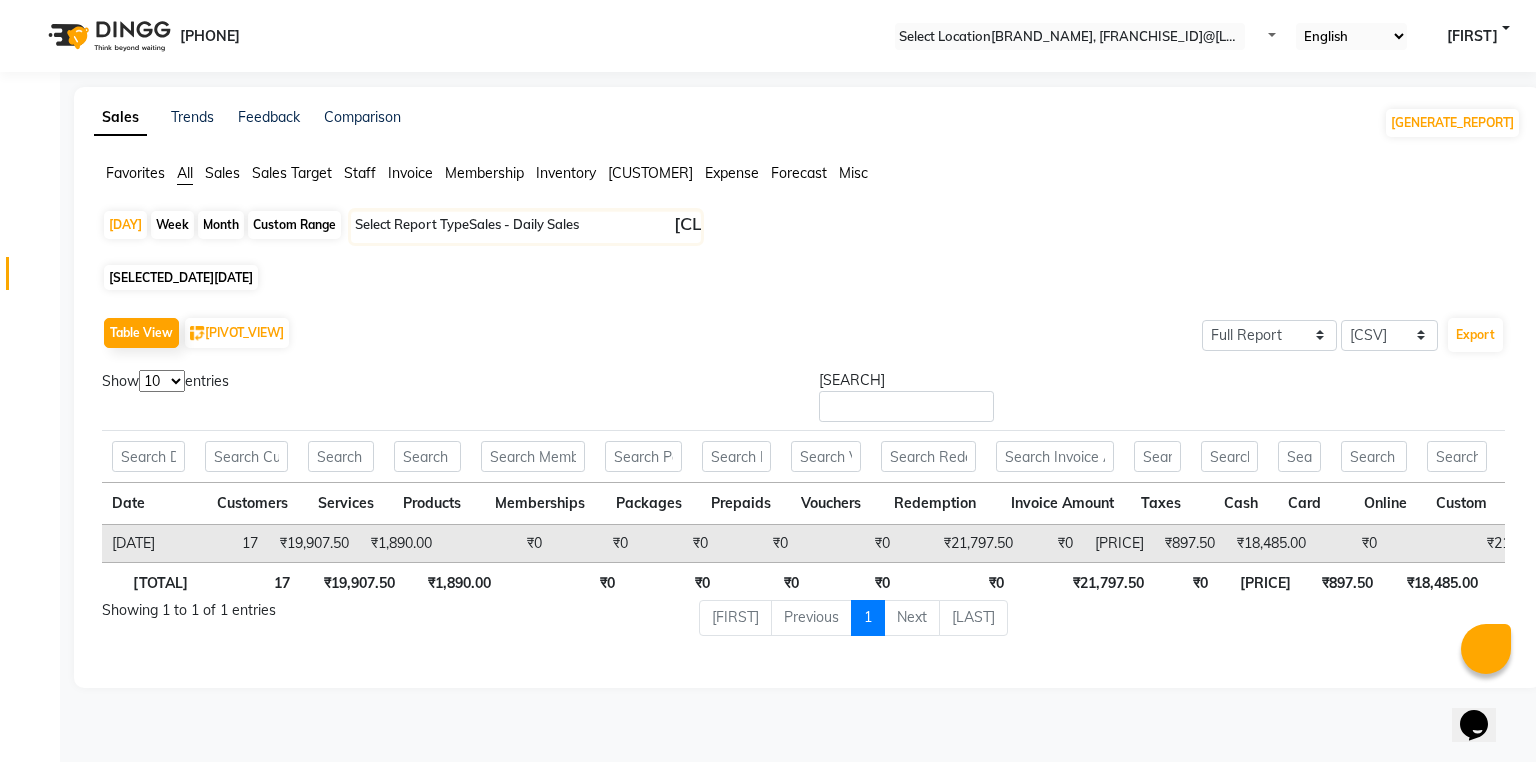 click on "•••••••" at bounding box center [135, 173] 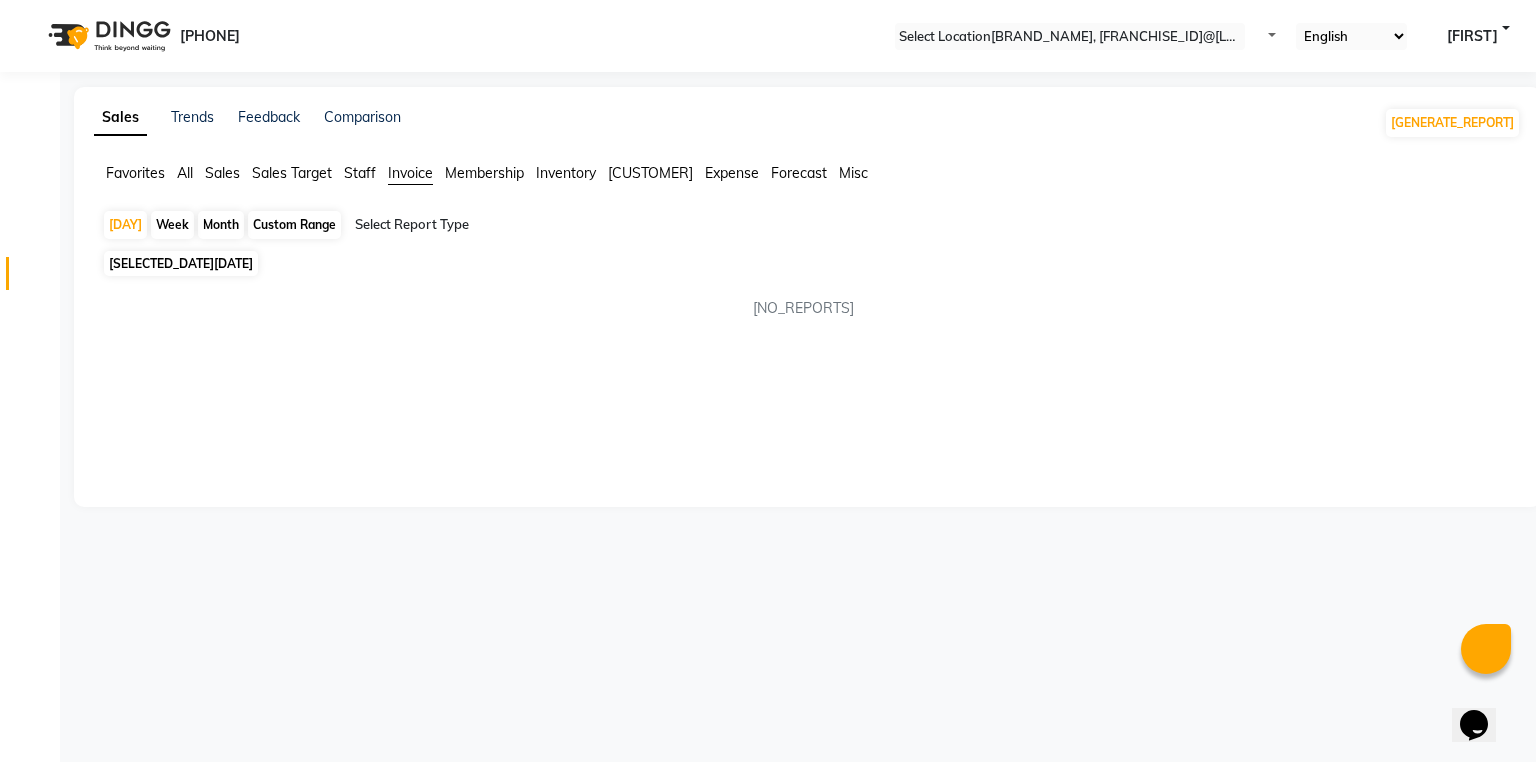 click at bounding box center [526, 225] 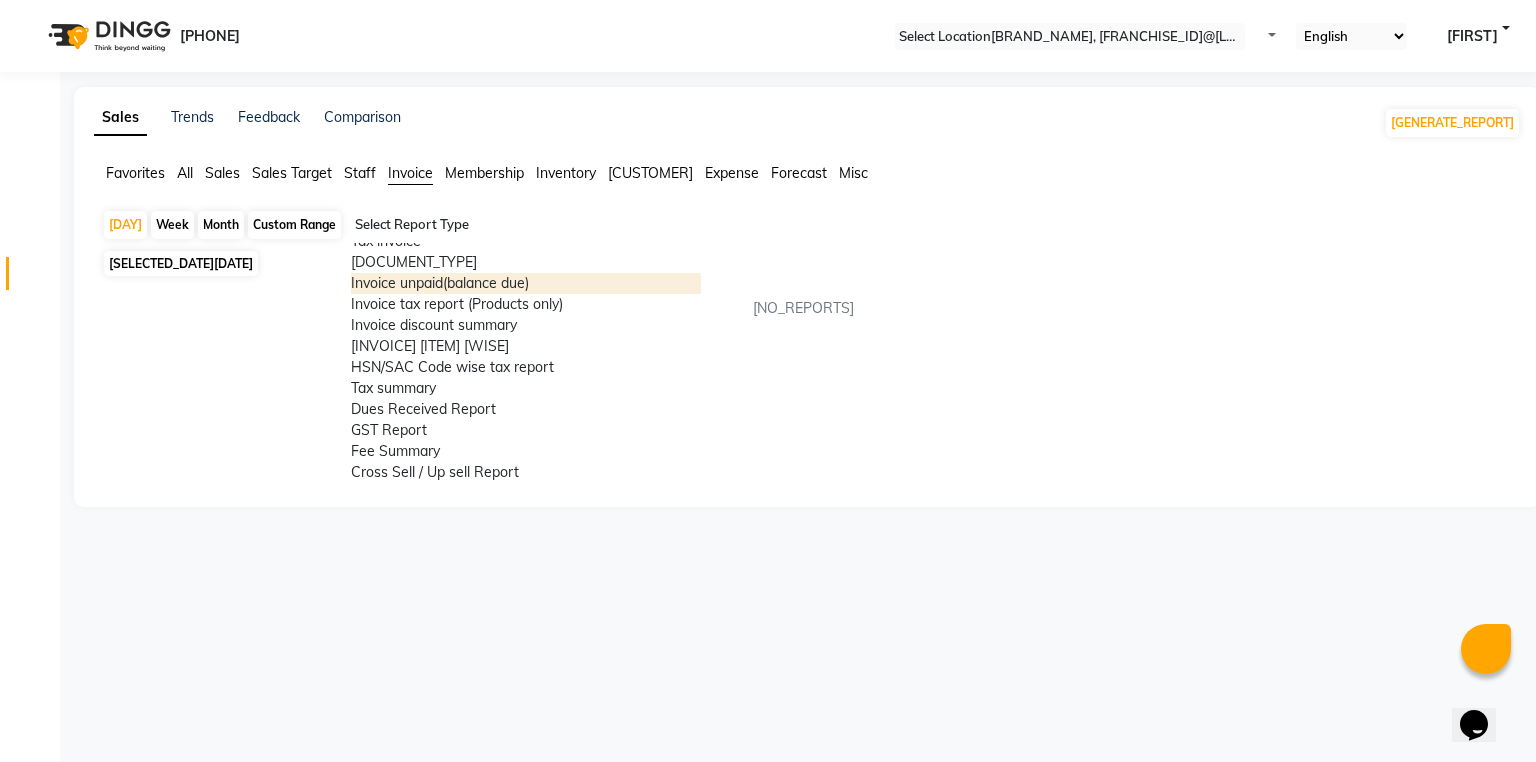 scroll, scrollTop: 80, scrollLeft: 0, axis: vertical 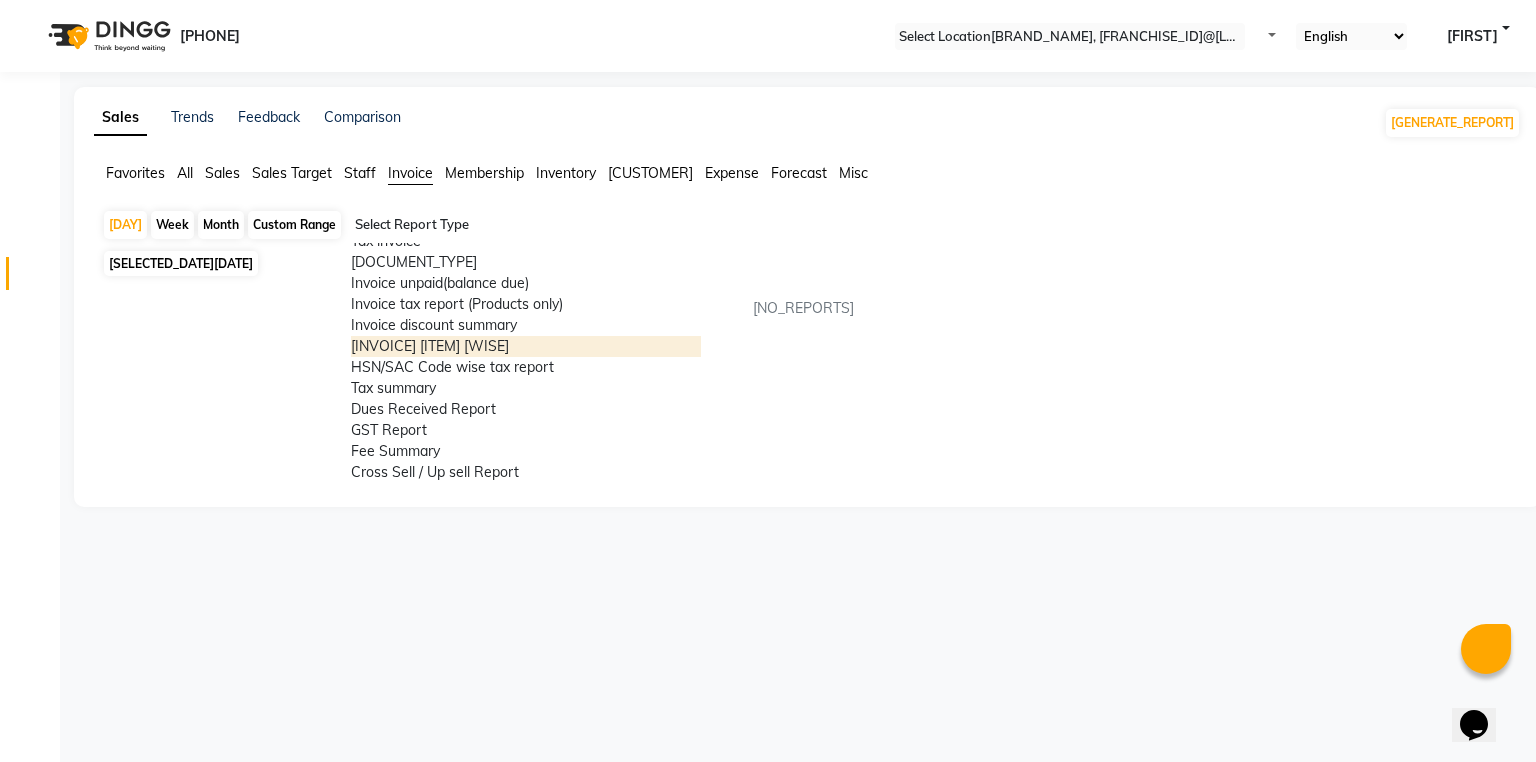 click on "Invoice Item wise" at bounding box center (526, 346) 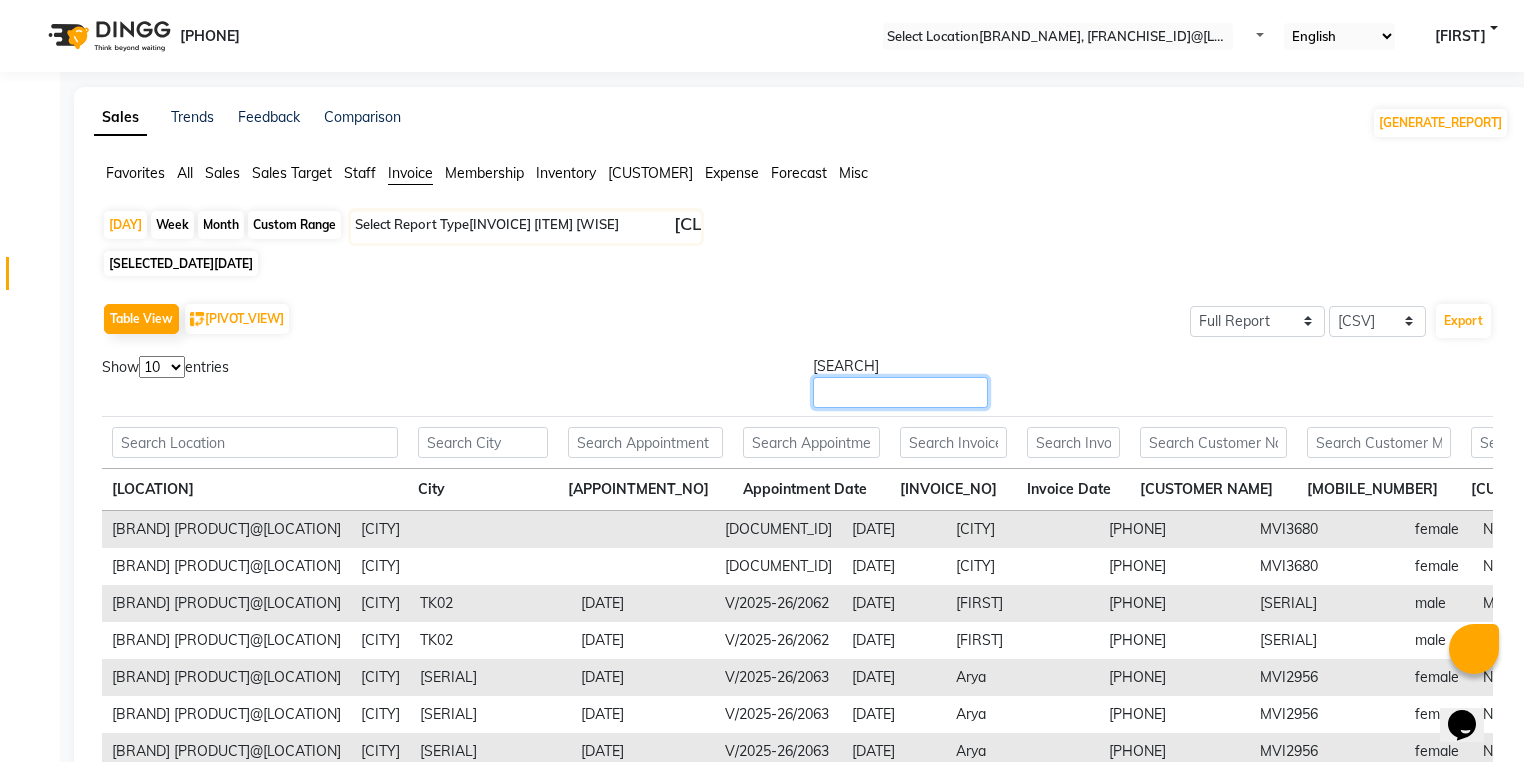 click on "•••••••" at bounding box center (900, 392) 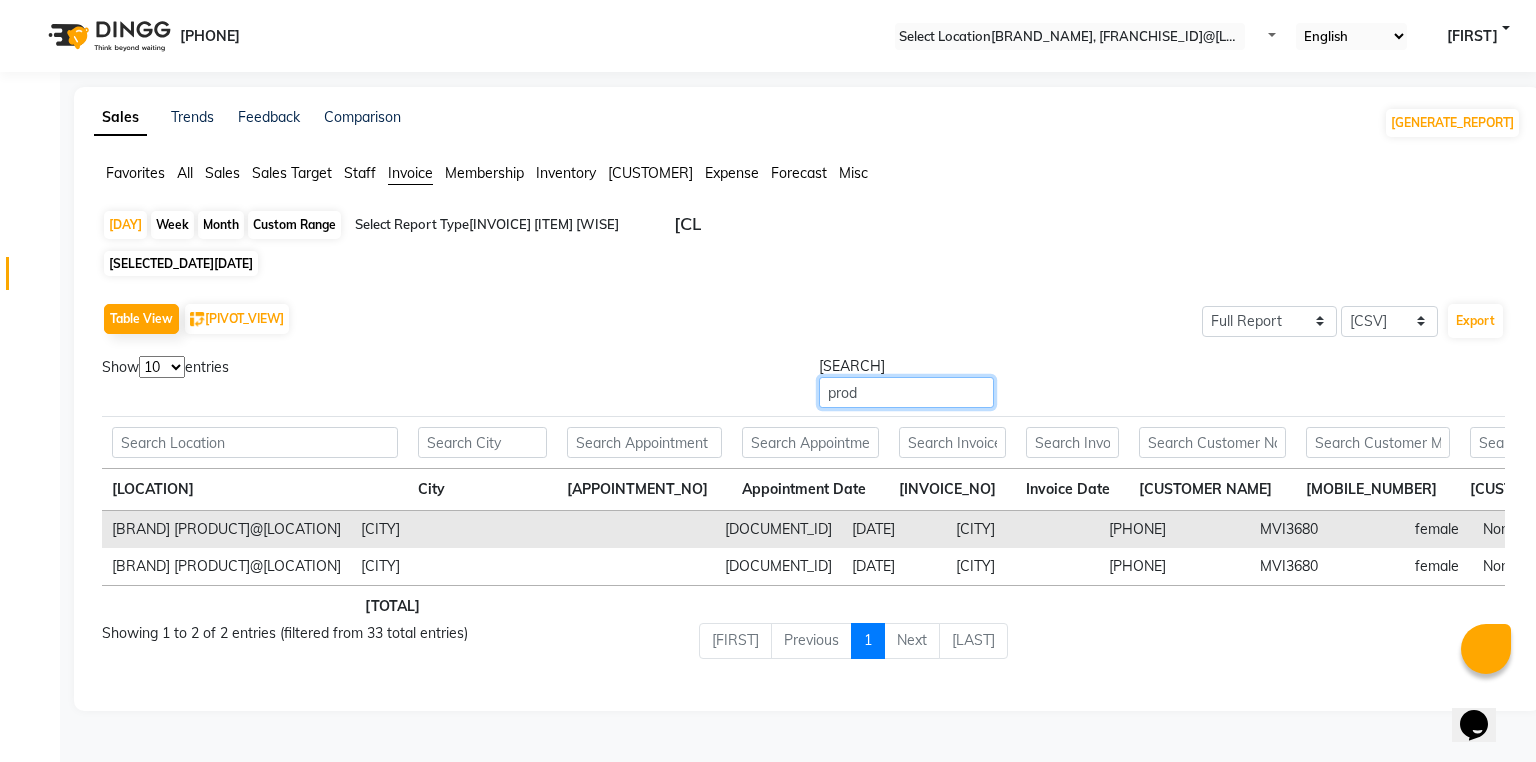 scroll, scrollTop: 0, scrollLeft: 522, axis: horizontal 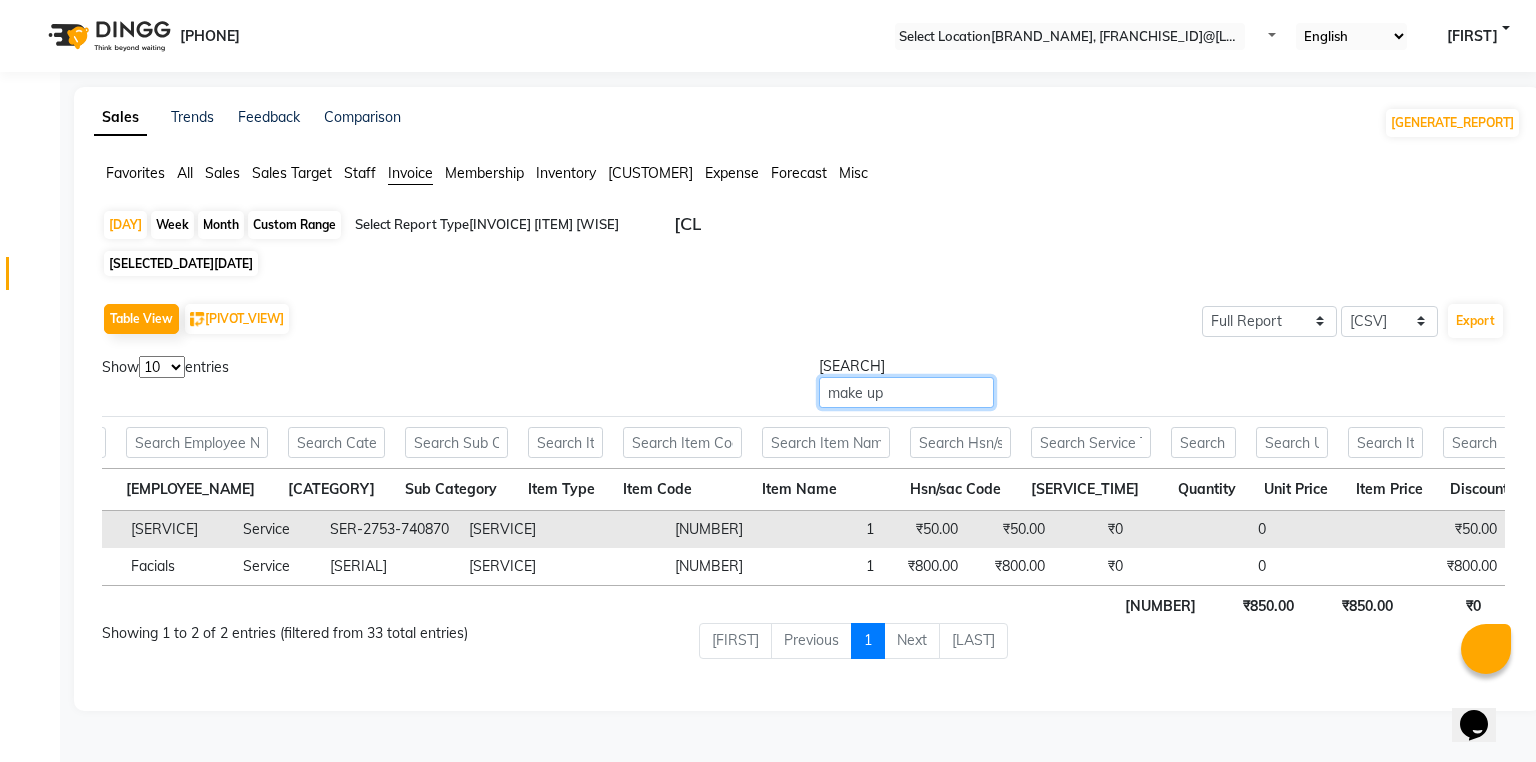 type on "•••• ••" 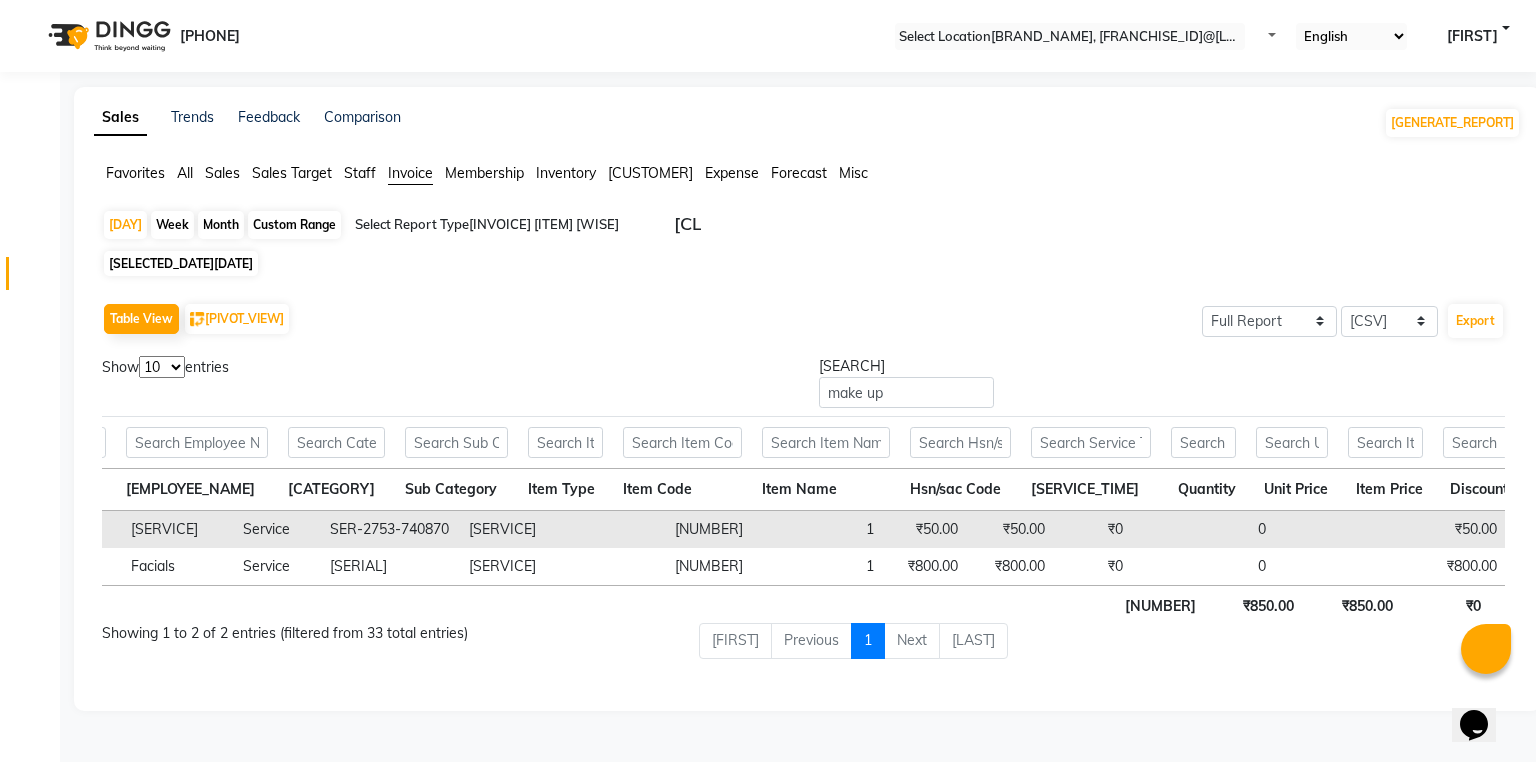 click on "Sales" at bounding box center (135, 173) 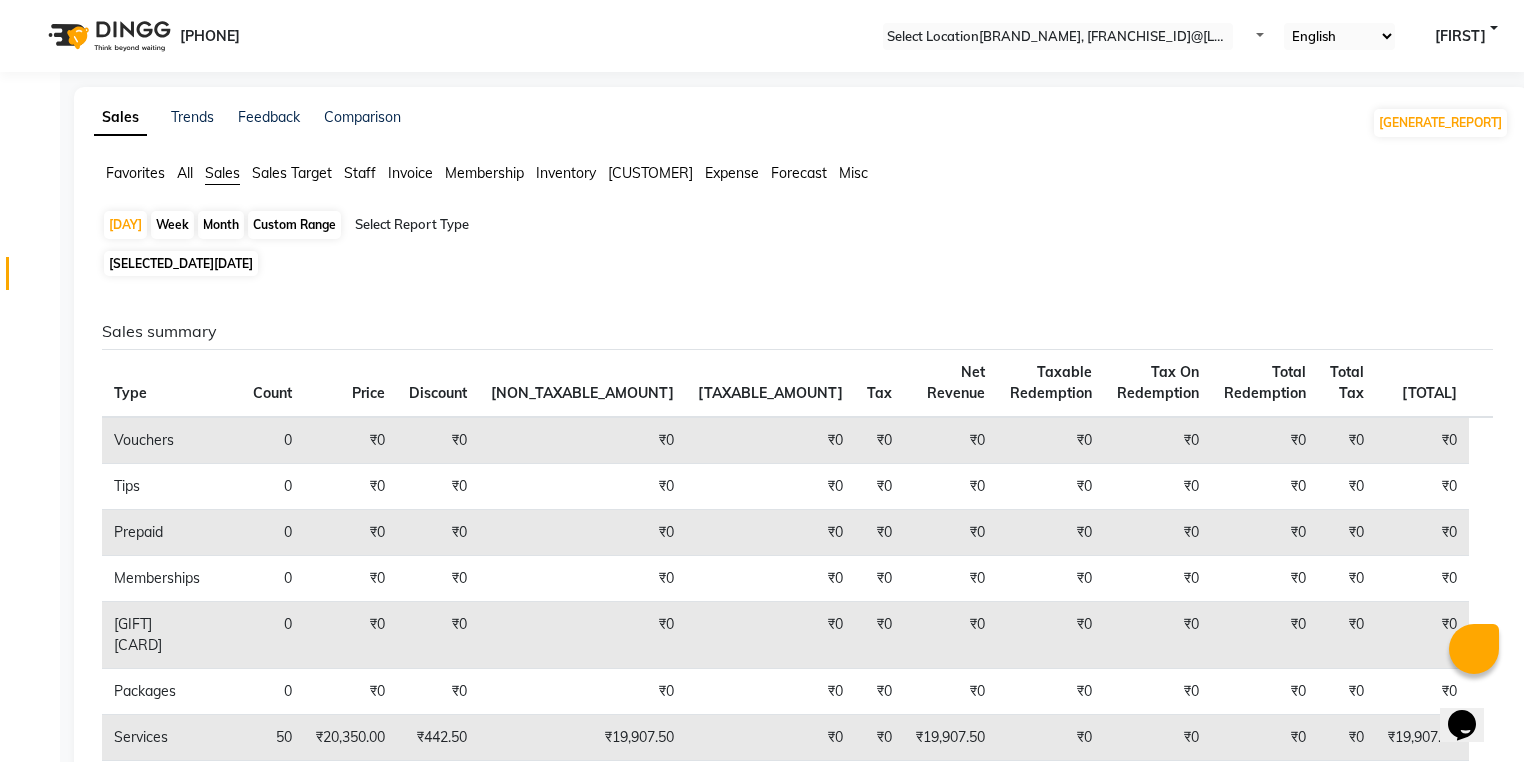 click on "Day   Week   Month   Custom Range  Select Report Type" at bounding box center [801, 227] 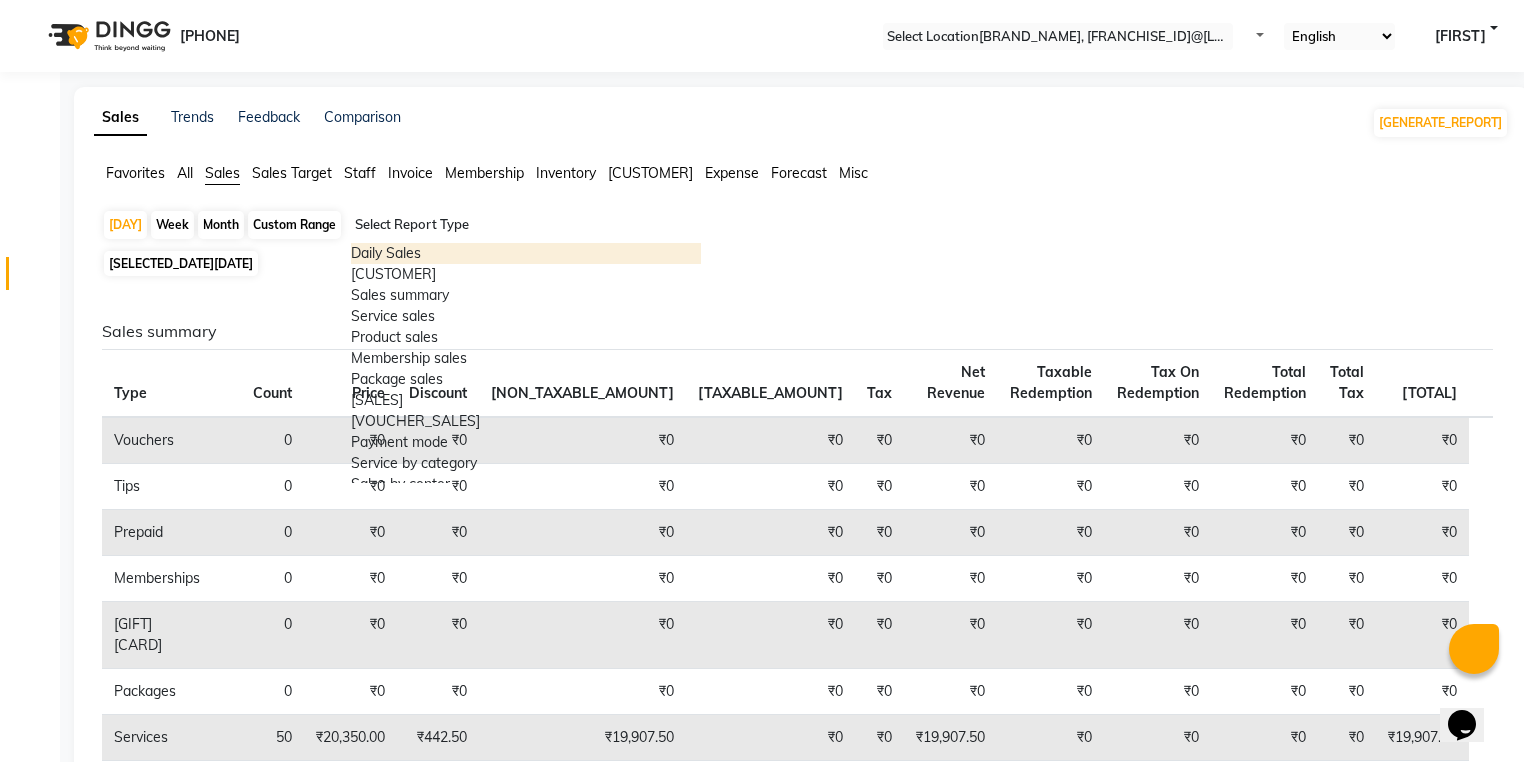 click on "Daily Sales" at bounding box center [526, 253] 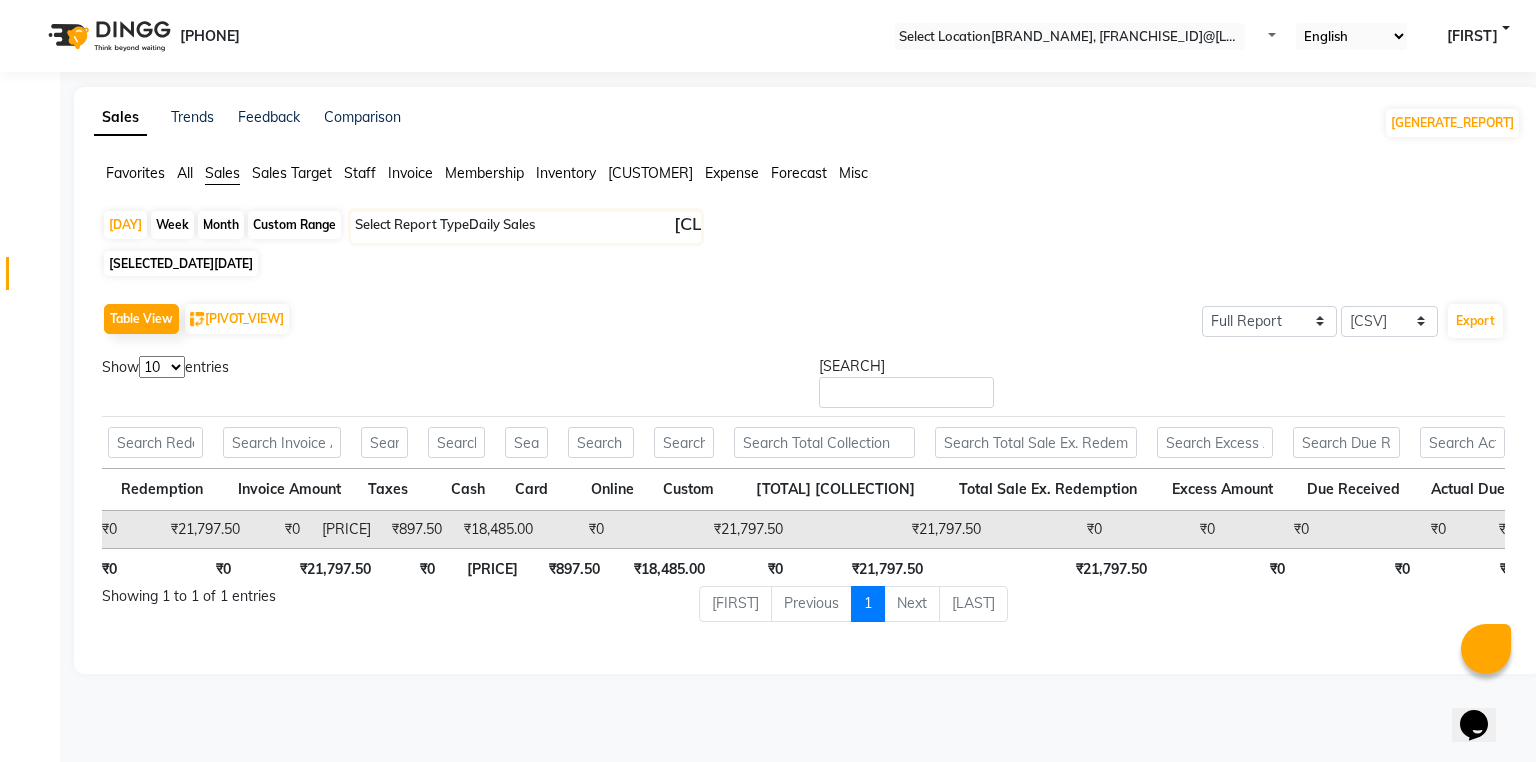 drag, startPoint x: 101, startPoint y: 220, endPoint x: 151, endPoint y: 230, distance: 50.990196 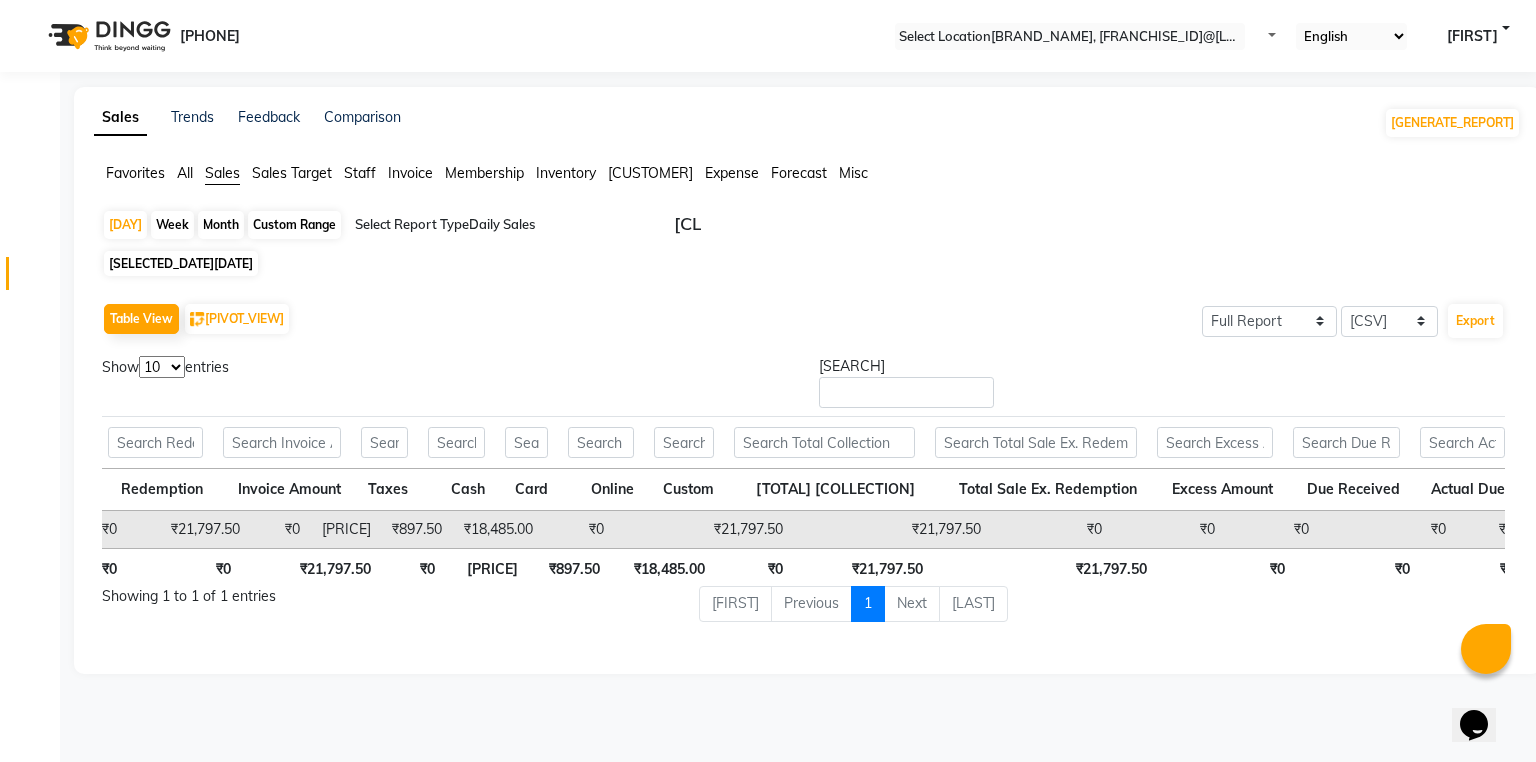 click on "Day   Week   Month   Custom Range  Select Report Type × Daily Sales ×" at bounding box center [807, 227] 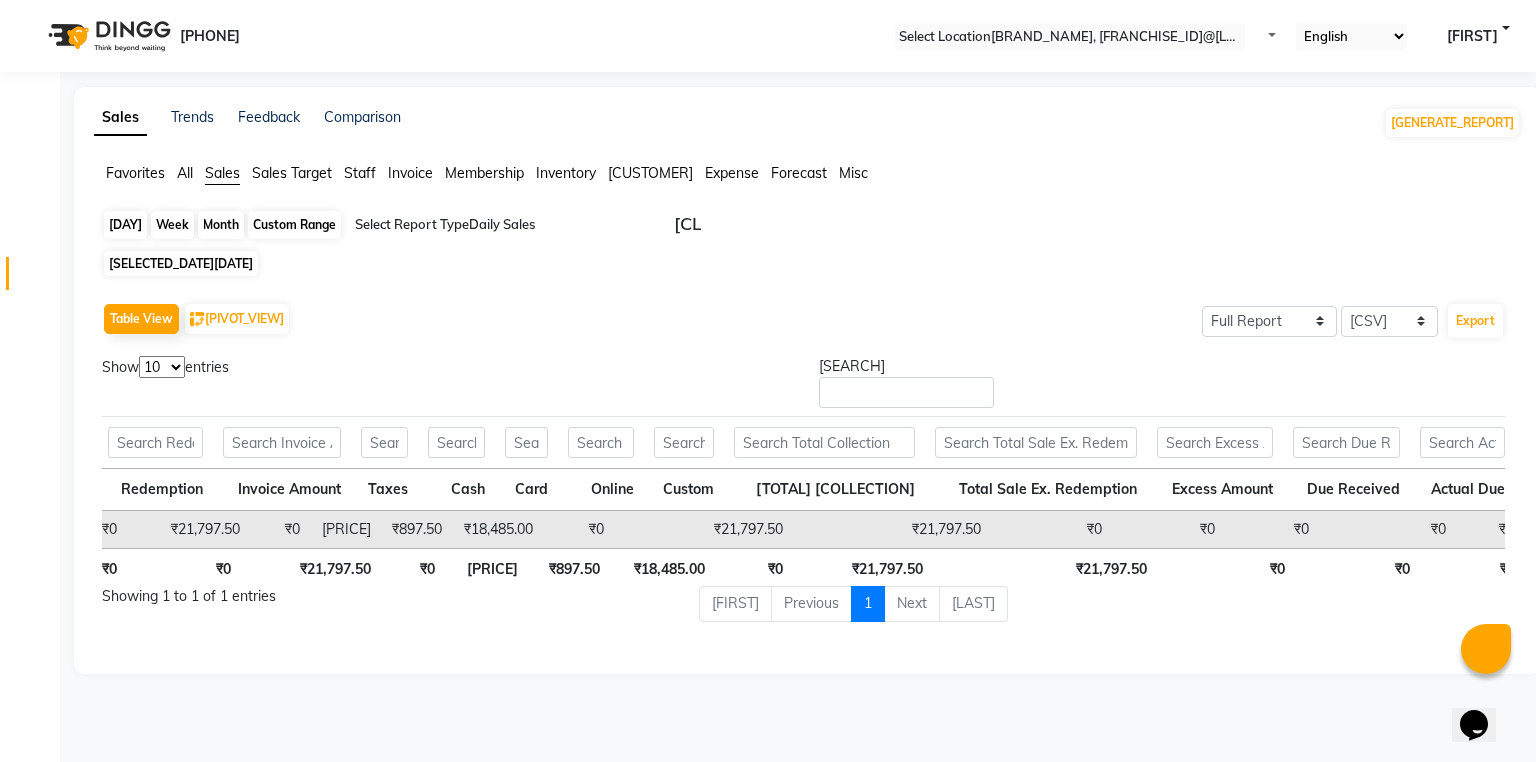 click on "Day" at bounding box center [125, 225] 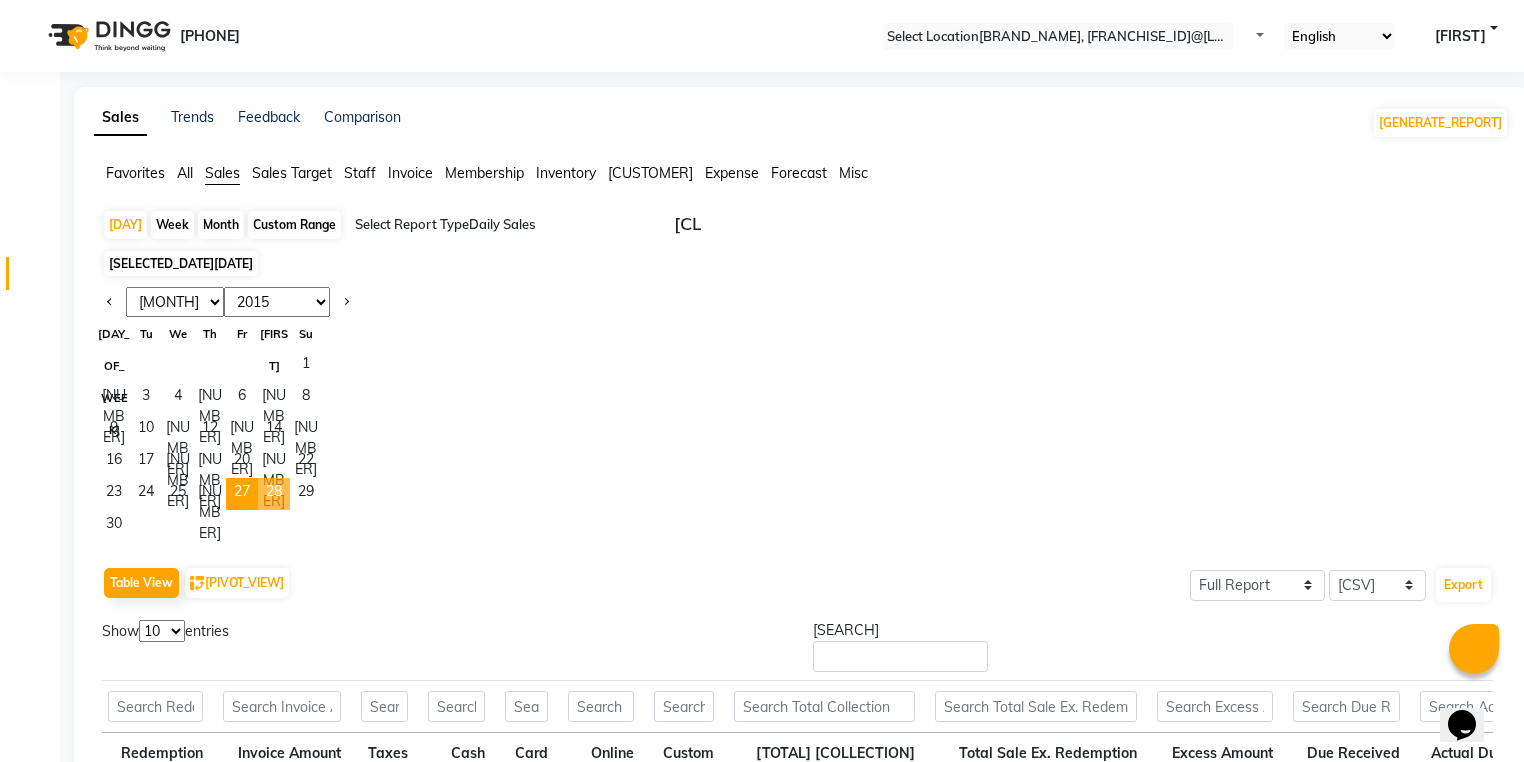 click on "28" at bounding box center [274, 494] 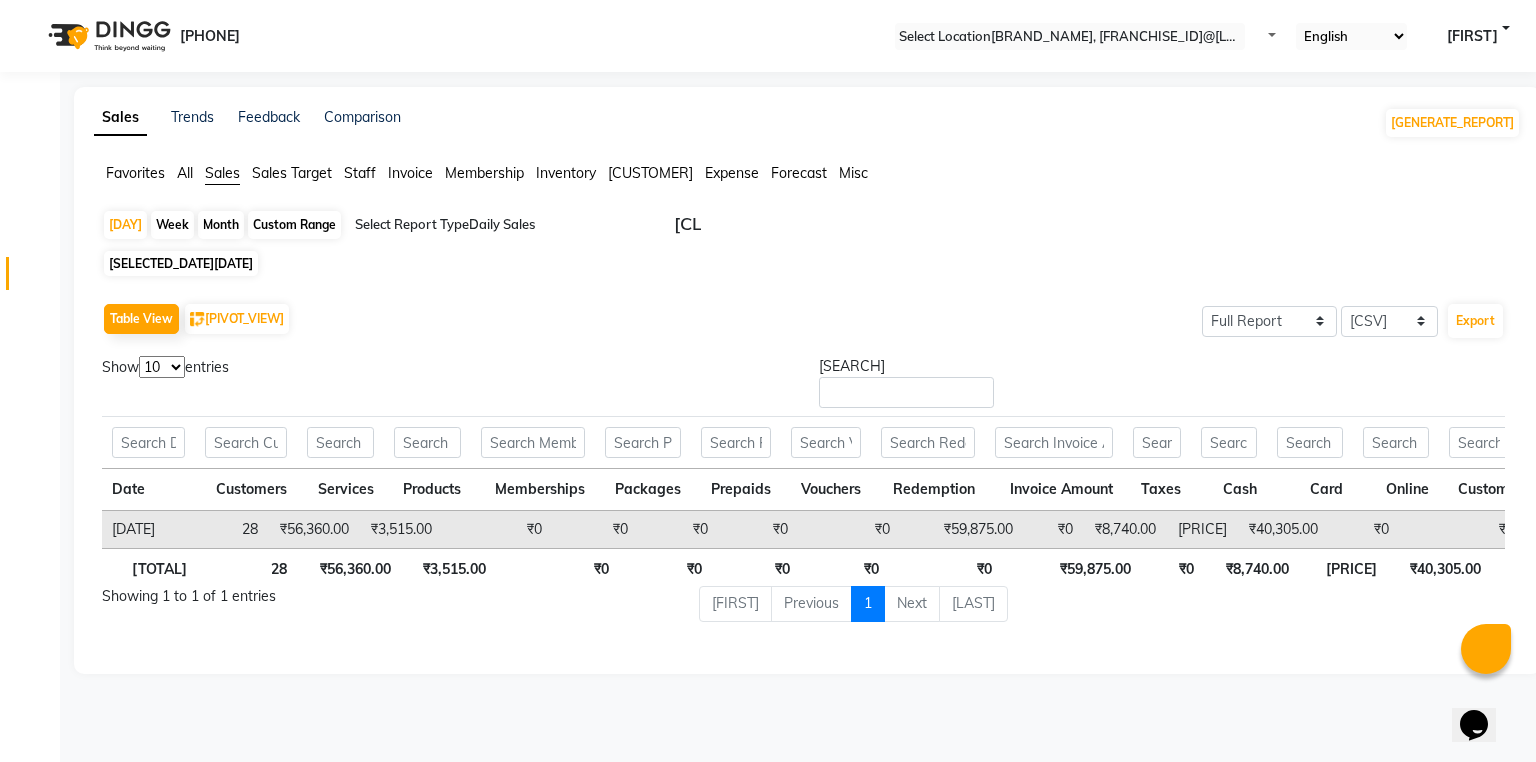 click on "•••••••" at bounding box center [135, 173] 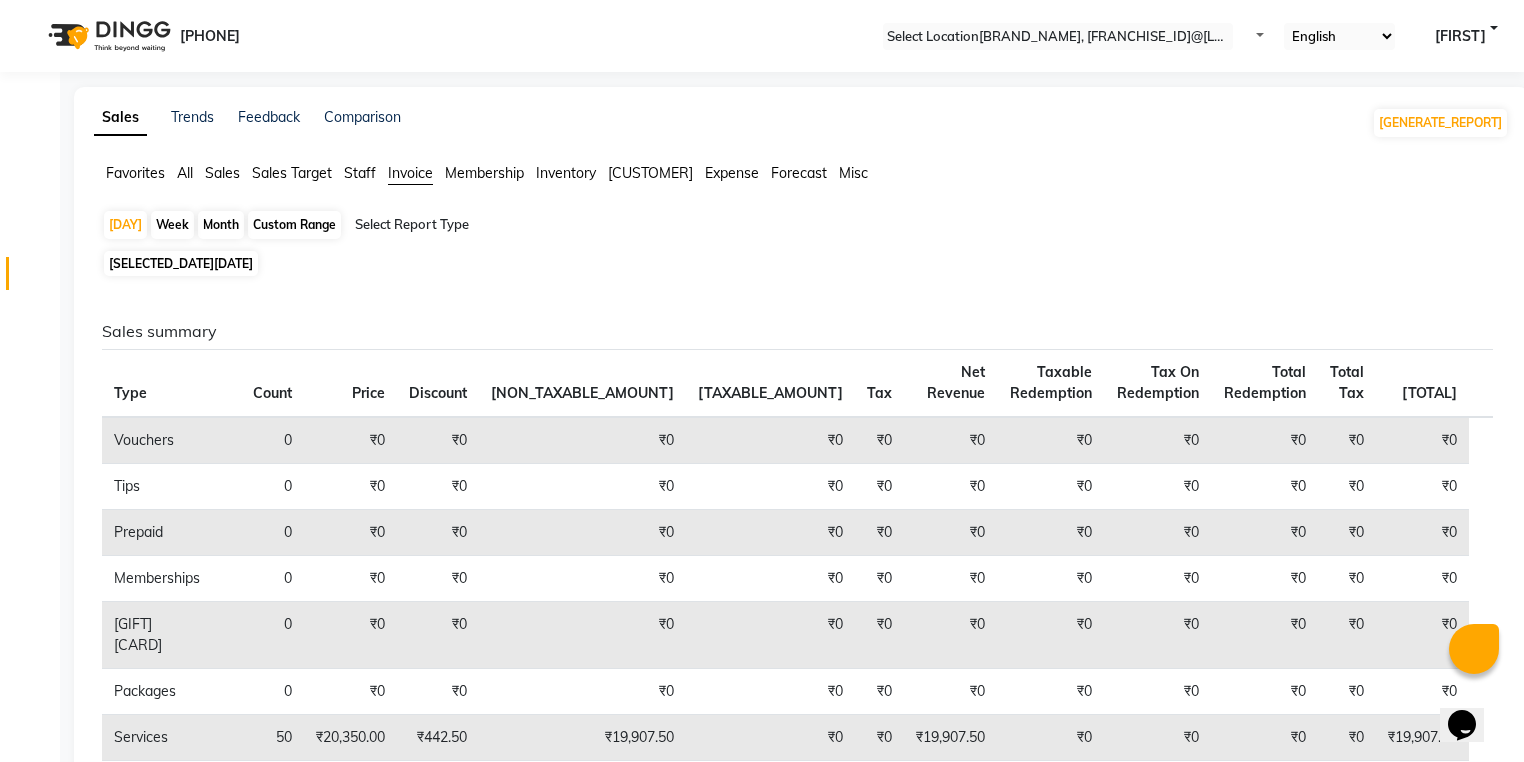 click on "Day   Week   Month   Custom Range  Select Report Type" at bounding box center (801, 227) 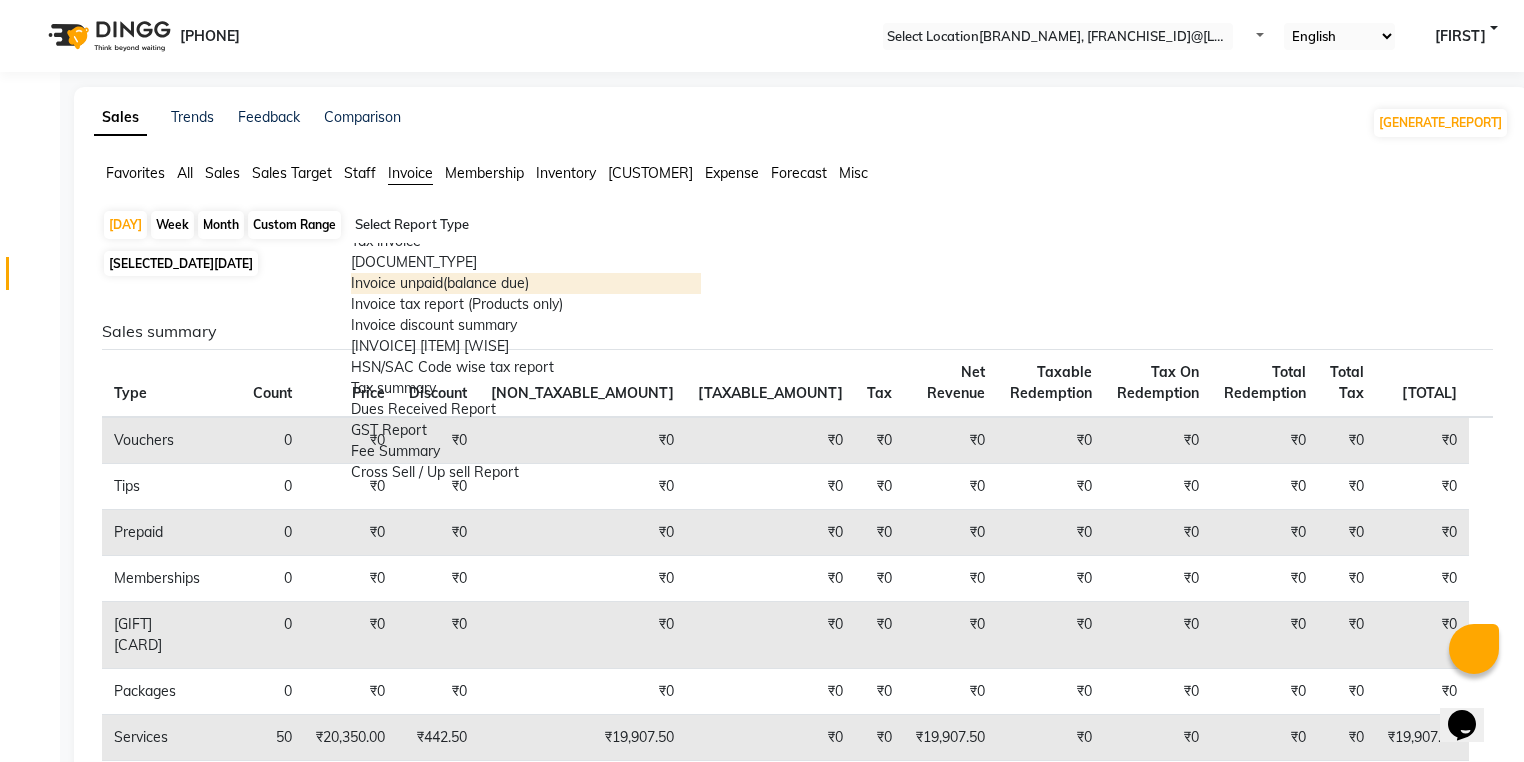 scroll, scrollTop: 80, scrollLeft: 0, axis: vertical 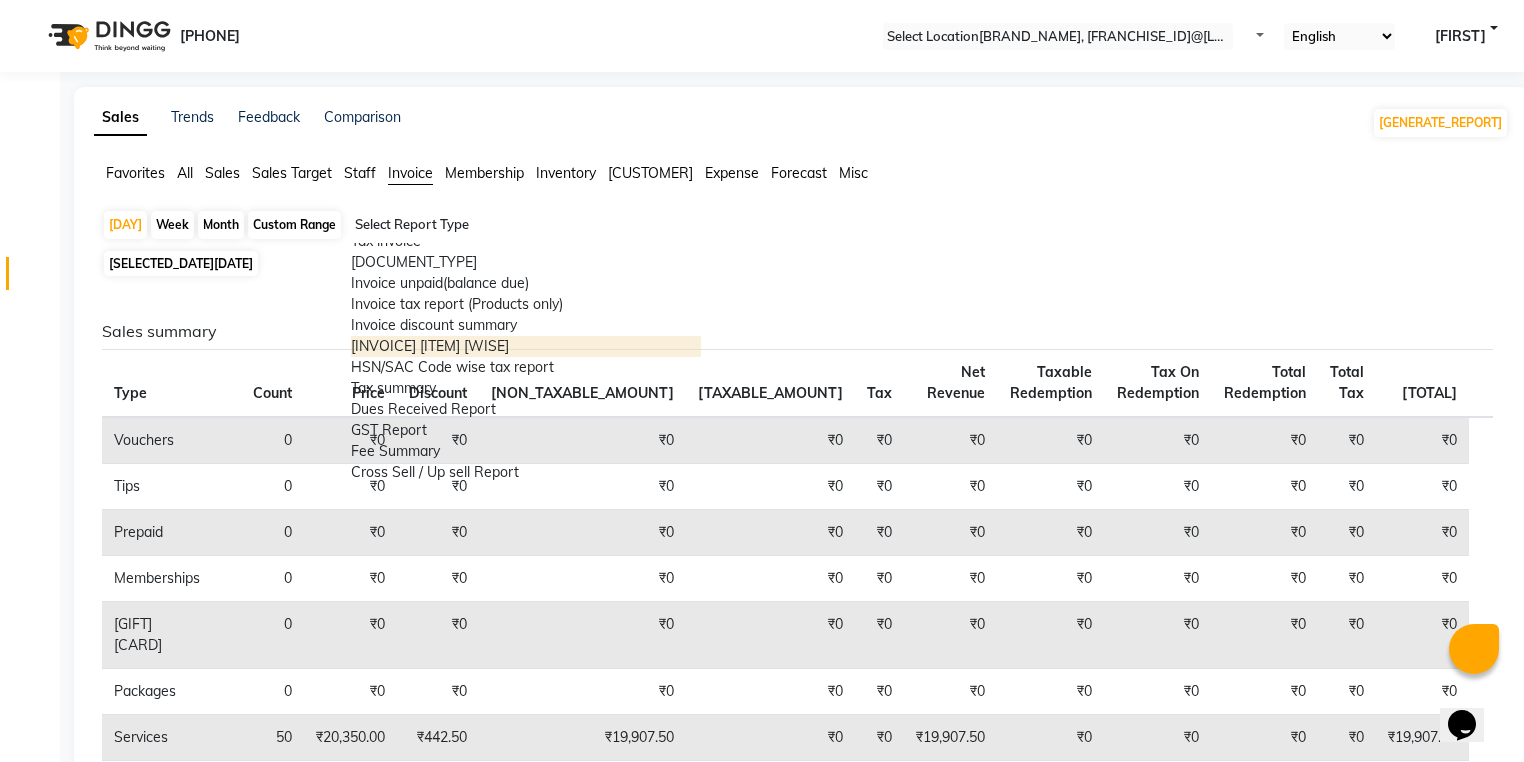 click on "Invoice Item wise" at bounding box center (526, 346) 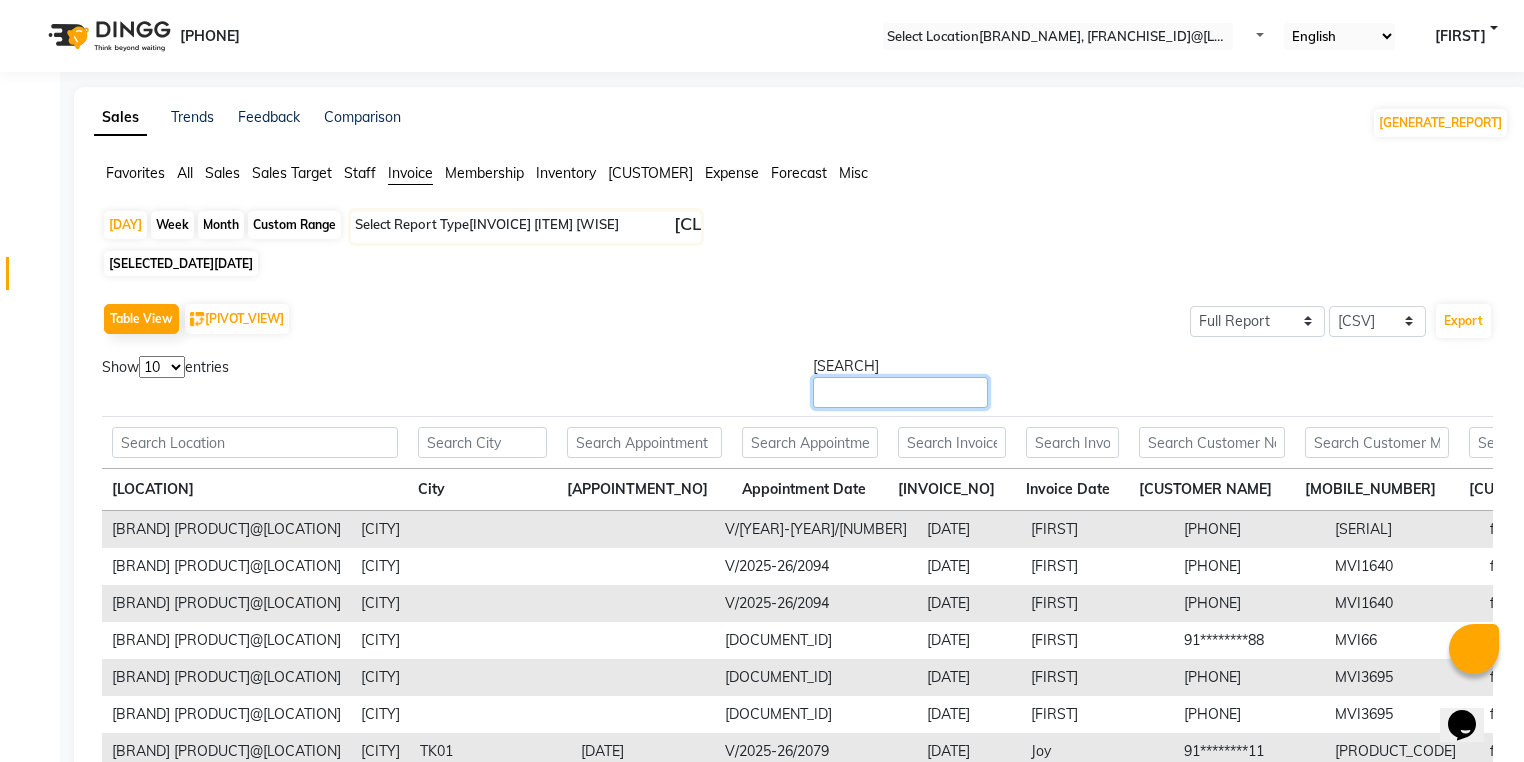 click on "•••••••" at bounding box center (900, 392) 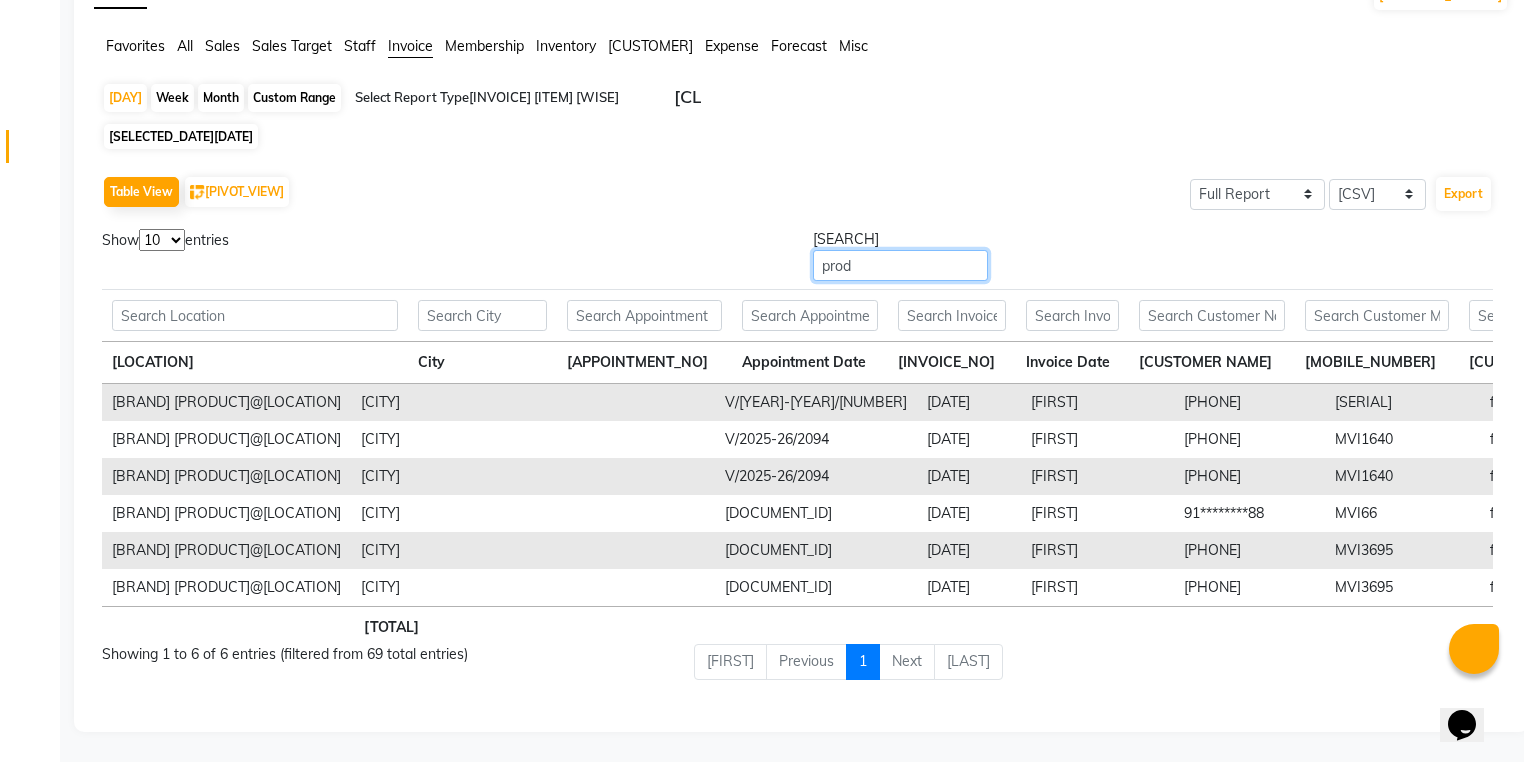 scroll, scrollTop: 130, scrollLeft: 0, axis: vertical 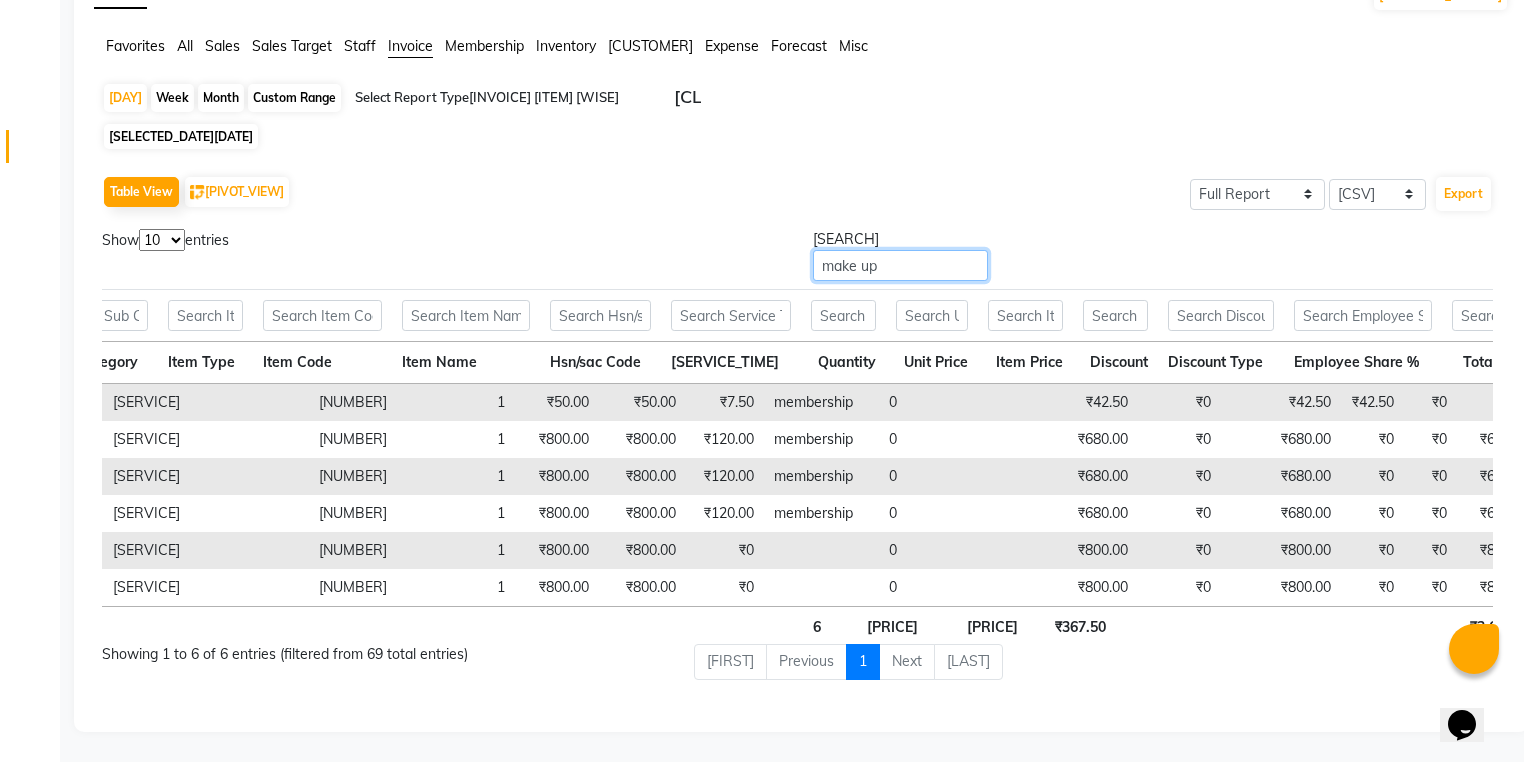 type on "•••• ••" 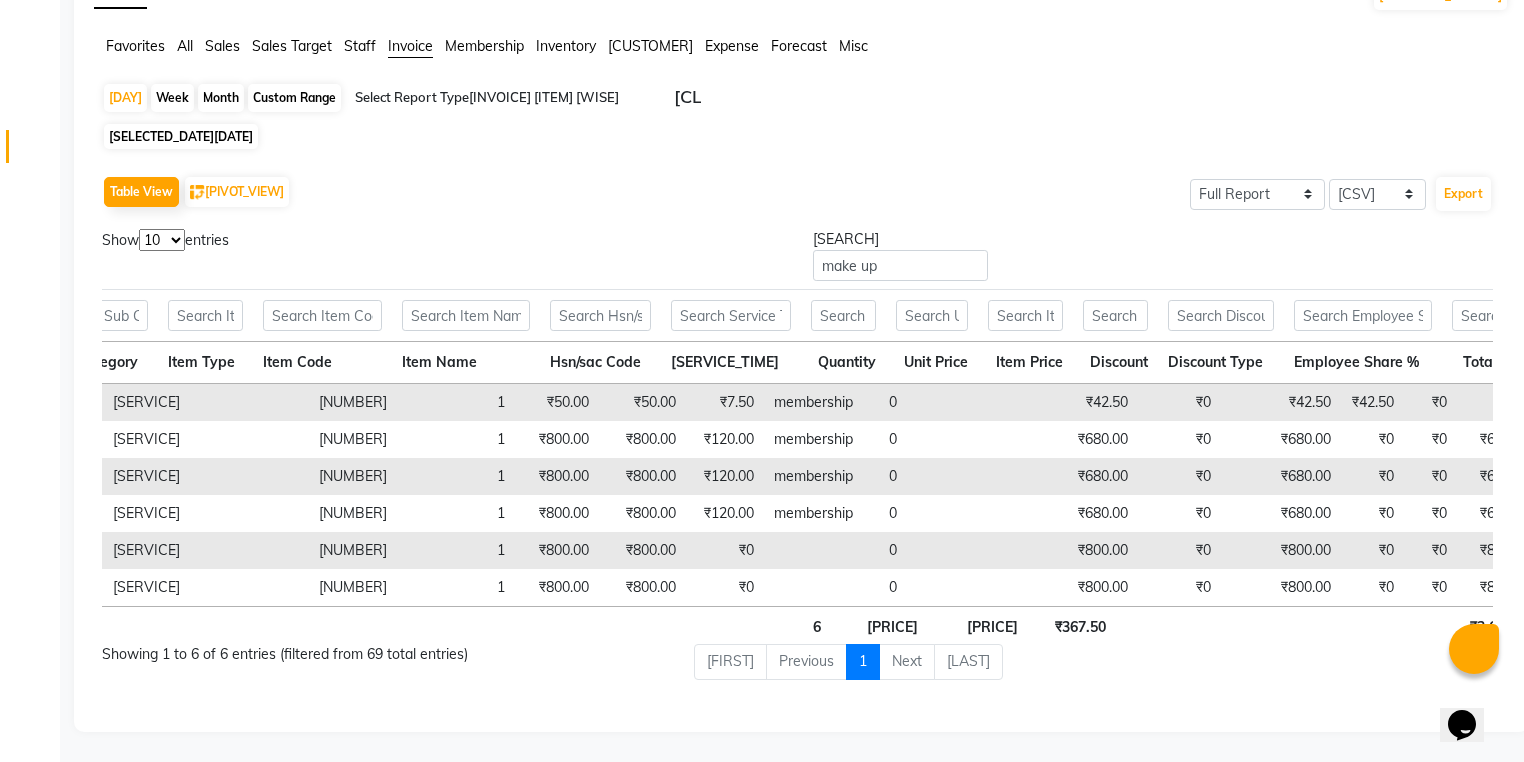 click on "Sales" at bounding box center [135, 46] 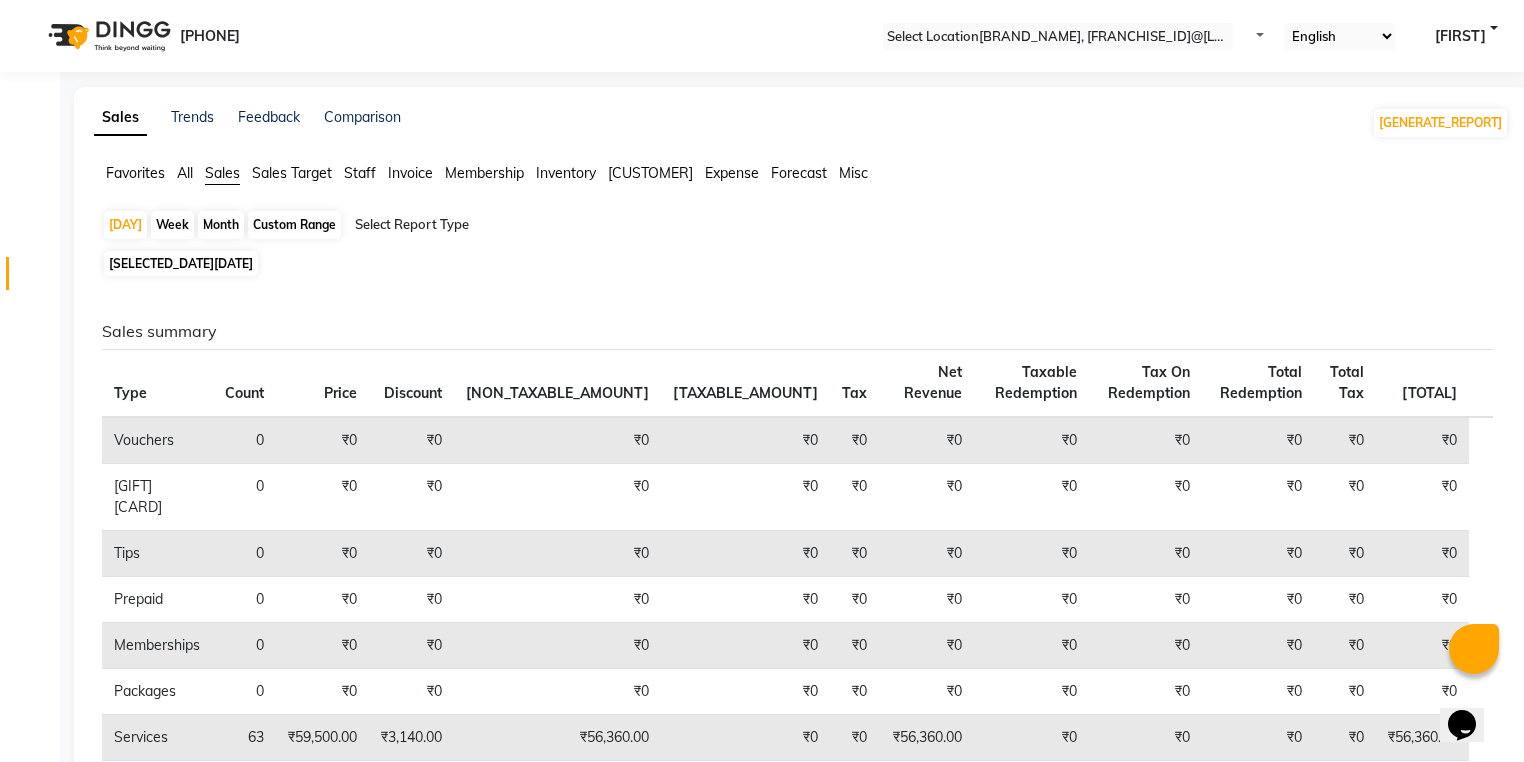 drag, startPoint x: 398, startPoint y: 216, endPoint x: 396, endPoint y: 231, distance: 15.132746 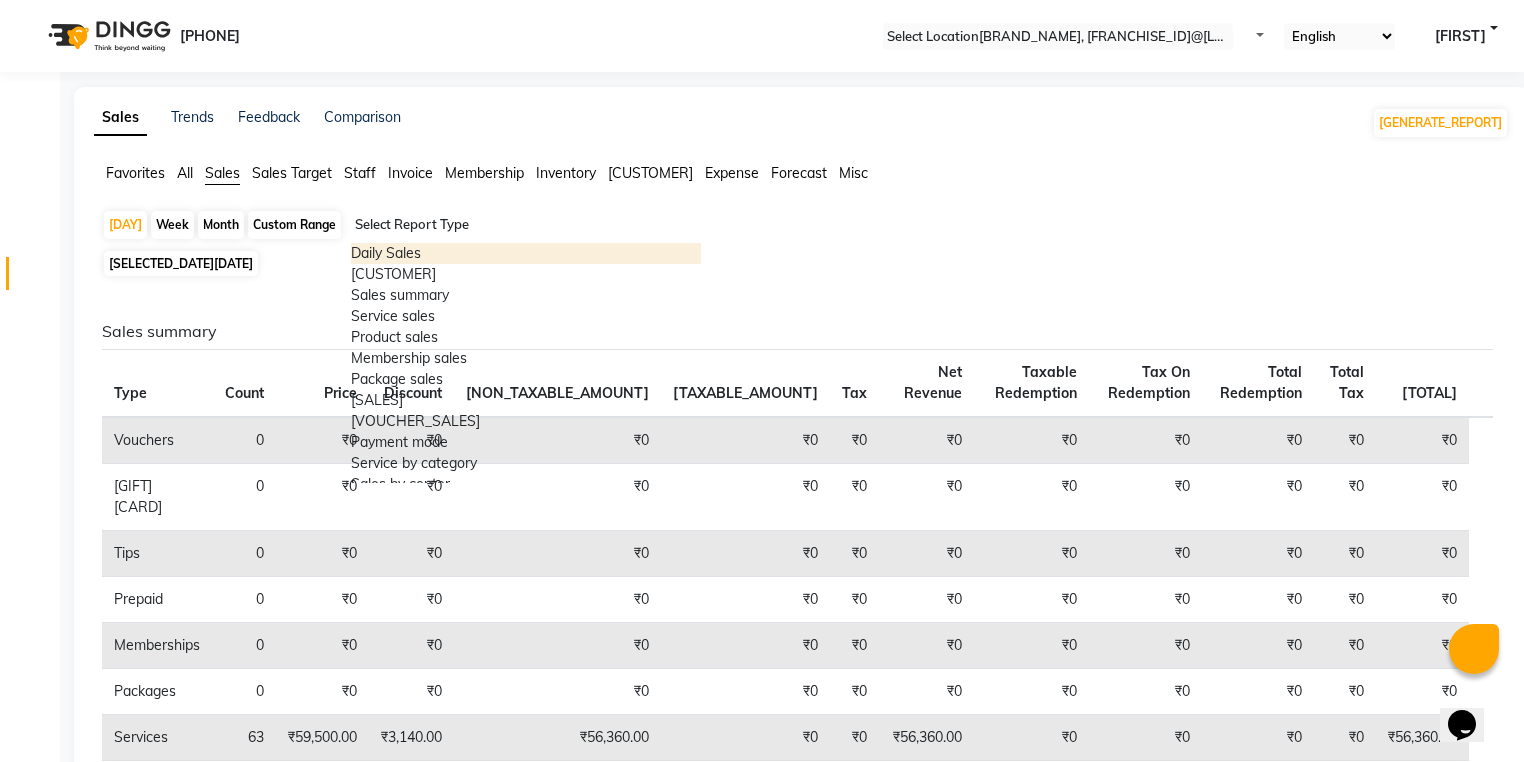 click on "Daily Sales" at bounding box center [526, 253] 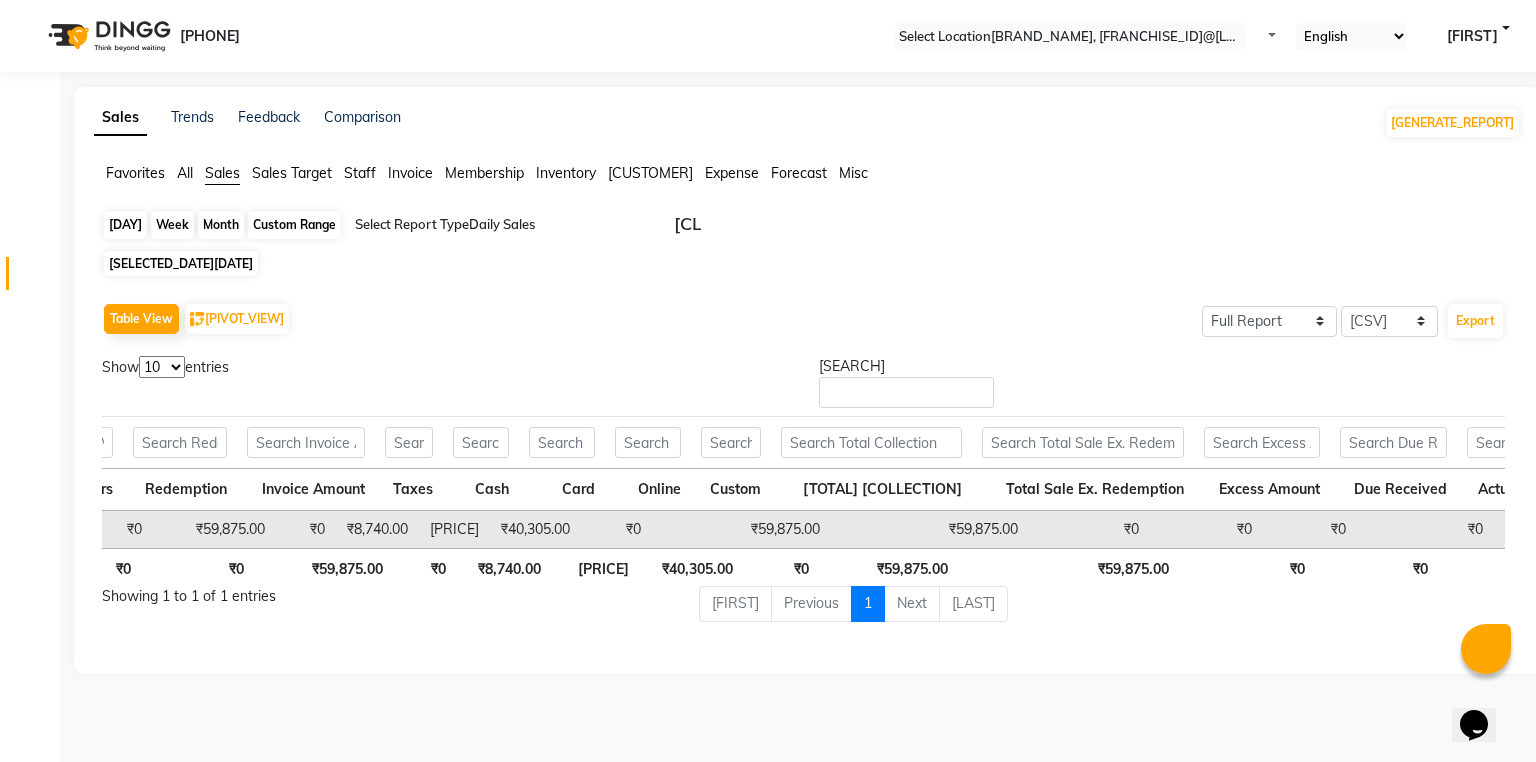 click on "Day" at bounding box center [125, 225] 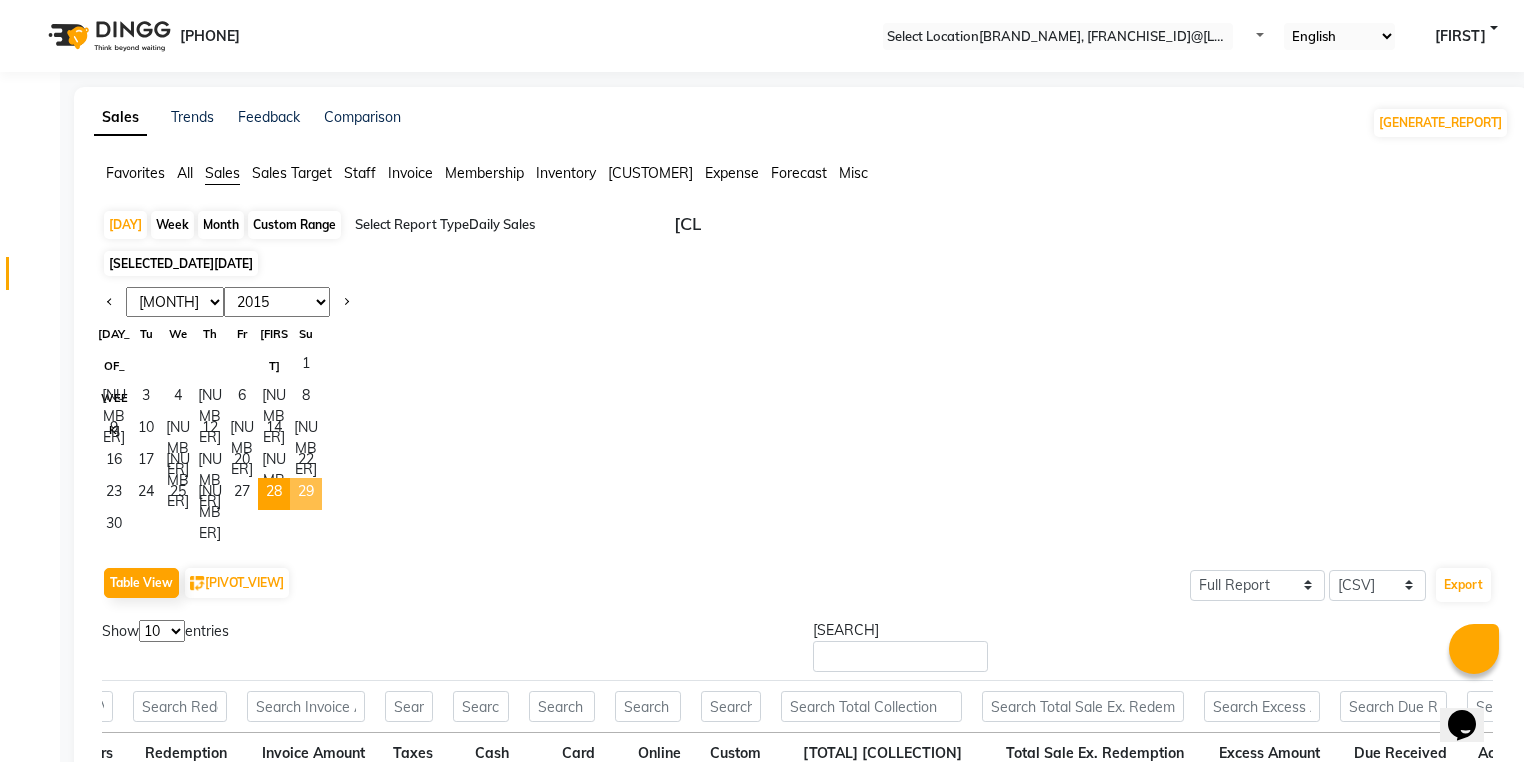 click on "••" at bounding box center (306, 494) 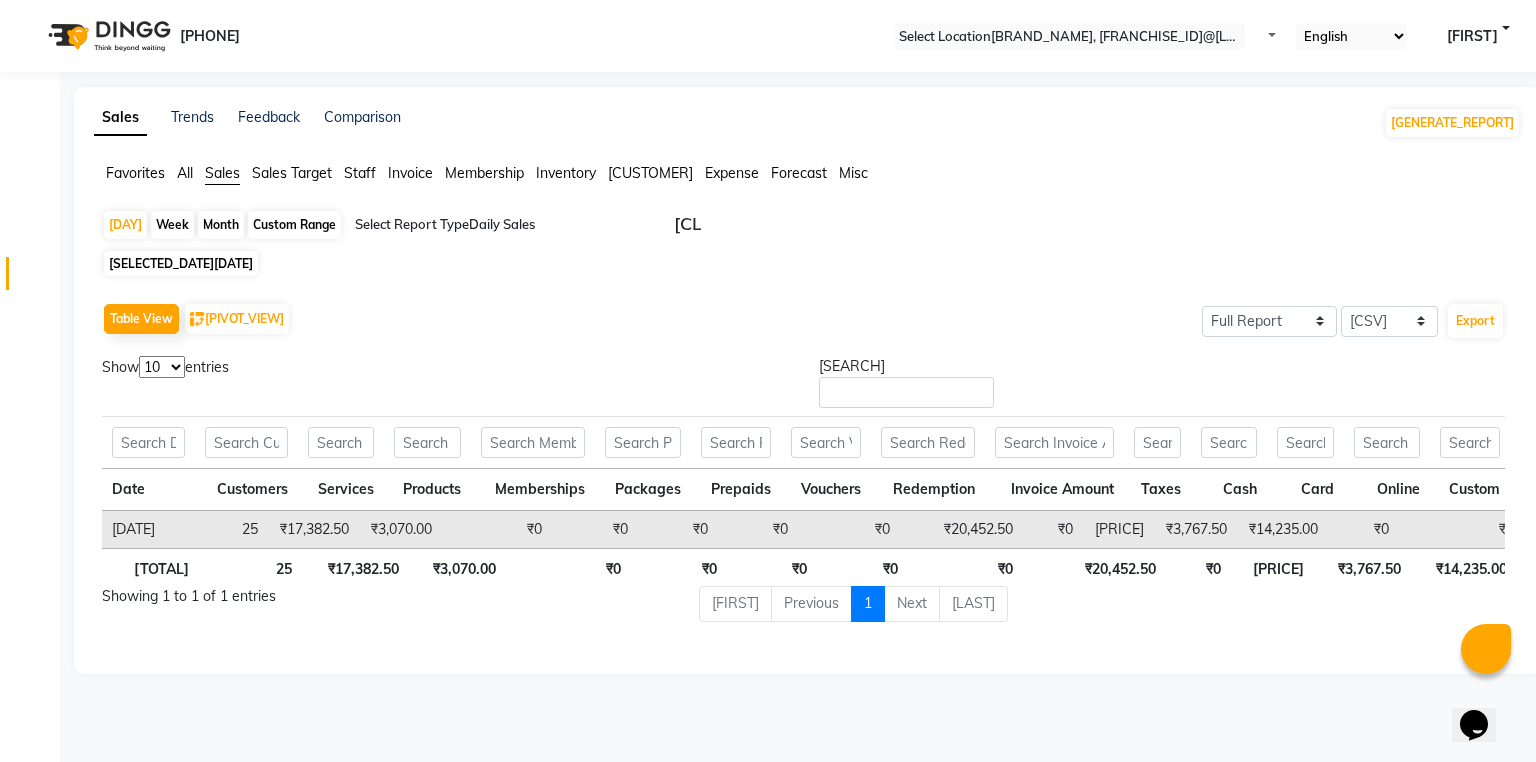 click on "Favorites All Sales Sales Target Staff Invoice Membership Inventory Customer Expense Forecast Misc" at bounding box center [807, 182] 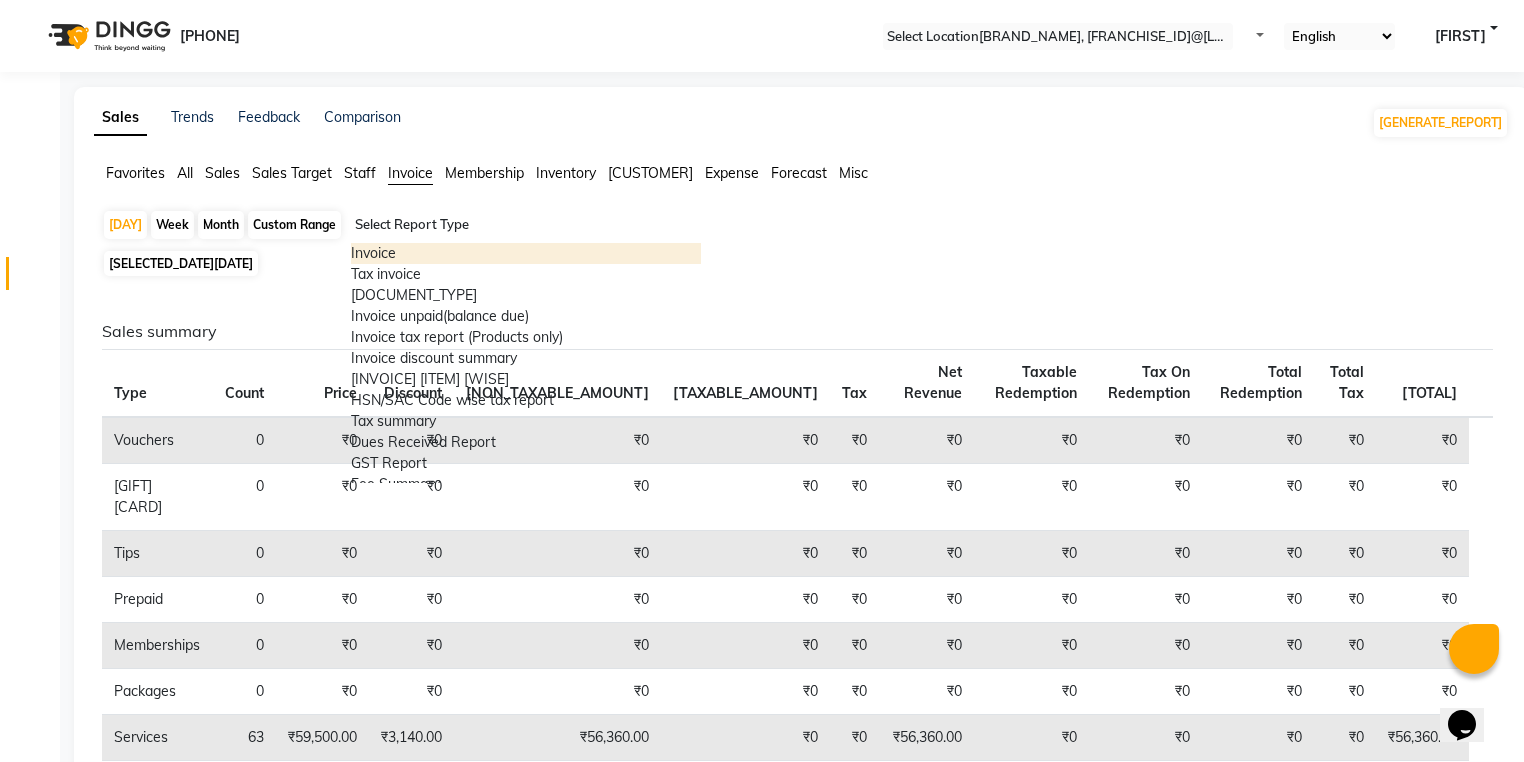click at bounding box center [526, 225] 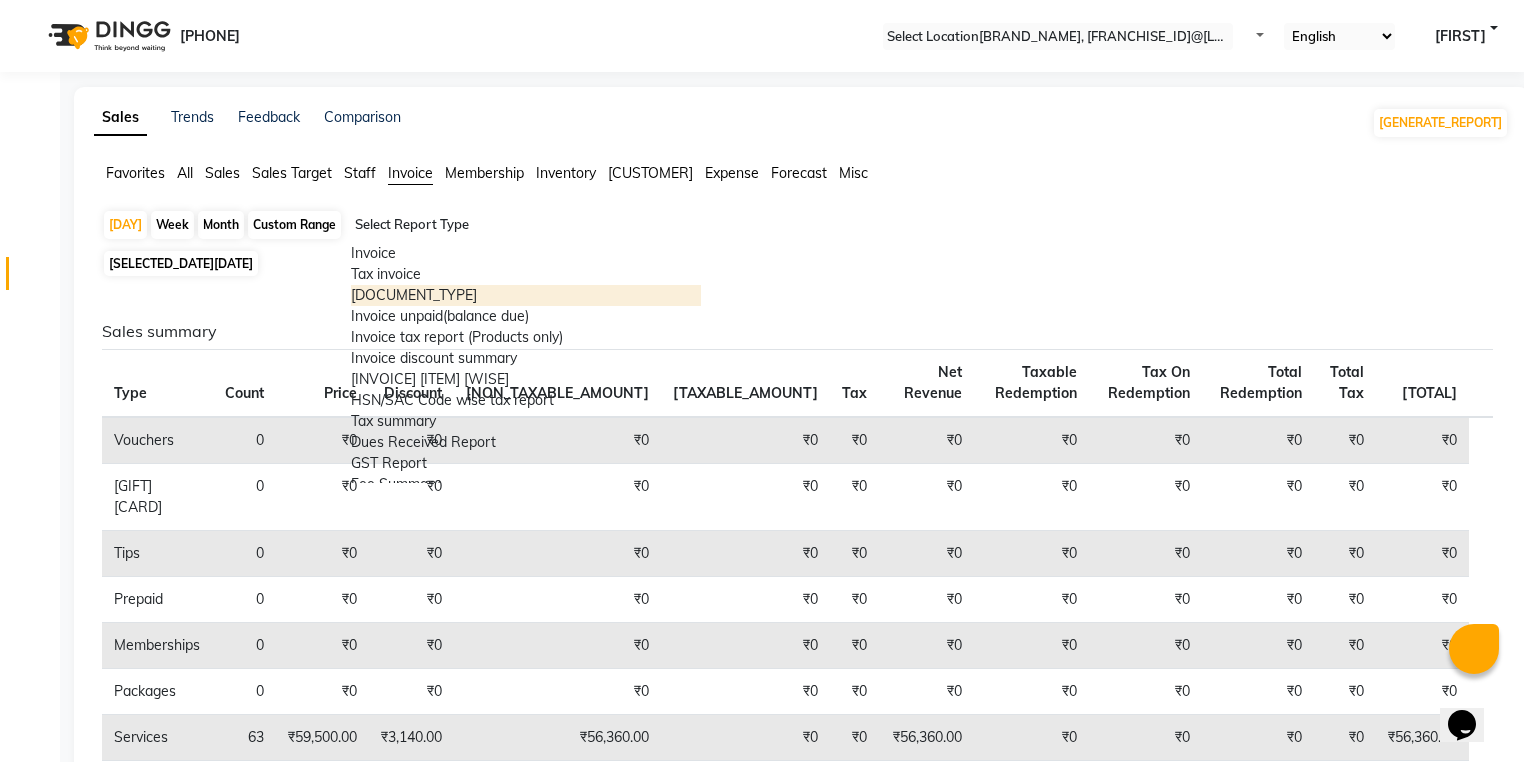 scroll, scrollTop: 80, scrollLeft: 0, axis: vertical 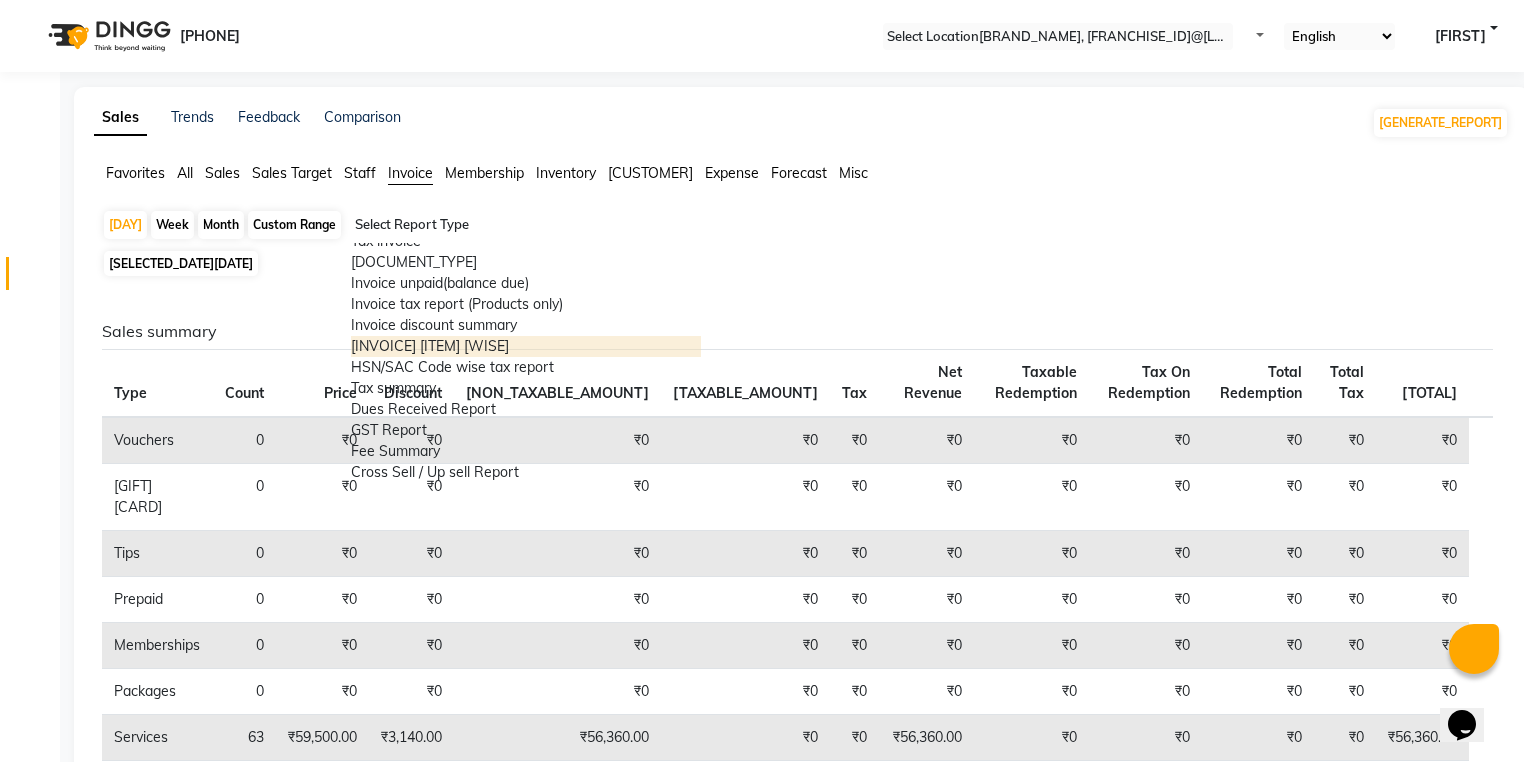 click on "Invoice Item wise" at bounding box center (526, 346) 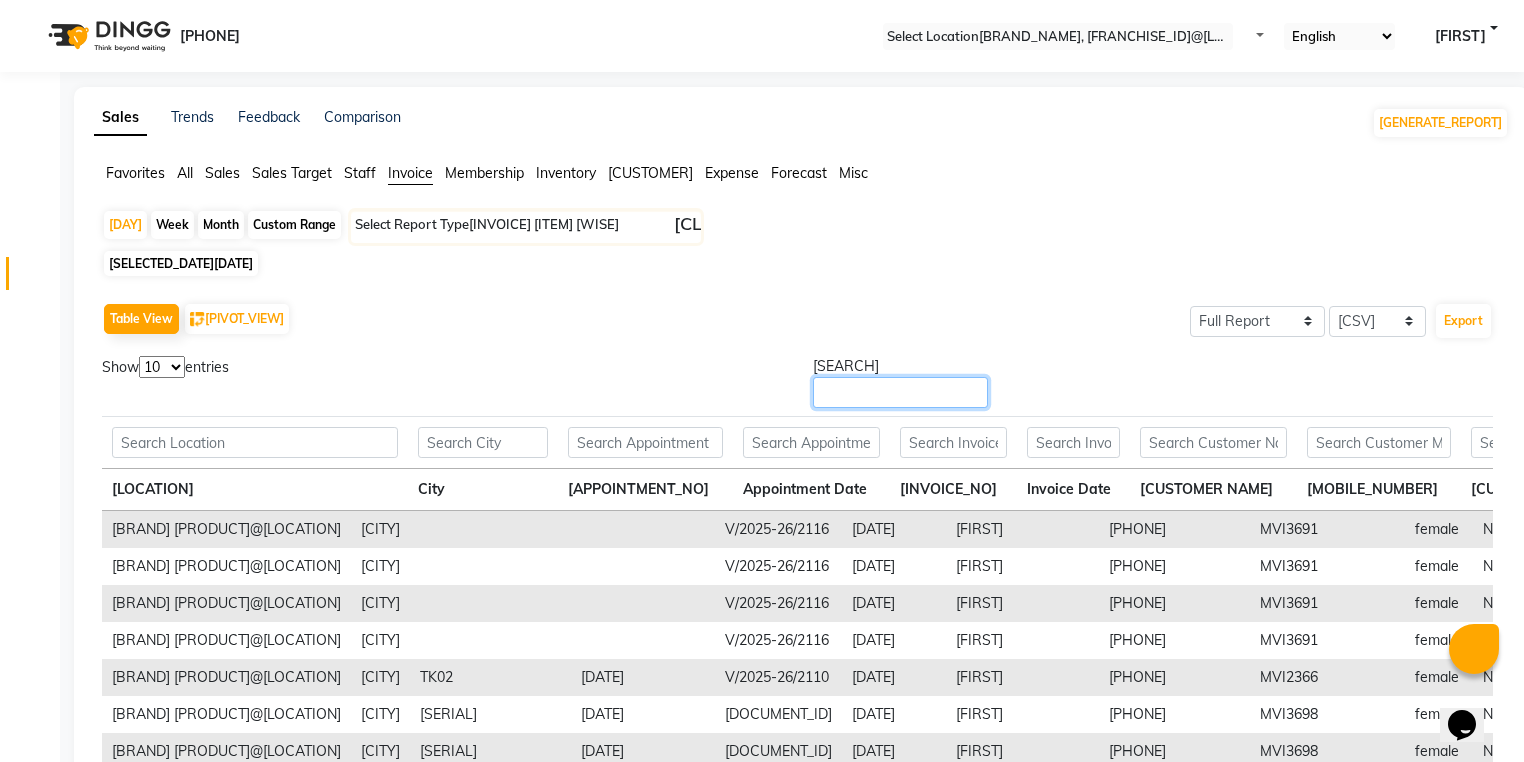 click on "•••••••" at bounding box center [900, 392] 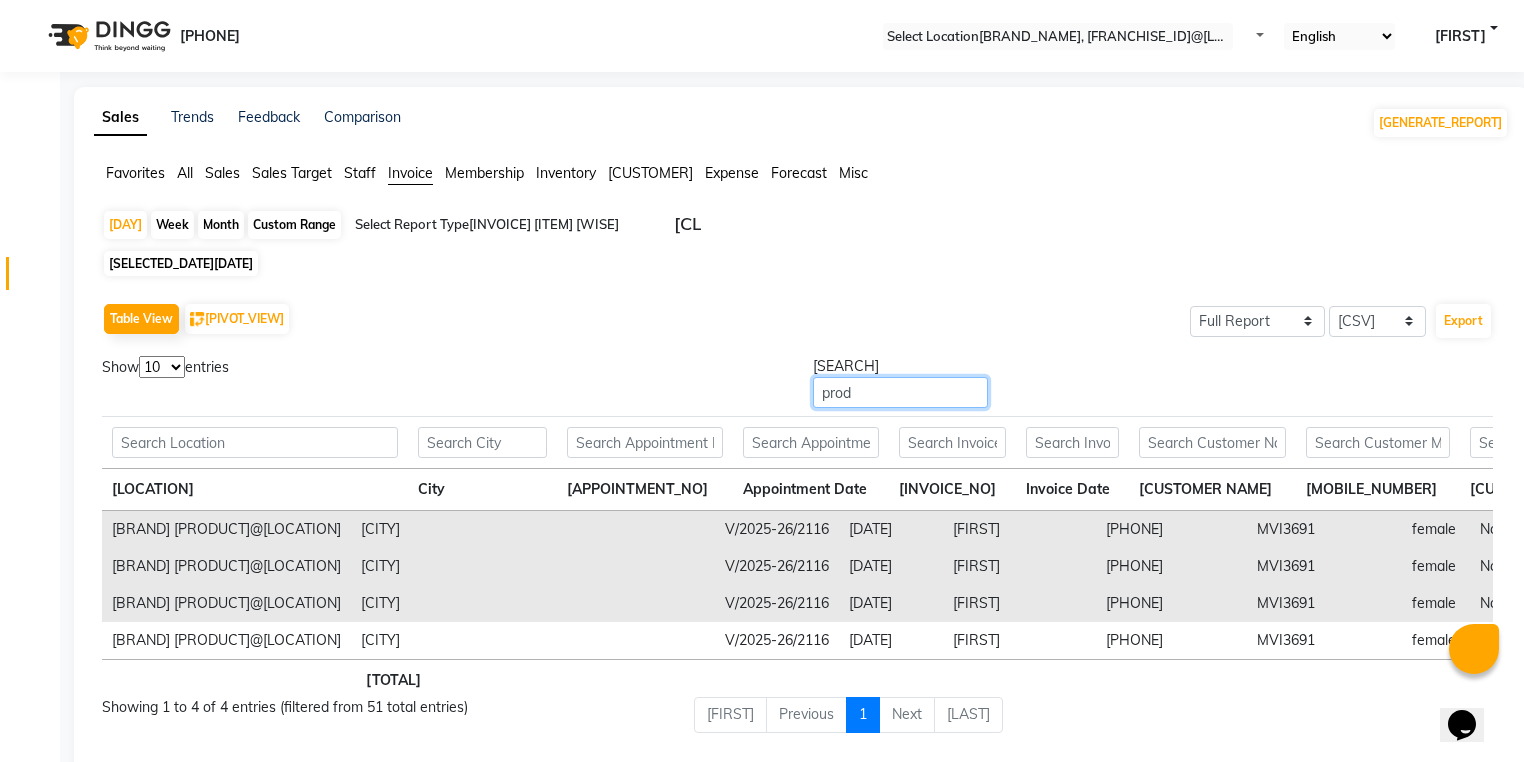 scroll, scrollTop: 56, scrollLeft: 0, axis: vertical 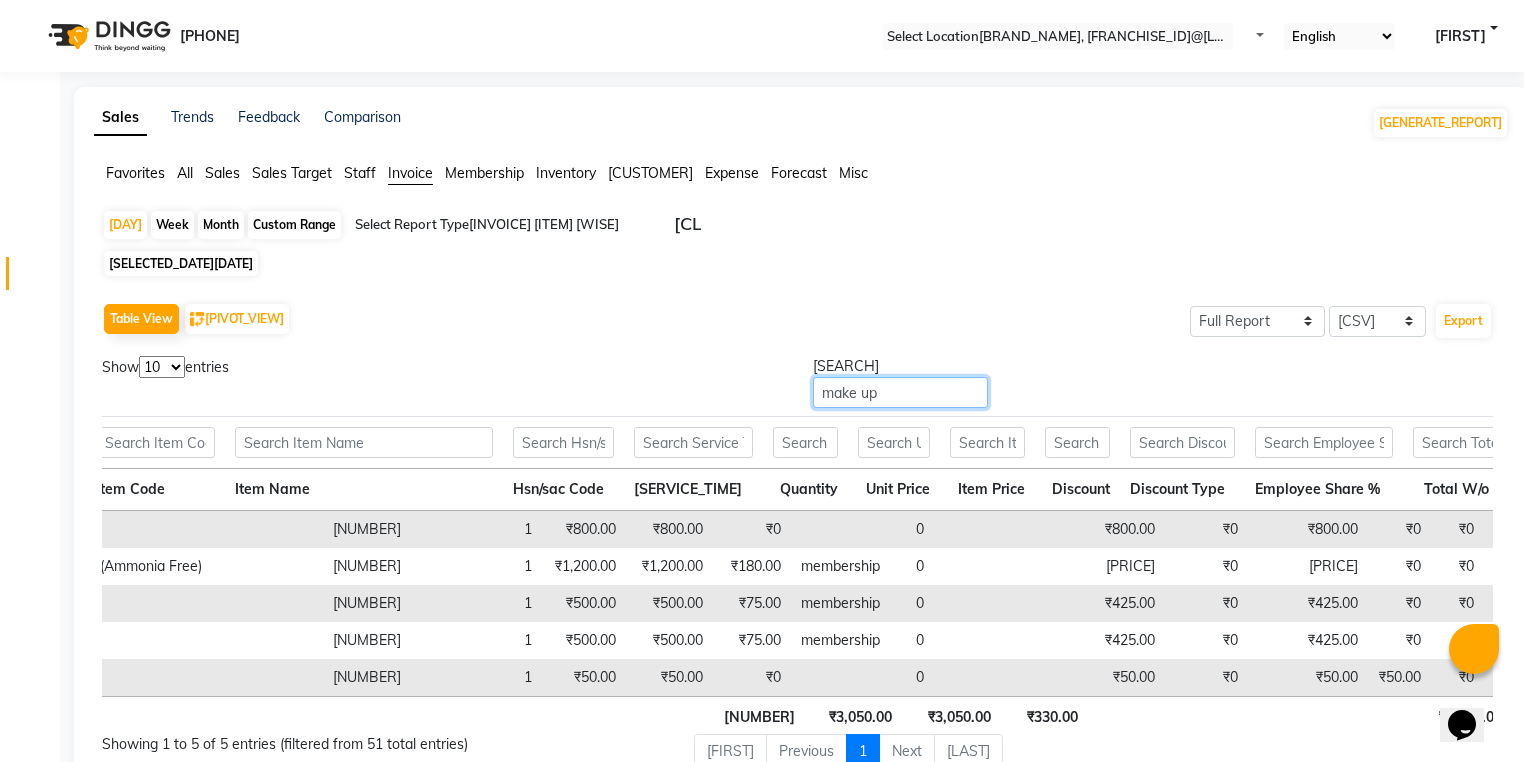 type on "•••• ••" 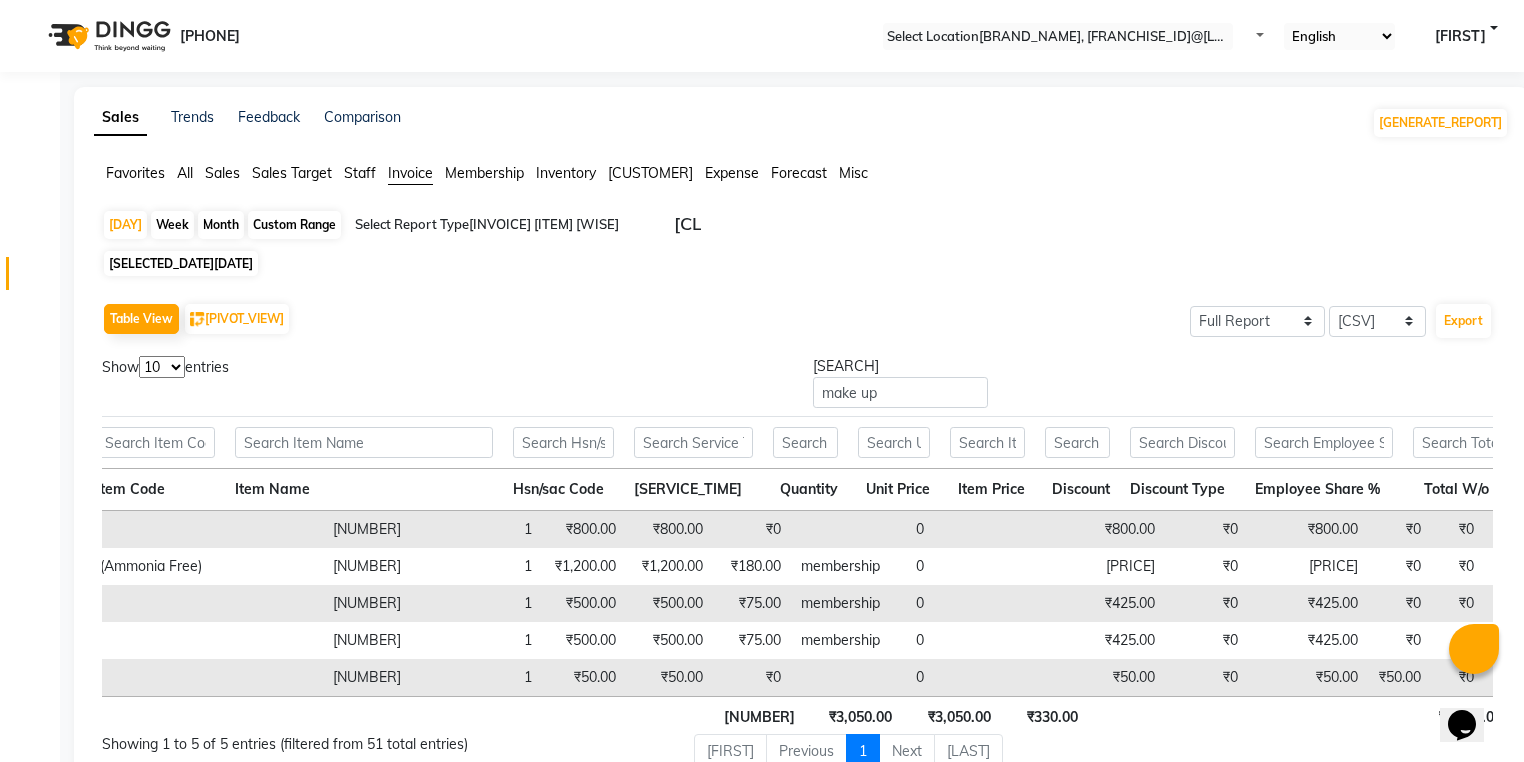 click on "Sales" at bounding box center (135, 173) 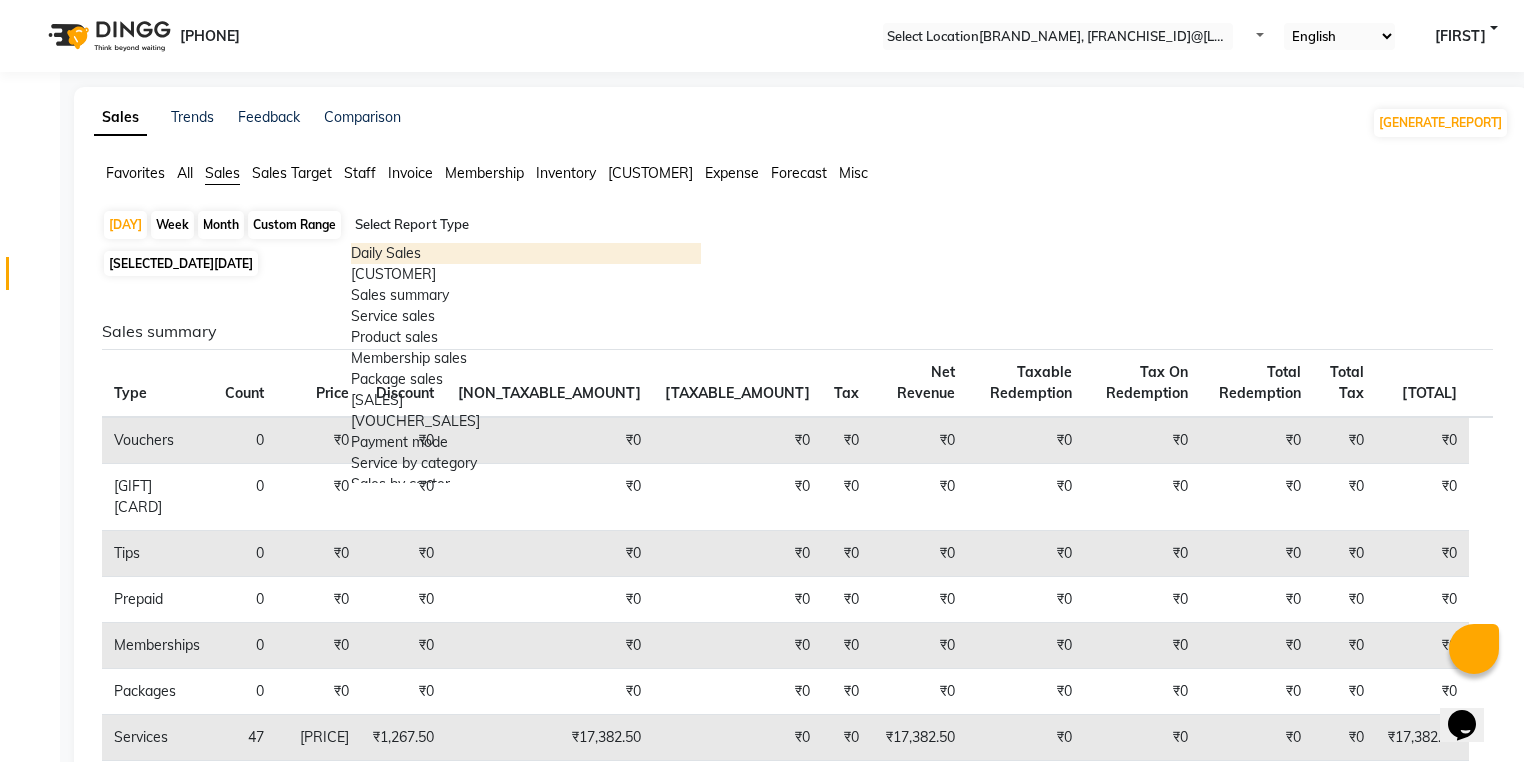 drag, startPoint x: 404, startPoint y: 212, endPoint x: 391, endPoint y: 251, distance: 41.109608 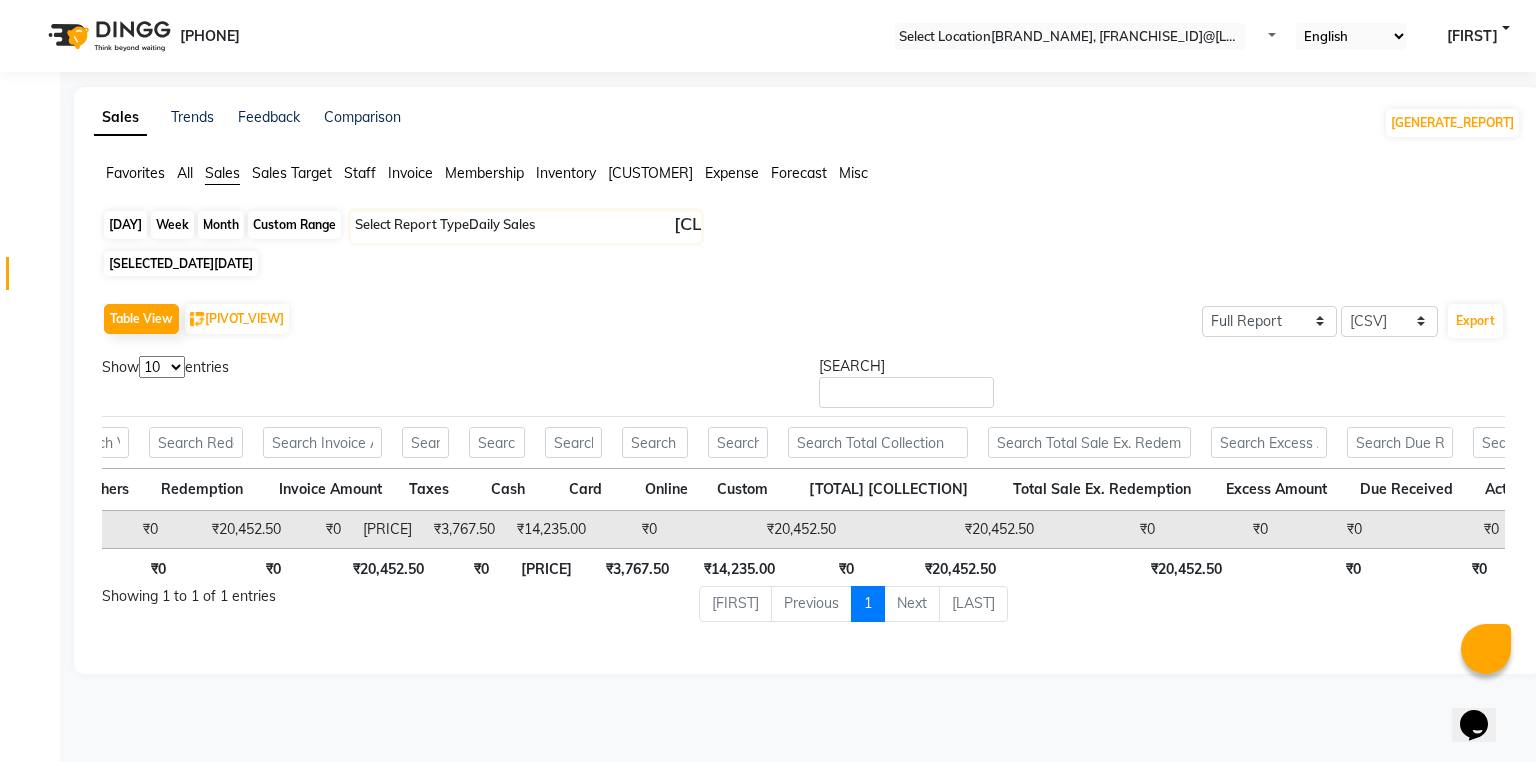 click on "Day" at bounding box center [125, 225] 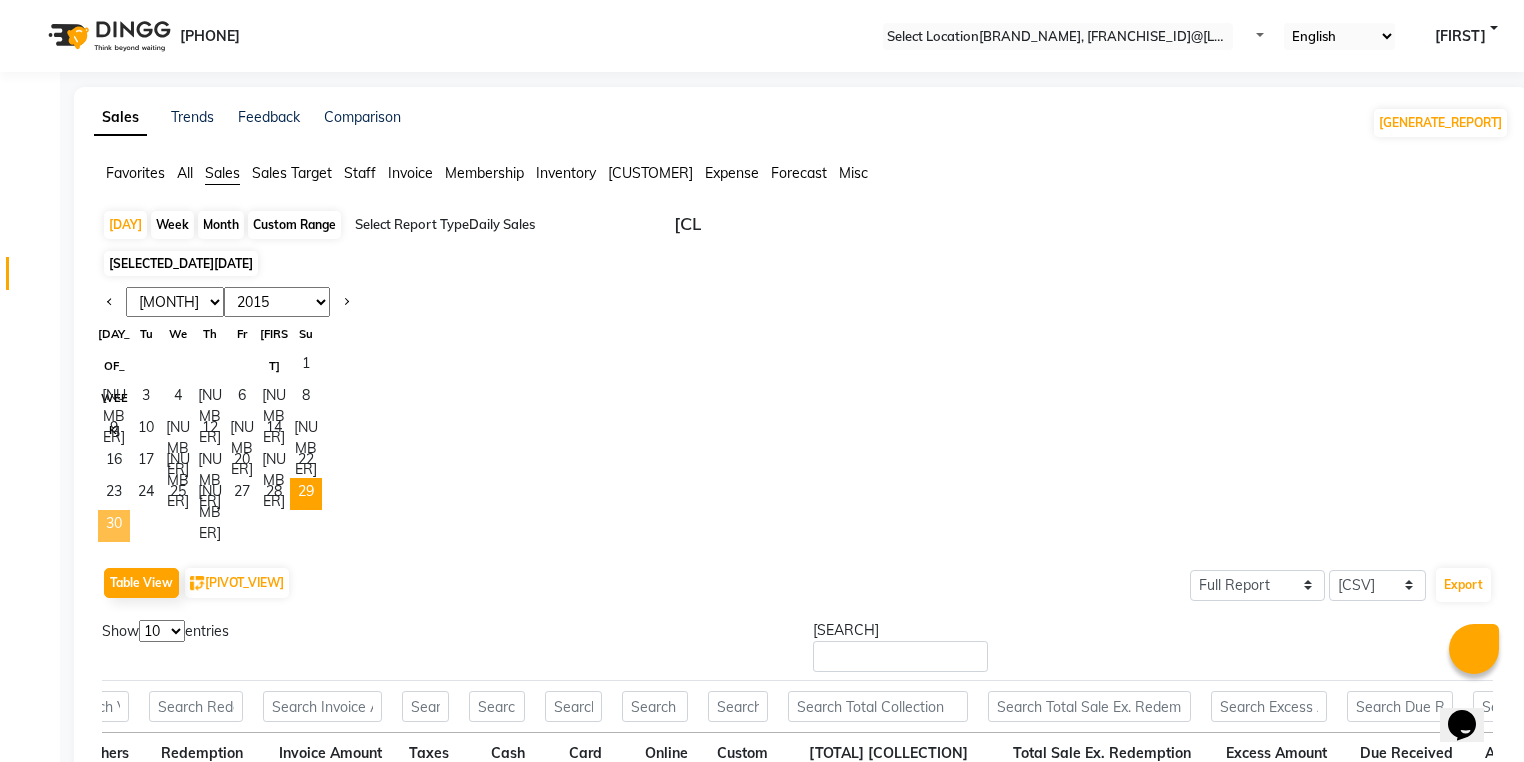 click on "••" at bounding box center (114, 526) 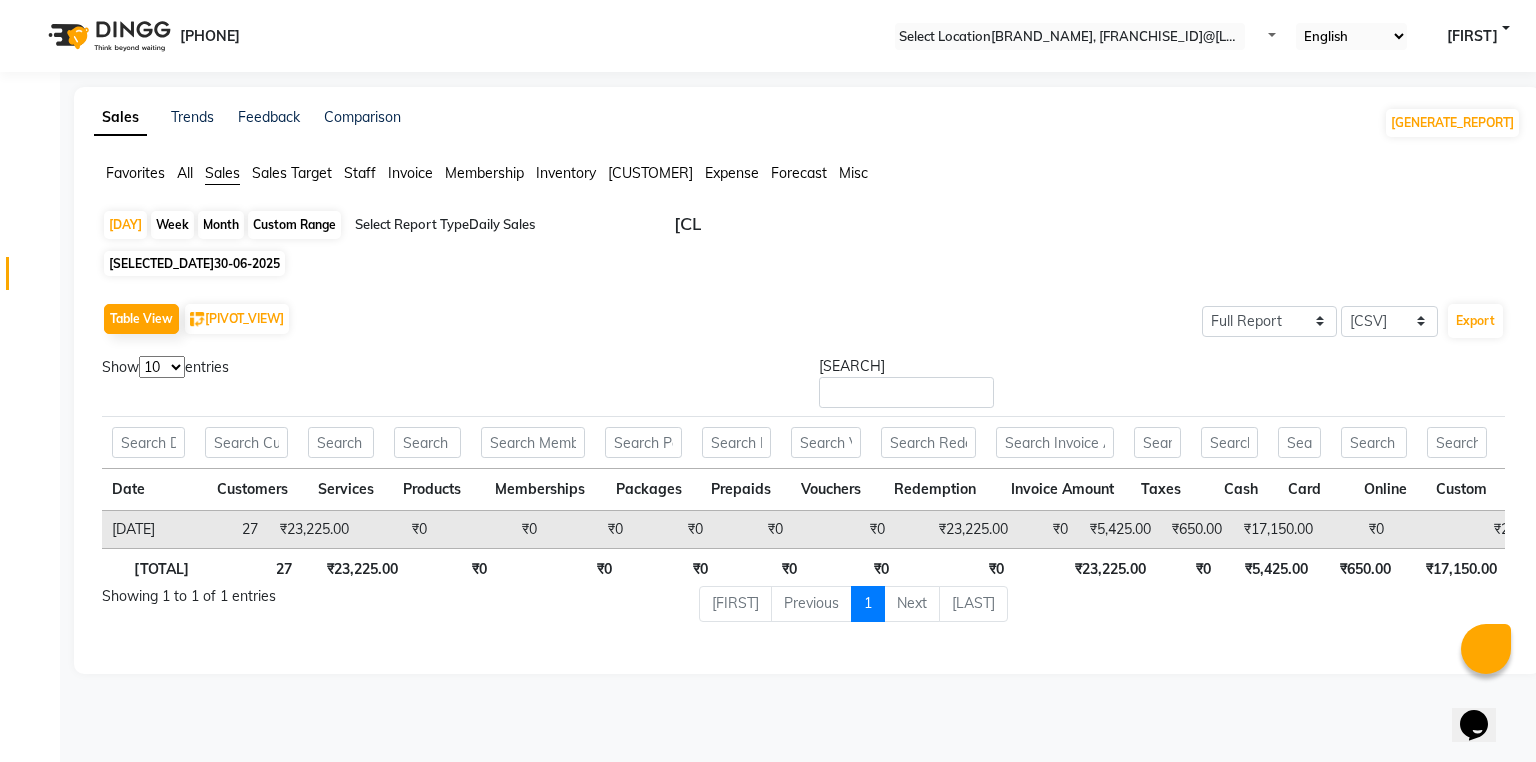 click on "•••••••" at bounding box center (135, 173) 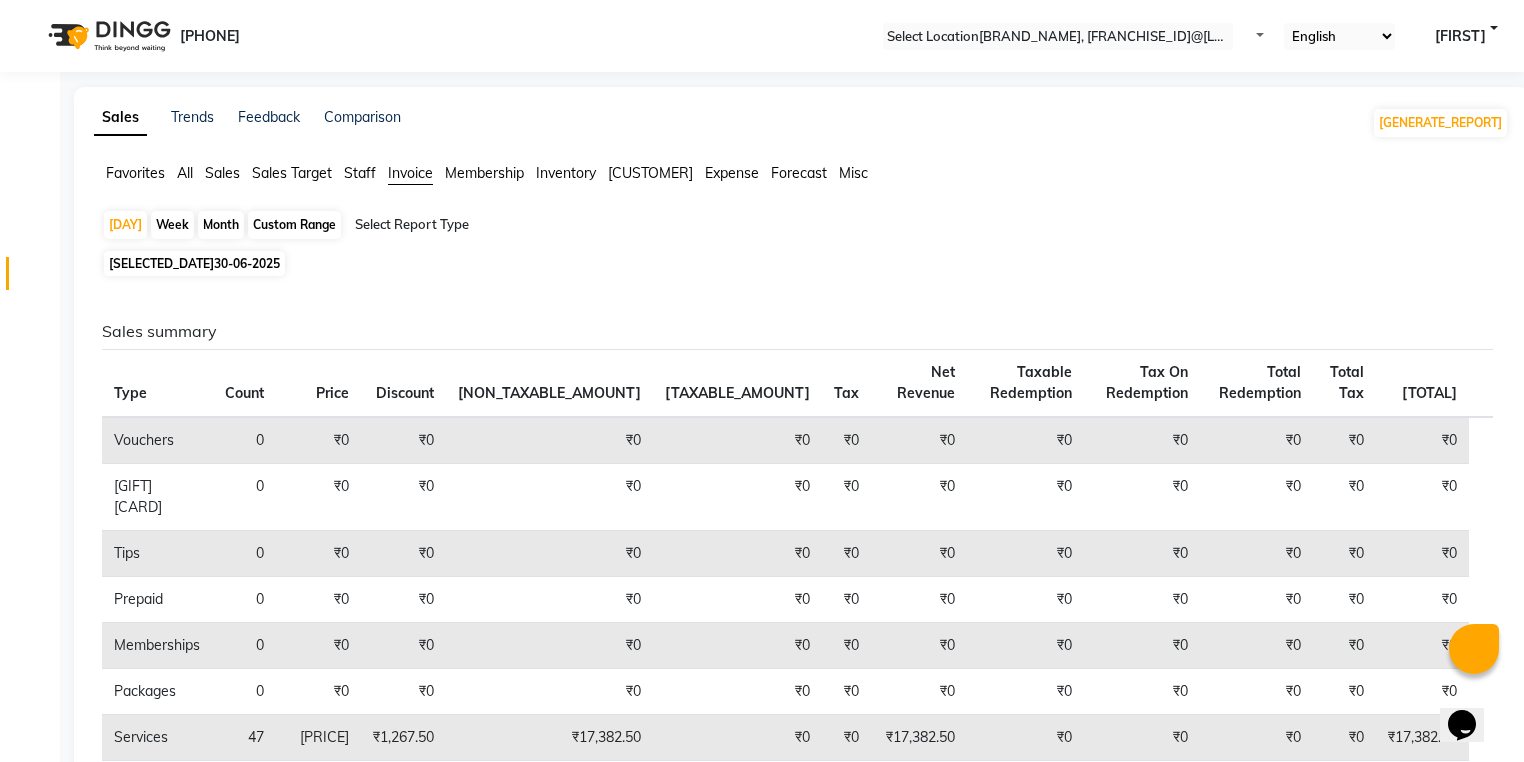 click at bounding box center (526, 225) 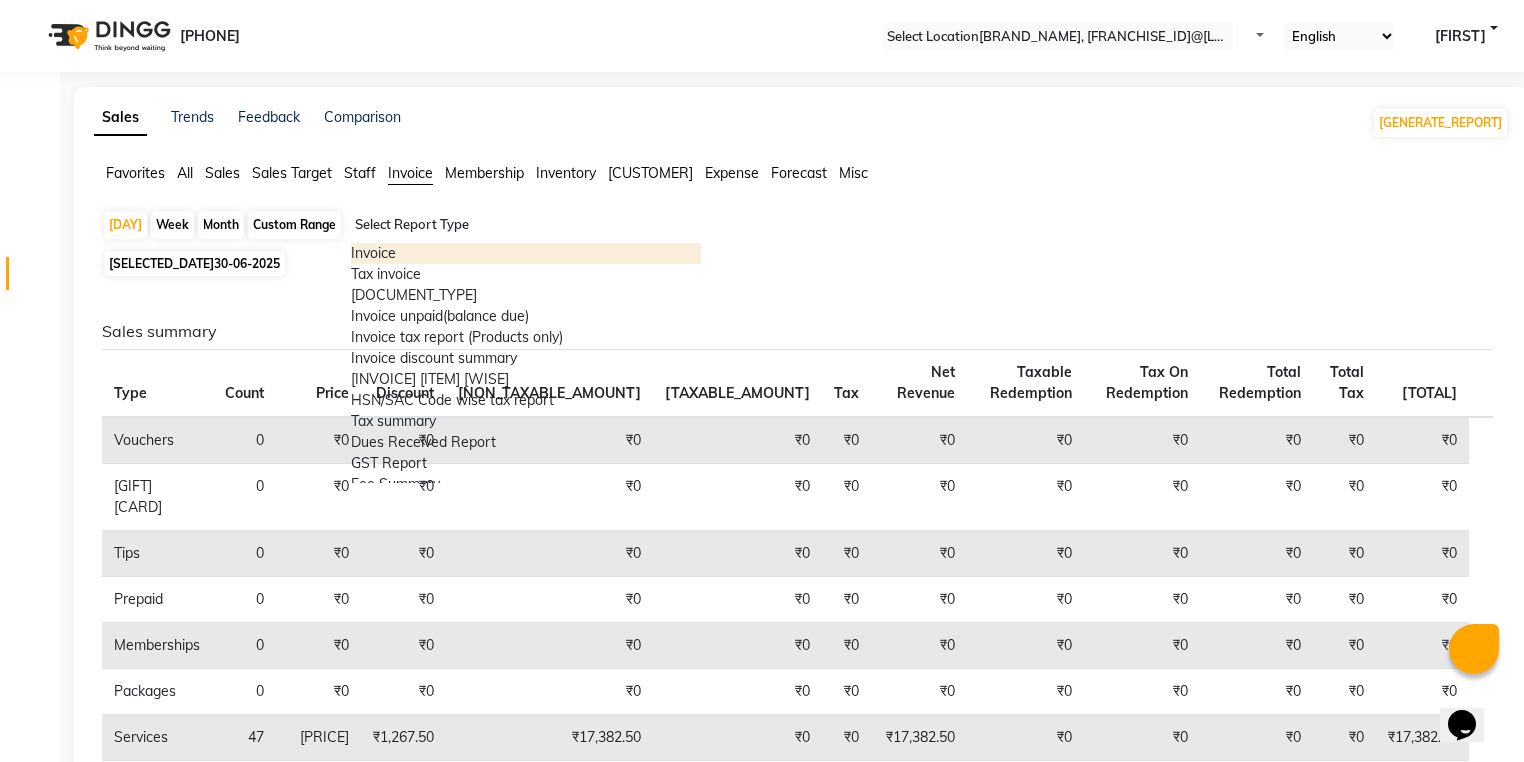 scroll, scrollTop: 80, scrollLeft: 0, axis: vertical 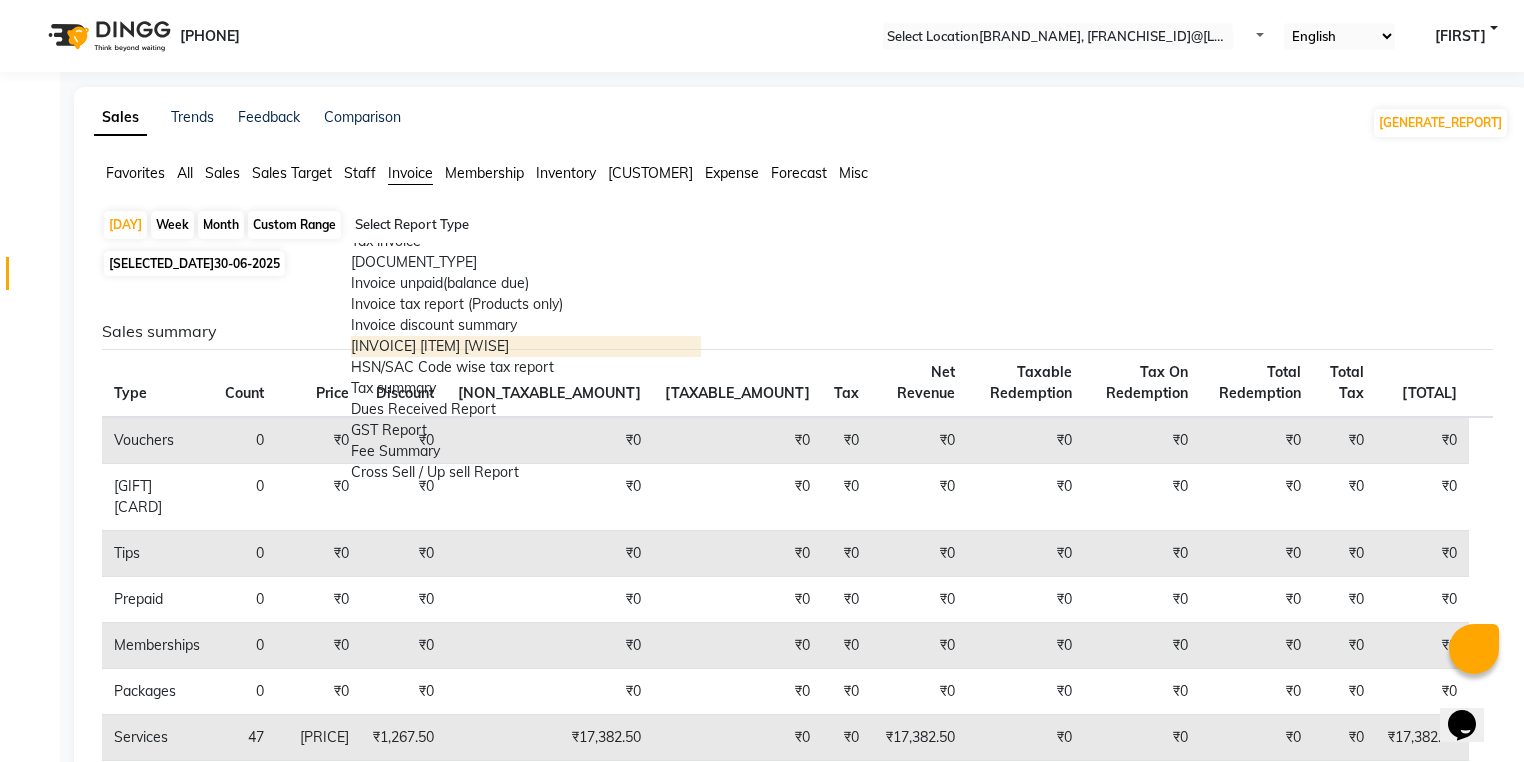 click on "Invoice Item wise" at bounding box center (526, 346) 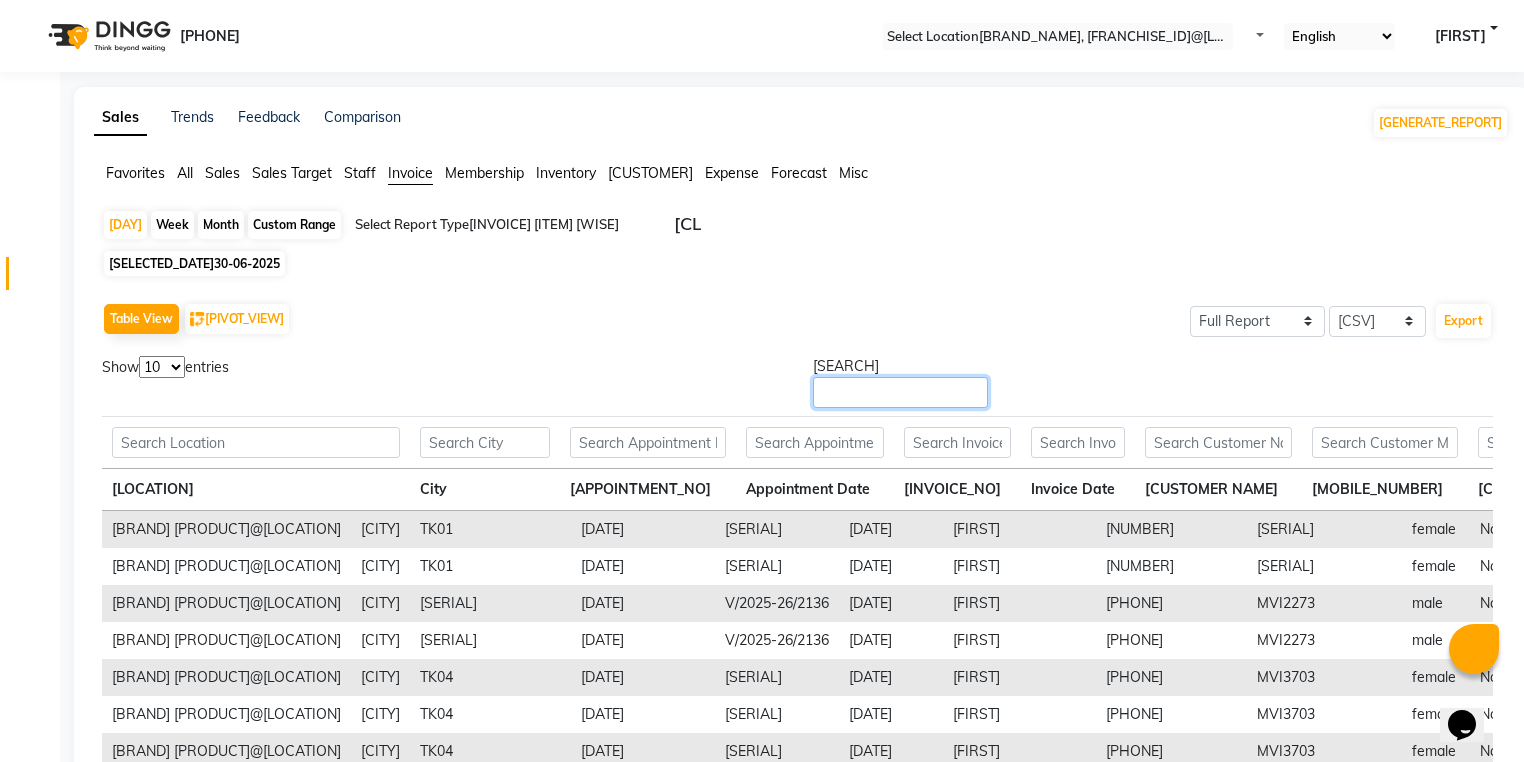 click on "•••••••" at bounding box center (900, 392) 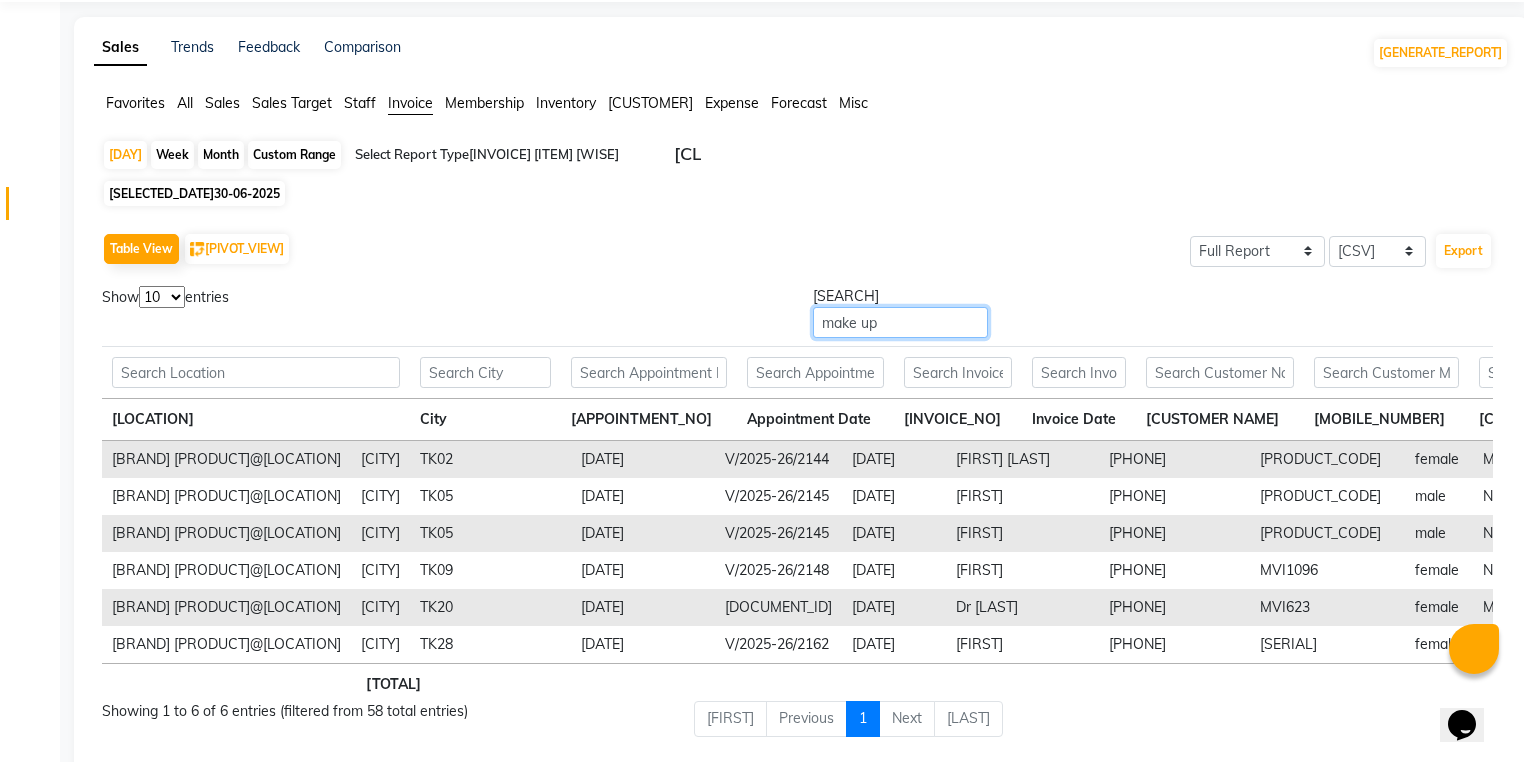 scroll, scrollTop: 130, scrollLeft: 0, axis: vertical 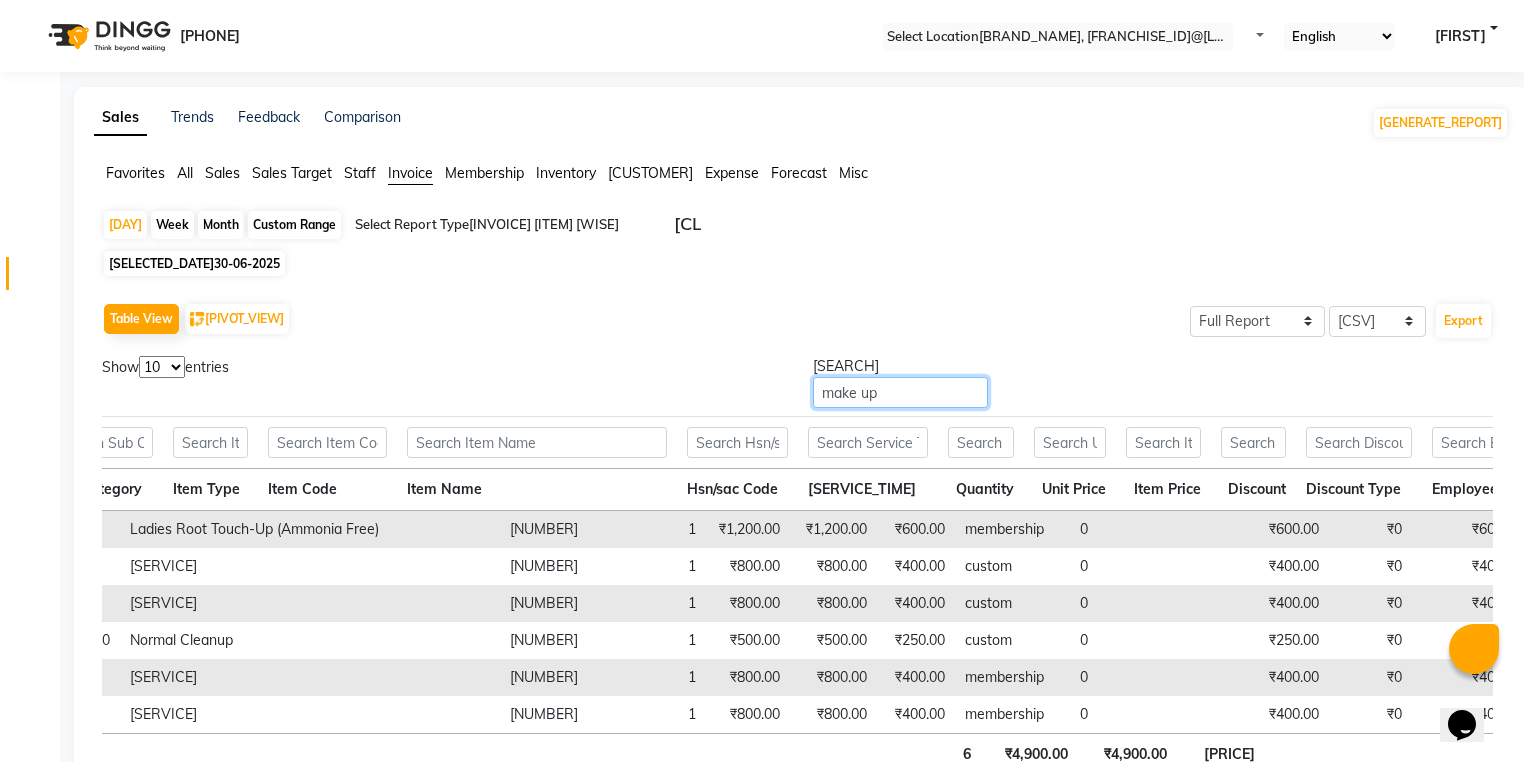 type on "•••• ••" 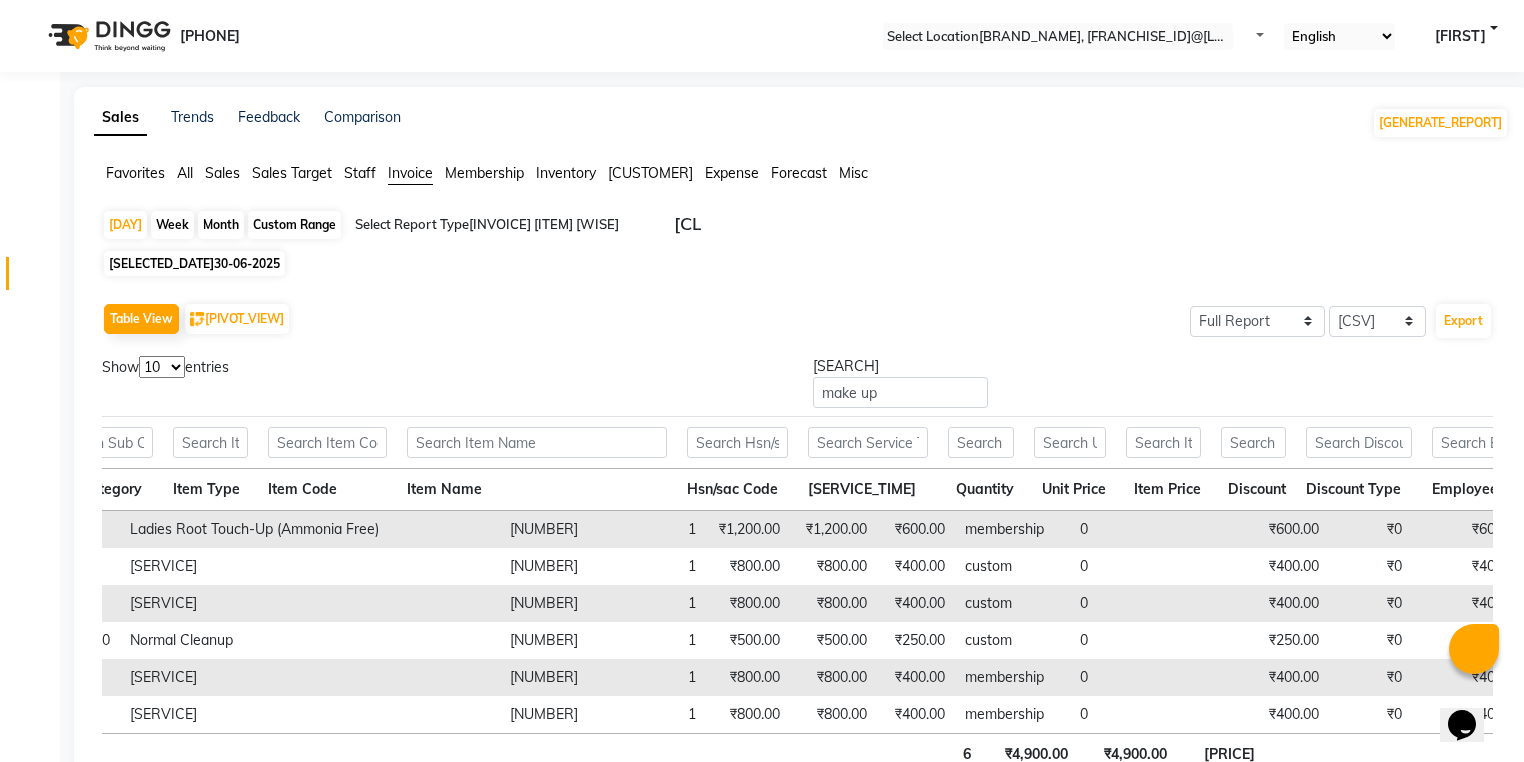 click on "Sales" at bounding box center (135, 173) 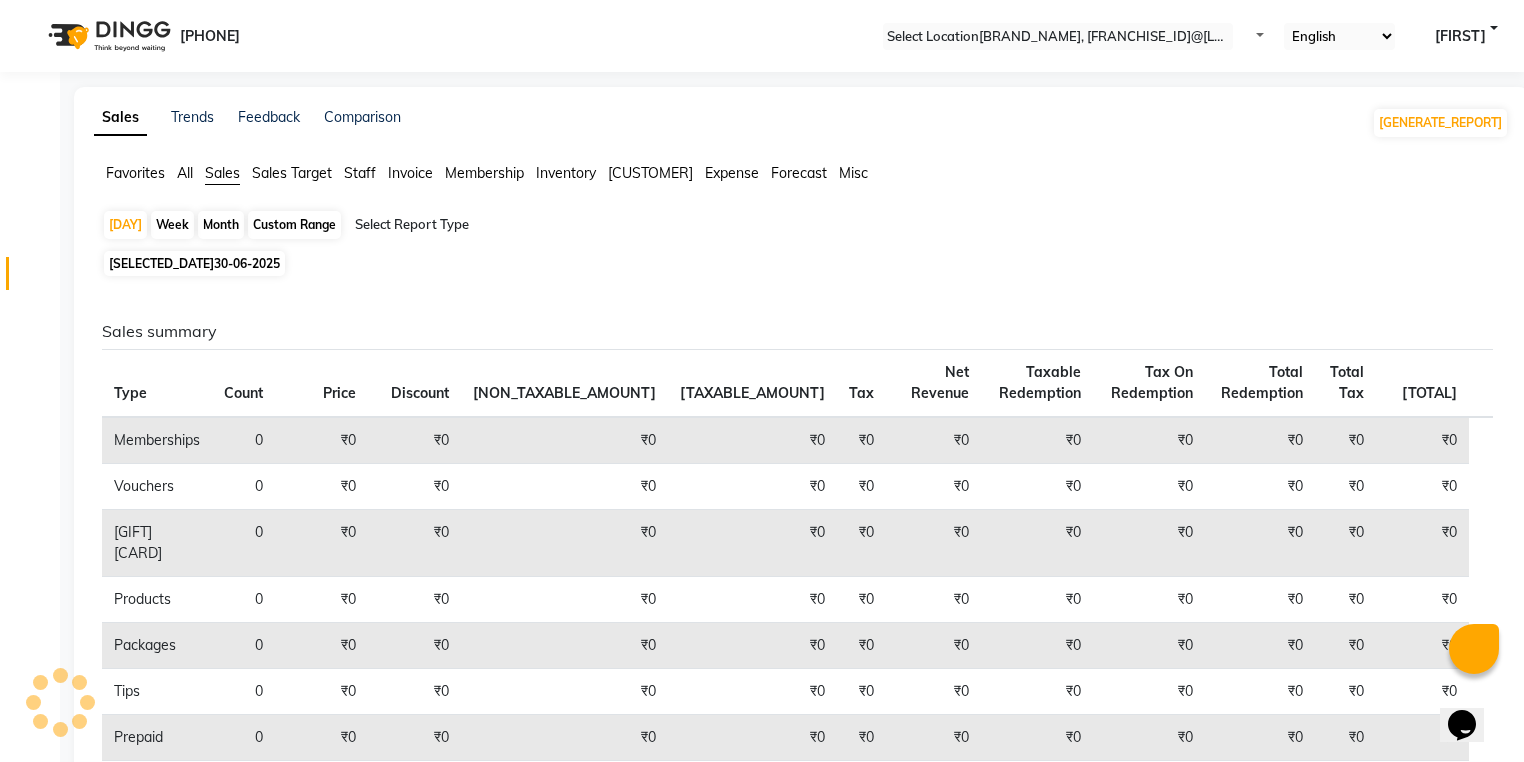 click at bounding box center (526, 225) 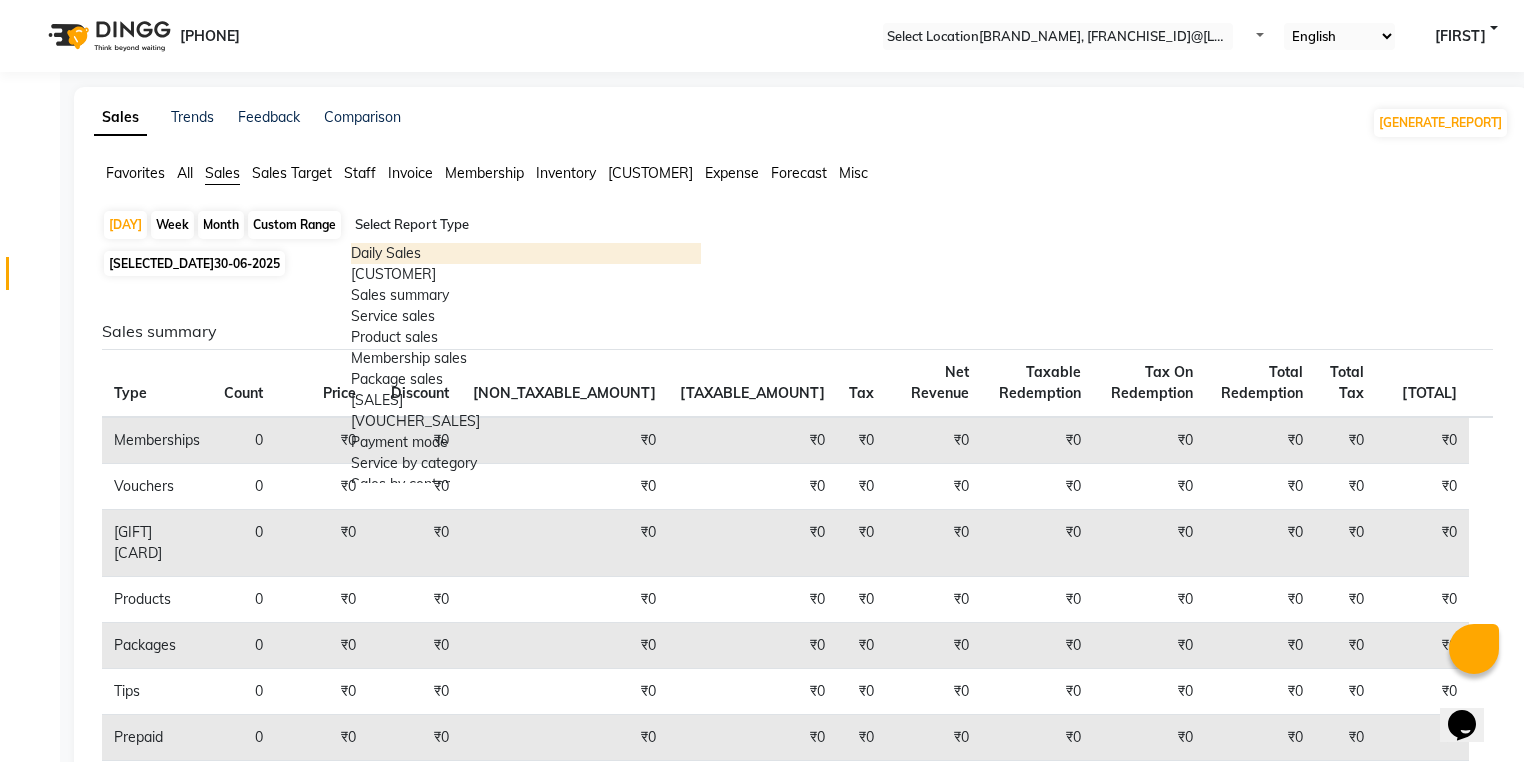 click on "Daily Sales" at bounding box center [526, 253] 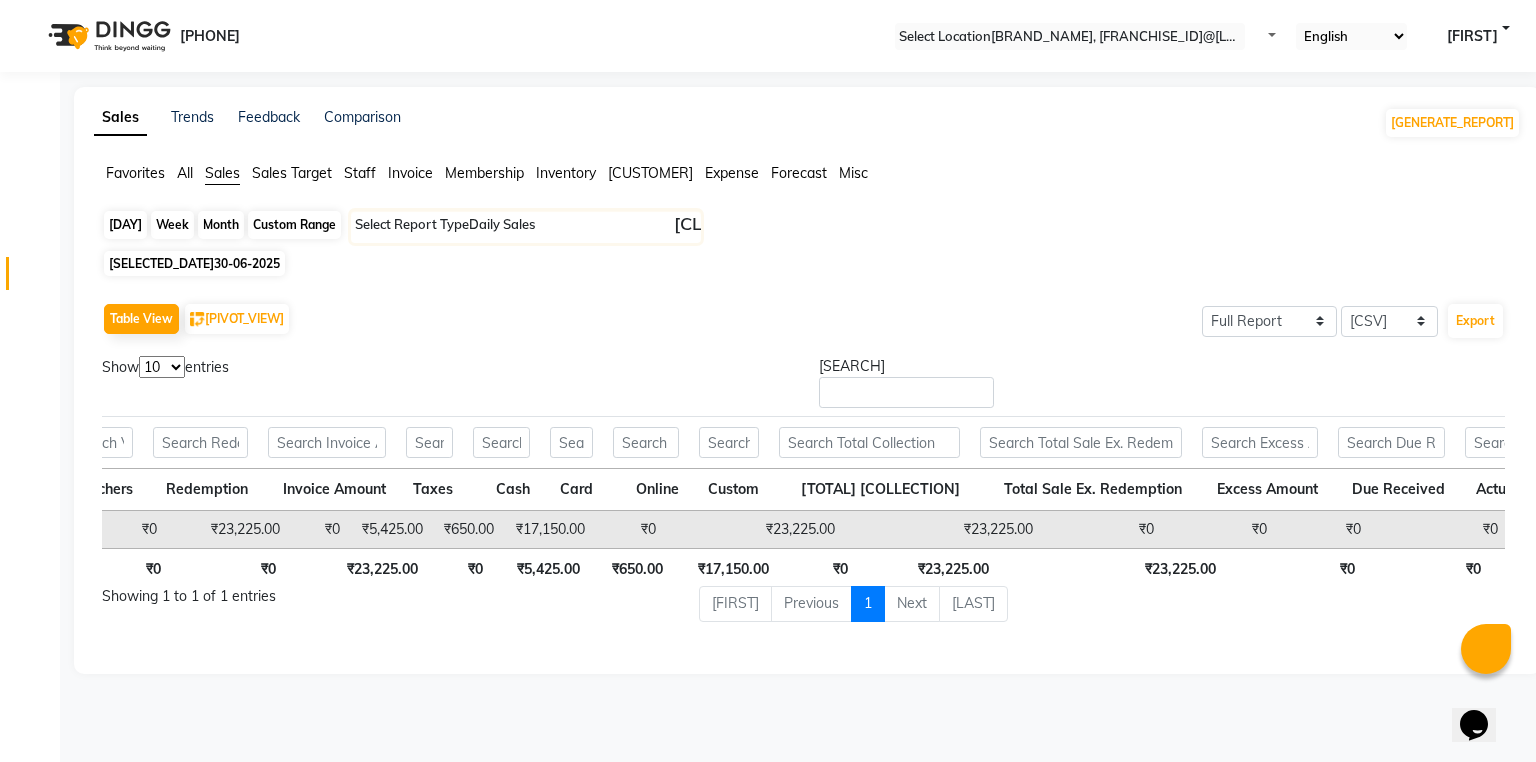 click on "Day" at bounding box center [125, 225] 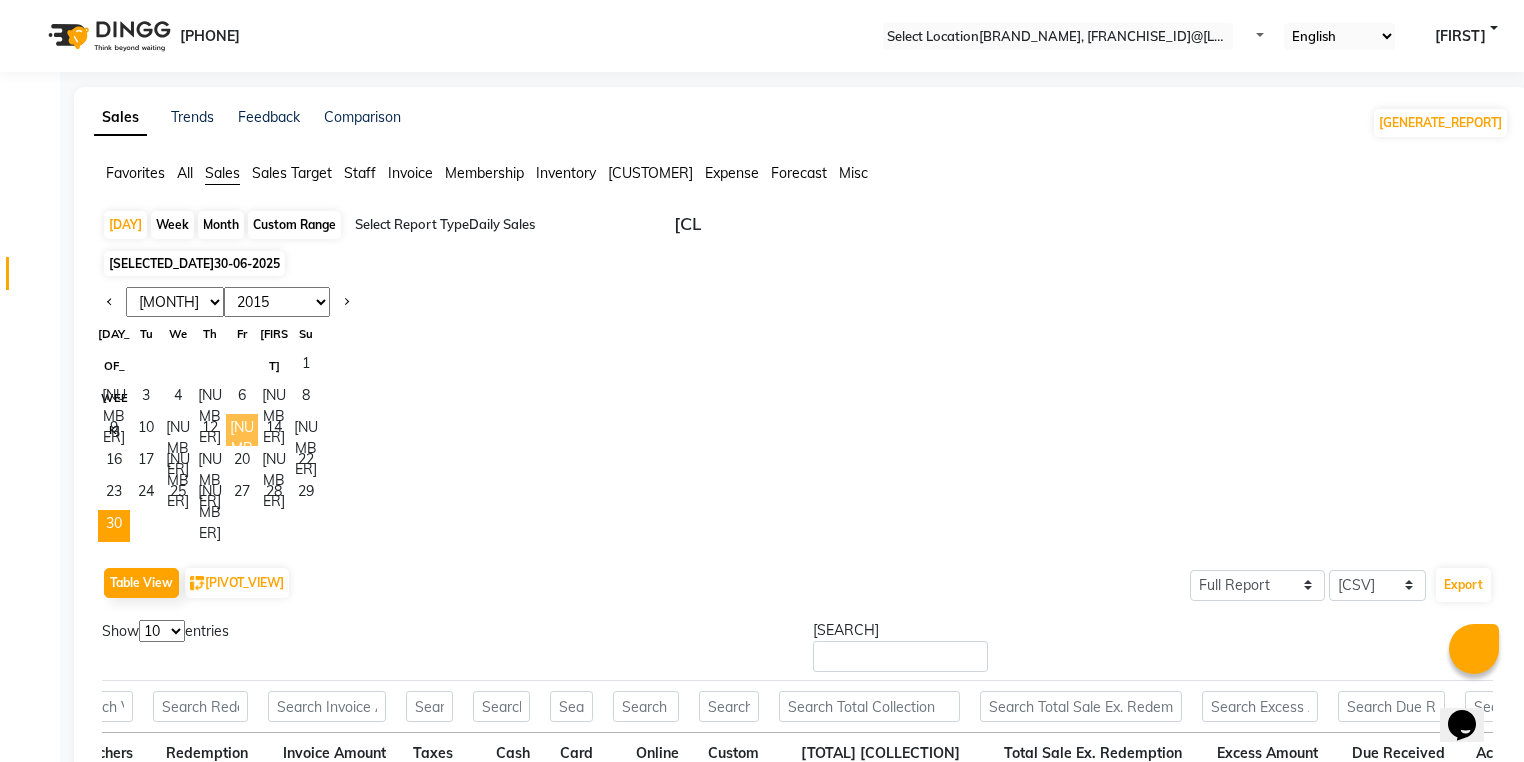 click on "13" at bounding box center [242, 430] 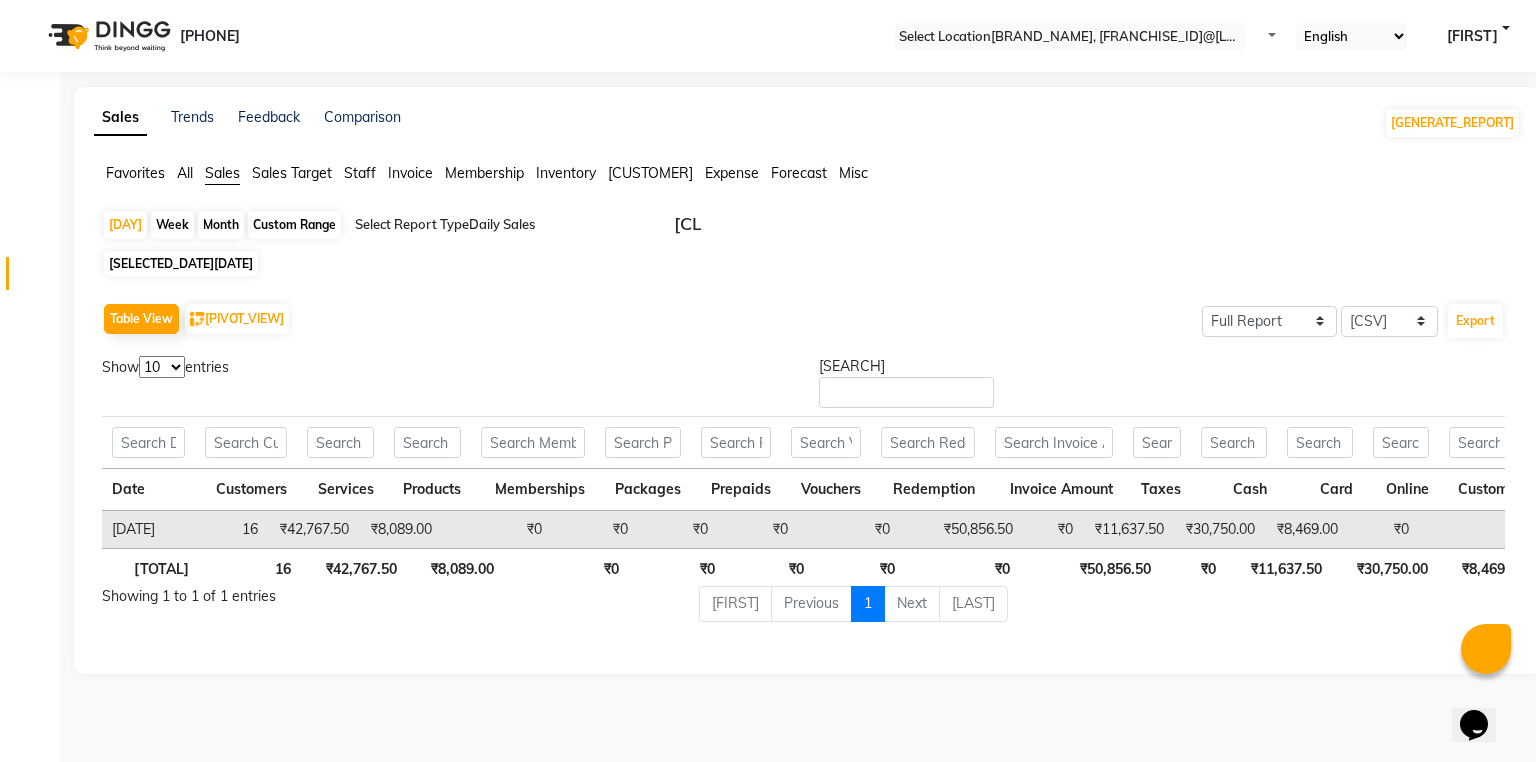 scroll, scrollTop: 0, scrollLeft: 128, axis: horizontal 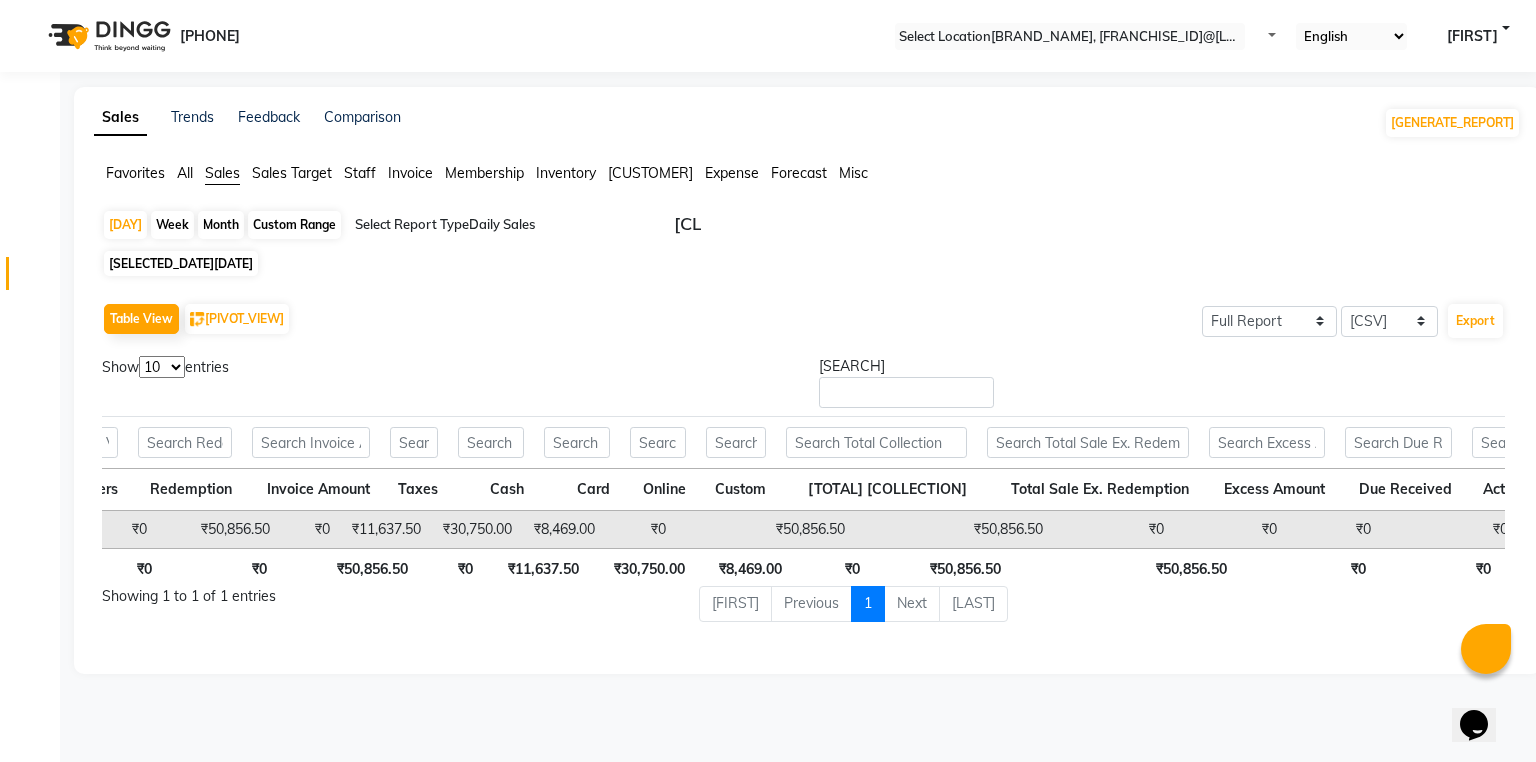 click on "•••••" at bounding box center [221, 225] 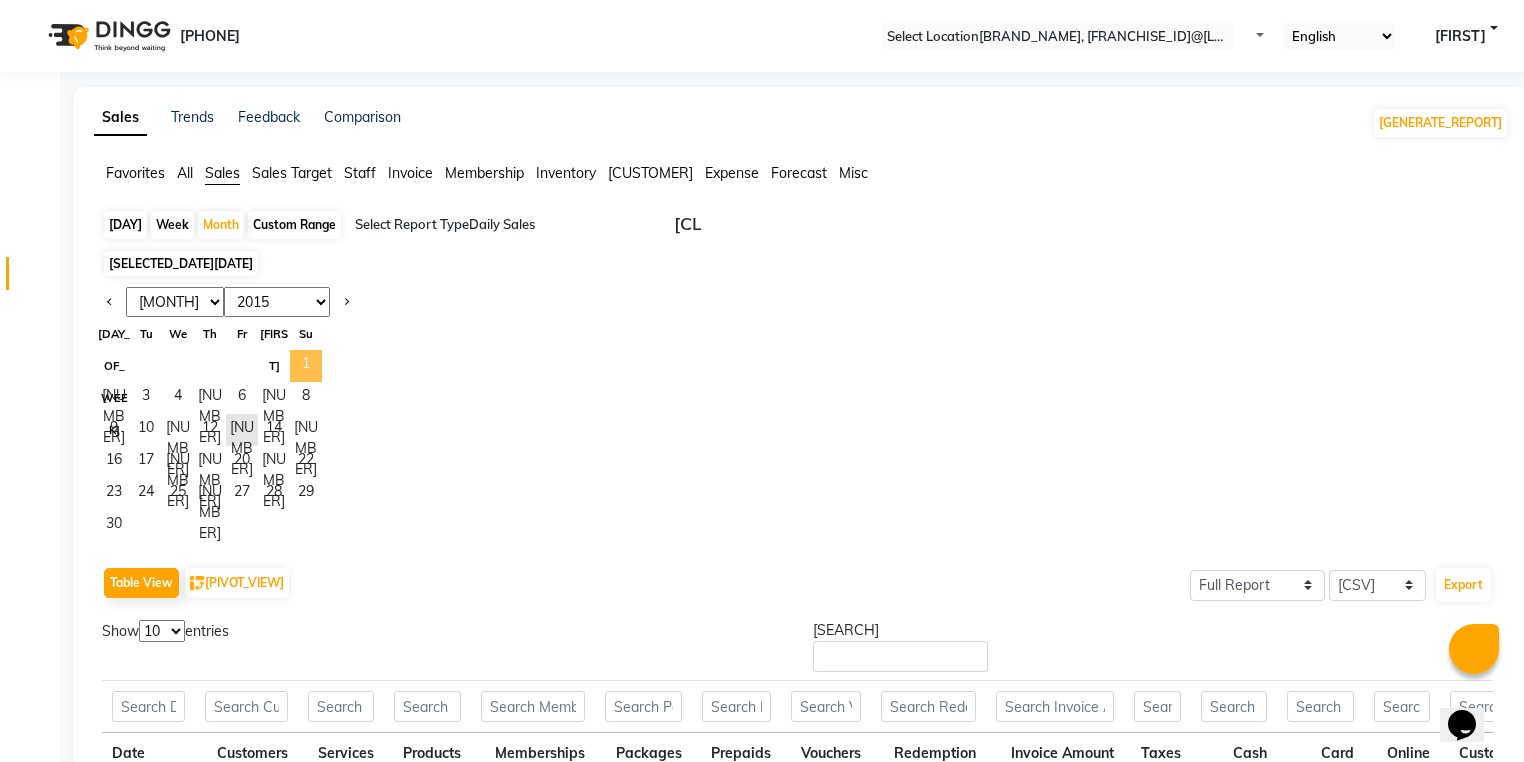 click on "1" at bounding box center (306, 366) 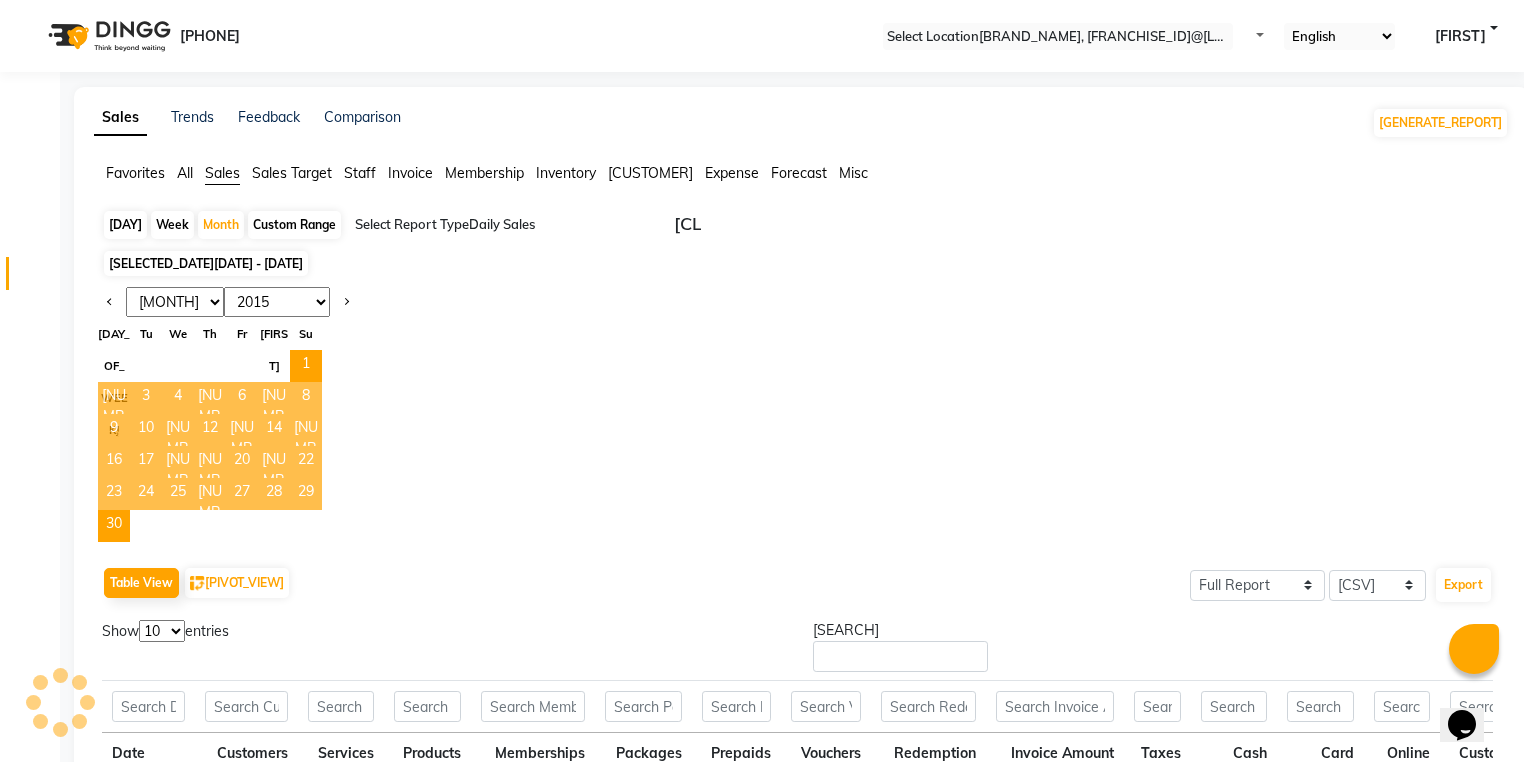 click at bounding box center [526, 225] 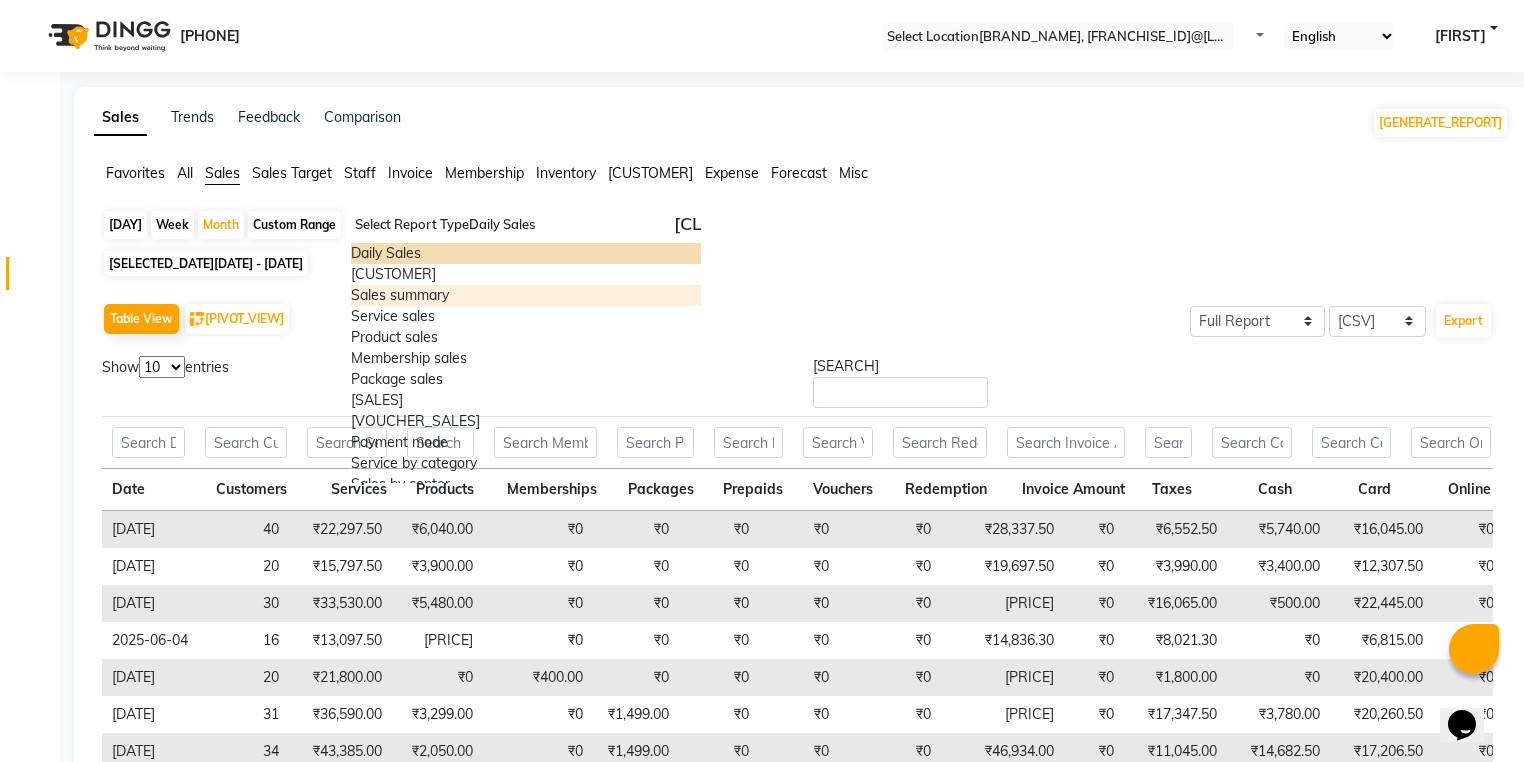 click on "Sales summary" at bounding box center (526, 295) 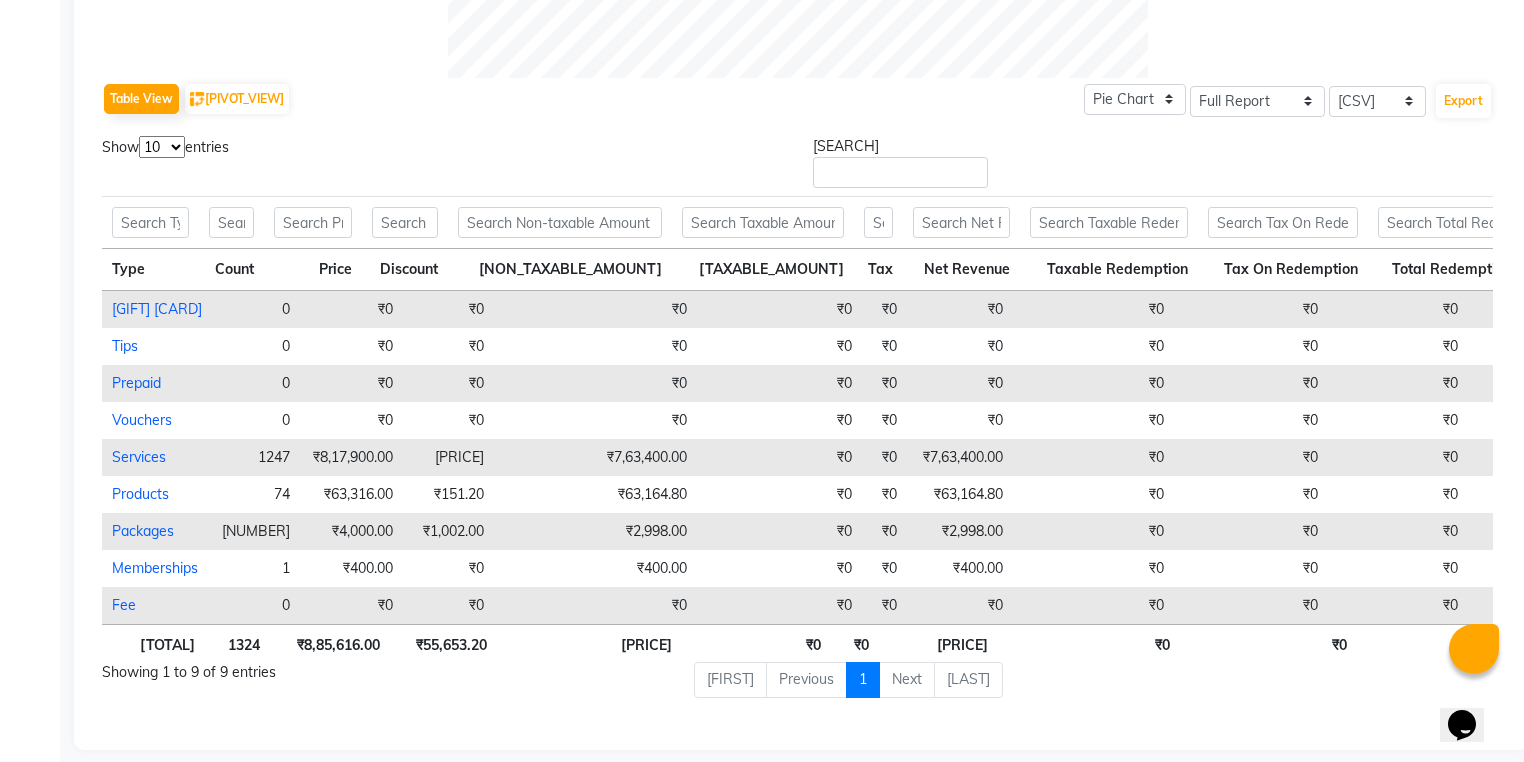 scroll, scrollTop: 965, scrollLeft: 0, axis: vertical 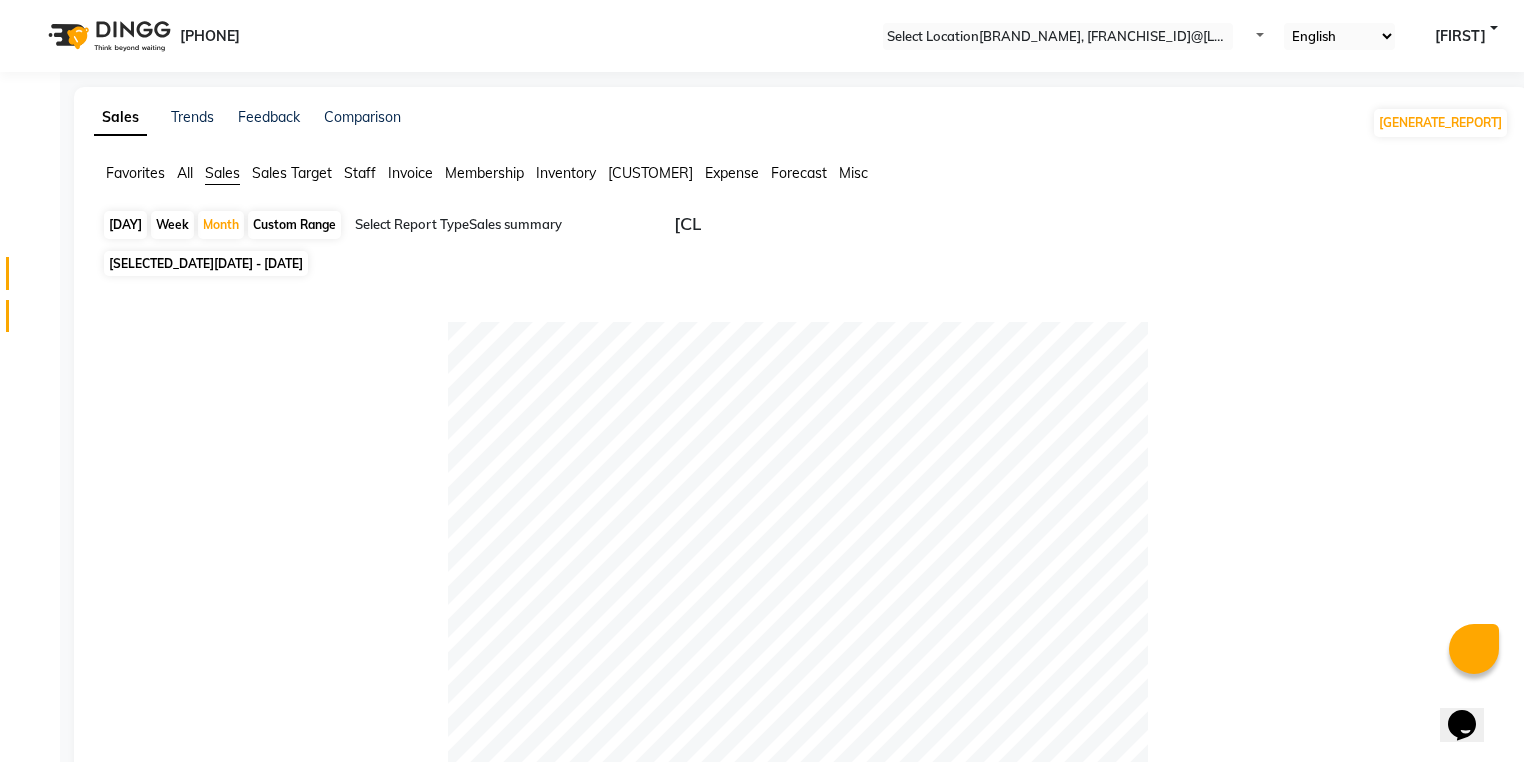 click on "Settings" at bounding box center (30, 316) 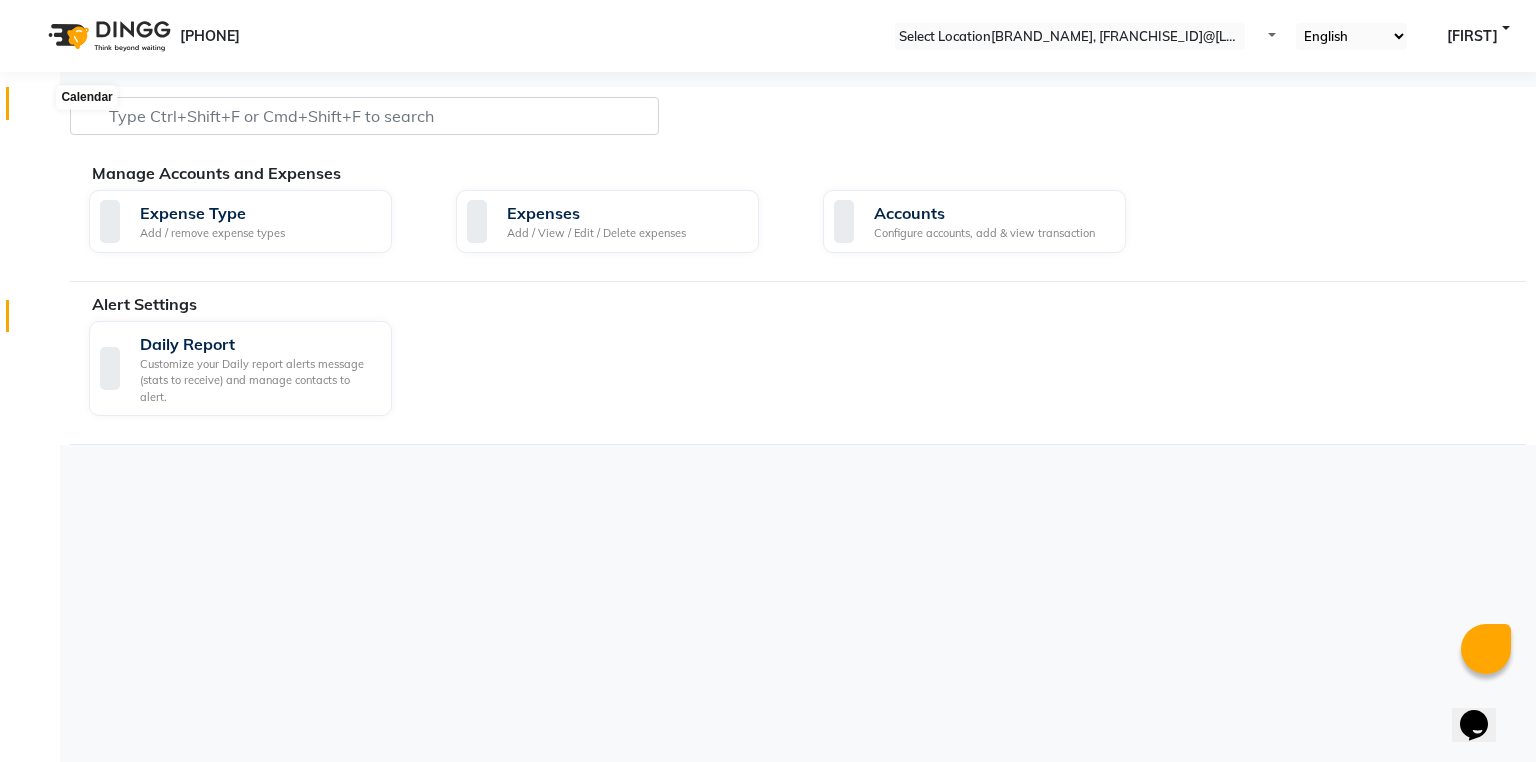 click at bounding box center (37, 108) 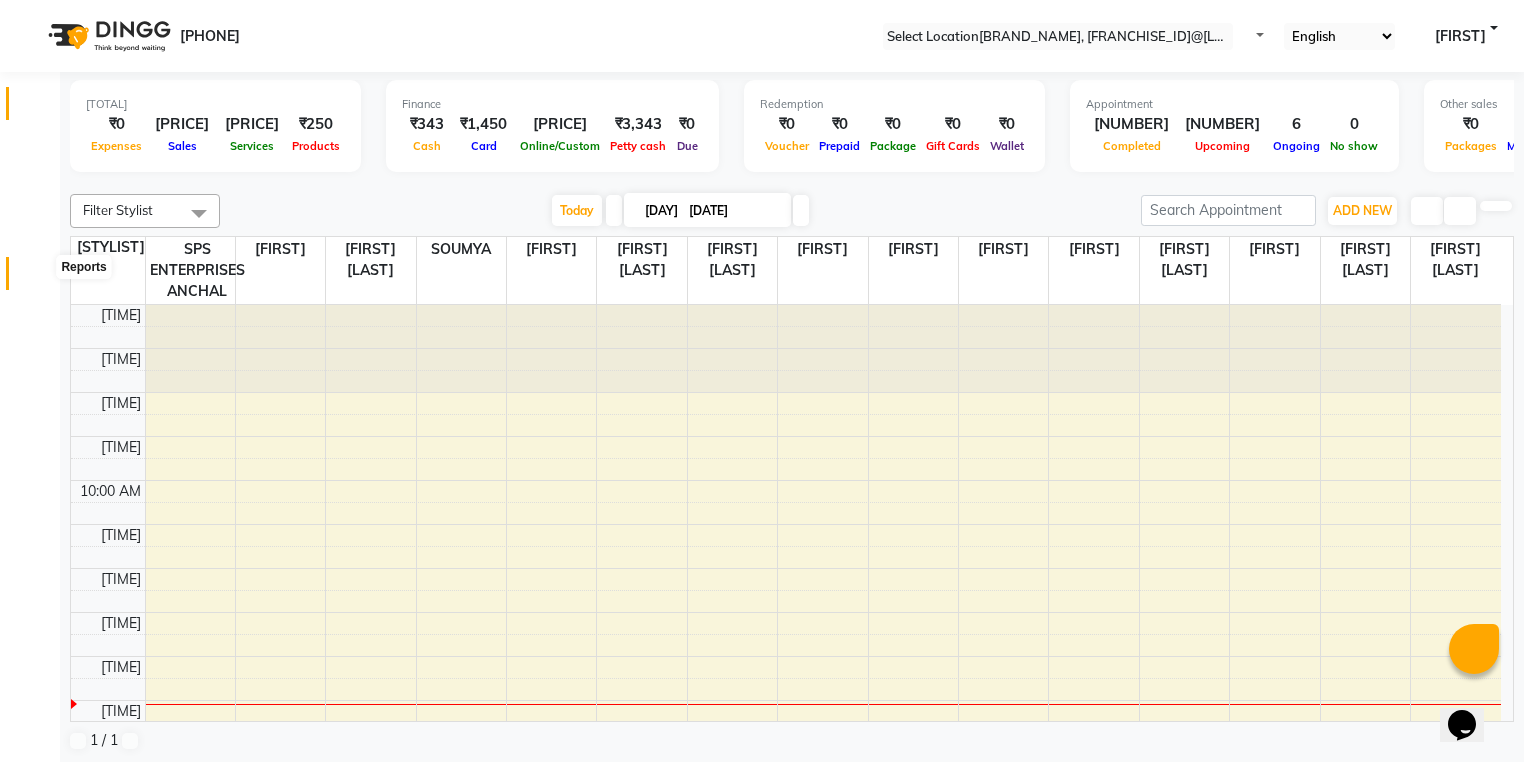 scroll, scrollTop: 350, scrollLeft: 0, axis: vertical 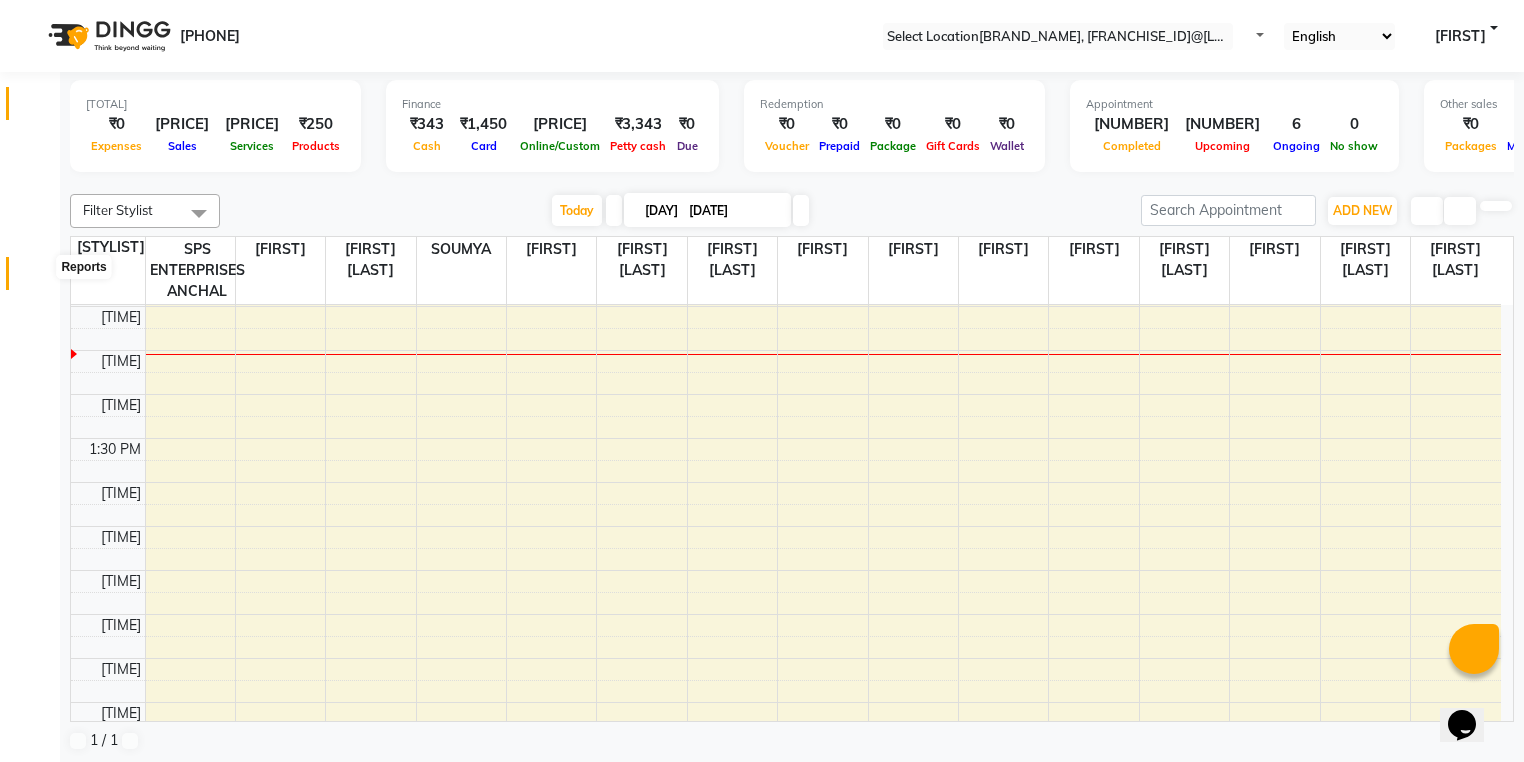 click at bounding box center (38, 278) 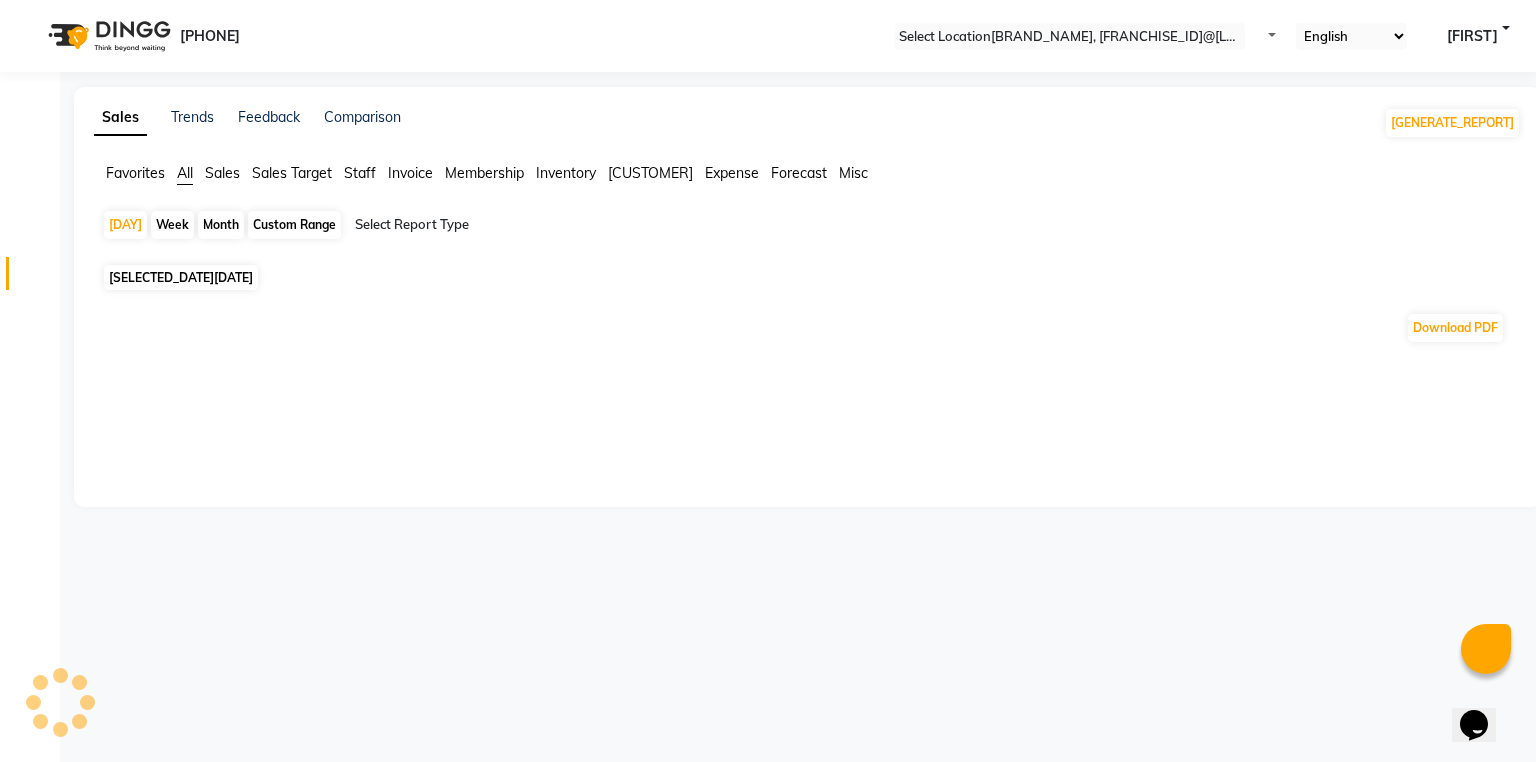 click on "•••••" at bounding box center (221, 225) 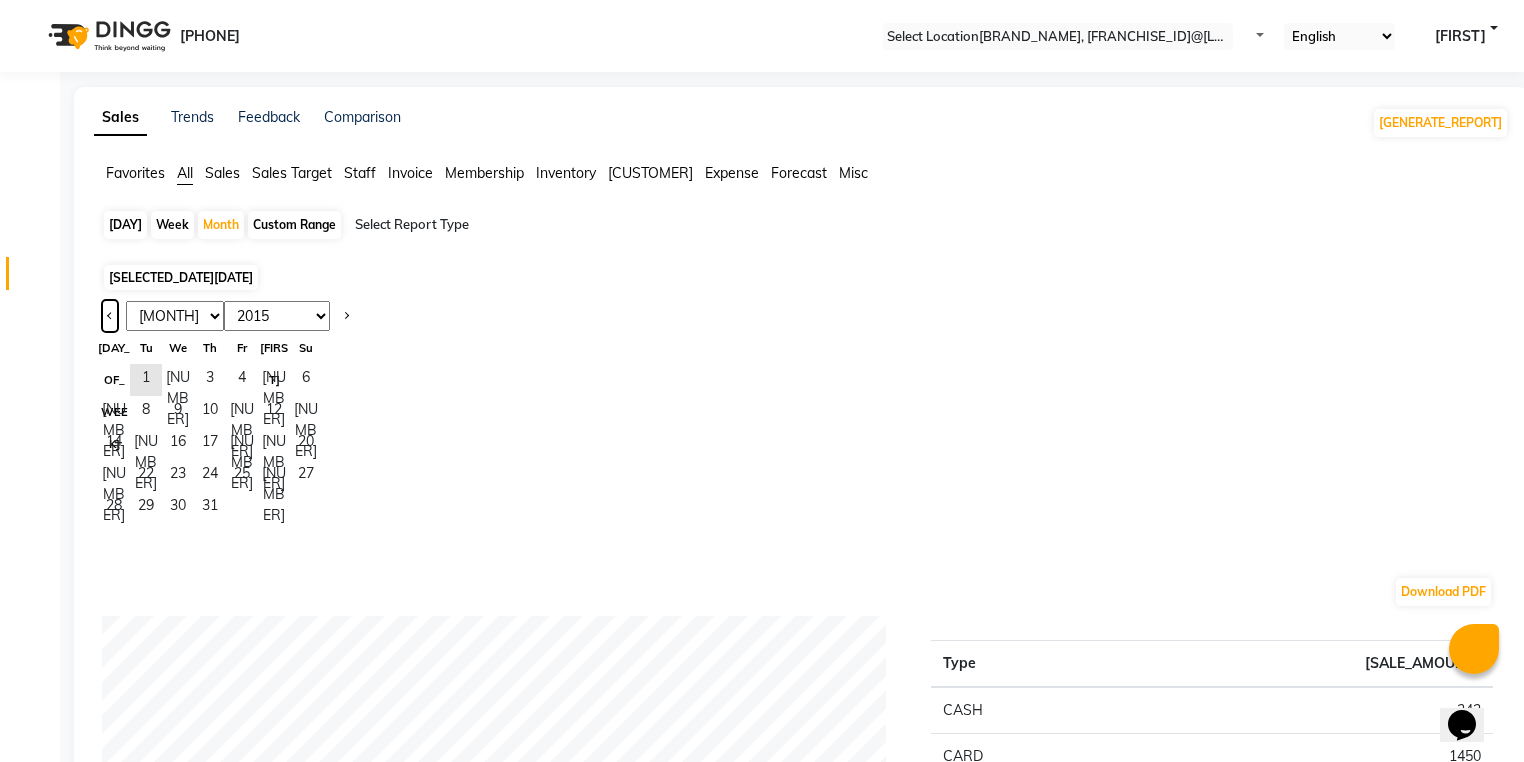 click at bounding box center [110, 316] 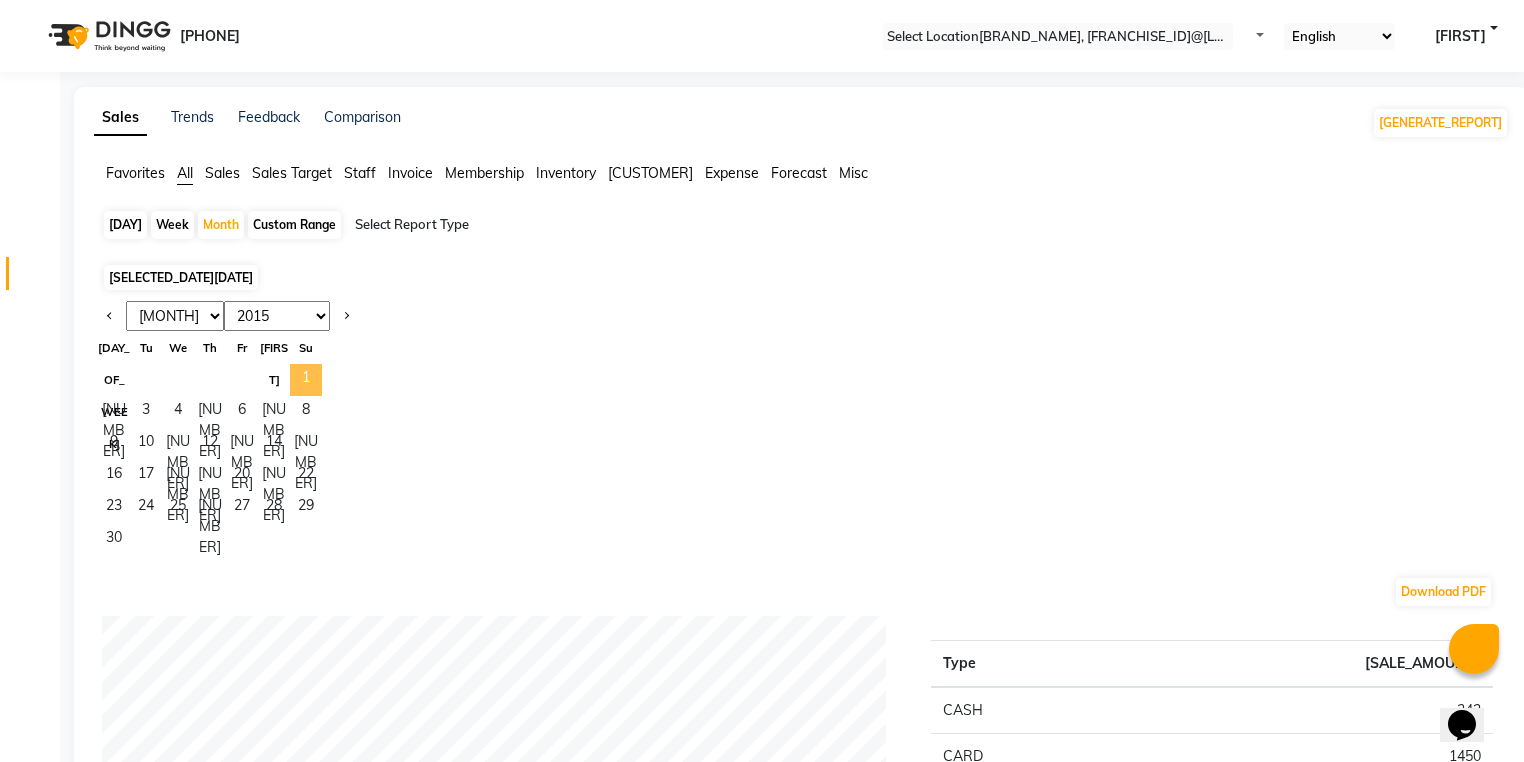 click on "1" at bounding box center (306, 380) 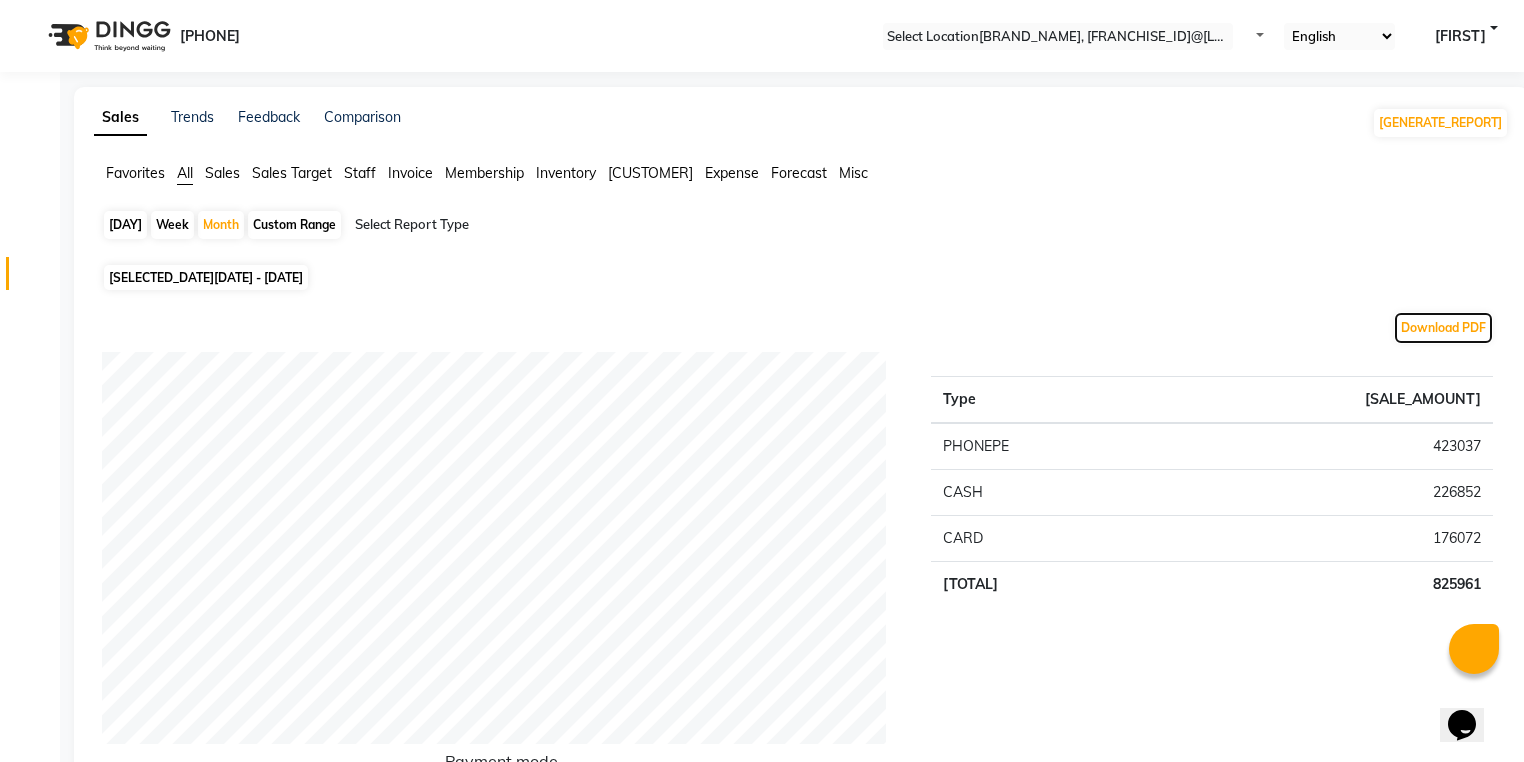 type 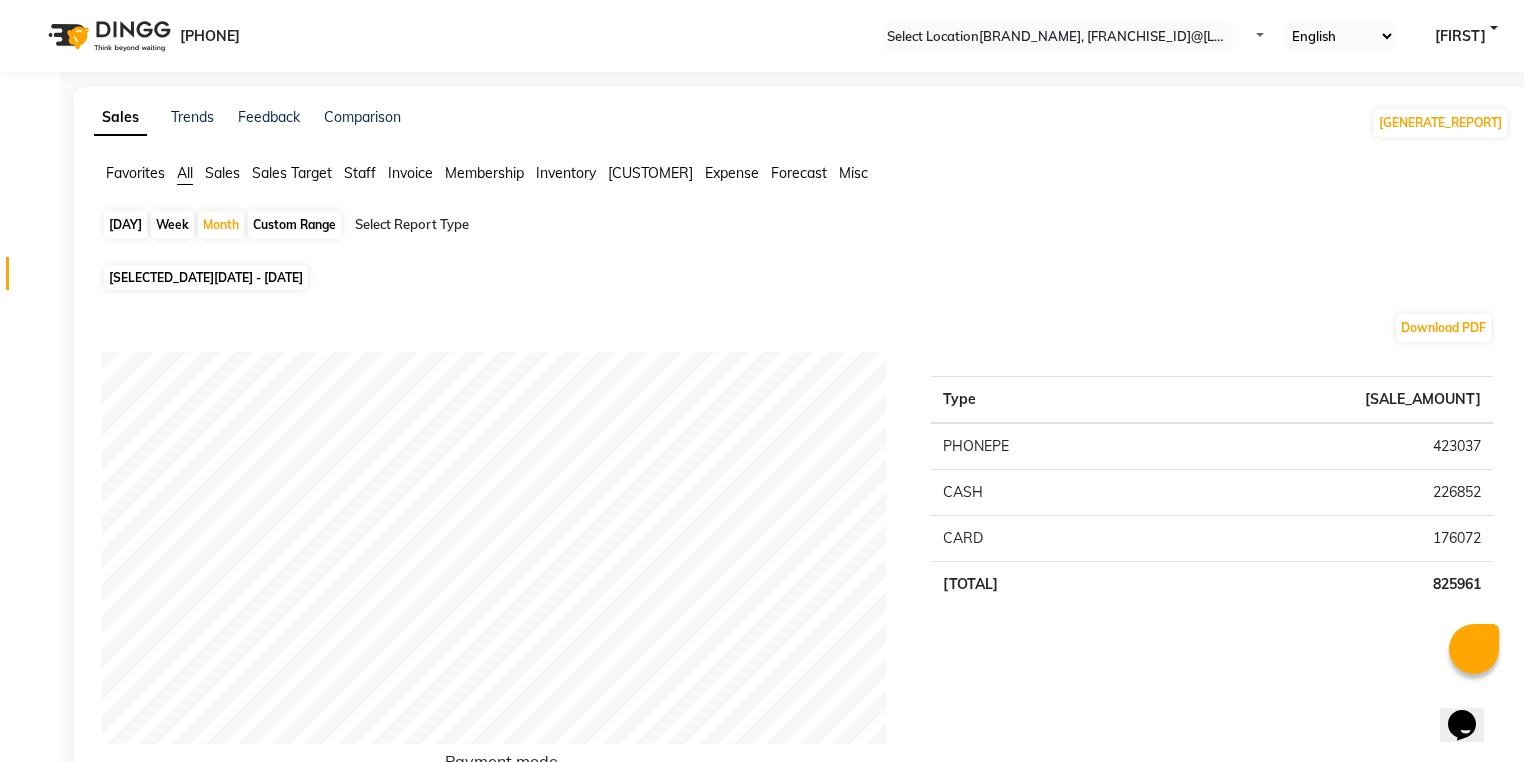 click on "Day   Week   Month   Custom Range  Select Report Type" at bounding box center (801, 234) 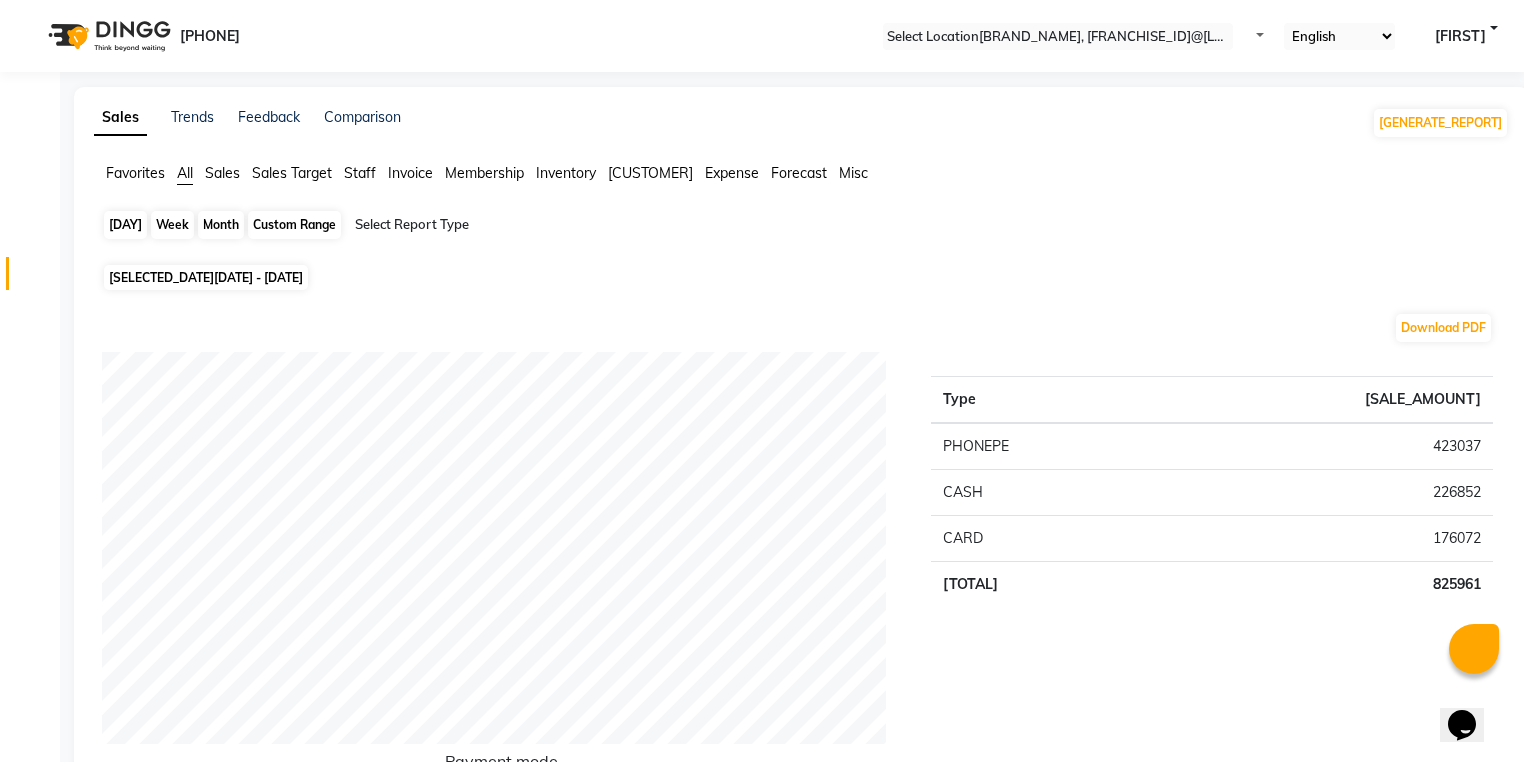 click on "•••••" at bounding box center (221, 225) 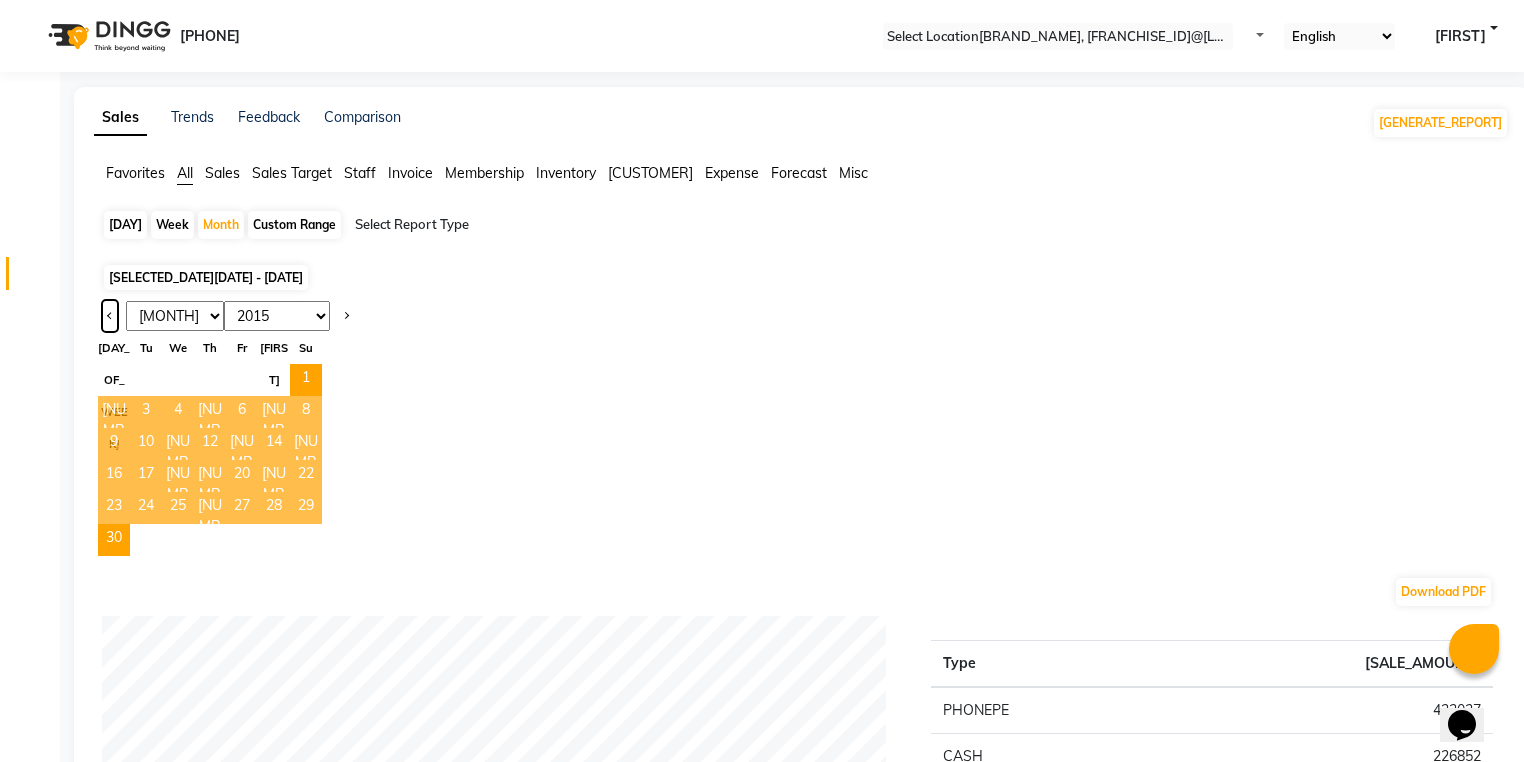 click at bounding box center [110, 316] 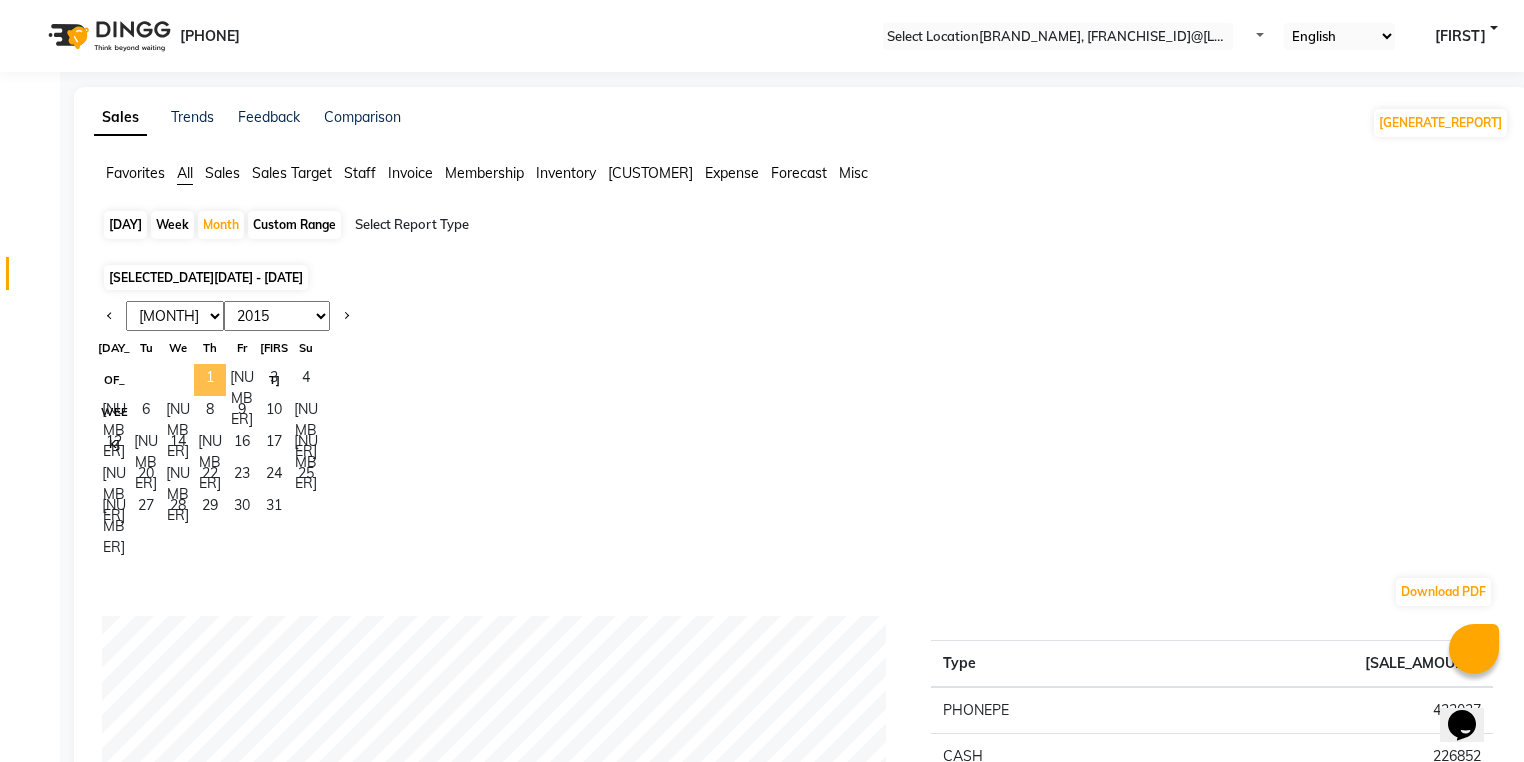 click on "1" at bounding box center [210, 380] 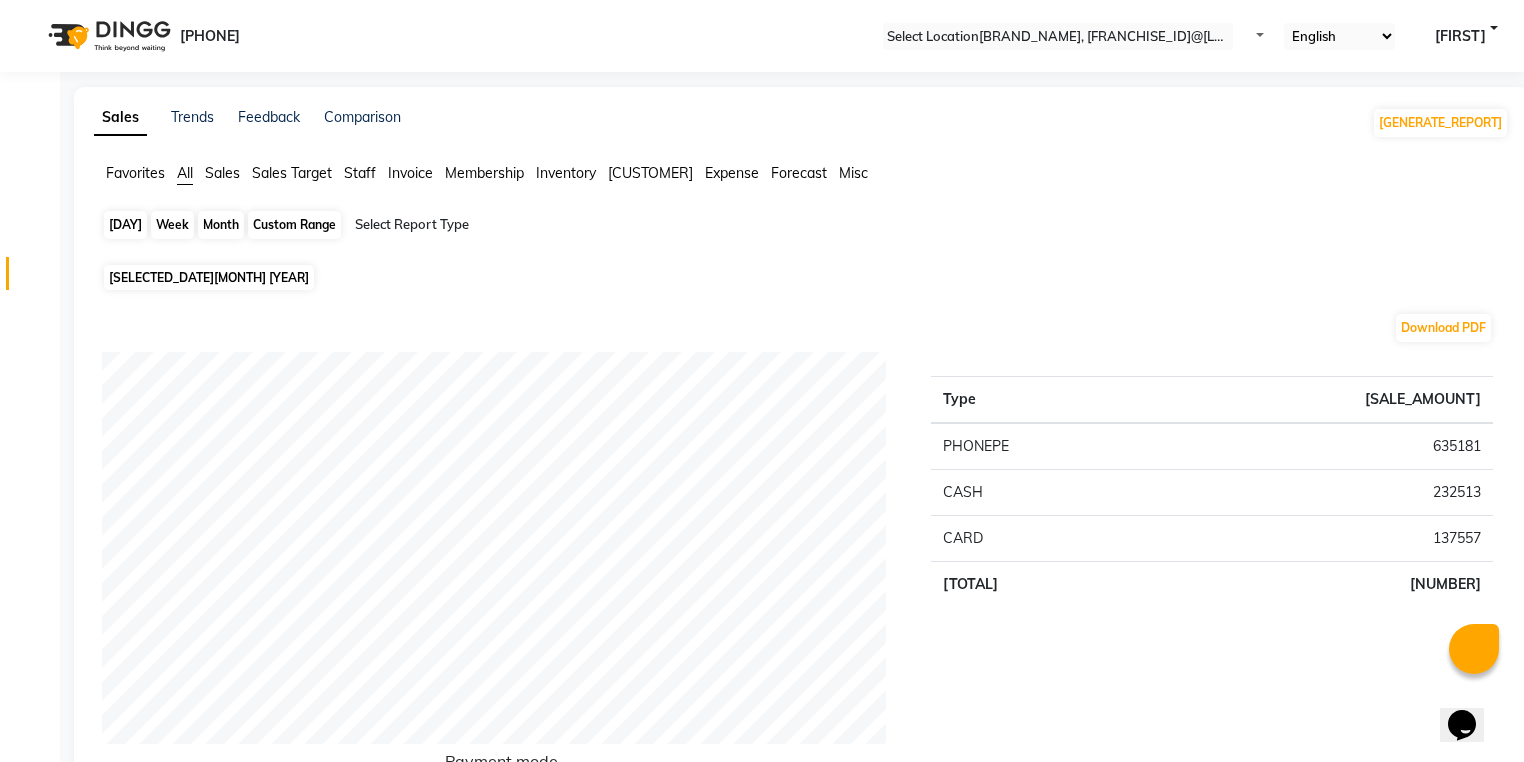 click on "•••••" at bounding box center (221, 225) 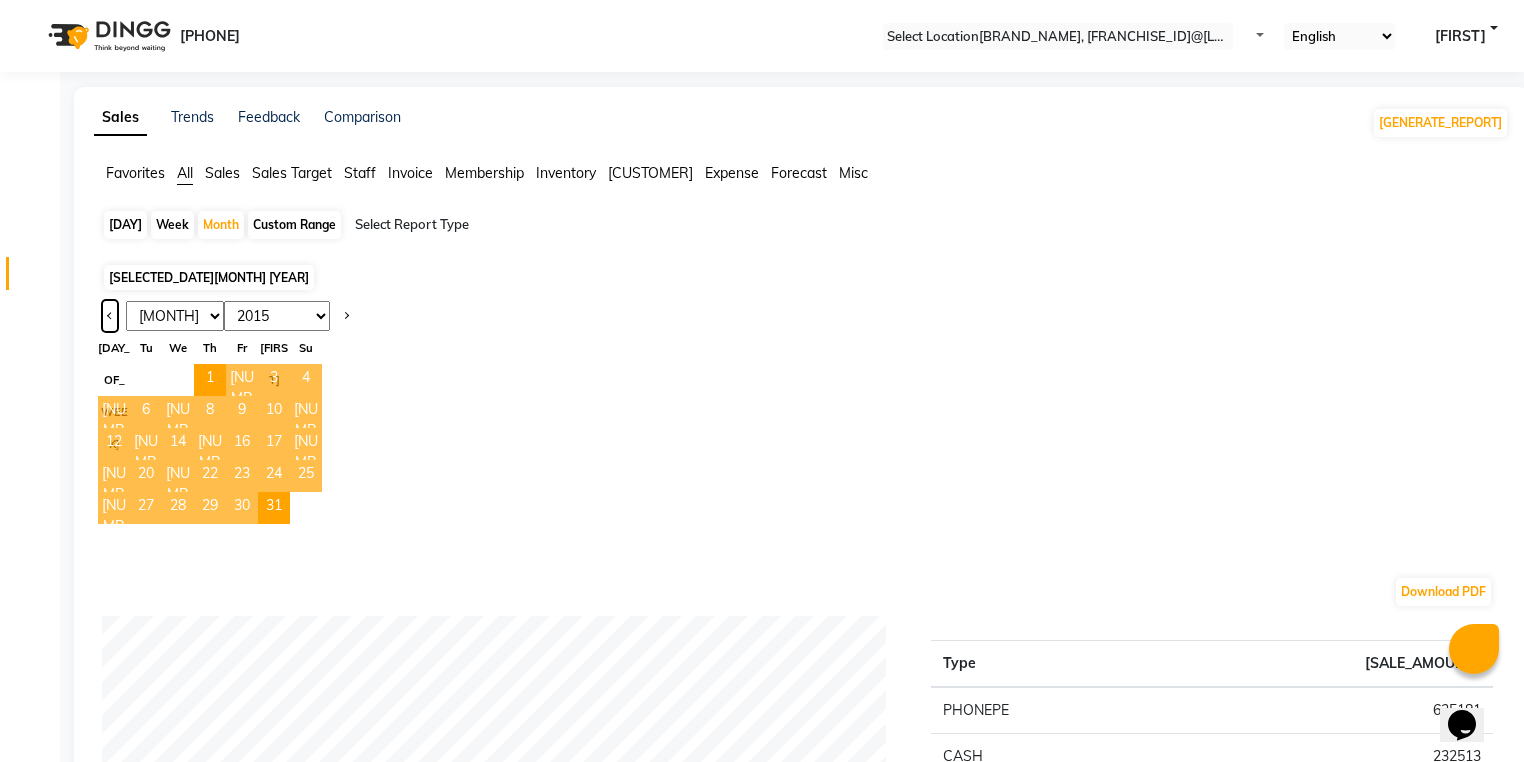 click at bounding box center [110, 316] 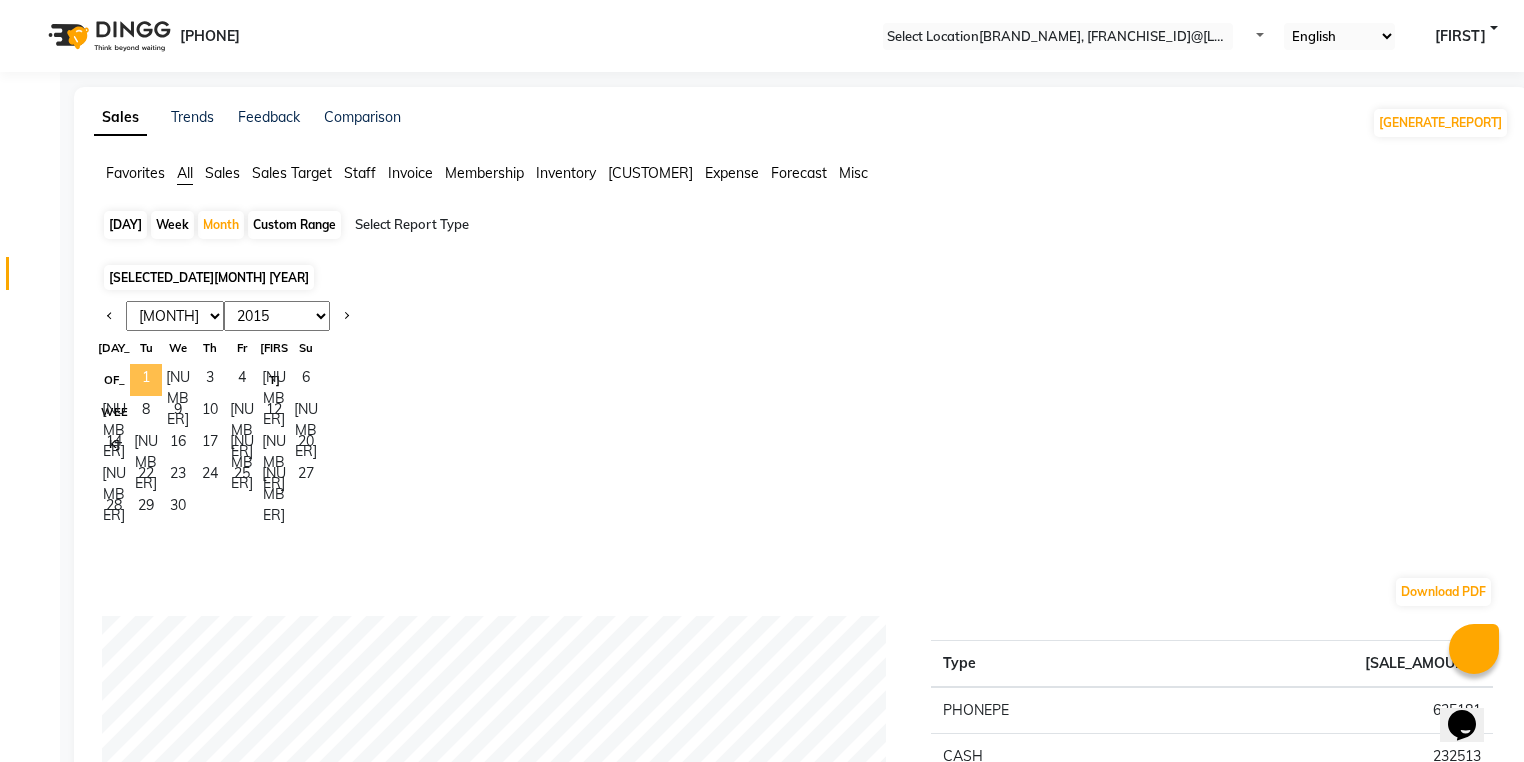 click on "1" at bounding box center [146, 380] 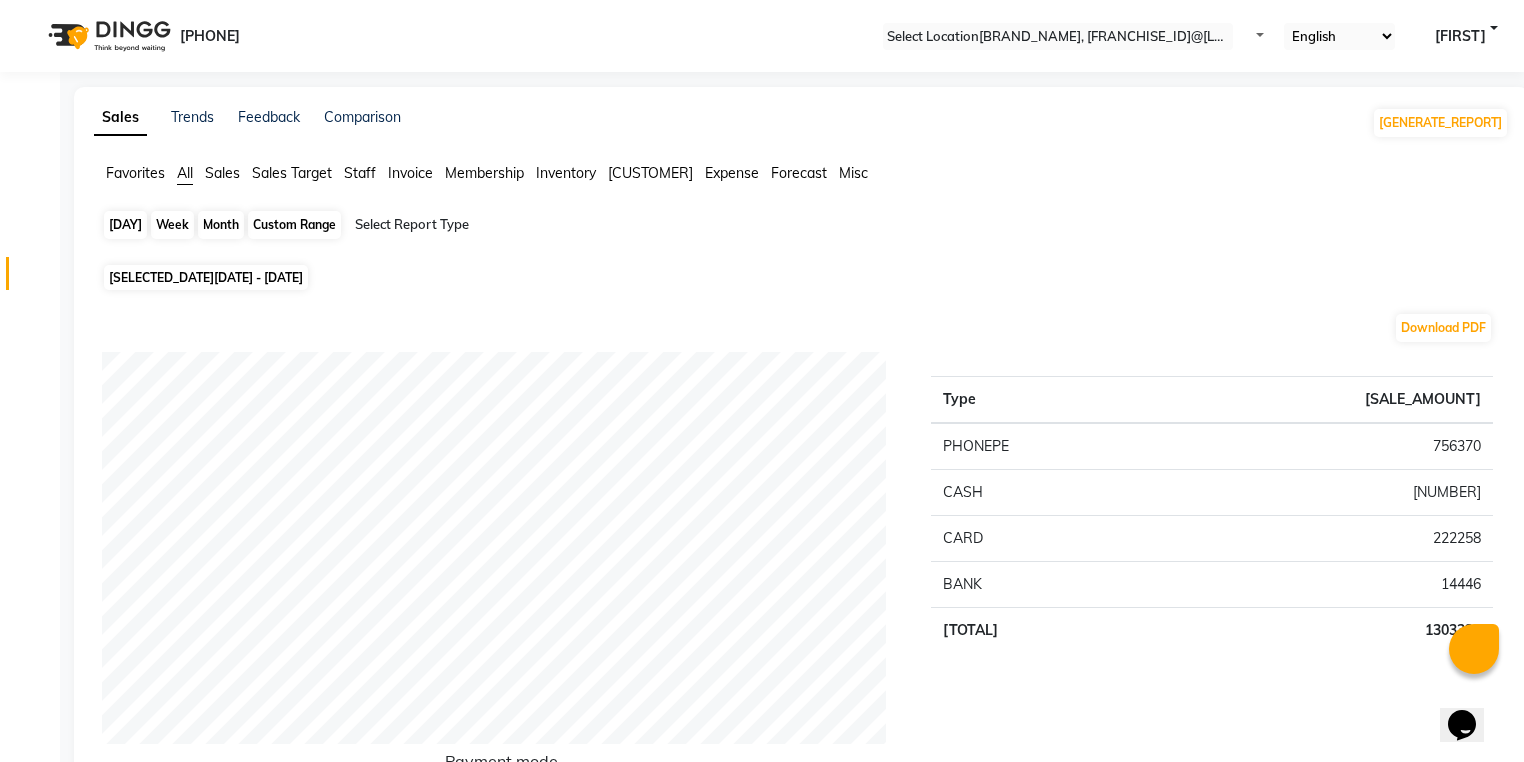 click on "•••••" at bounding box center [221, 225] 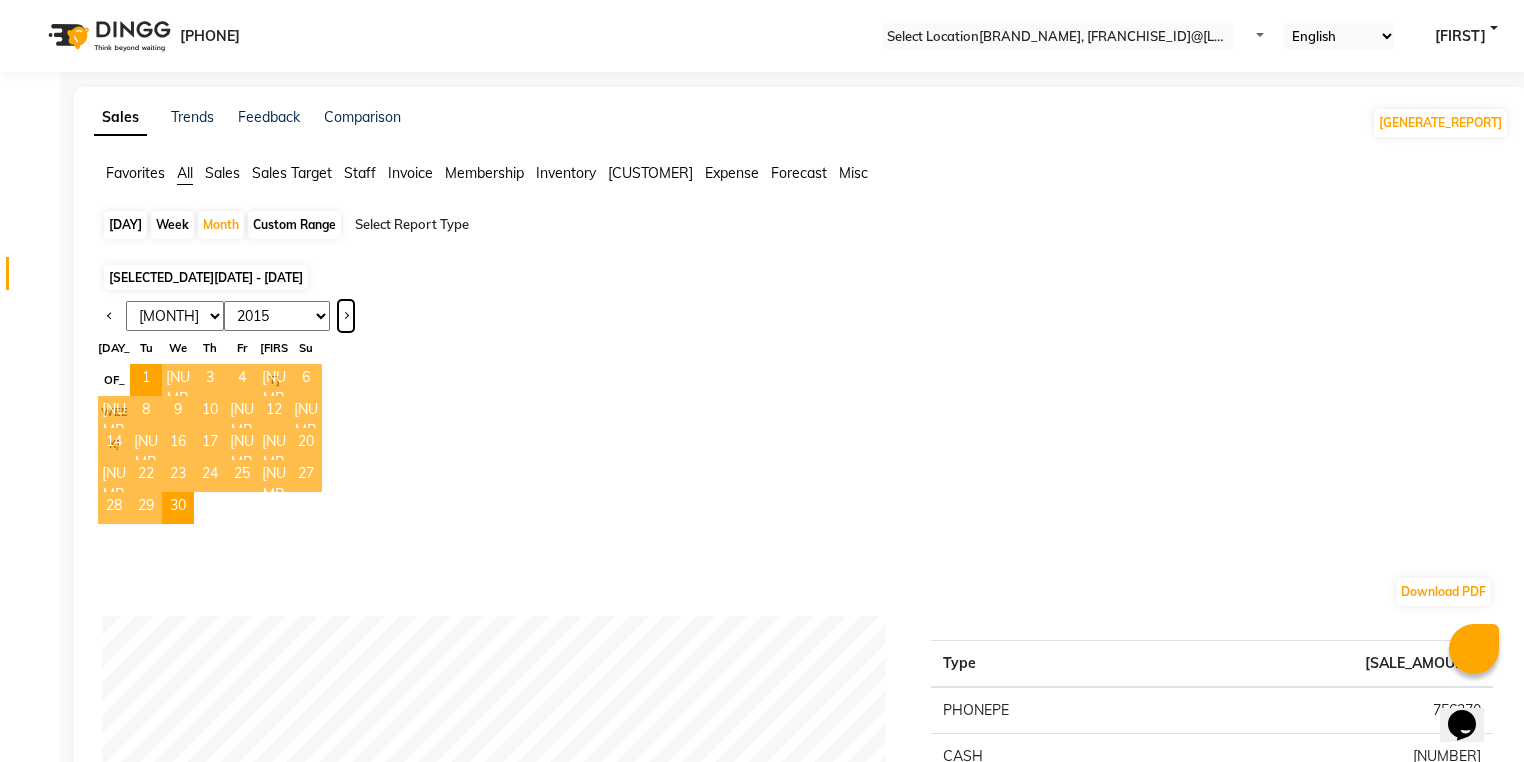 click at bounding box center [346, 316] 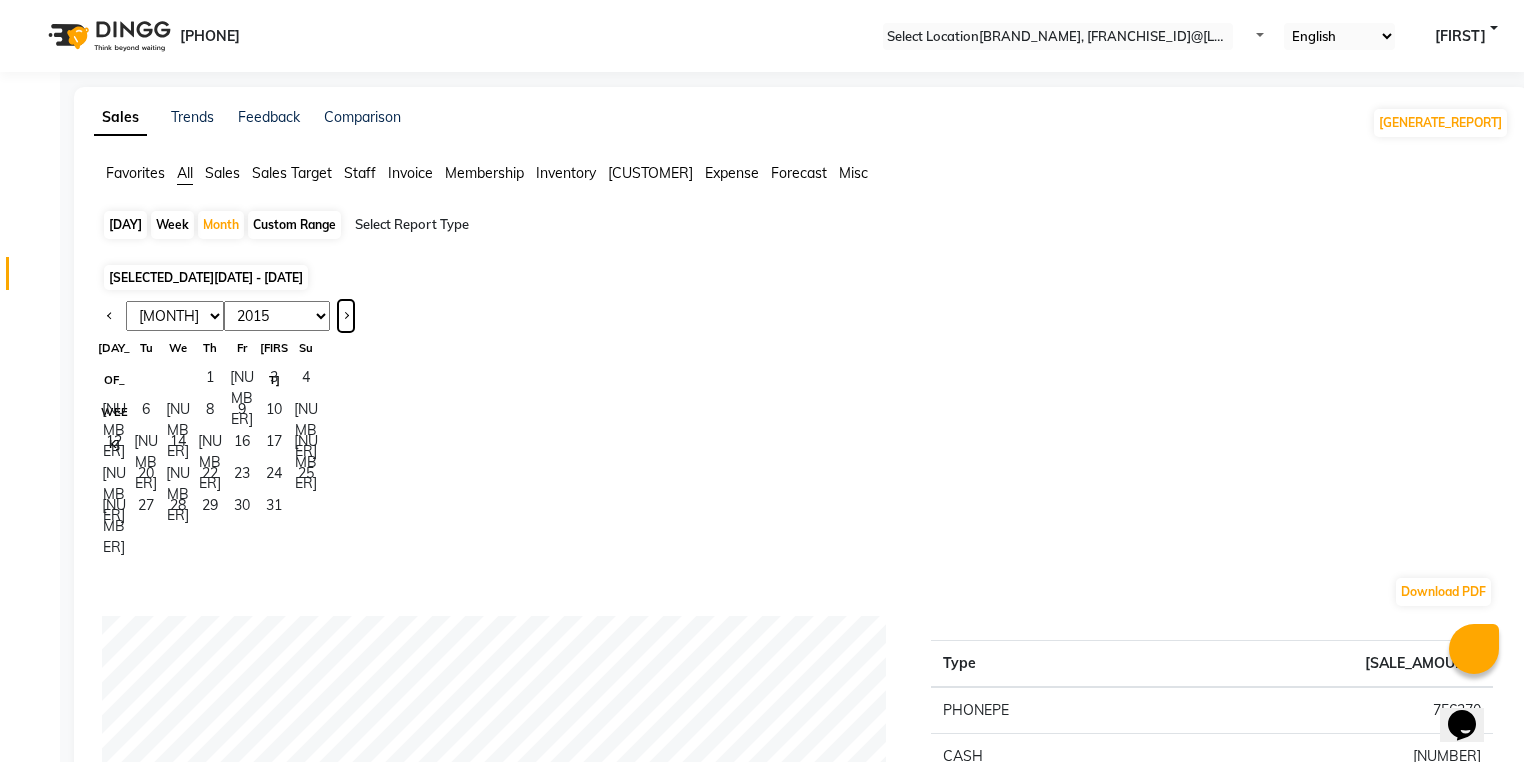 click at bounding box center (346, 316) 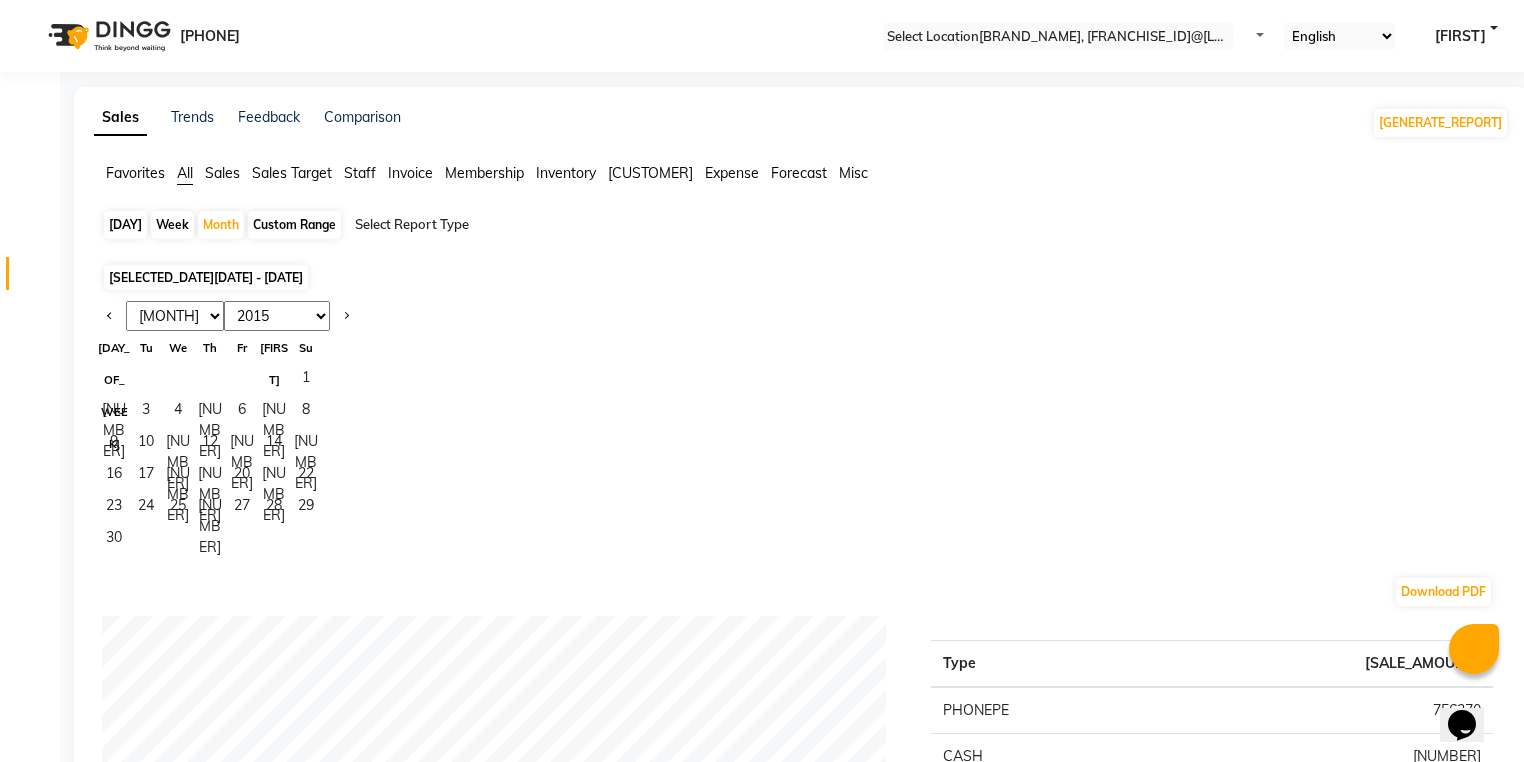 click on "1" at bounding box center (210, 380) 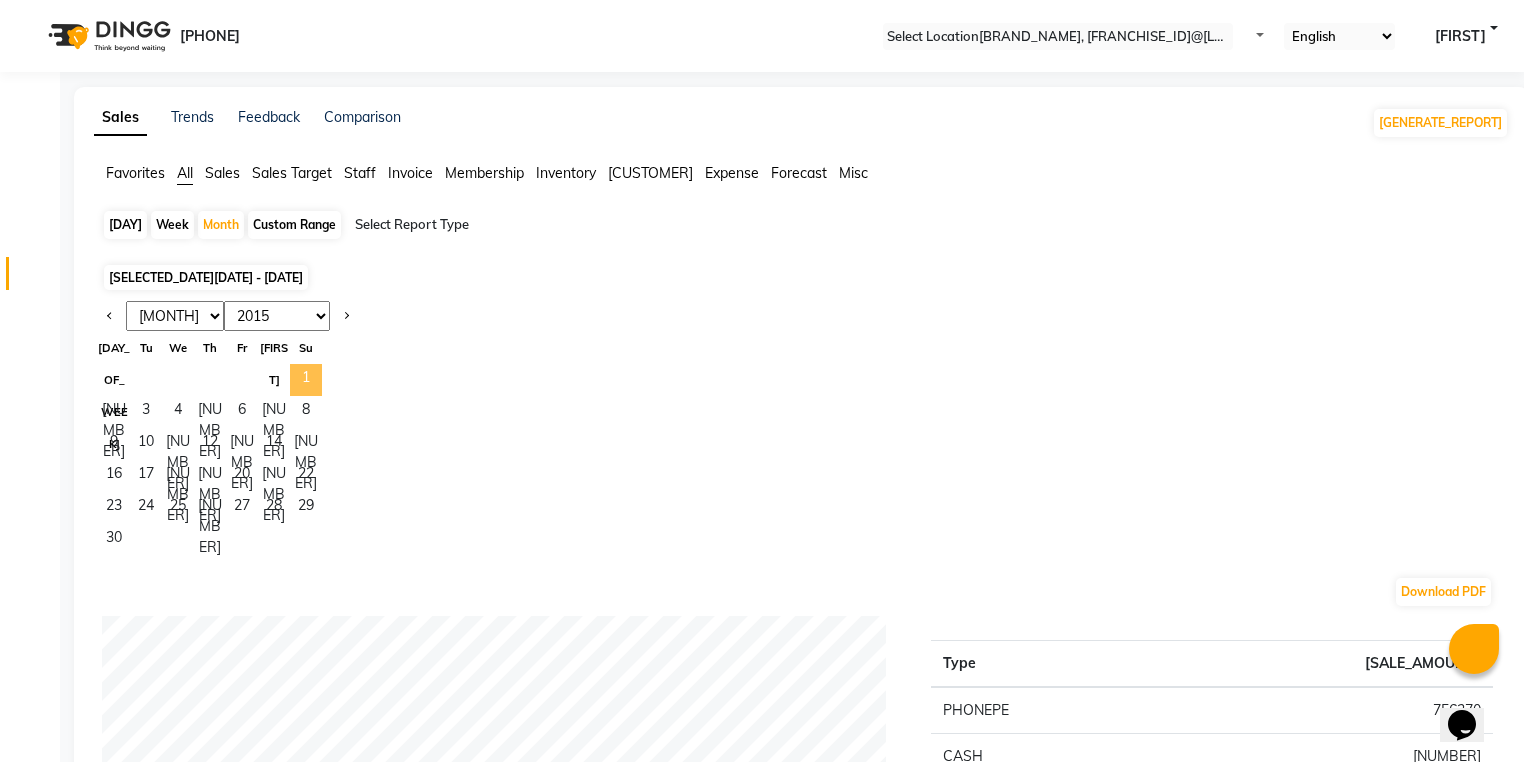 click on "1" at bounding box center [306, 380] 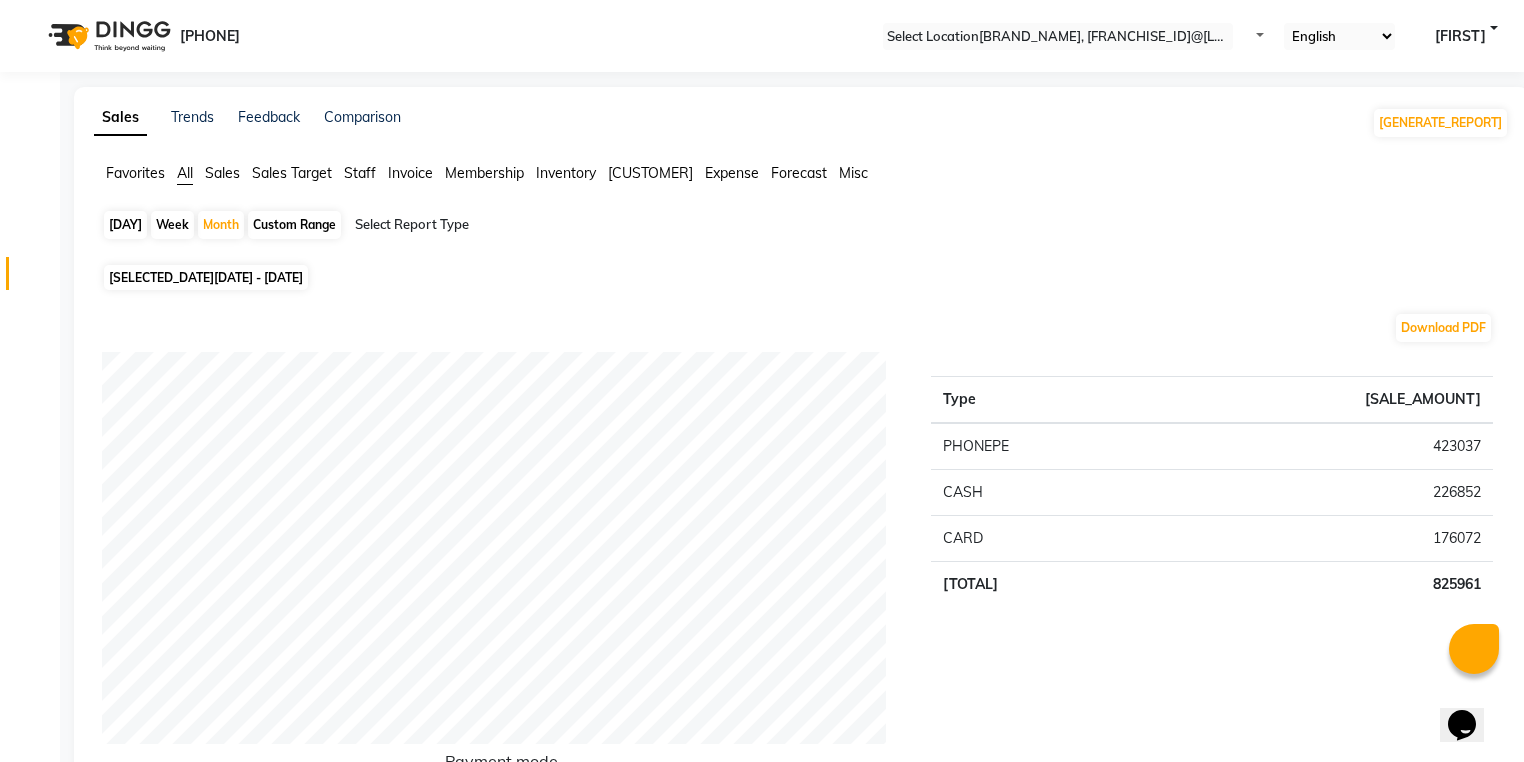 click on "•••••• •••••" at bounding box center [294, 225] 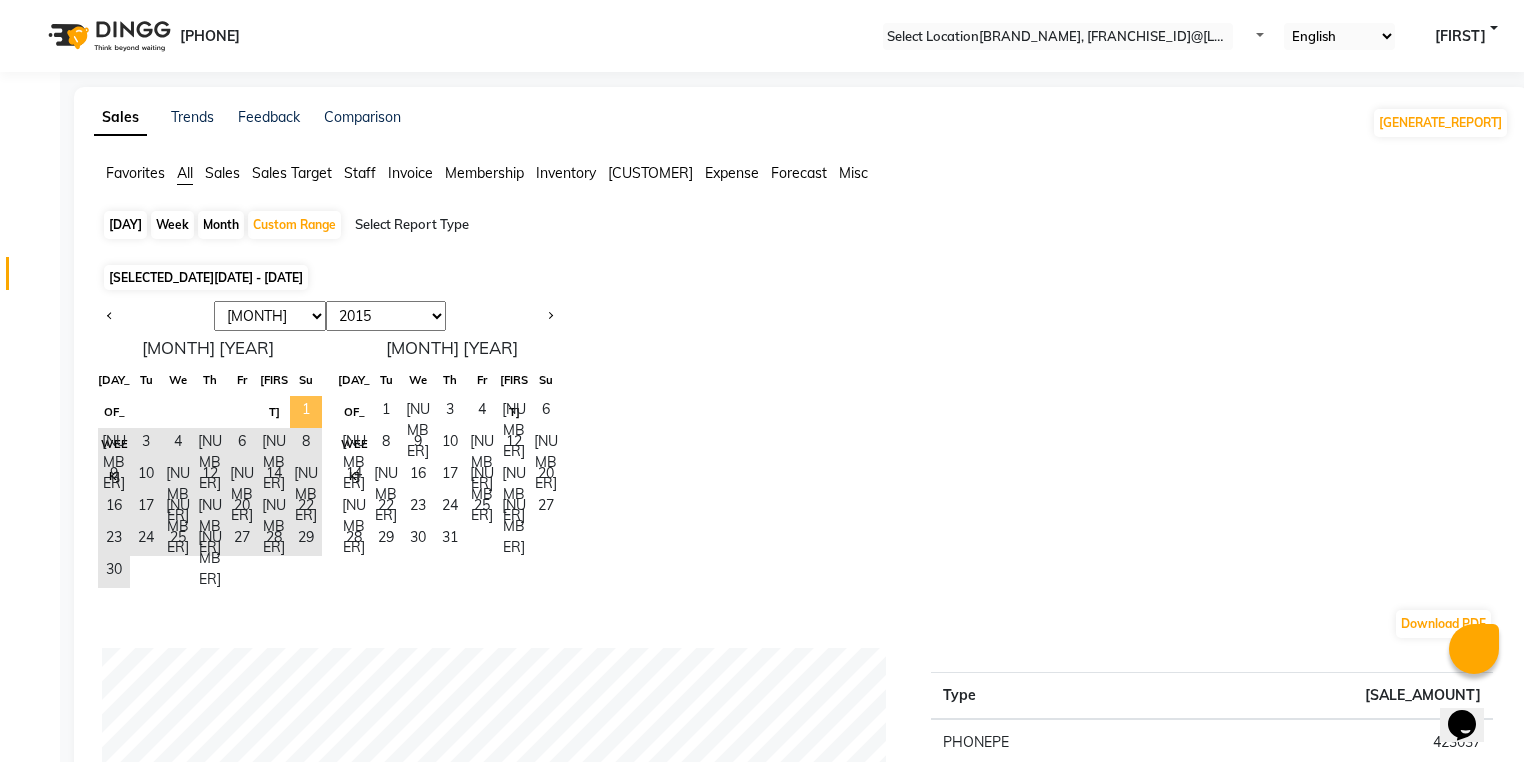 click on "1" at bounding box center (306, 412) 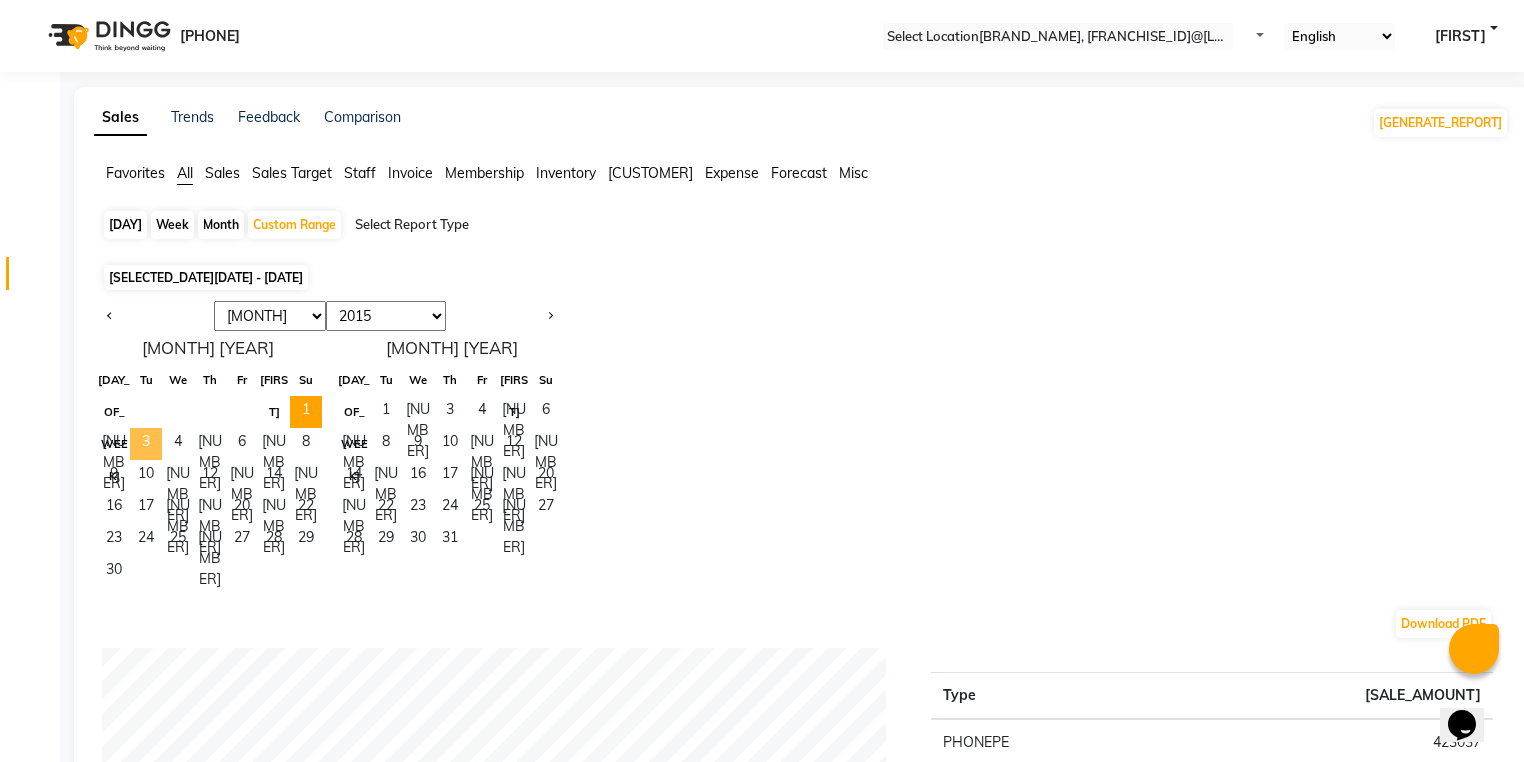 click on "3" at bounding box center [146, 444] 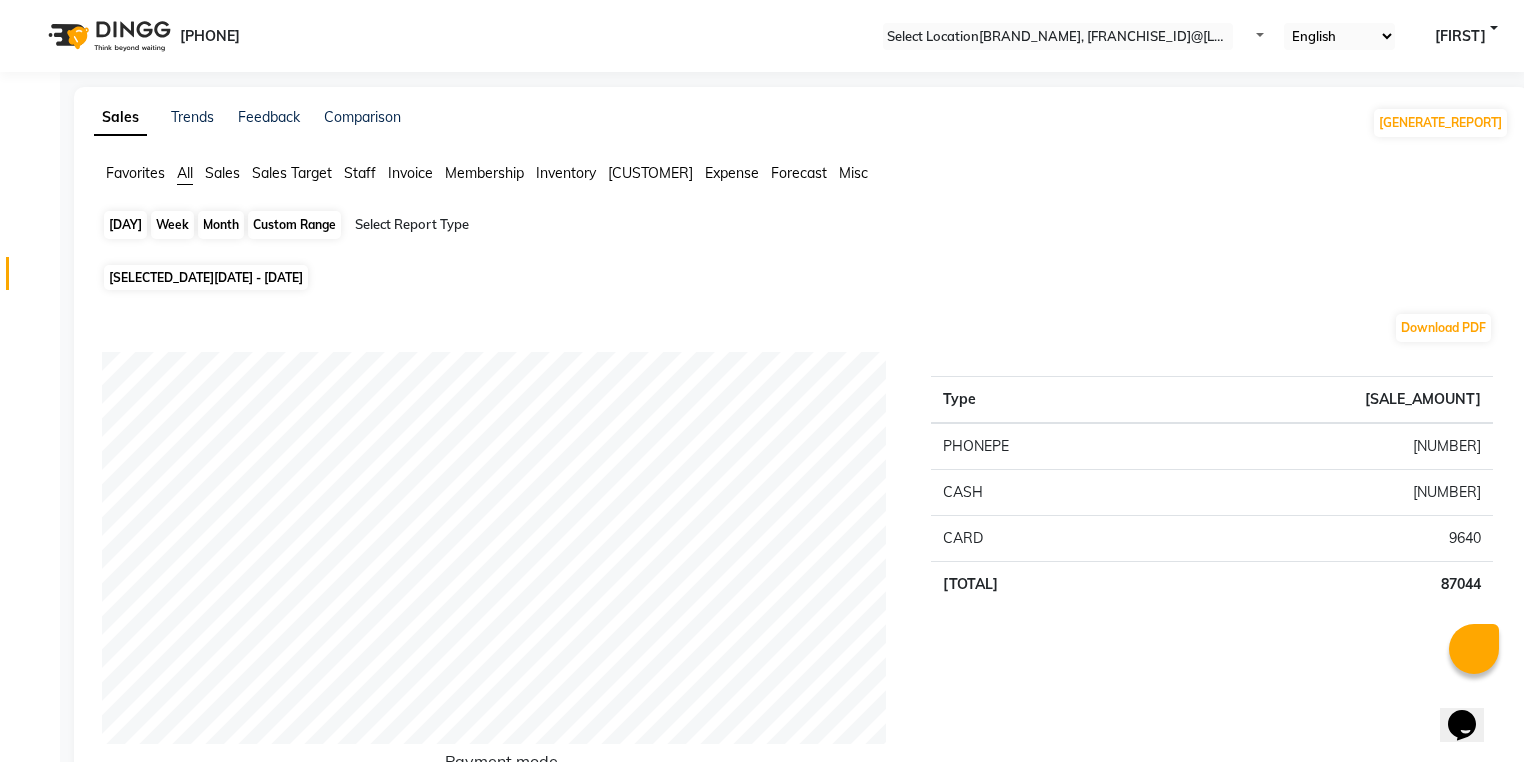 click on "•••••• •••••" at bounding box center [294, 225] 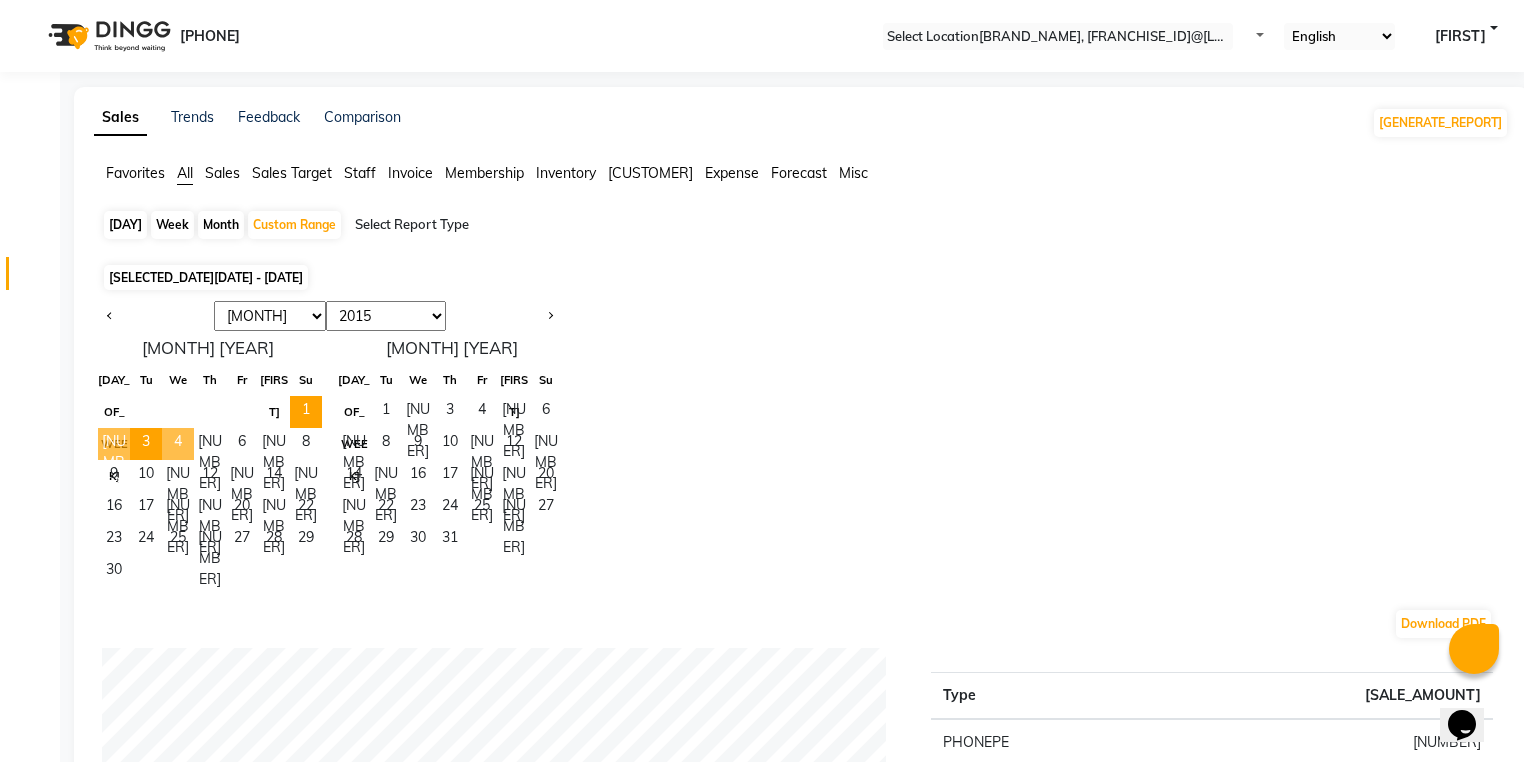 click on "3" at bounding box center (146, 444) 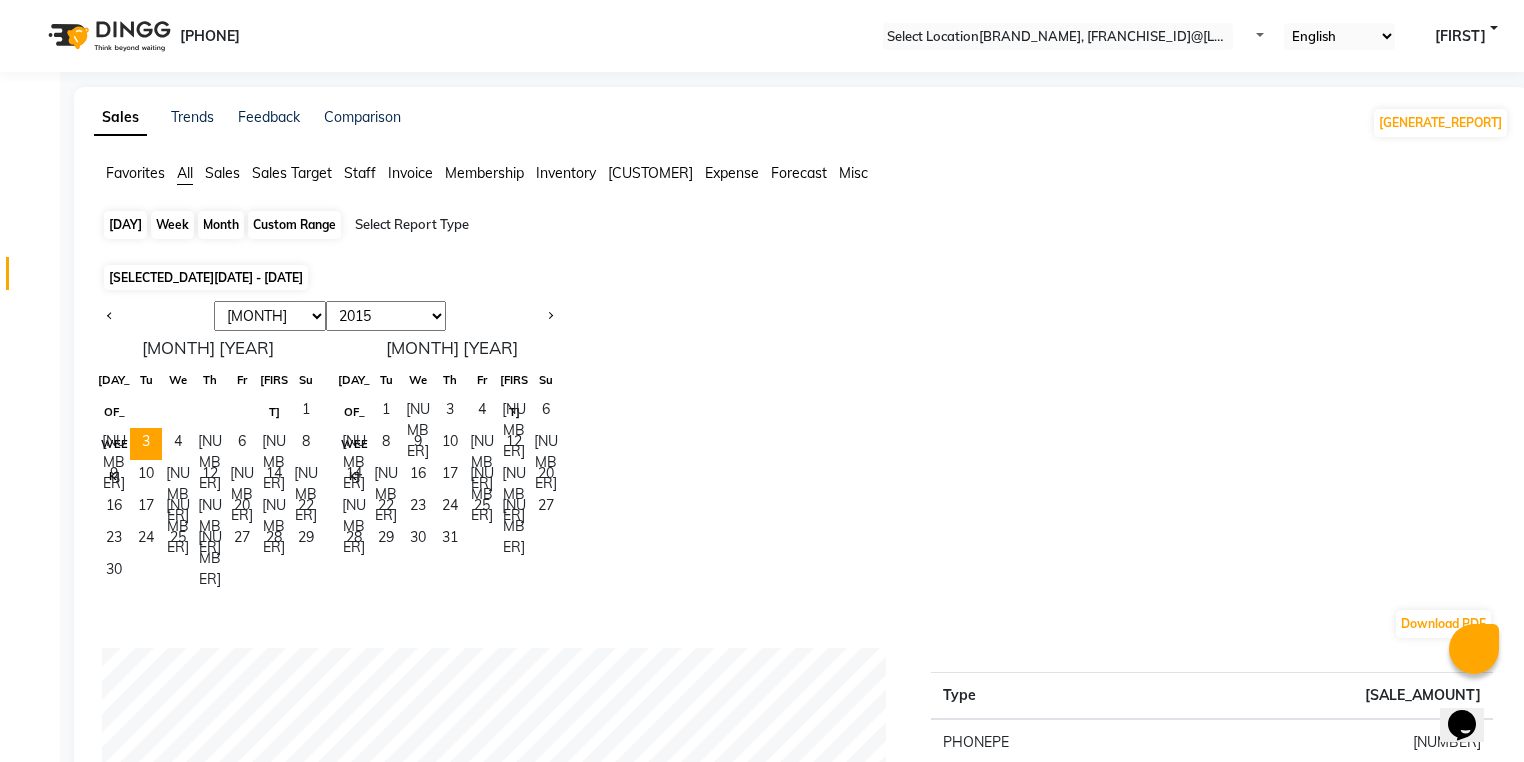 click on "•••••• •••••" at bounding box center (294, 225) 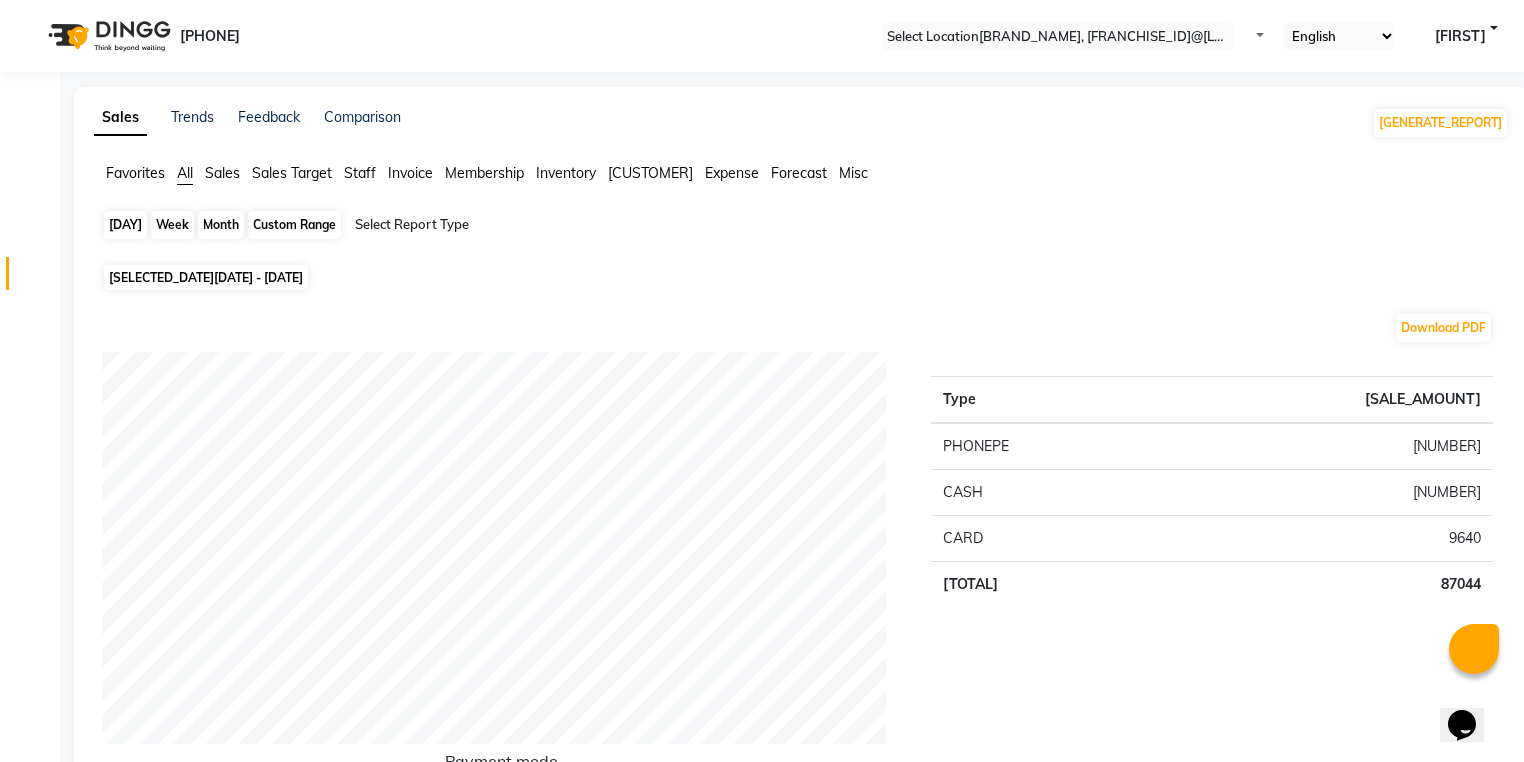 click on "•••••• •••••" at bounding box center (294, 225) 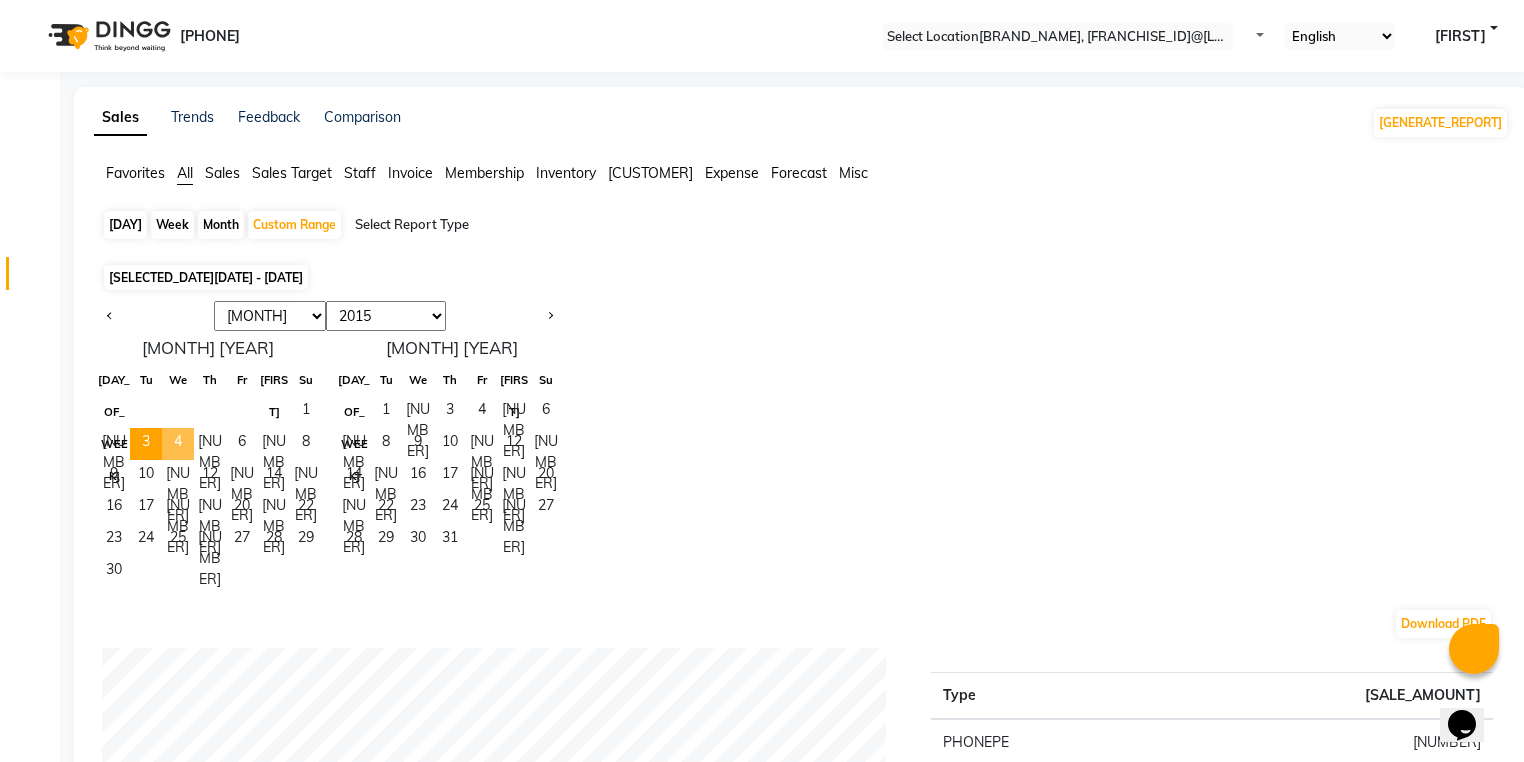 click on "•" at bounding box center [178, 444] 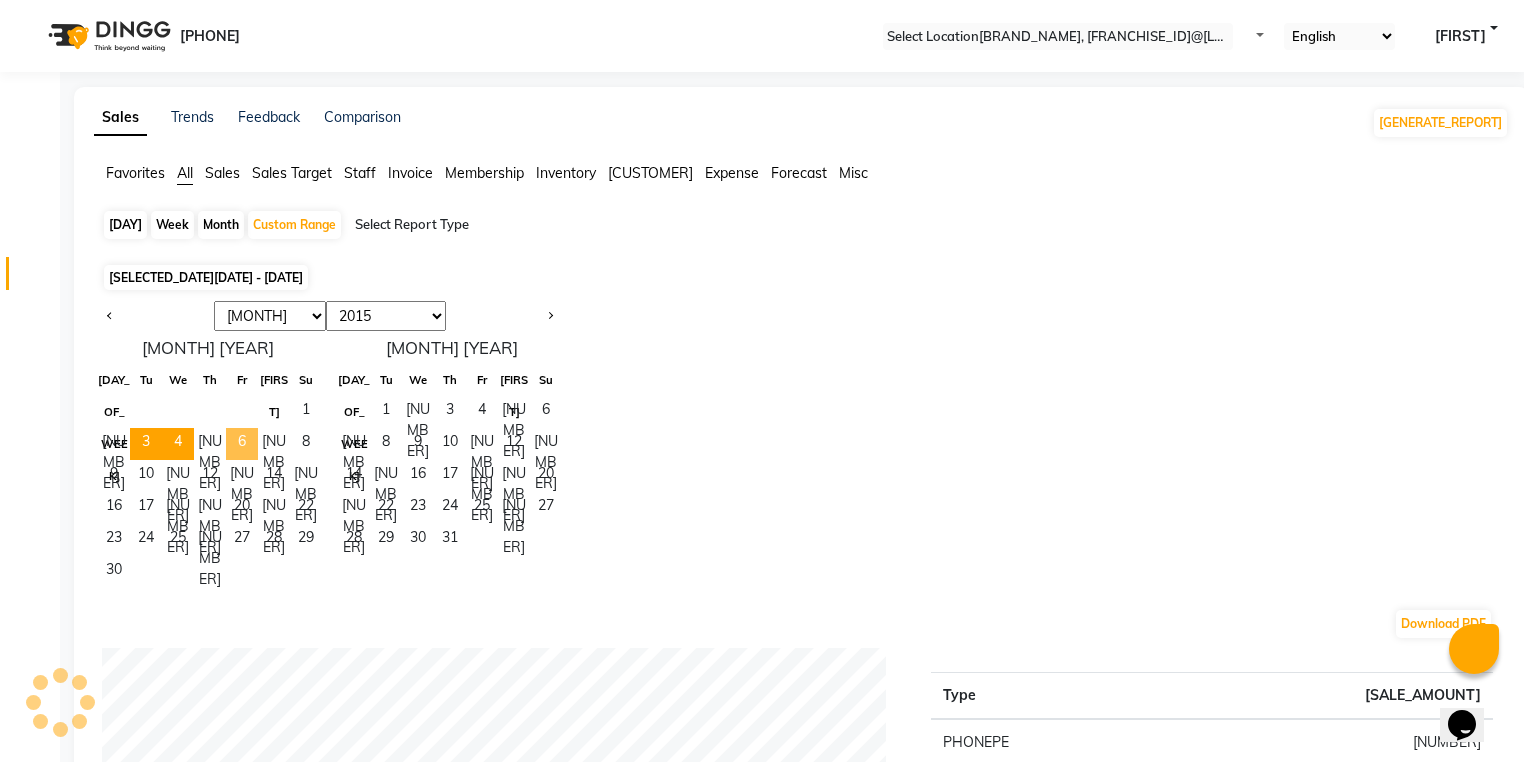 click on "6" at bounding box center [242, 444] 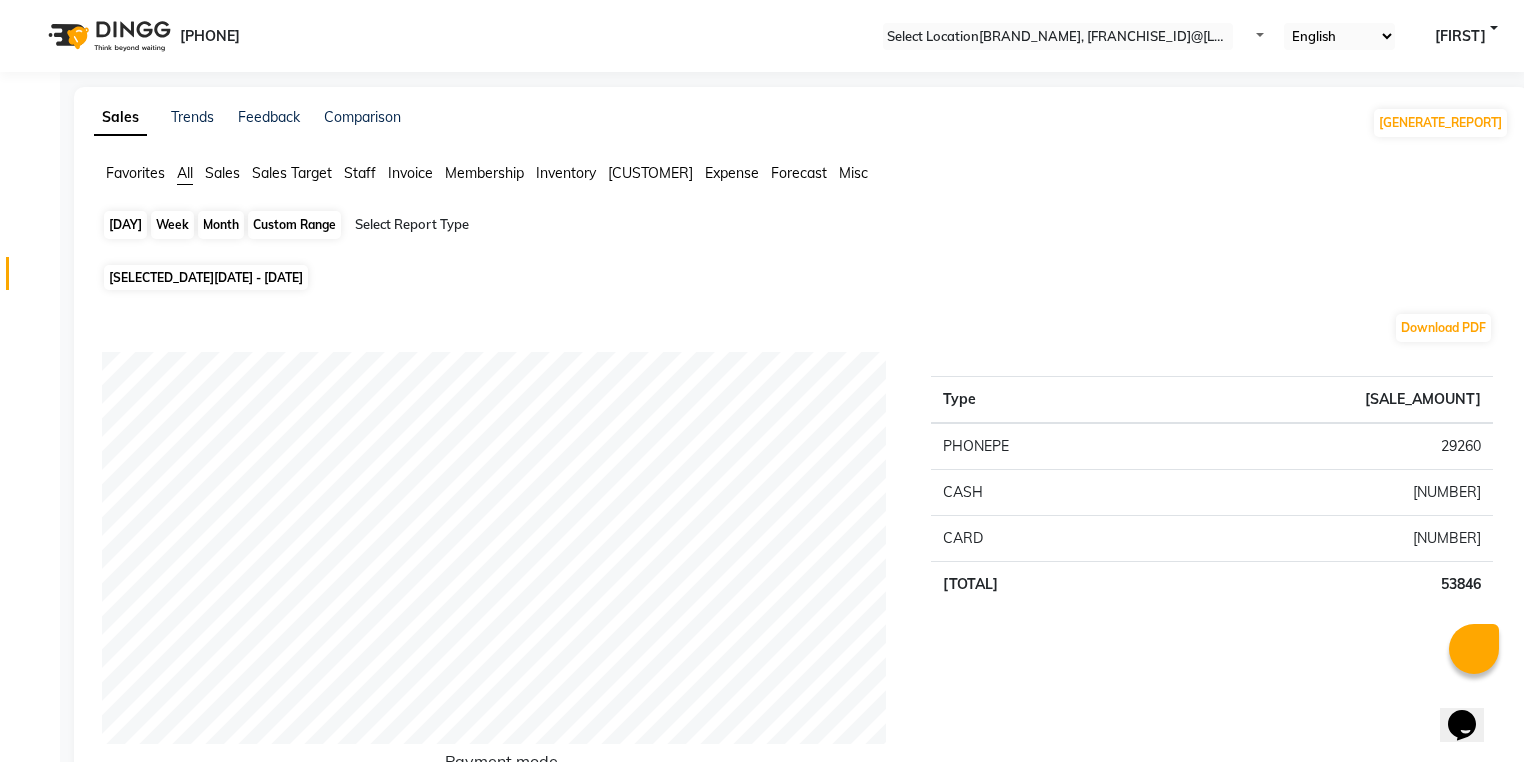 click on "•••••• •••••" at bounding box center (294, 225) 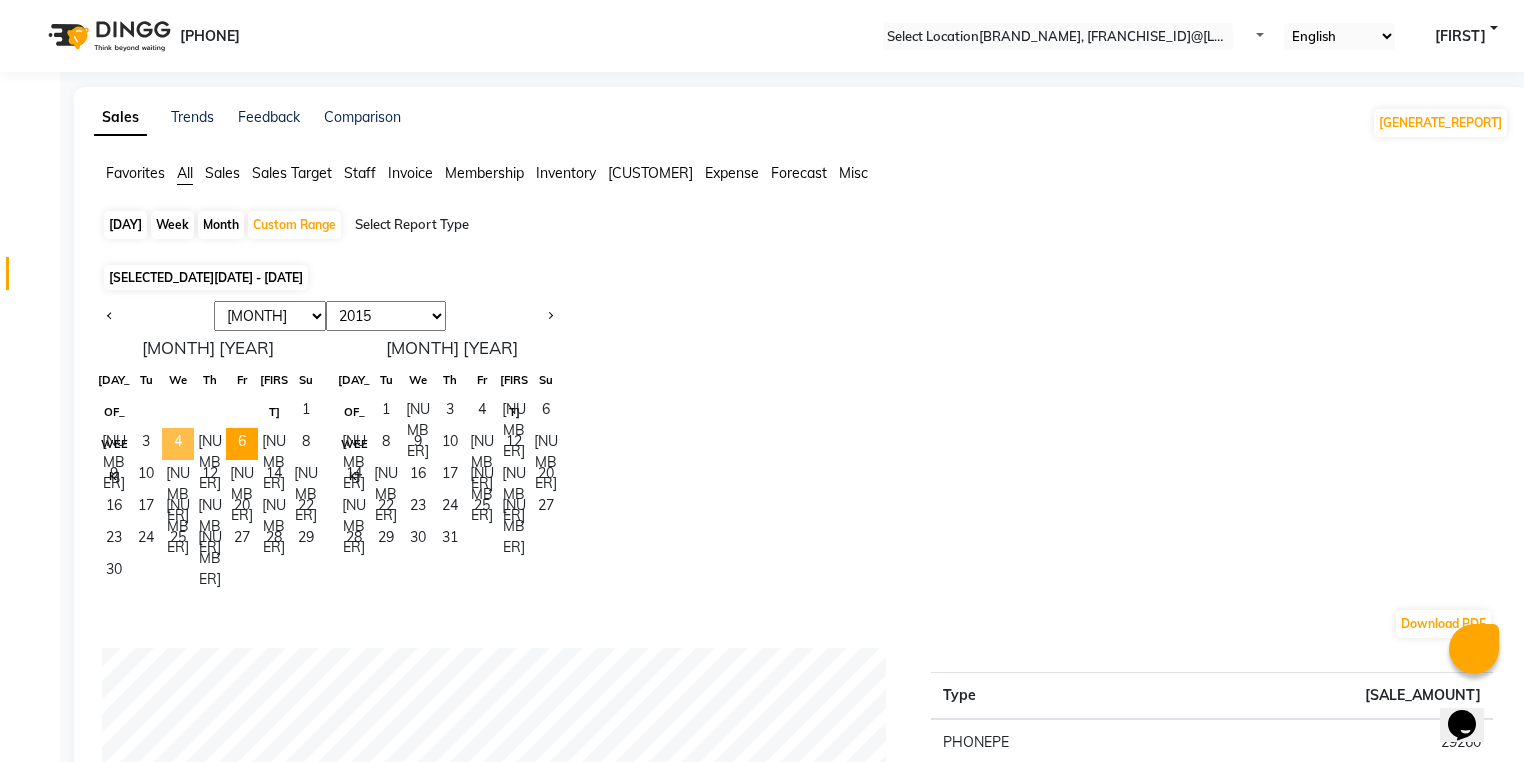 click on "•" at bounding box center [178, 444] 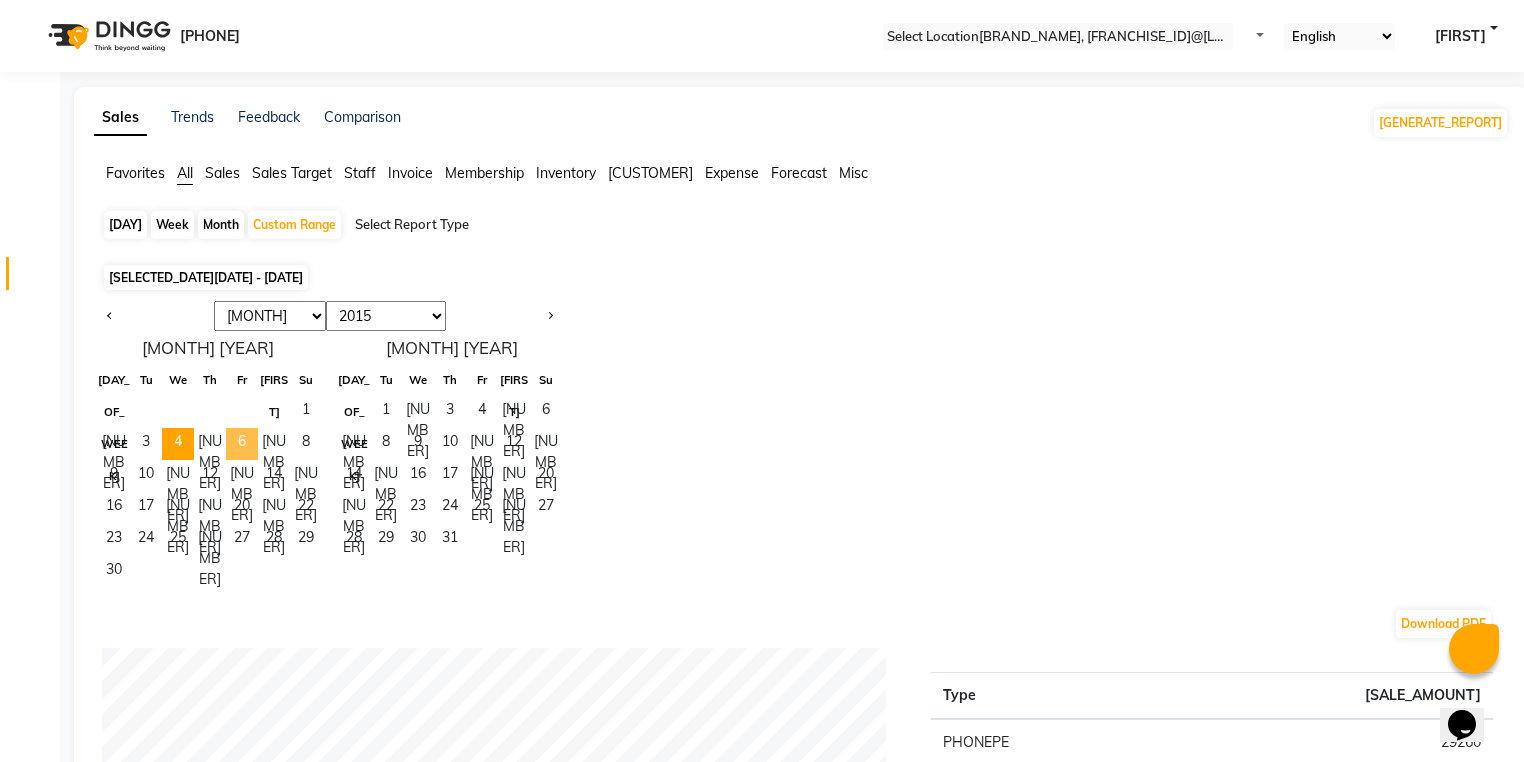 click on "6" at bounding box center [242, 444] 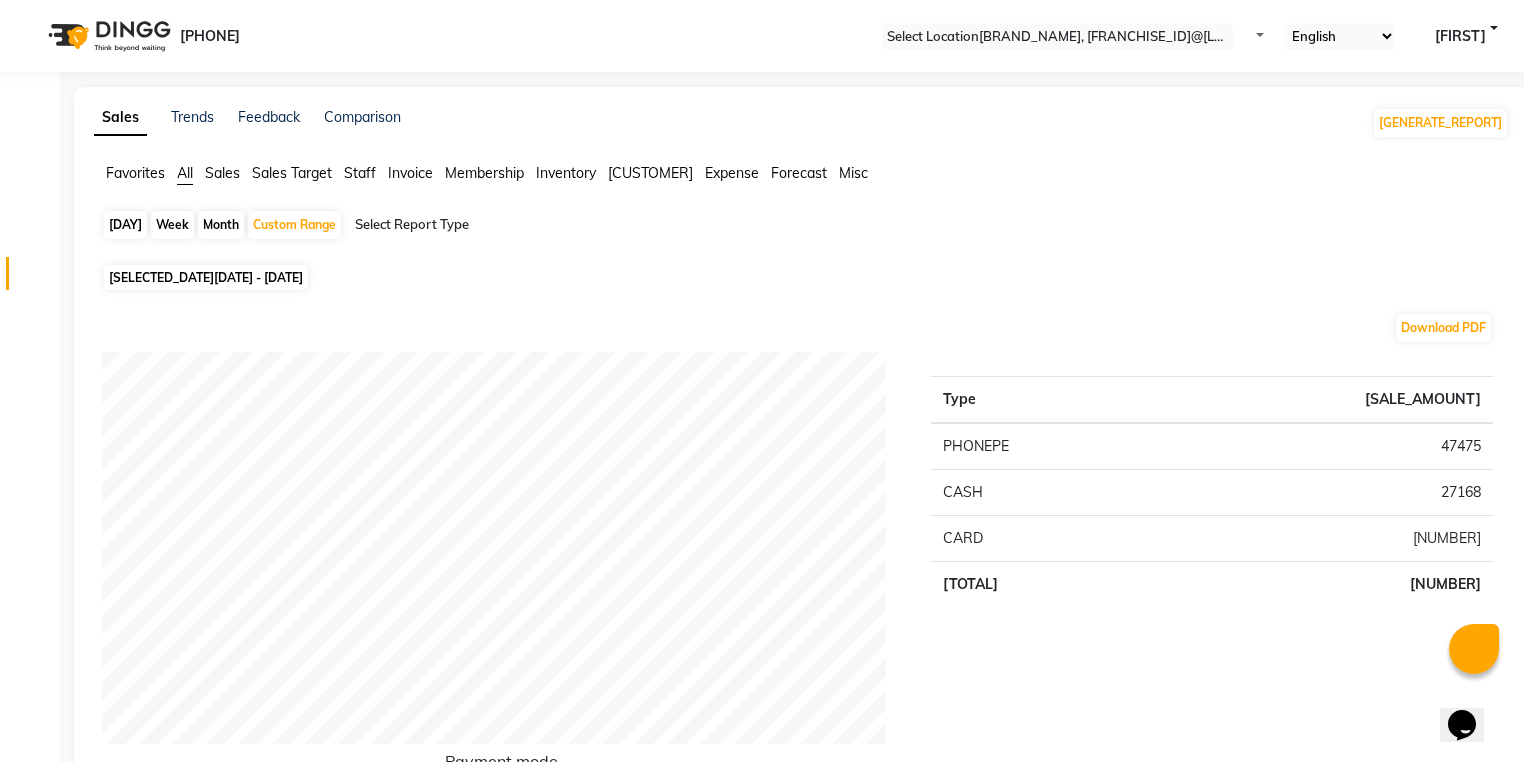 click on "Day   Week   Month   Custom Range  Select Report Type" at bounding box center [801, 234] 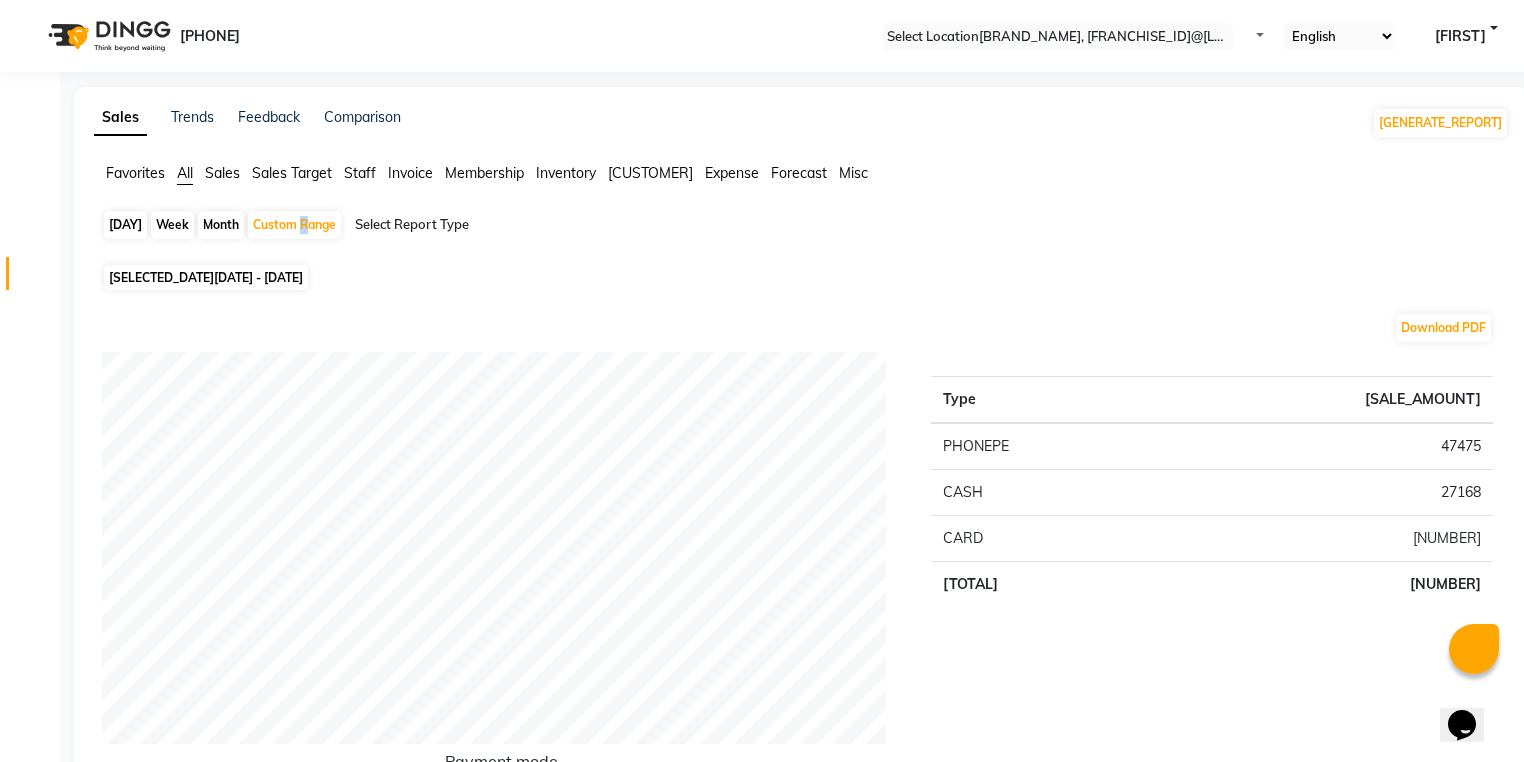 click on "Day   Week   Month   Custom Range  Select Report Type" at bounding box center [801, 234] 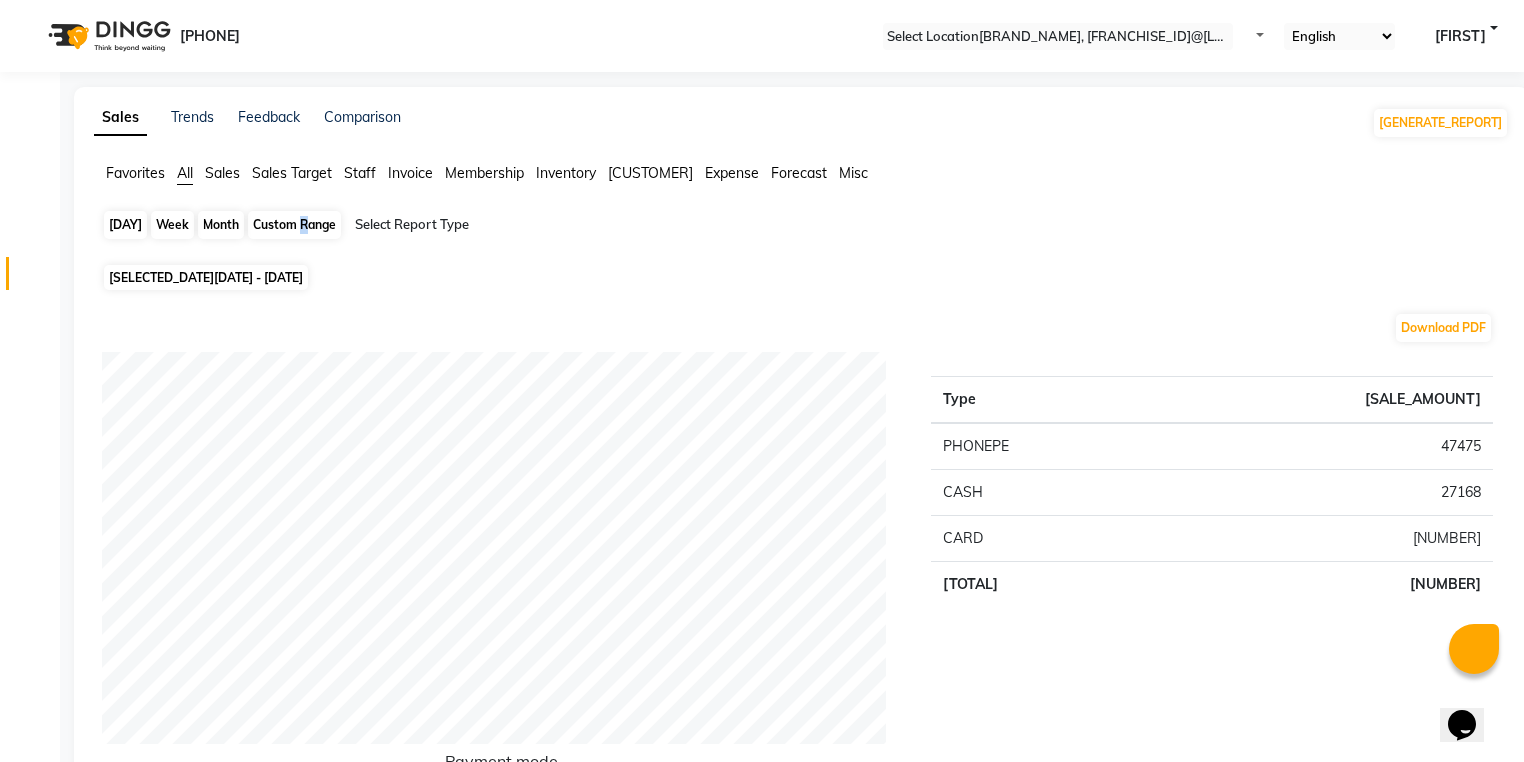 click on "•••••• •••••" at bounding box center [294, 225] 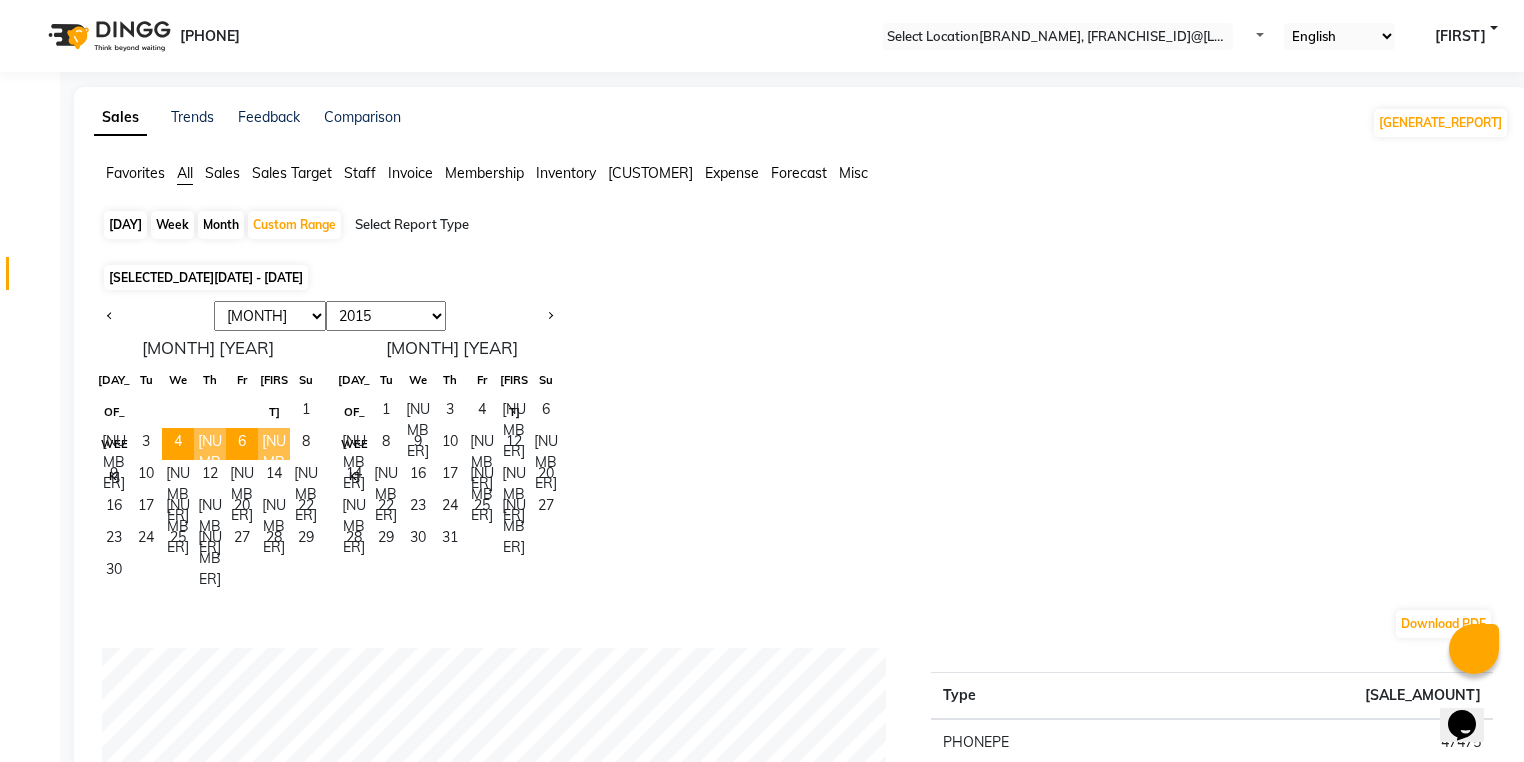 click on "7" at bounding box center [274, 444] 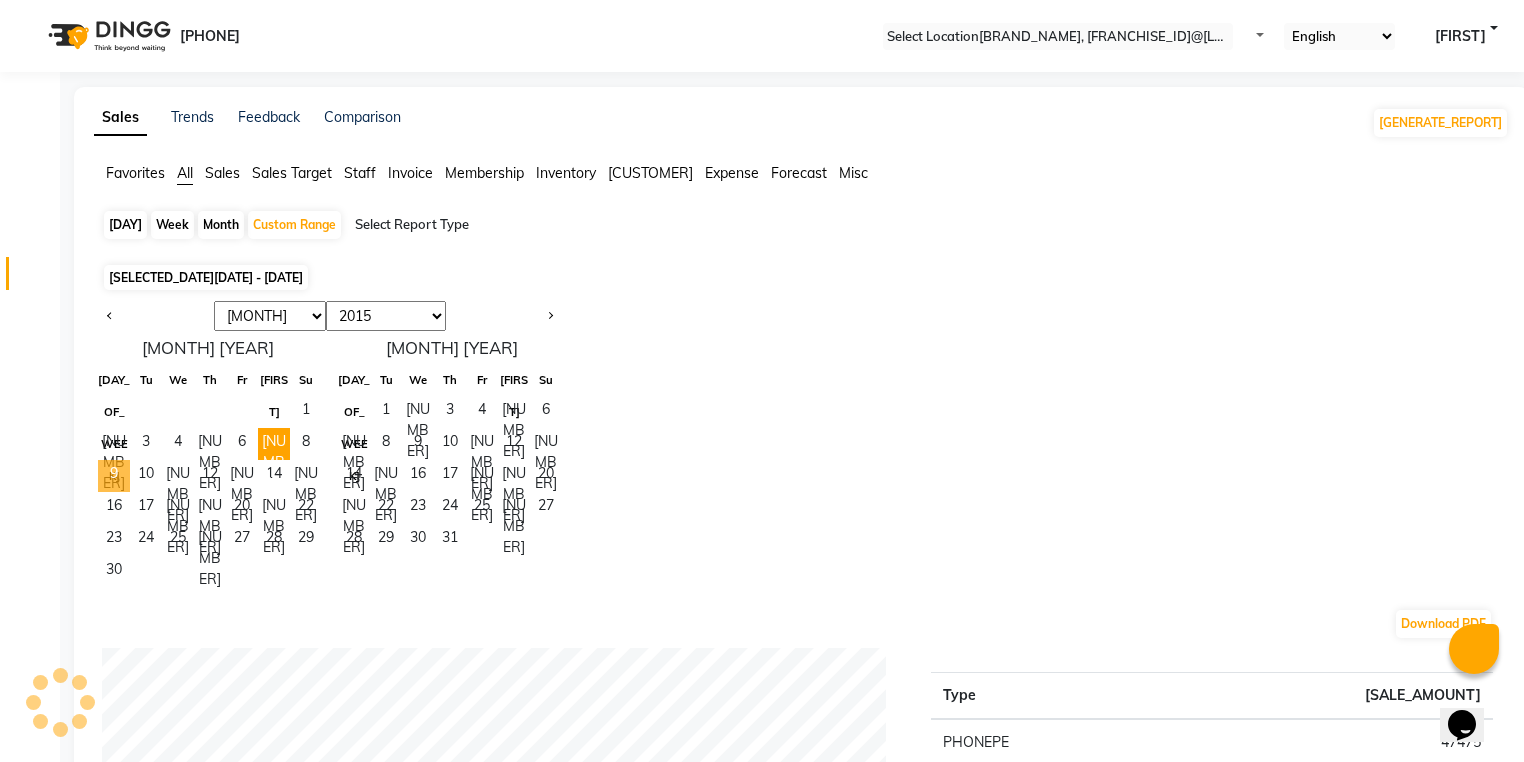 click on "•" at bounding box center (114, 476) 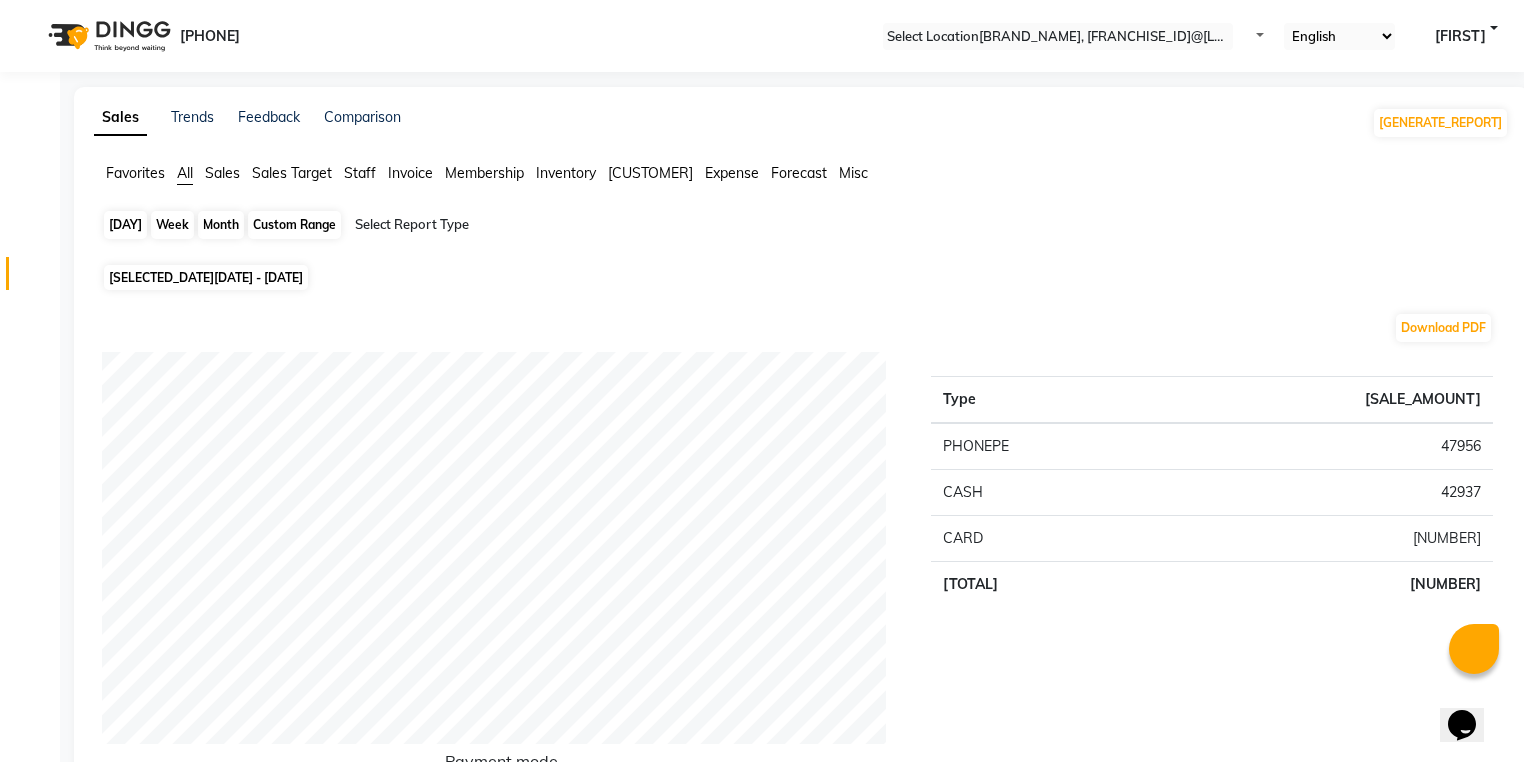 click on "•••••• •••••" at bounding box center (294, 225) 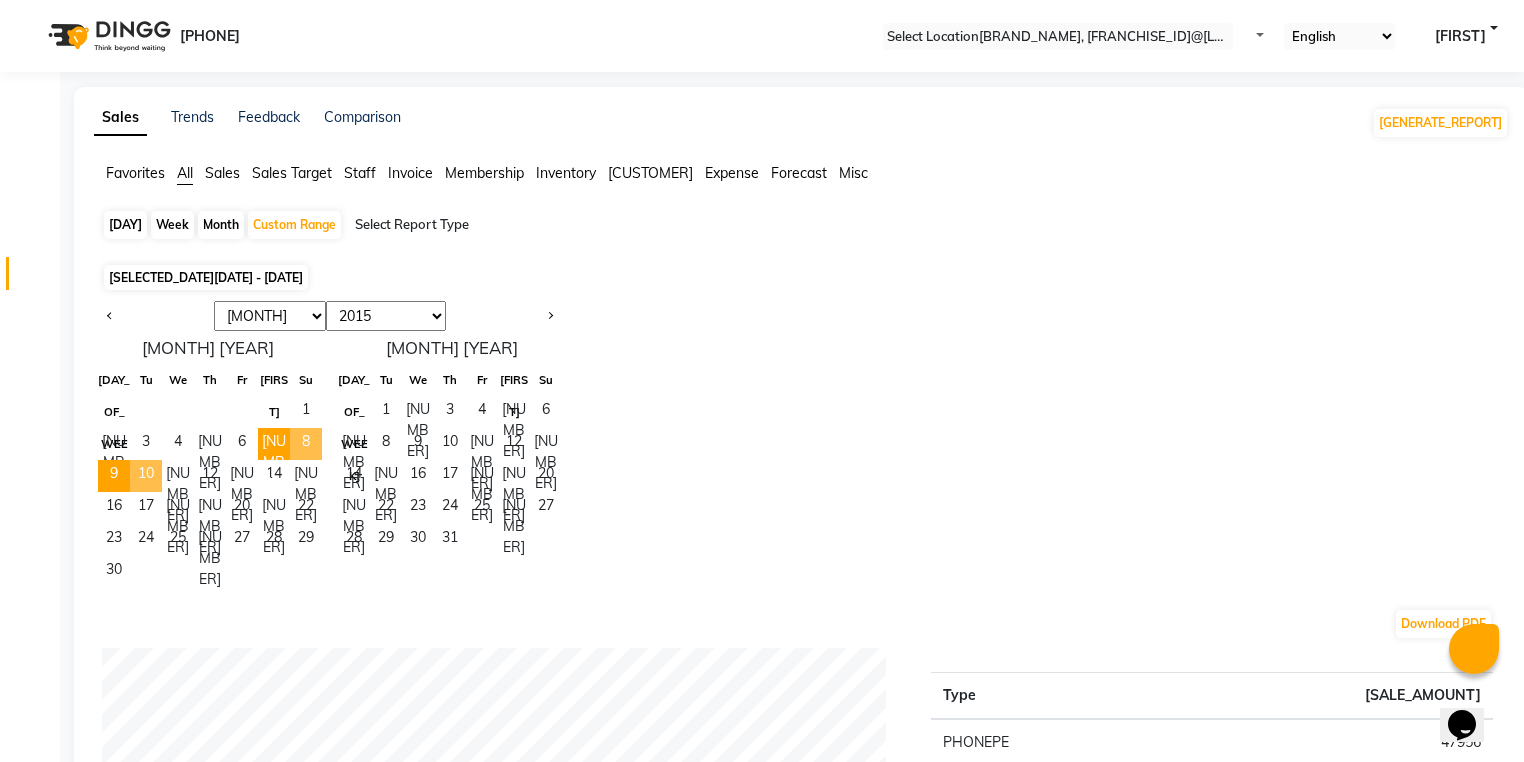 click on "••" at bounding box center (146, 476) 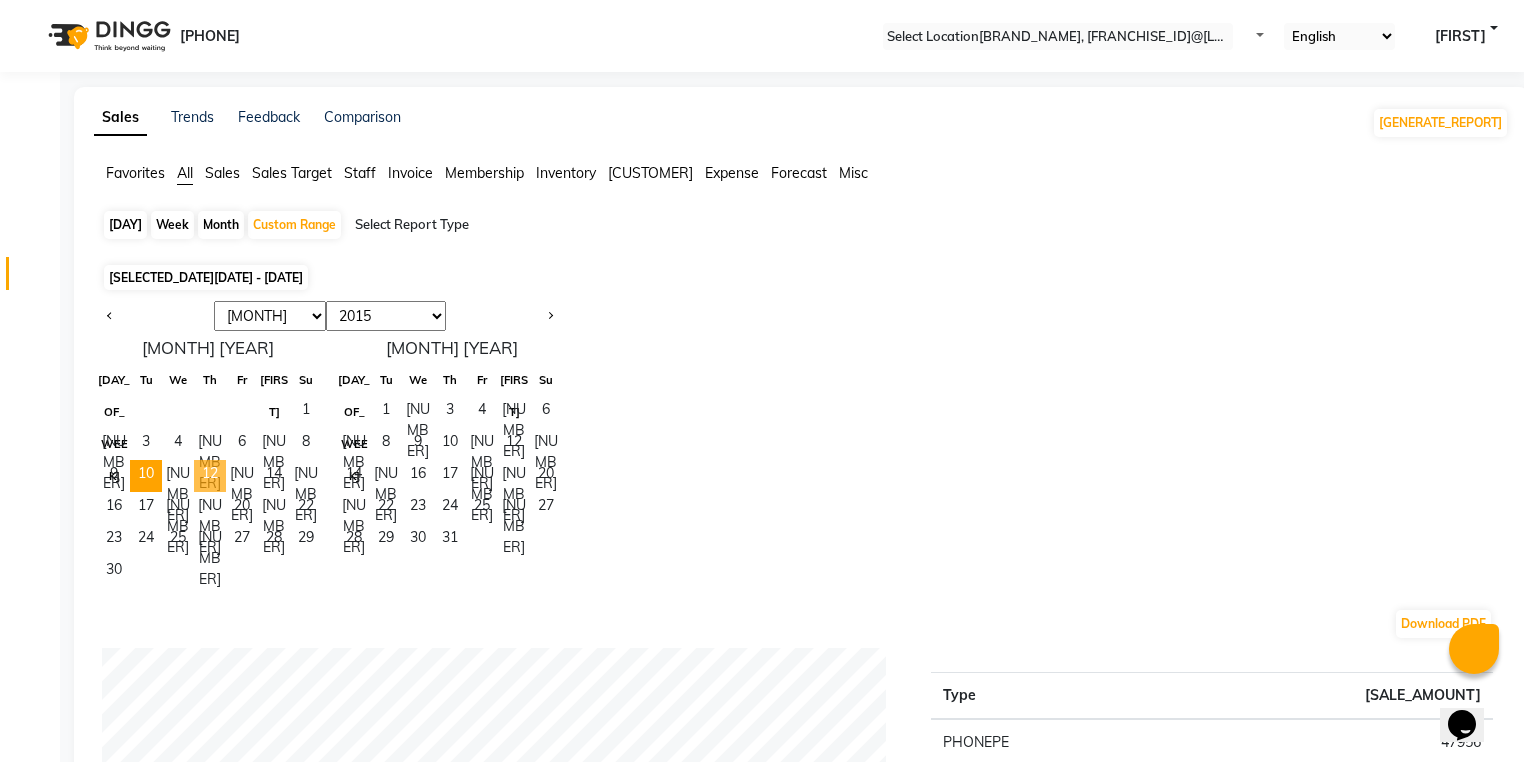 click on "12" at bounding box center (210, 476) 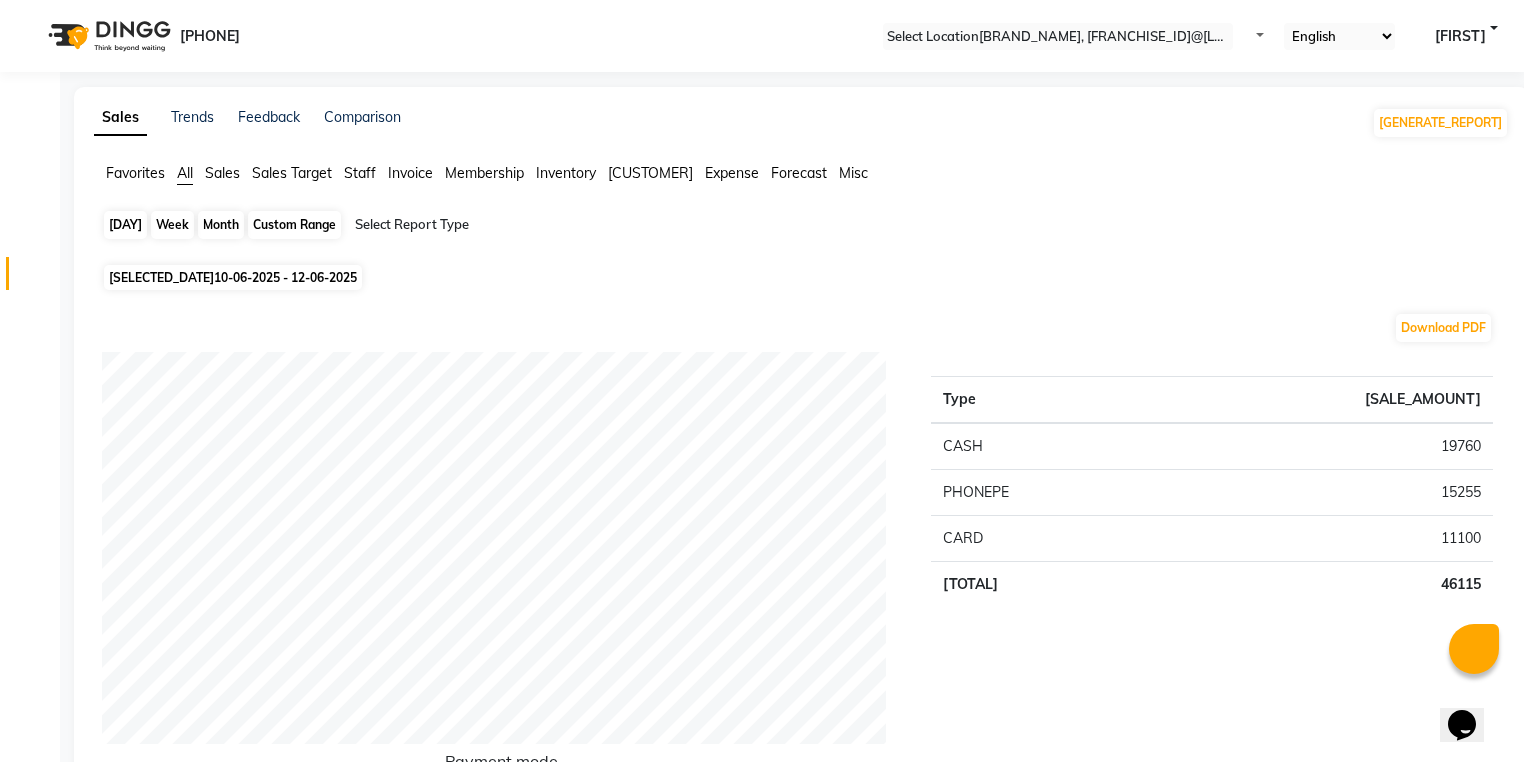 click on "•••••• •••••" at bounding box center [294, 225] 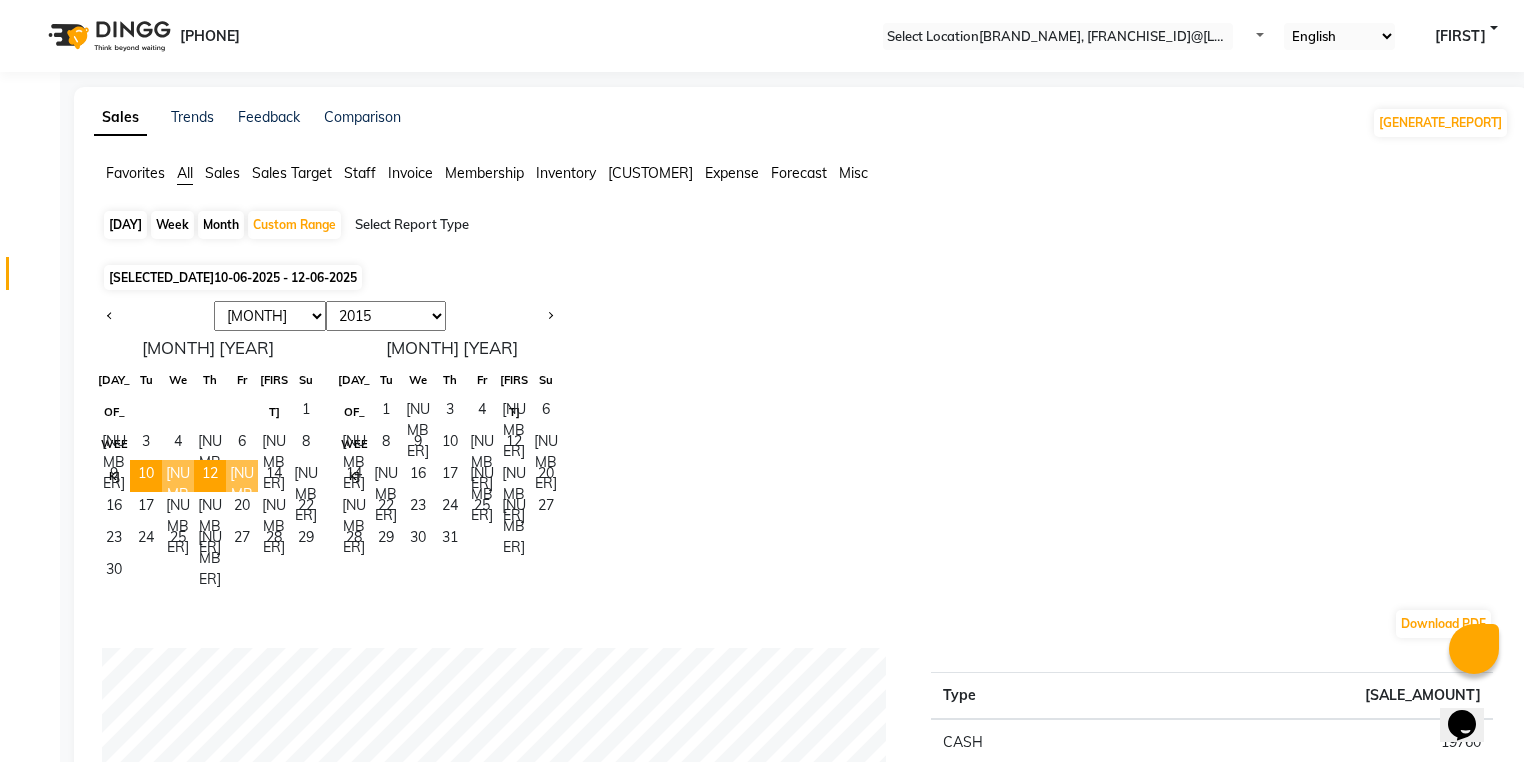click on "13" at bounding box center [242, 476] 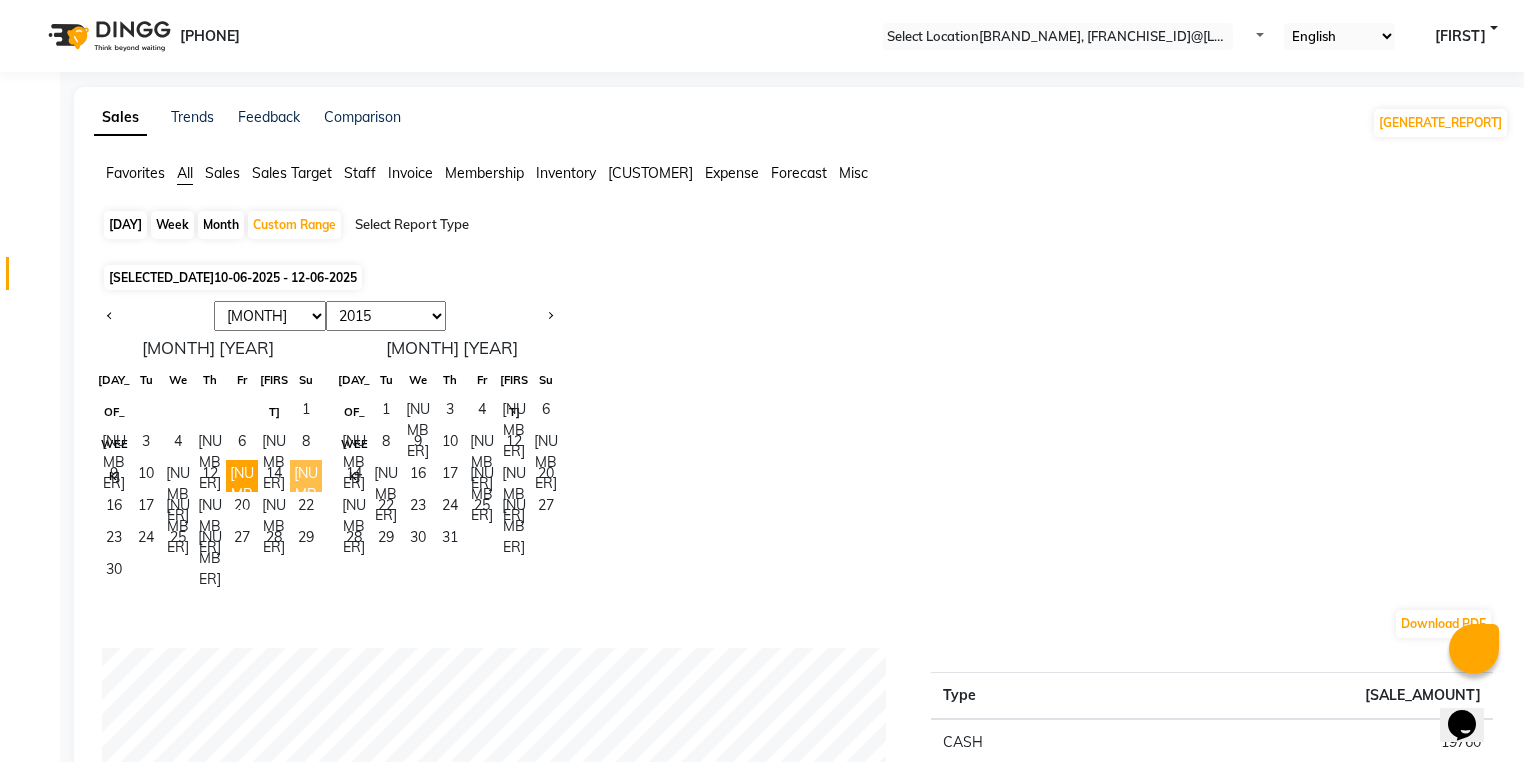 click on "15" at bounding box center (306, 476) 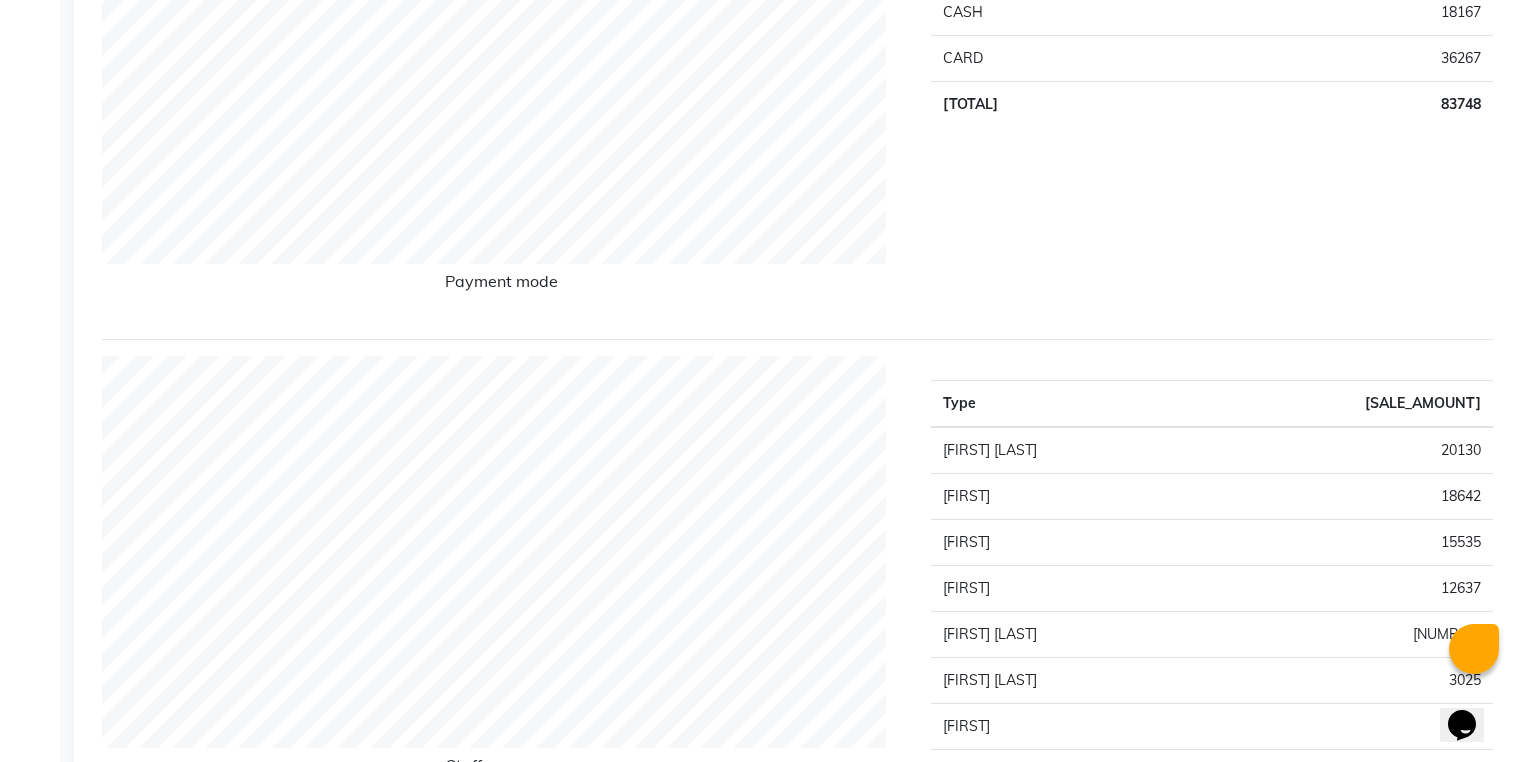 scroll, scrollTop: 0, scrollLeft: 0, axis: both 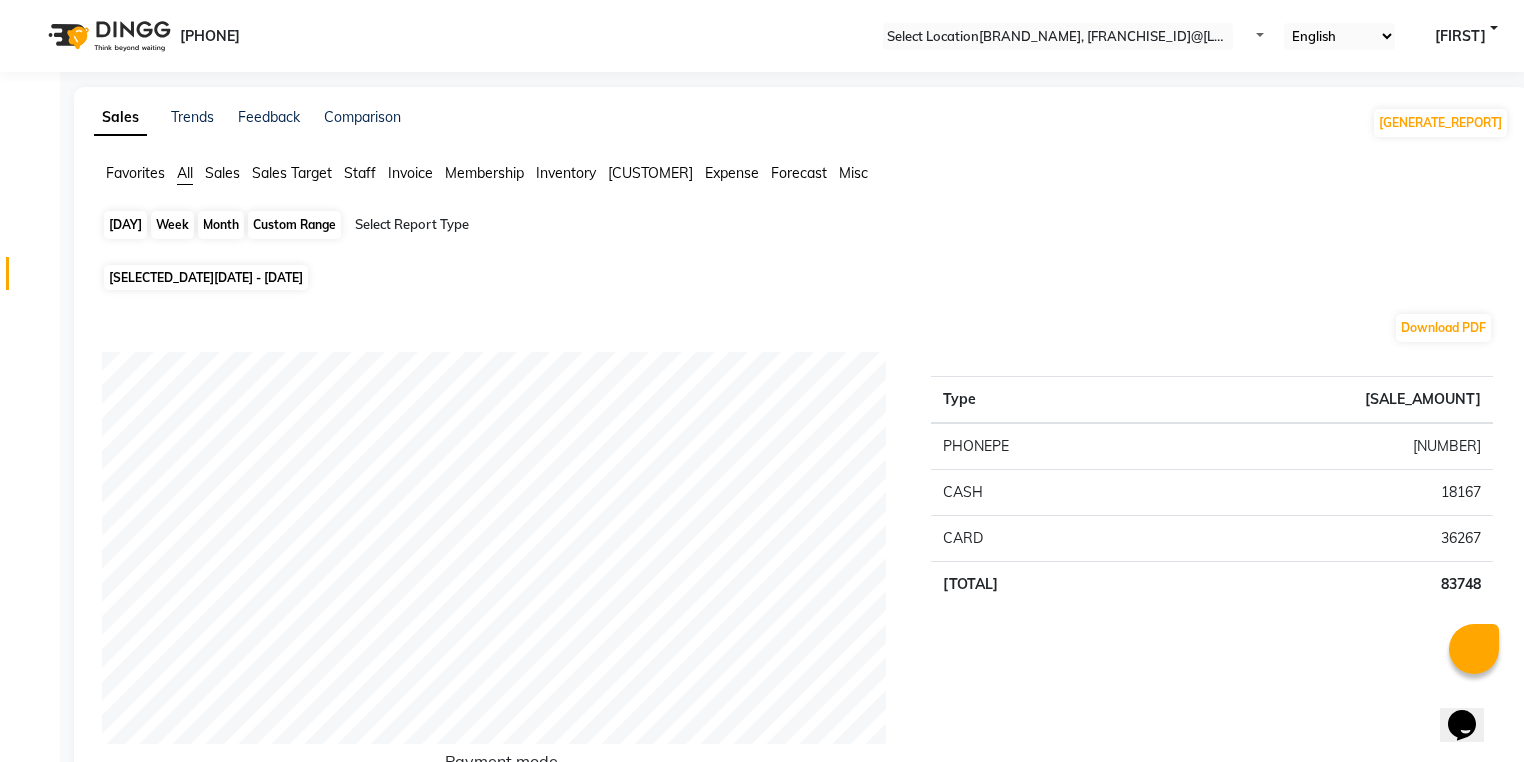 click on "•••••• •••••" at bounding box center [294, 225] 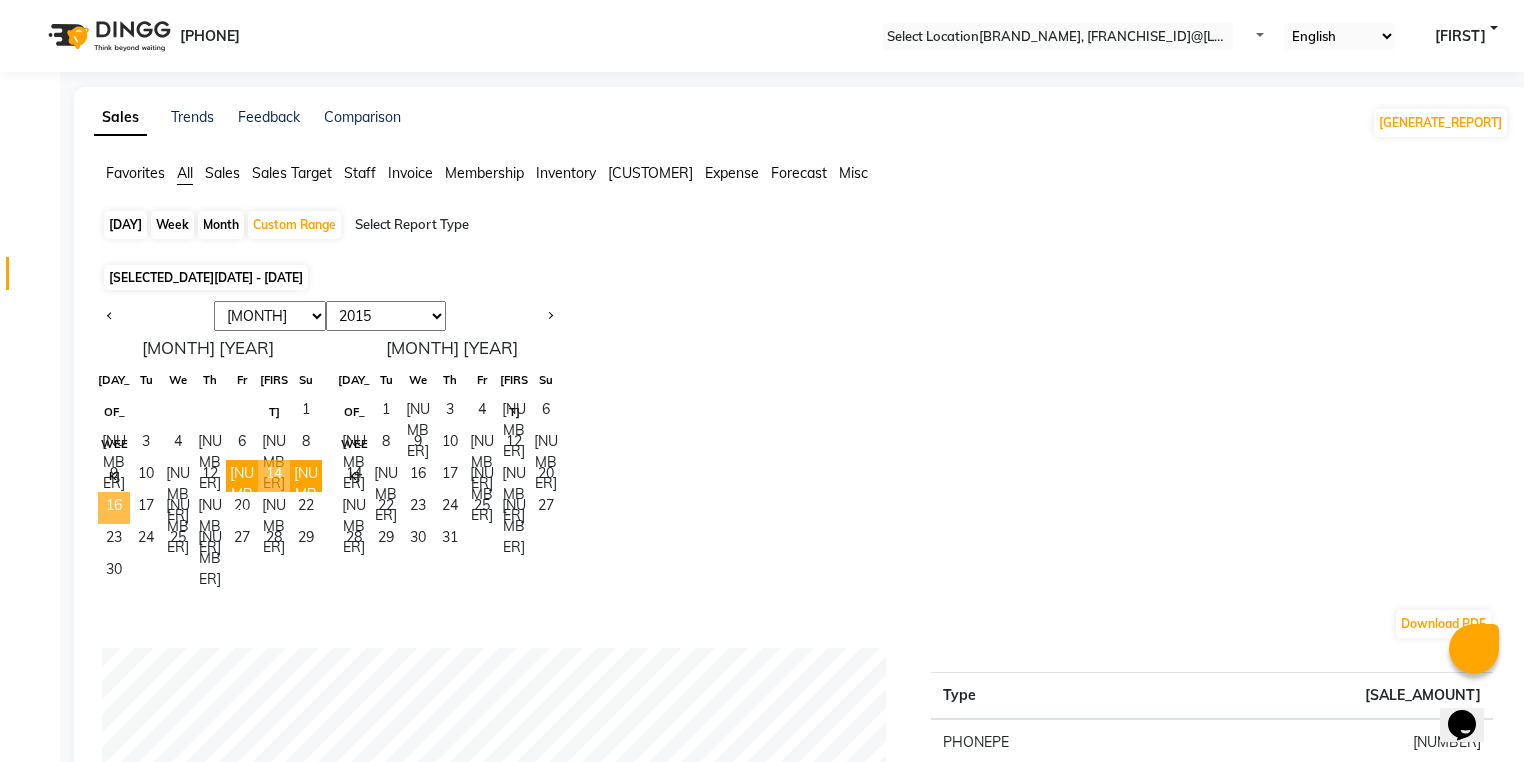 click on "16" at bounding box center (114, 508) 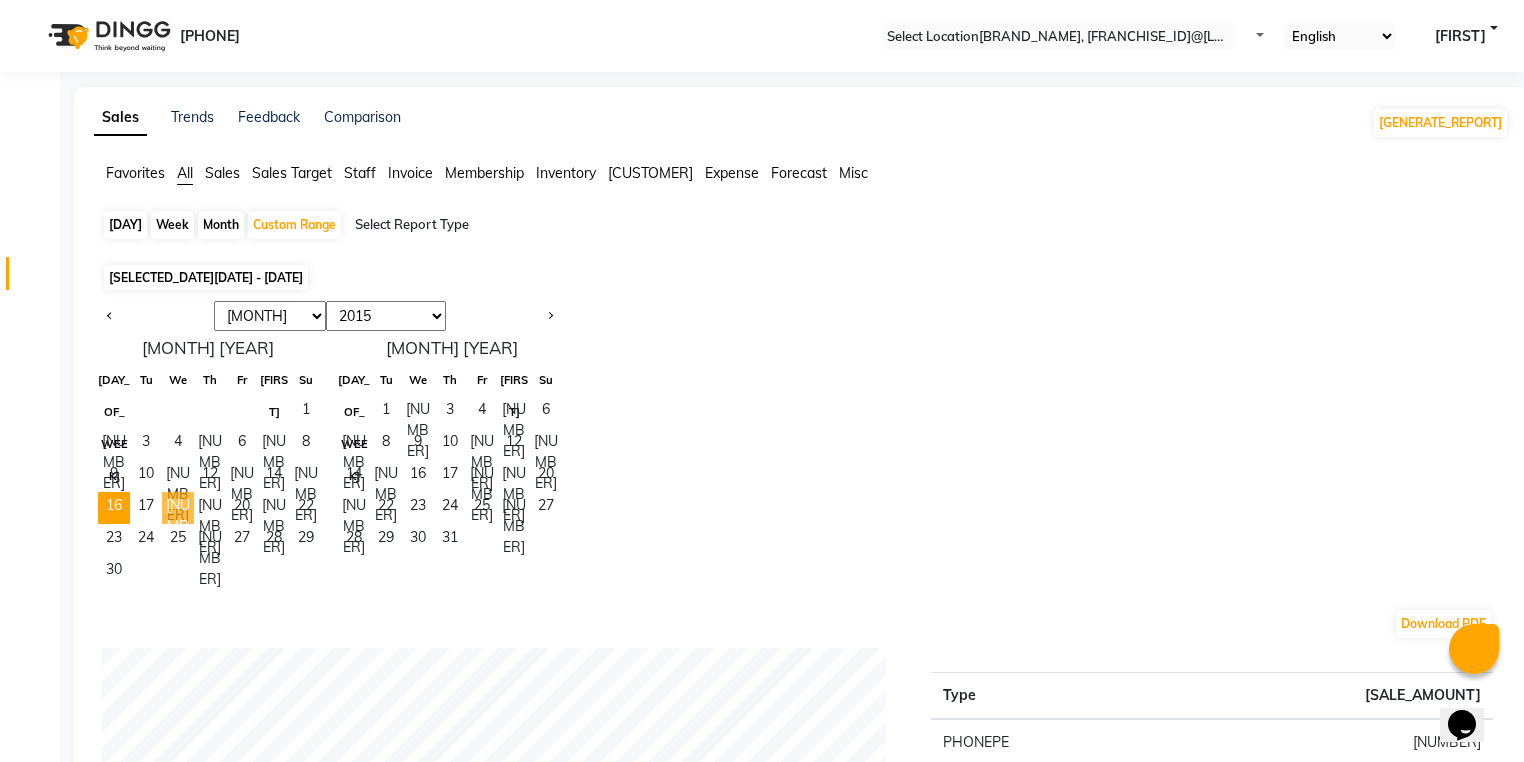 click on "••" at bounding box center (178, 508) 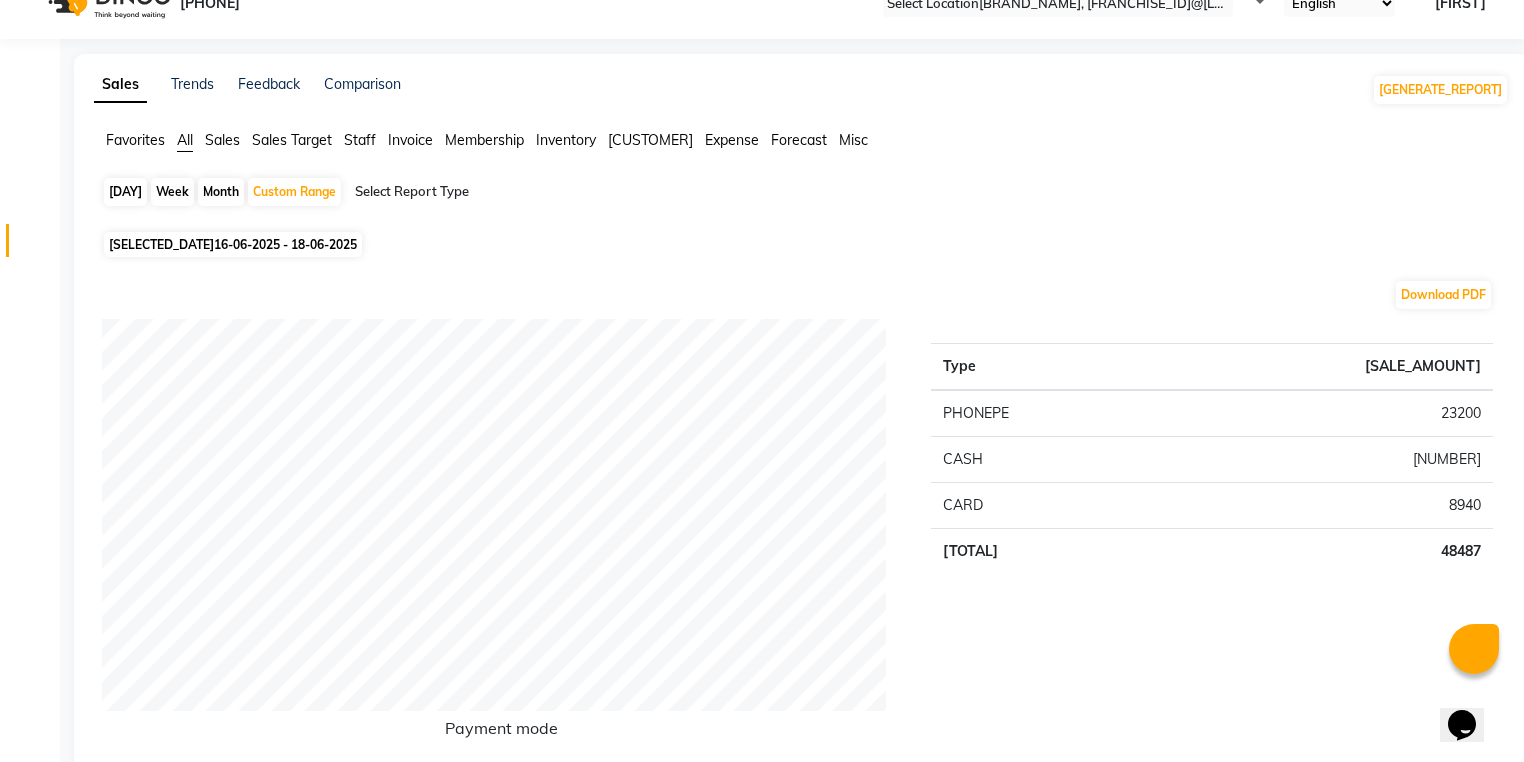 scroll, scrollTop: 0, scrollLeft: 0, axis: both 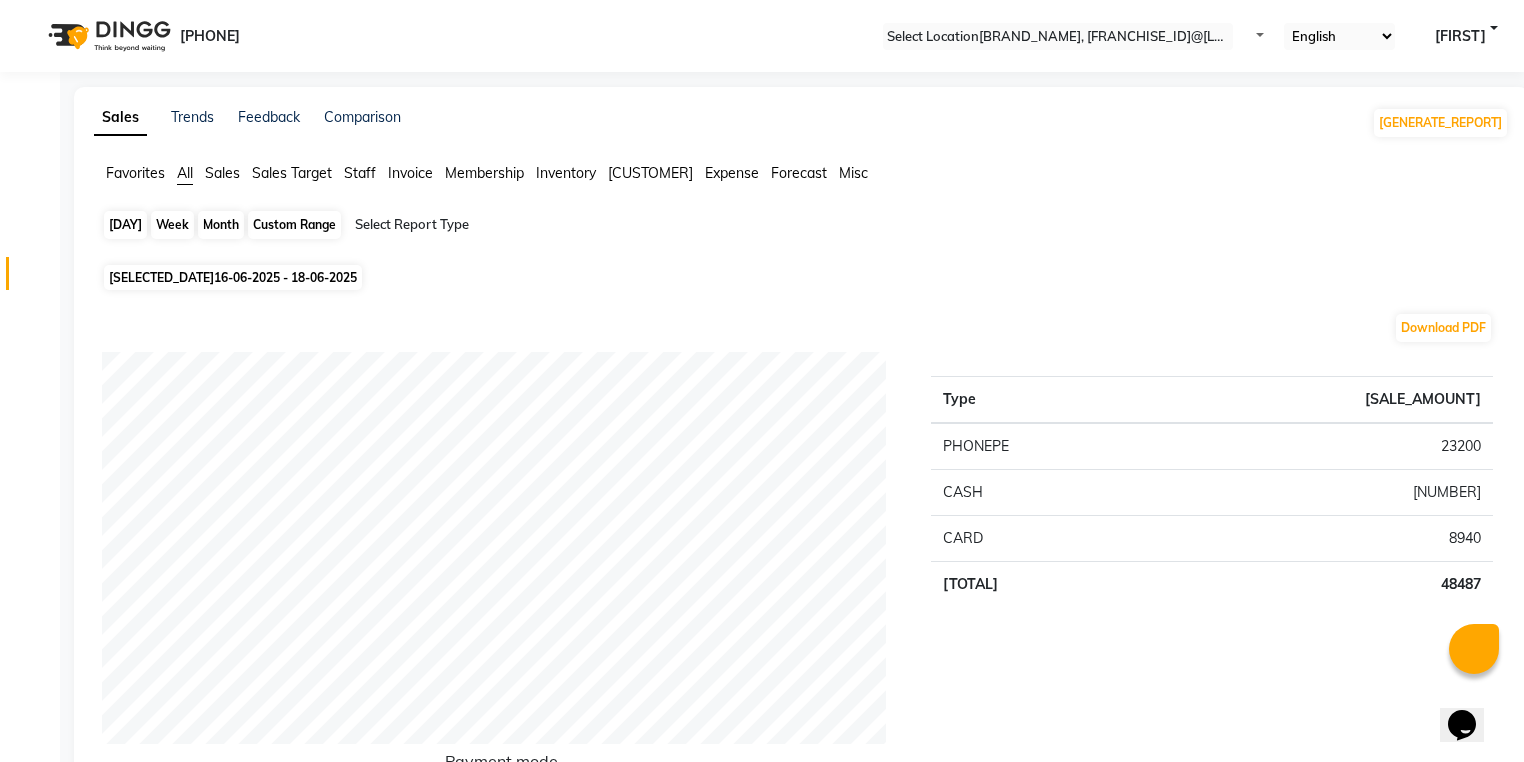 click on "•••••• •••••" at bounding box center [294, 225] 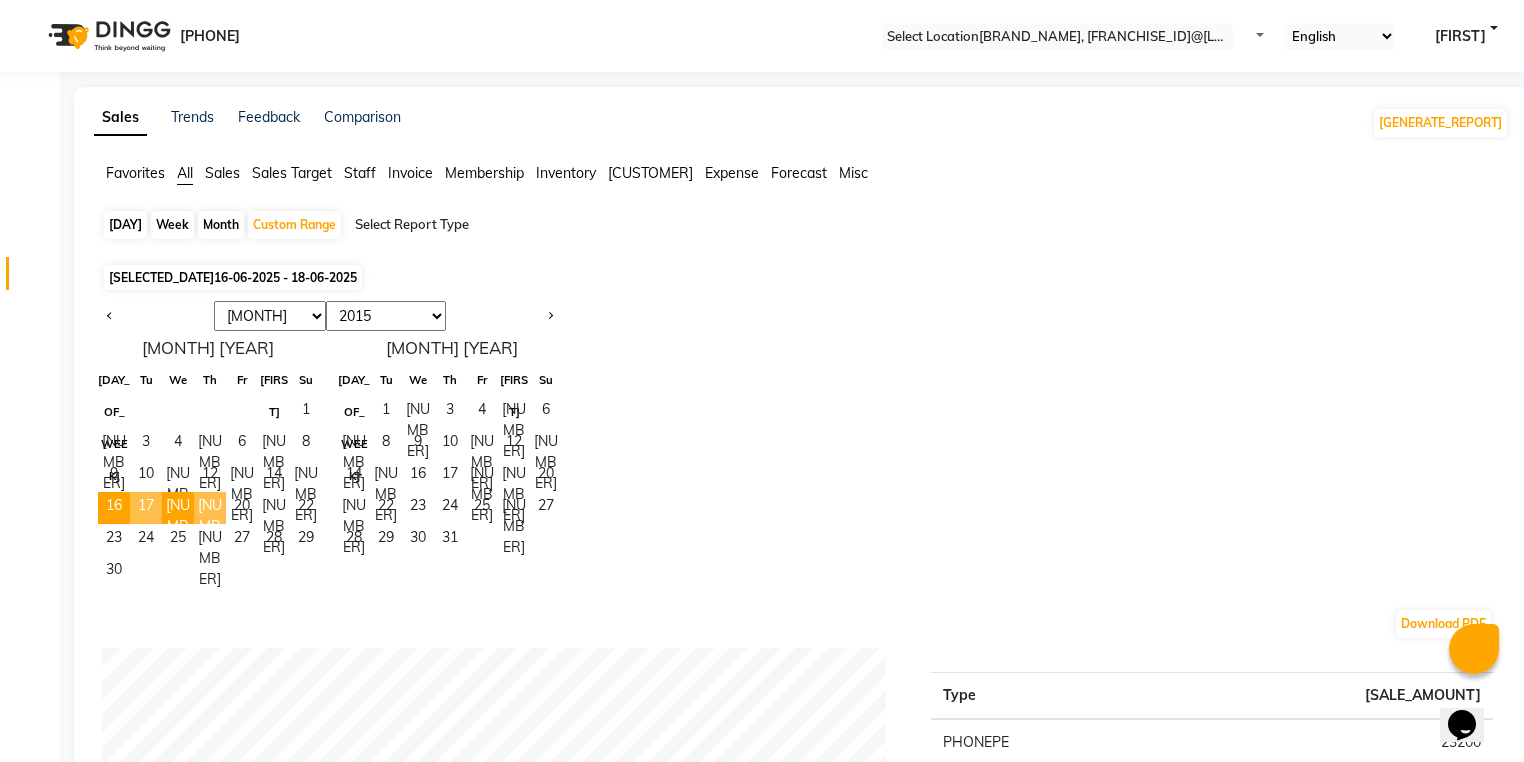 click on "••" at bounding box center (210, 508) 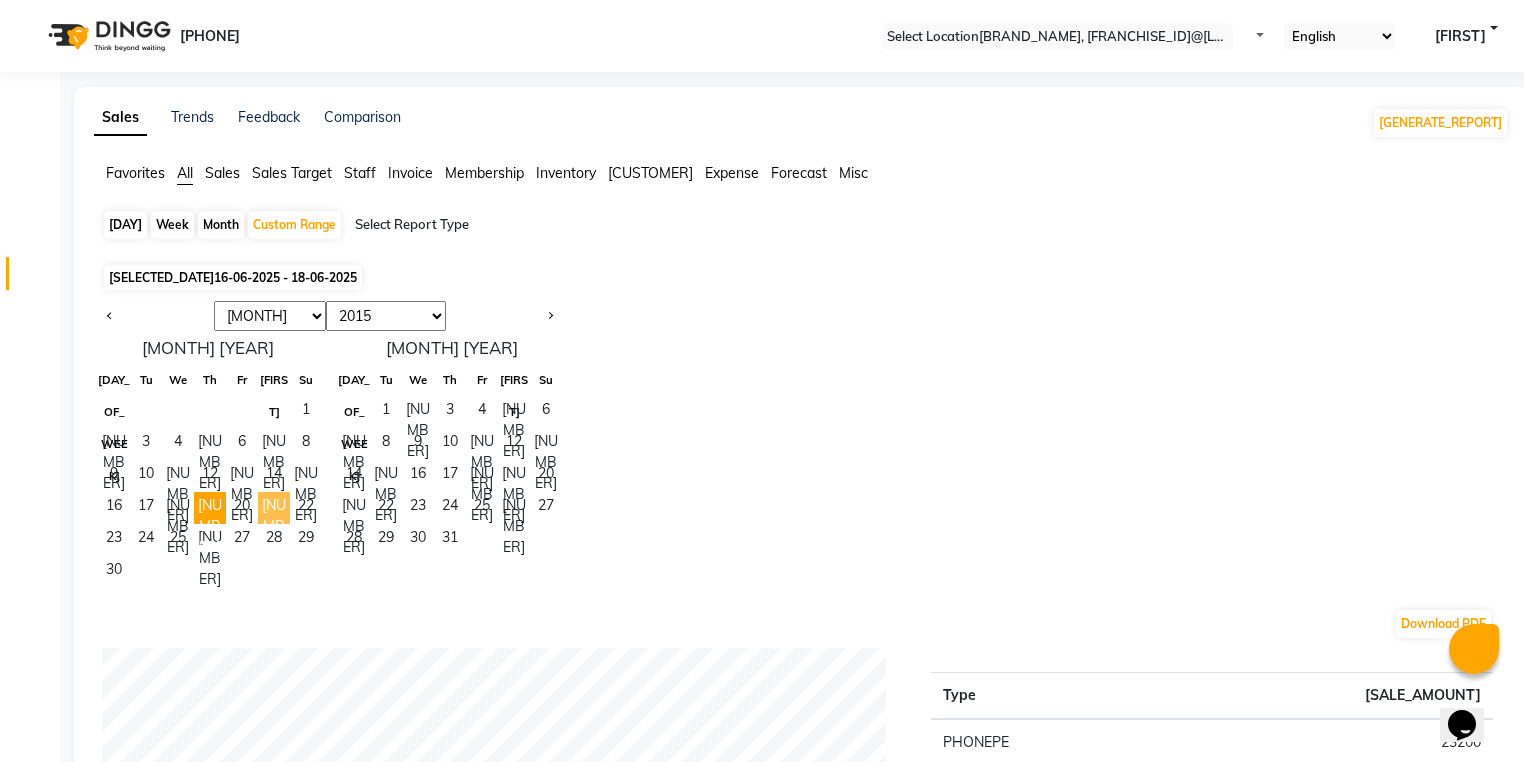 click on "••" at bounding box center [274, 508] 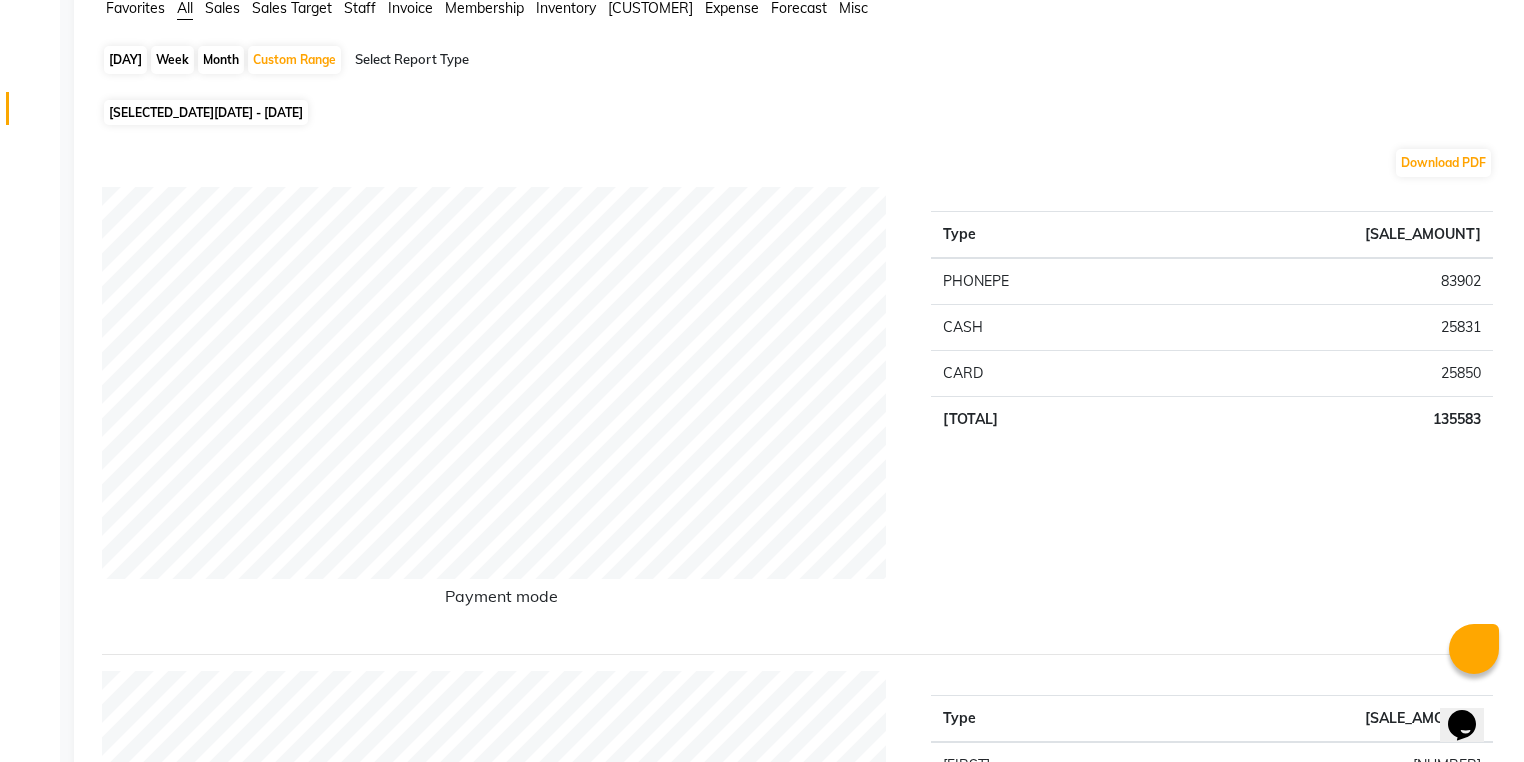 scroll, scrollTop: 0, scrollLeft: 0, axis: both 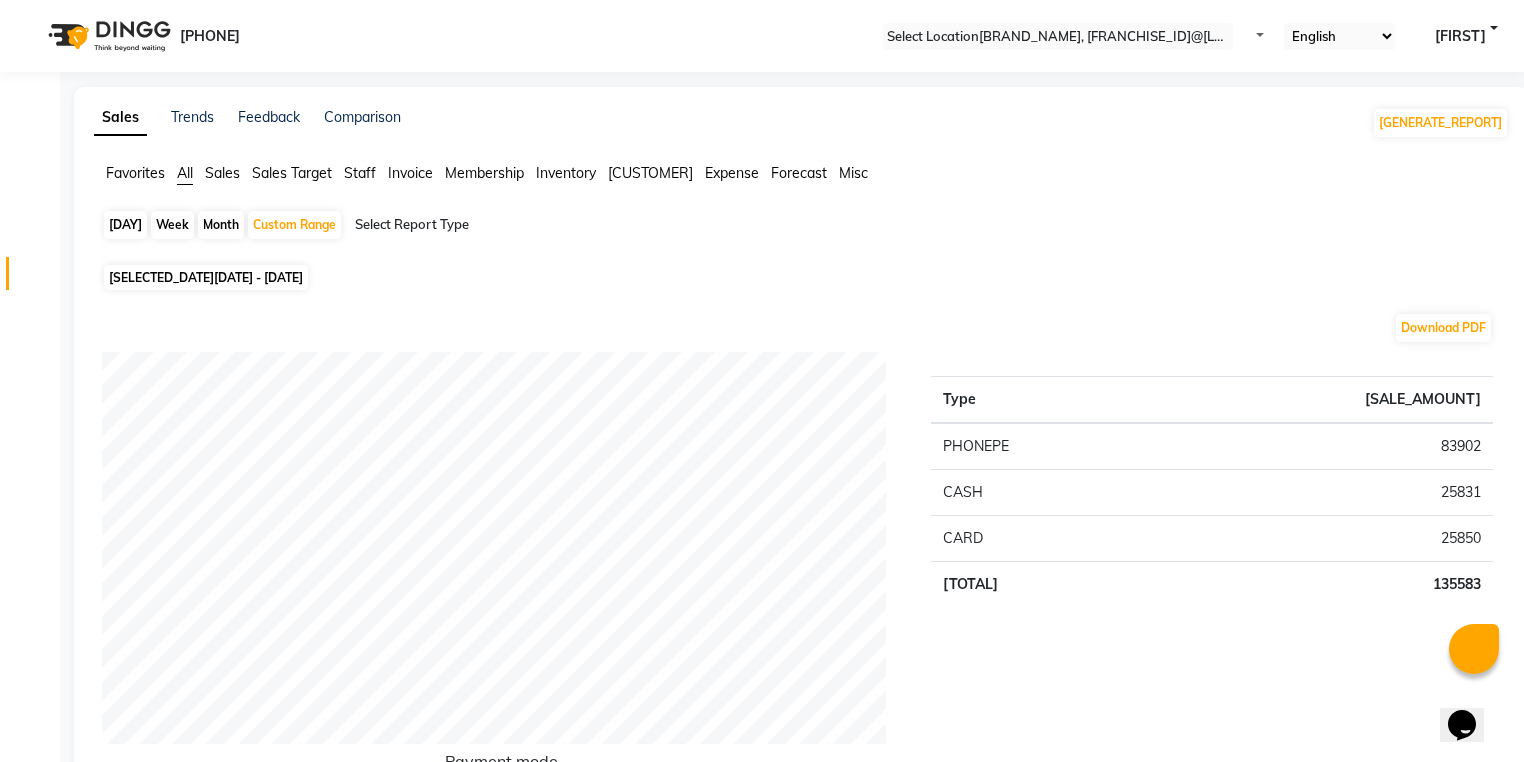 click on "Day" at bounding box center (125, 225) 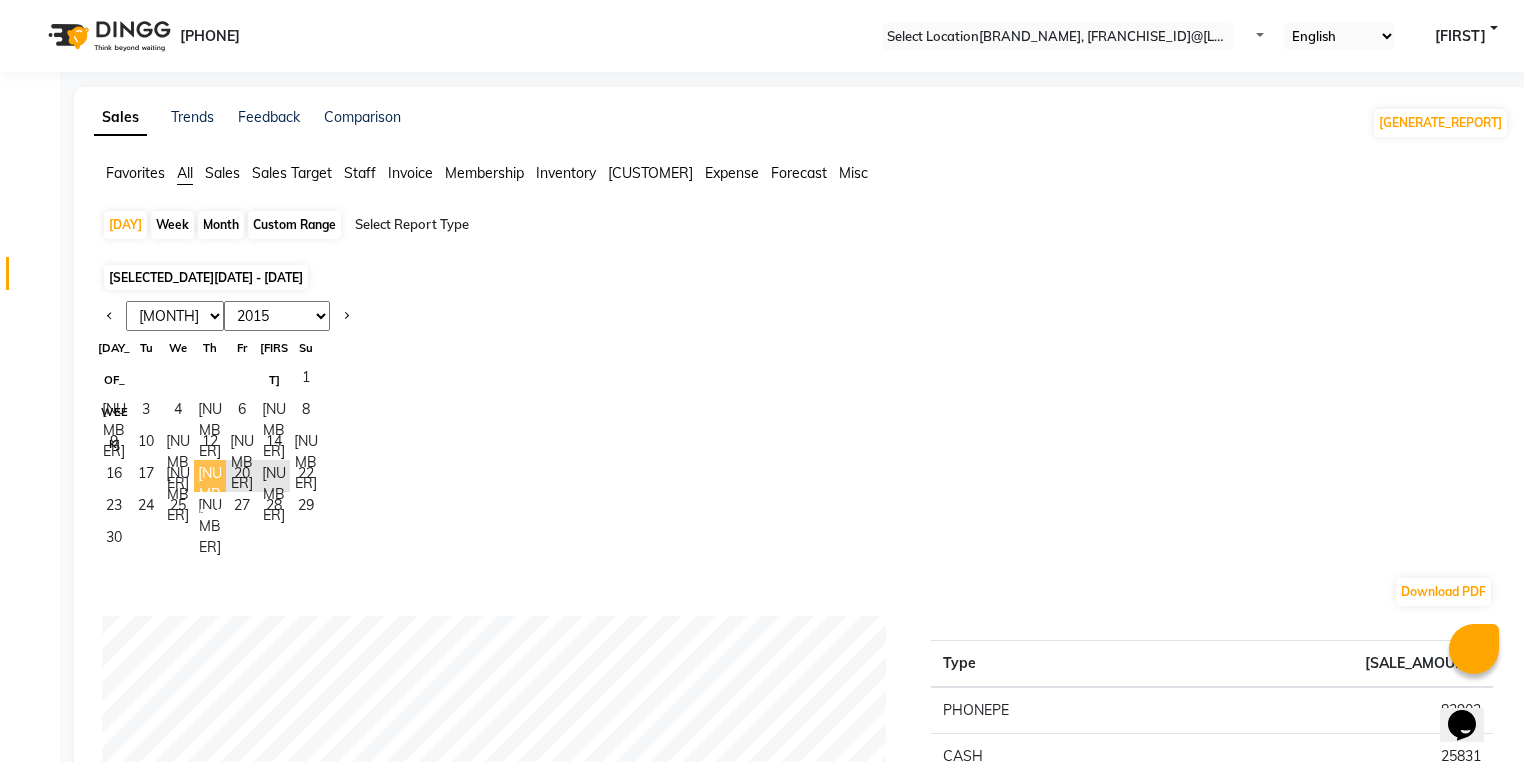 click on "••" at bounding box center (210, 476) 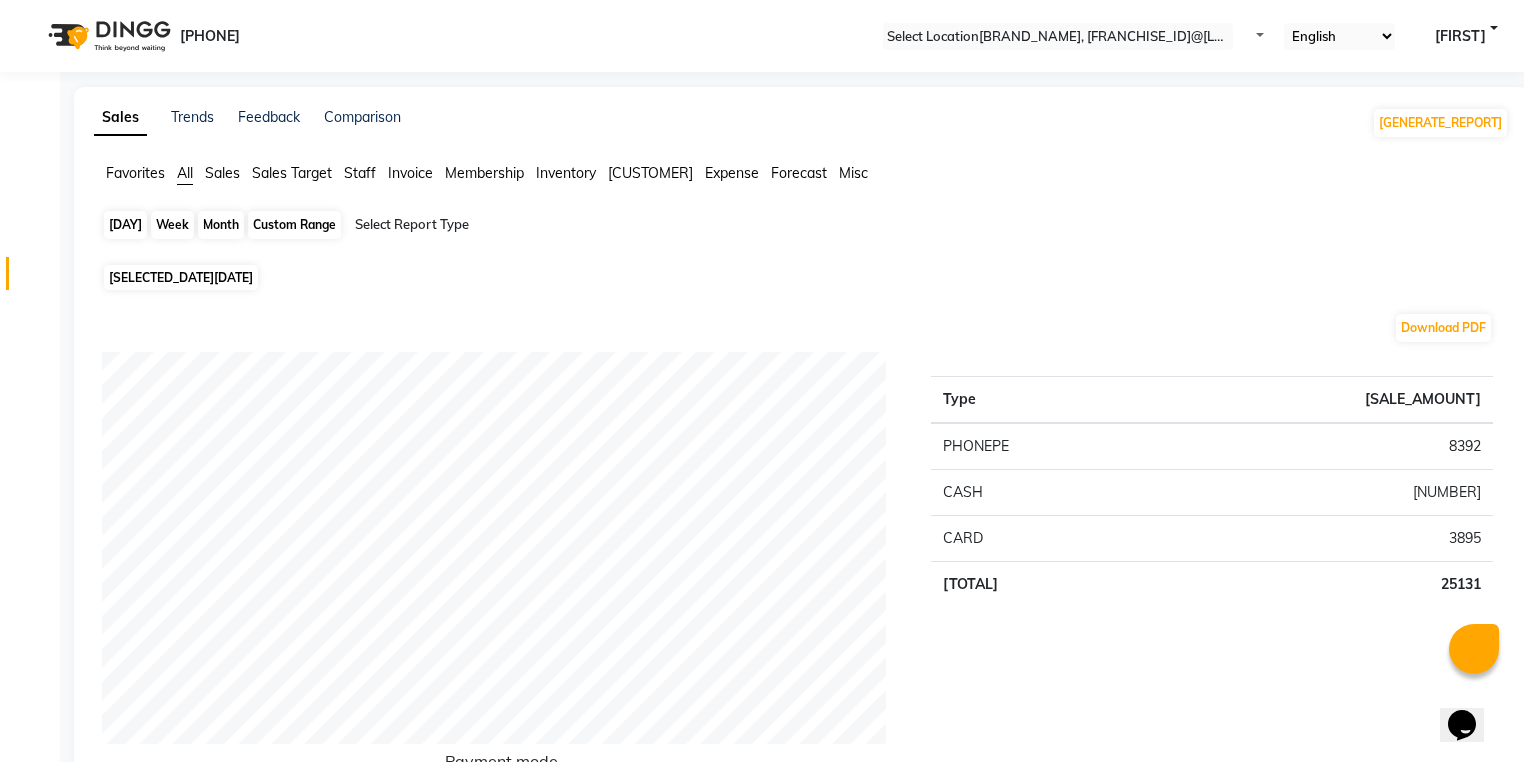 click on "Day" at bounding box center (125, 225) 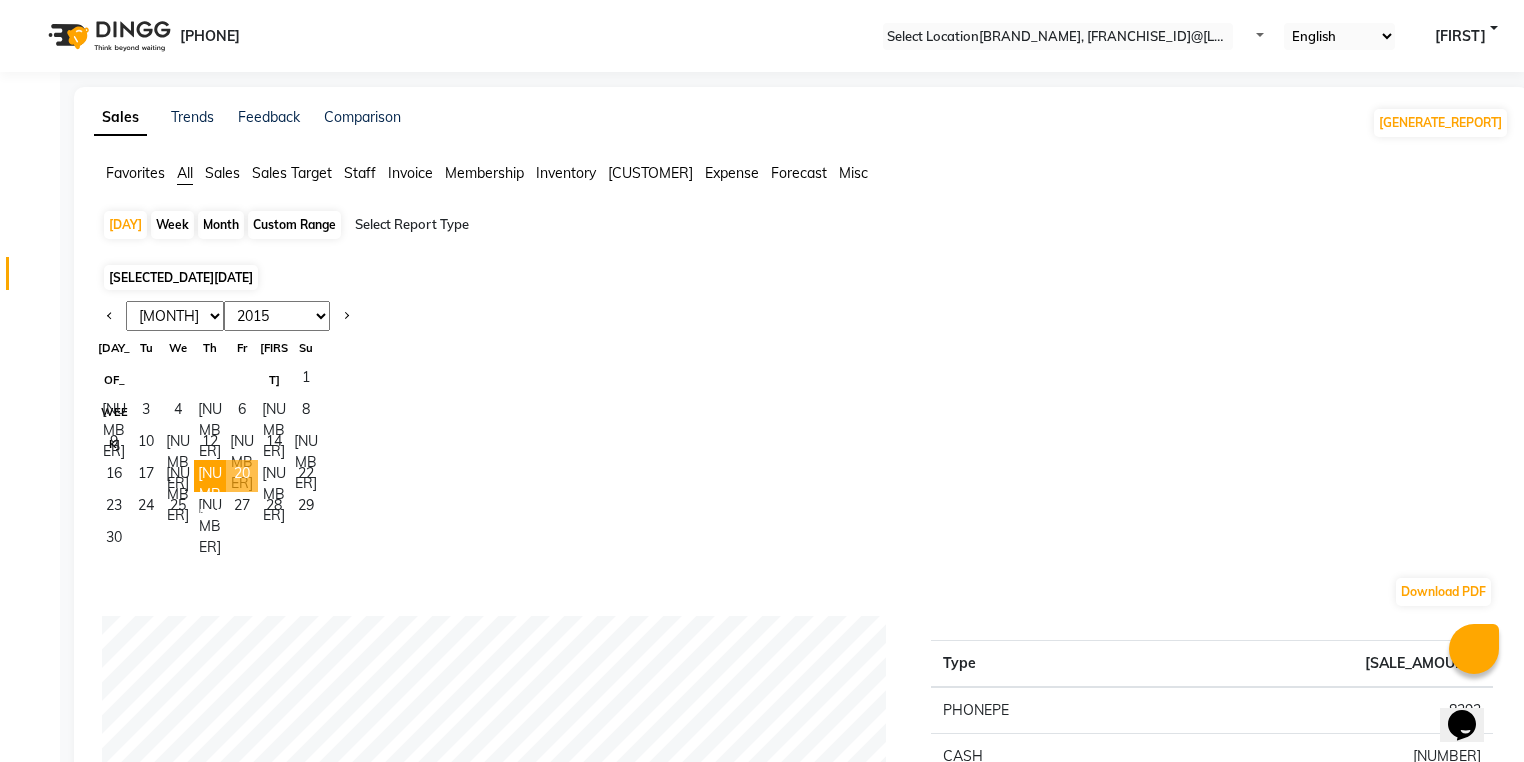 click on "••" at bounding box center [242, 476] 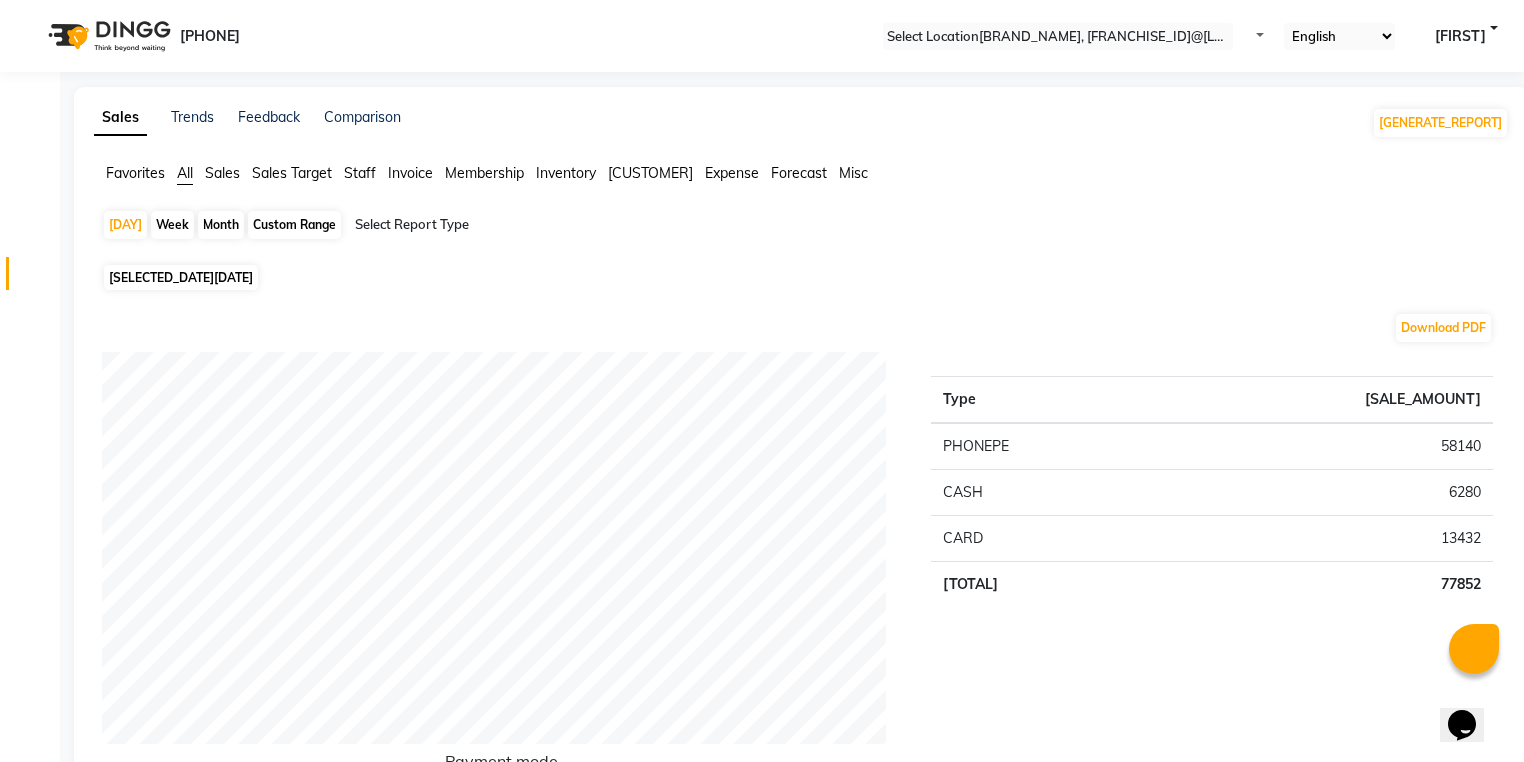 click on "Sales" at bounding box center [135, 173] 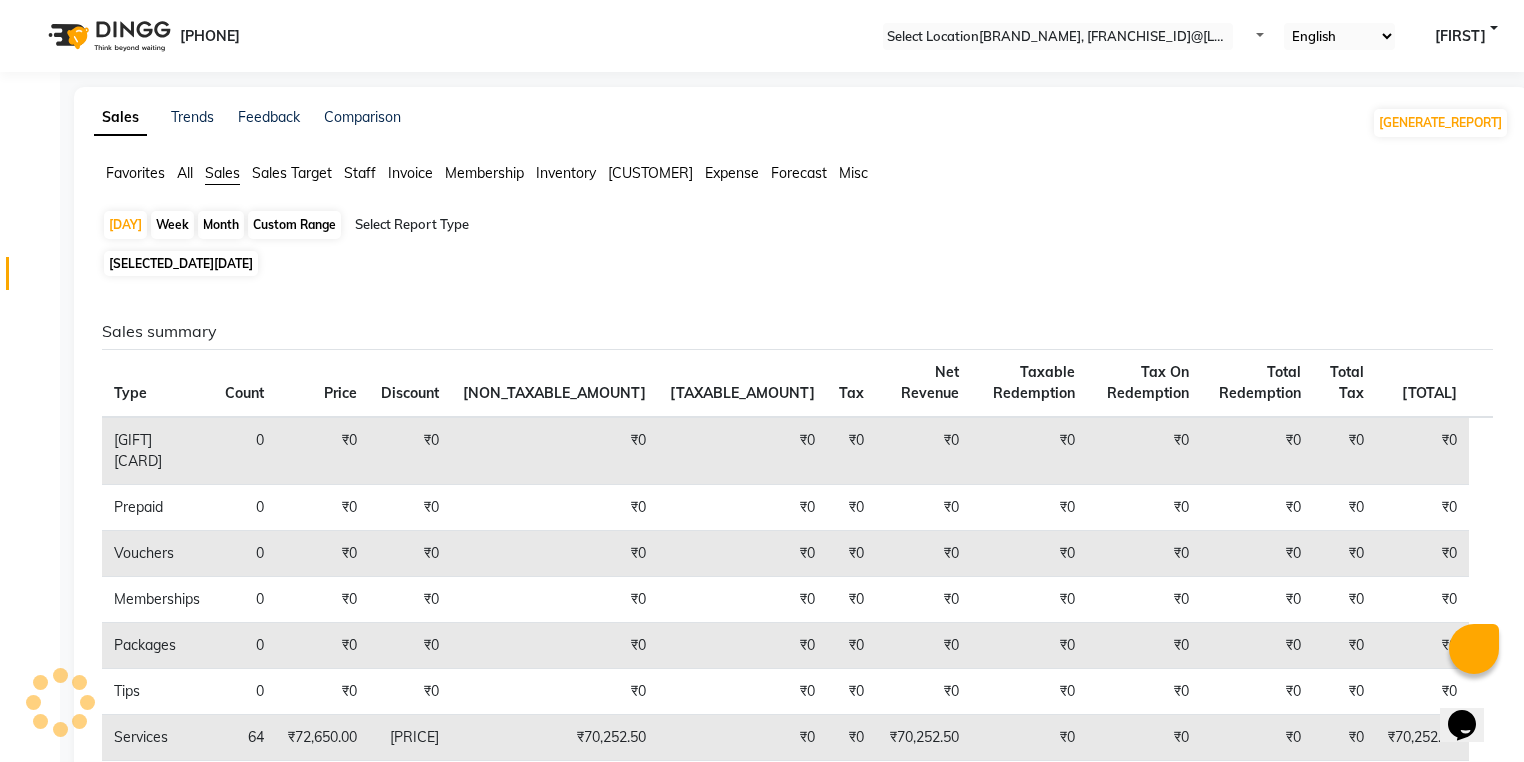 click on "Select Report Type" at bounding box center (526, 227) 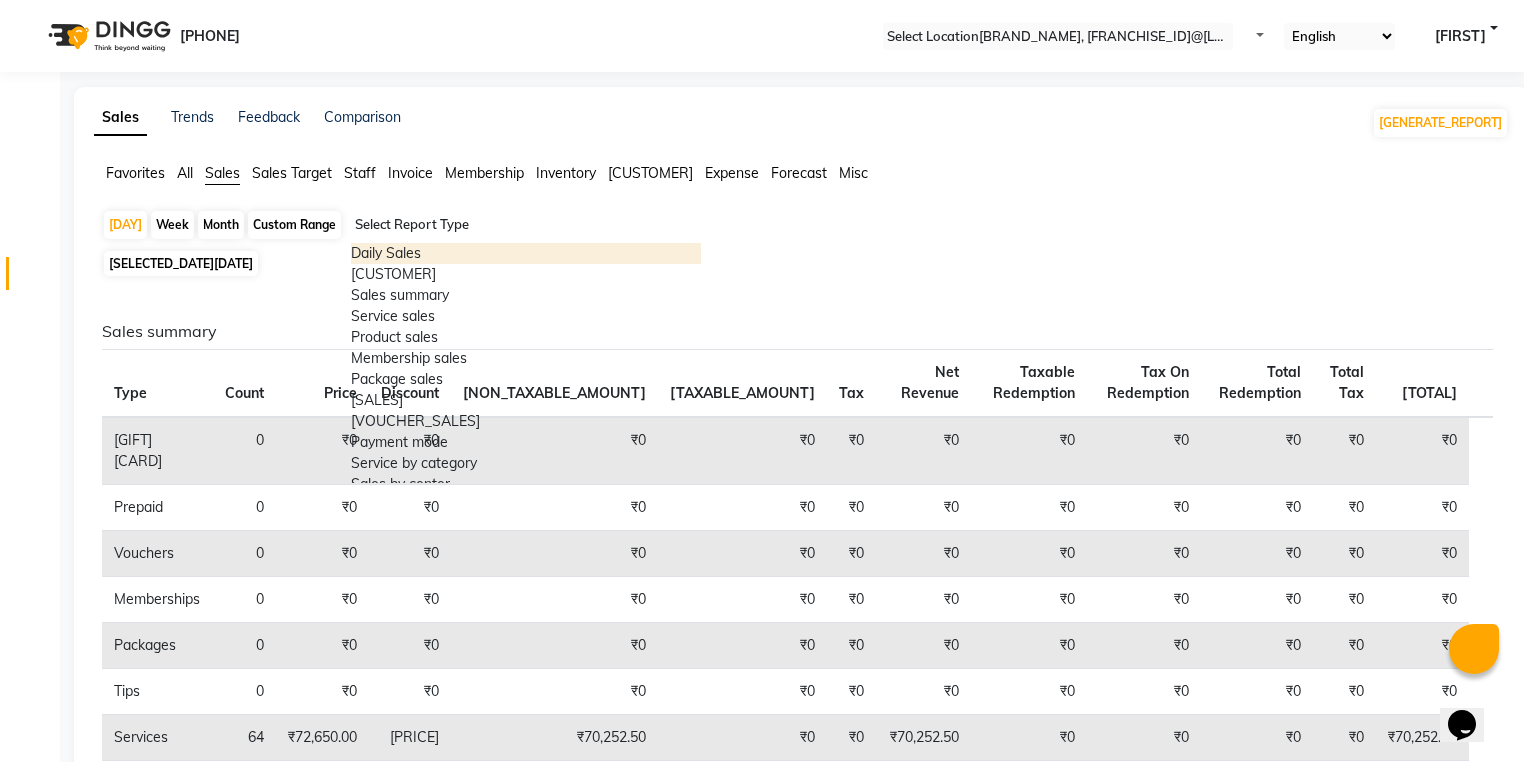 click on "Daily Sales" at bounding box center [526, 253] 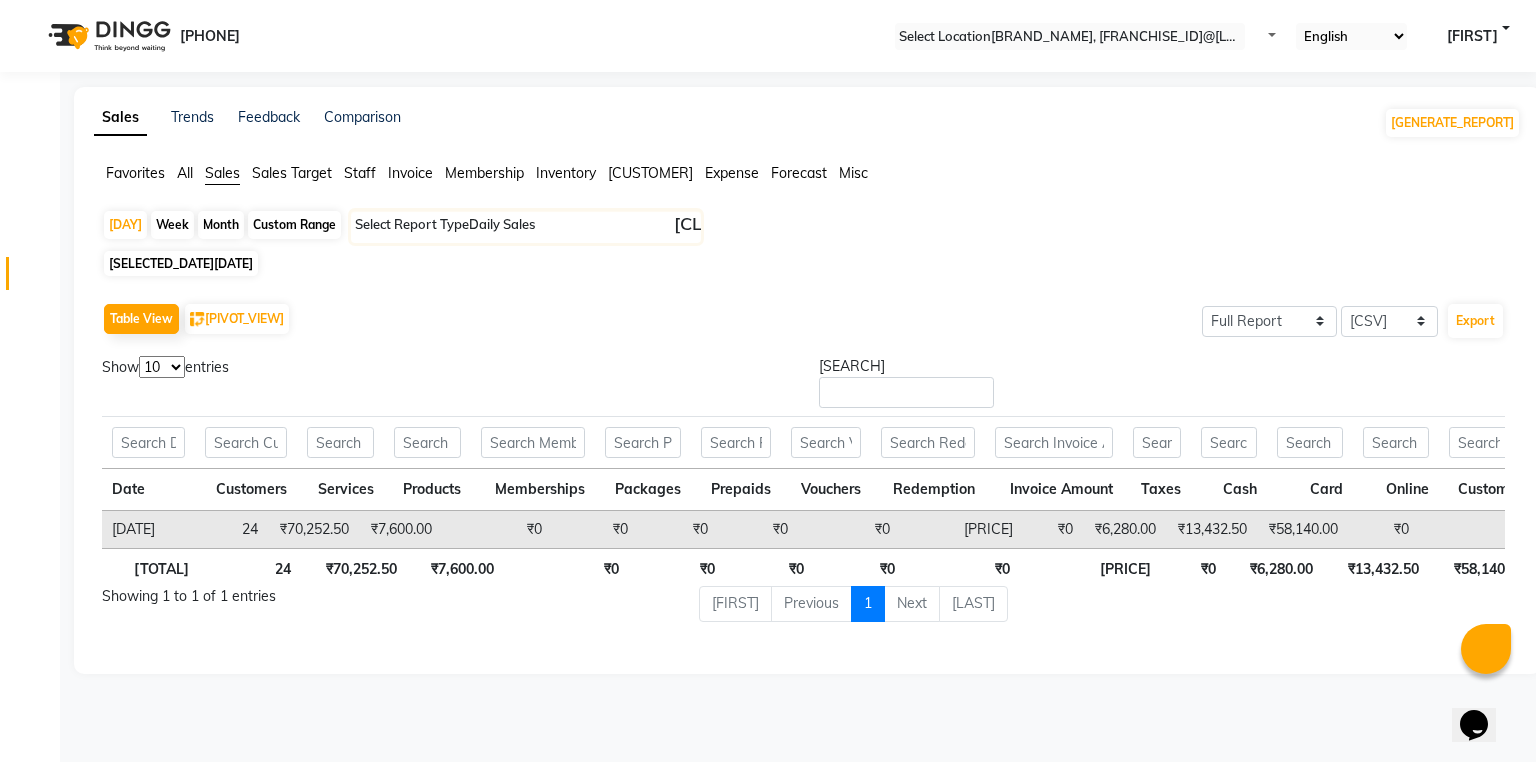 click on "•••••••" at bounding box center (135, 173) 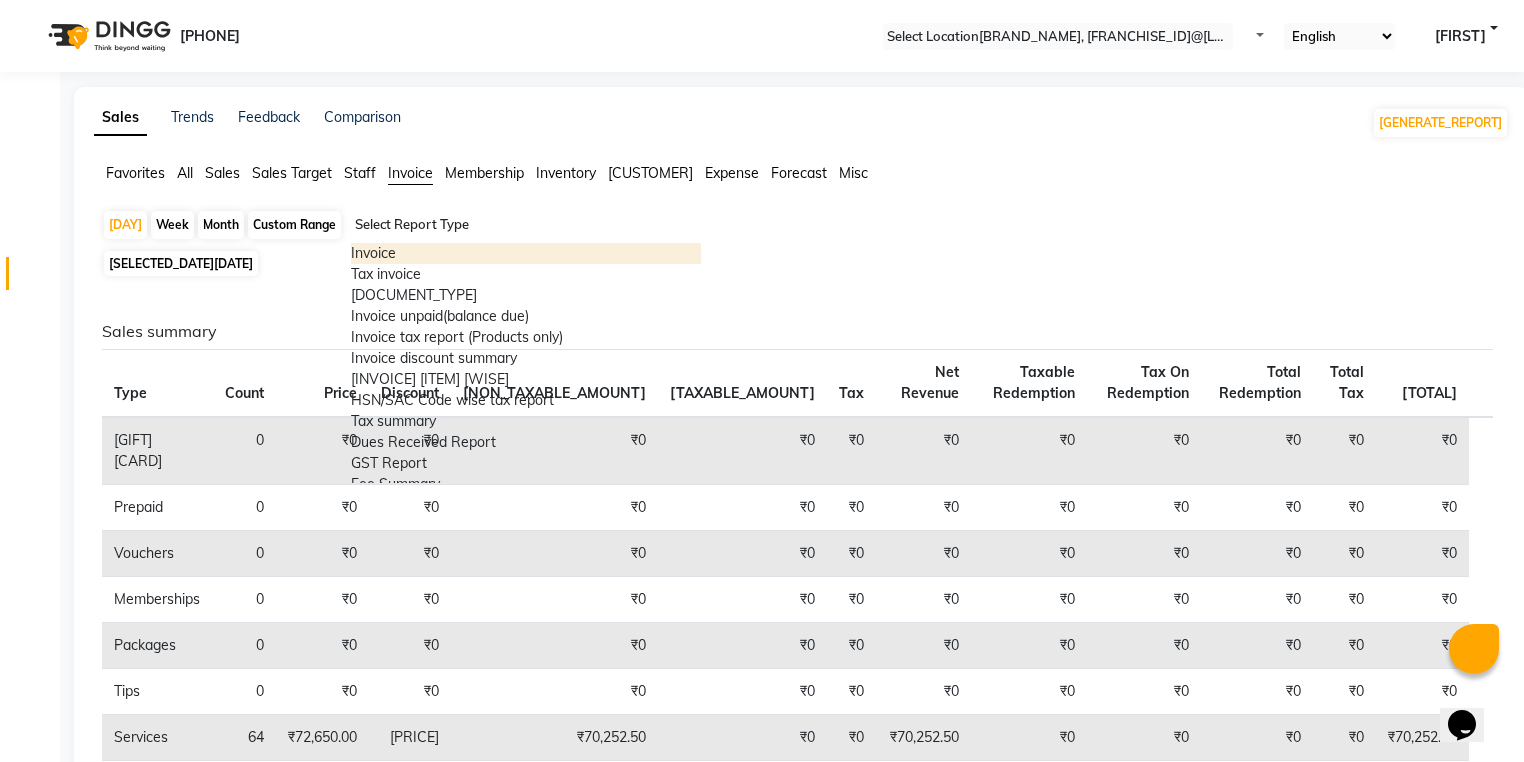 click on "Select Report Type  Invoice   Tax invoice   Tax detail invoice   Invoice unpaid(balance due)   Invoice tax report (Products only)   Invoice discount summary   Invoice Item wise   HSN/SAC Code wise tax report   Tax summary   Dues Received Report   GST Report   Fee Summary   Cross Sell / Up sell Report" at bounding box center [526, 227] 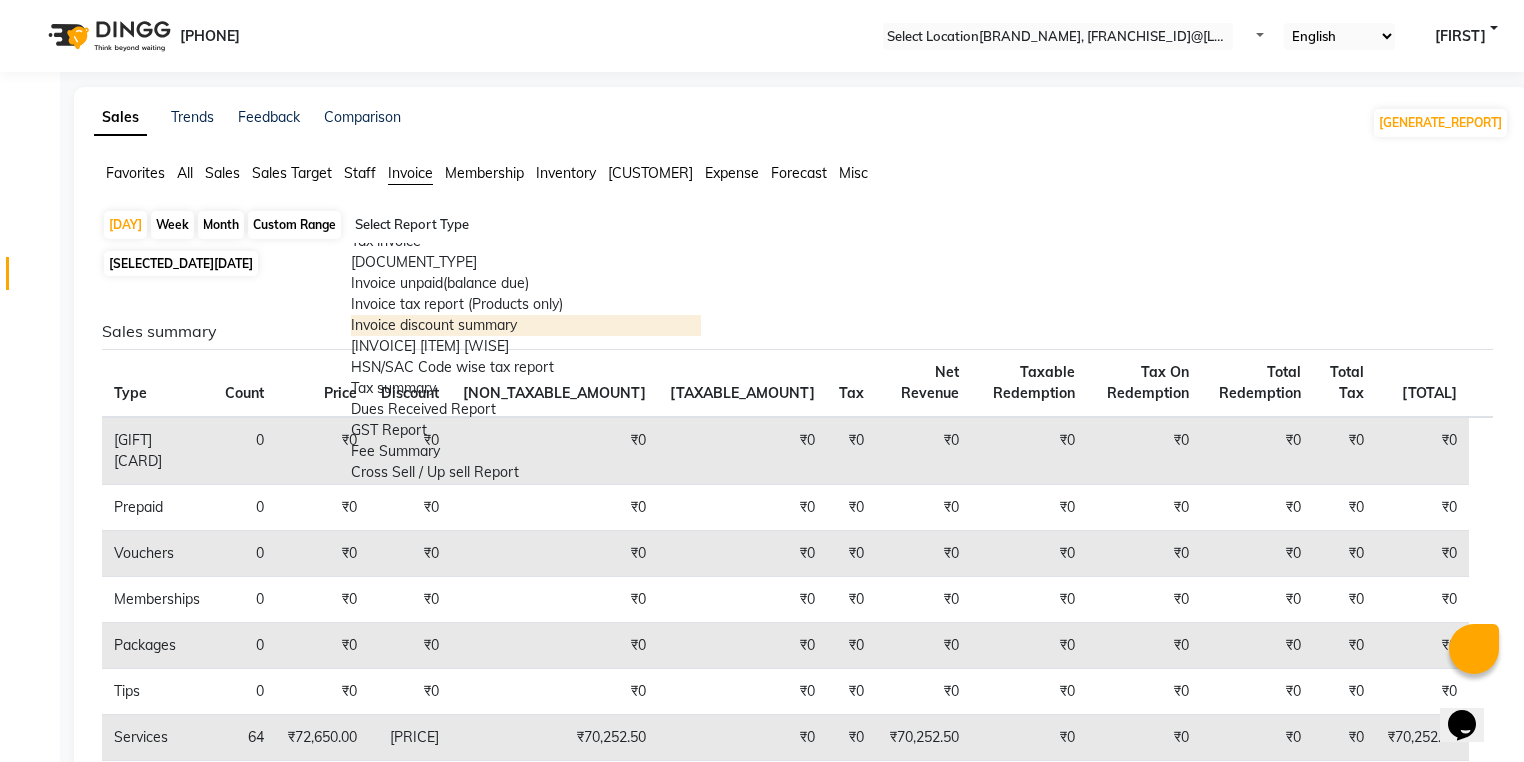 scroll, scrollTop: 80, scrollLeft: 0, axis: vertical 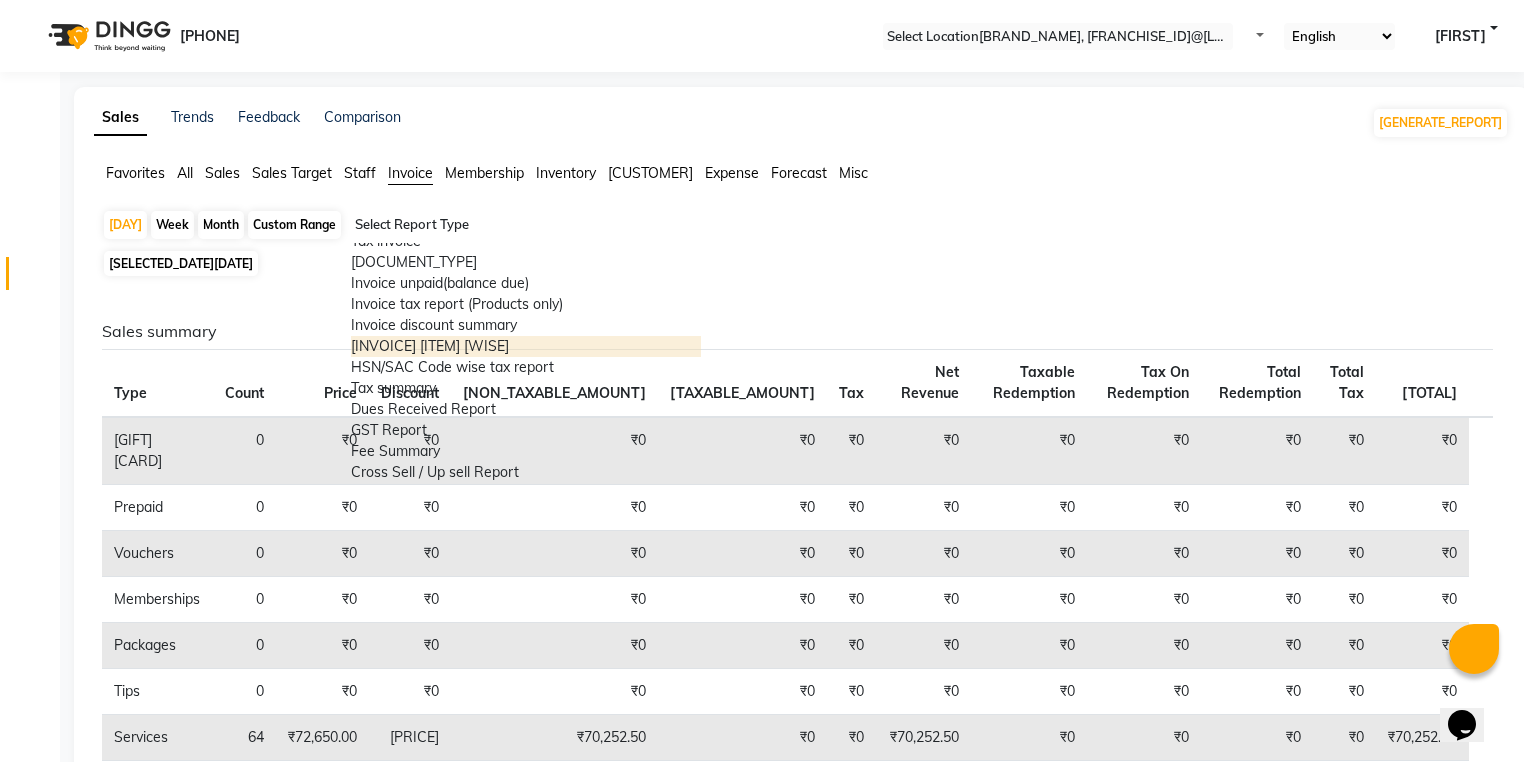 click on "Invoice Item wise" at bounding box center (526, 346) 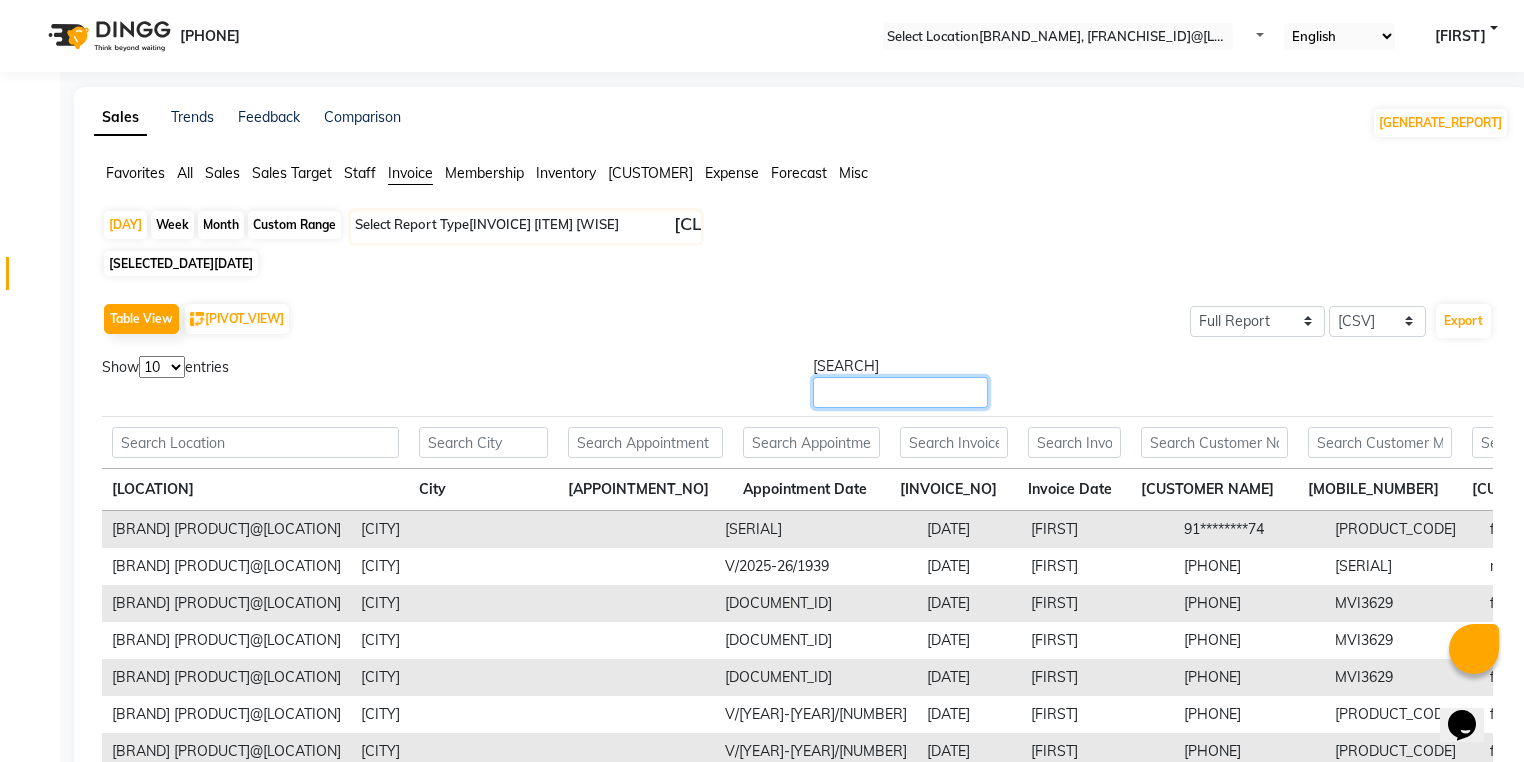 click on "•••••••" at bounding box center (900, 392) 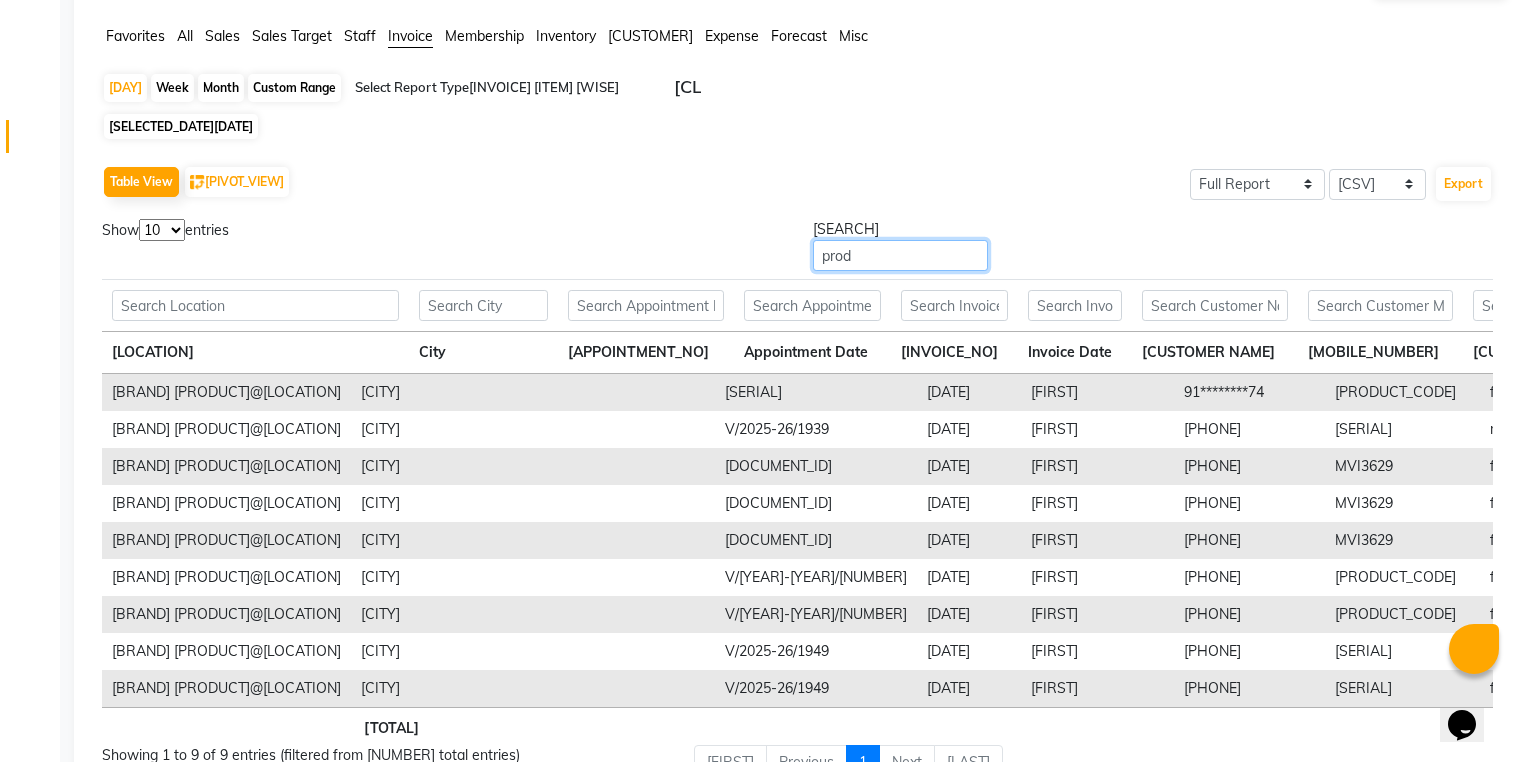 scroll, scrollTop: 241, scrollLeft: 0, axis: vertical 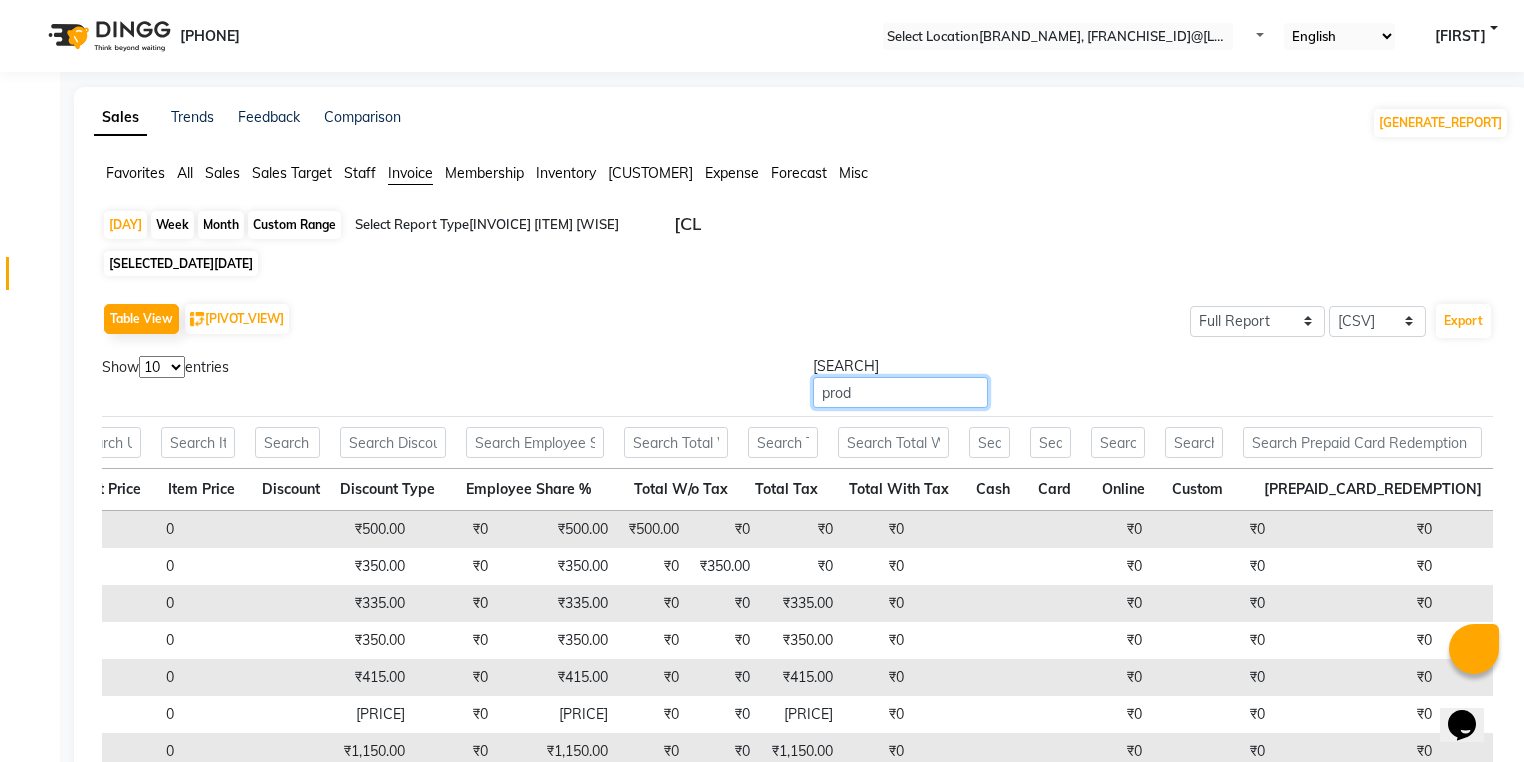 type on "••••" 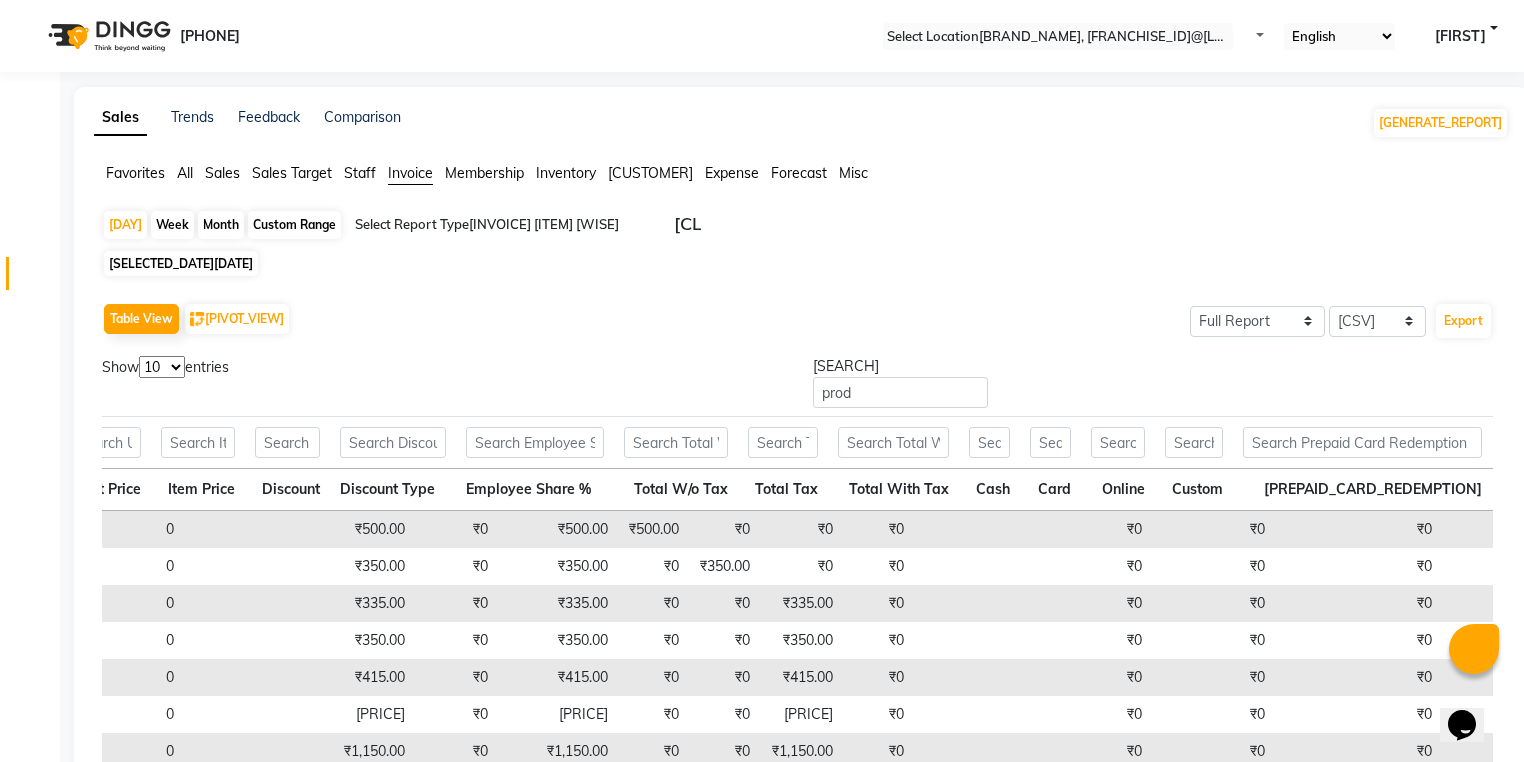 click on "Sales" at bounding box center (135, 173) 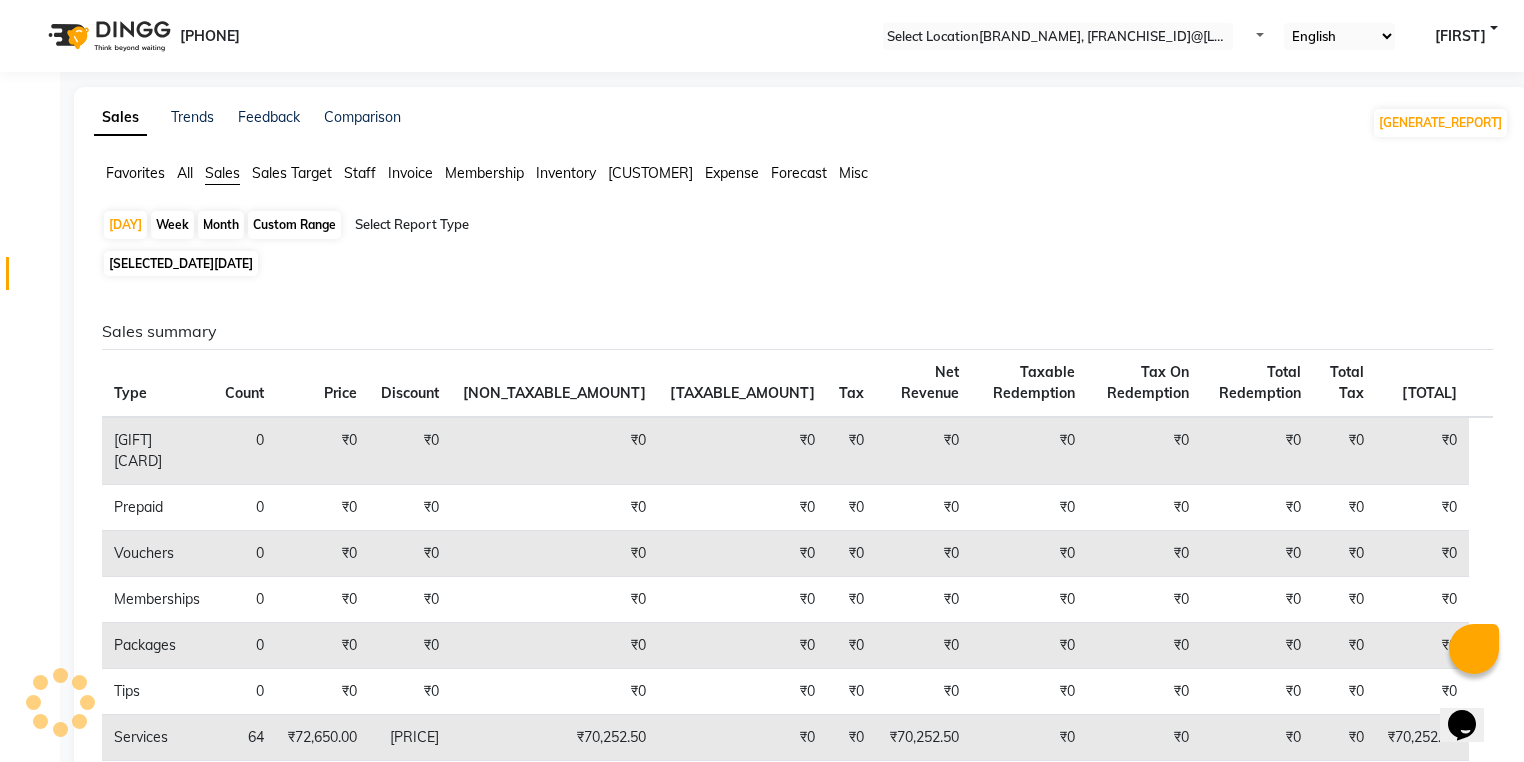 click on "Select Report Type" at bounding box center [526, 227] 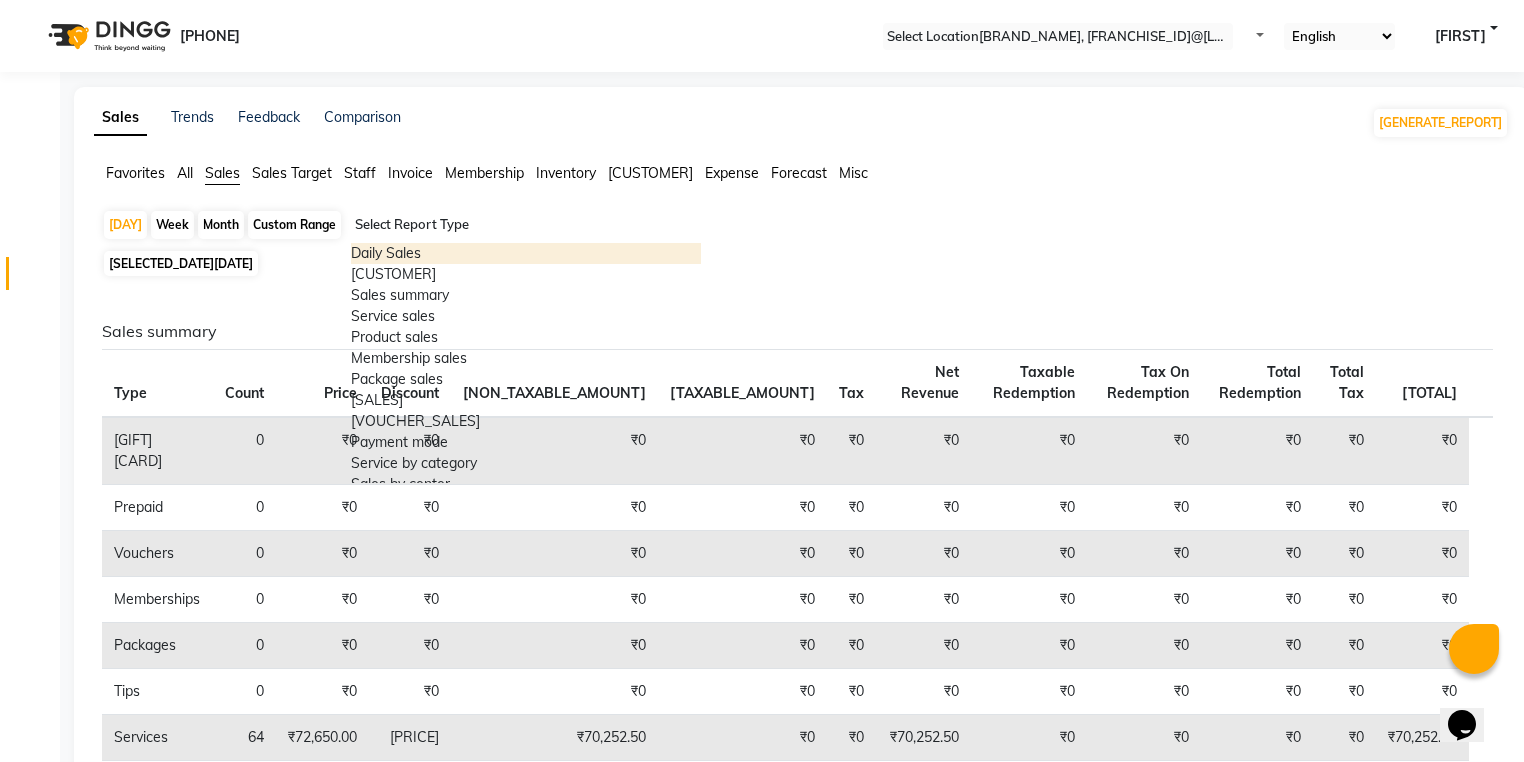click on "Daily Sales" at bounding box center (526, 253) 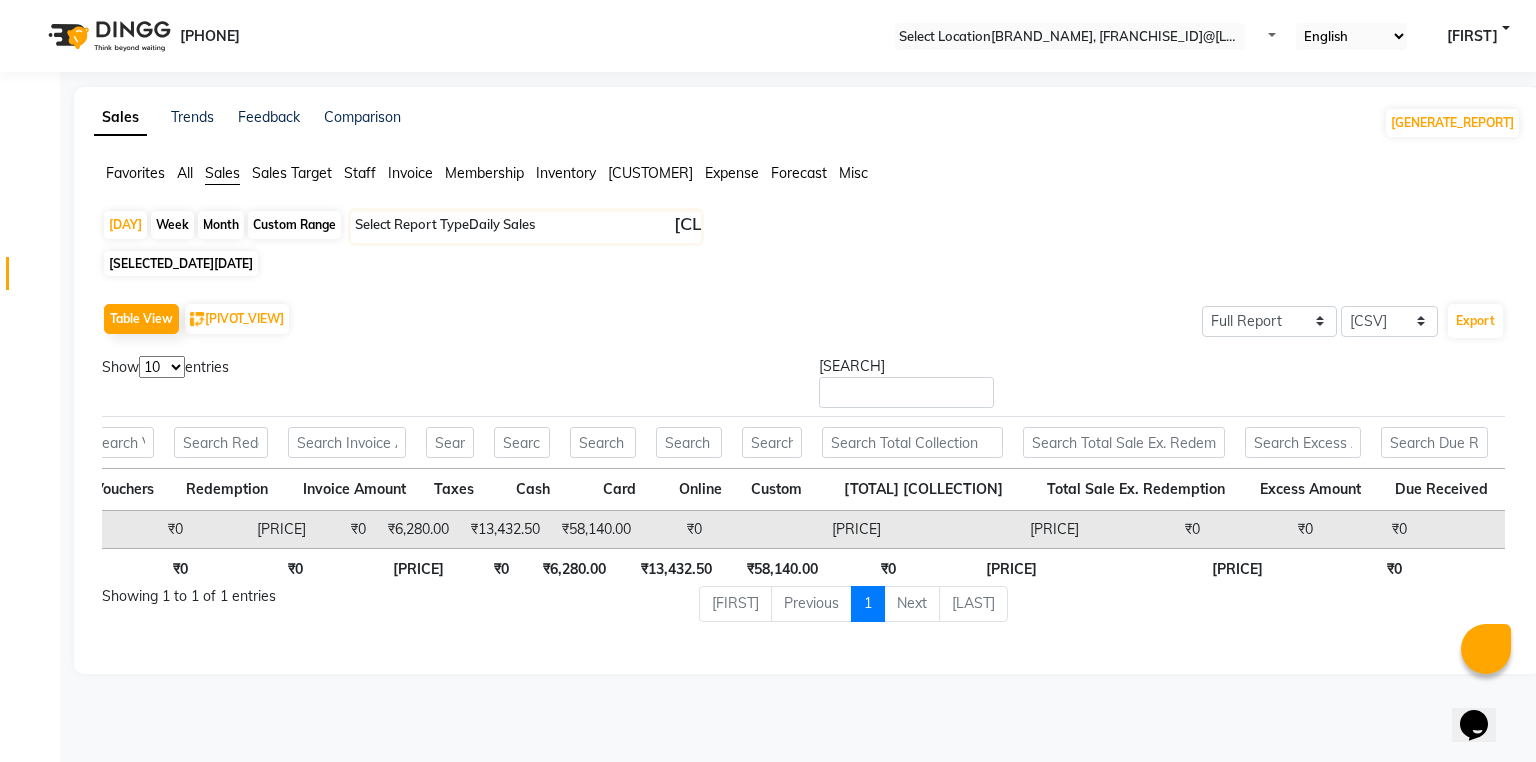 click on "•••••••" at bounding box center (135, 173) 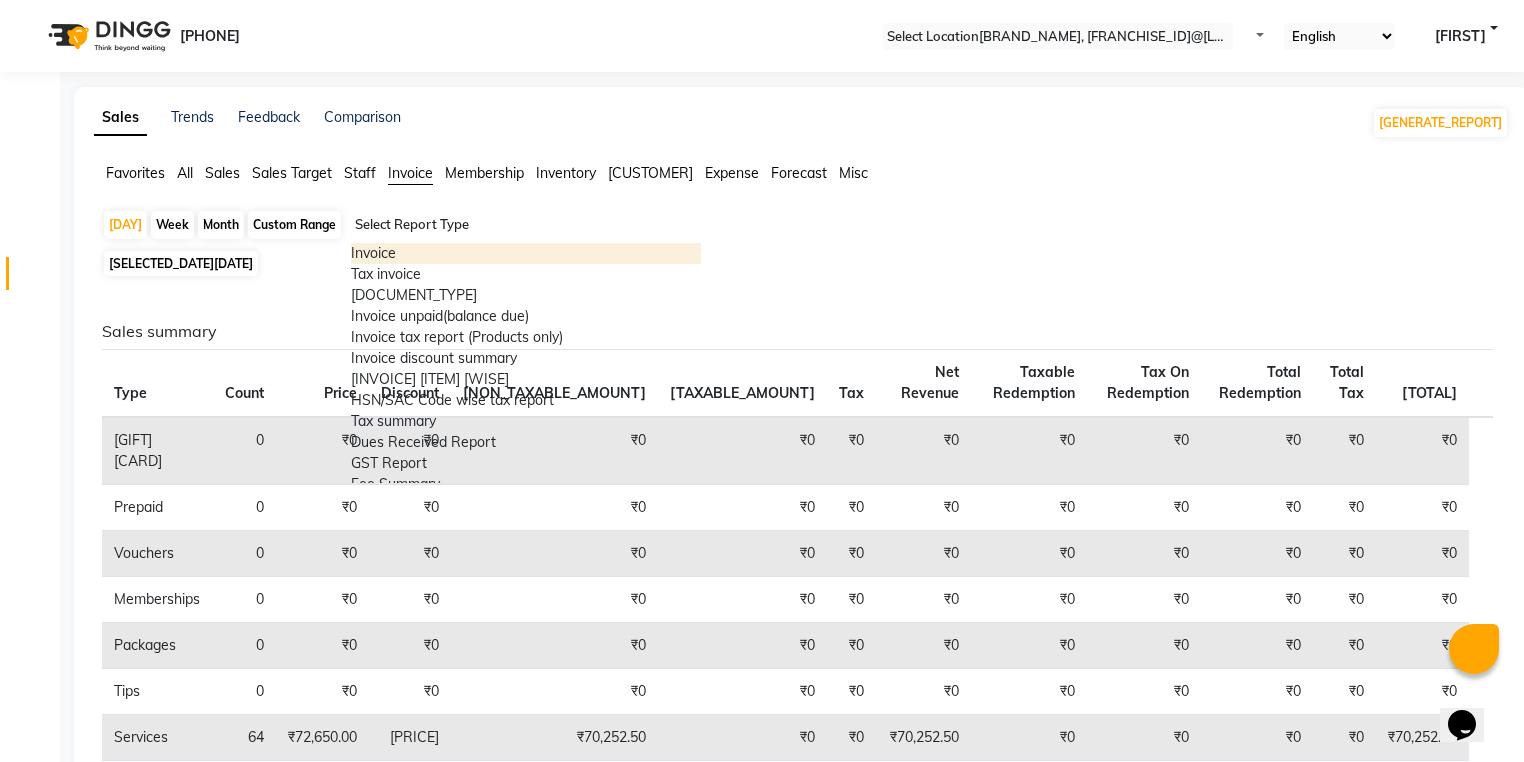 click at bounding box center (526, 225) 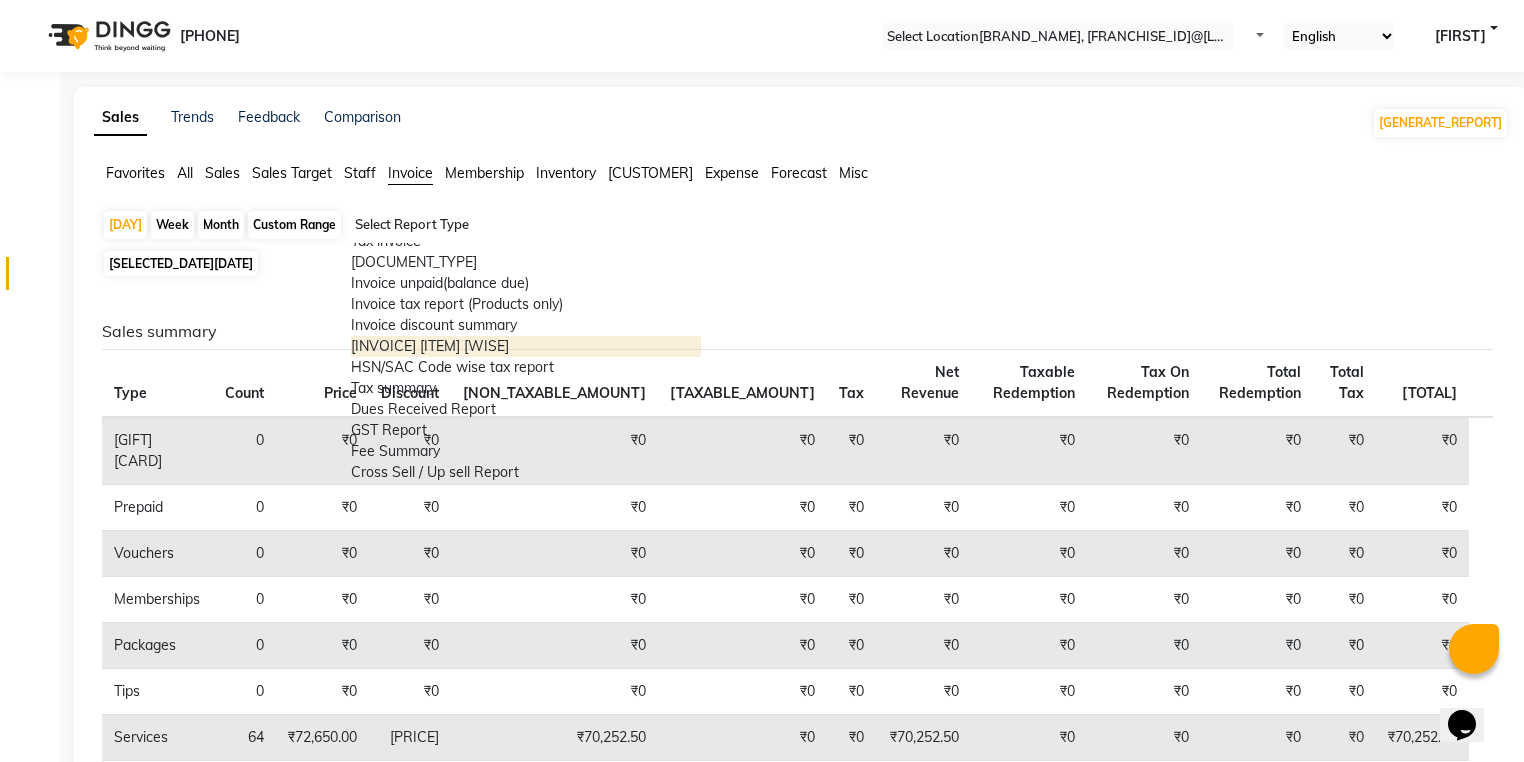 click on "Invoice Item wise" at bounding box center (526, 346) 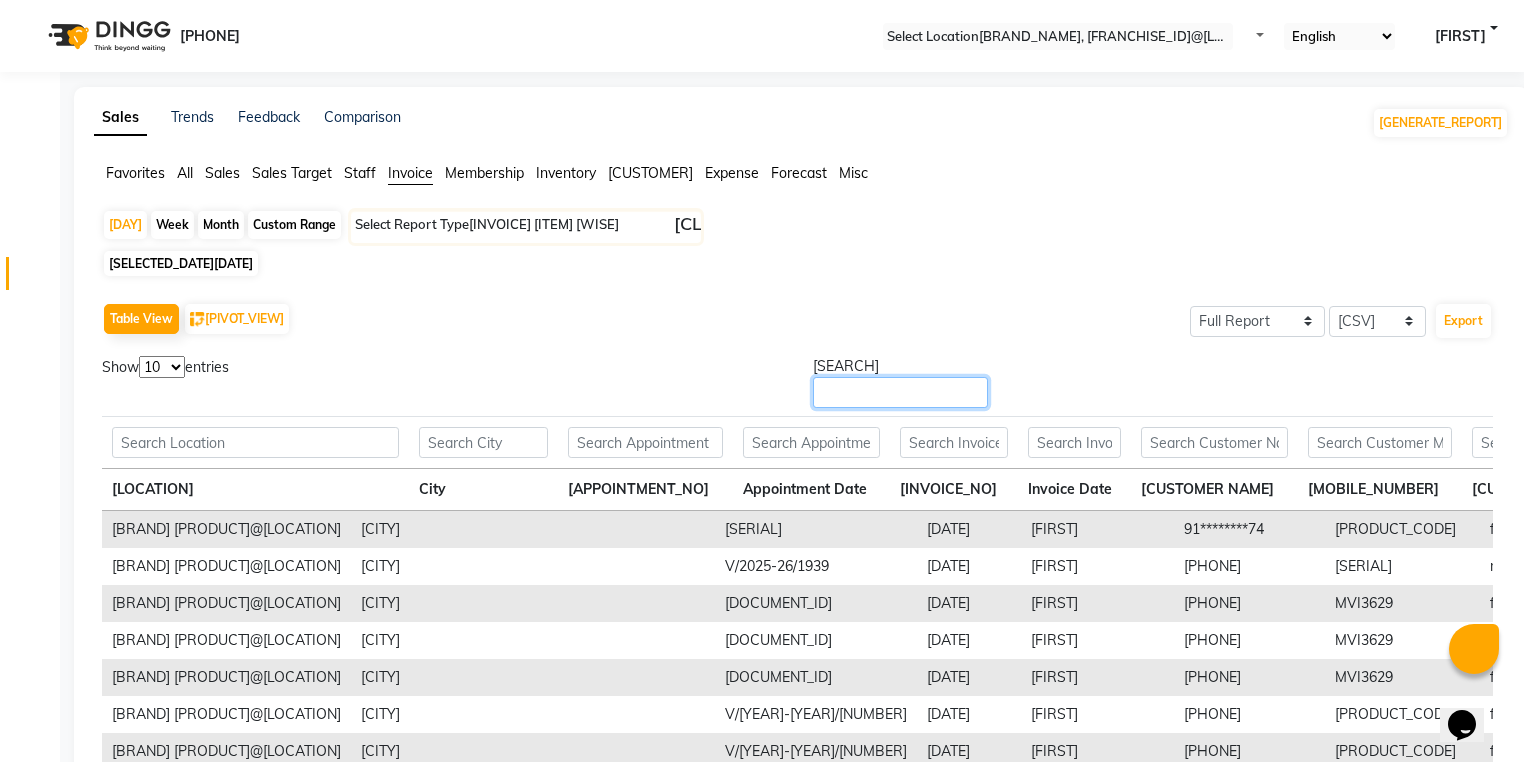 click on "•••••••" at bounding box center (900, 392) 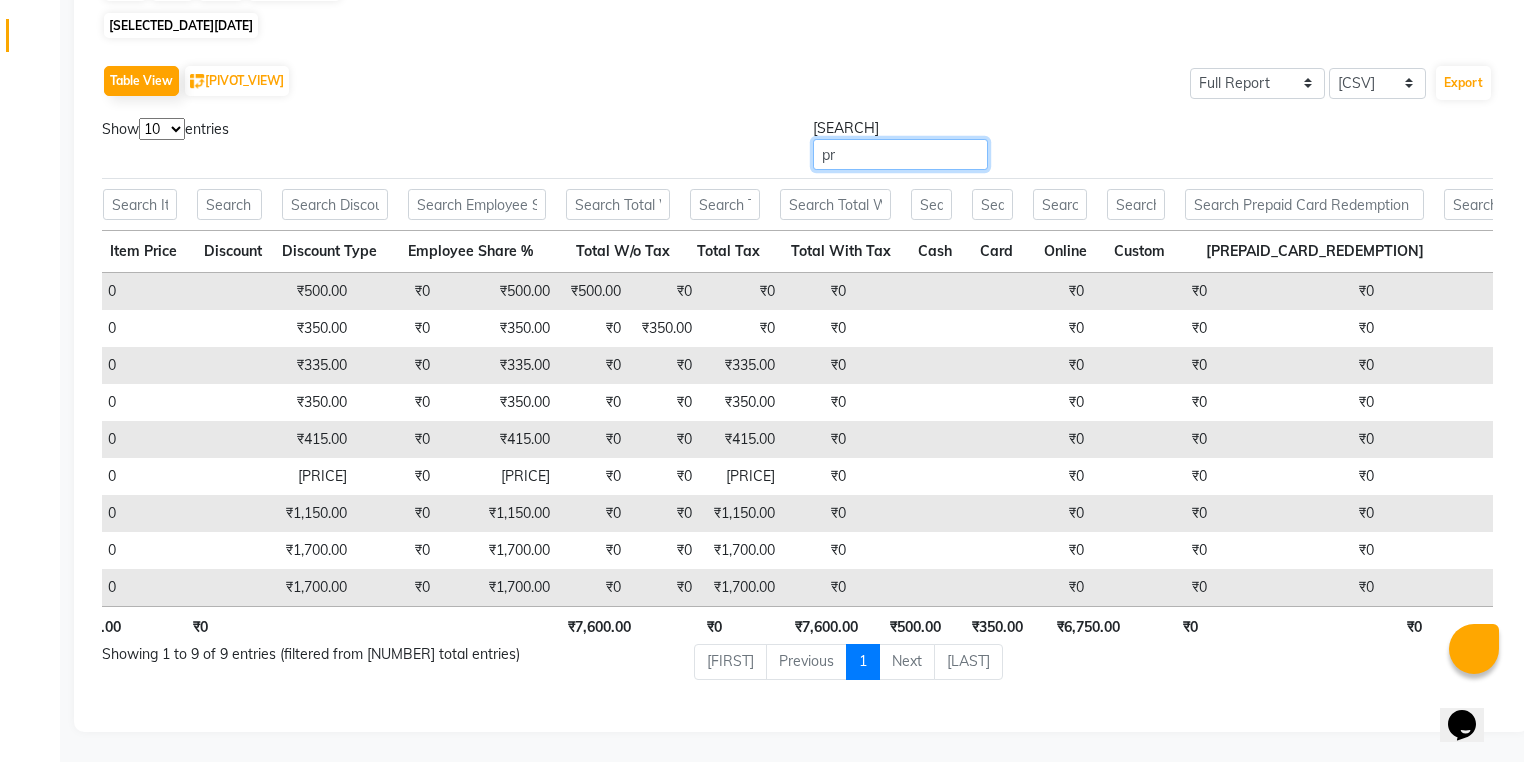 type on "•" 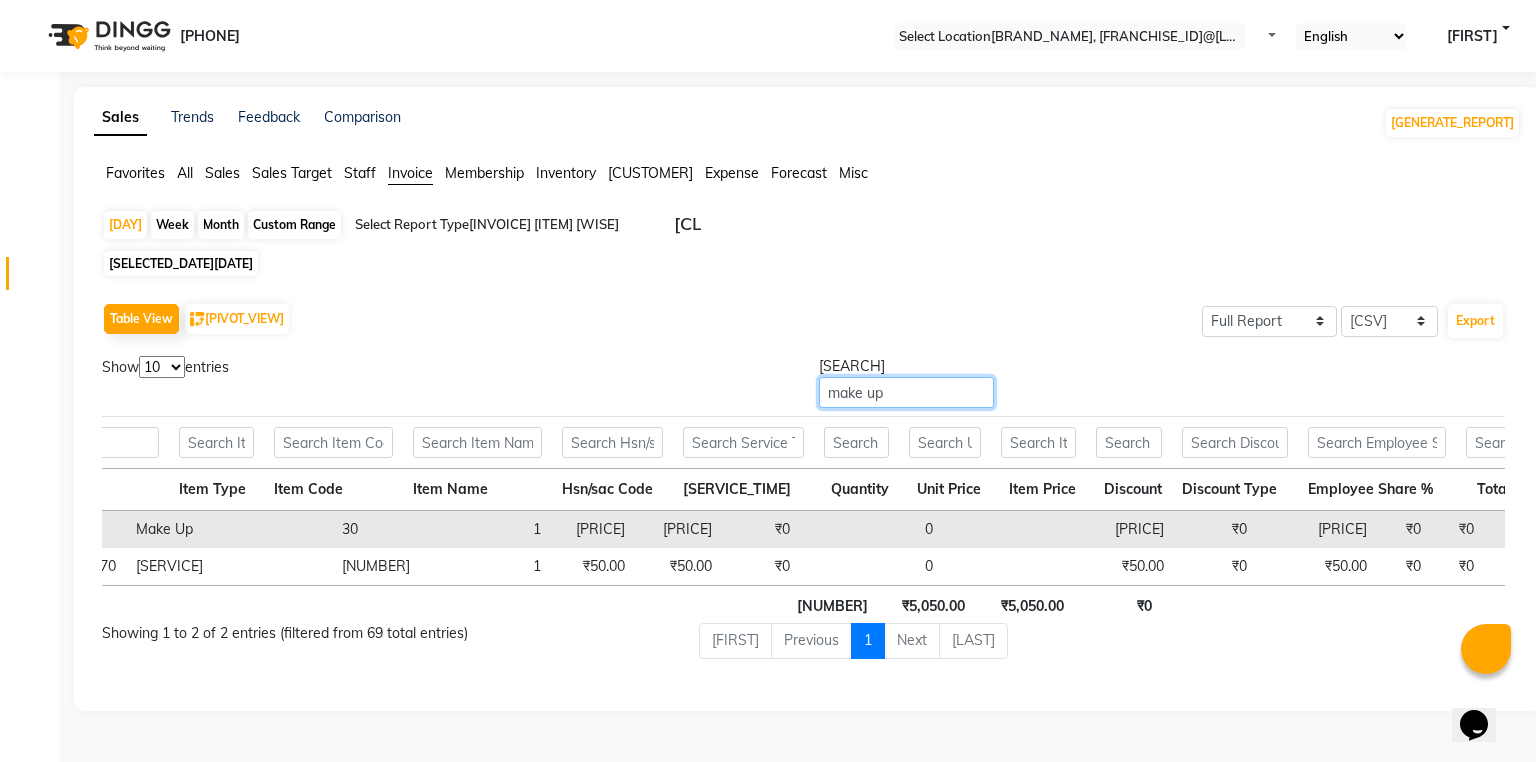 type on "•••• ••" 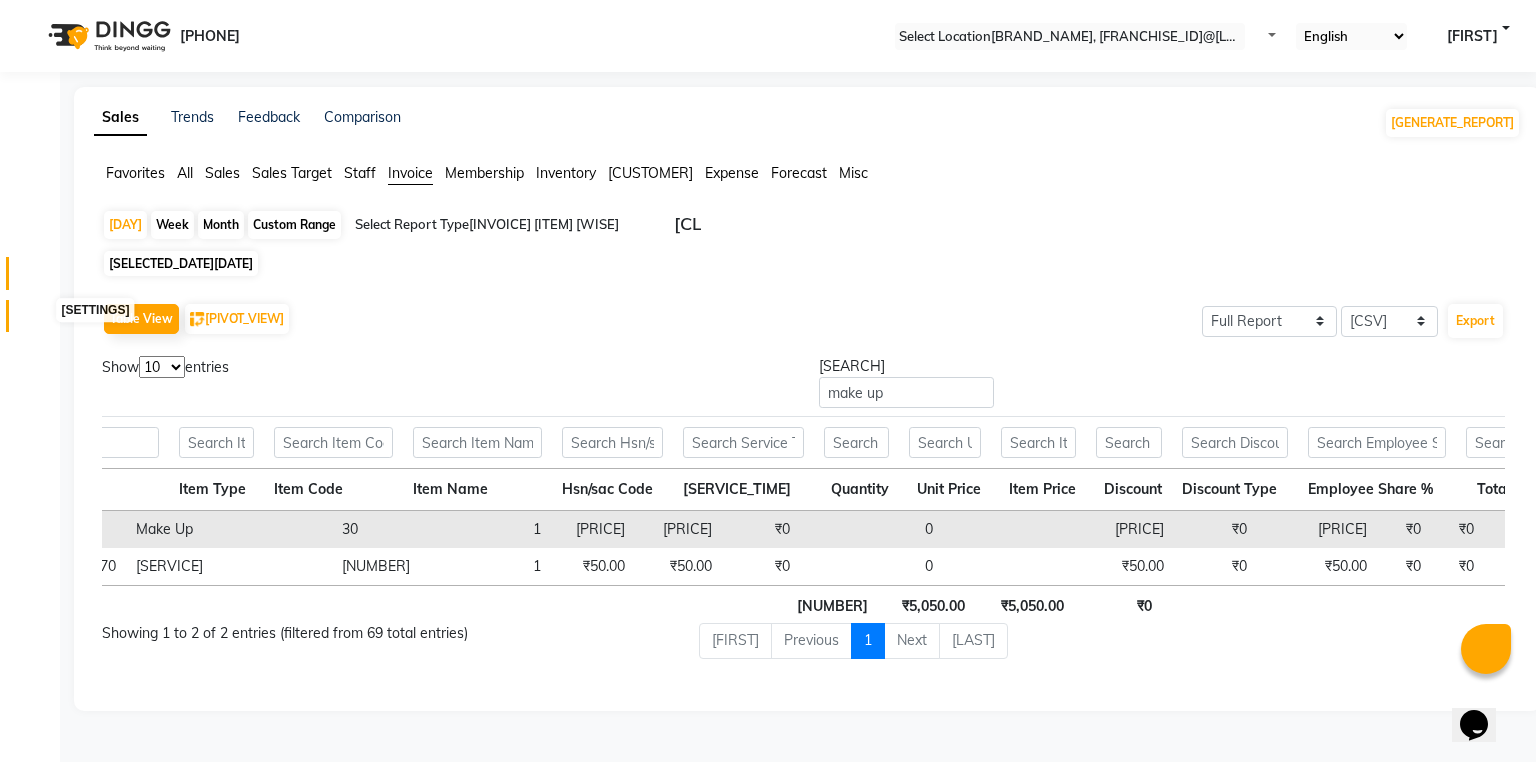 click at bounding box center (38, 321) 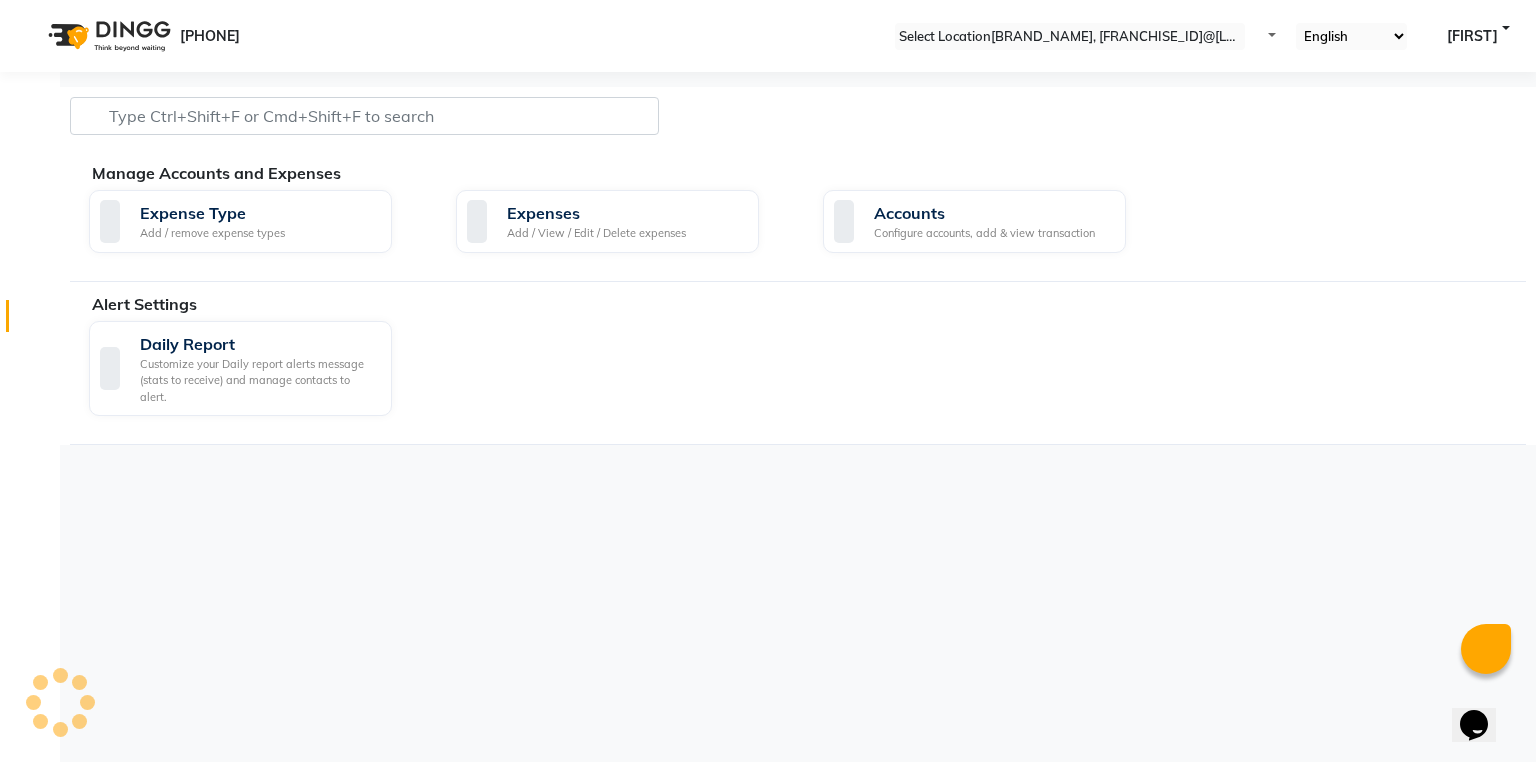 click on "•••••••" at bounding box center [30, 188] 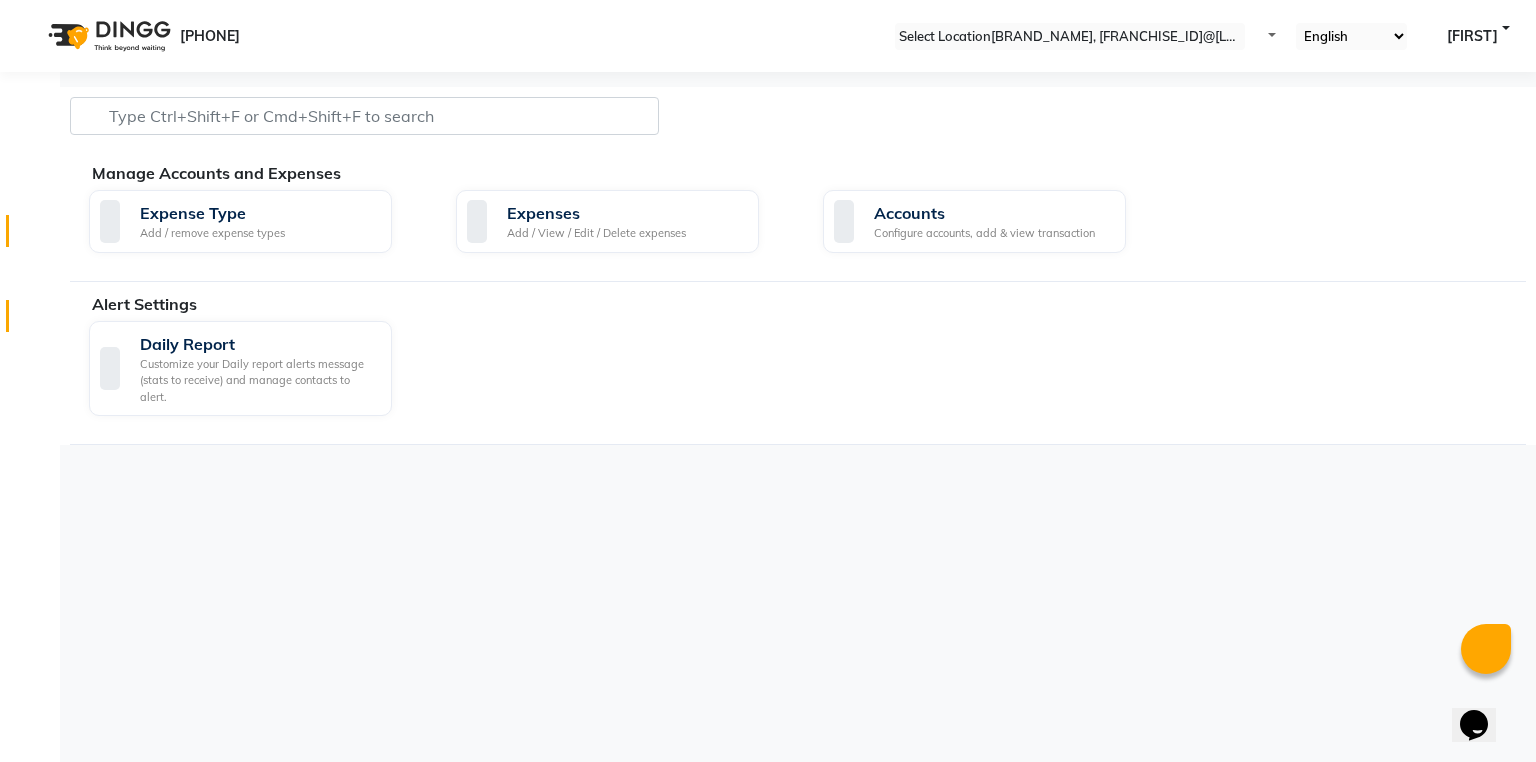 click at bounding box center [37, 236] 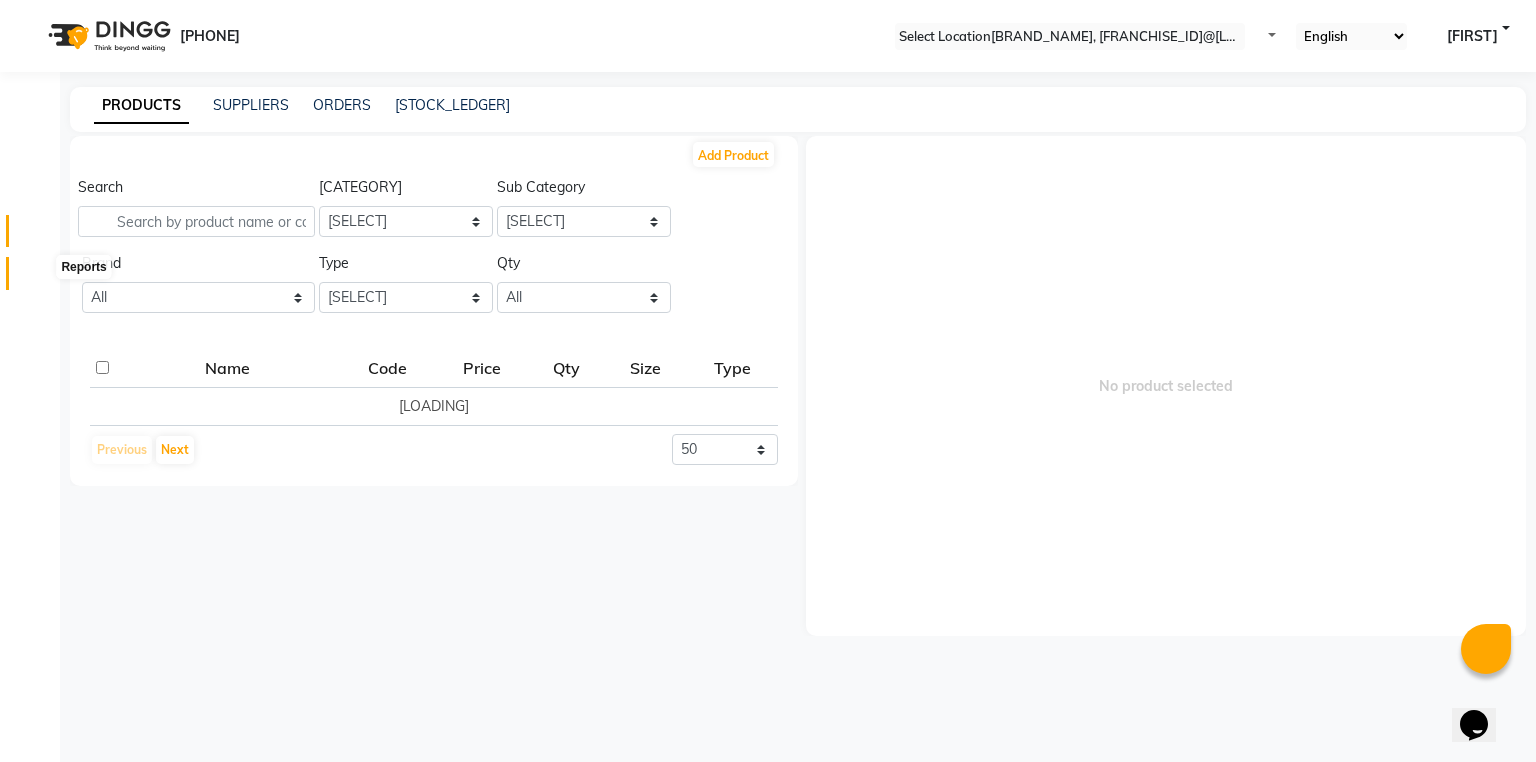click at bounding box center [38, 278] 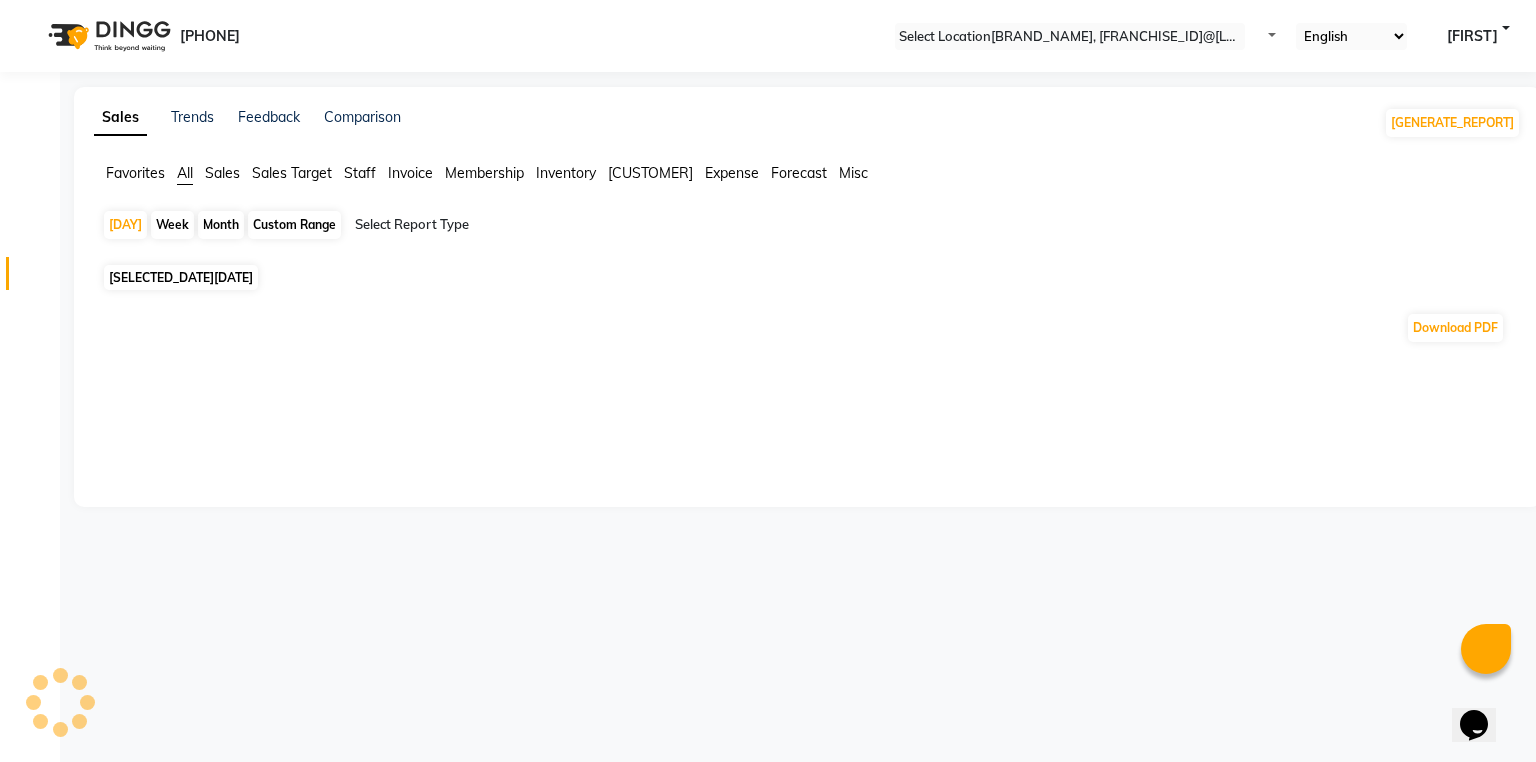 click on "•••••" at bounding box center (221, 225) 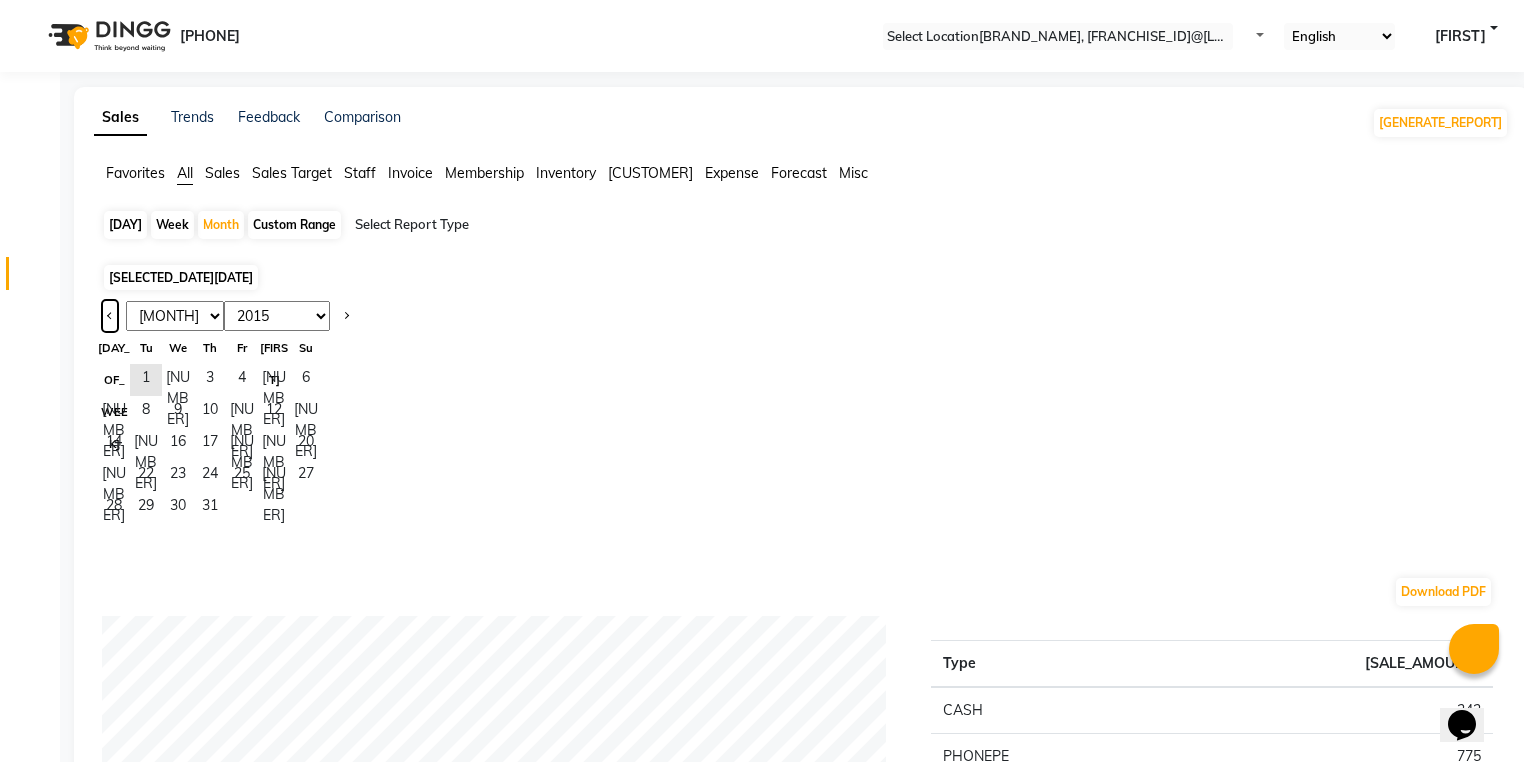 click at bounding box center (110, 316) 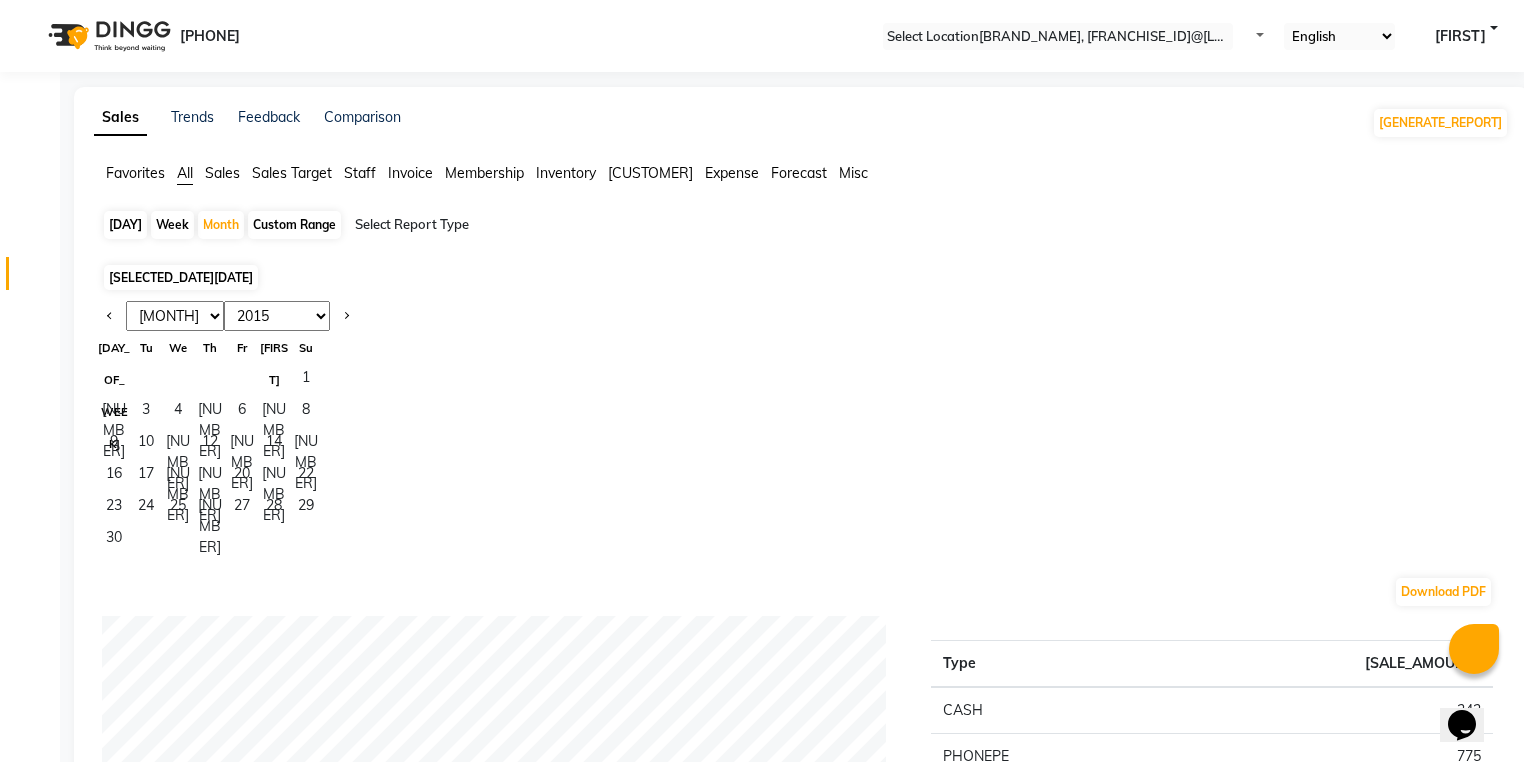 click on "1" at bounding box center (210, 380) 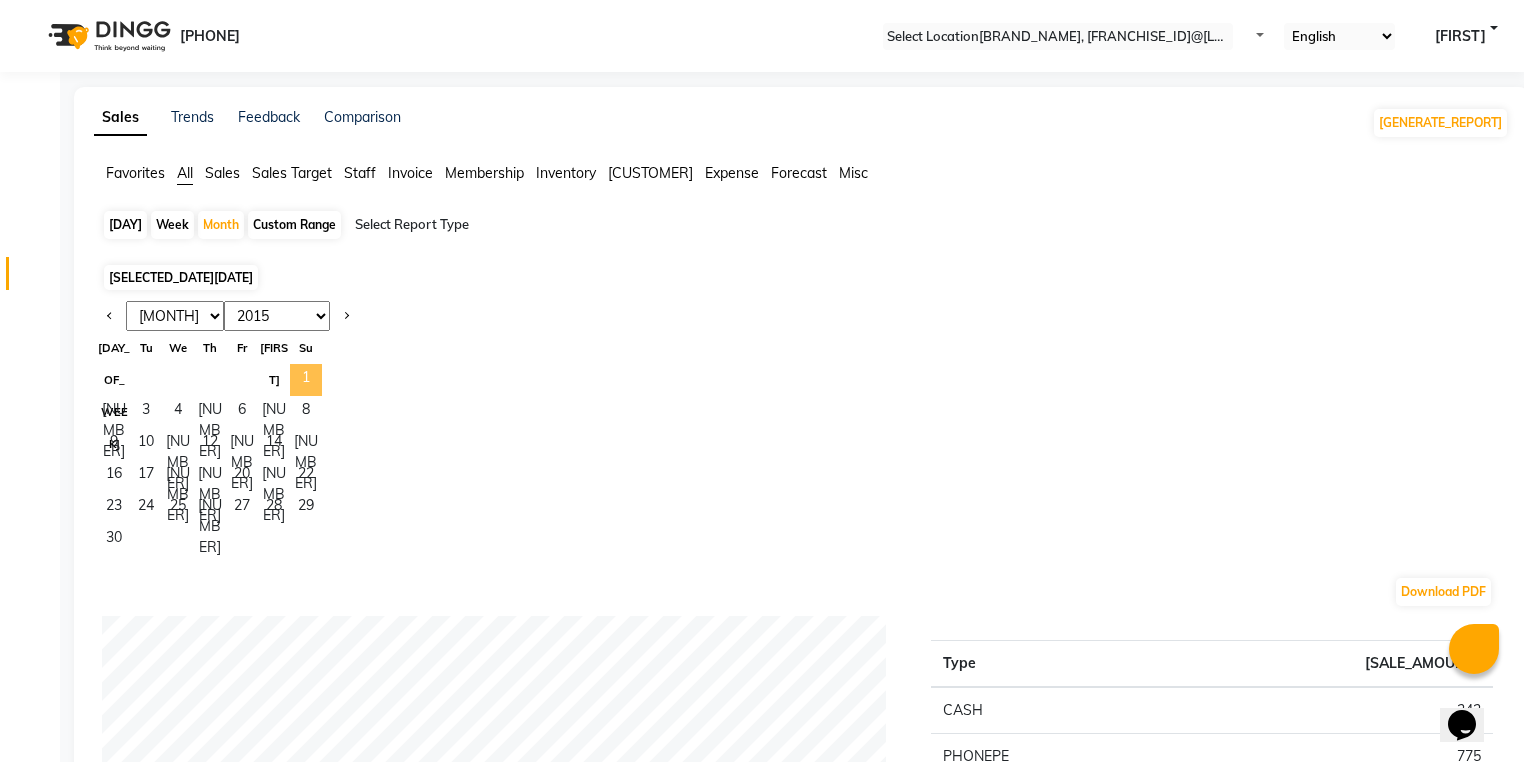 click on "1" at bounding box center (306, 380) 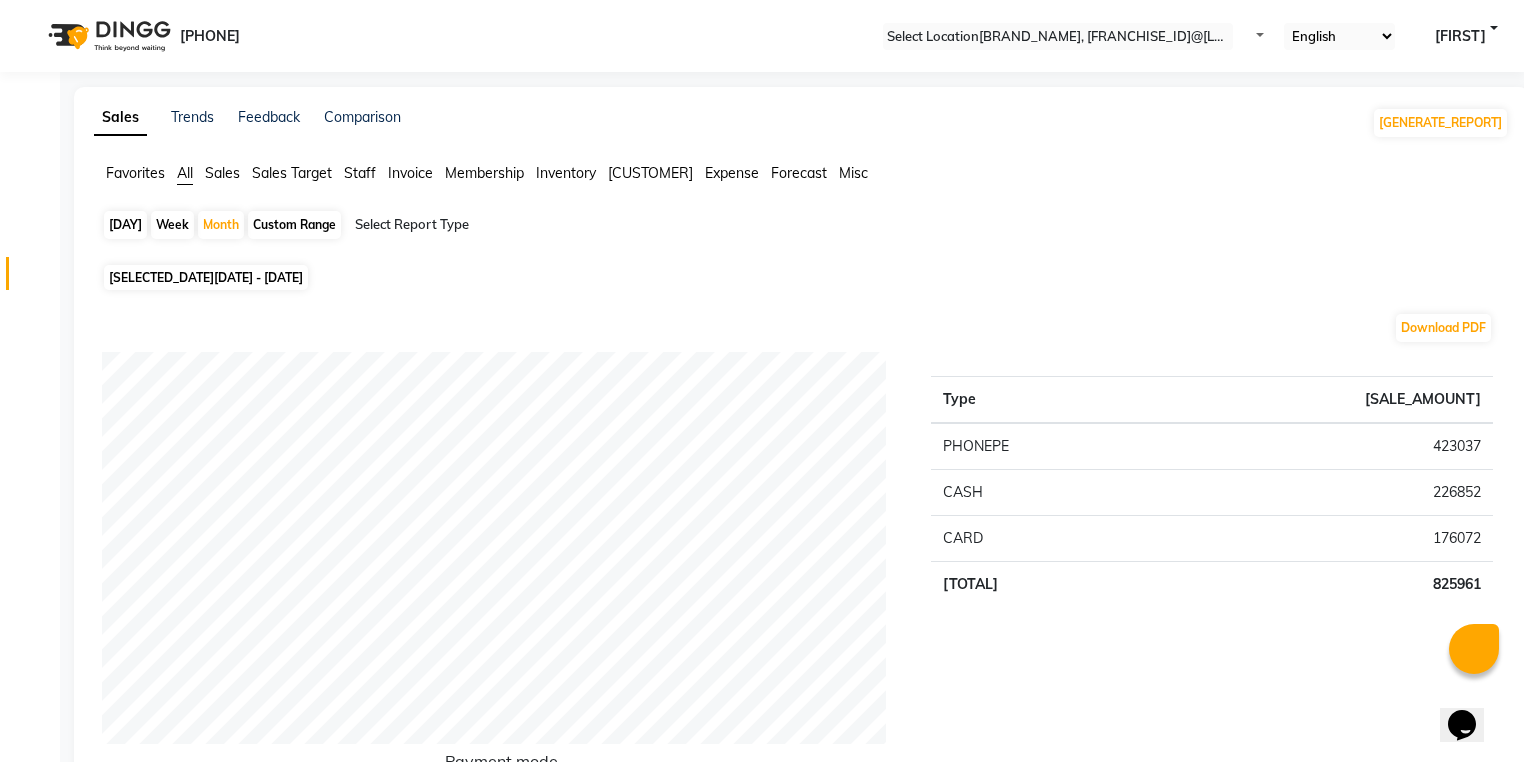 click on "•••••• •••••" at bounding box center [294, 225] 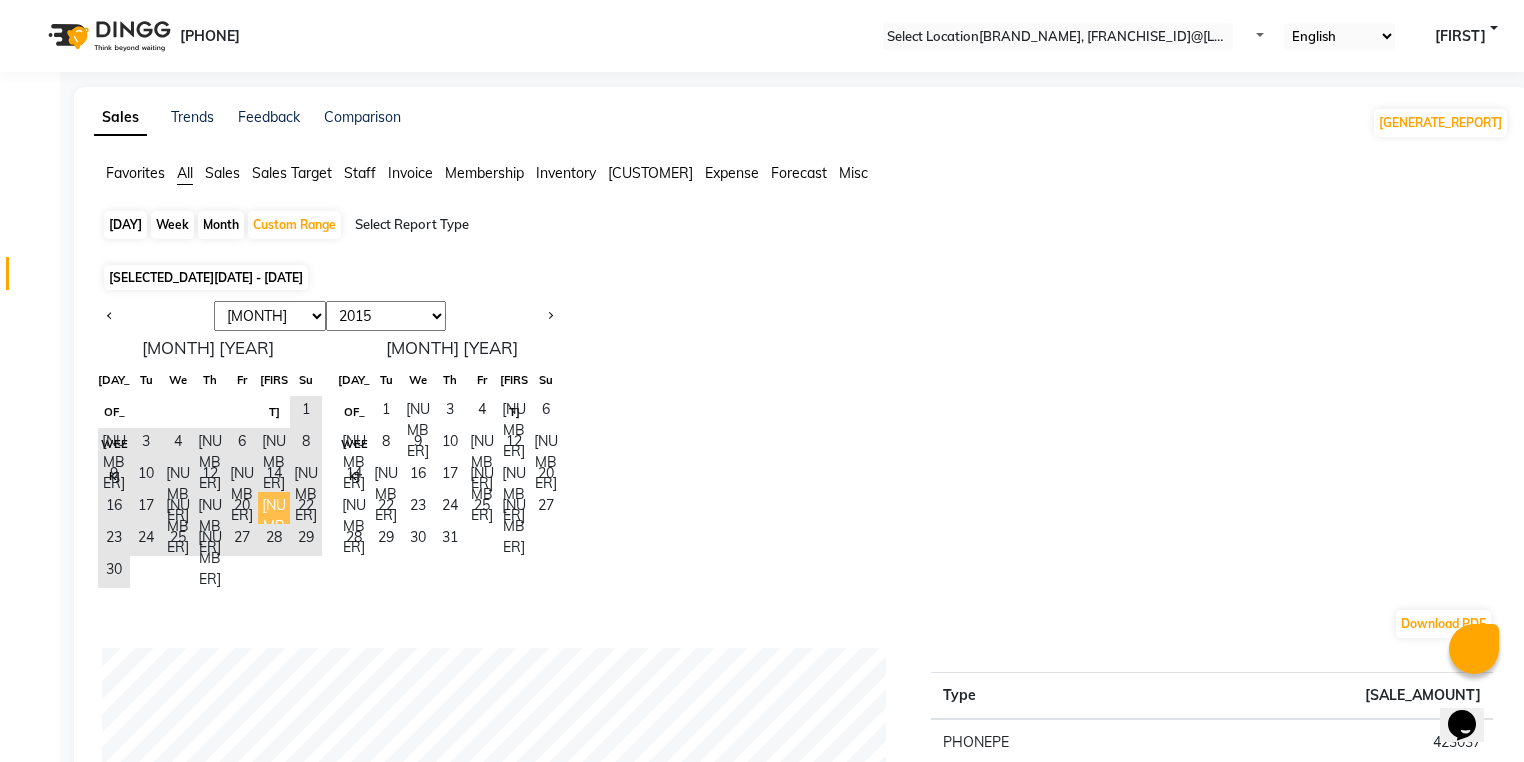 click on "••" at bounding box center (274, 508) 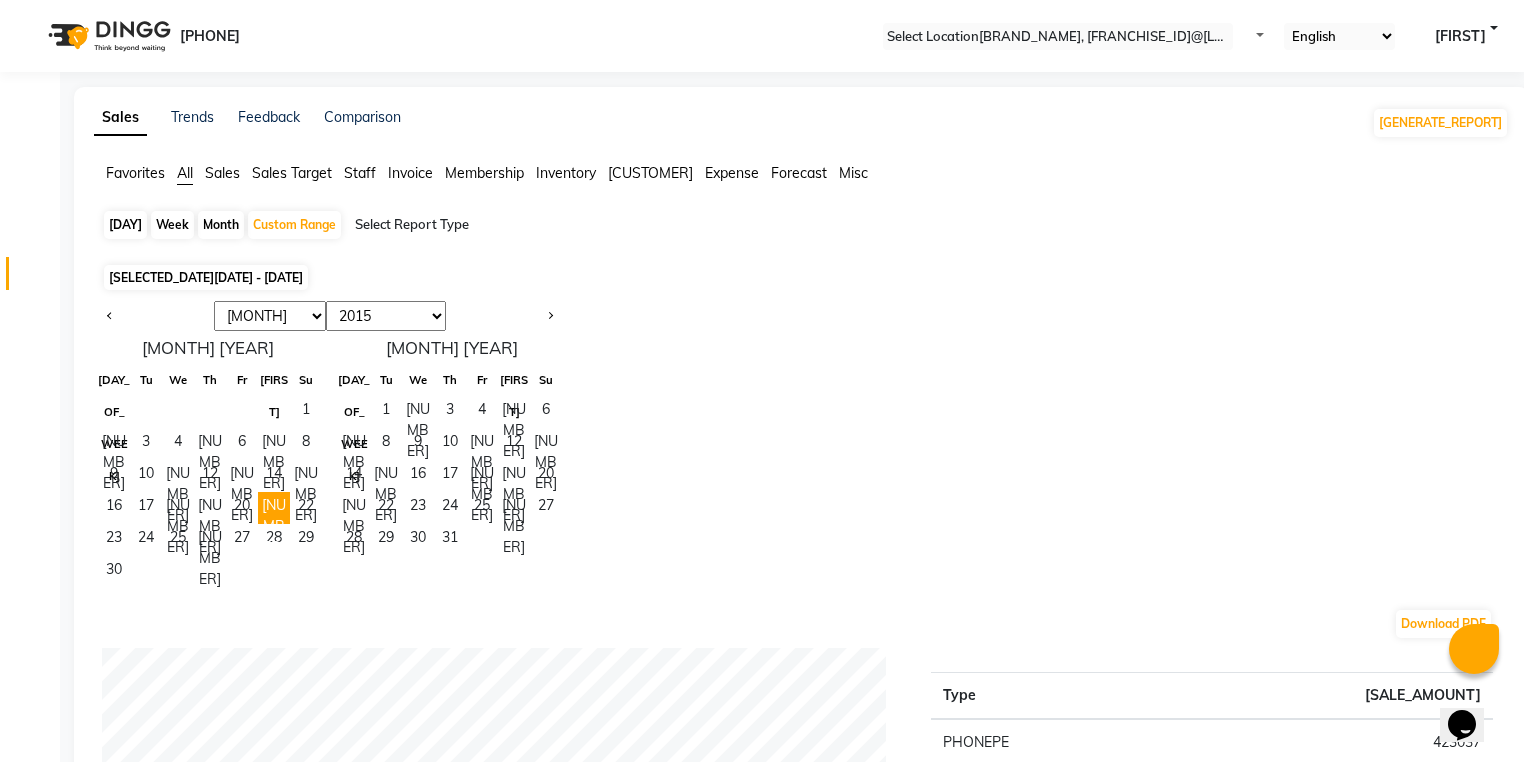 click on "23   24   25   26   27   28   29" at bounding box center [208, 540] 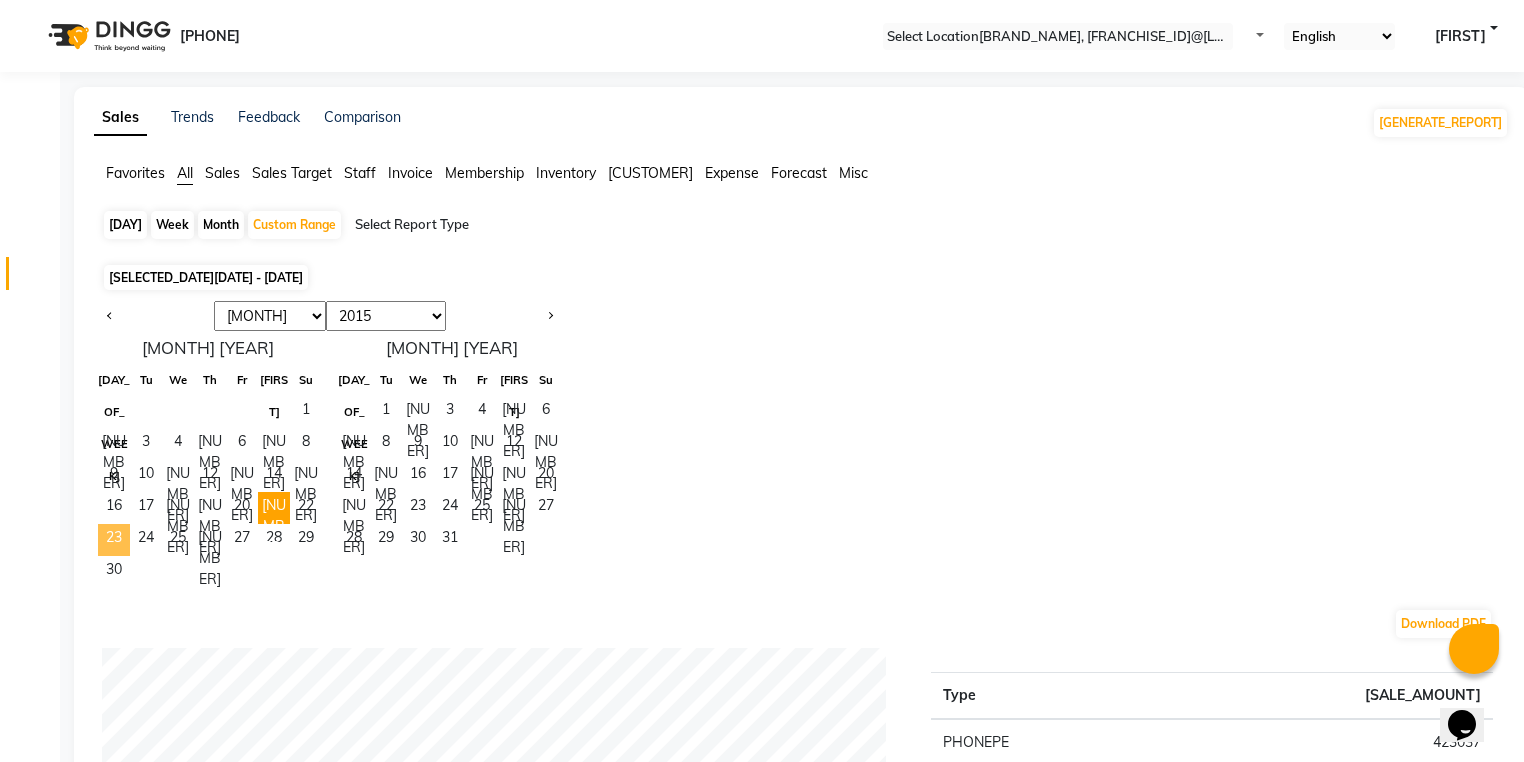 click on "23" at bounding box center (114, 540) 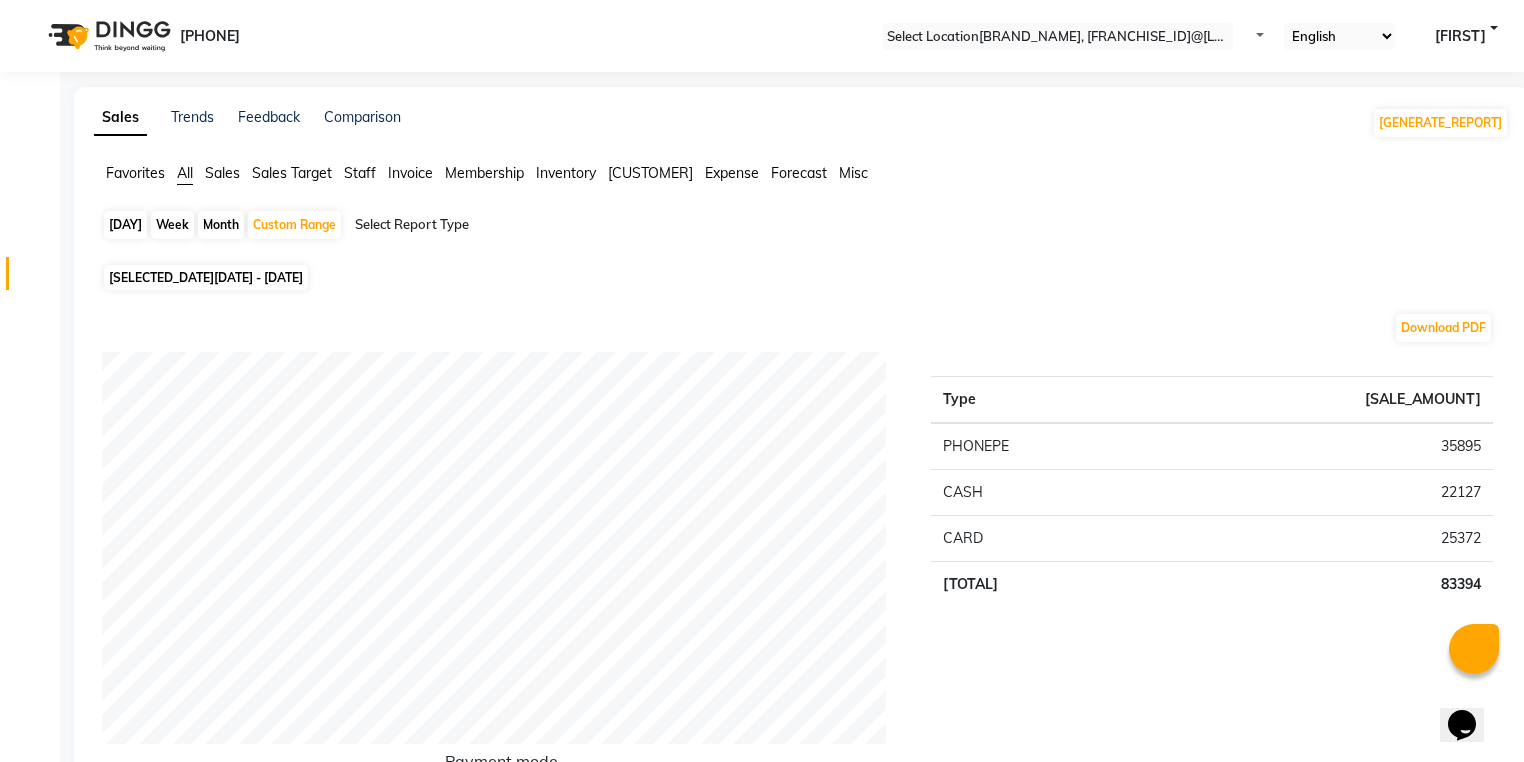 click on "Day" at bounding box center (125, 225) 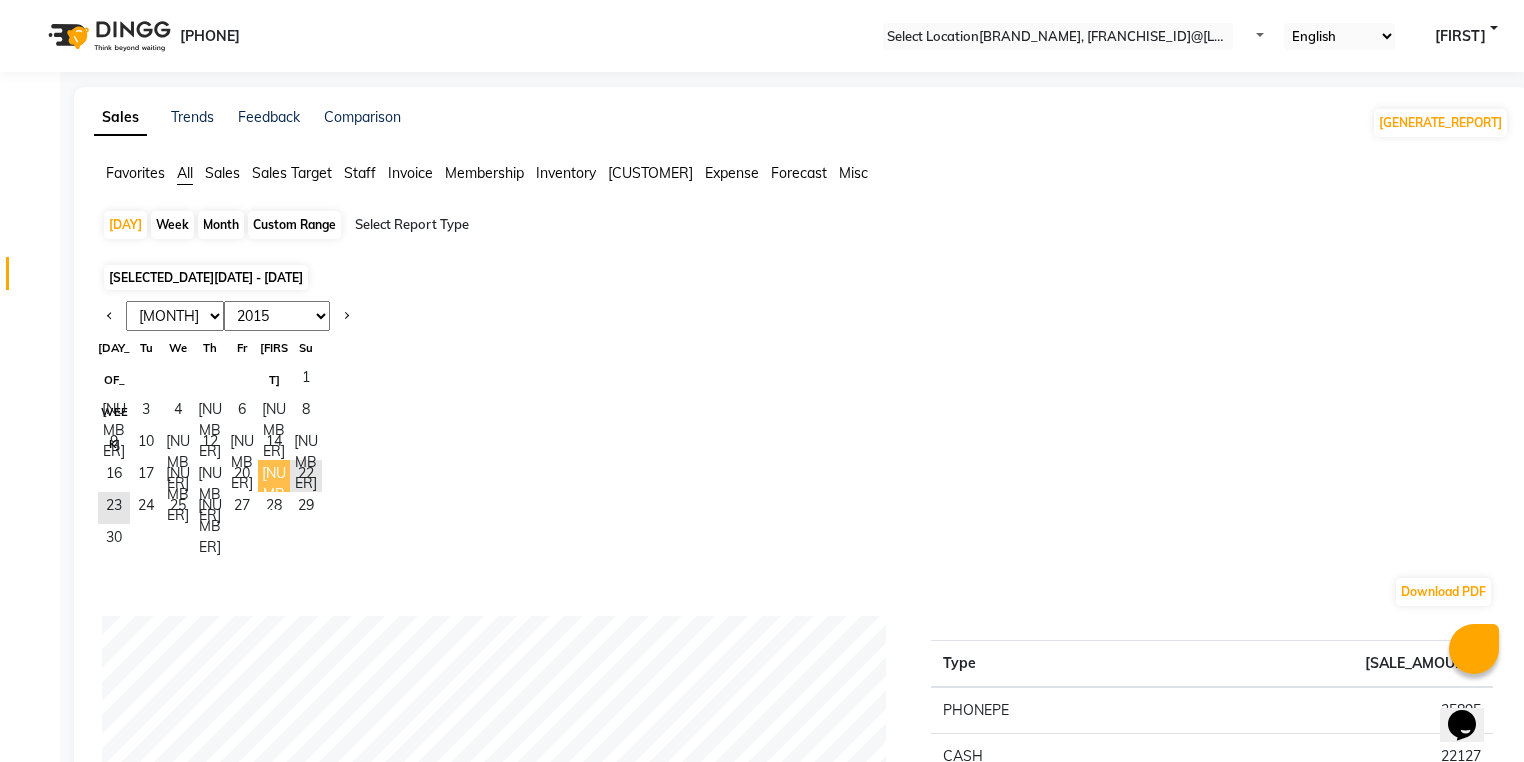 click on "••" at bounding box center [274, 476] 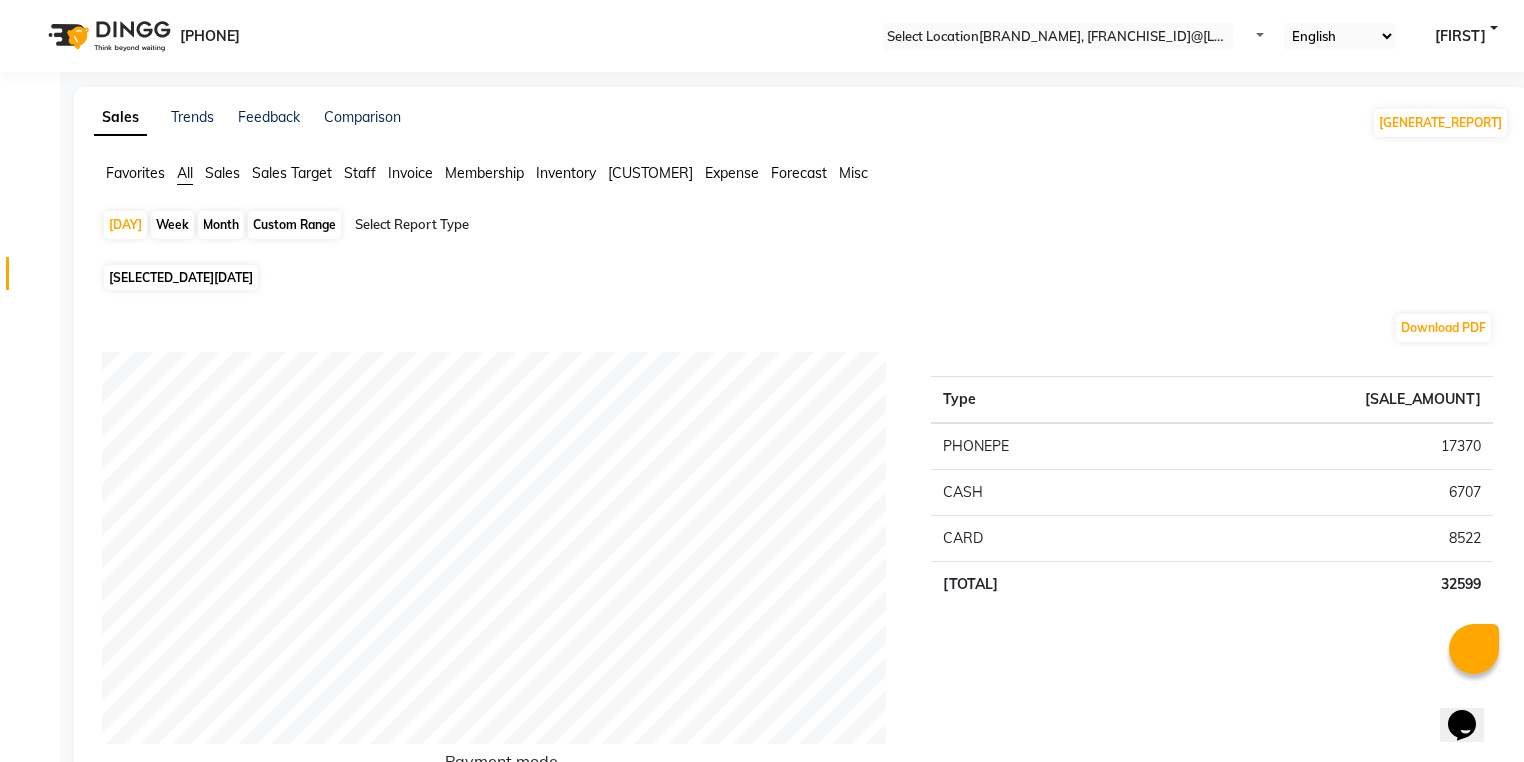 click on "•••••" at bounding box center [221, 225] 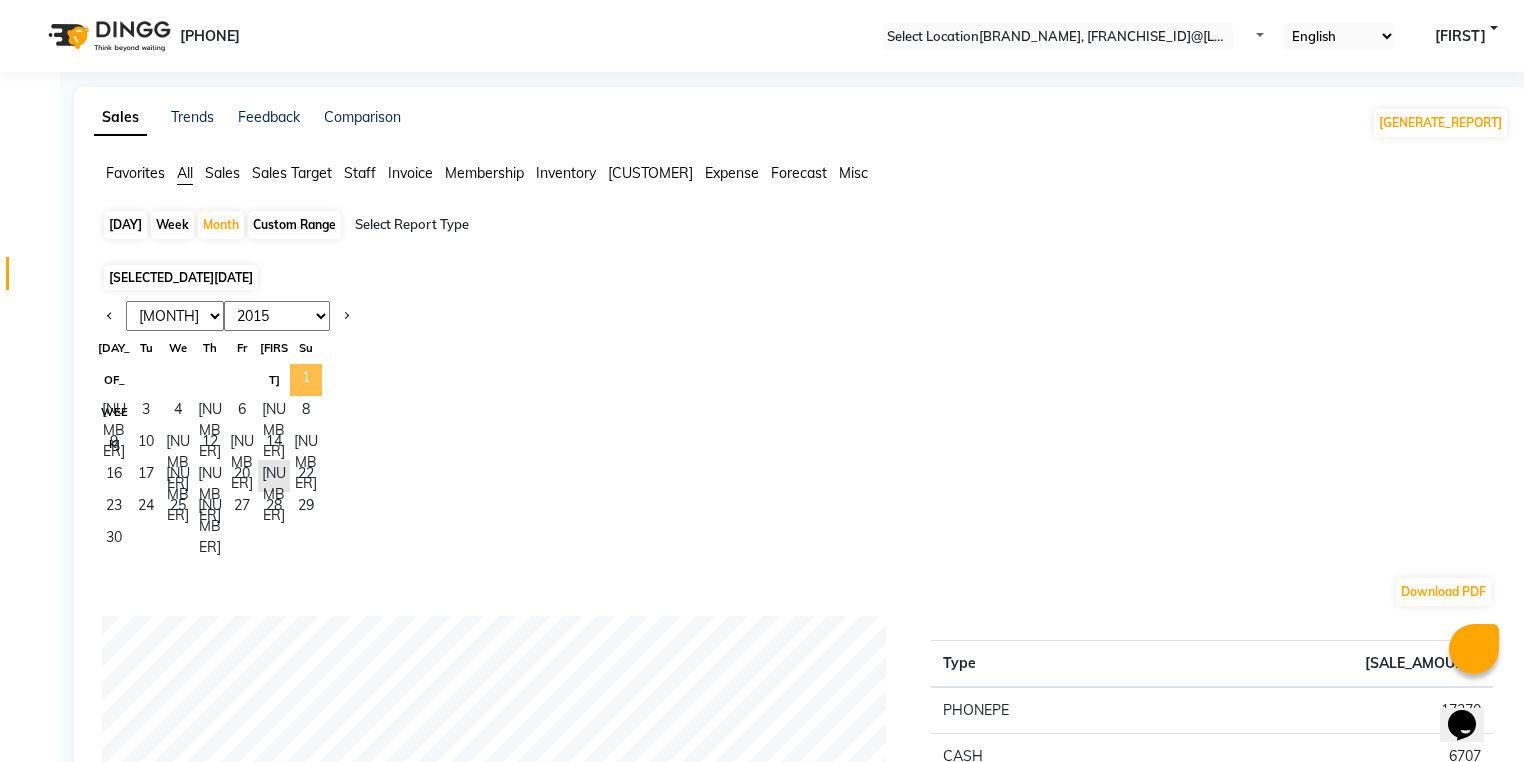 click on "1" at bounding box center [306, 380] 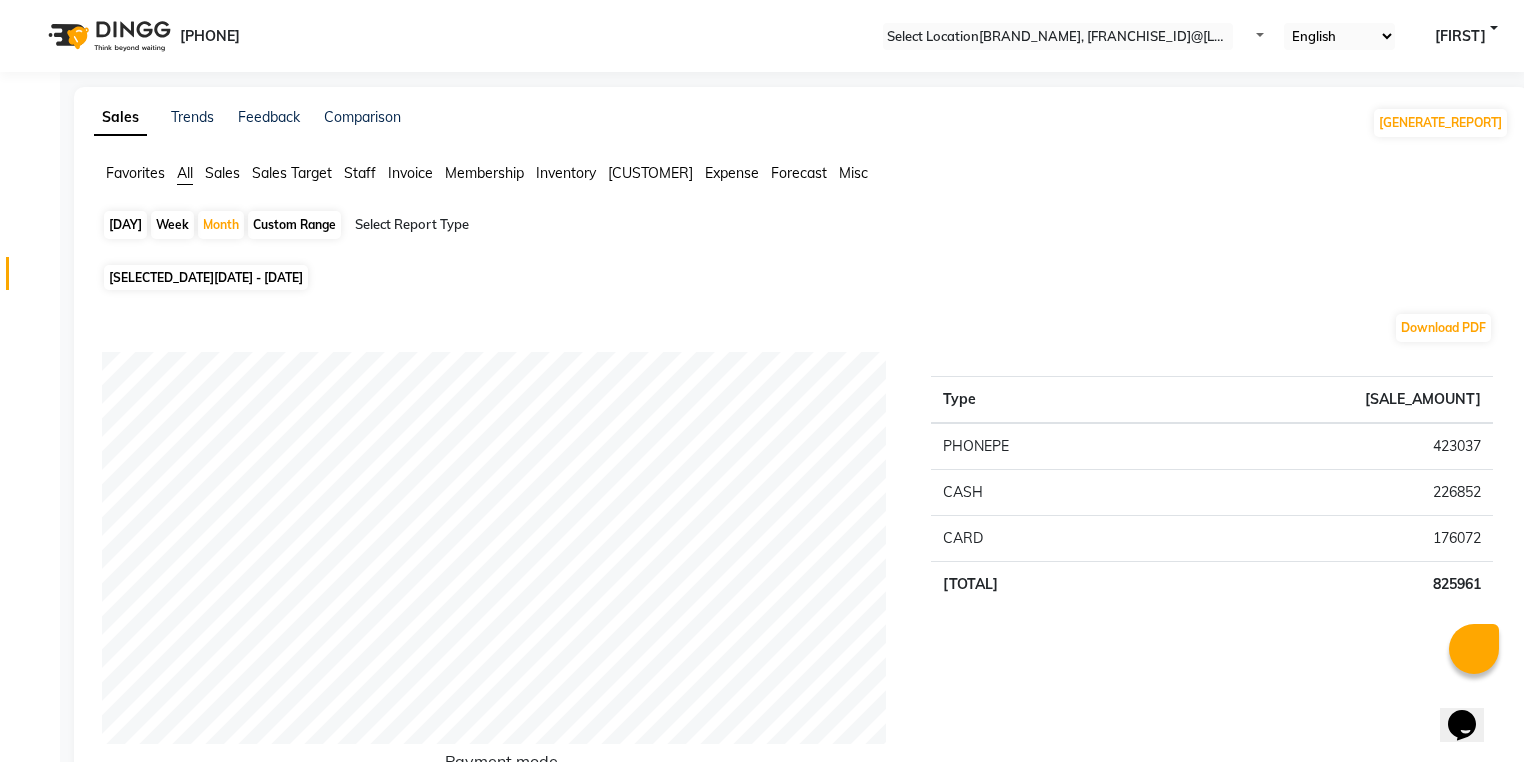 click on "•••• ••••••" at bounding box center (1460, 36) 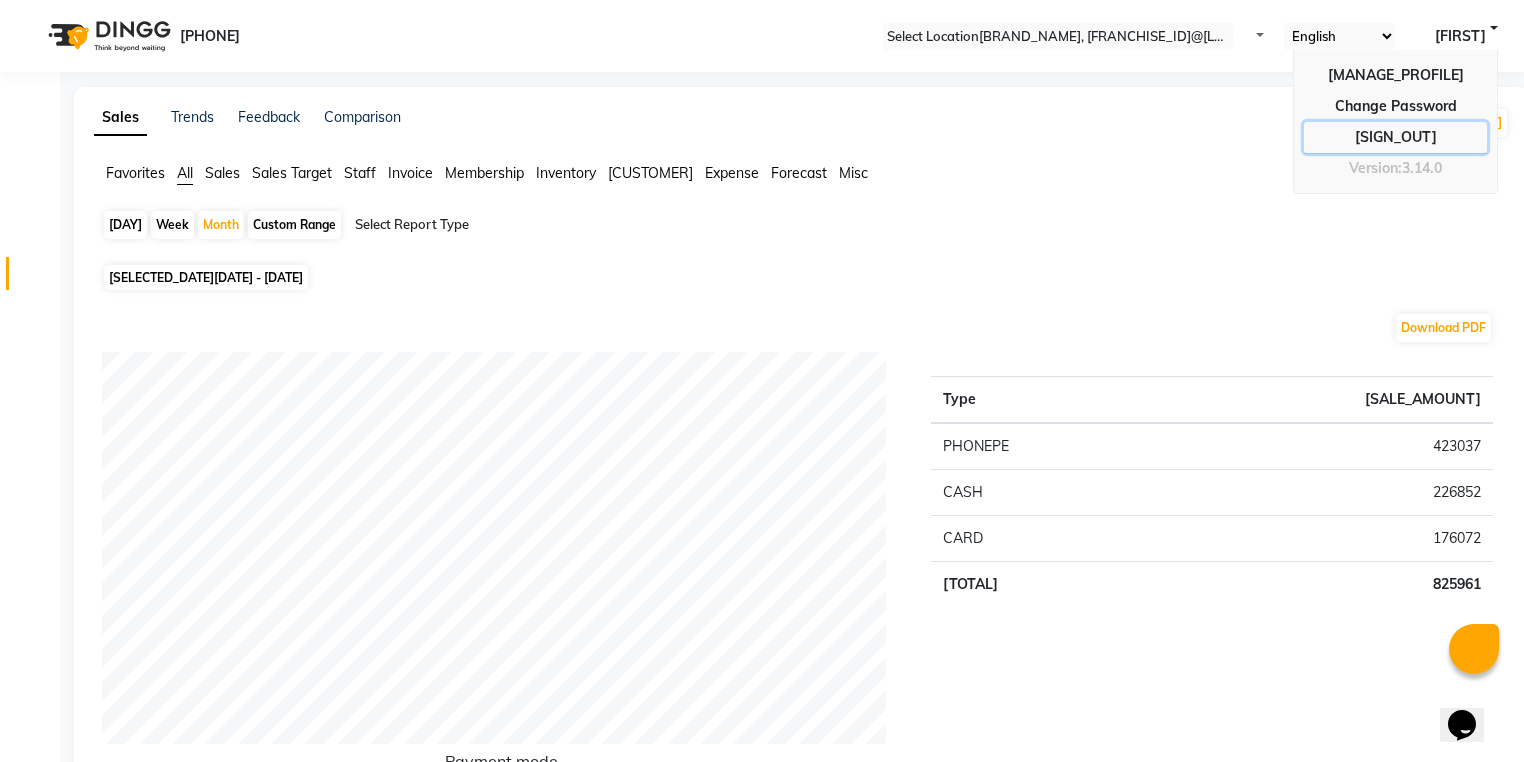 click on "Sign out" at bounding box center [1395, 106] 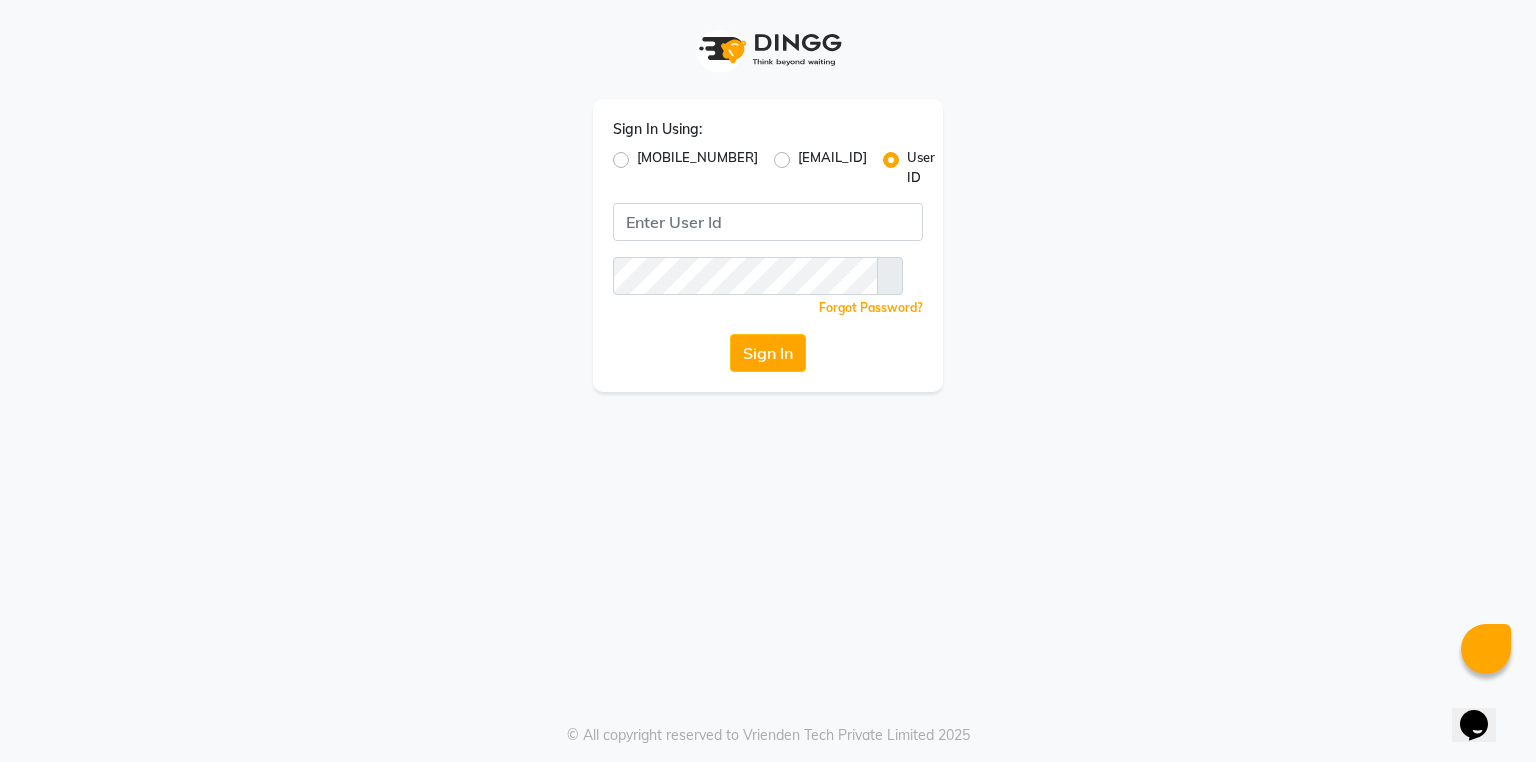click on "Mobile Number" at bounding box center (697, 167) 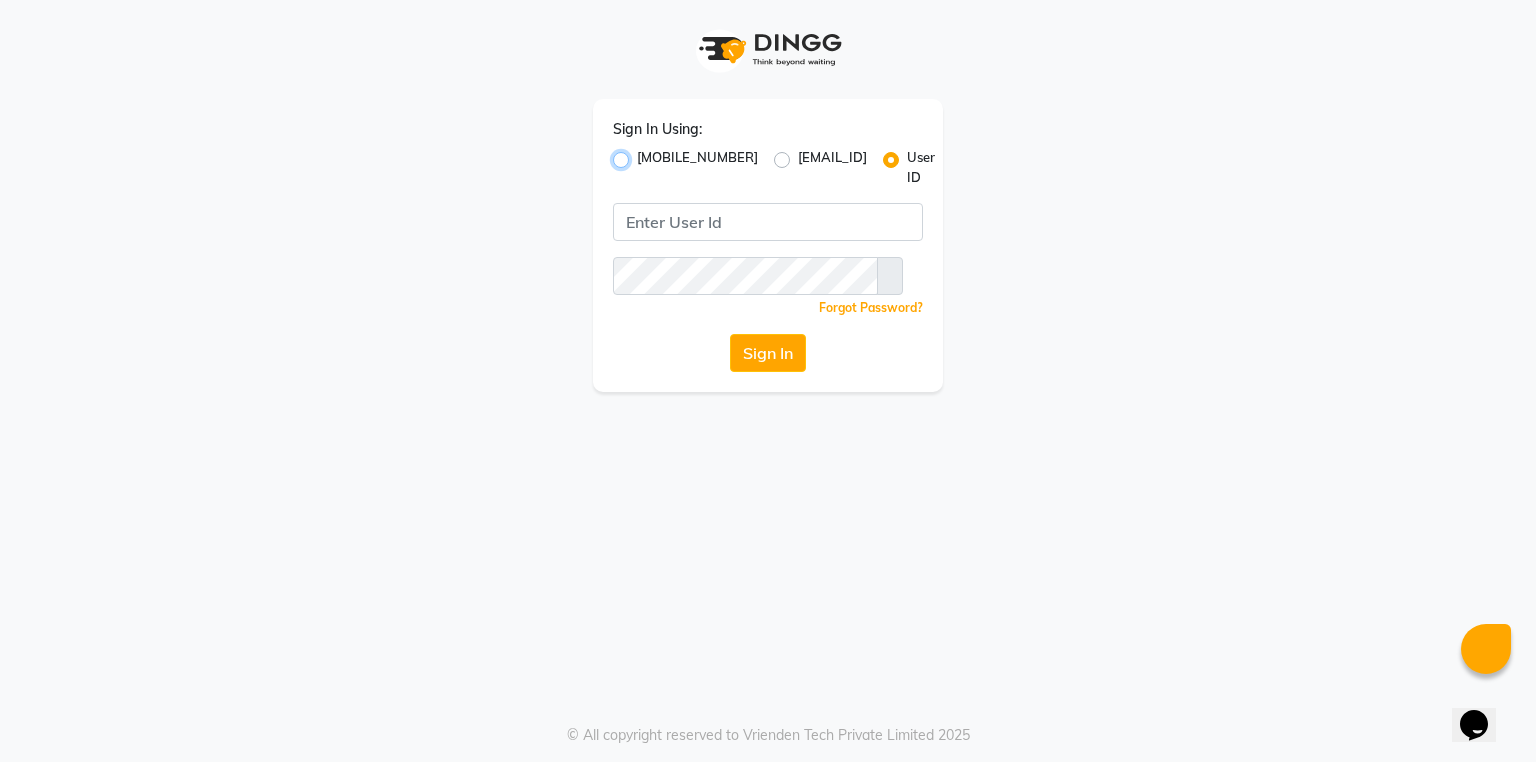 click on "Mobile Number" at bounding box center (643, 154) 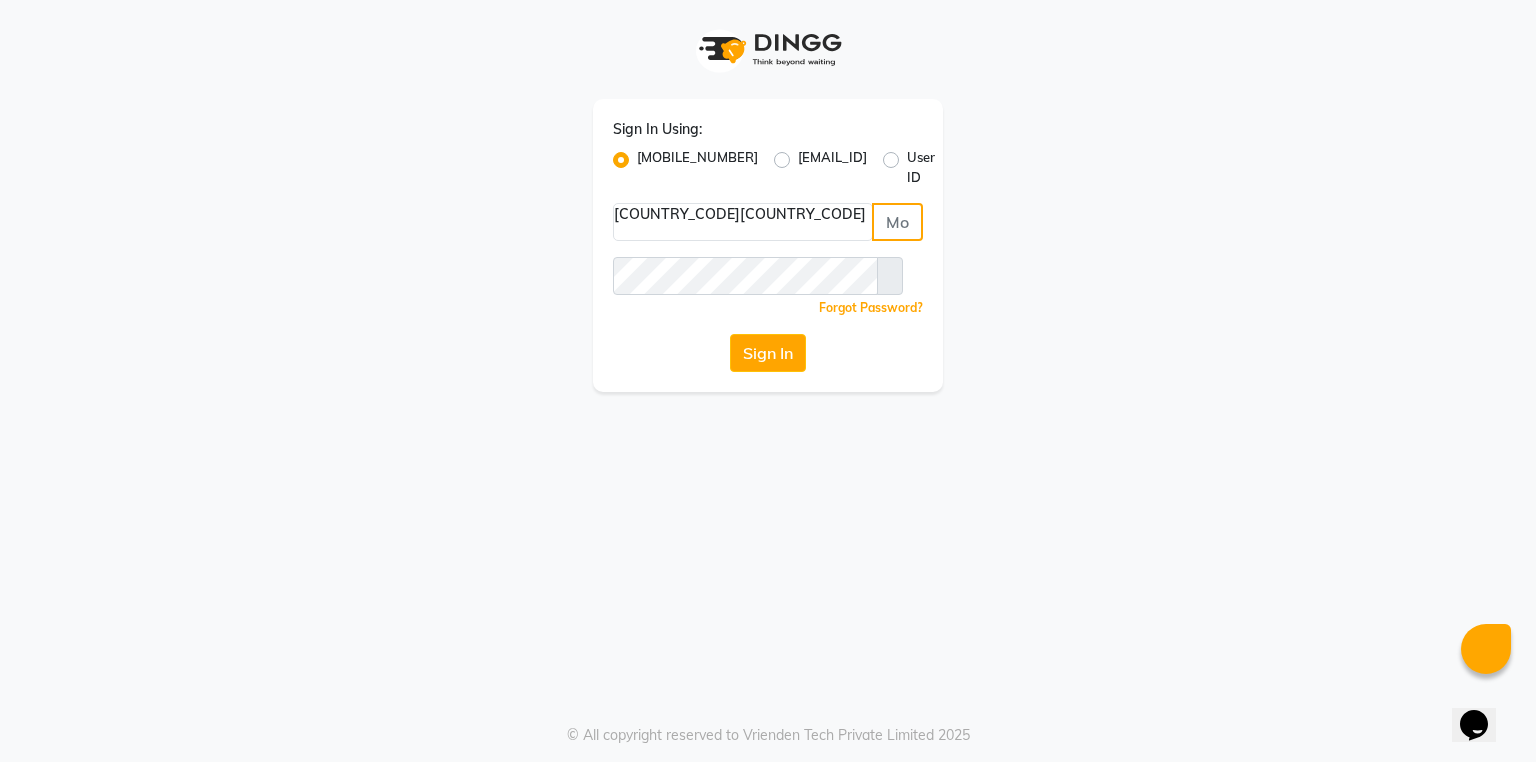 click at bounding box center [897, 222] 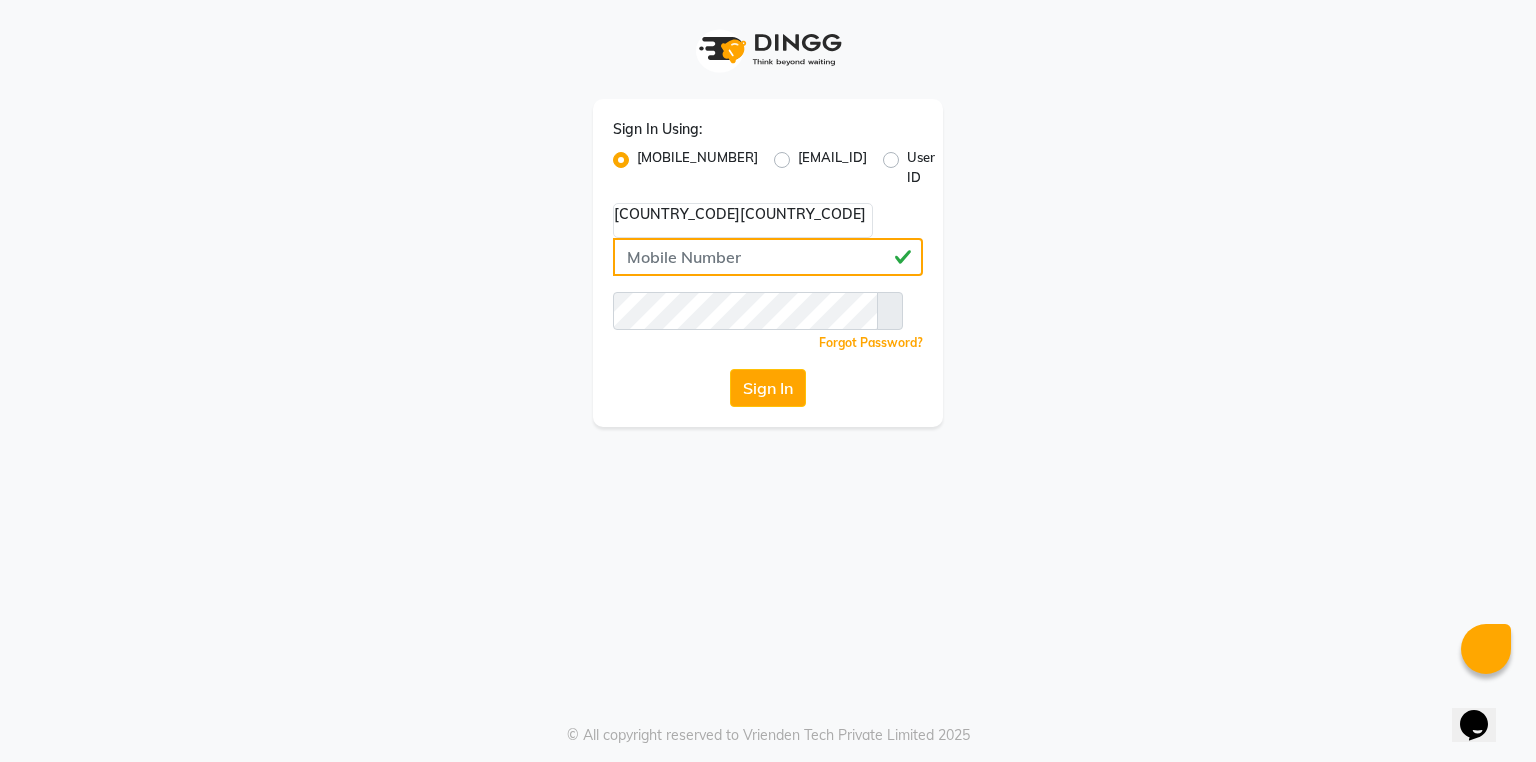 type on "7902668670" 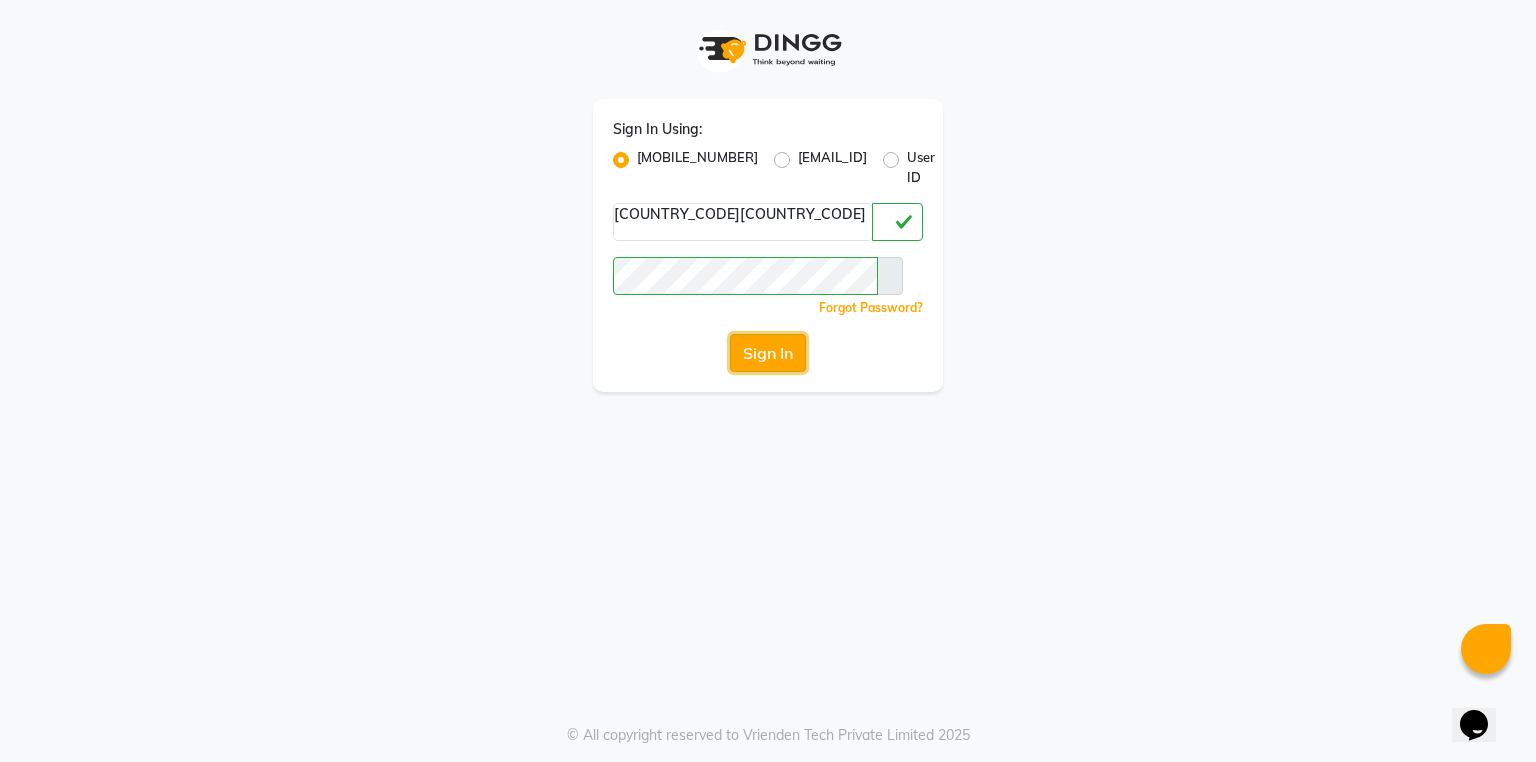 click on "Sign In" at bounding box center [768, 353] 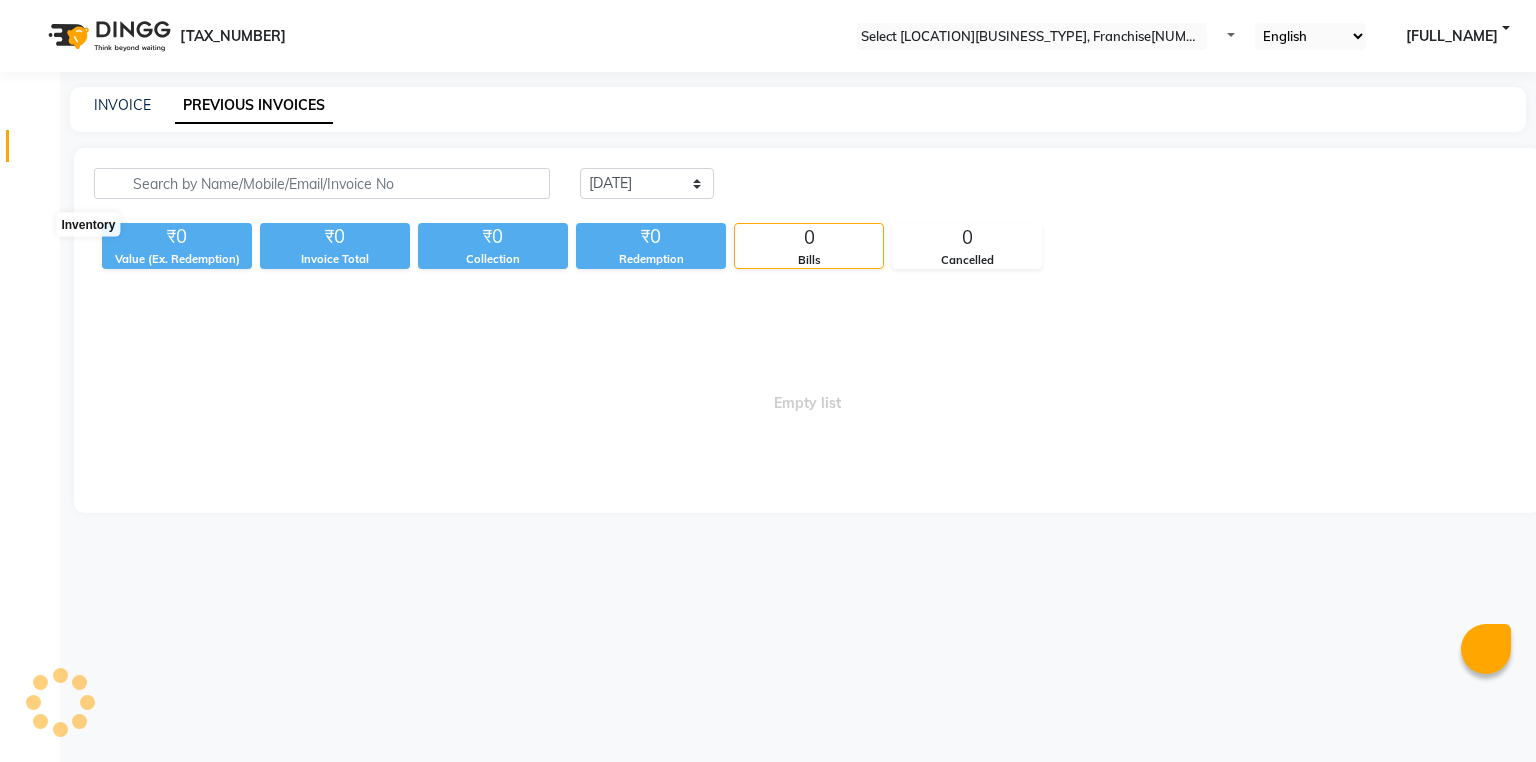scroll, scrollTop: 0, scrollLeft: 0, axis: both 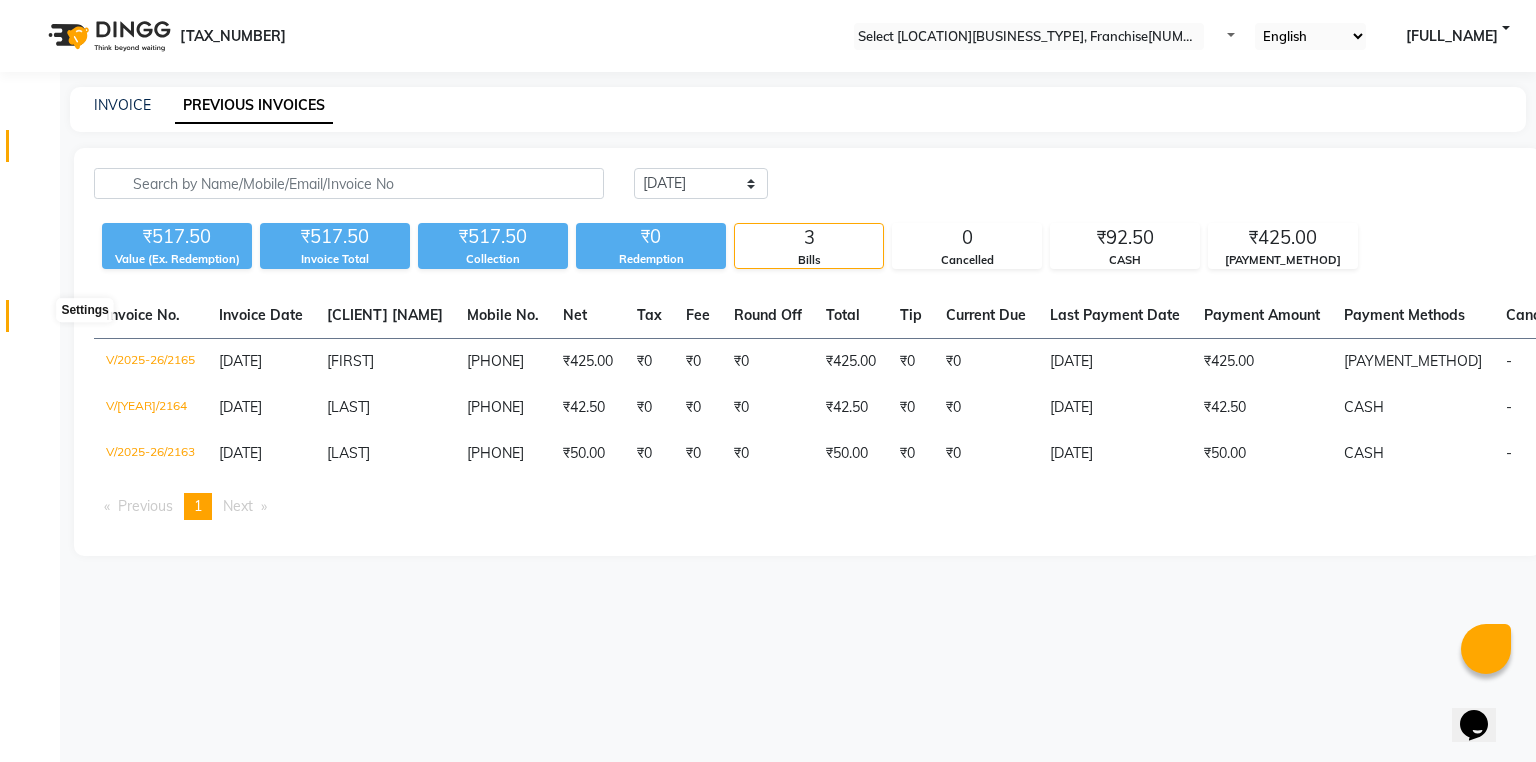 click at bounding box center (38, 321) 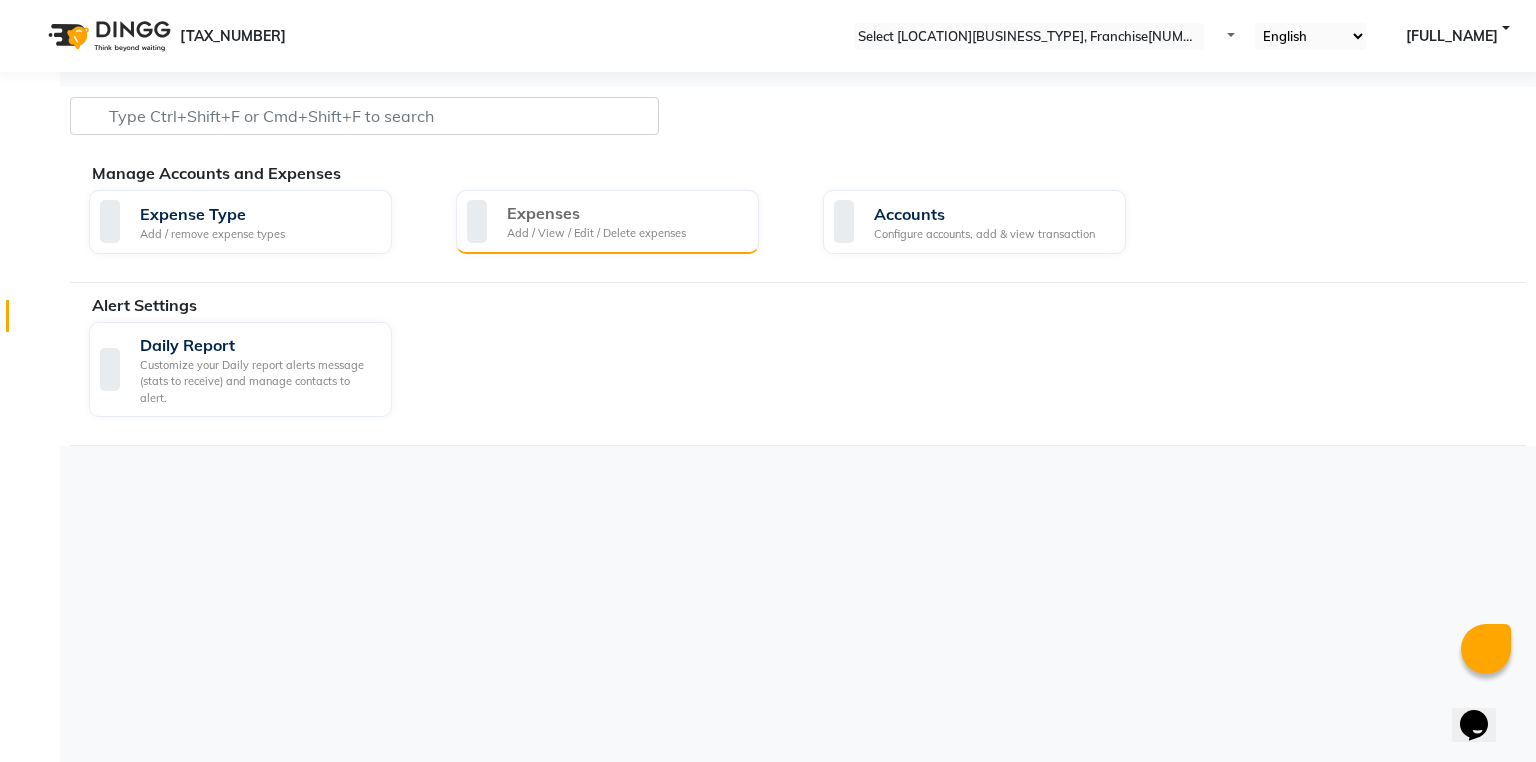 click on "Expenses" at bounding box center (596, 213) 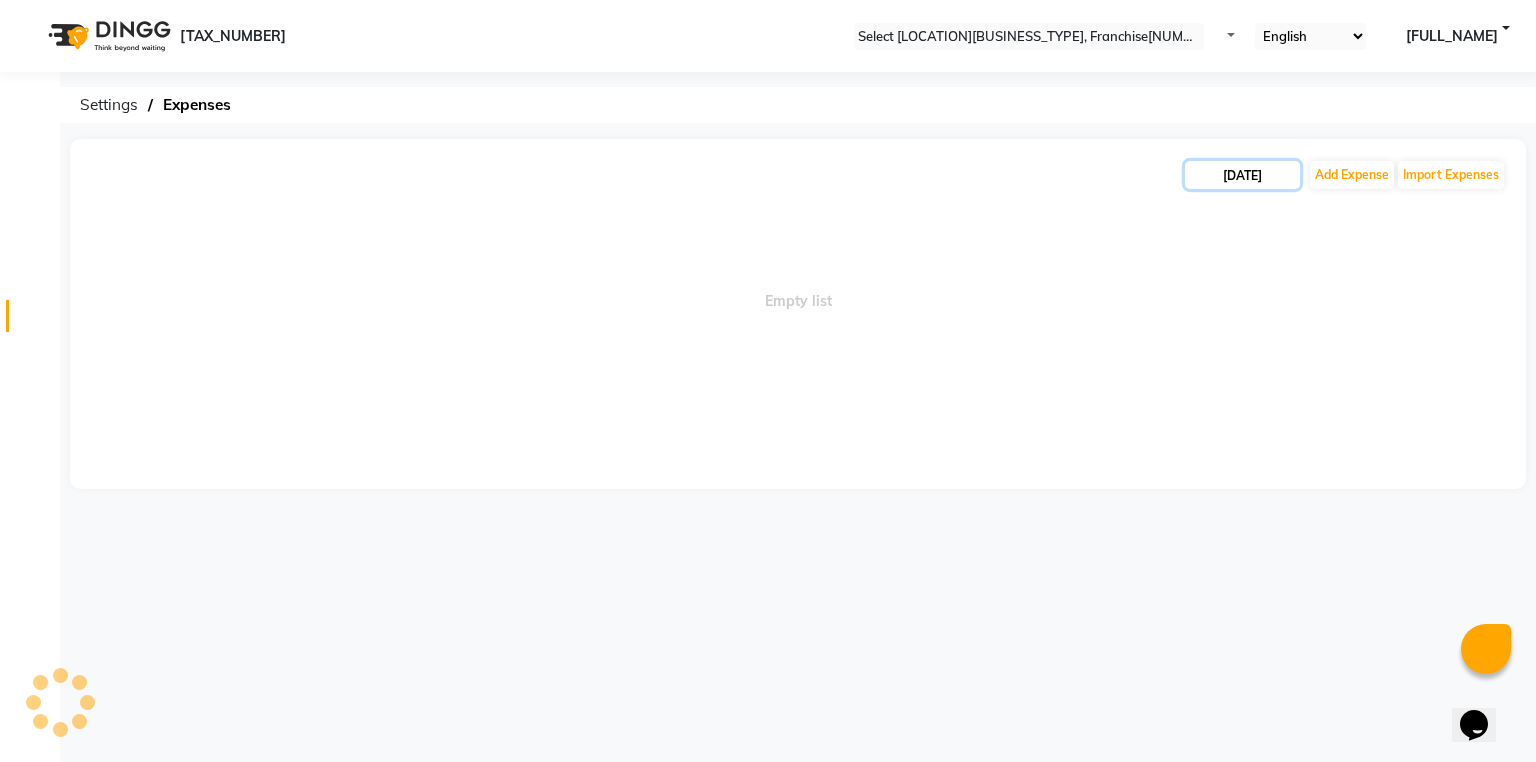 click on "[DATE]" at bounding box center (1242, 175) 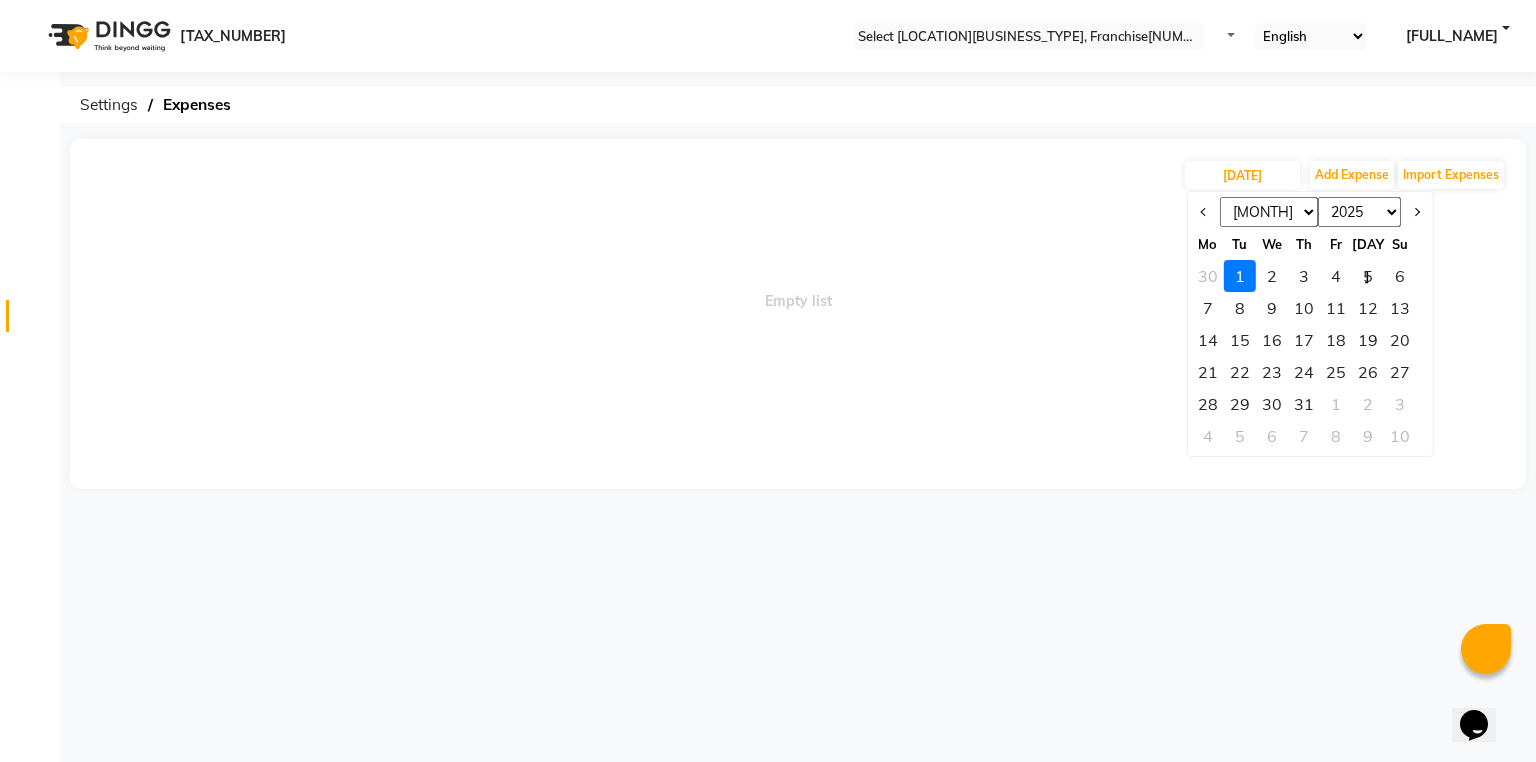 click on "Mo" at bounding box center [1208, 244] 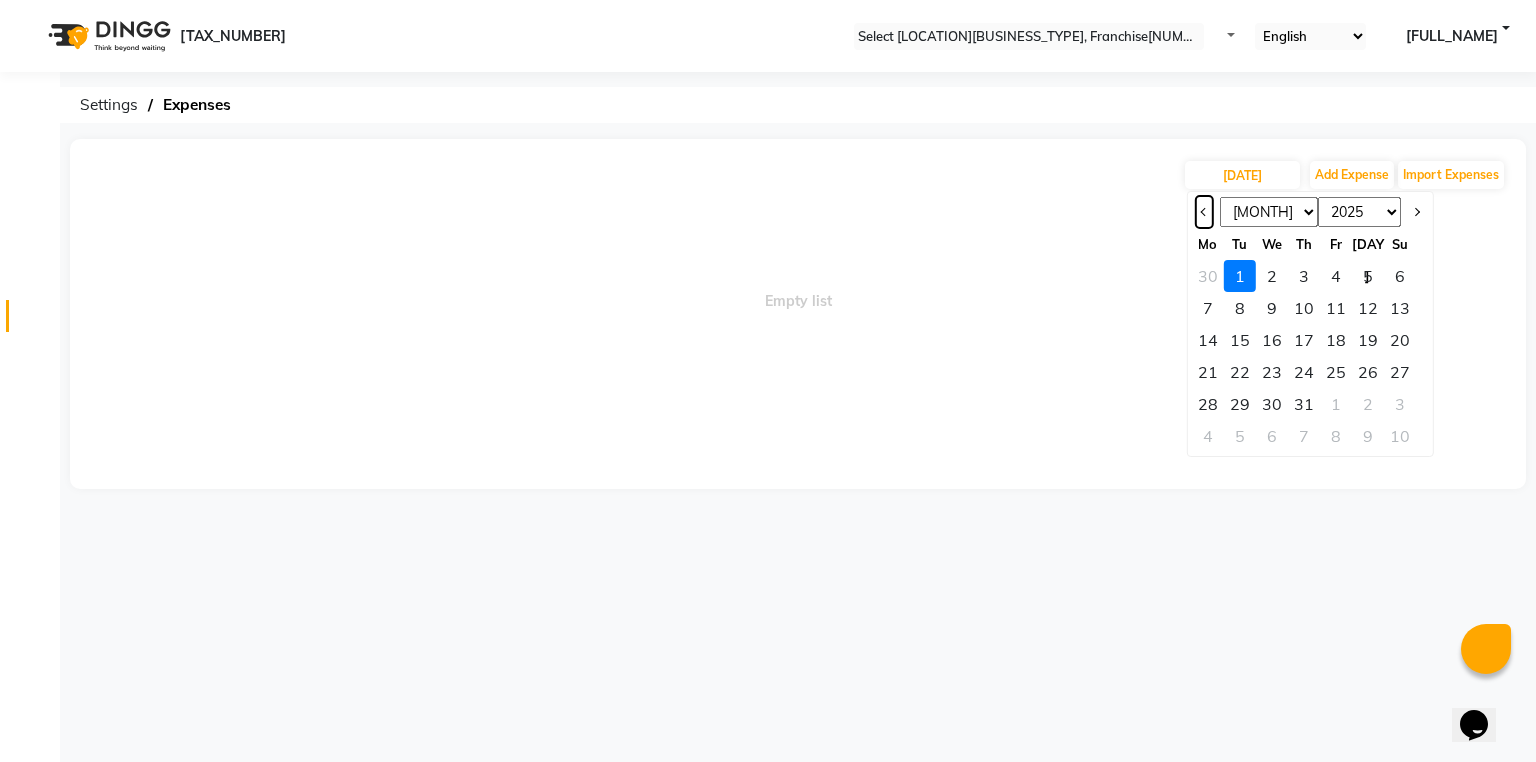 click at bounding box center [1205, 212] 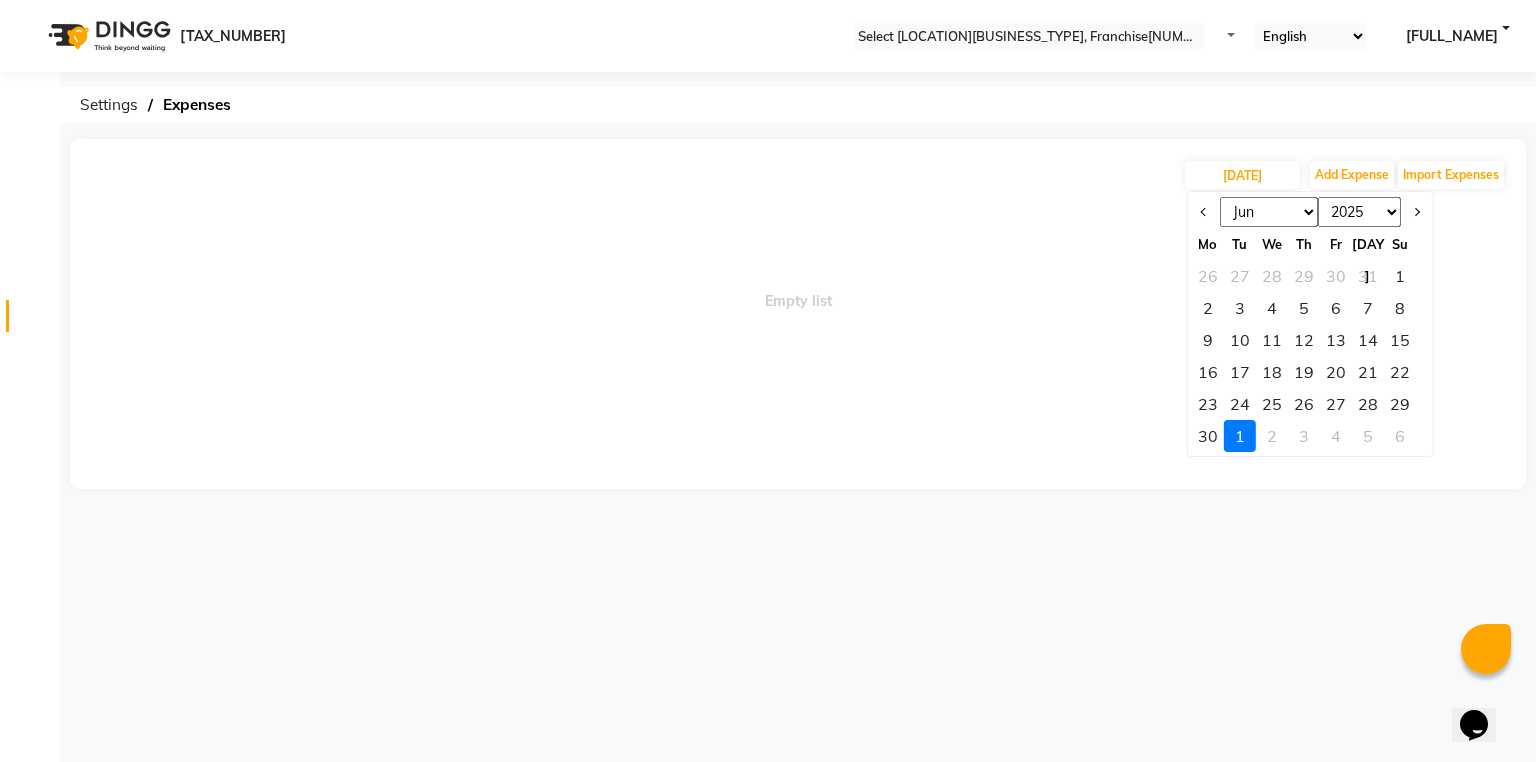 click on "30" at bounding box center [1208, 436] 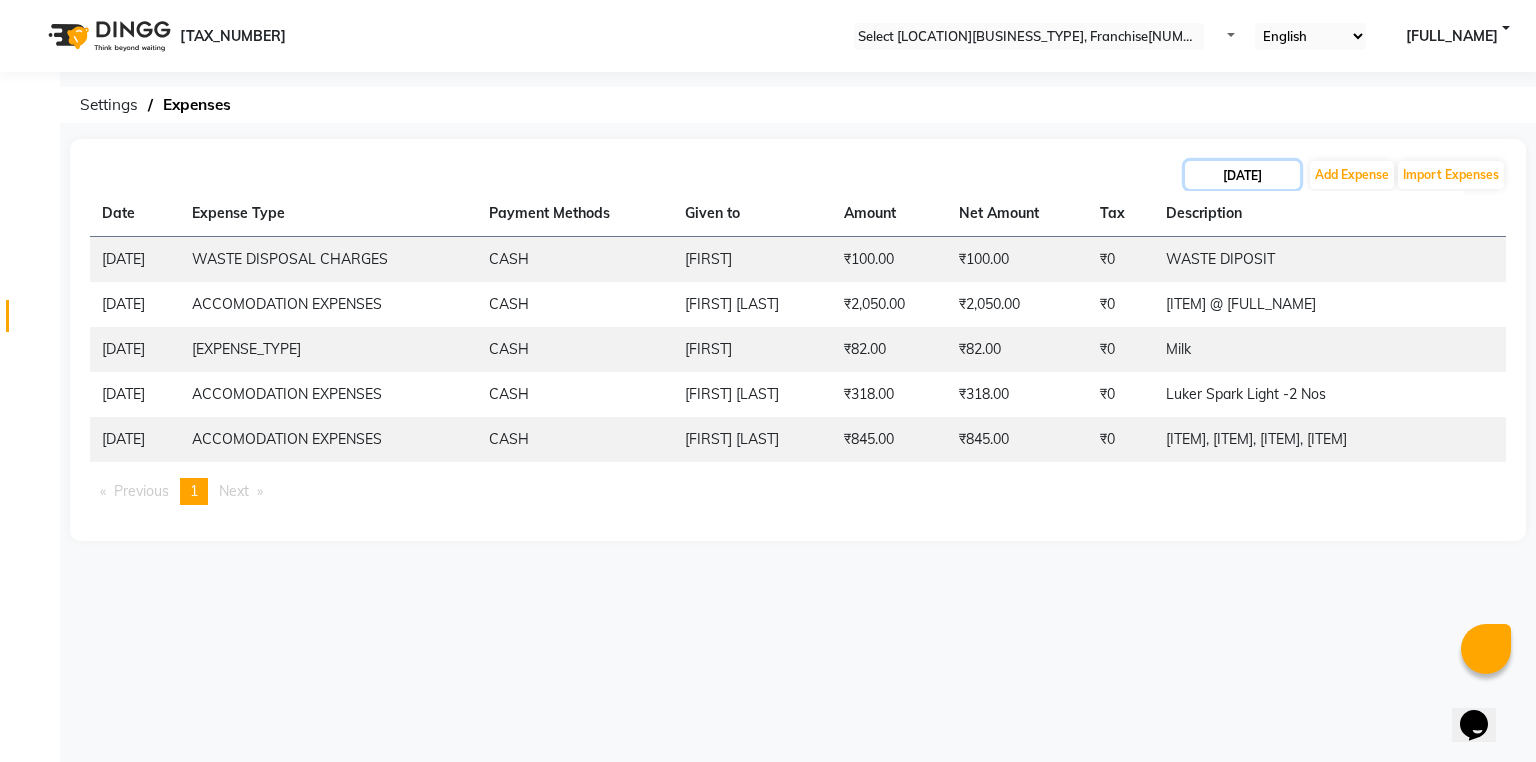 click on "[DATE]" at bounding box center [1242, 175] 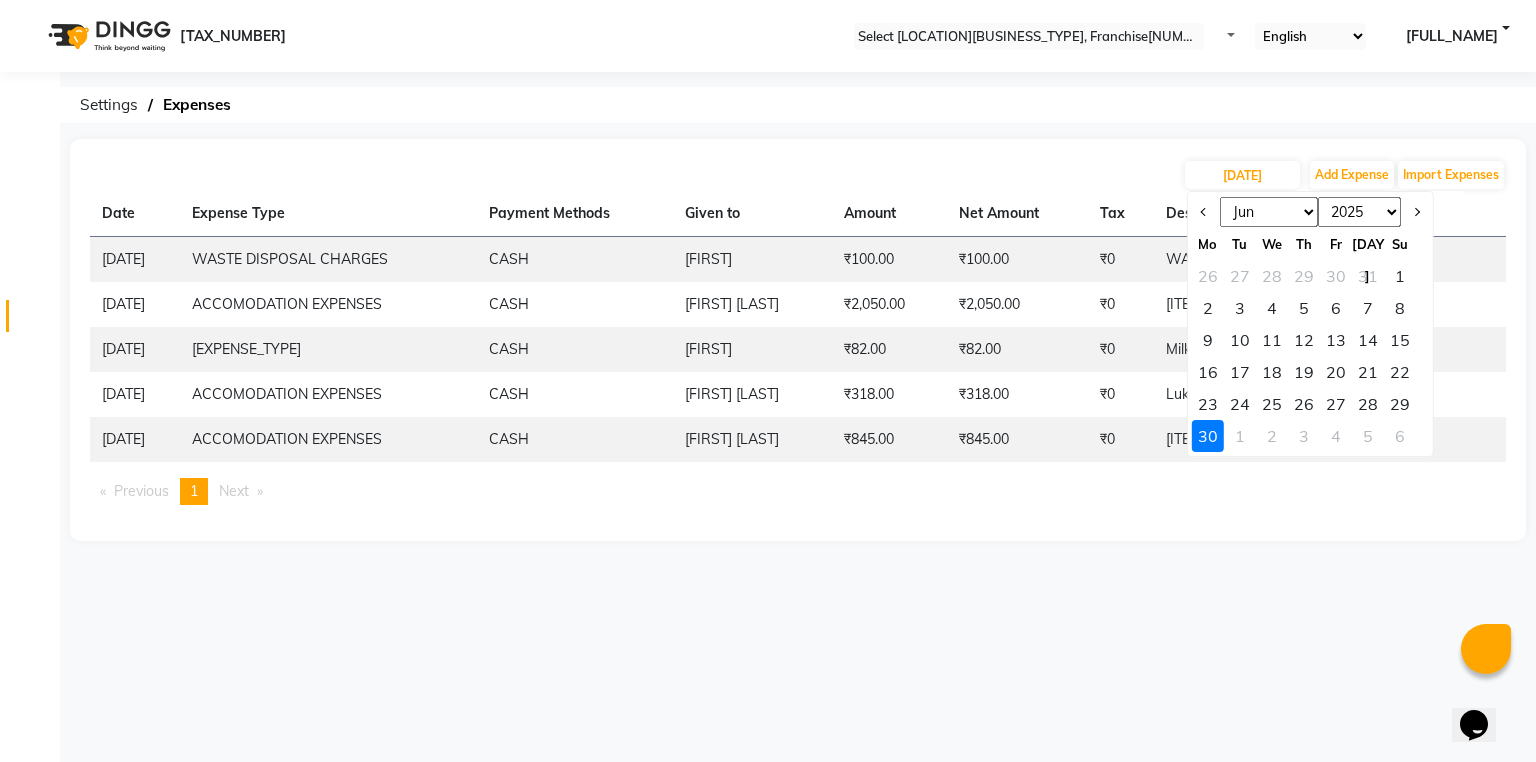 click on "21" at bounding box center [1368, 372] 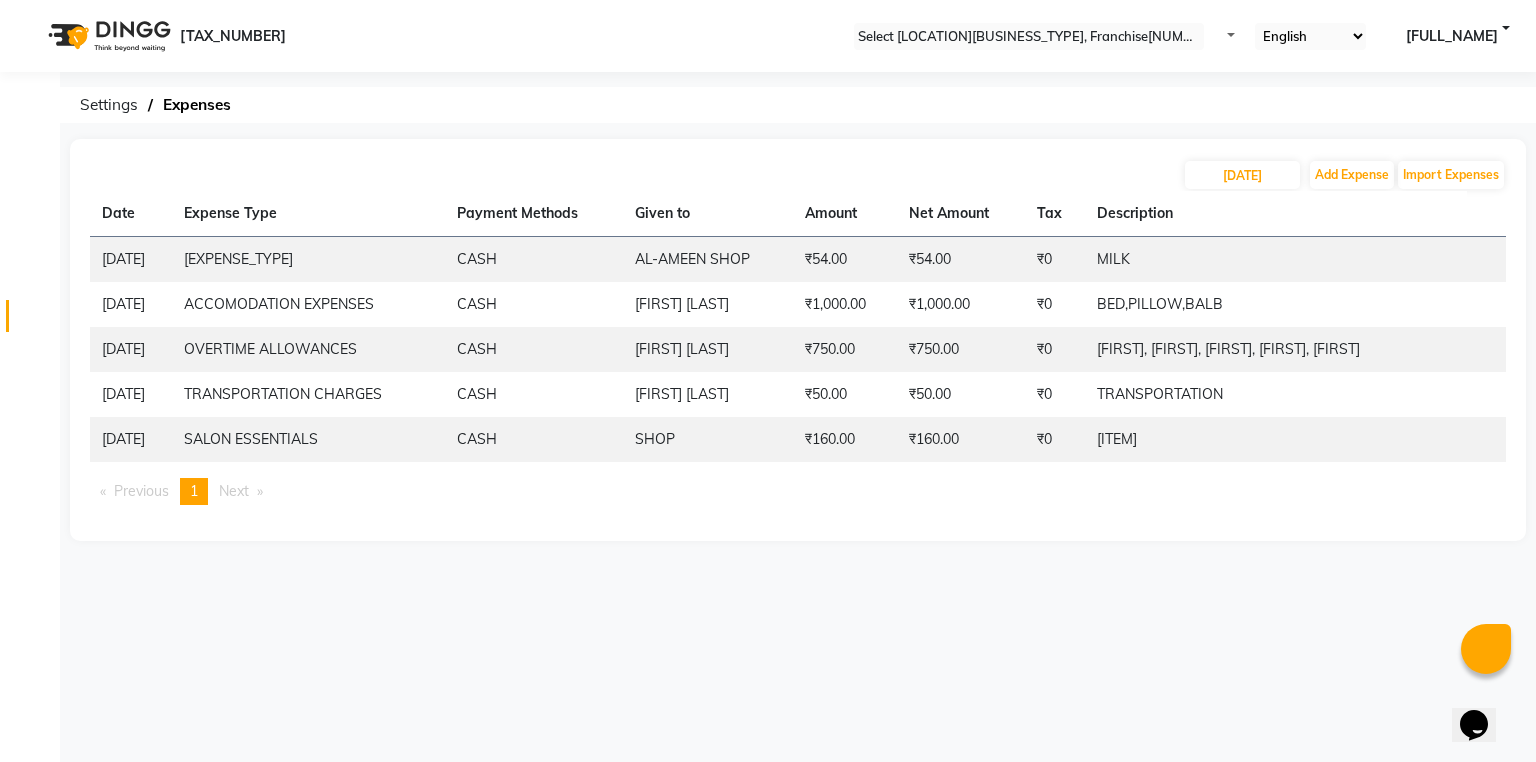click on "Description" at bounding box center (1261, 214) 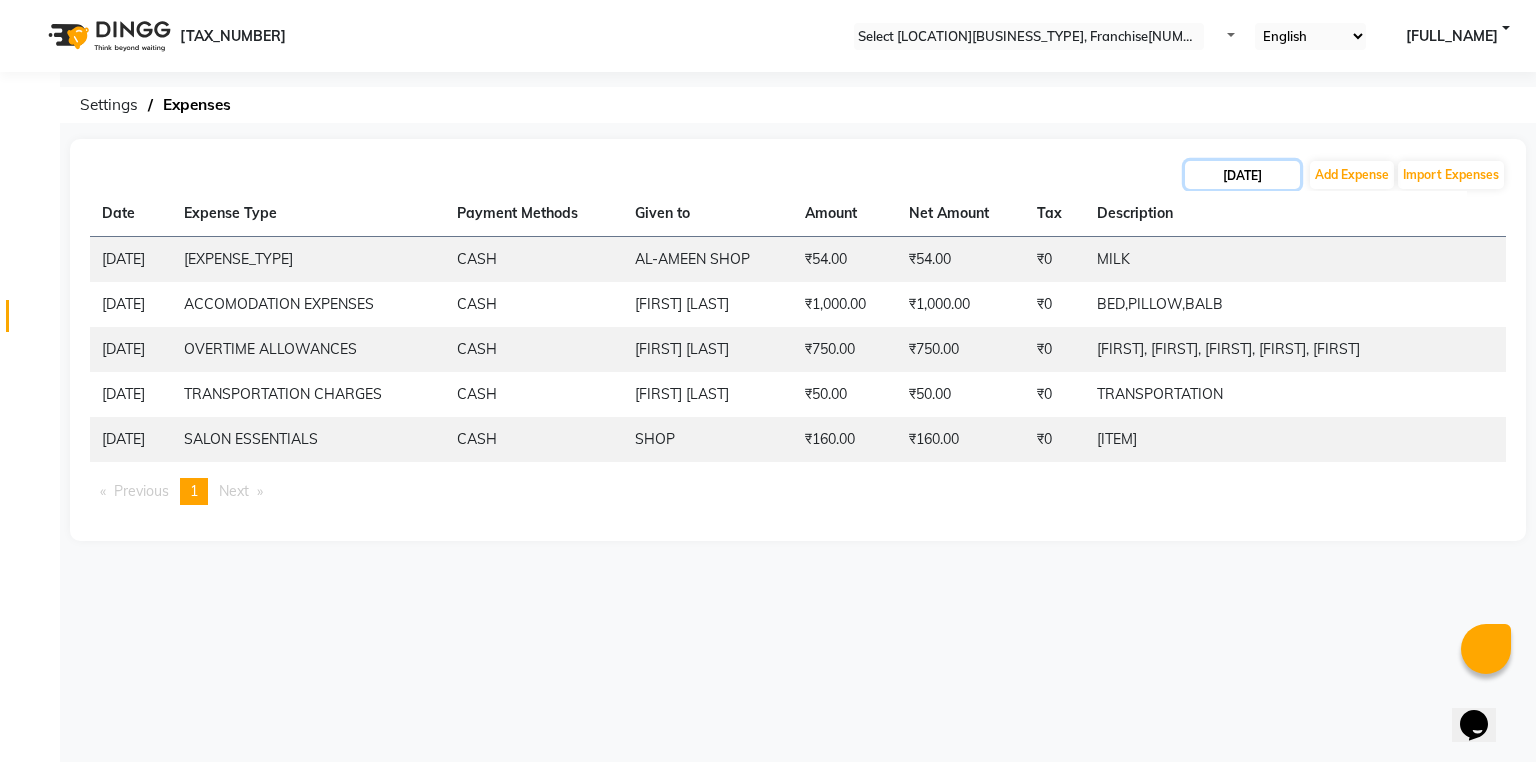 click on "[DATE]" at bounding box center (1242, 175) 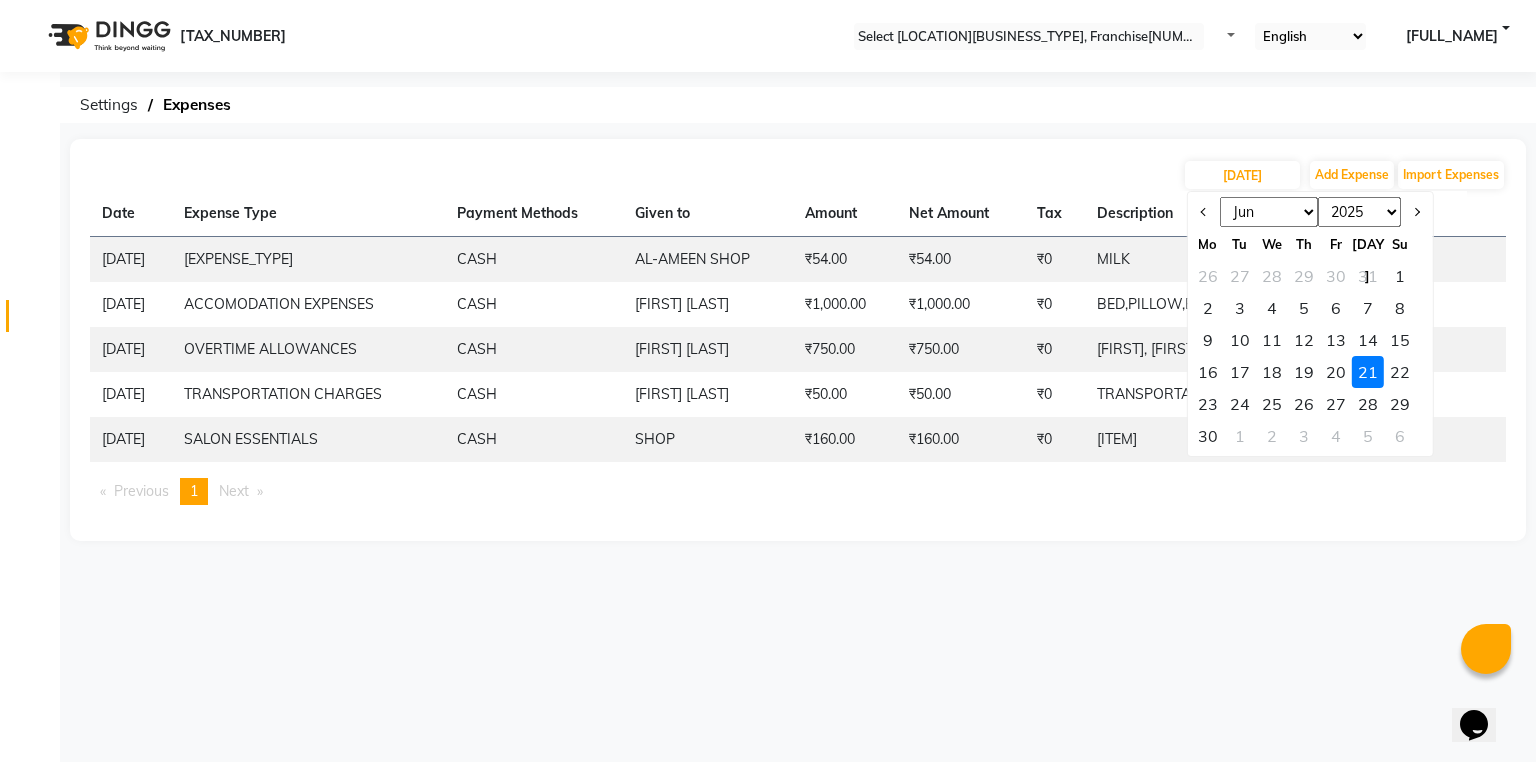 click on "27" at bounding box center [1336, 404] 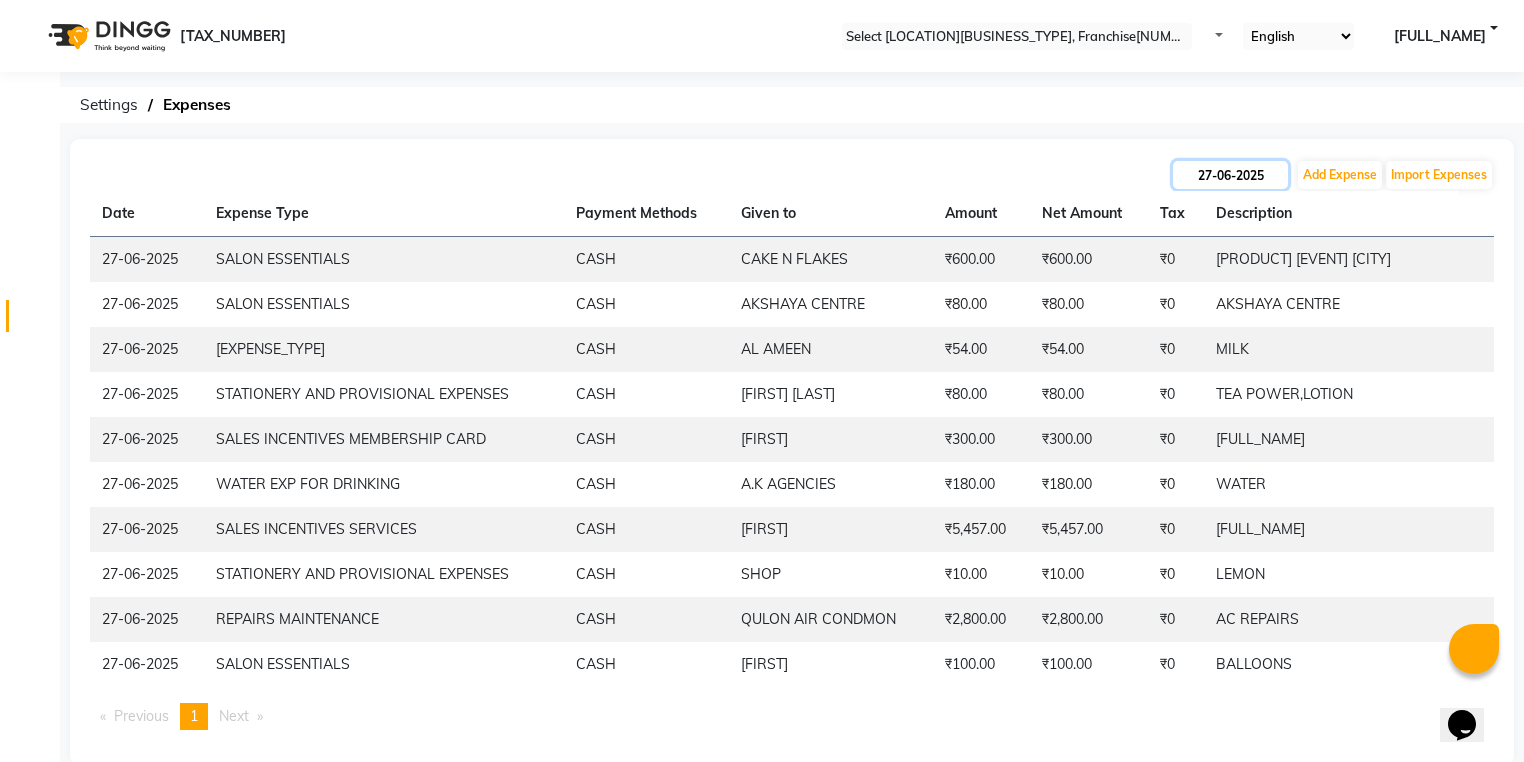 click on "27-06-2025" at bounding box center [1230, 175] 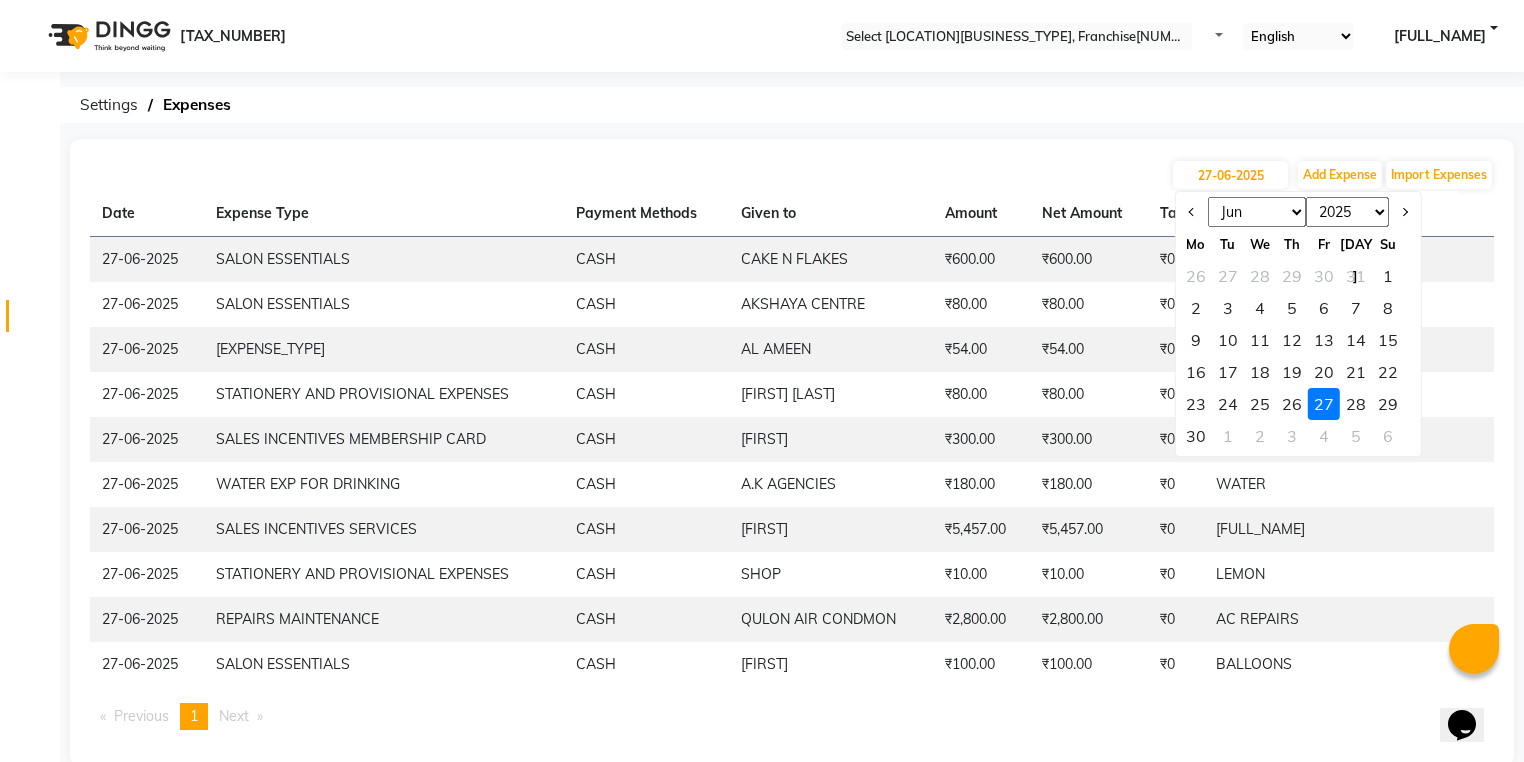 click on "28" at bounding box center (1356, 404) 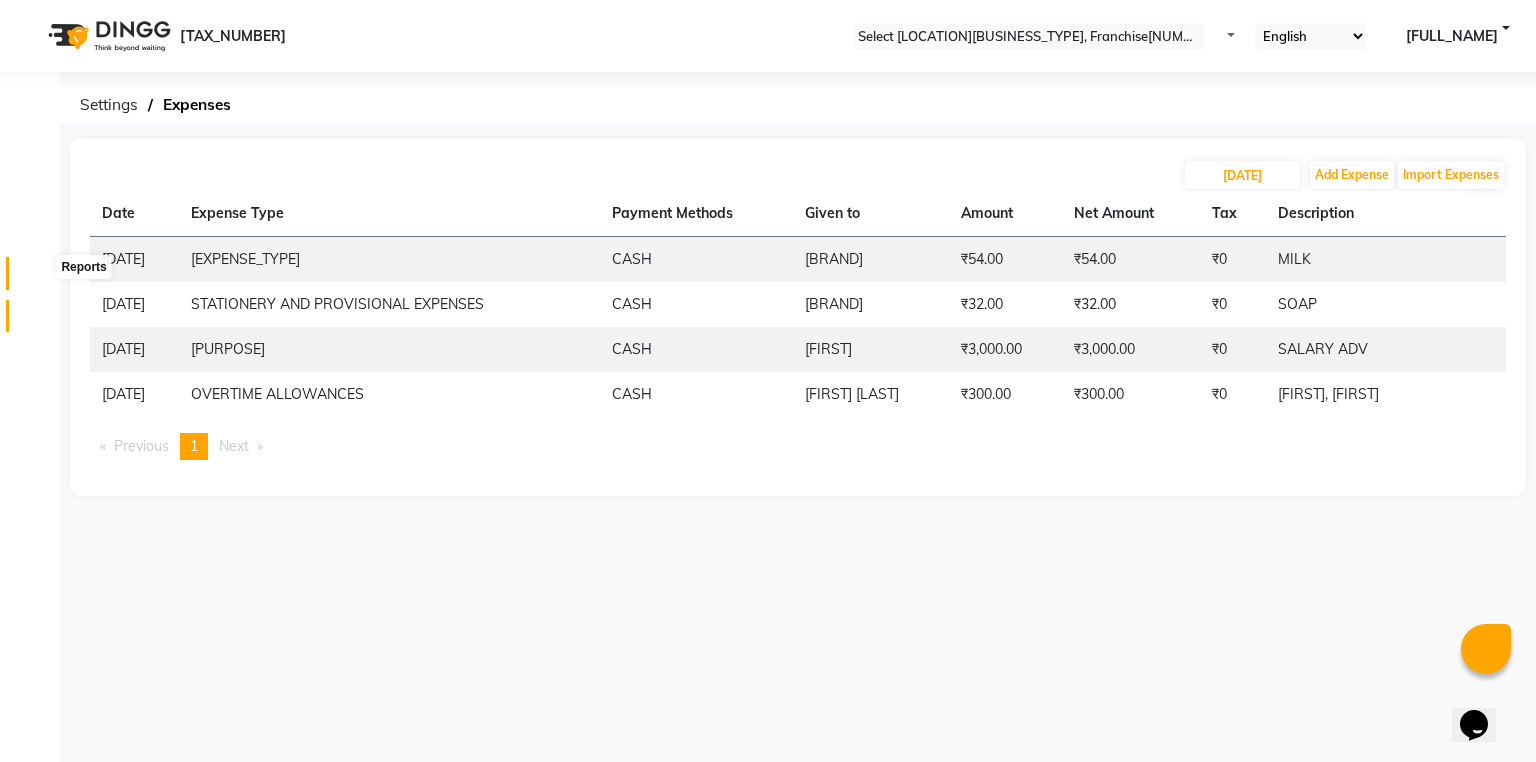 click at bounding box center [37, 278] 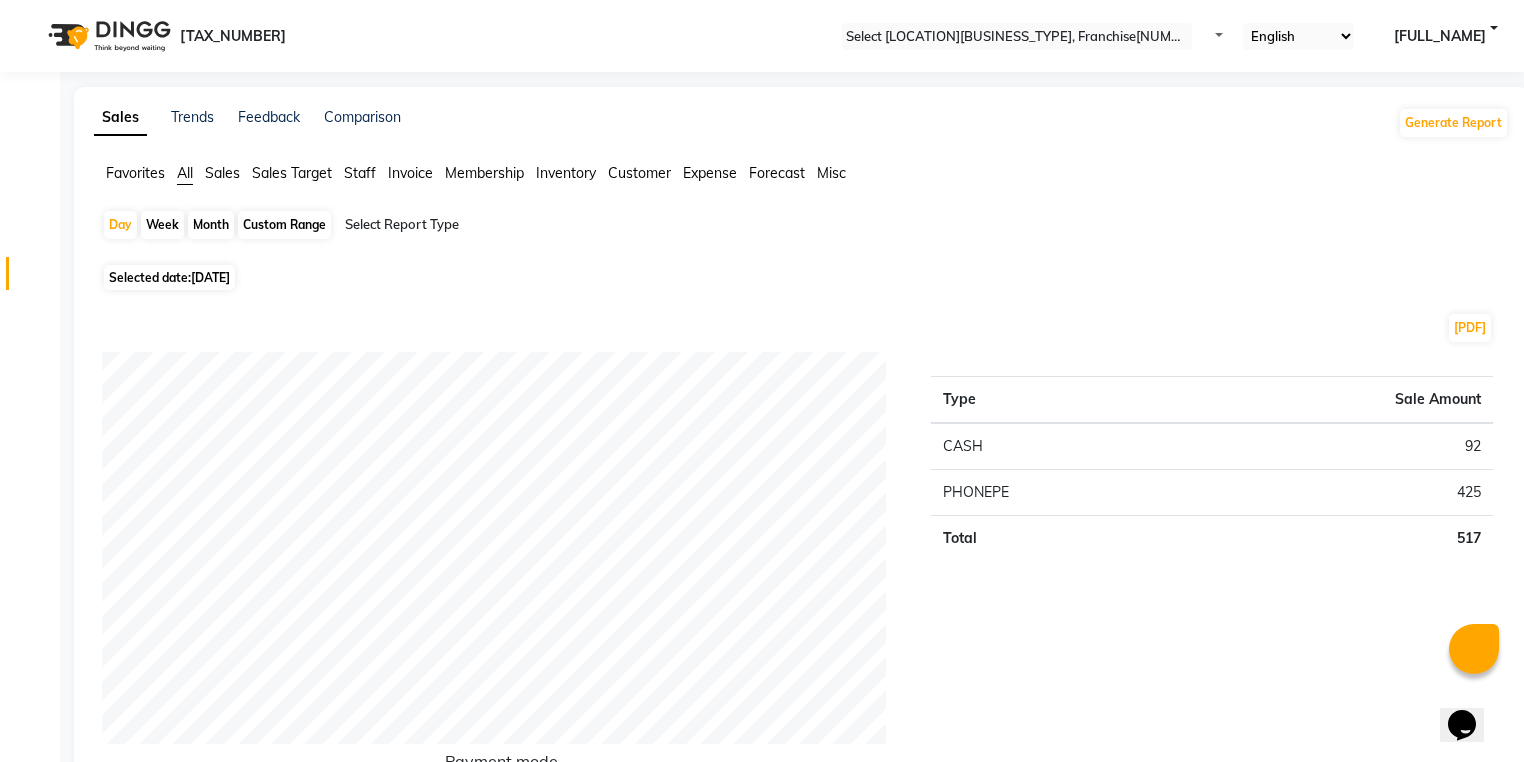 click on "Day   Week   Month   Custom Range  Select Report Type" at bounding box center [801, 234] 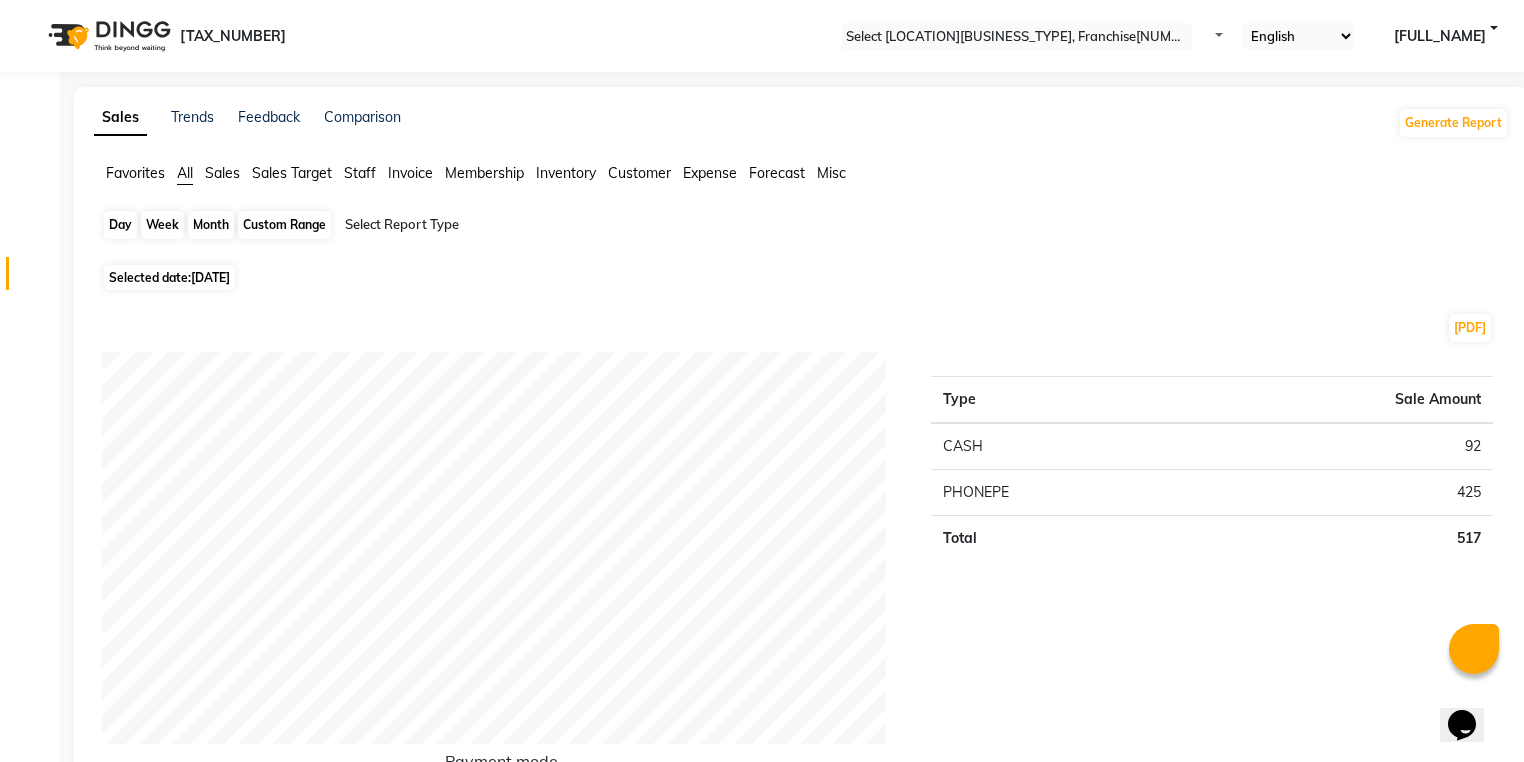 click on "Day" at bounding box center [120, 225] 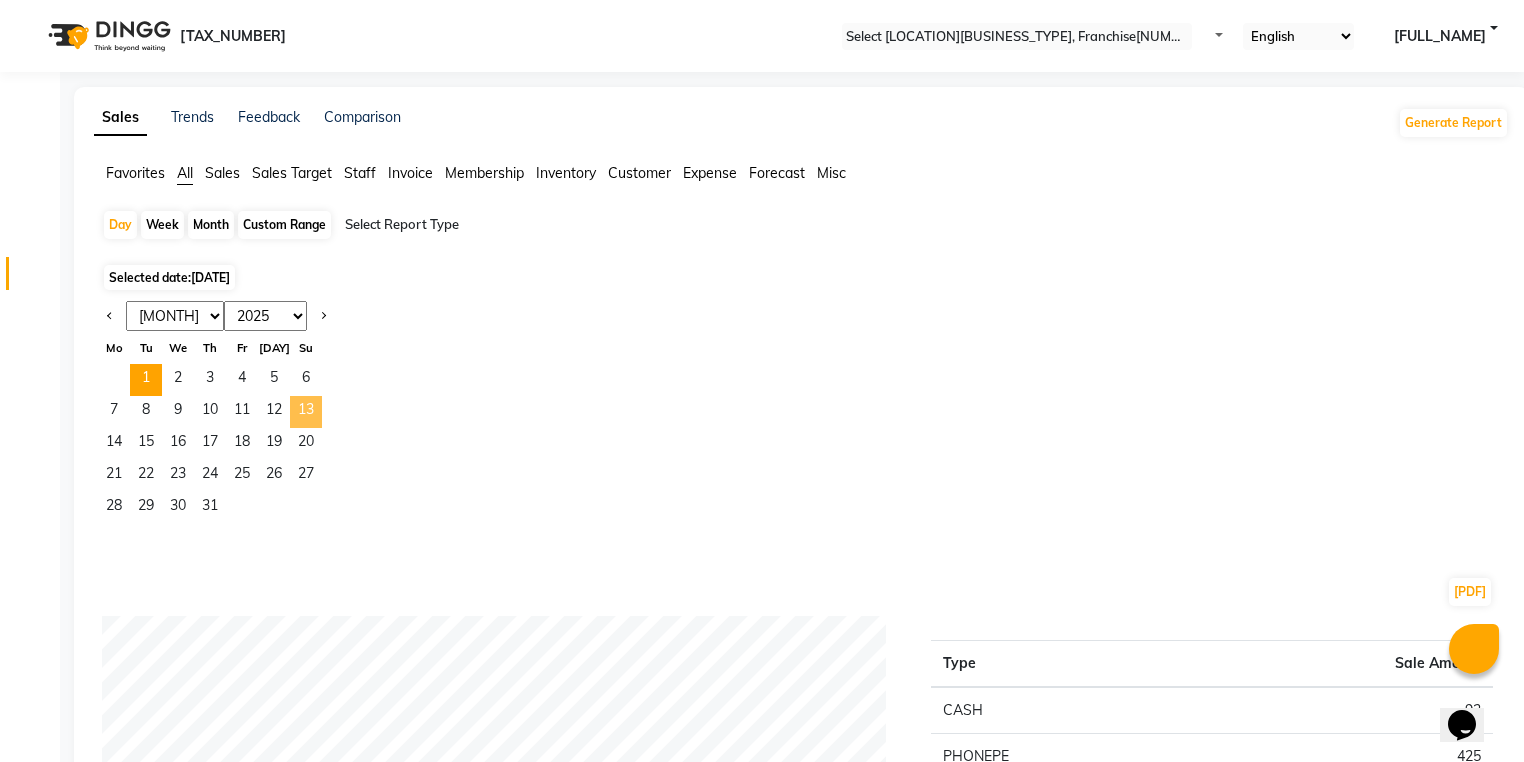 click on "13" at bounding box center [306, 412] 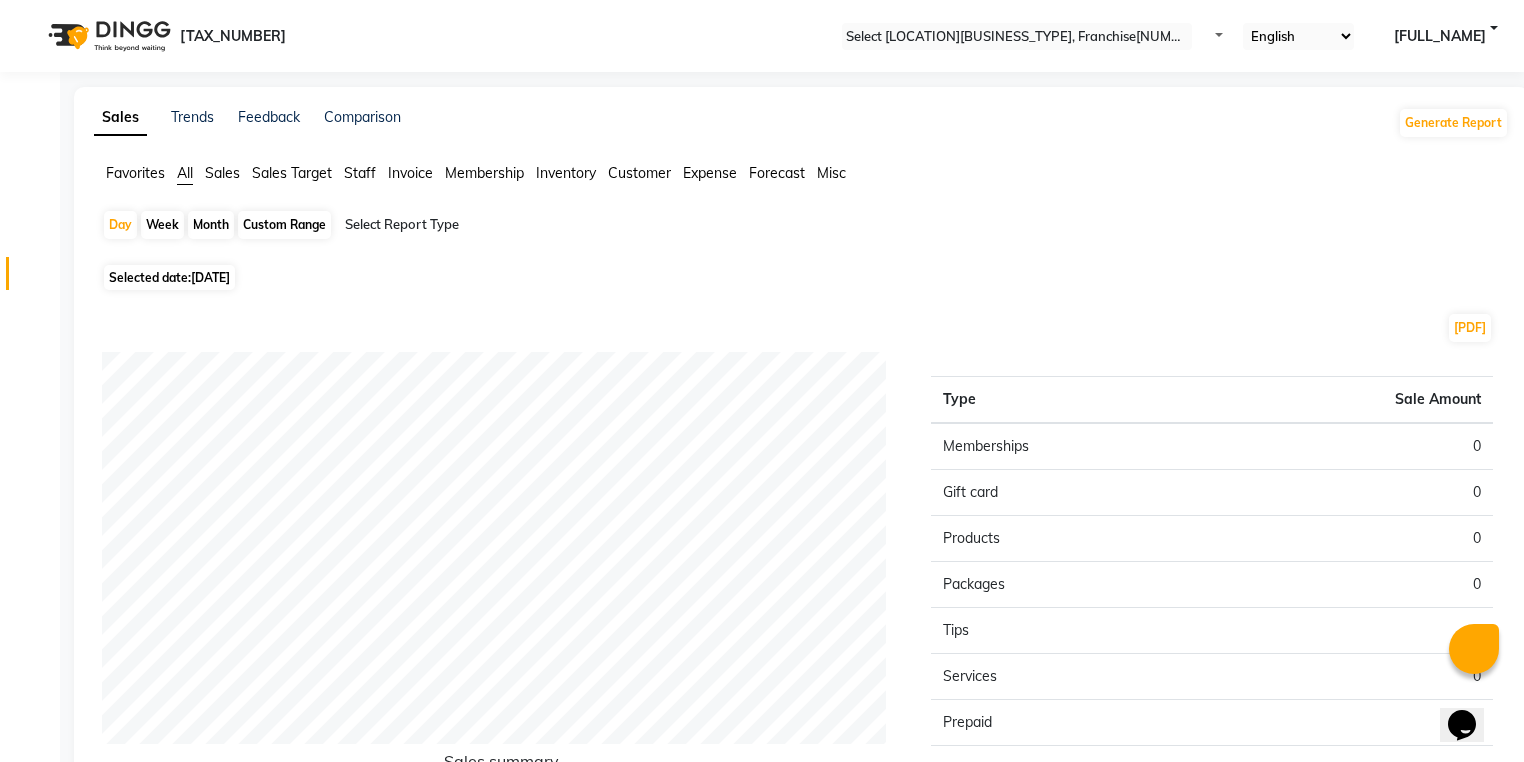 click on "[REPORT_TYPE] [DATE] [REPORT_NAME] [FAVORITES] [FAVORITES_OPTION]" at bounding box center (801, 527) 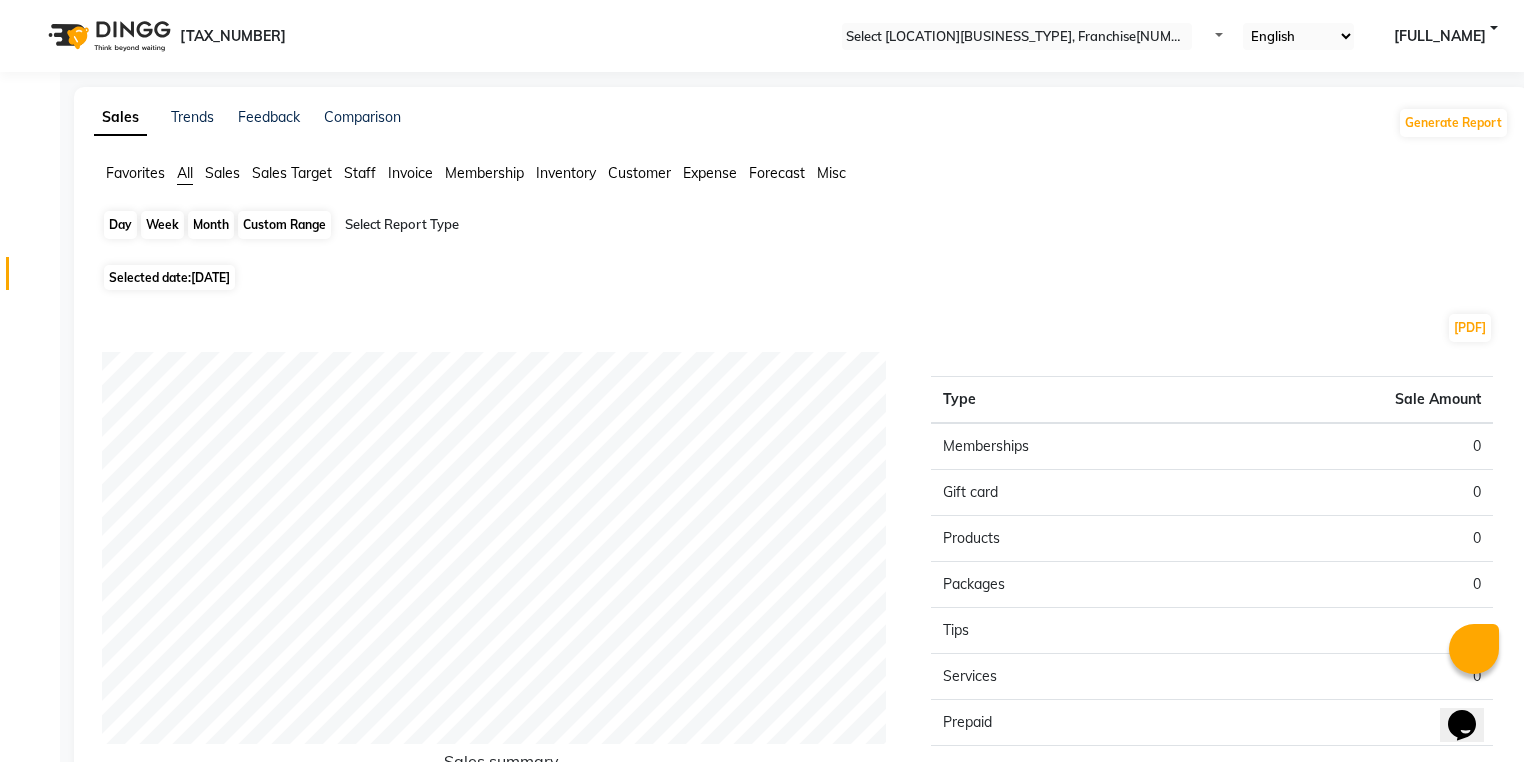 click on "Day" at bounding box center (120, 225) 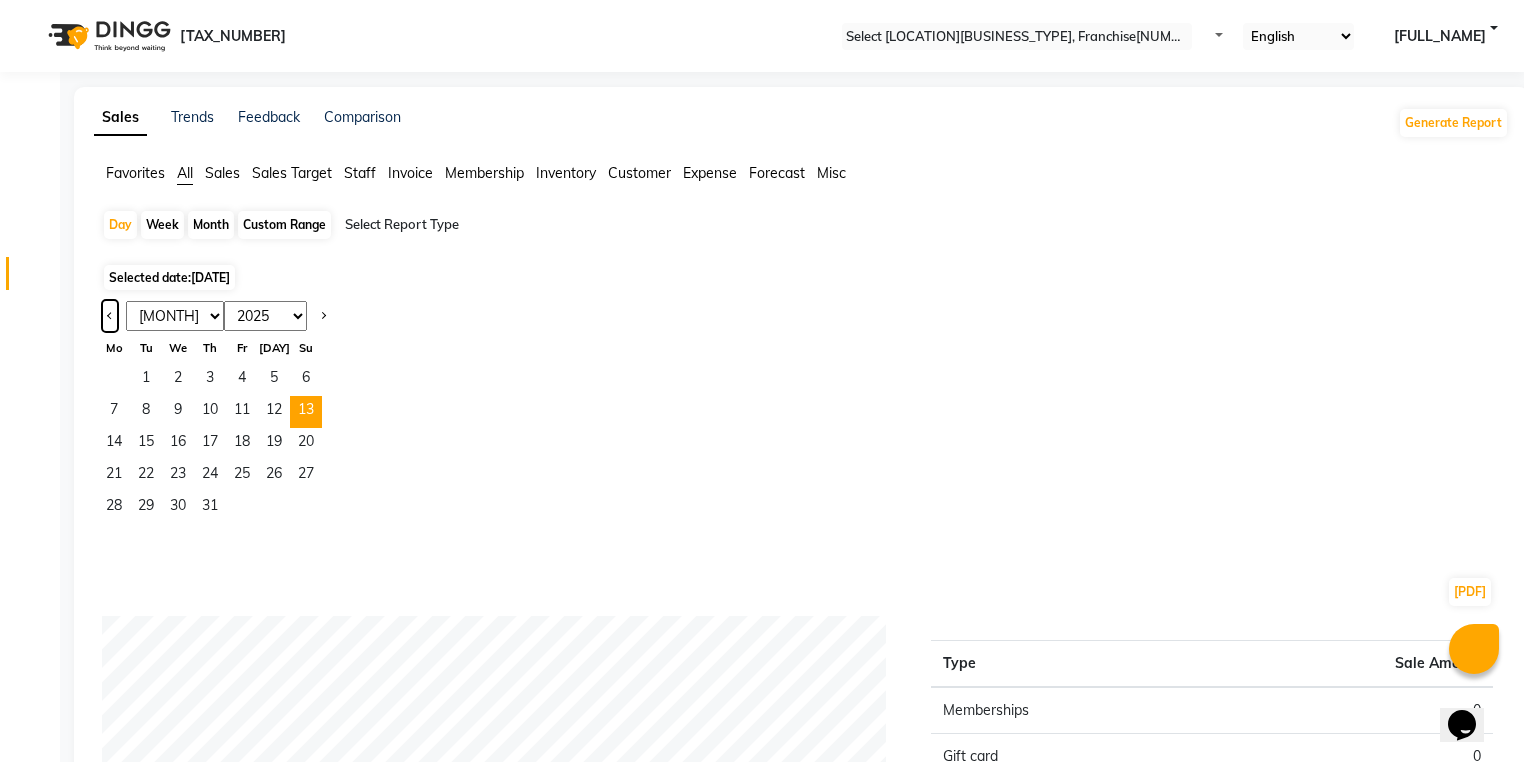 click at bounding box center (110, 314) 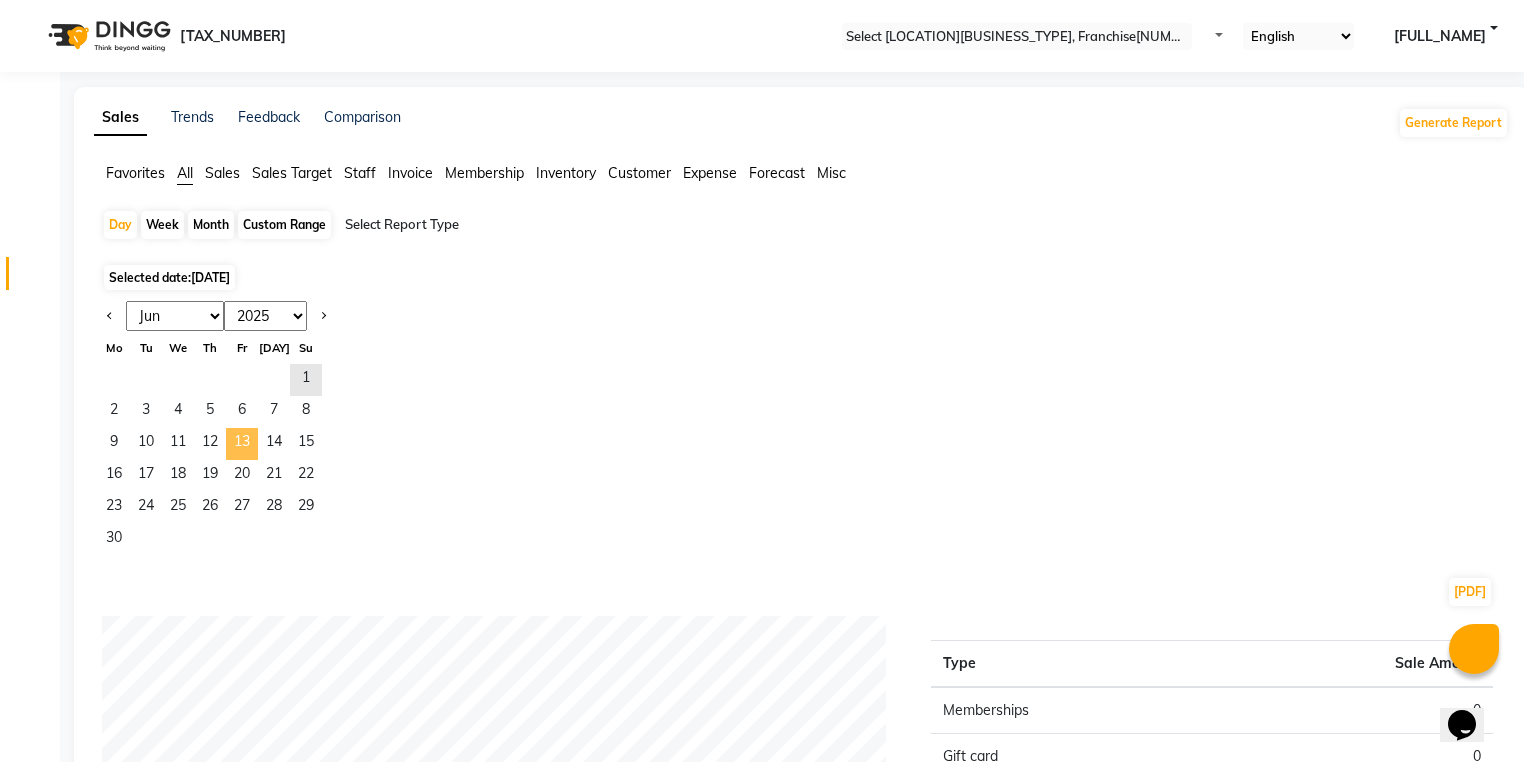 click on "[NUMBER]" at bounding box center (242, 444) 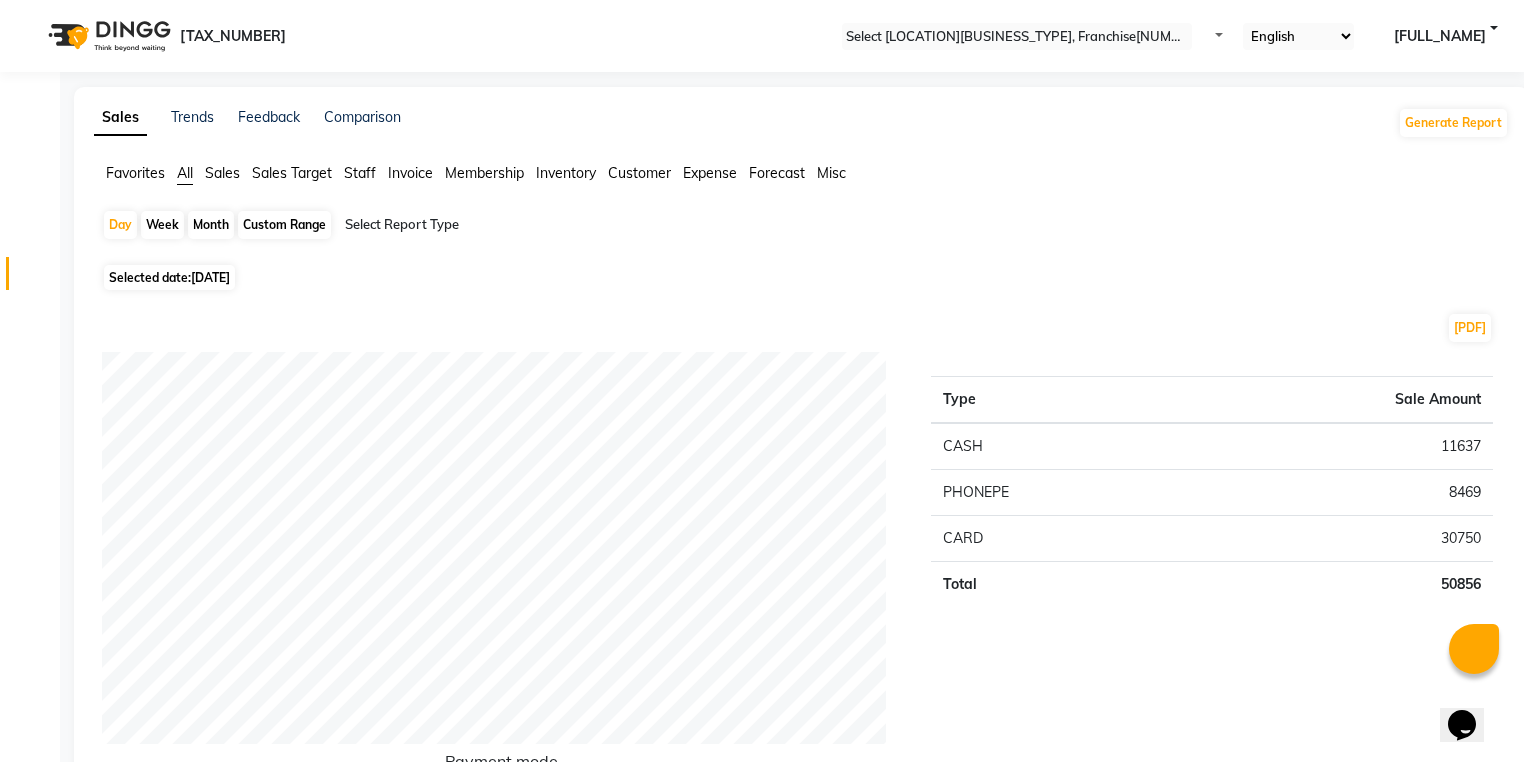 click on "[DAY] [WEEK] [MONTH] [CUSTOM_RANGE] [SELECT_REPORT_TYPE]" at bounding box center (801, 234) 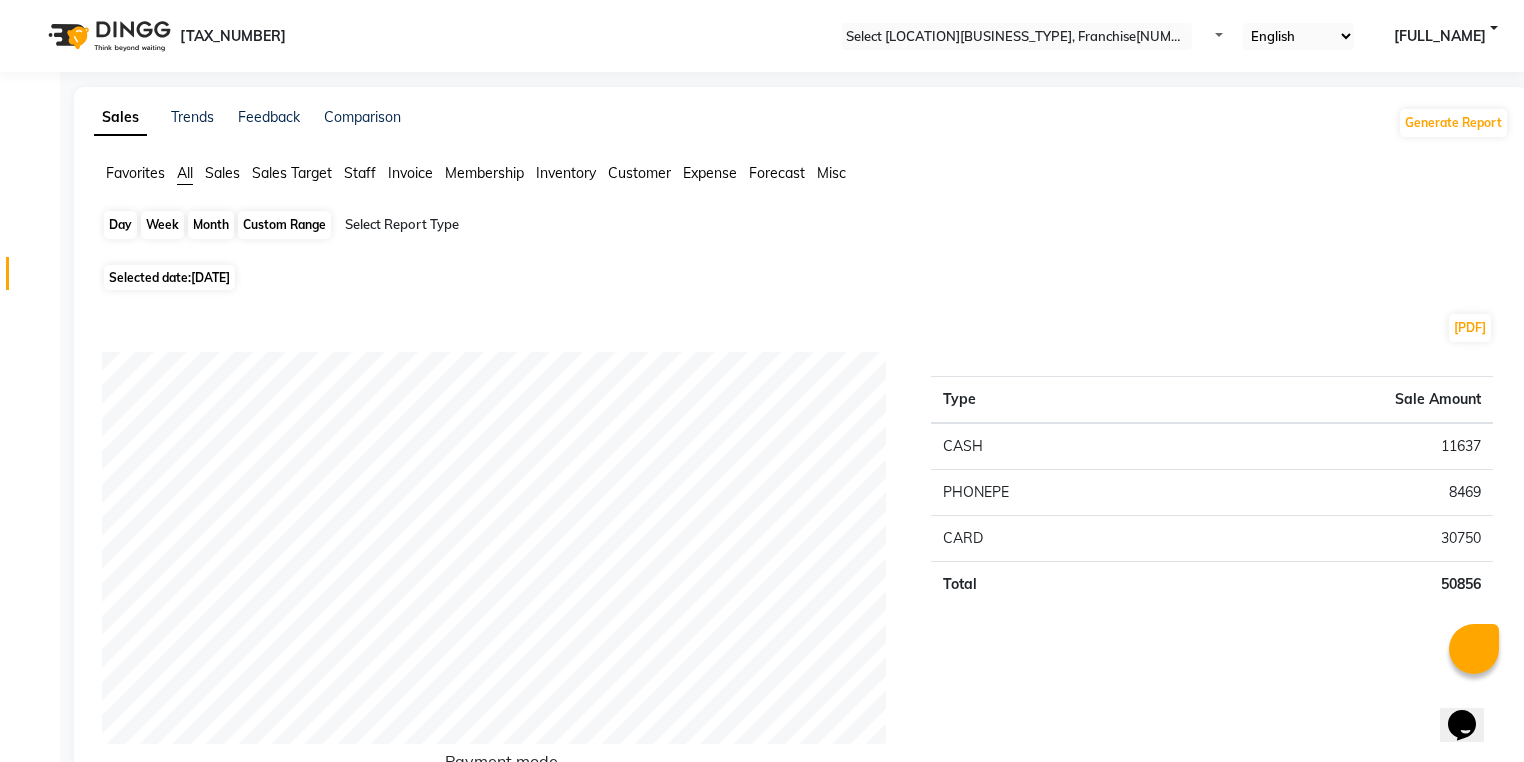 click on "[DAY]" at bounding box center (120, 225) 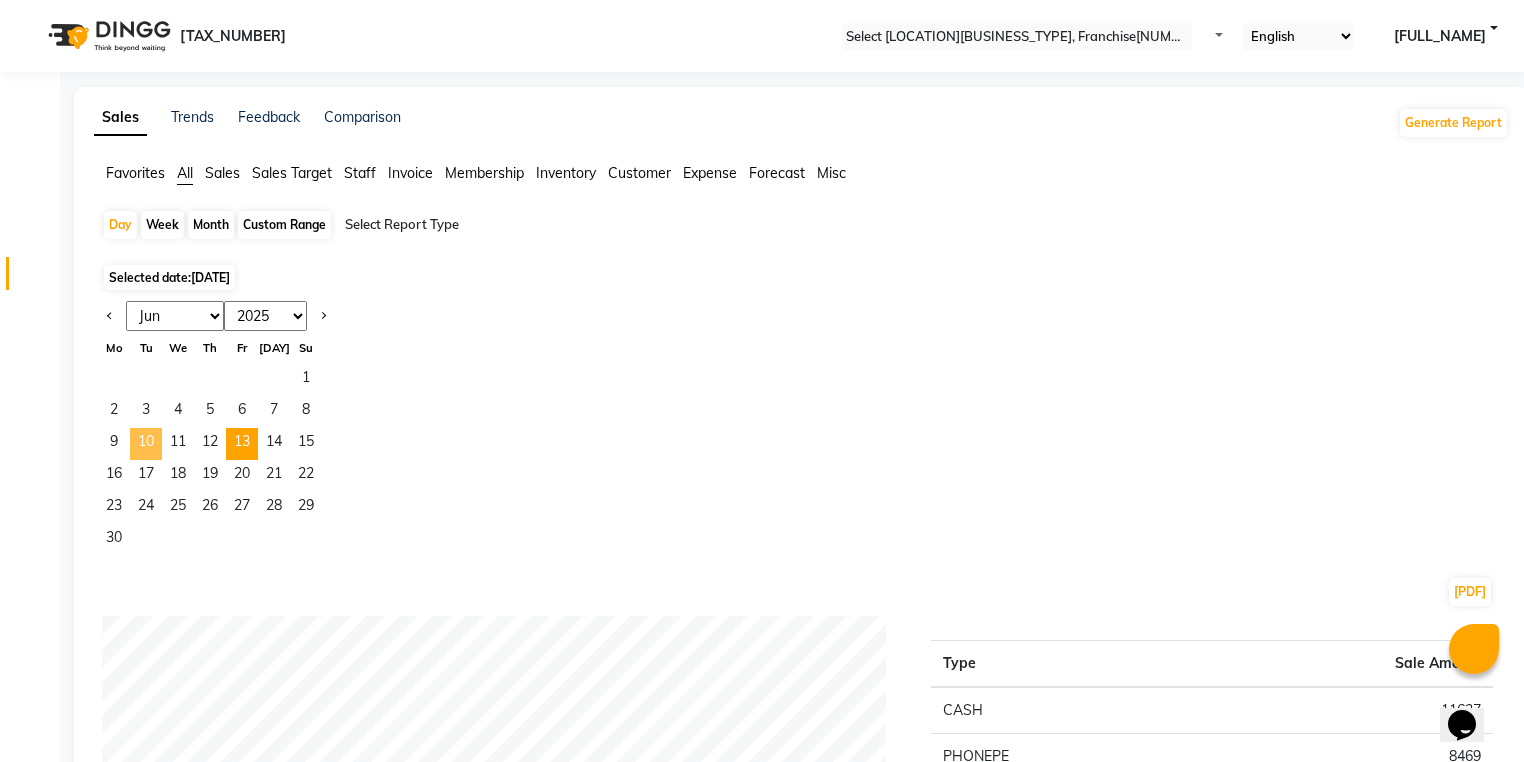 click on "10" at bounding box center [146, 444] 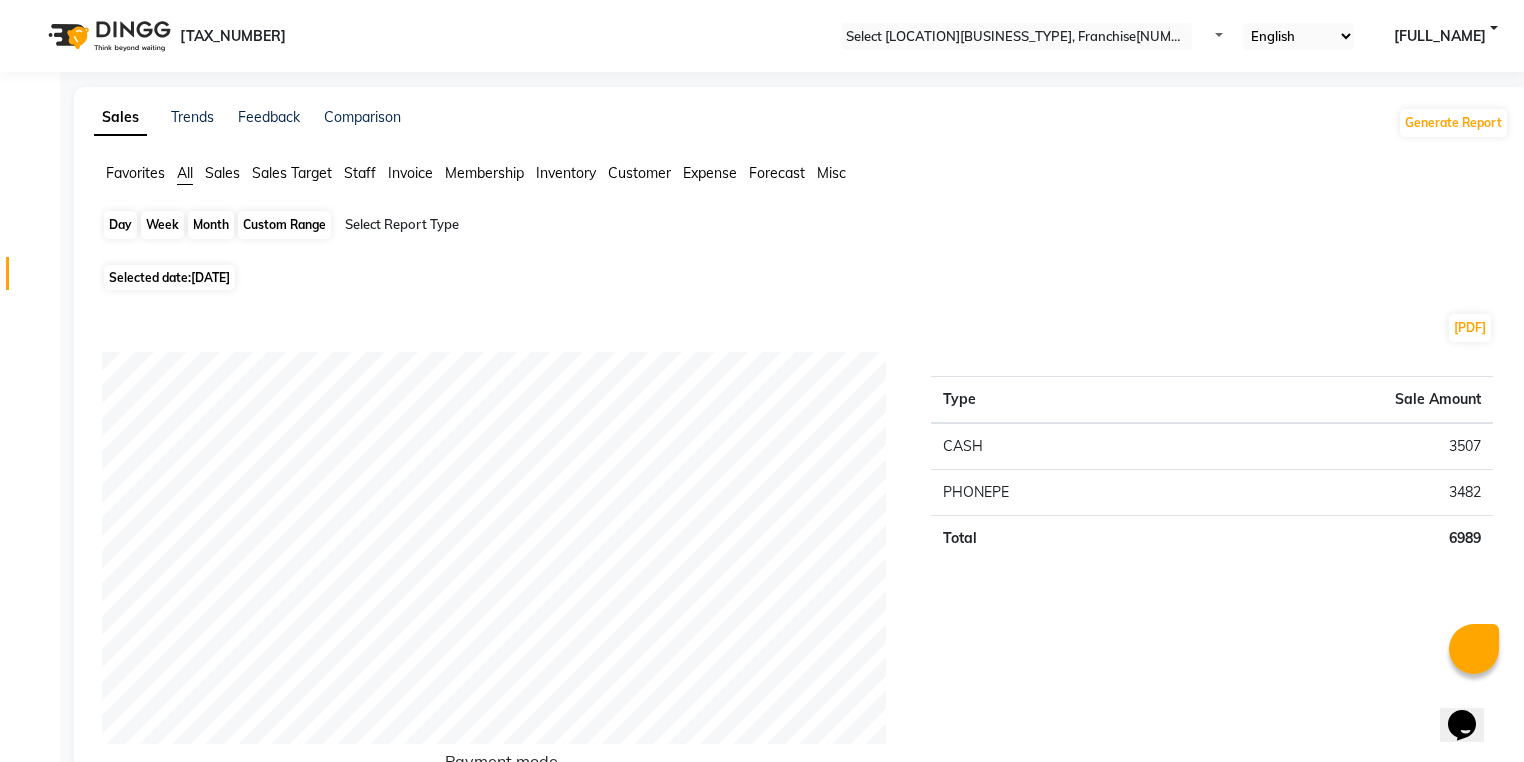 click on "[DAY]" at bounding box center (120, 225) 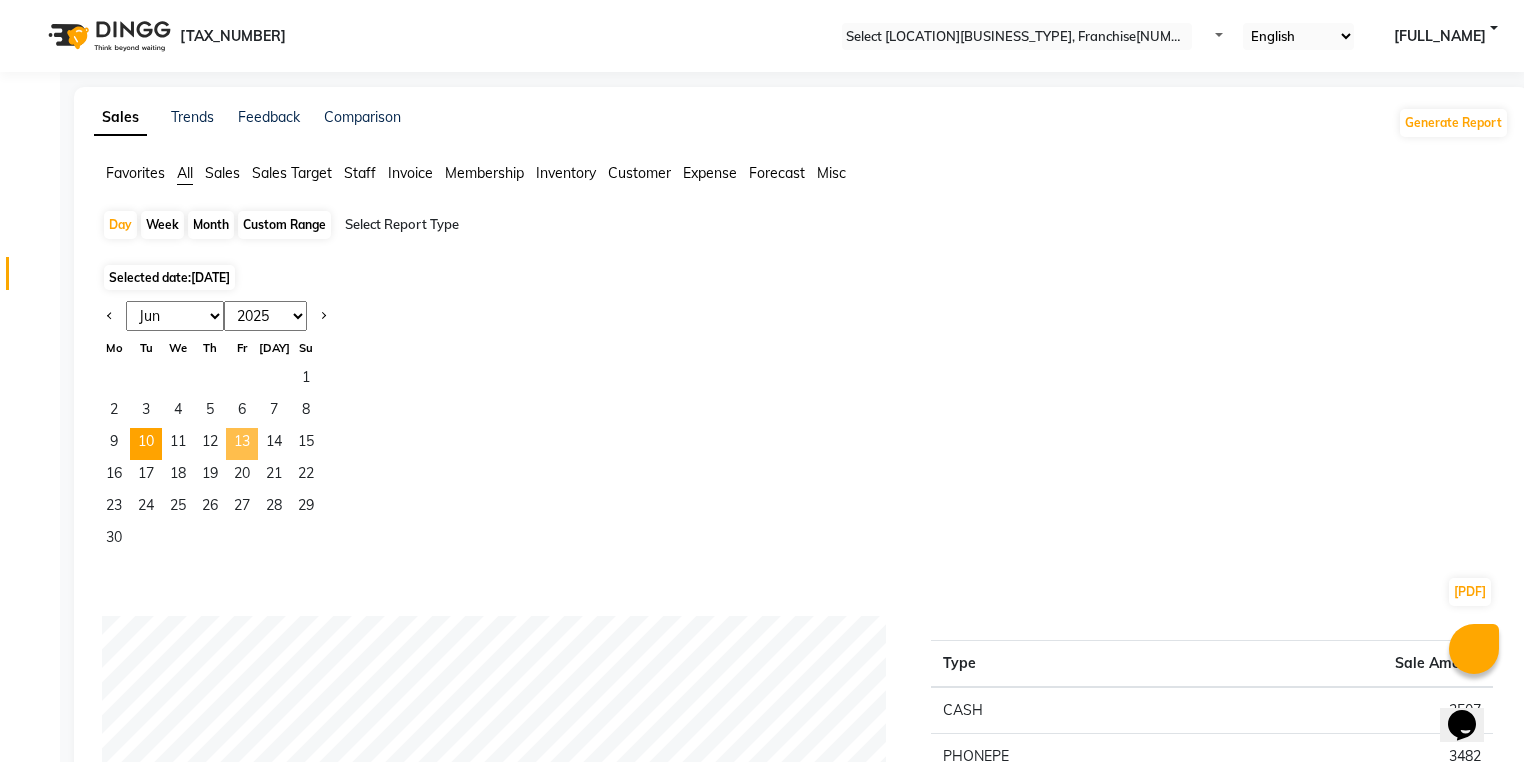 drag, startPoint x: 236, startPoint y: 448, endPoint x: 259, endPoint y: 449, distance: 23.021729 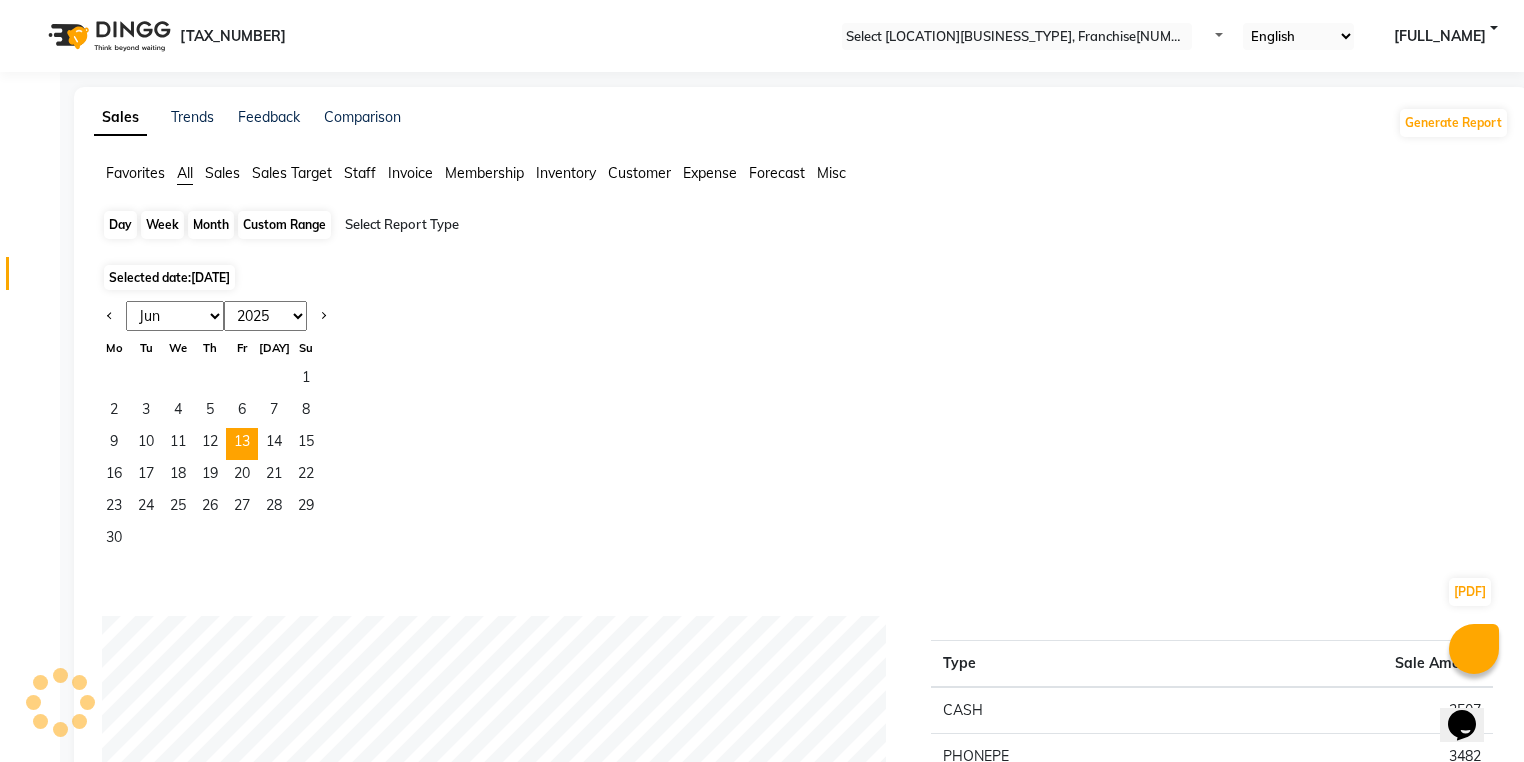 click on "[DAY]" at bounding box center [120, 225] 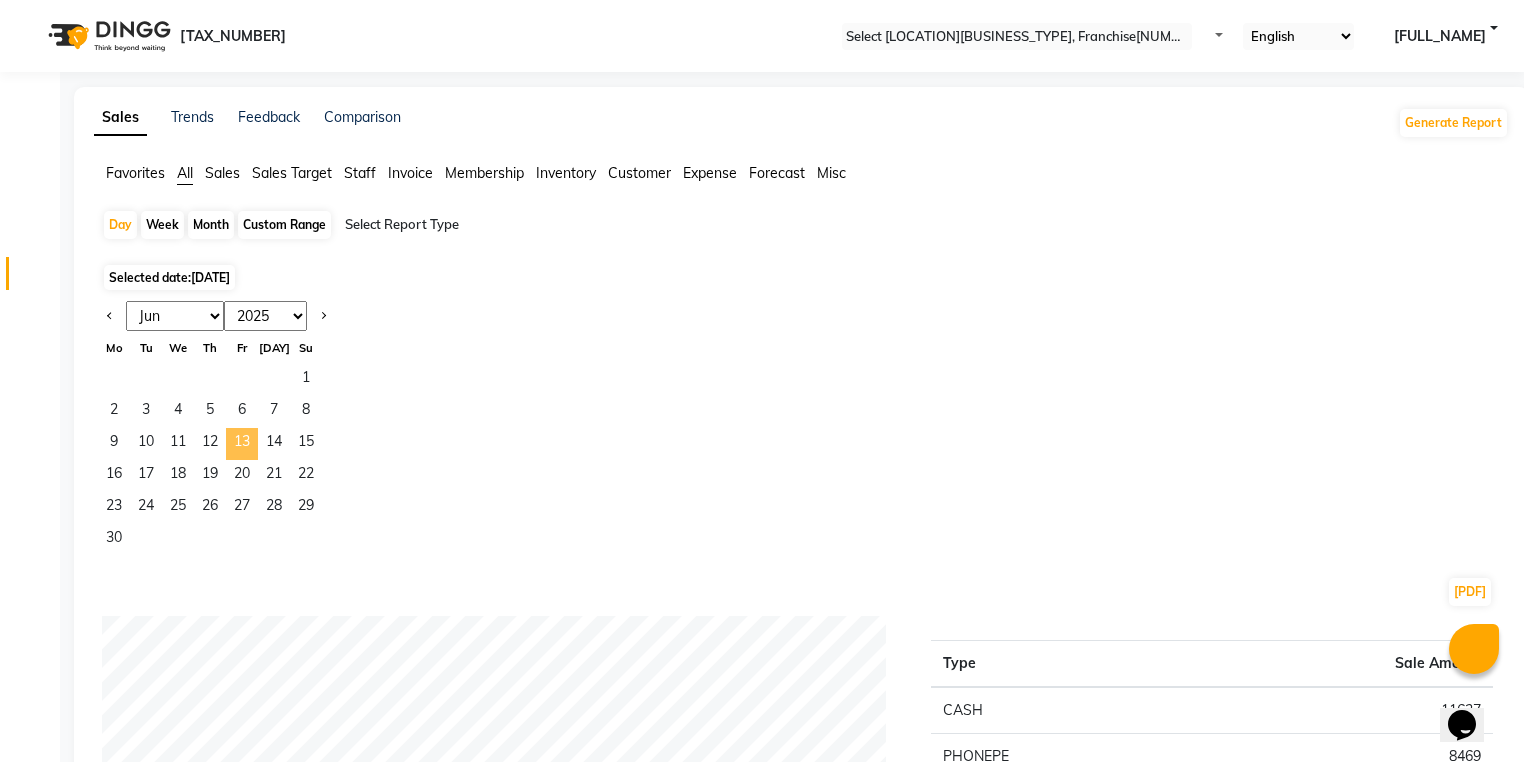 click on "[NUMBER]" at bounding box center [242, 444] 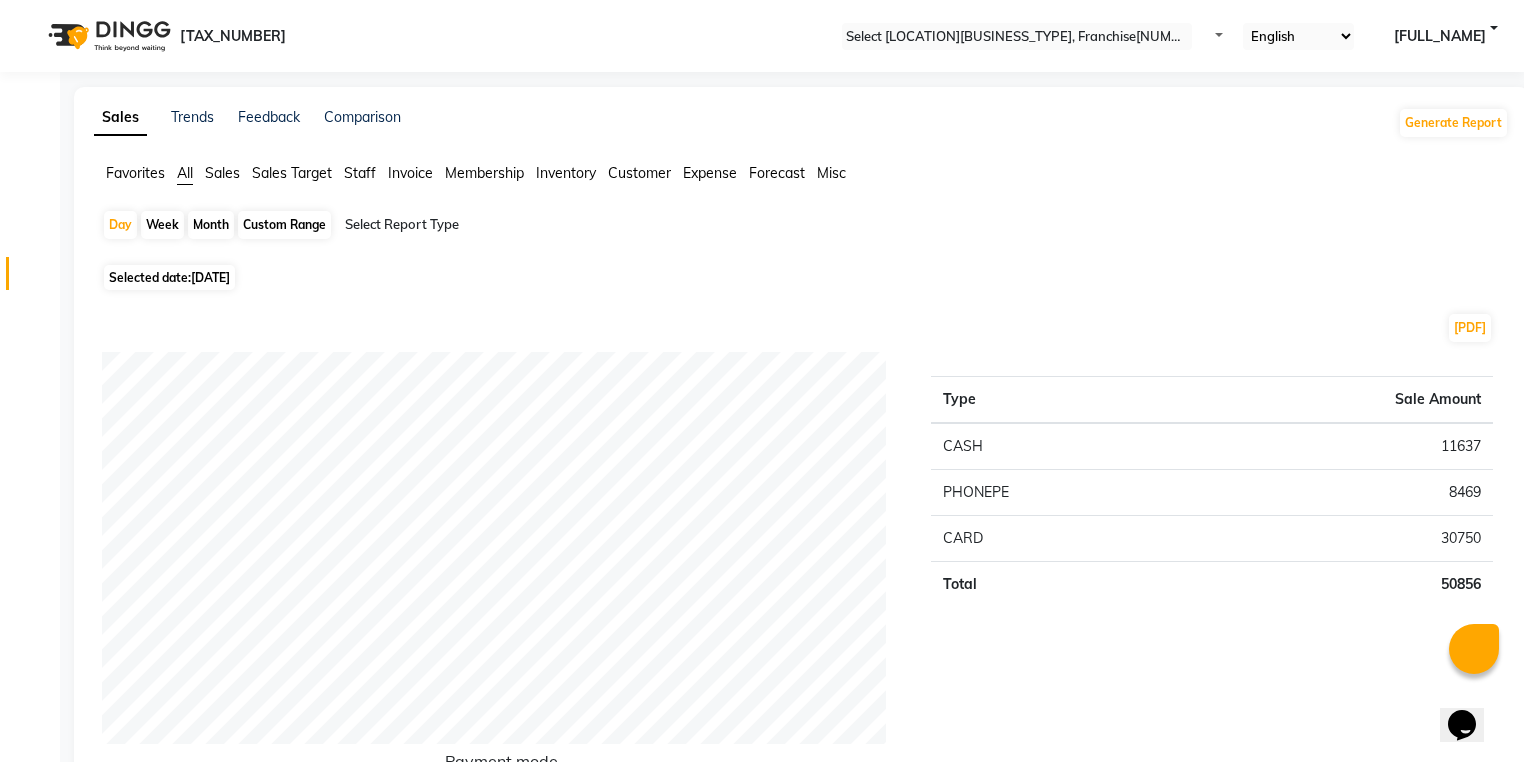 click on "Invoice" at bounding box center (135, 173) 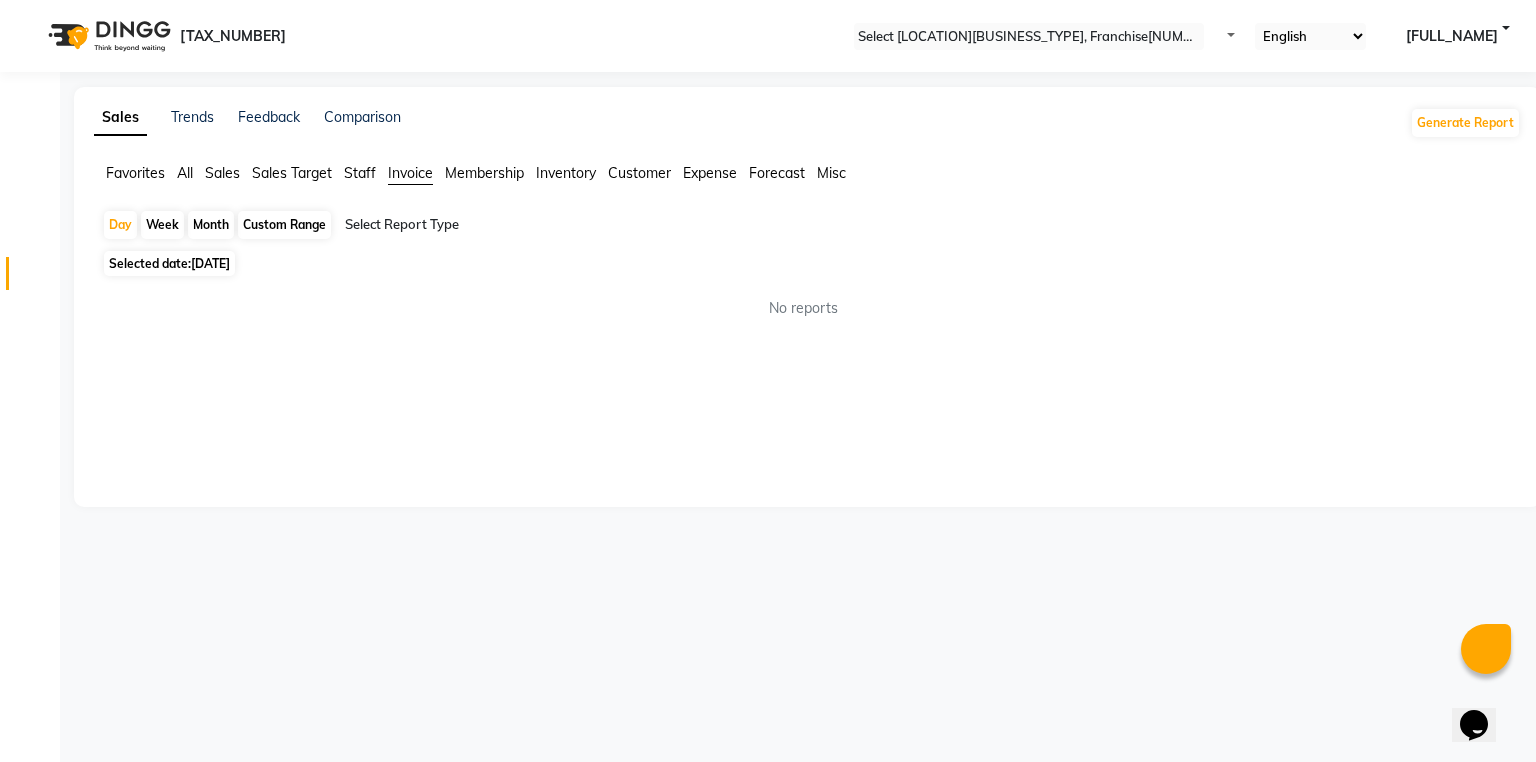 click at bounding box center (516, 225) 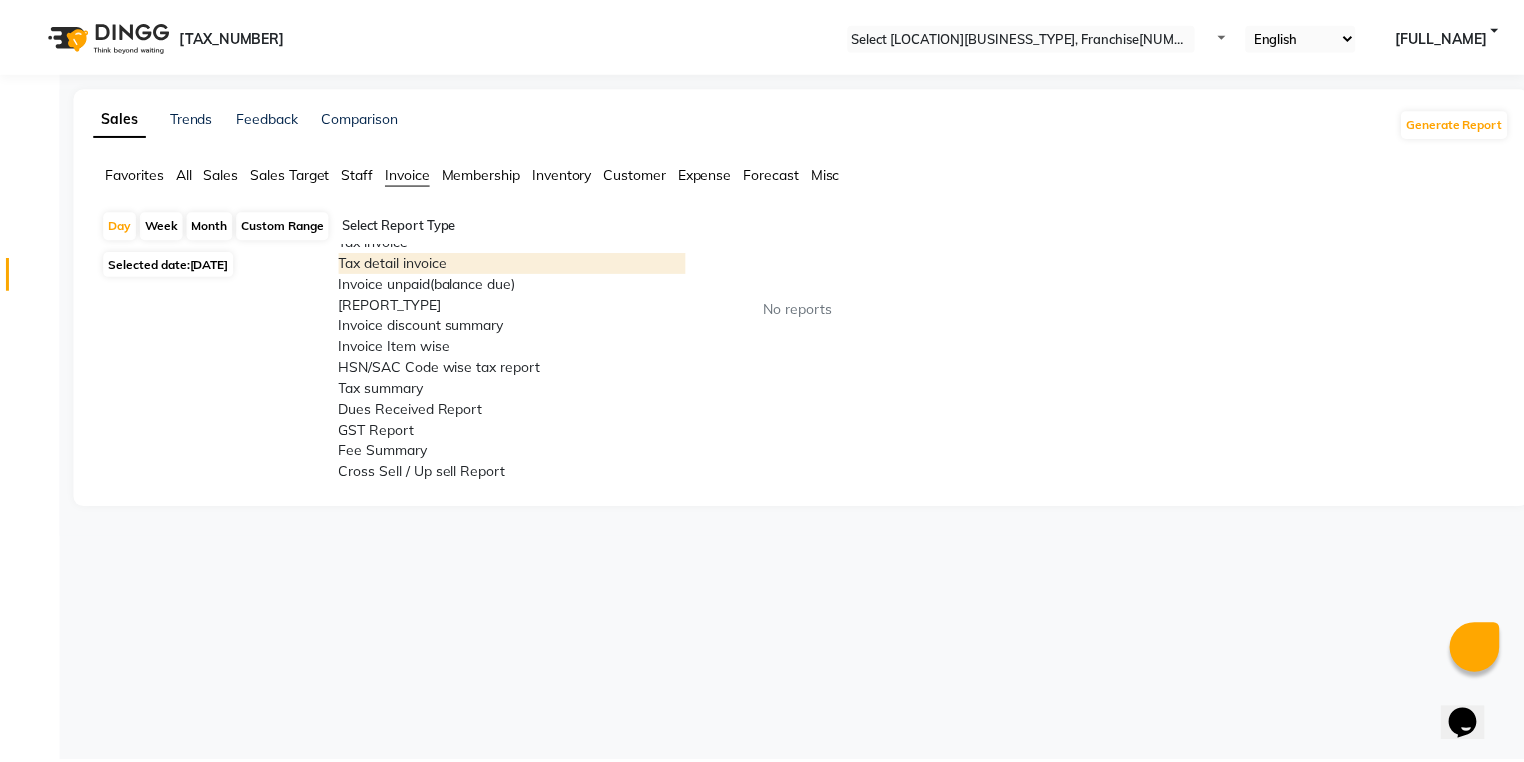scroll, scrollTop: 80, scrollLeft: 0, axis: vertical 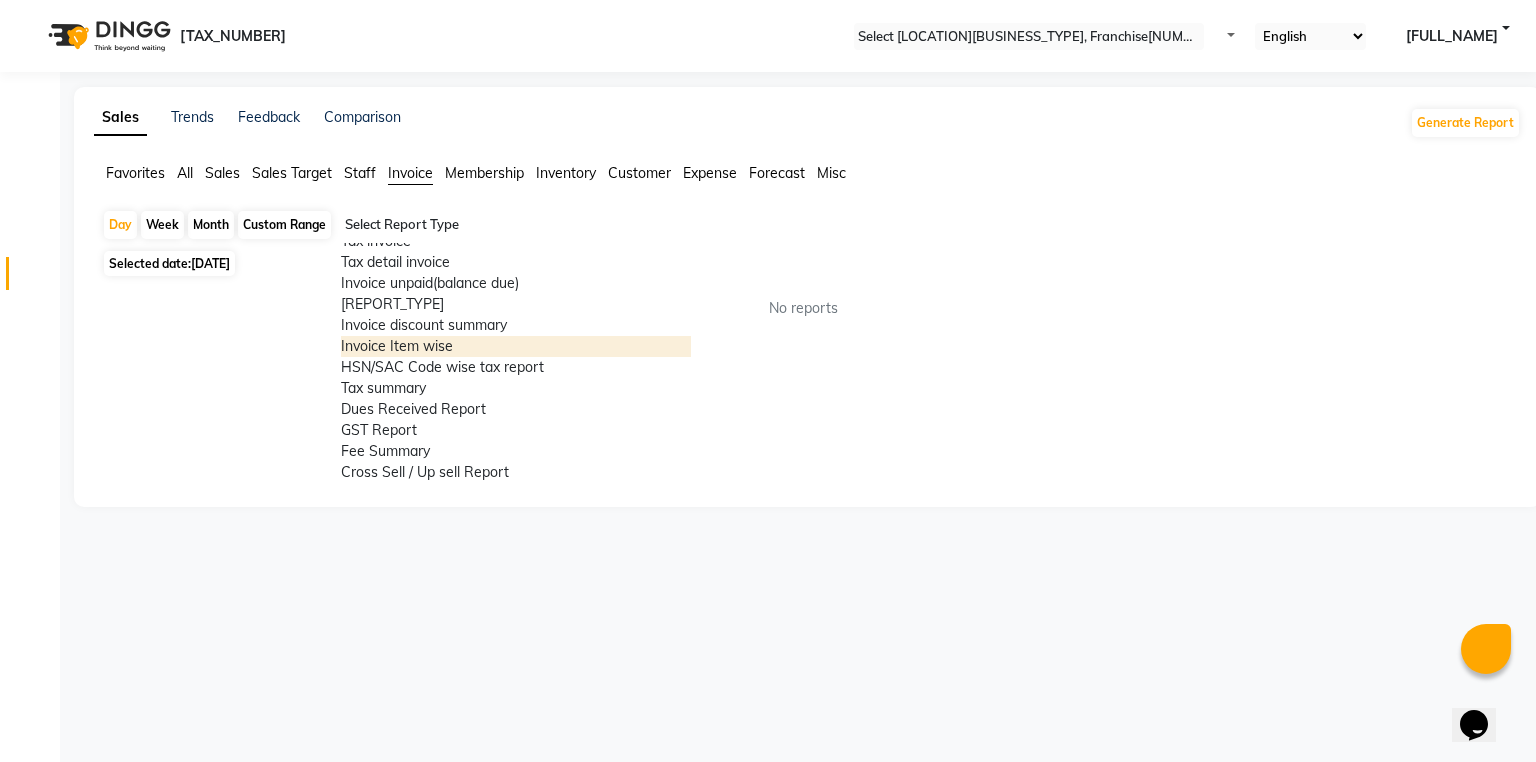 click on "[INVOICE] [ITEM] [WISE]" at bounding box center [516, 346] 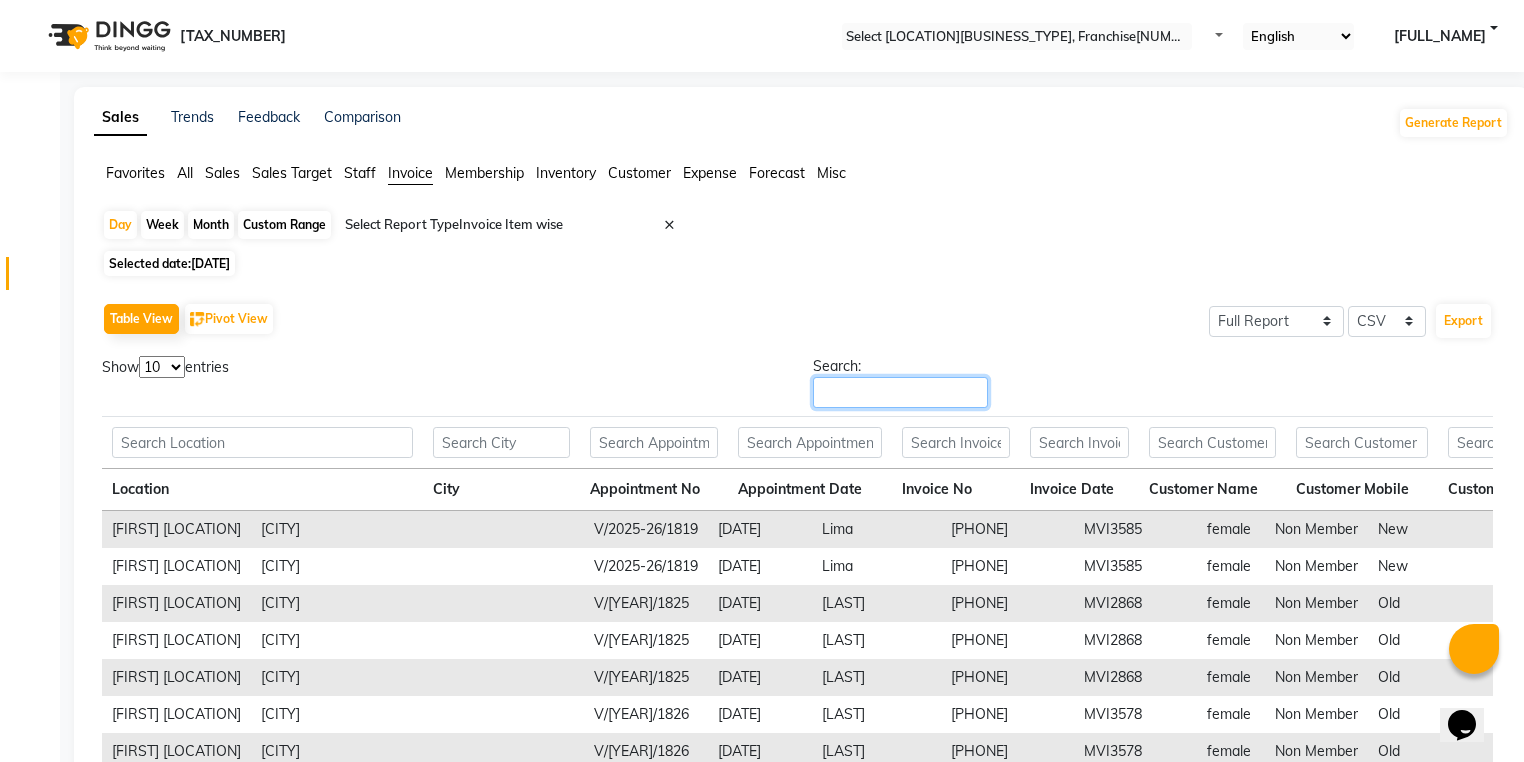 click on "[SEARCH]" at bounding box center (900, 392) 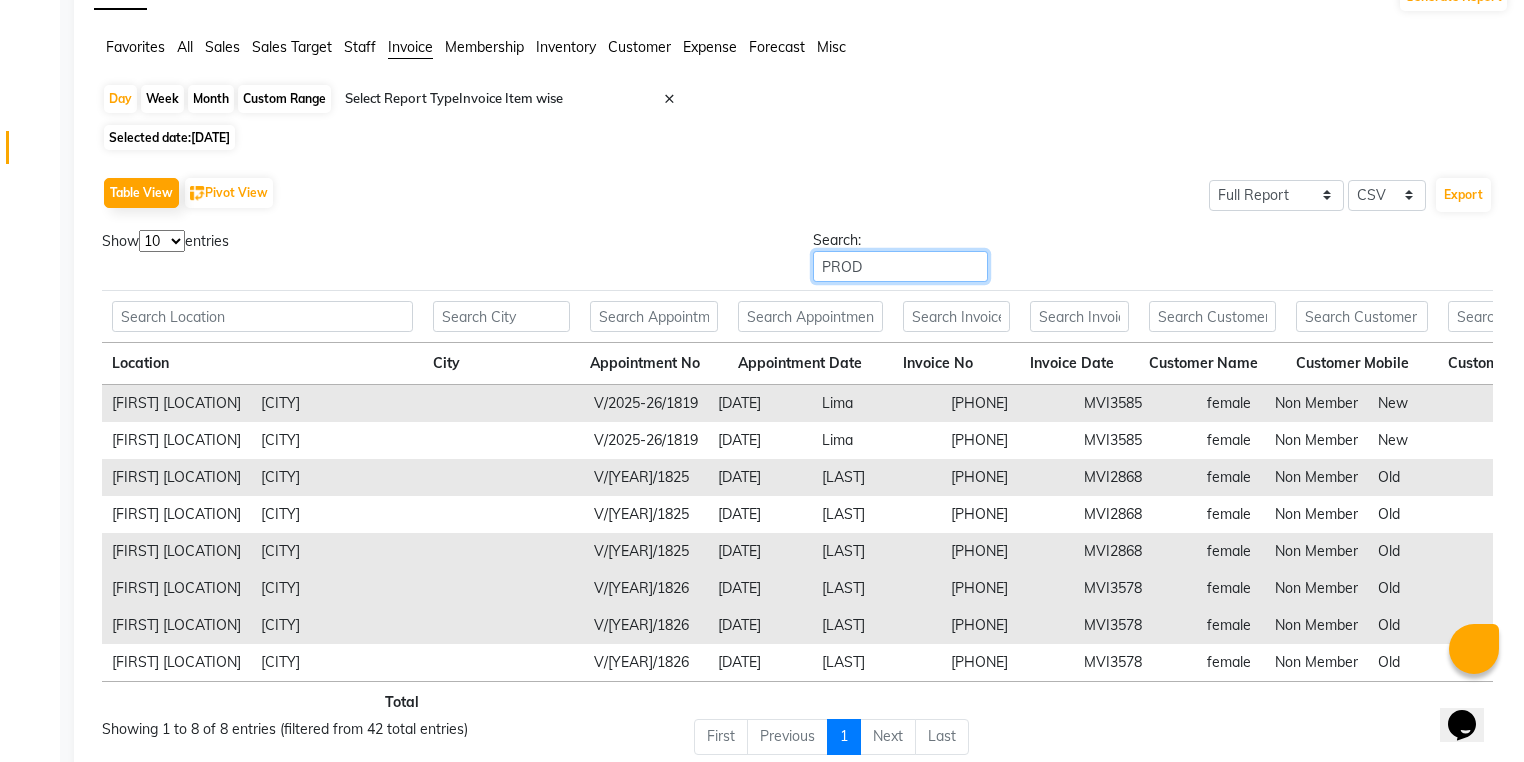 scroll, scrollTop: 204, scrollLeft: 0, axis: vertical 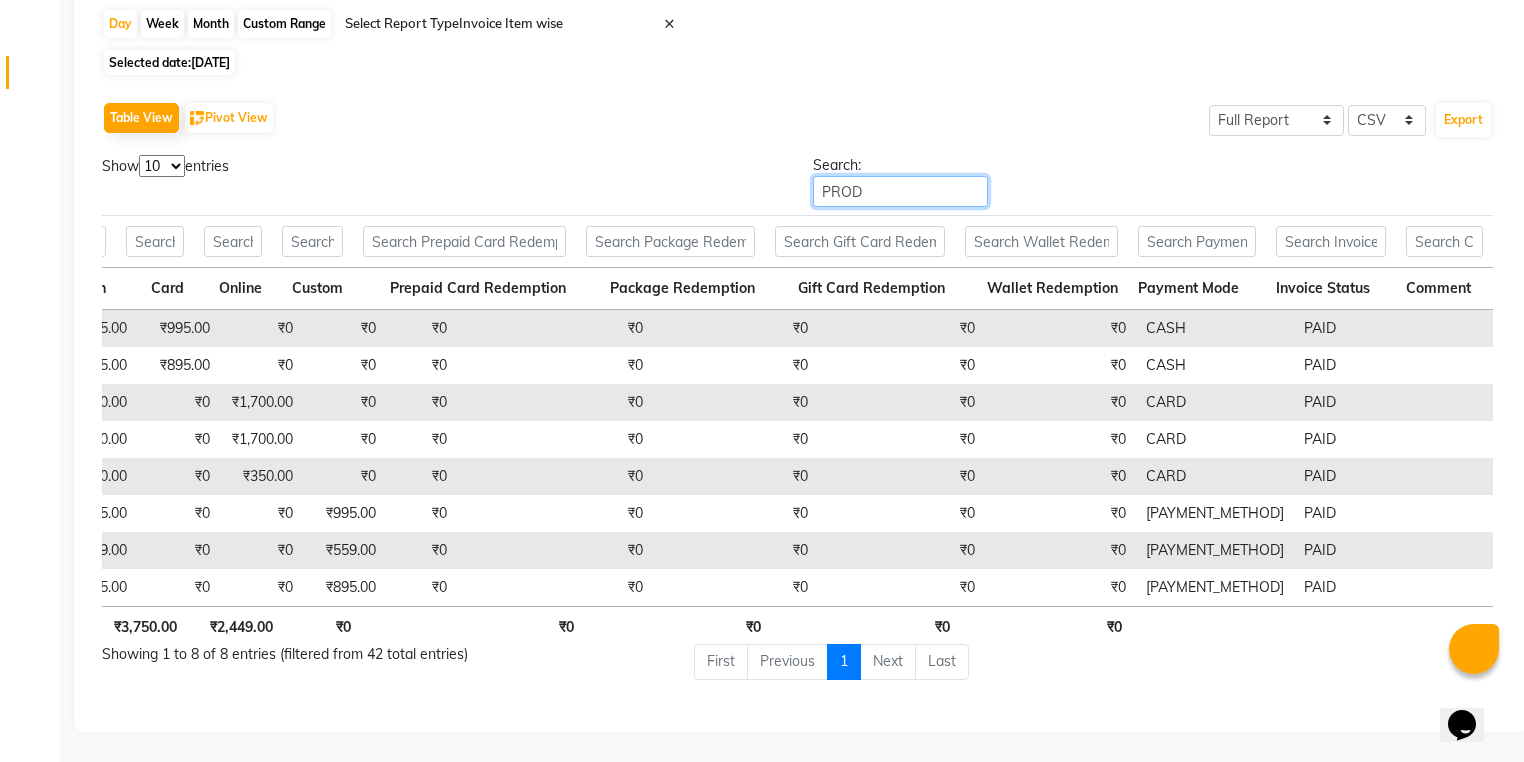 drag, startPoint x: 438, startPoint y: 596, endPoint x: 55, endPoint y: 2, distance: 706.7708 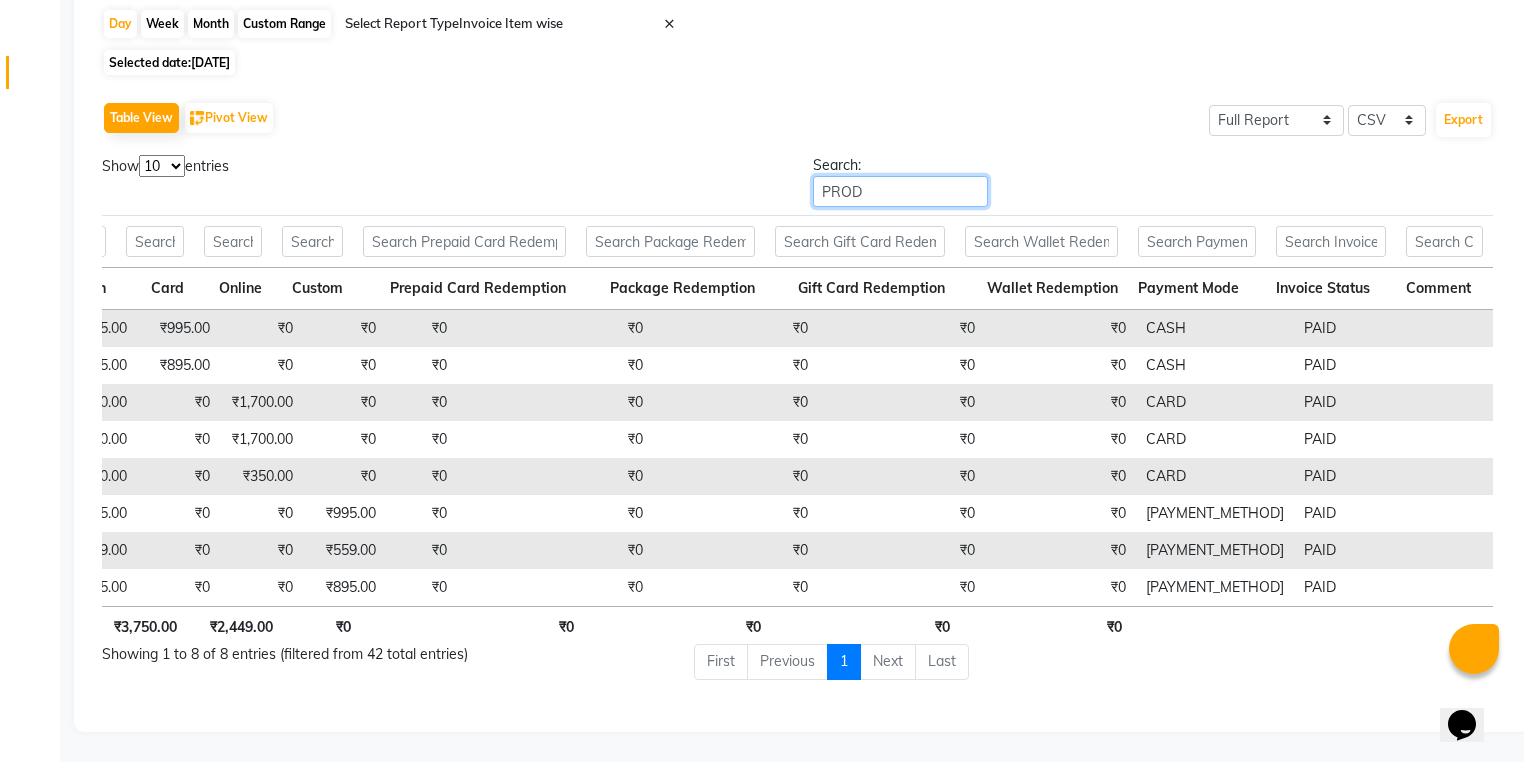 scroll, scrollTop: 0, scrollLeft: 4203, axis: horizontal 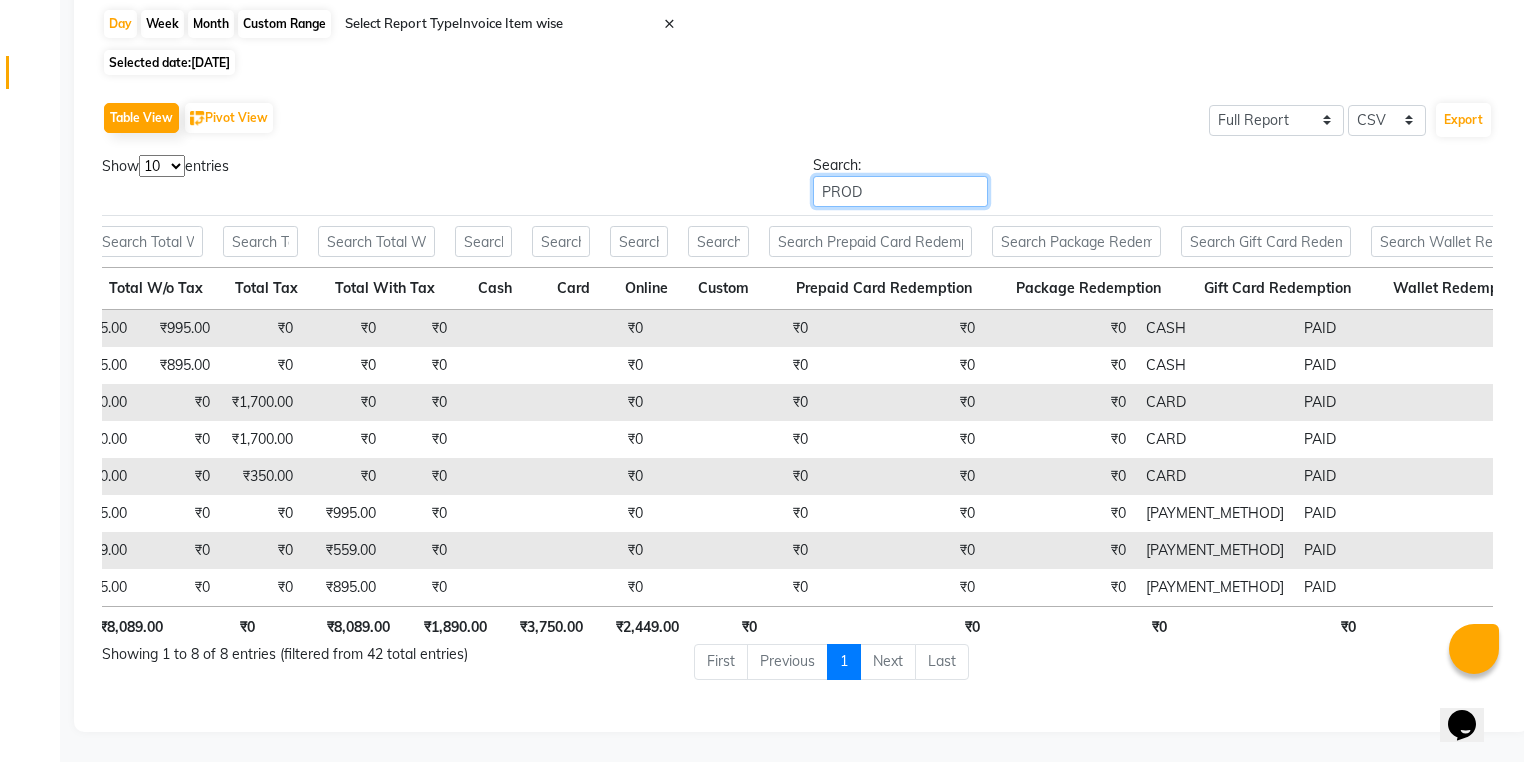 type on "PROD" 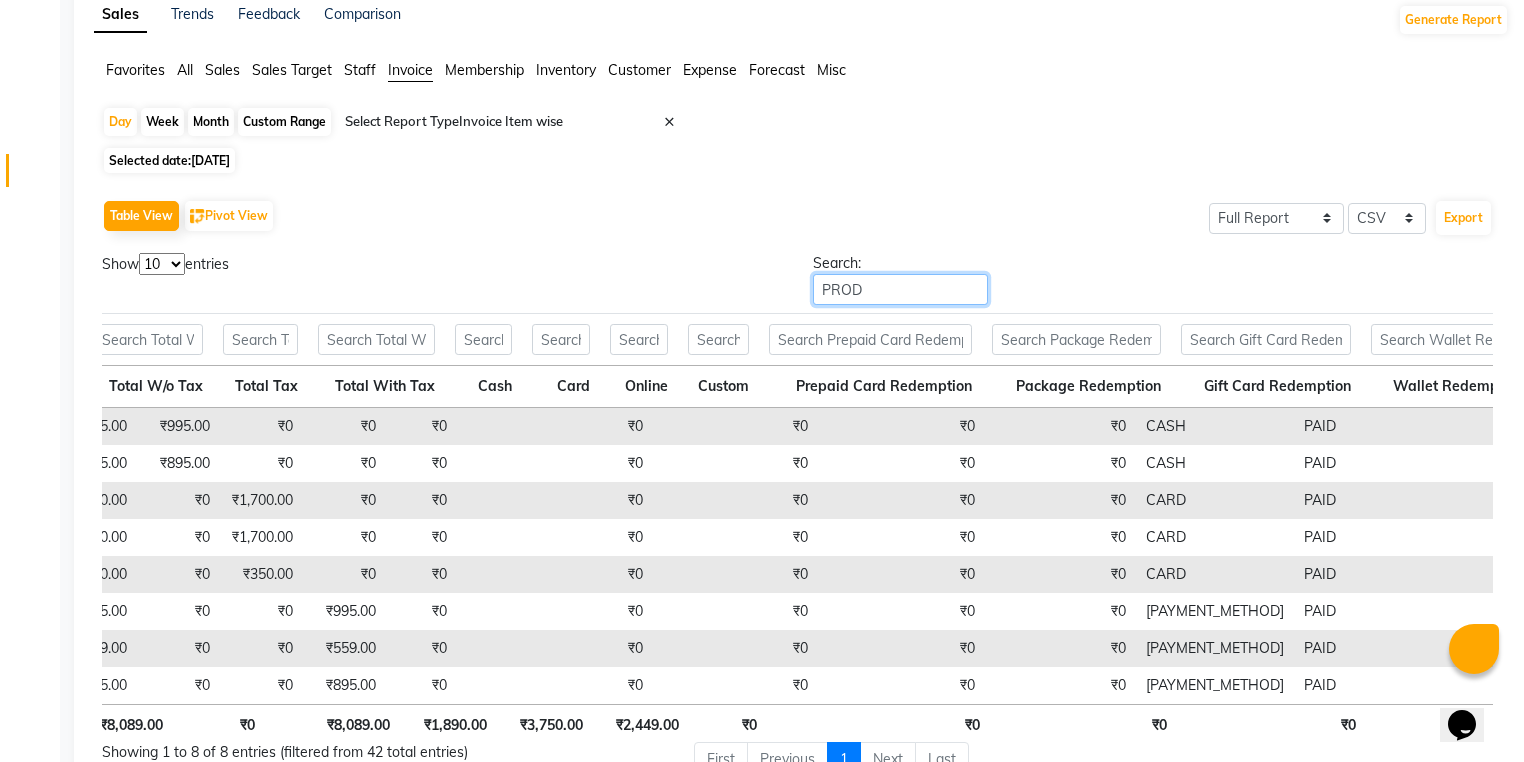 scroll, scrollTop: 0, scrollLeft: 0, axis: both 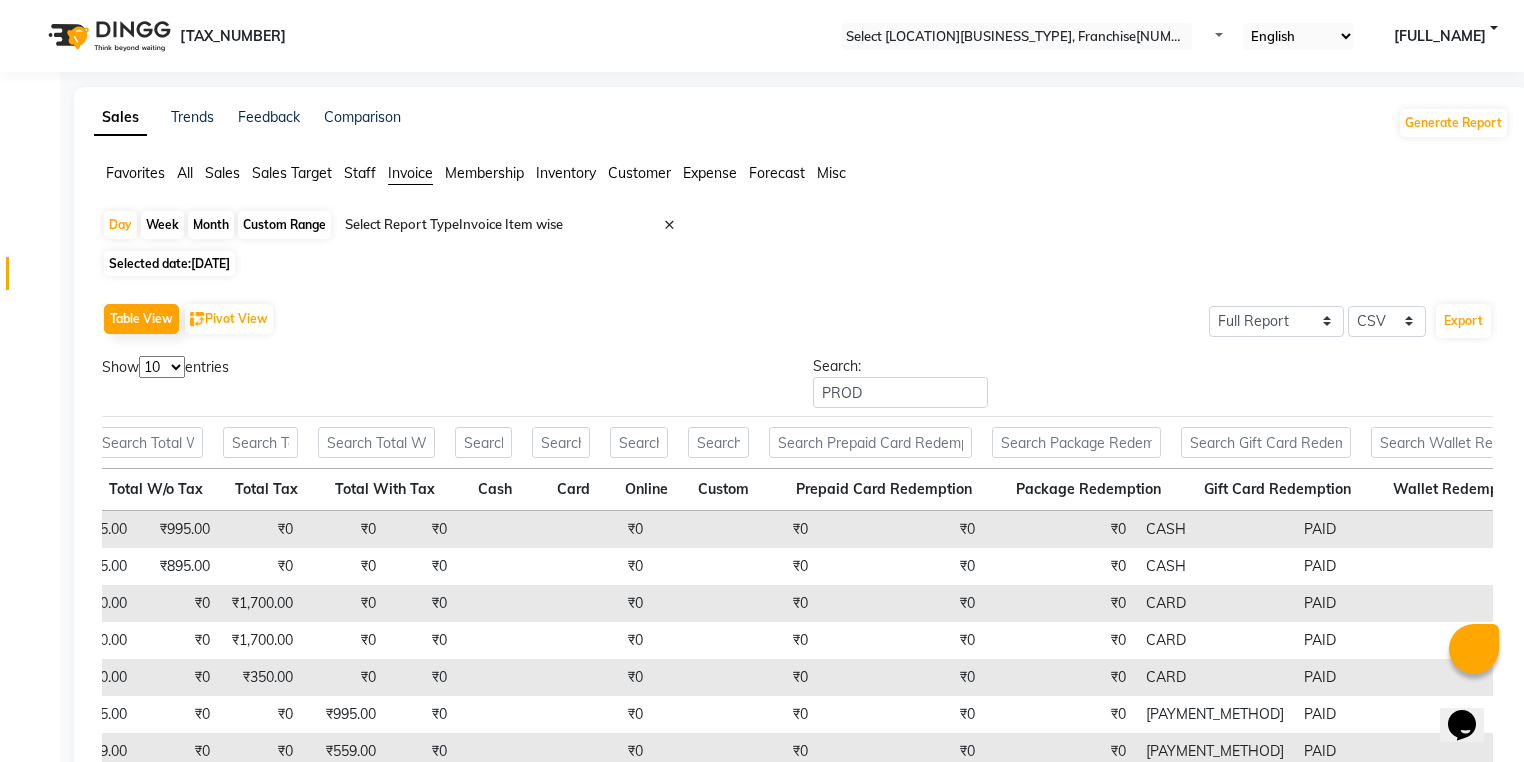 click on "•••••• •••••" at bounding box center (284, 225) 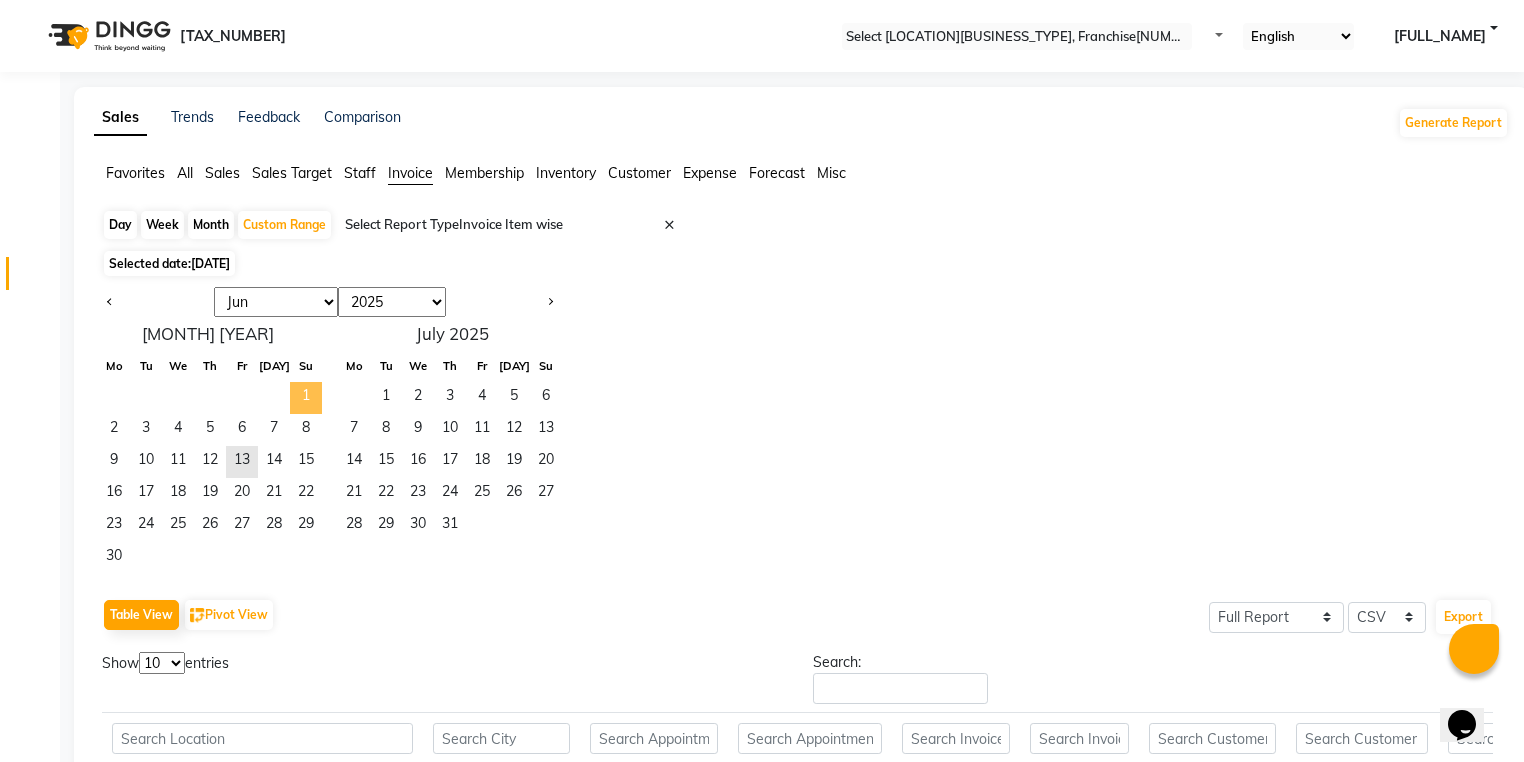 click on "1" at bounding box center (306, 398) 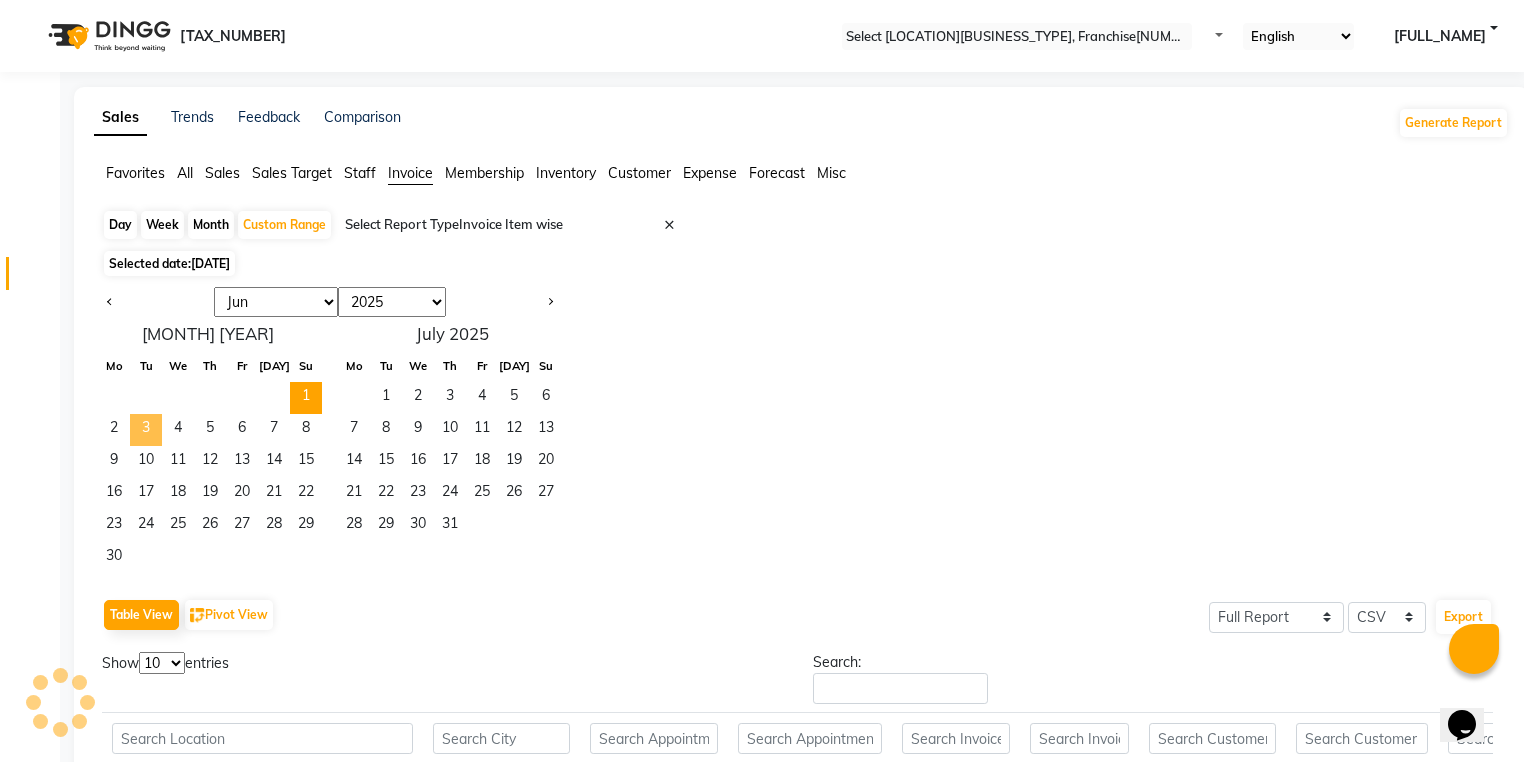 click on "3" at bounding box center [146, 430] 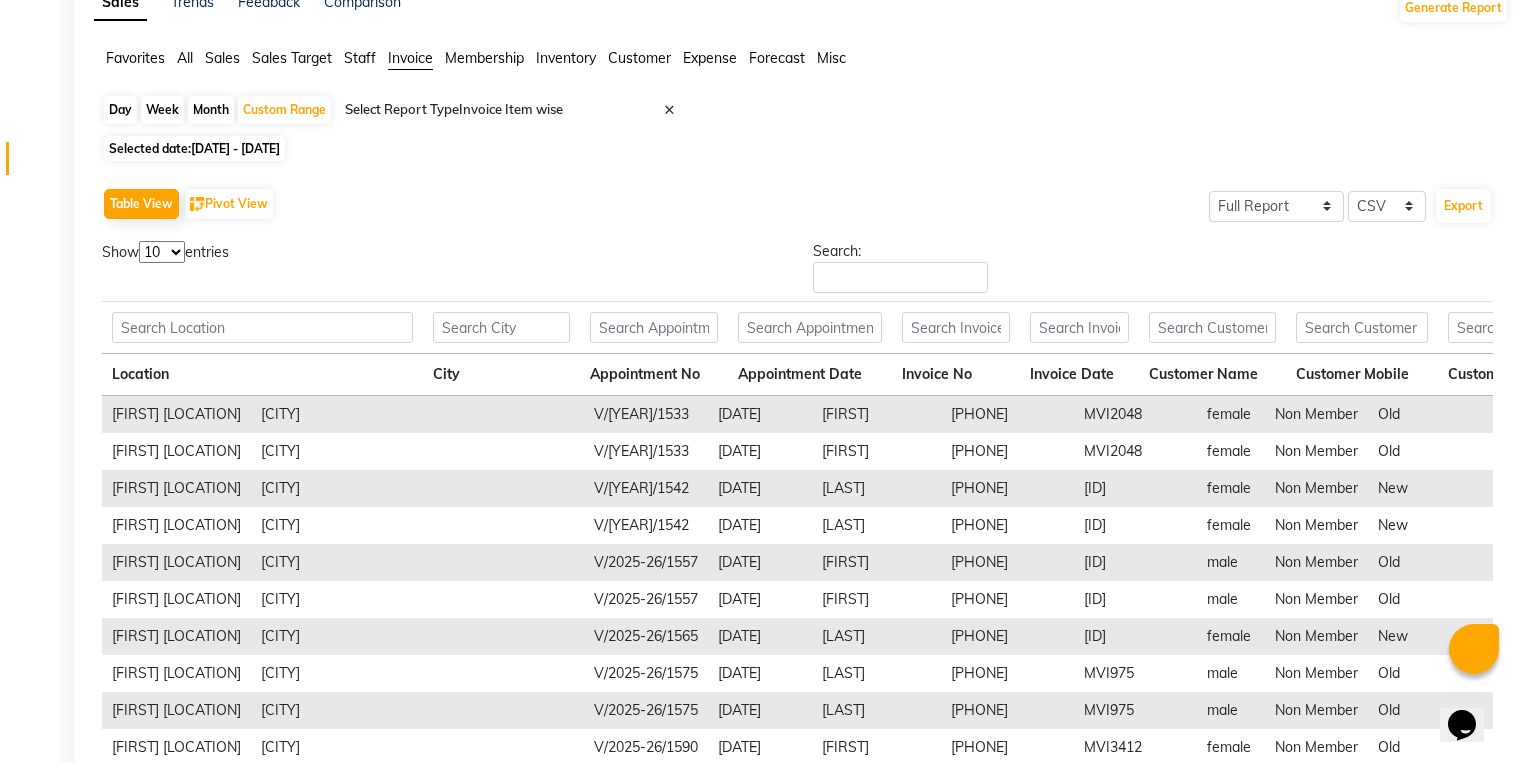 scroll, scrollTop: 0, scrollLeft: 0, axis: both 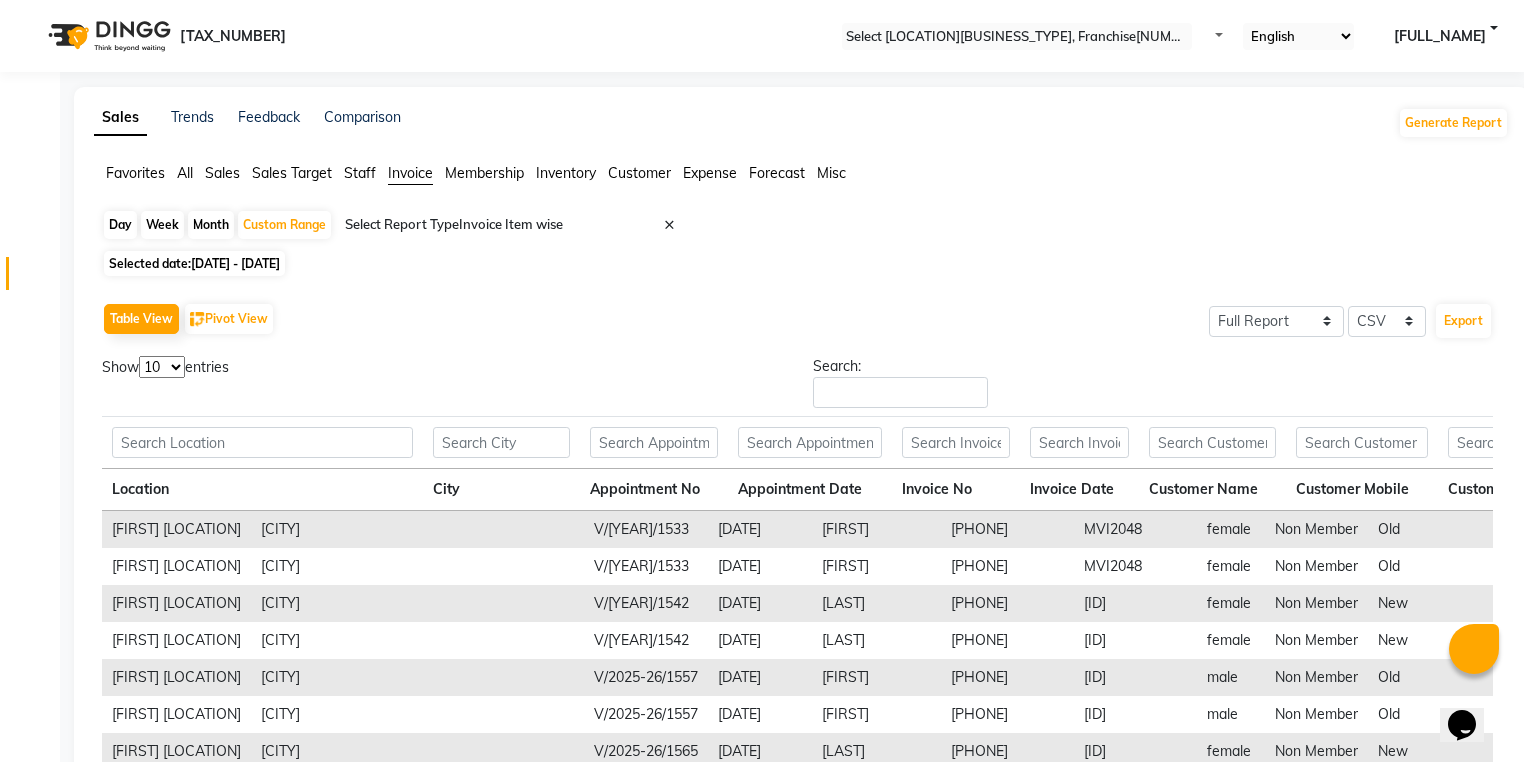 click on "Sales" at bounding box center [135, 173] 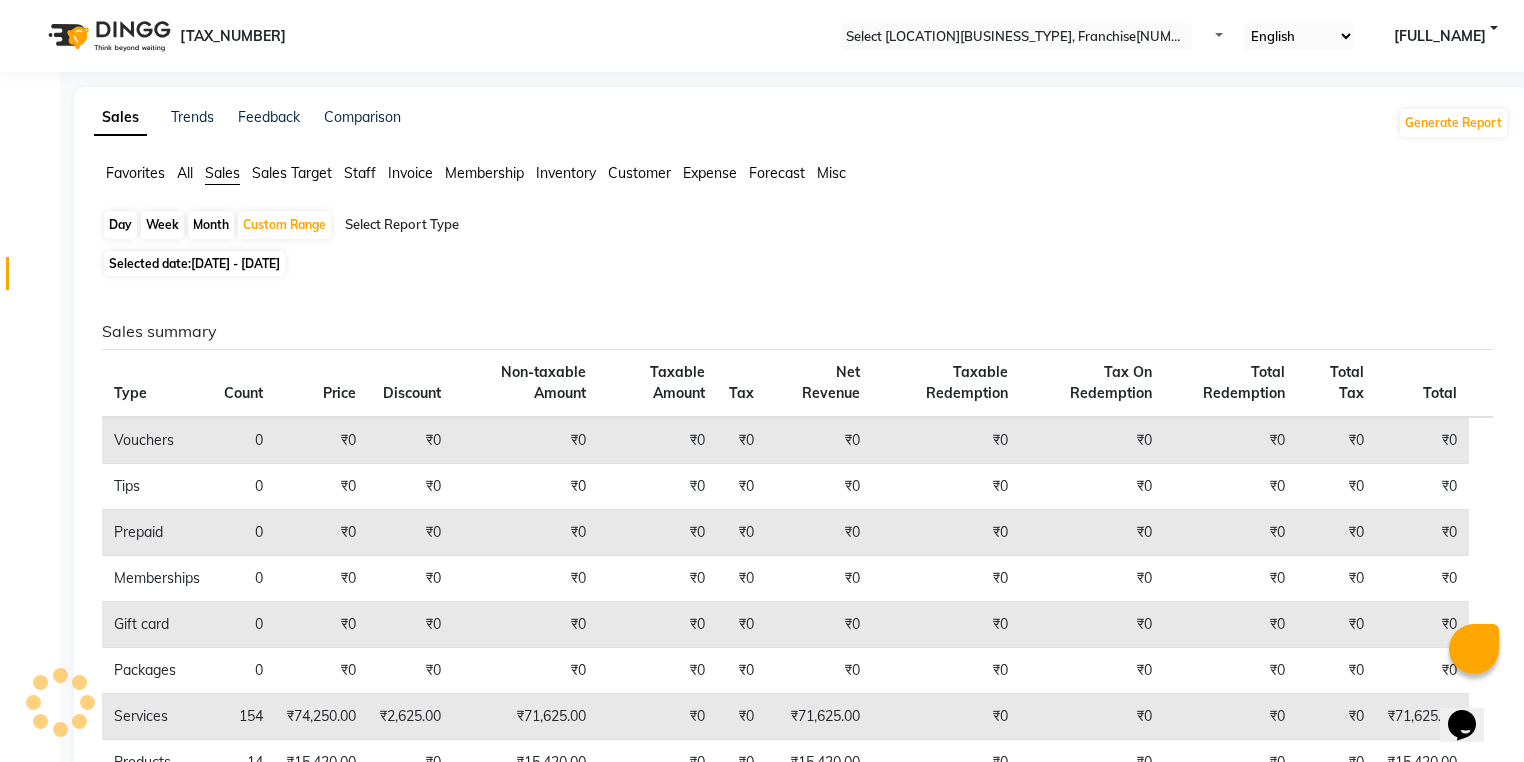 click on "Select Report Type" at bounding box center (516, 227) 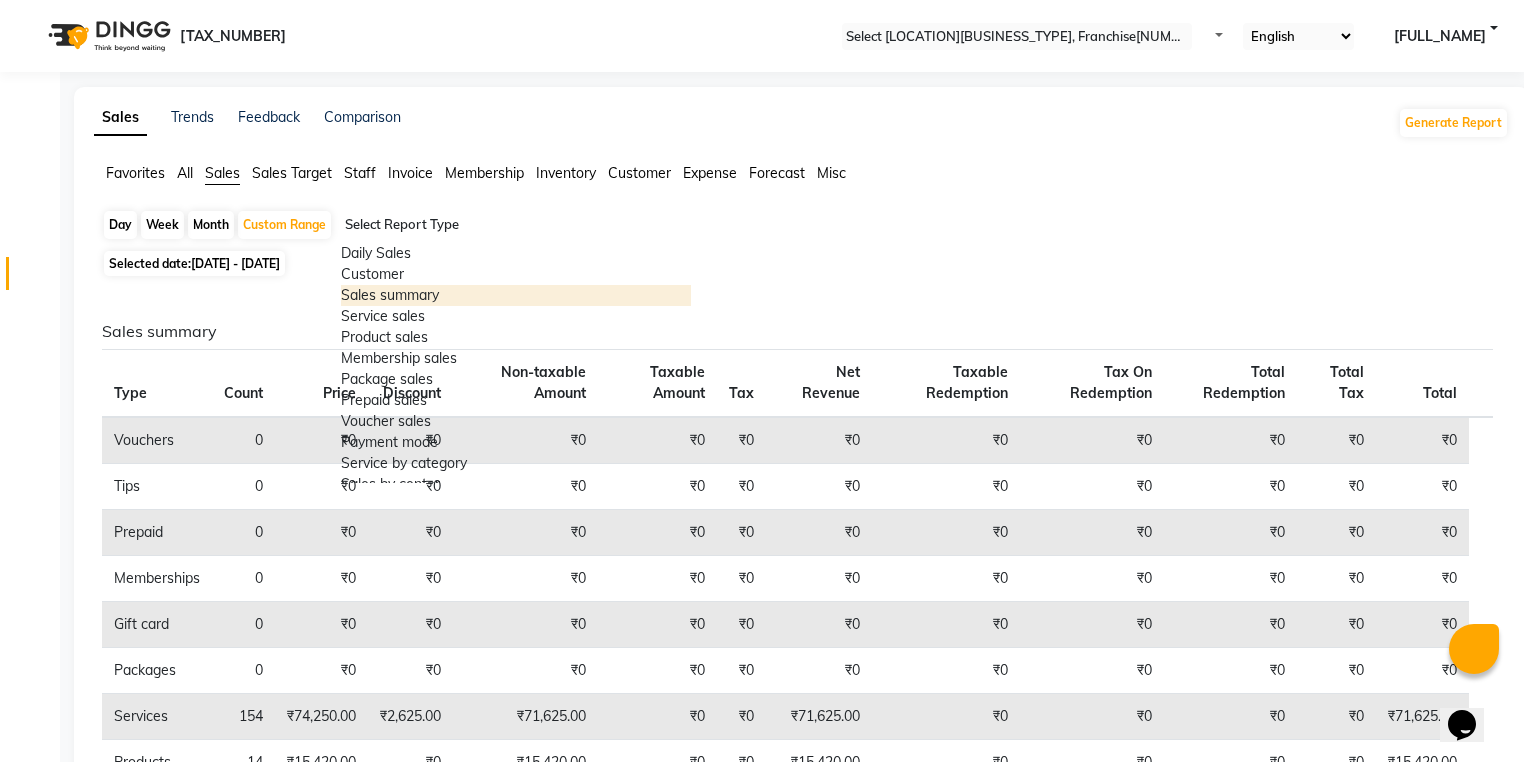 click on "Sales summary" at bounding box center [516, 295] 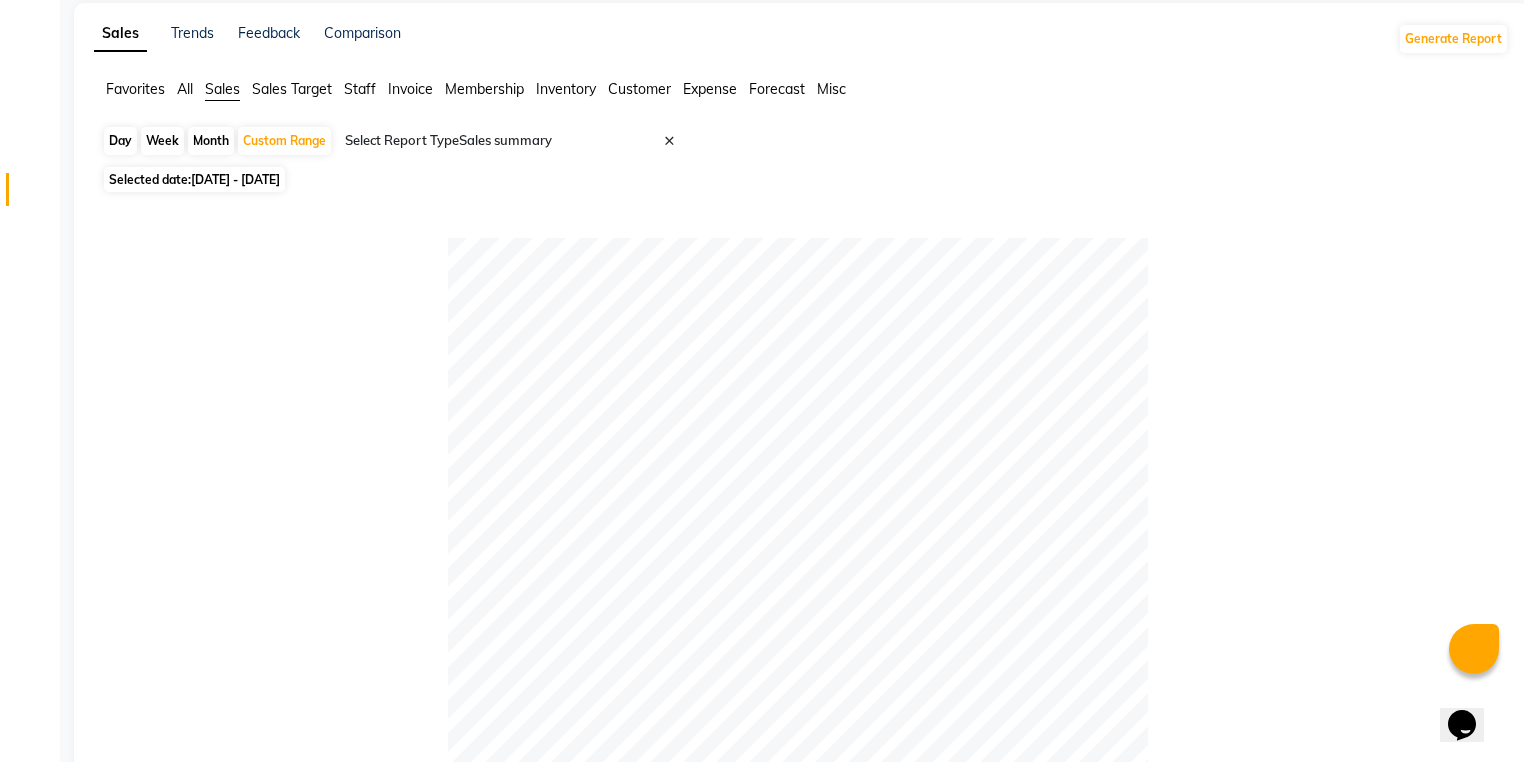 scroll, scrollTop: 0, scrollLeft: 0, axis: both 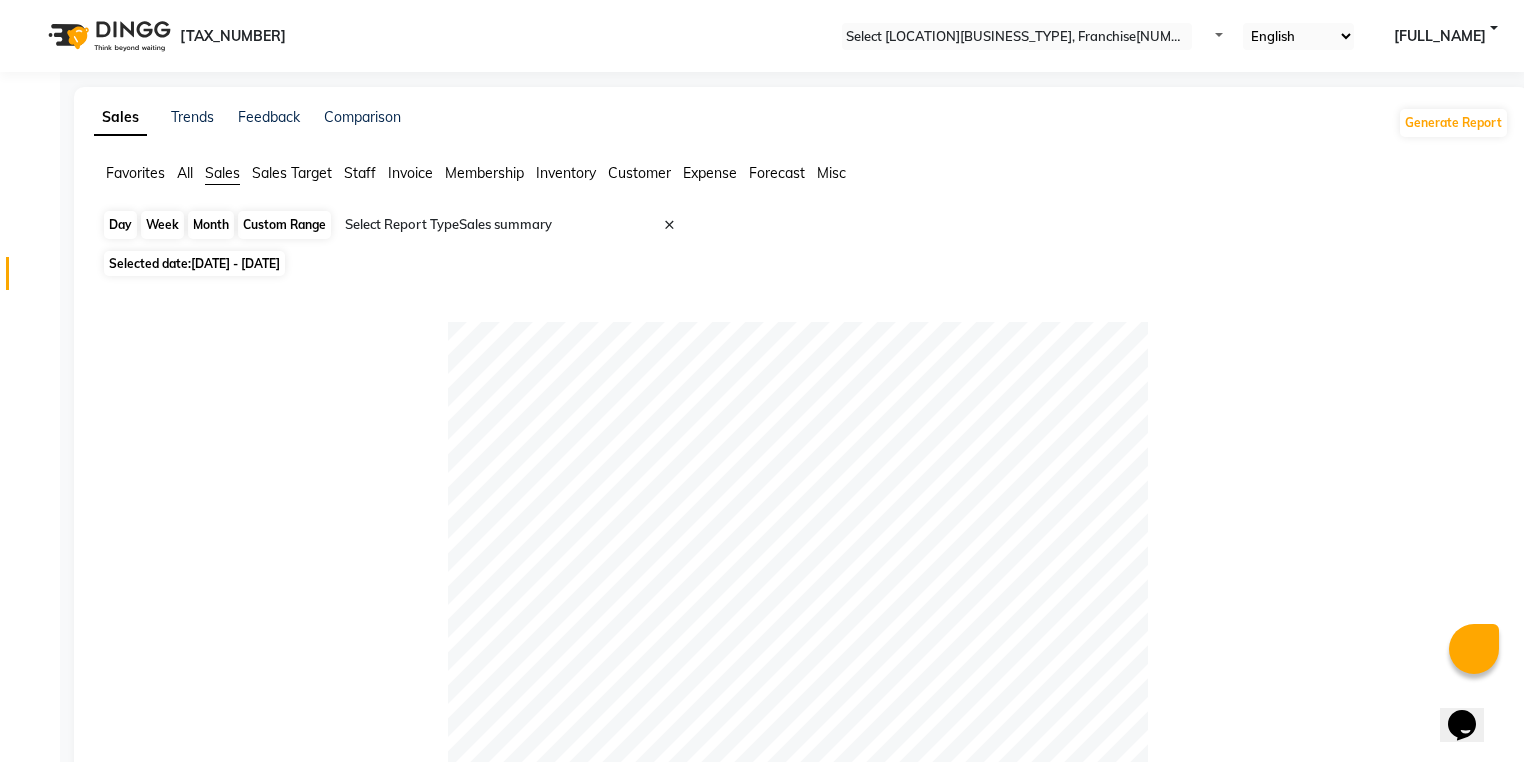 click on "•••••• •••••" at bounding box center (284, 225) 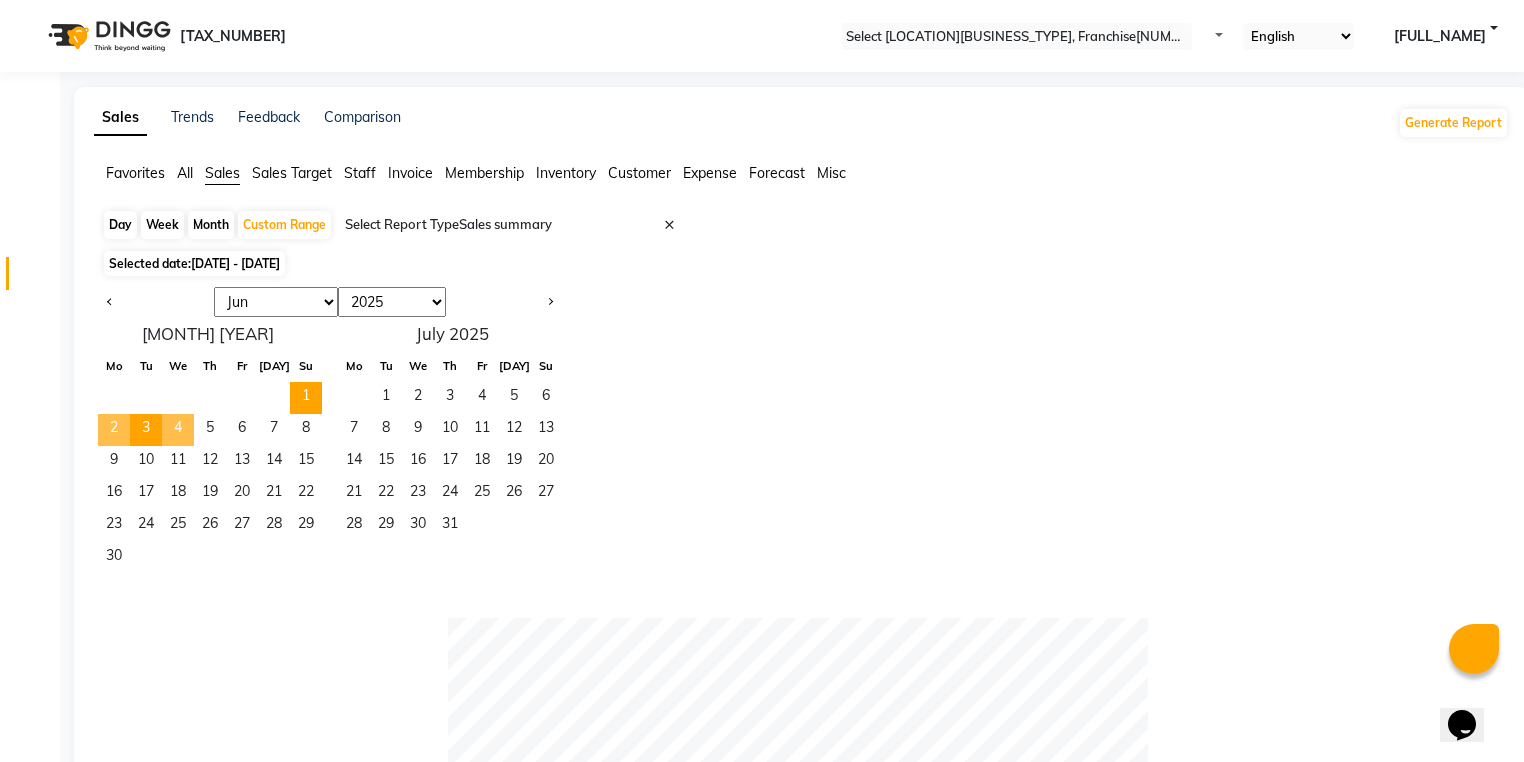 click on "•" at bounding box center (178, 430) 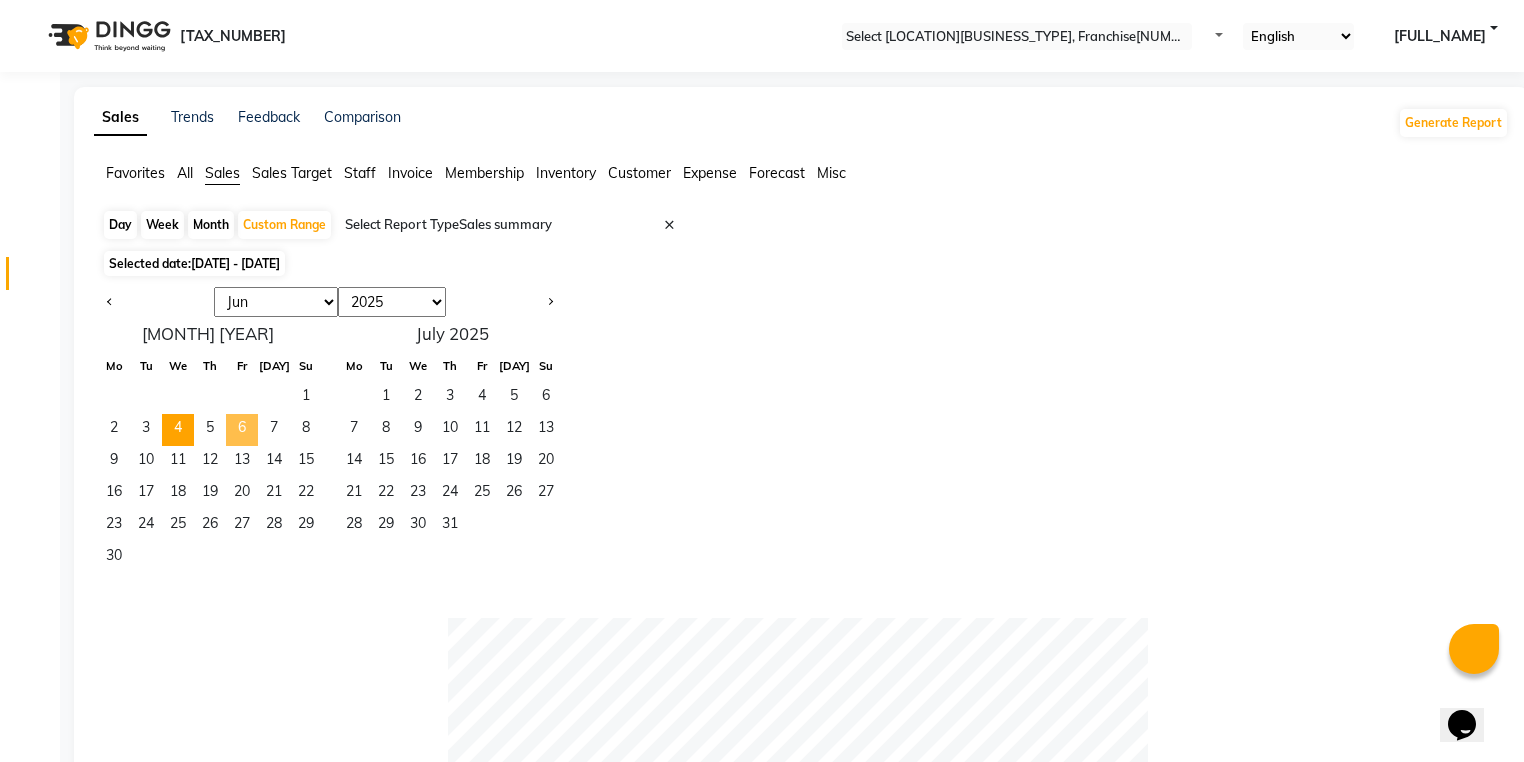 click on "6" at bounding box center (242, 430) 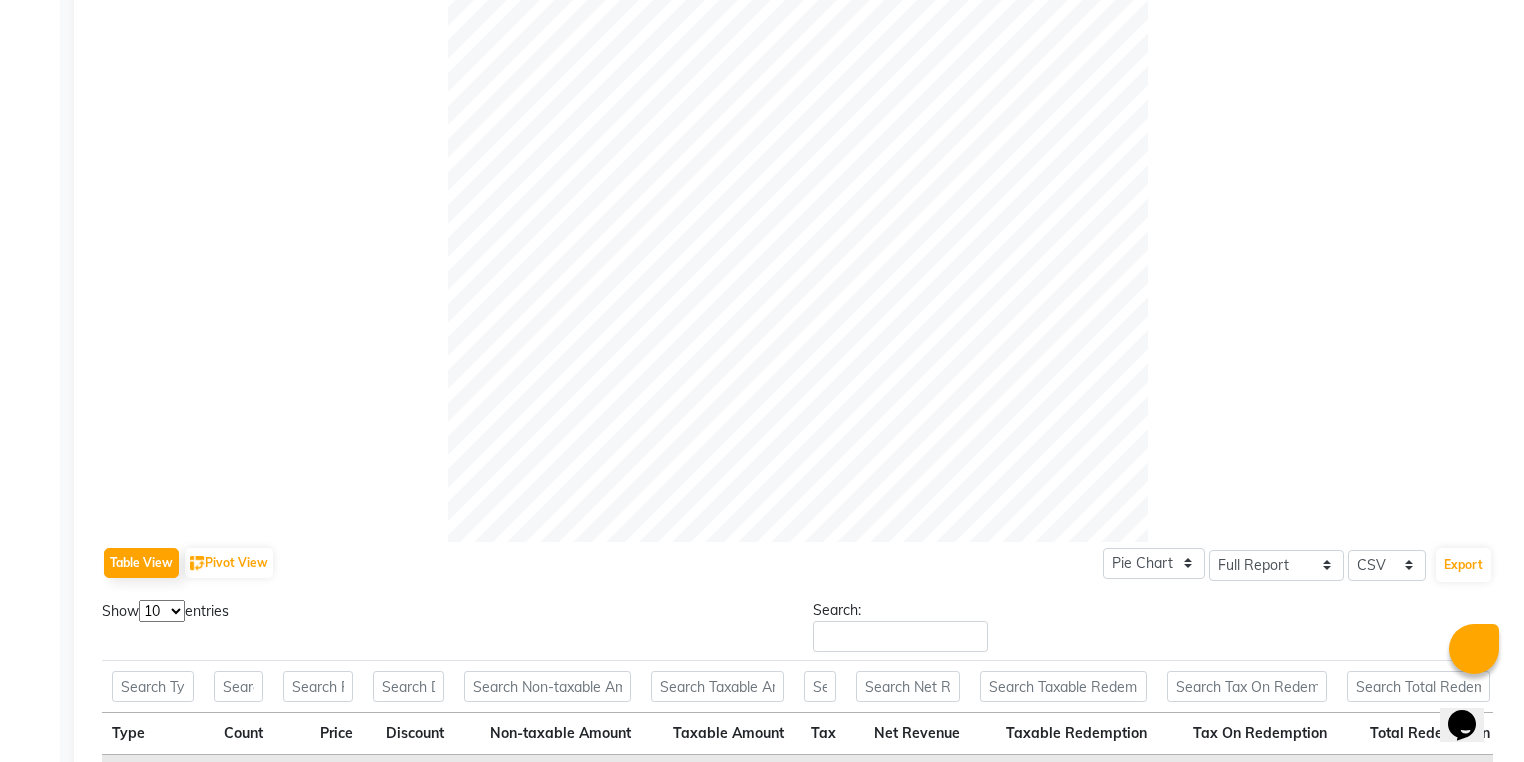 scroll, scrollTop: 0, scrollLeft: 0, axis: both 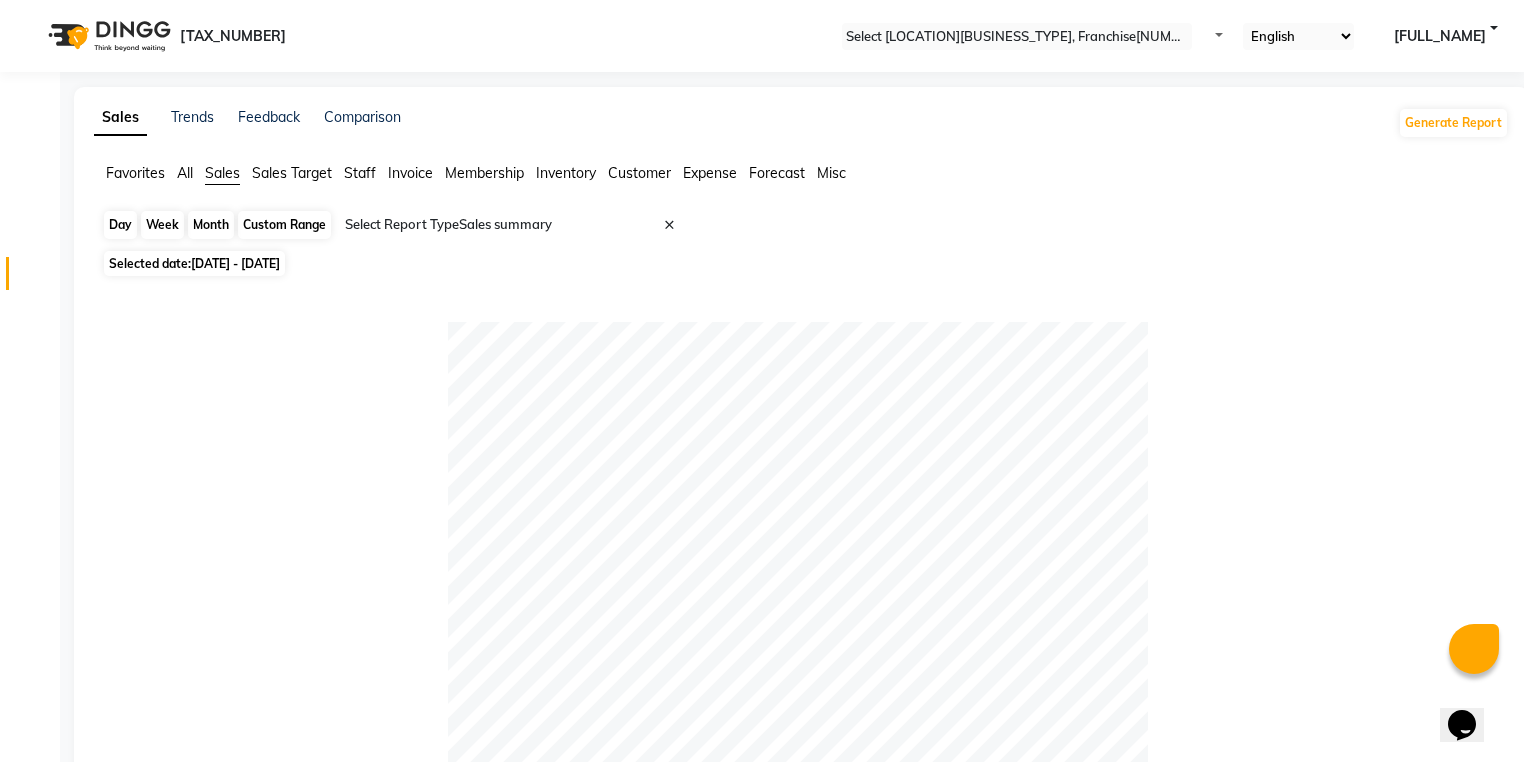 click on "•••••• •••••" at bounding box center [284, 225] 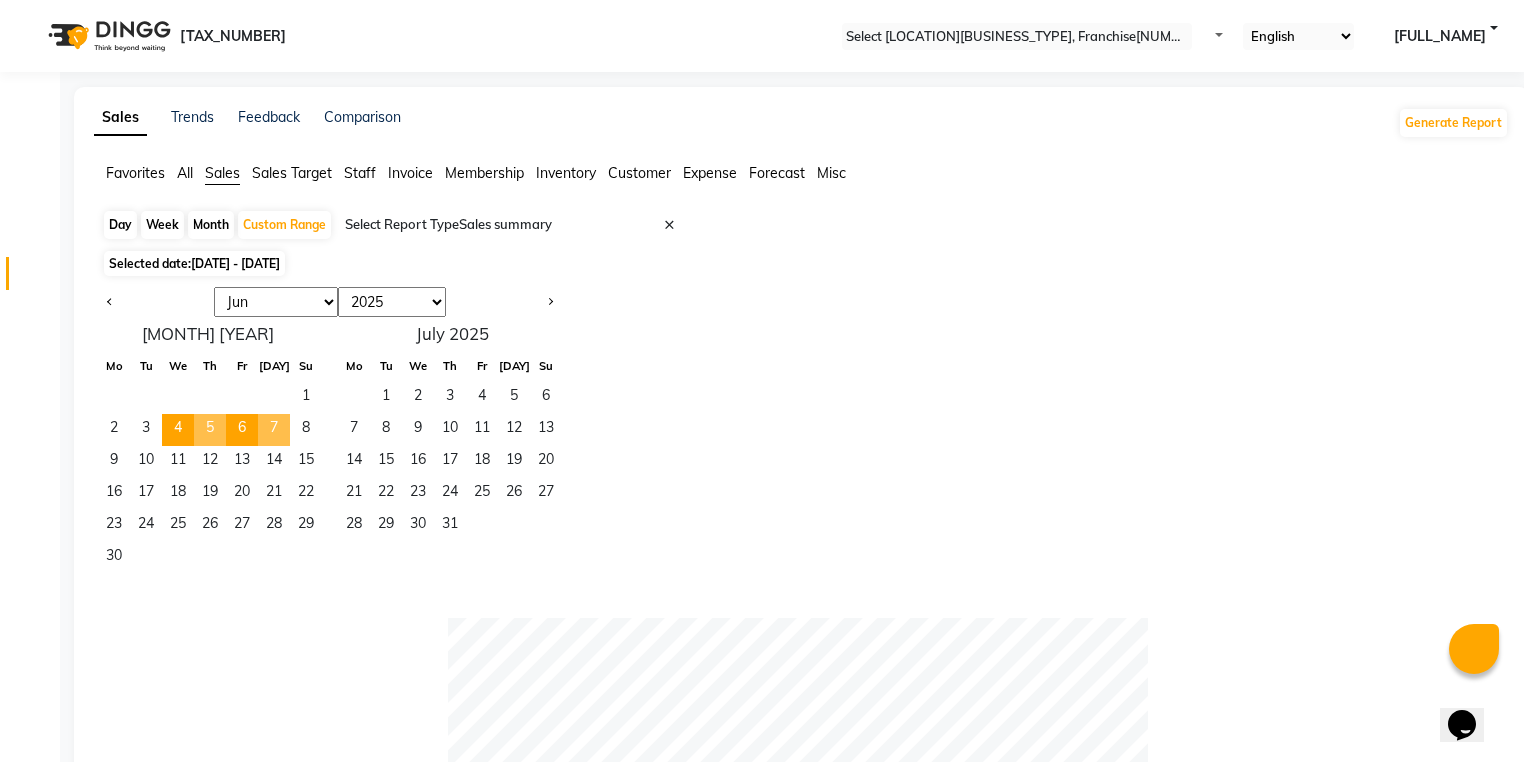 click on "7" at bounding box center (274, 430) 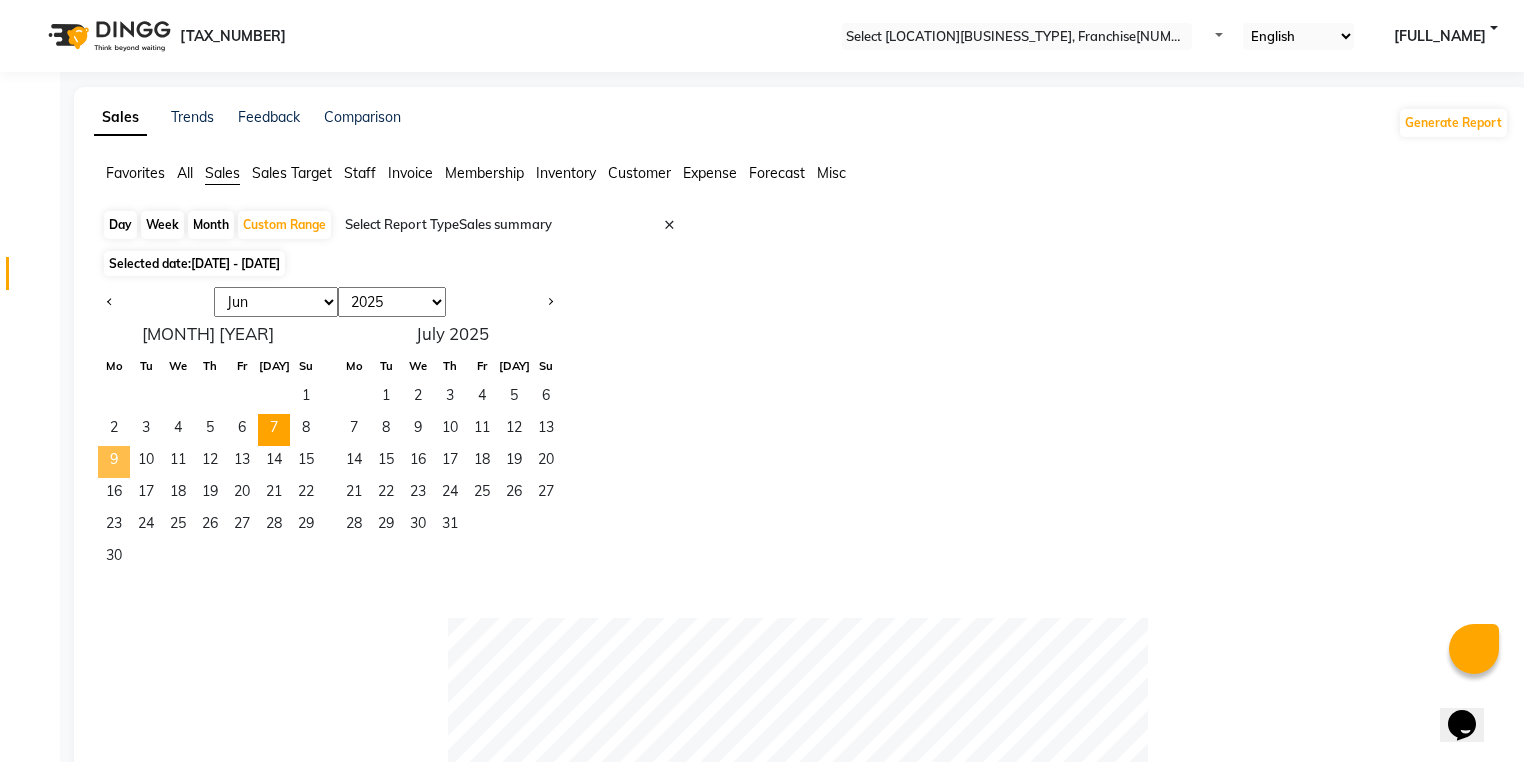 click on "•" at bounding box center [114, 462] 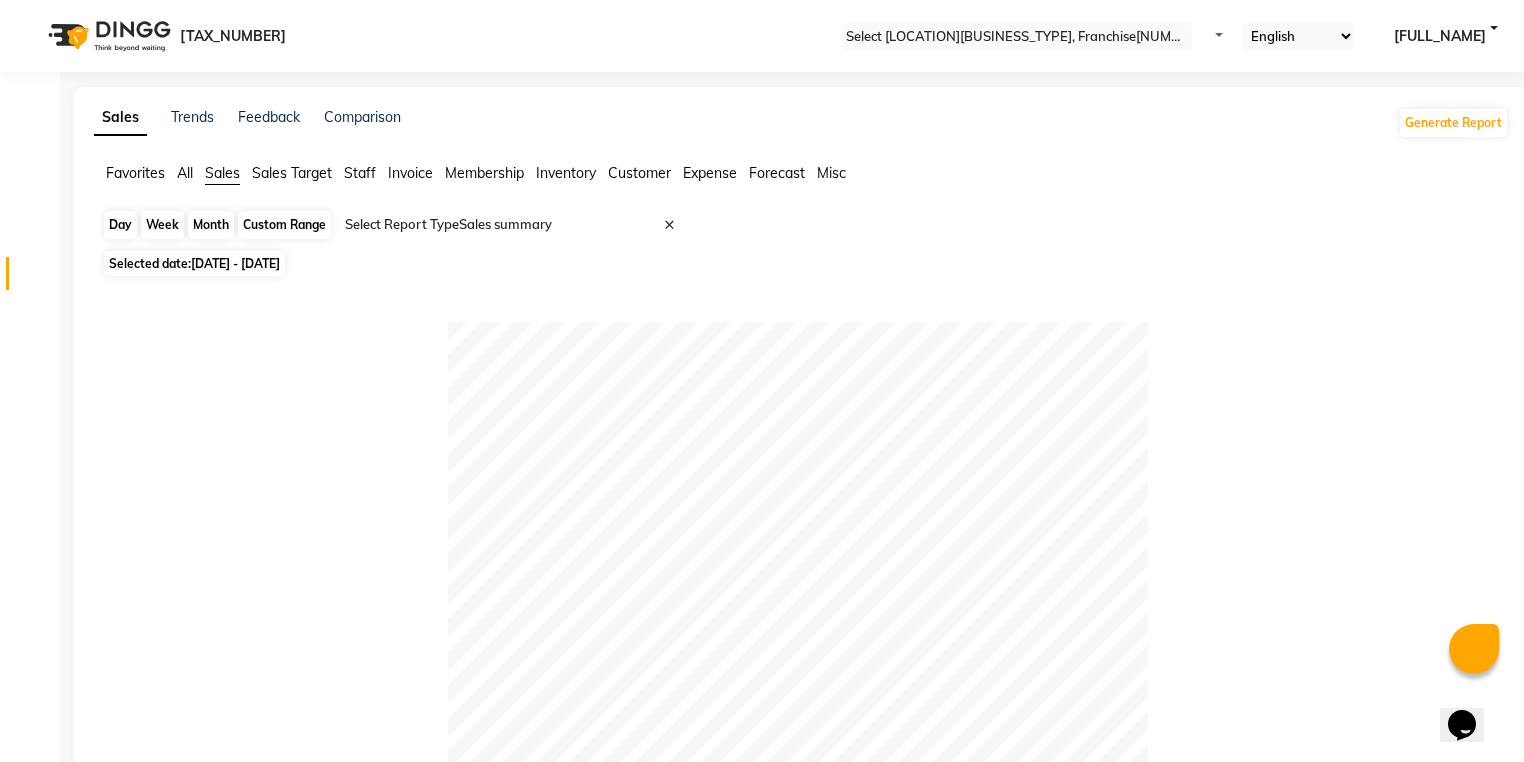 scroll, scrollTop: 0, scrollLeft: 0, axis: both 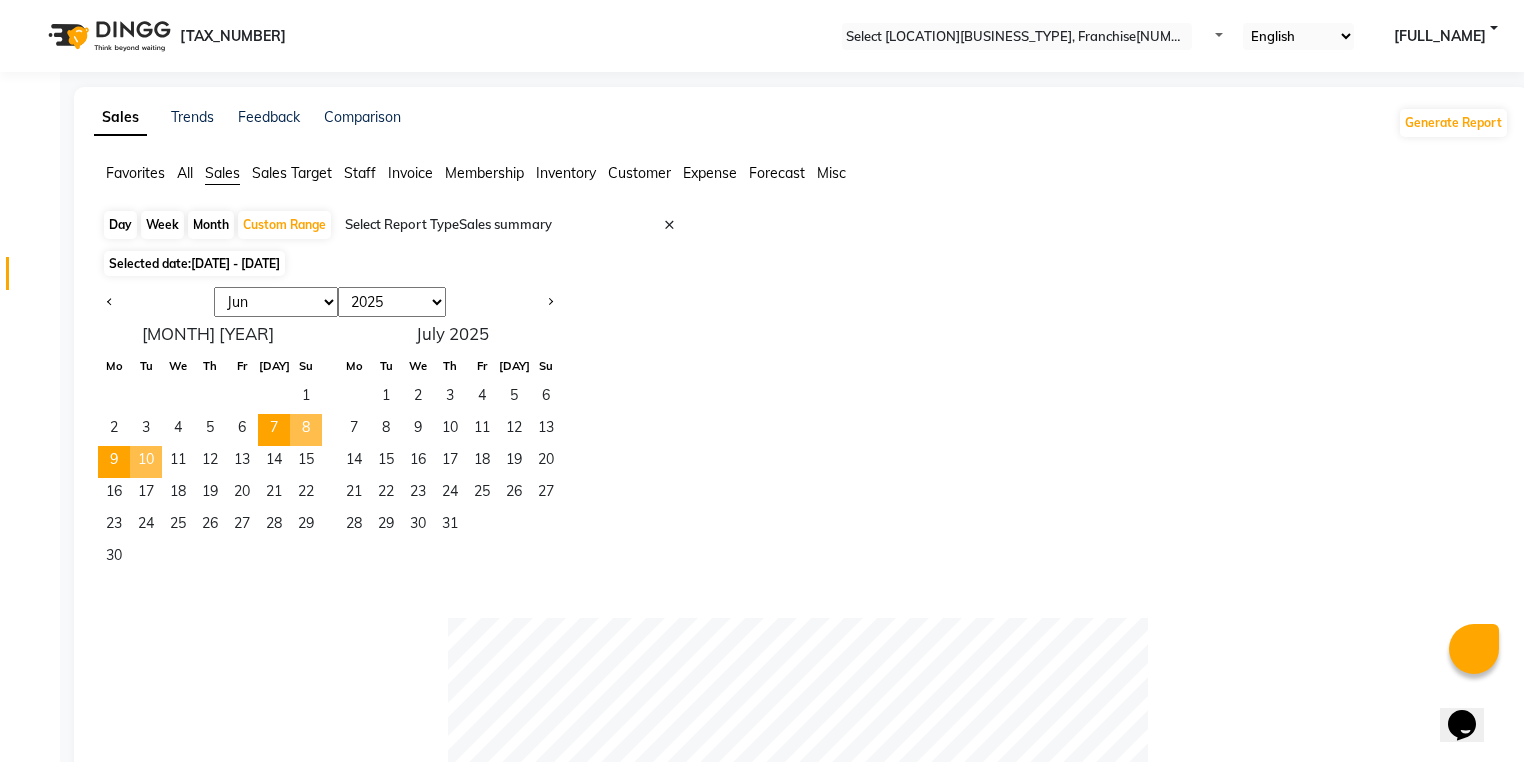 click on "••" at bounding box center [146, 462] 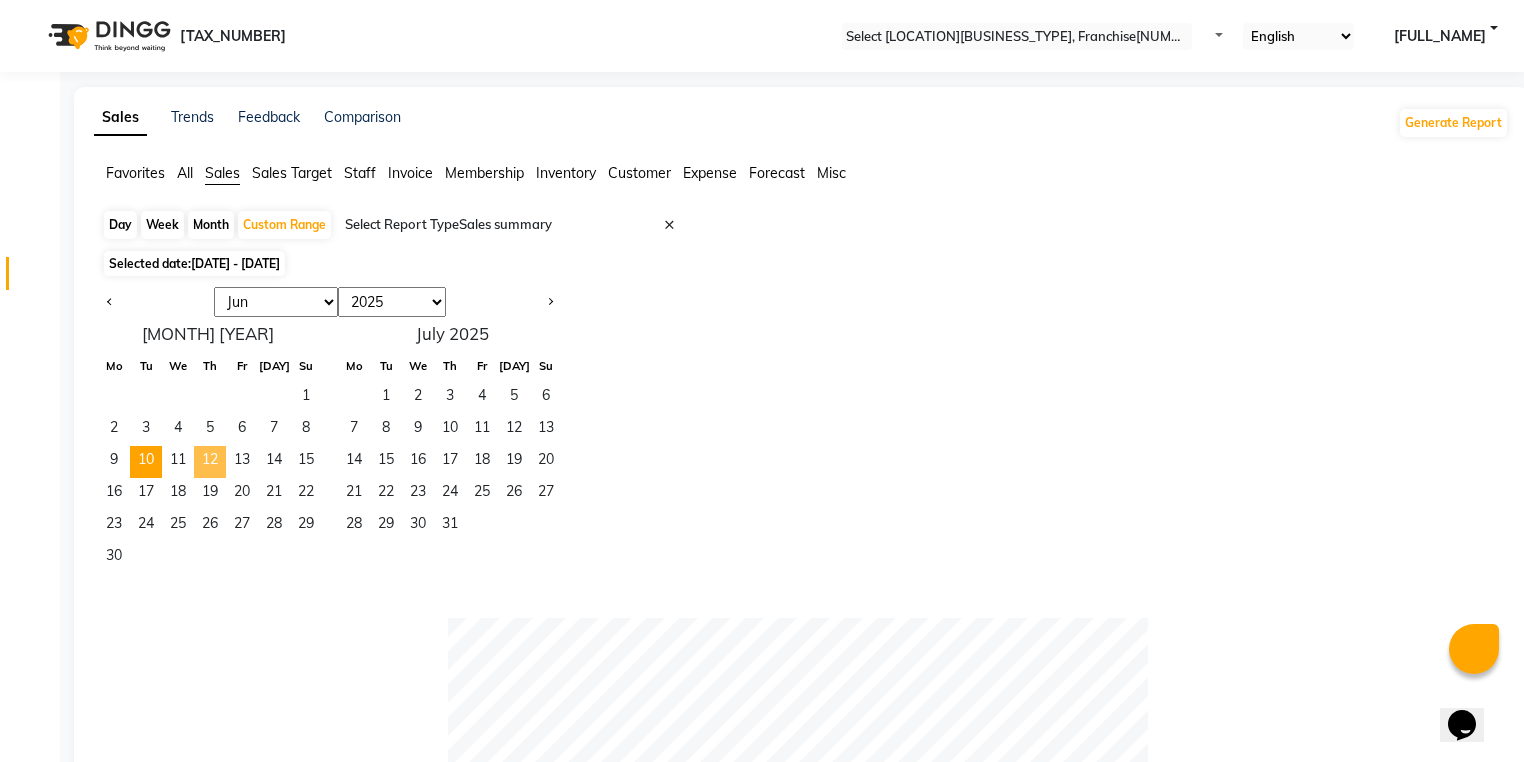 click on "12" at bounding box center (210, 462) 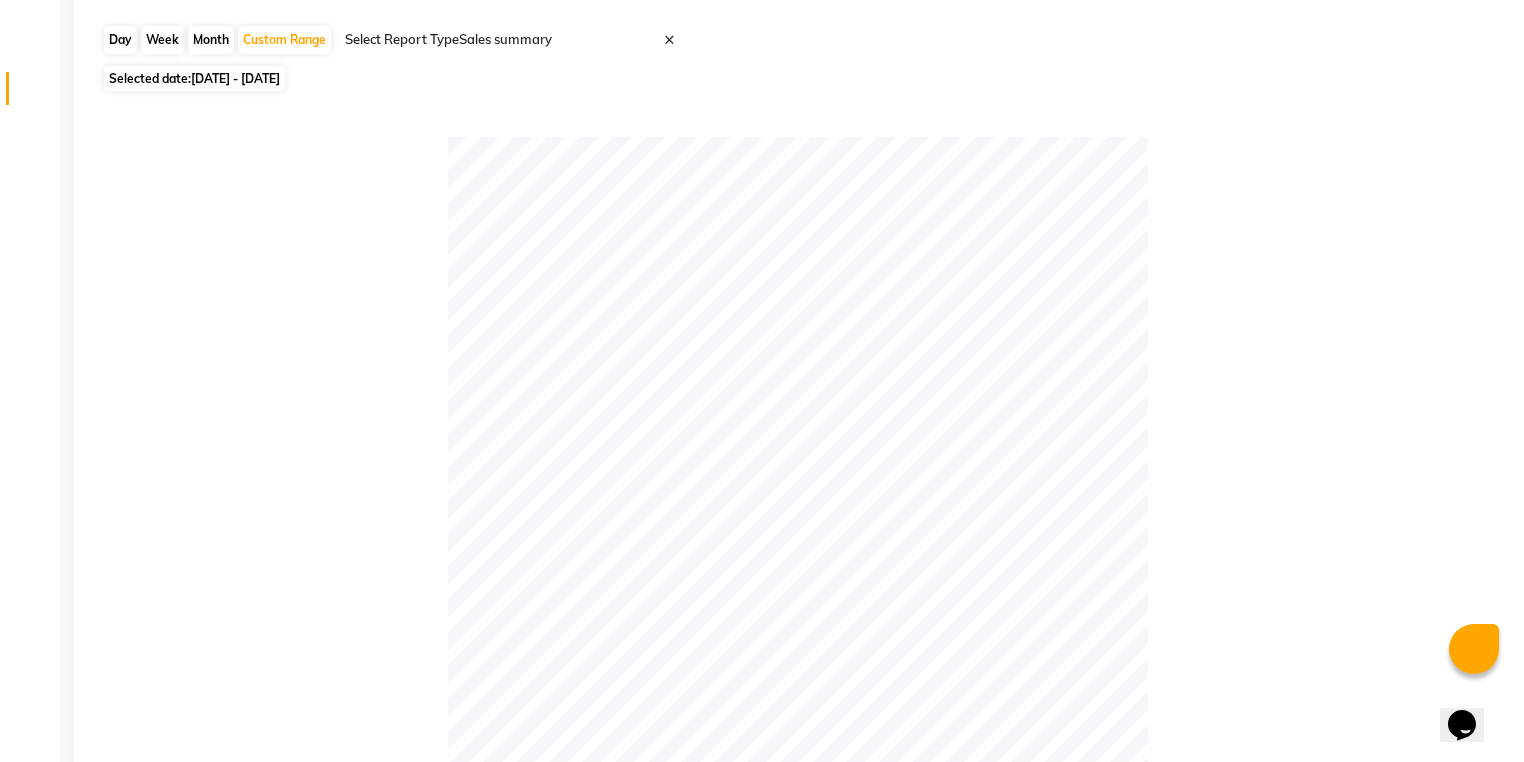 scroll, scrollTop: 0, scrollLeft: 0, axis: both 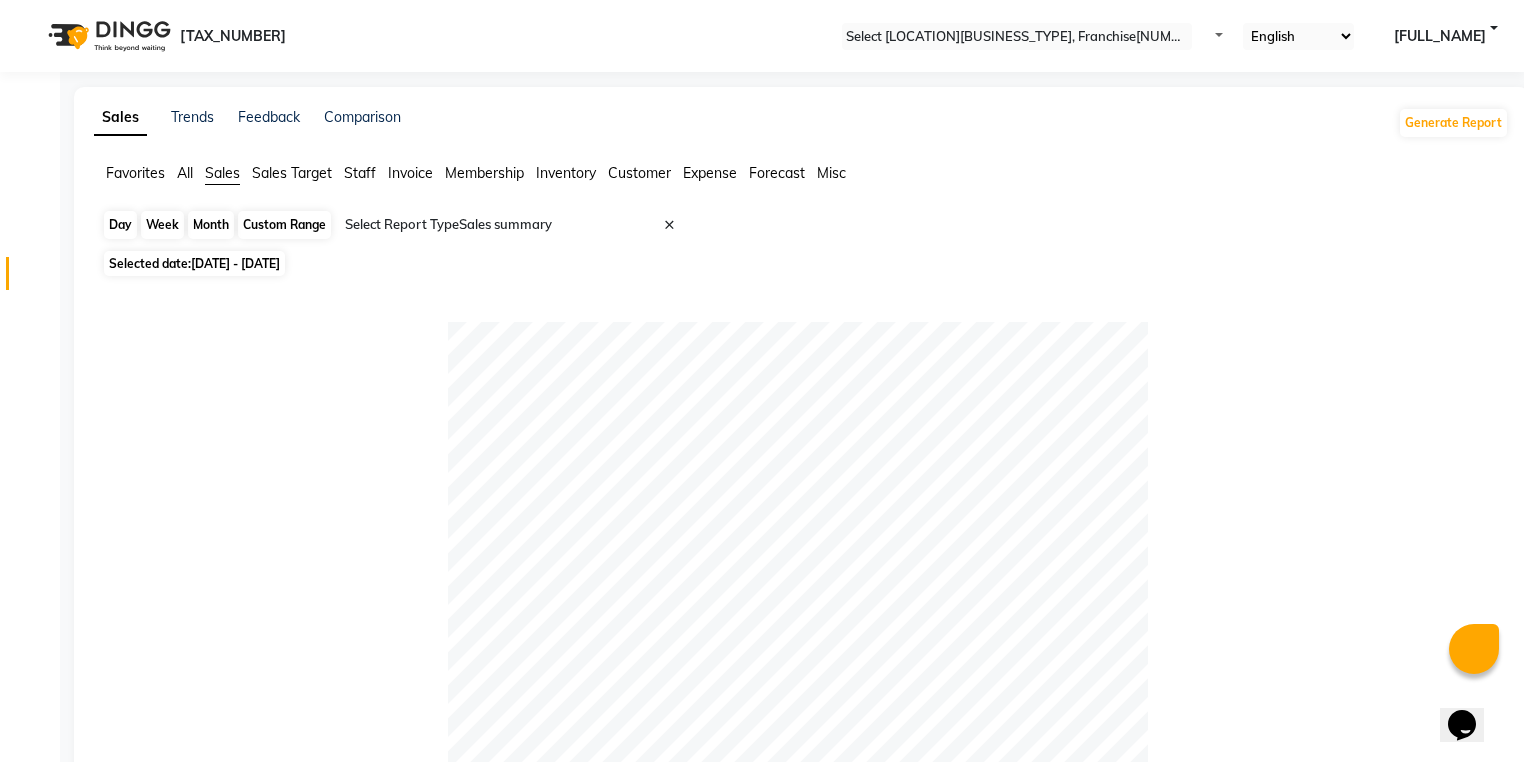 click on "•••••• •••••" at bounding box center [284, 225] 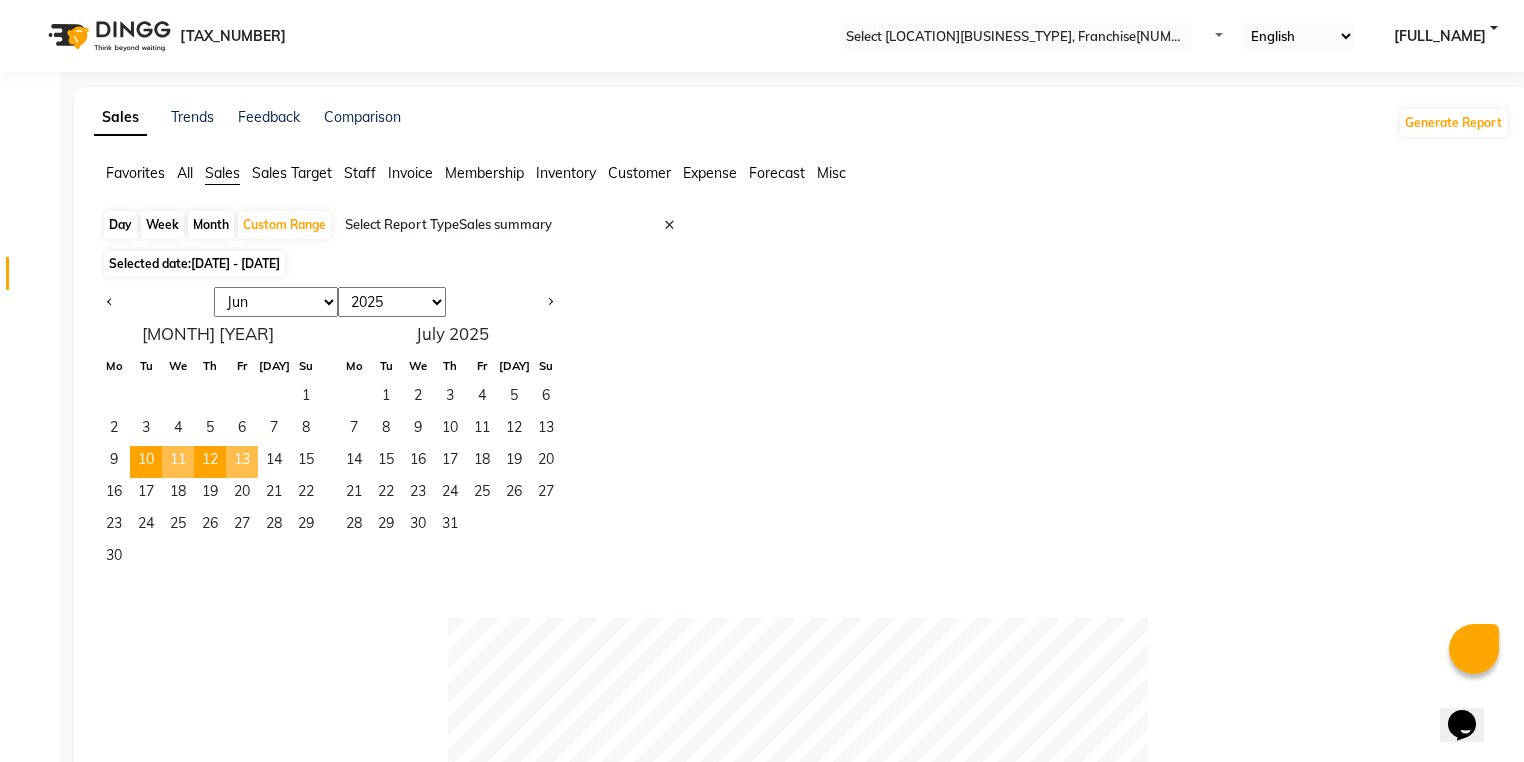 click on "13" at bounding box center [242, 462] 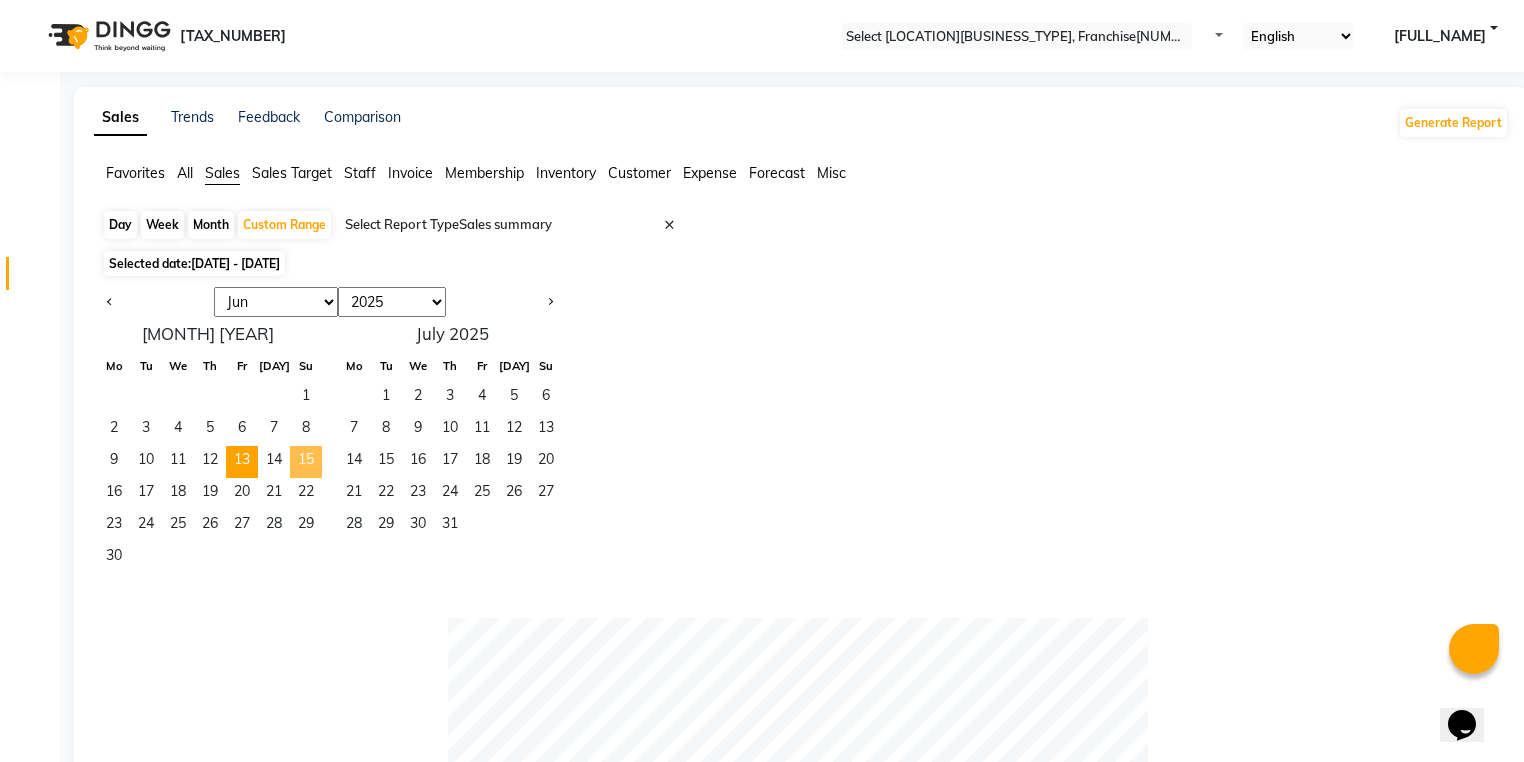 click on "15" at bounding box center [306, 462] 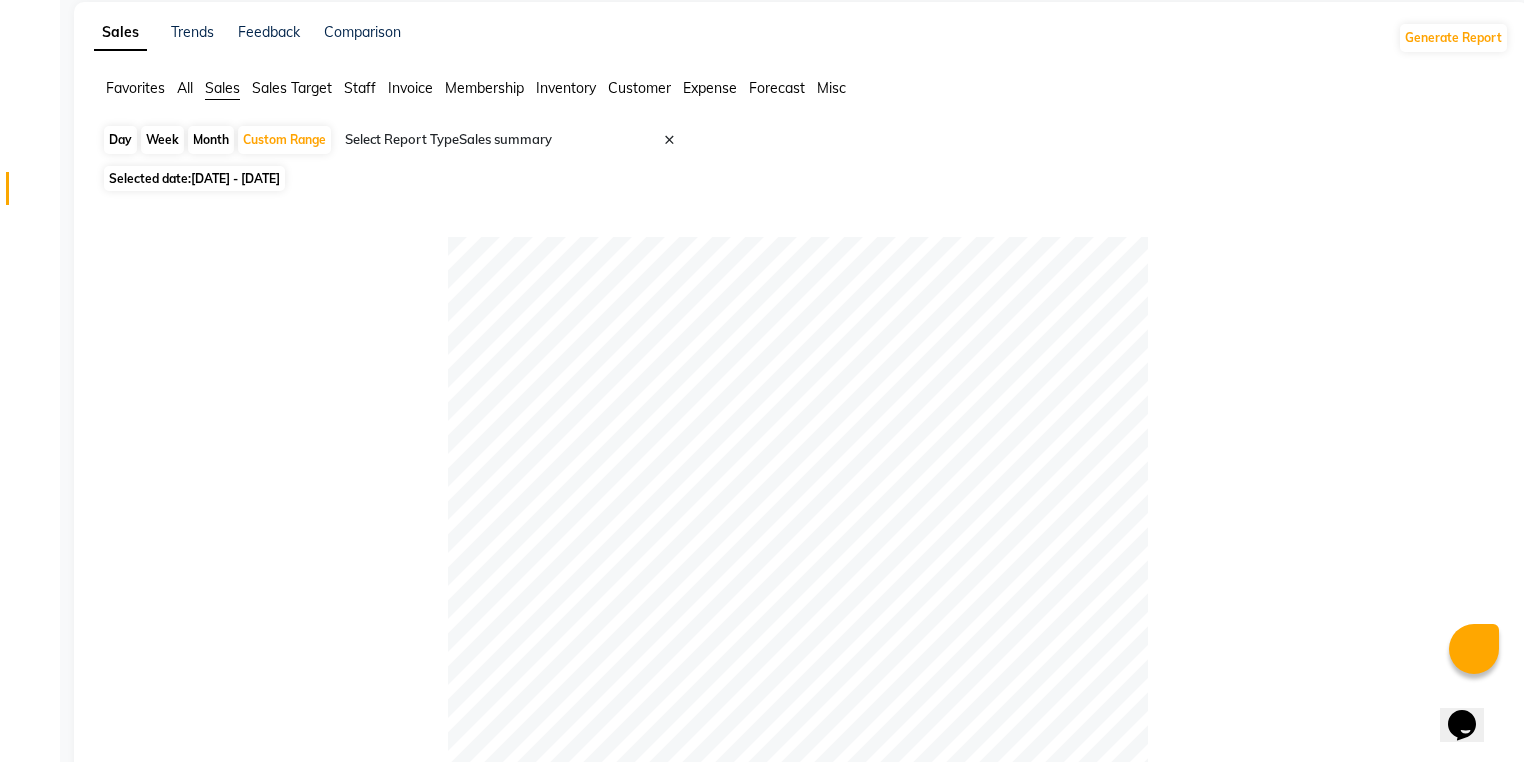 scroll, scrollTop: 0, scrollLeft: 0, axis: both 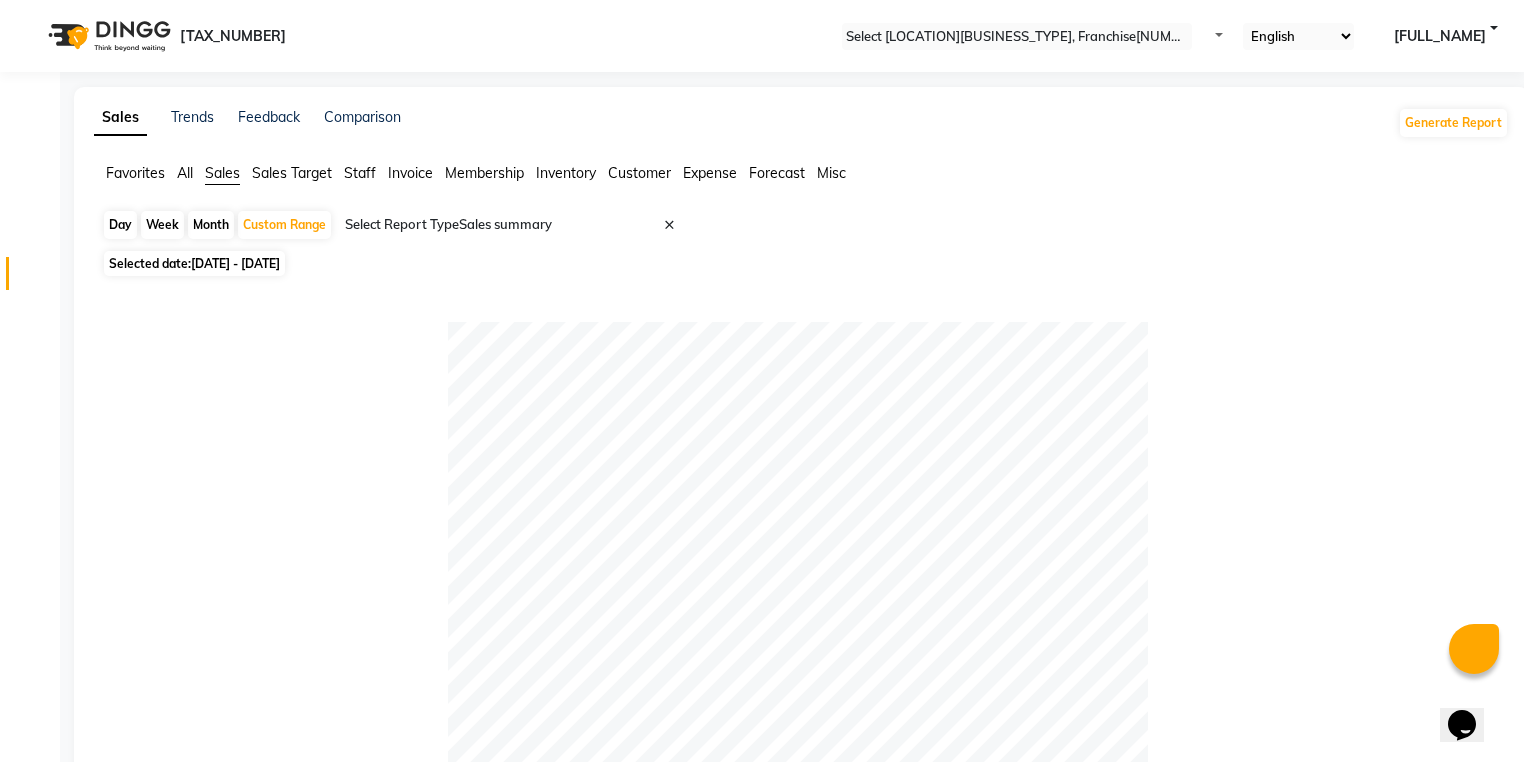 click on "Day" at bounding box center [120, 225] 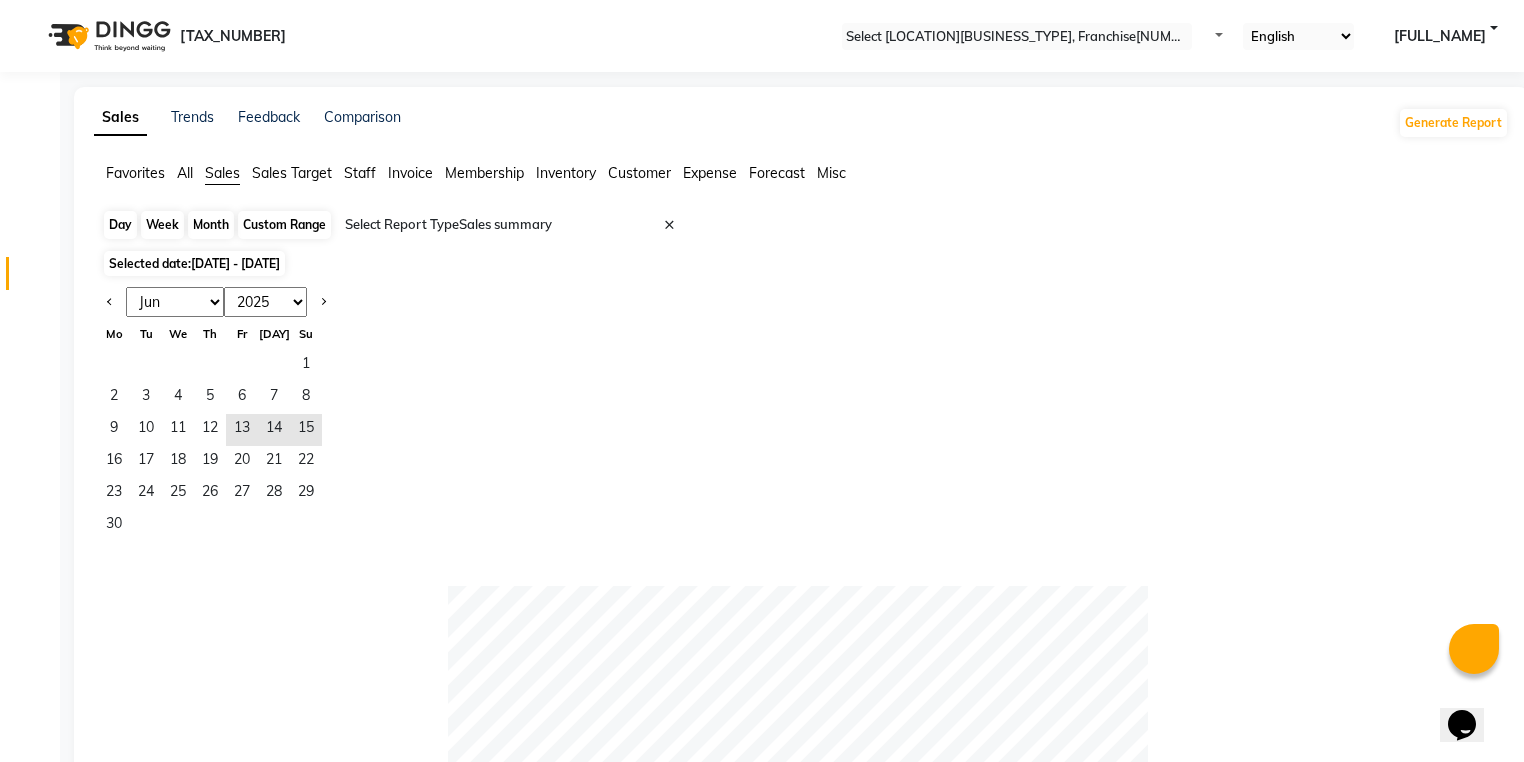 click on "Day" at bounding box center [120, 225] 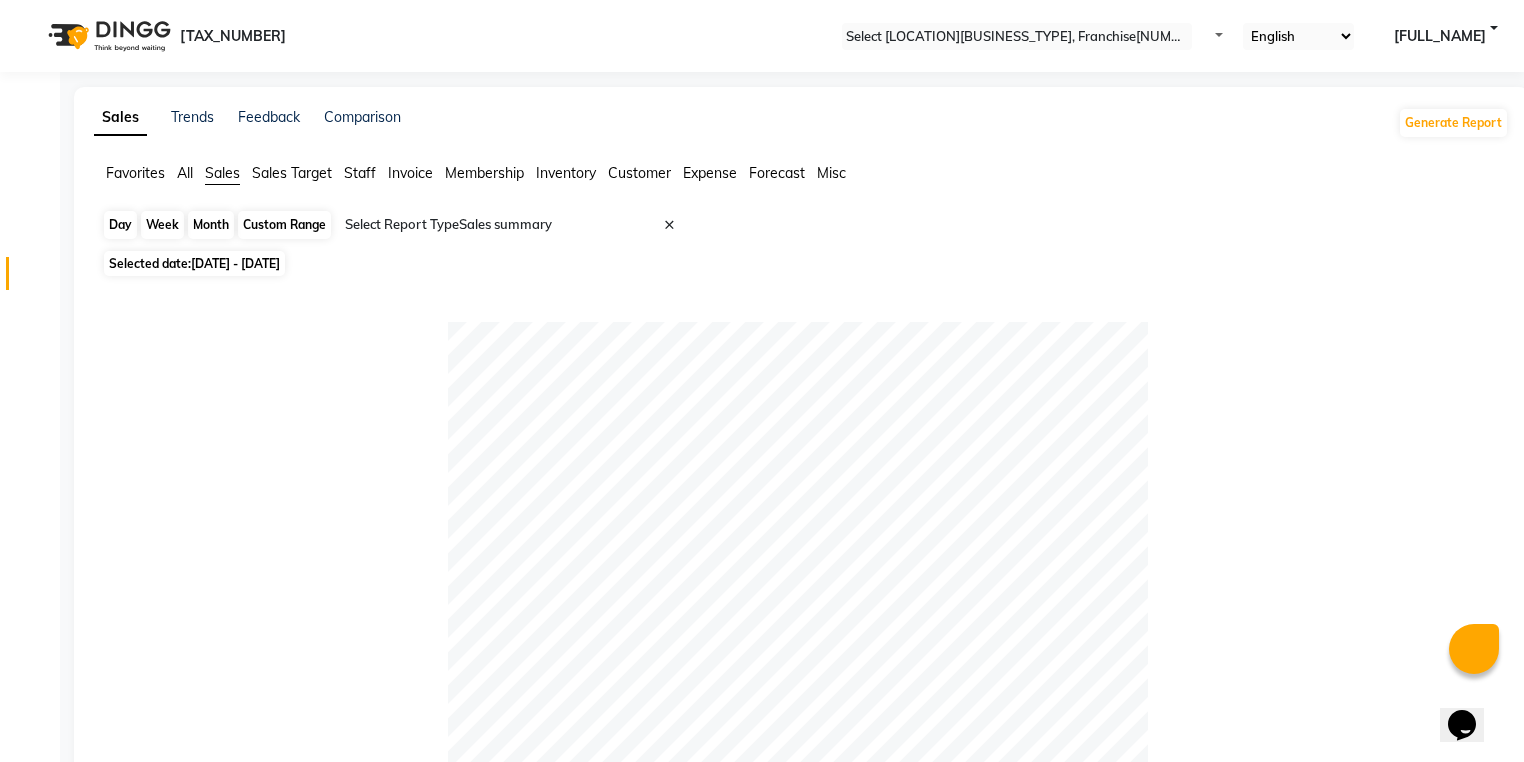 click on "Day" at bounding box center (120, 225) 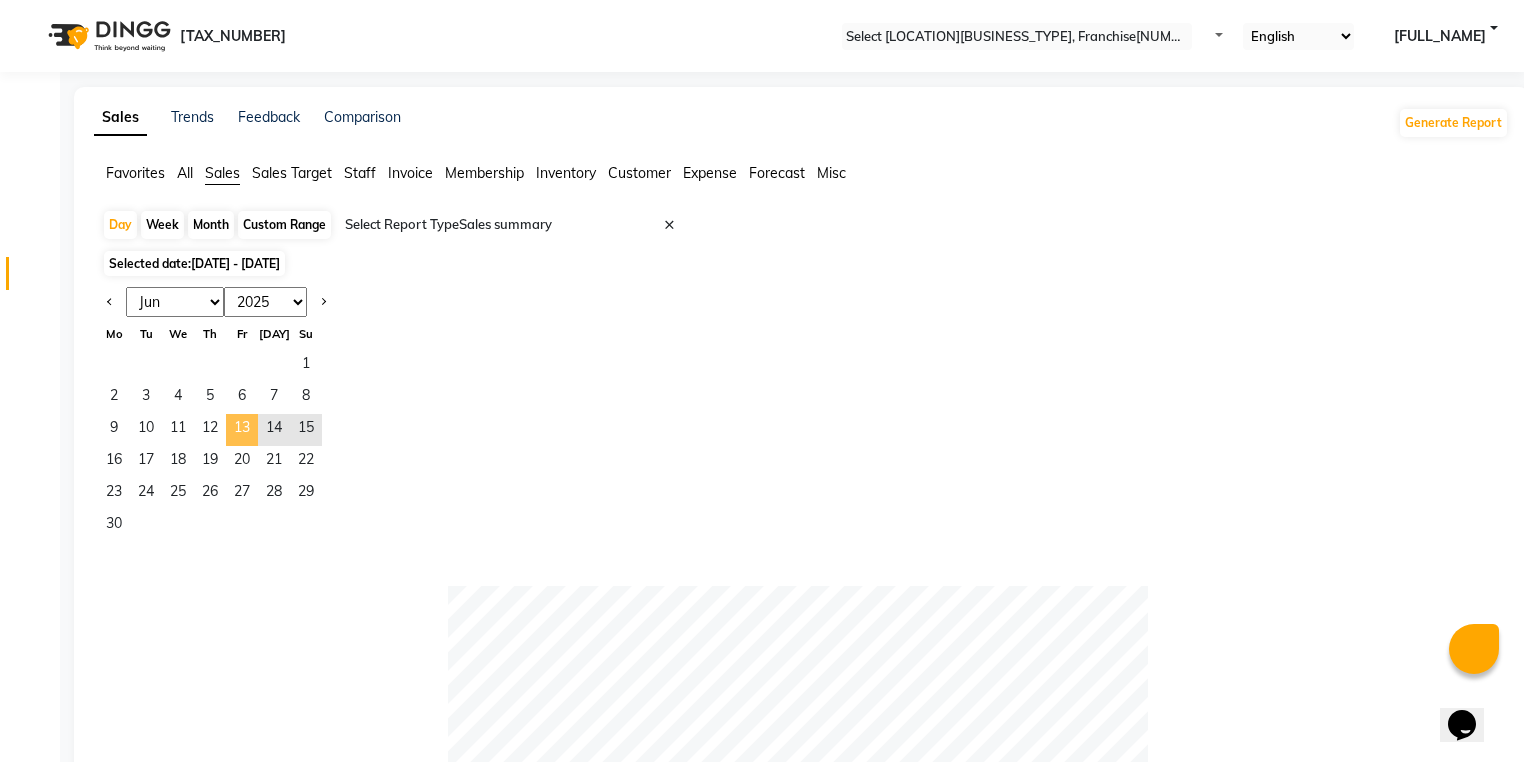 click on "13" at bounding box center (242, 430) 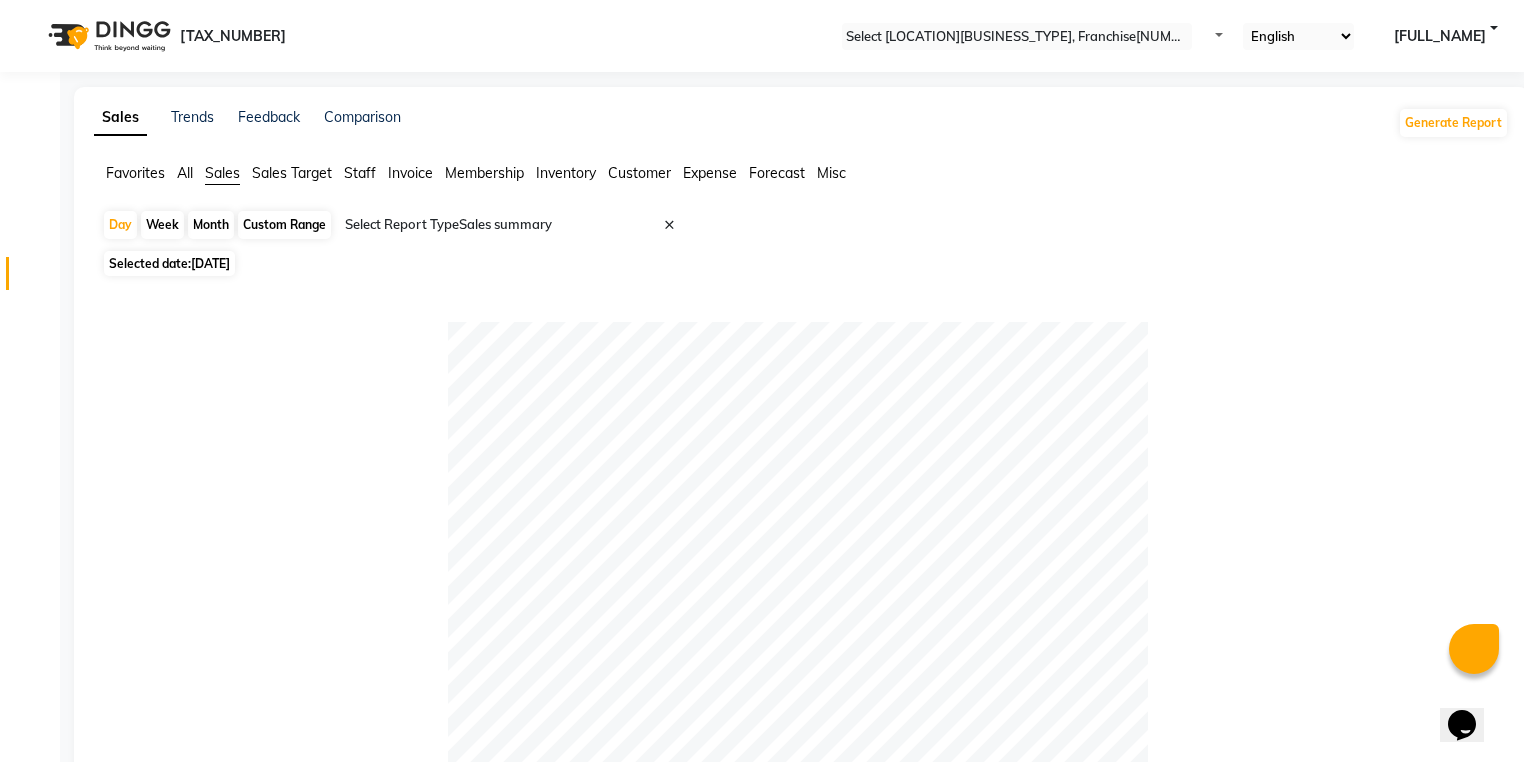 scroll, scrollTop: 0, scrollLeft: 0, axis: both 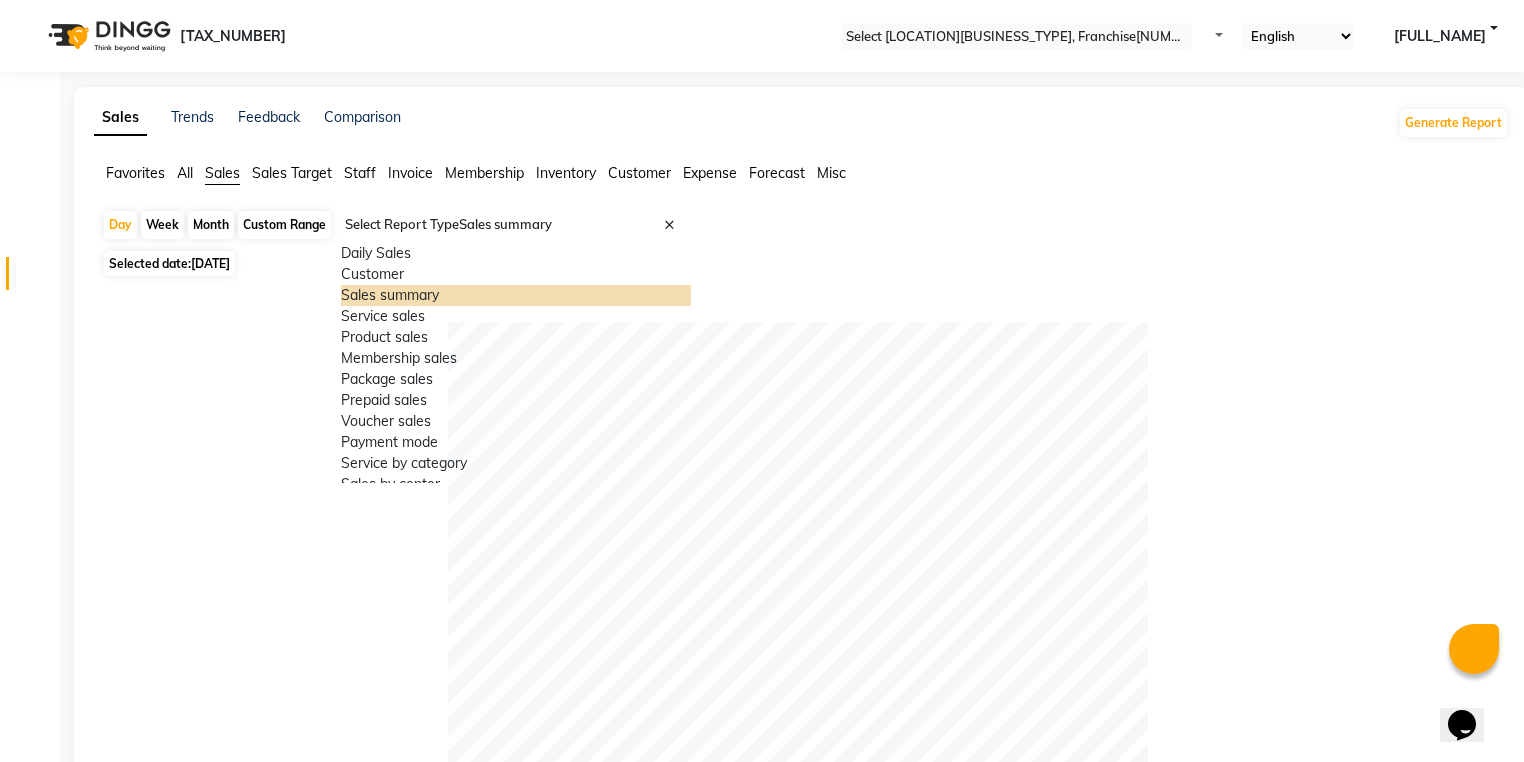 click at bounding box center (516, 225) 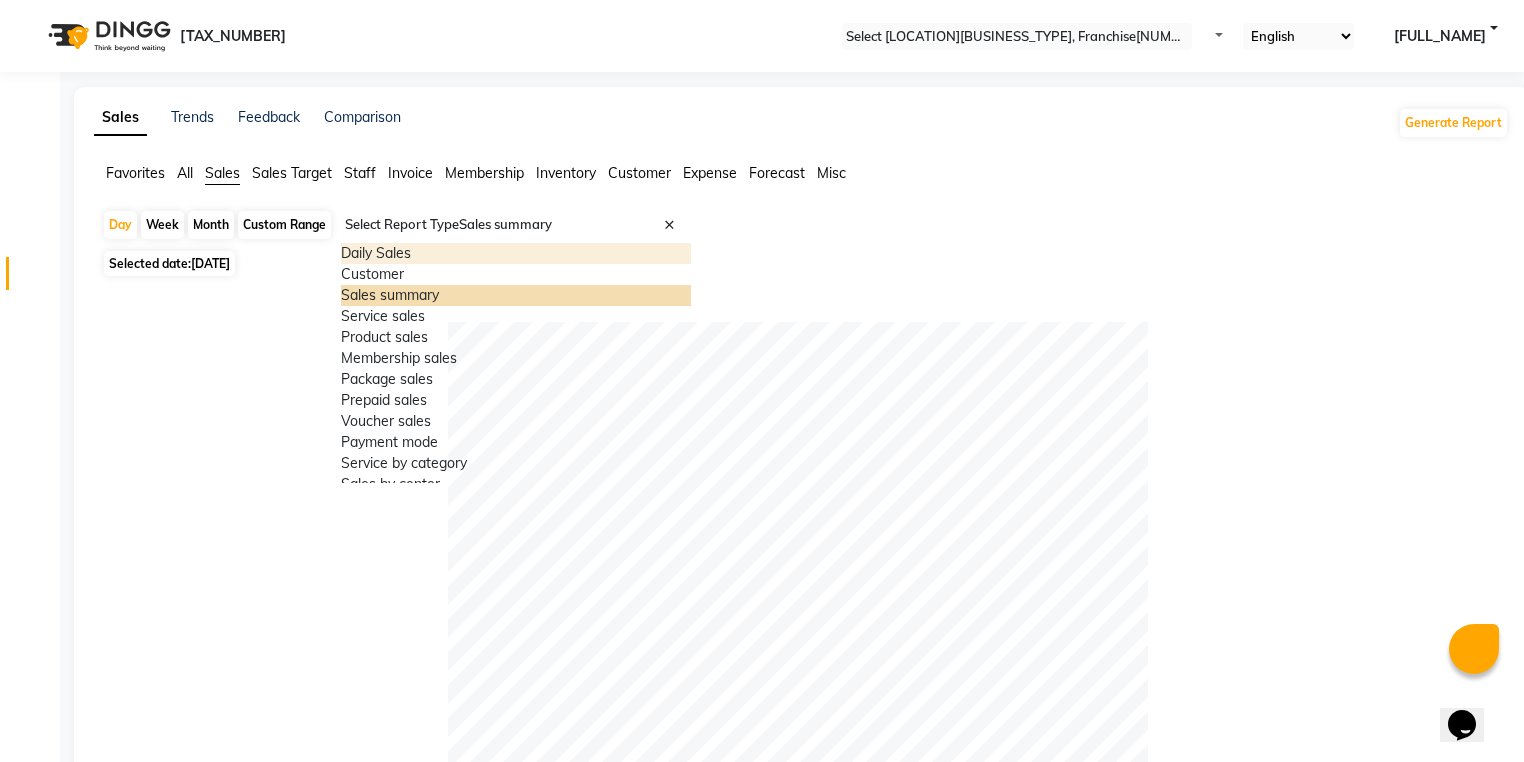 click on "Daily Sales" at bounding box center (516, 253) 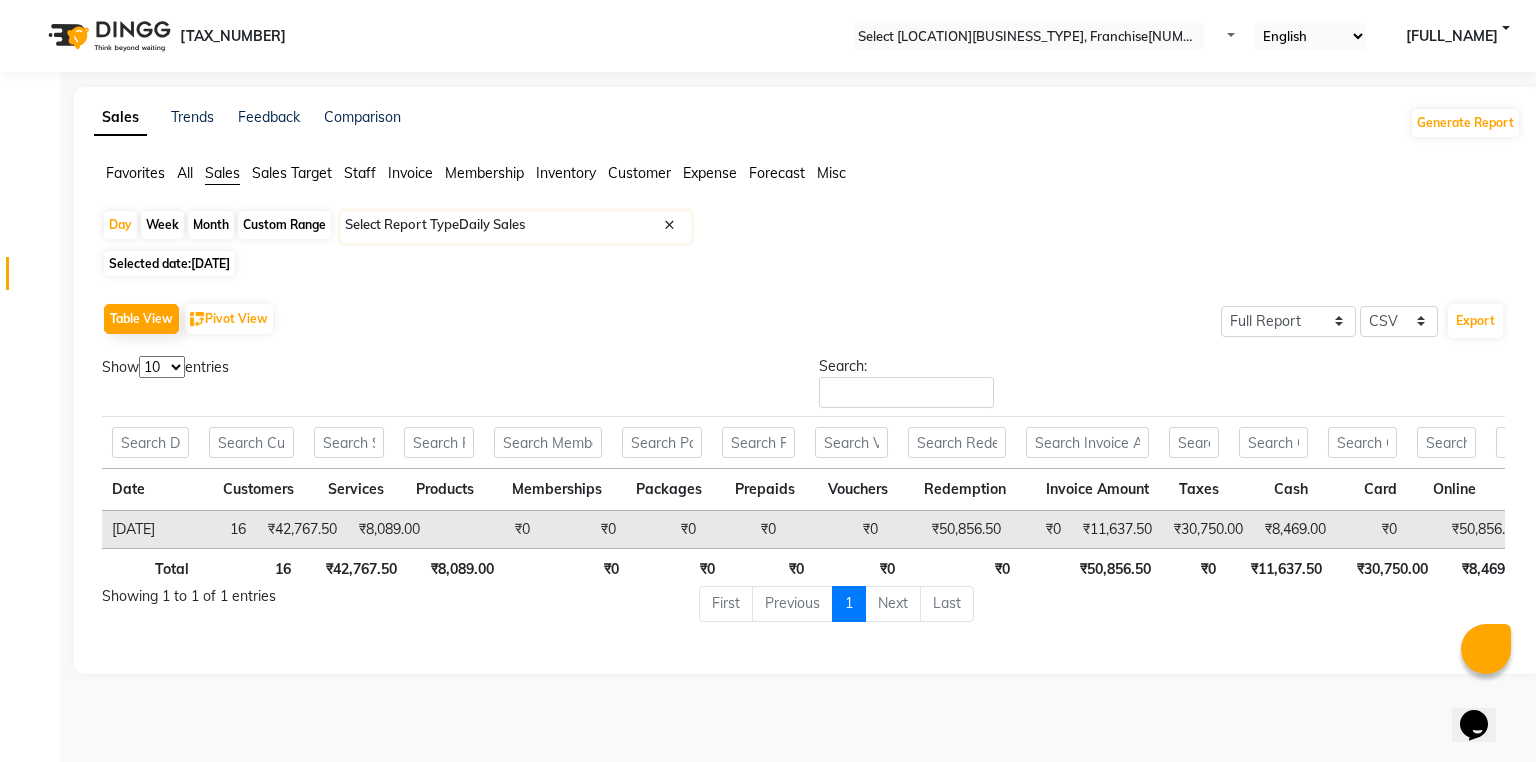 click on "•••••••" at bounding box center (410, 173) 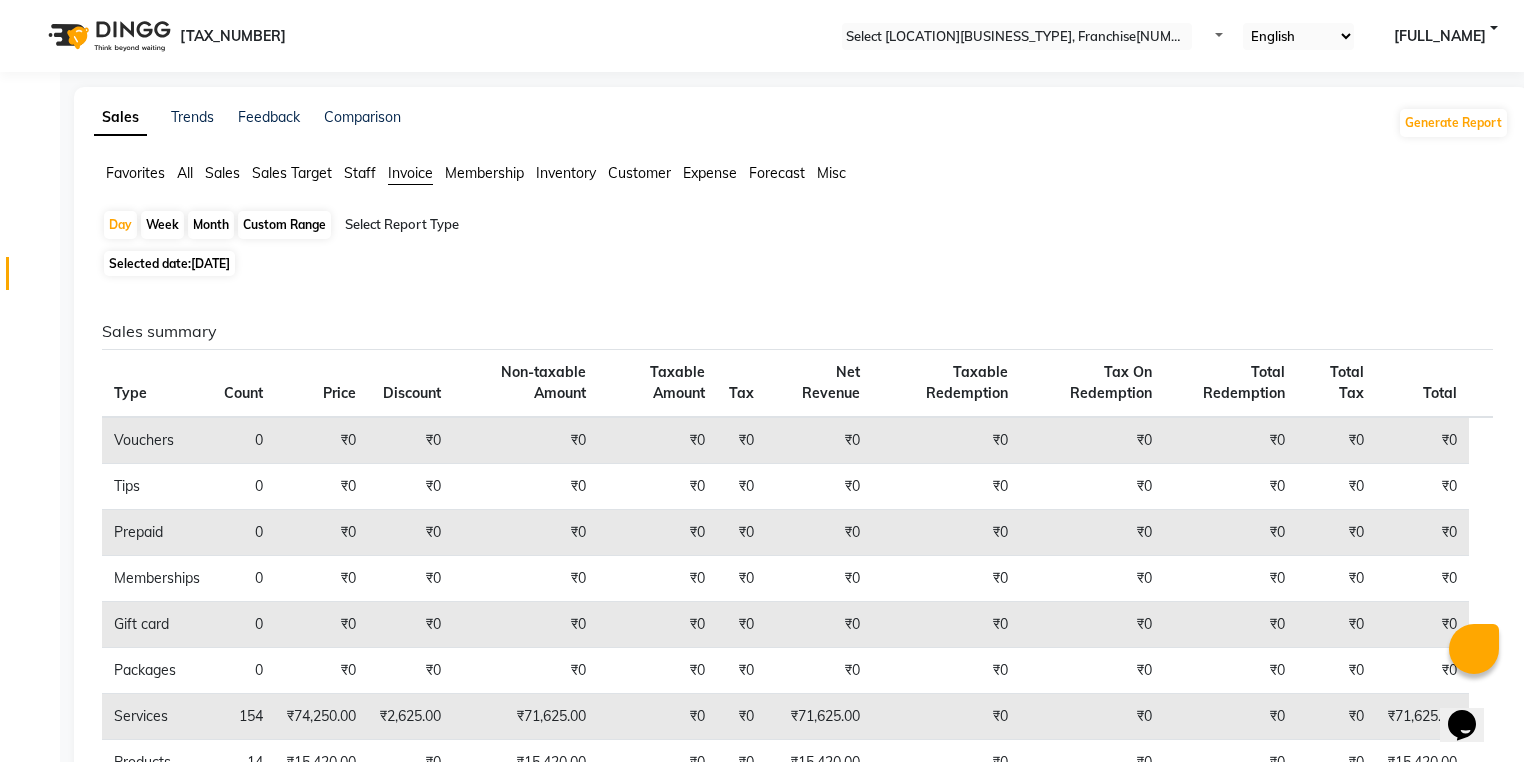 click on "Favorites All Sales Sales Target Staff Invoice Membership Inventory Customer Expense Forecast Misc  Day   Week   Month   Custom Range  Select Report Type Selected date:  13-06-2025  Sales summary Type Count Price Discount Non-taxable Amount Taxable Amount Tax Net Revenue Taxable Redemption Tax On Redemption Total Redemption Total Tax Total  Vouchers 0 ₹0 ₹0 ₹0 ₹0 ₹0 ₹0 ₹0 ₹0 ₹0 ₹0 ₹0  Tips 0 ₹0 ₹0 ₹0 ₹0 ₹0 ₹0 ₹0 ₹0 ₹0 ₹0 ₹0  Prepaid 0 ₹0 ₹0 ₹0 ₹0 ₹0 ₹0 ₹0 ₹0 ₹0 ₹0 ₹0  Memberships 0 ₹0 ₹0 ₹0 ₹0 ₹0 ₹0 ₹0 ₹0 ₹0 ₹0 ₹0  Gift card 0 ₹0 ₹0 ₹0 ₹0 ₹0 ₹0 ₹0 ₹0 ₹0 ₹0 ₹0  Packages 0 ₹0 ₹0 ₹0 ₹0 ₹0 ₹0 ₹0 ₹0 ₹0 ₹0 ₹0  Services 154 ₹74,250.00 ₹2,625.00 ₹71,625.00 ₹0 ₹0 ₹71,625.00 ₹0 ₹0 ₹0 ₹0 ₹71,625.00  Products 14 ₹15,420.00 ₹0 ₹15,420.00 ₹0 ₹0 ₹15,420.00 ₹0 ₹0 ₹0 ₹0 ₹15,420.00  Fee 0 ₹0 ₹0 ₹0 ₹0 ₹0 ₹0 ₹0 ₹0 ₹0 ₹0 ₹0 Count Total" at bounding box center [801, 651] 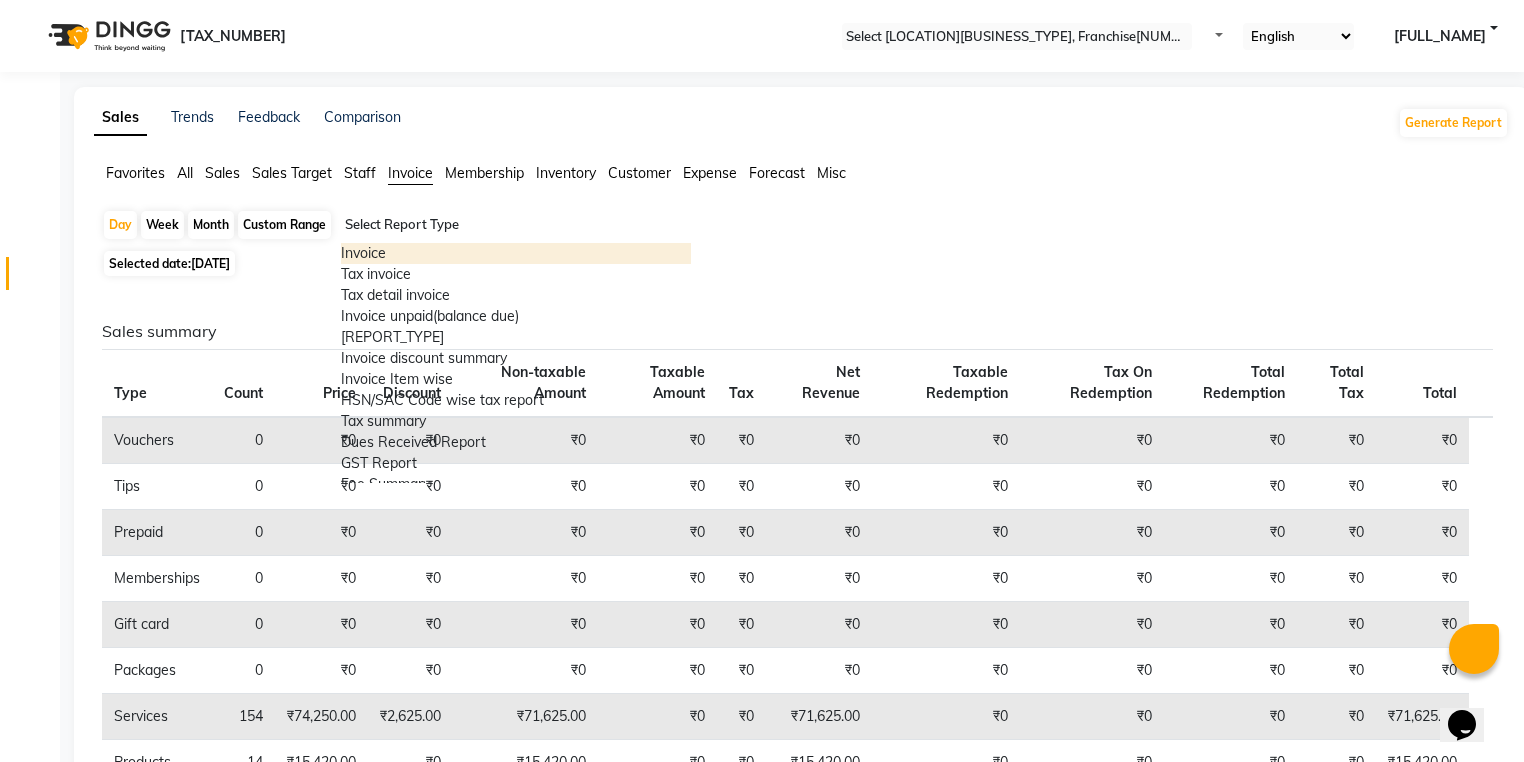 click on "Select Report Type" at bounding box center [516, 227] 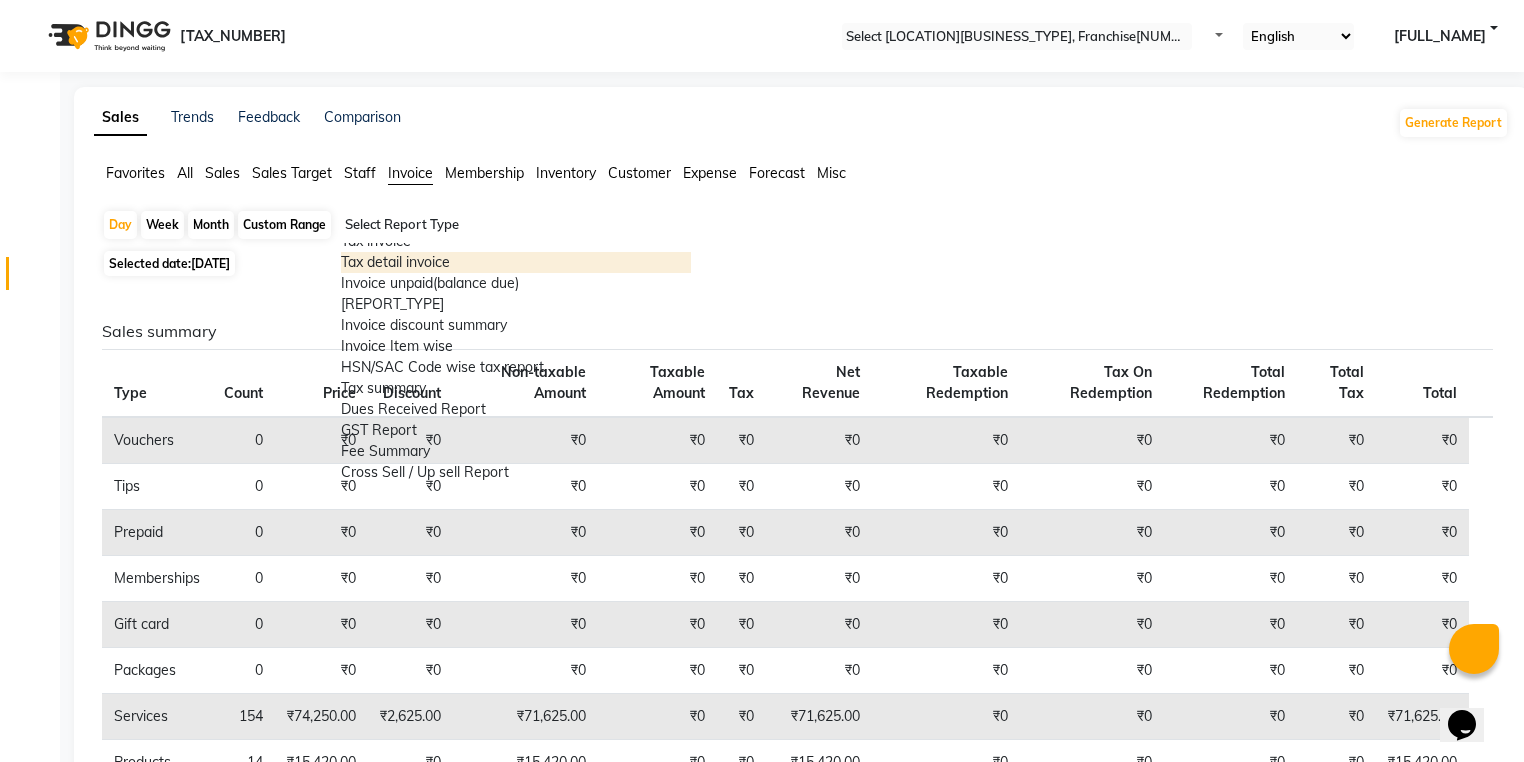 scroll, scrollTop: 80, scrollLeft: 0, axis: vertical 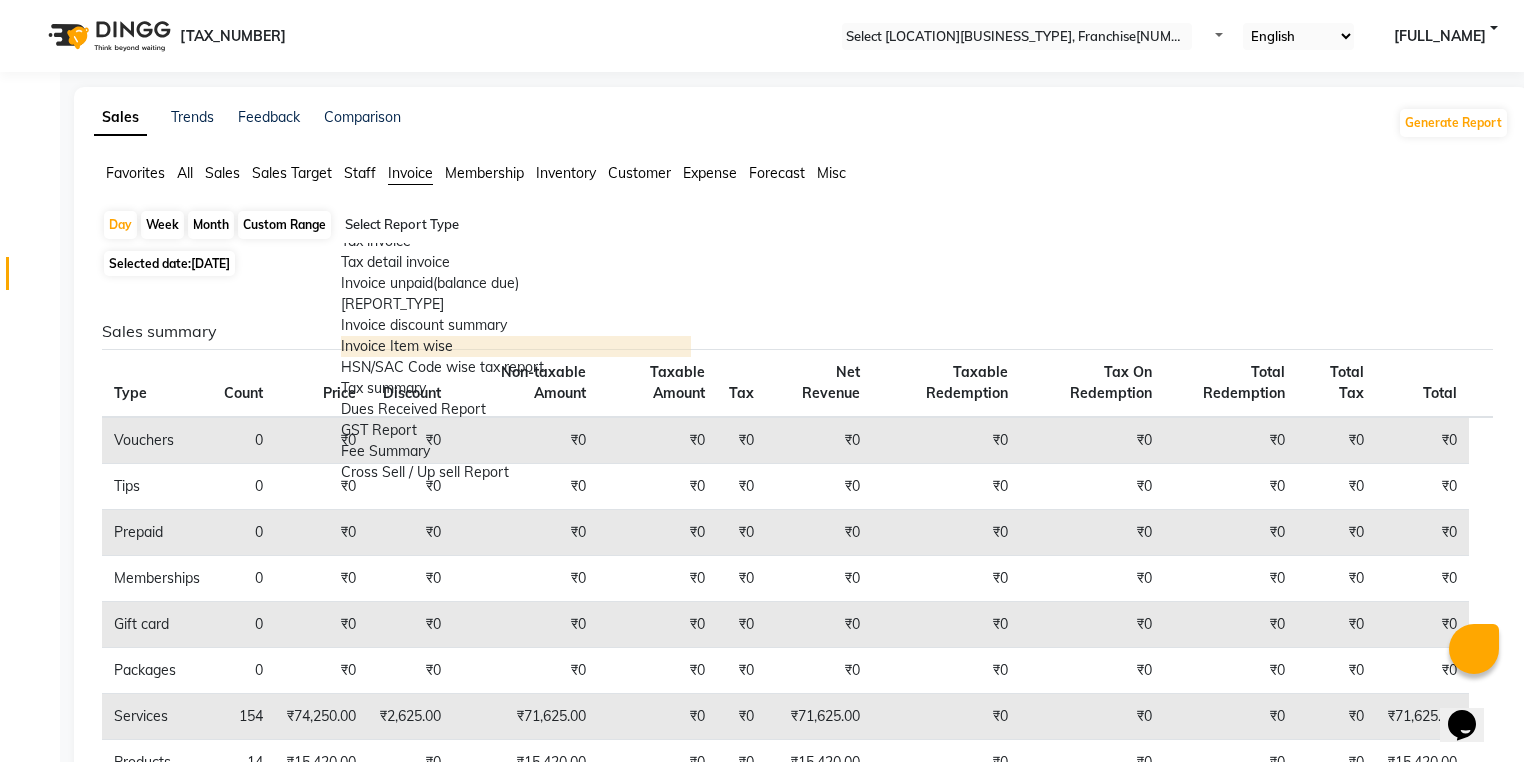click on "Invoice Item wise" at bounding box center [516, 346] 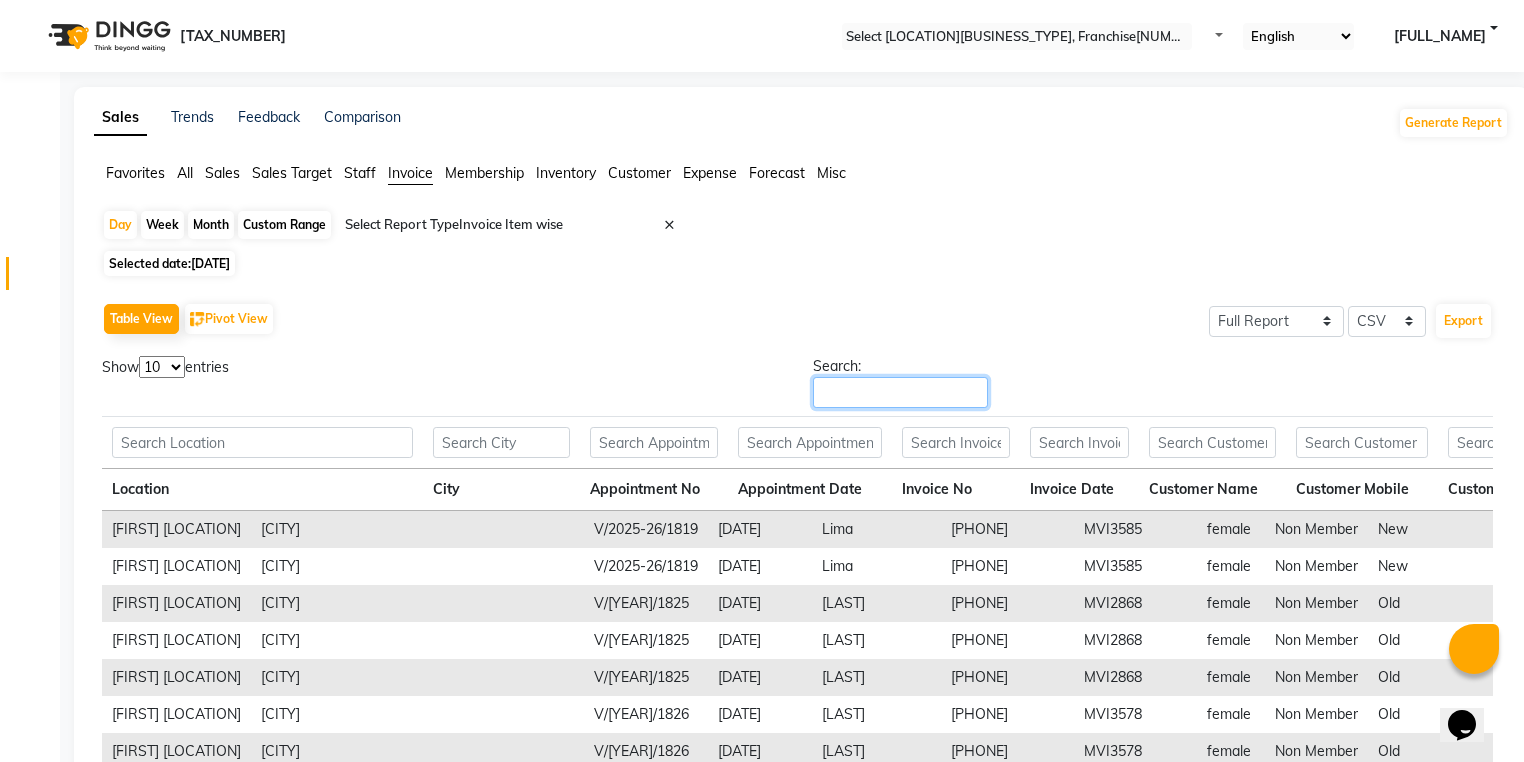 click on "•••••••" at bounding box center [900, 392] 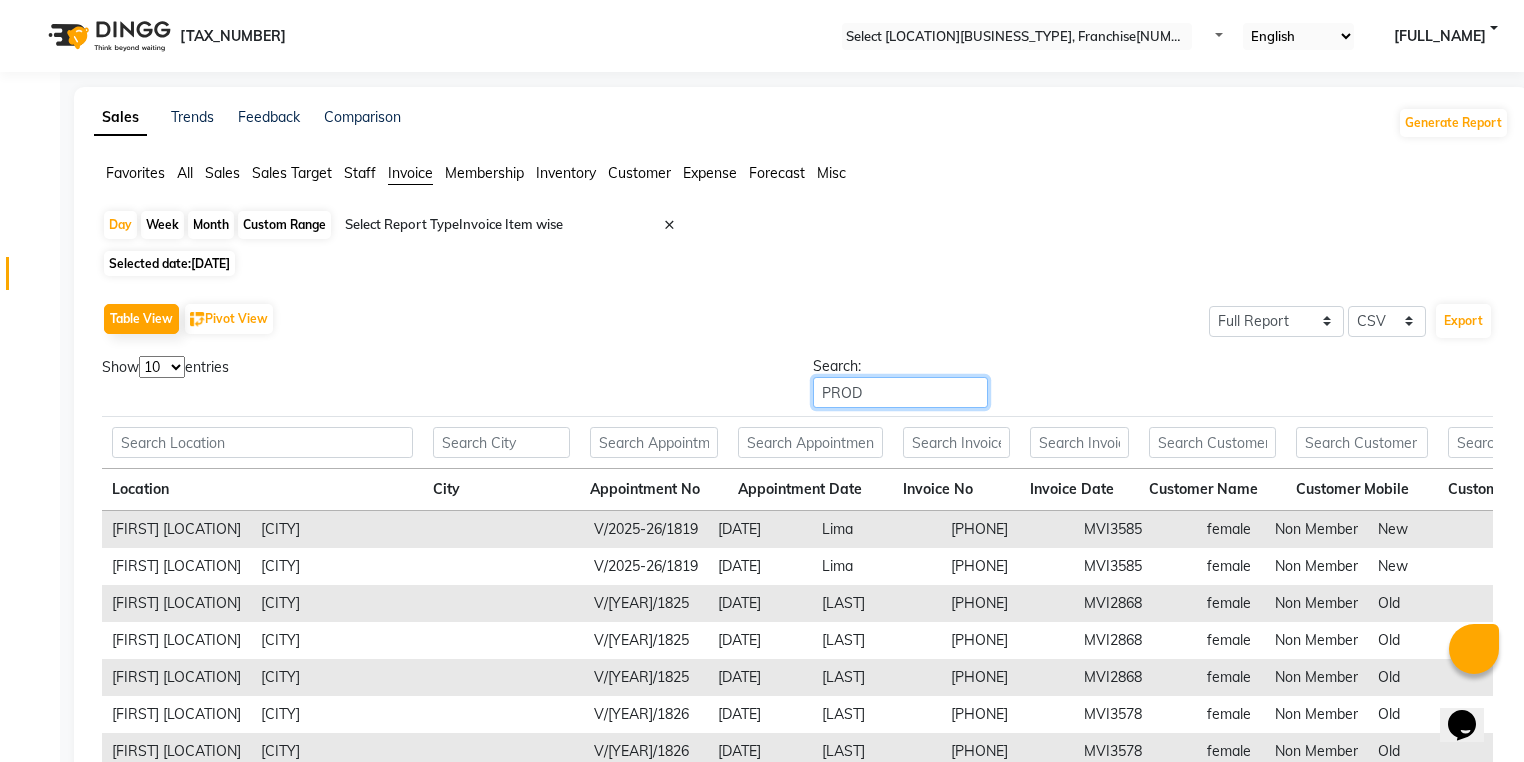 scroll, scrollTop: 204, scrollLeft: 0, axis: vertical 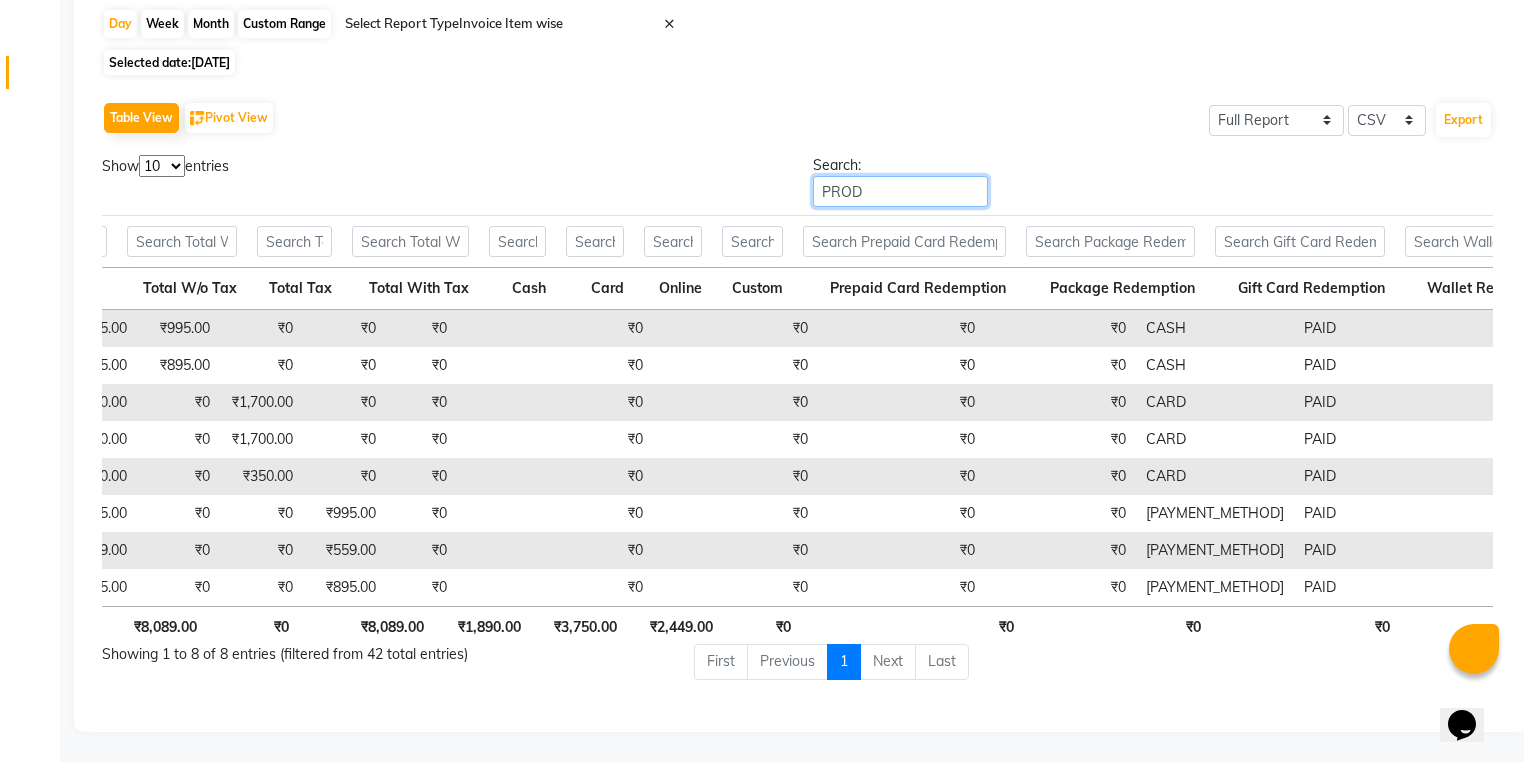 type on "PROD" 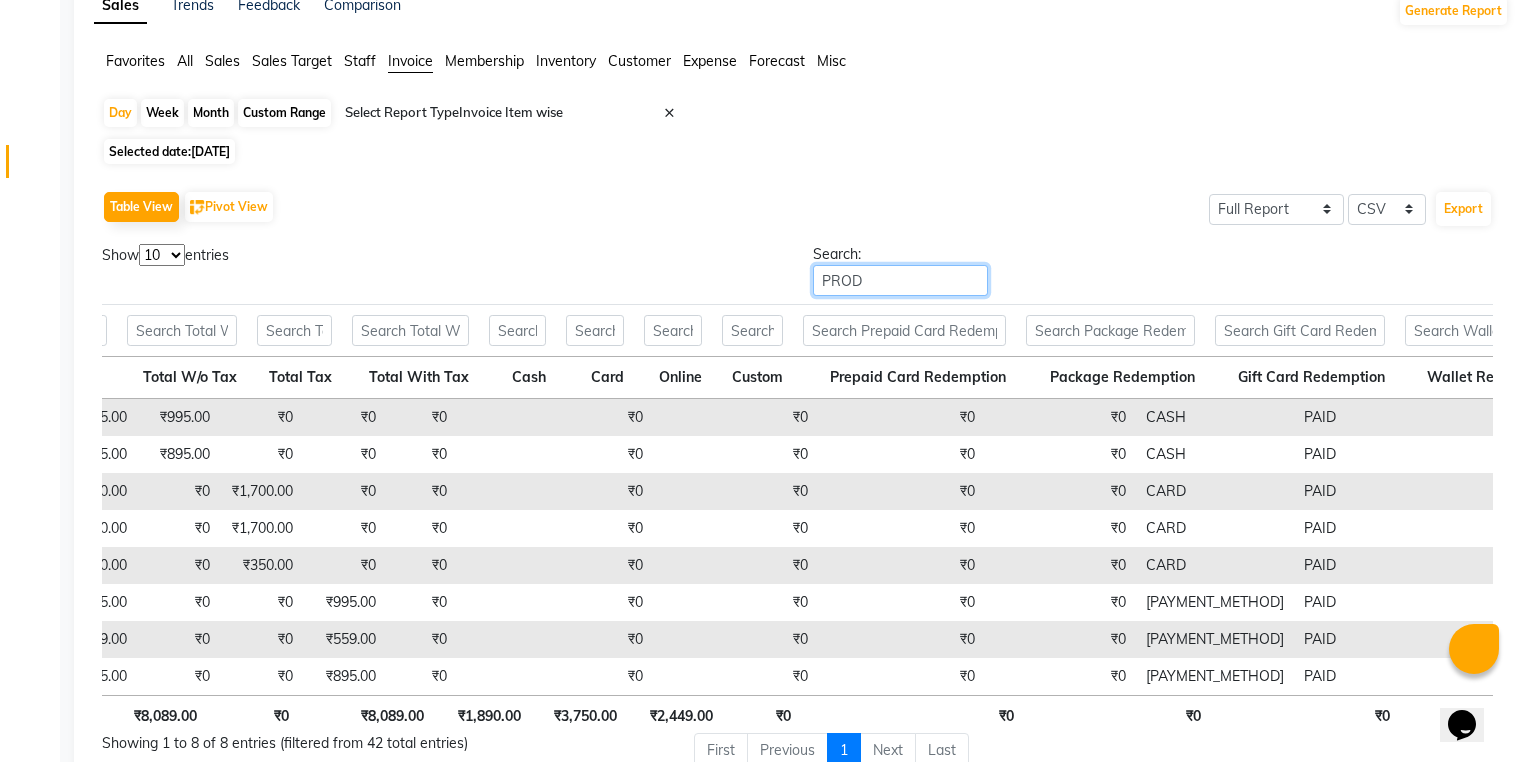 scroll, scrollTop: 0, scrollLeft: 0, axis: both 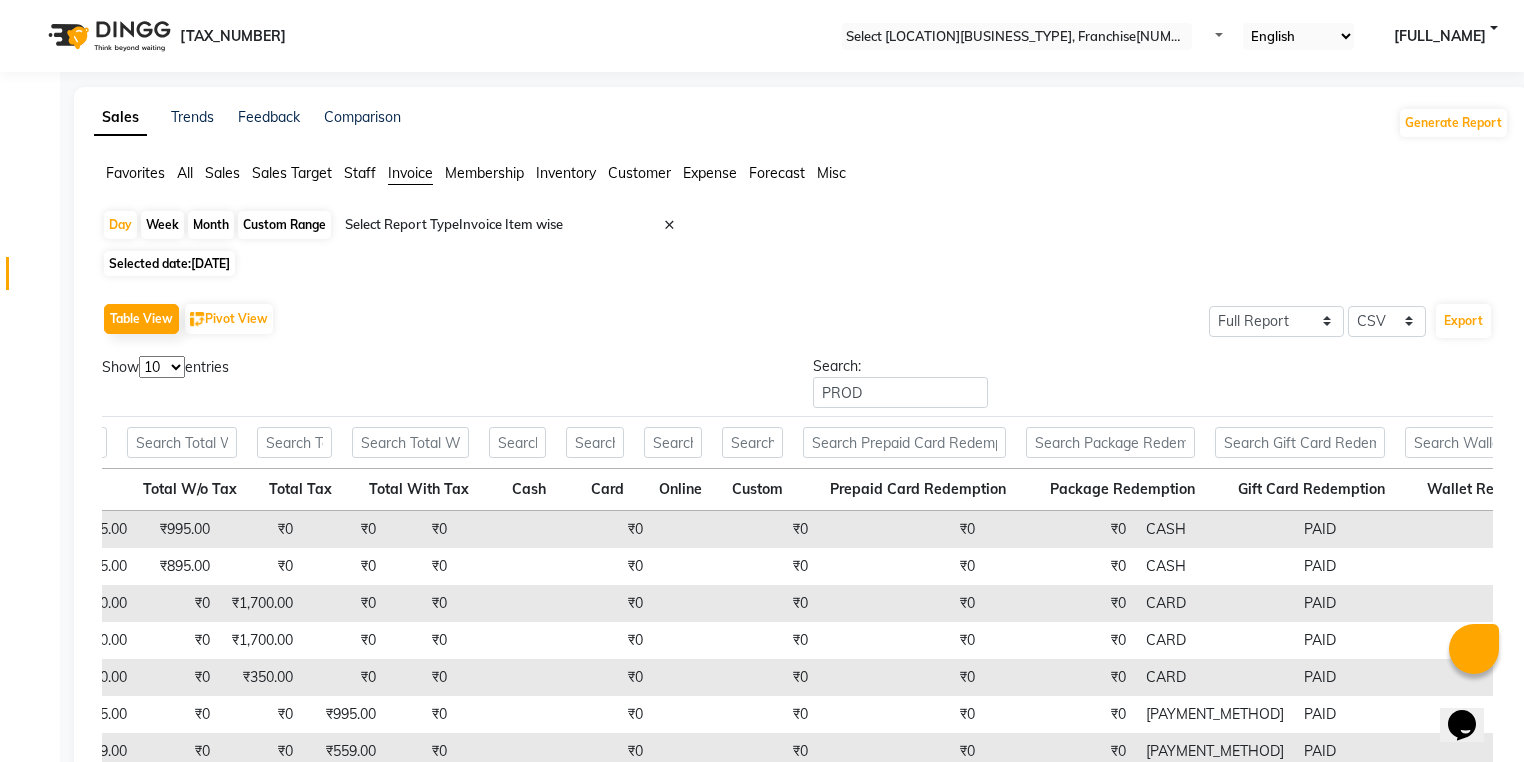 click on "•••••• •••••" at bounding box center (284, 225) 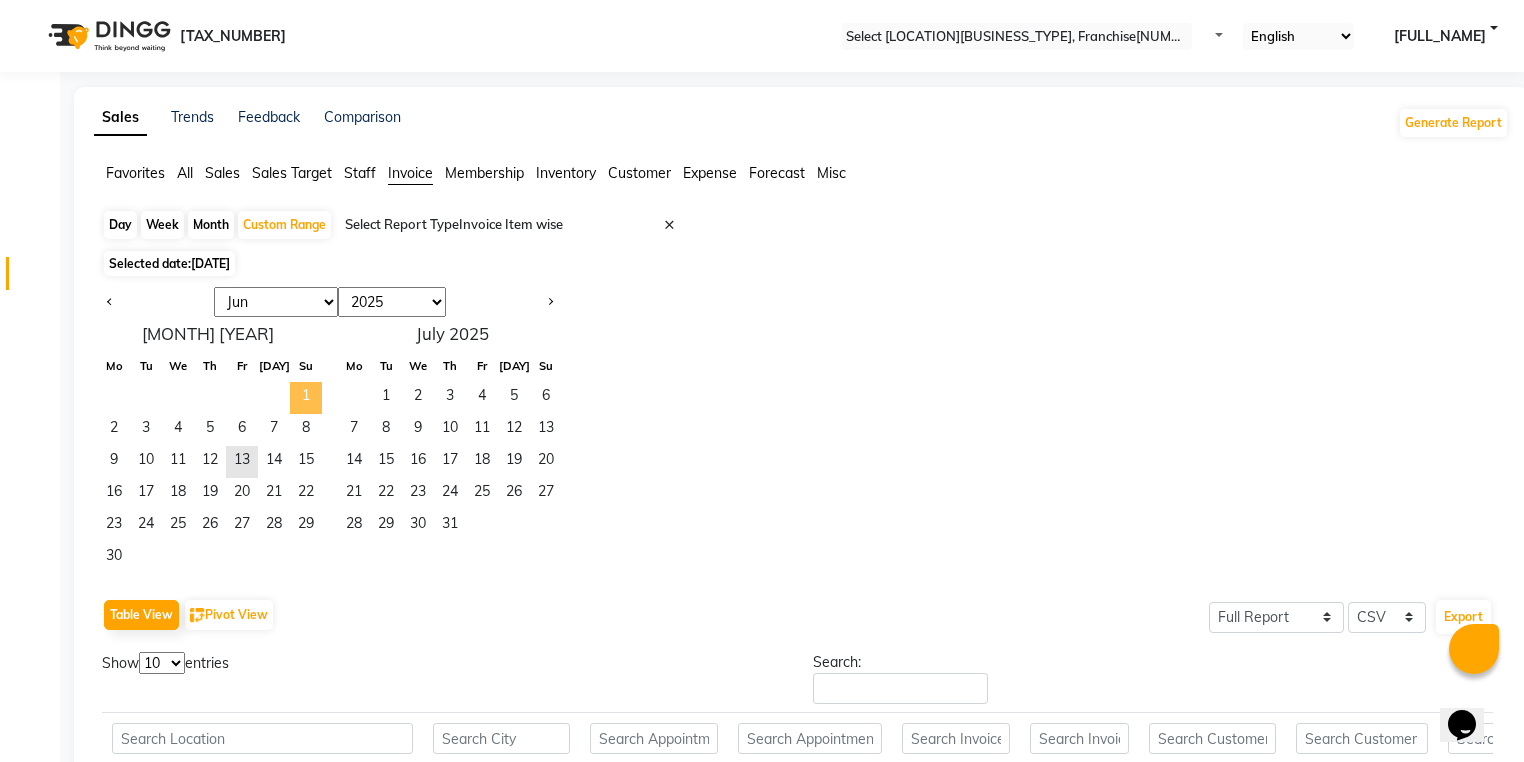 click on "1" at bounding box center (306, 398) 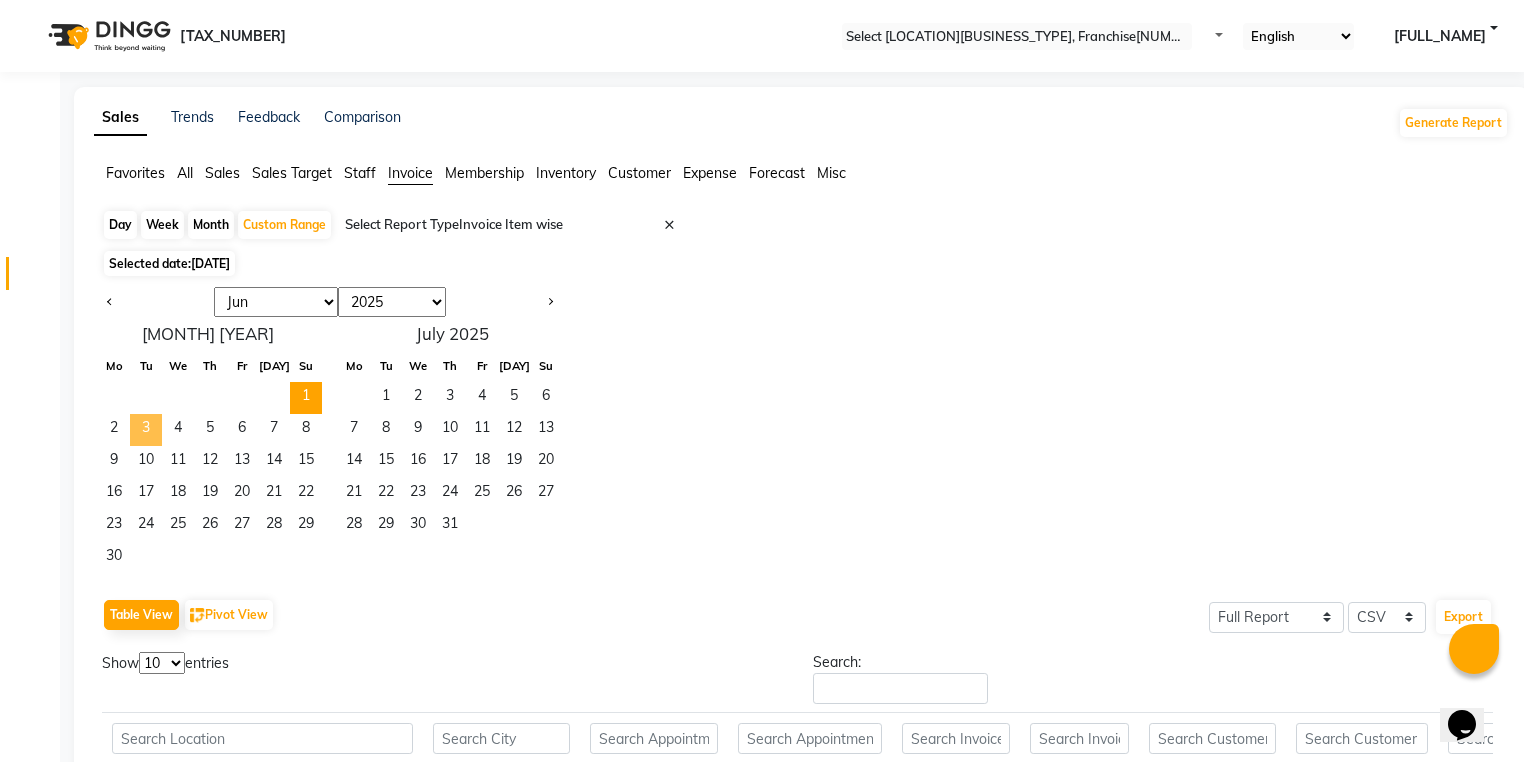 click on "3" at bounding box center [146, 430] 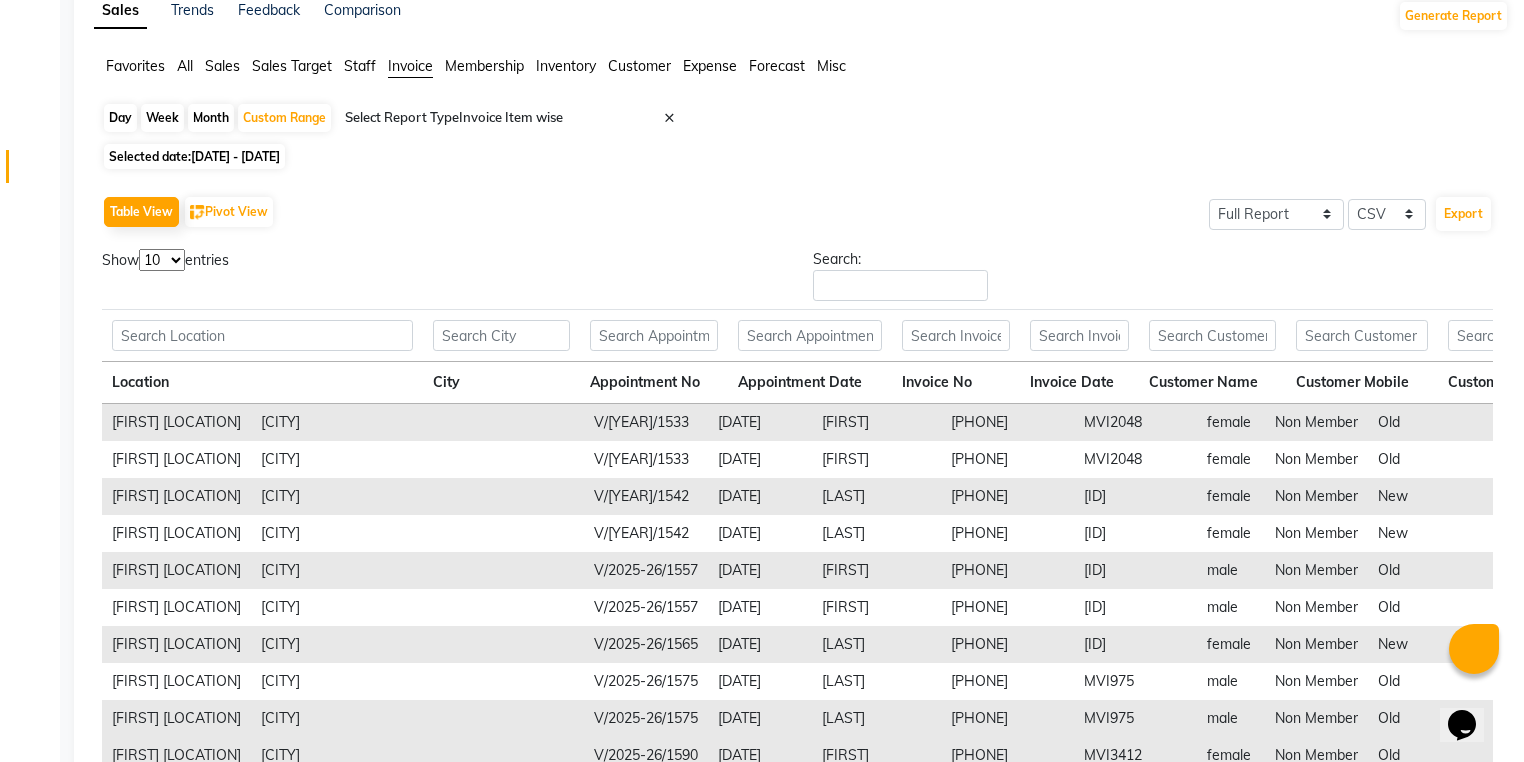 scroll, scrollTop: 0, scrollLeft: 0, axis: both 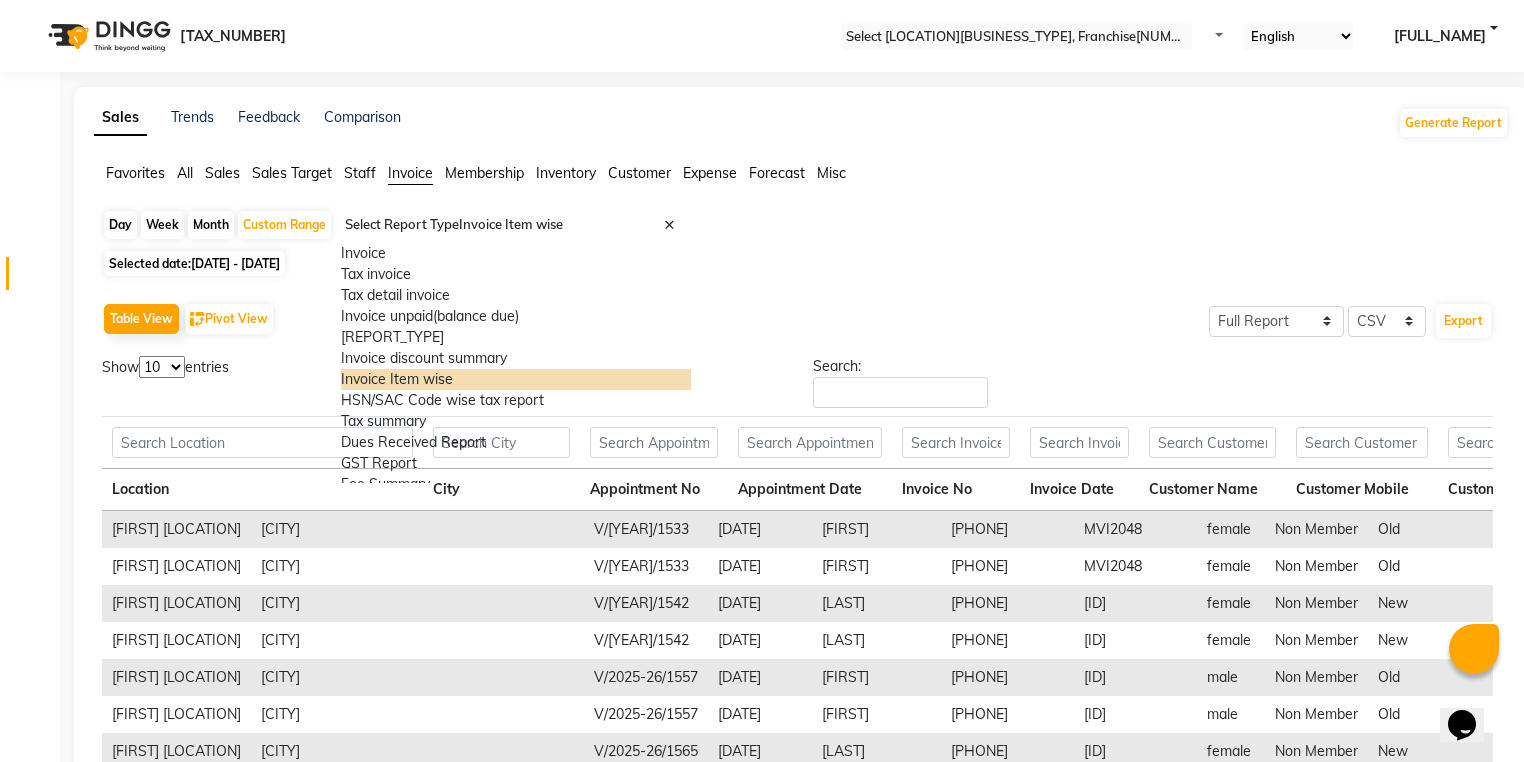 click at bounding box center (516, 225) 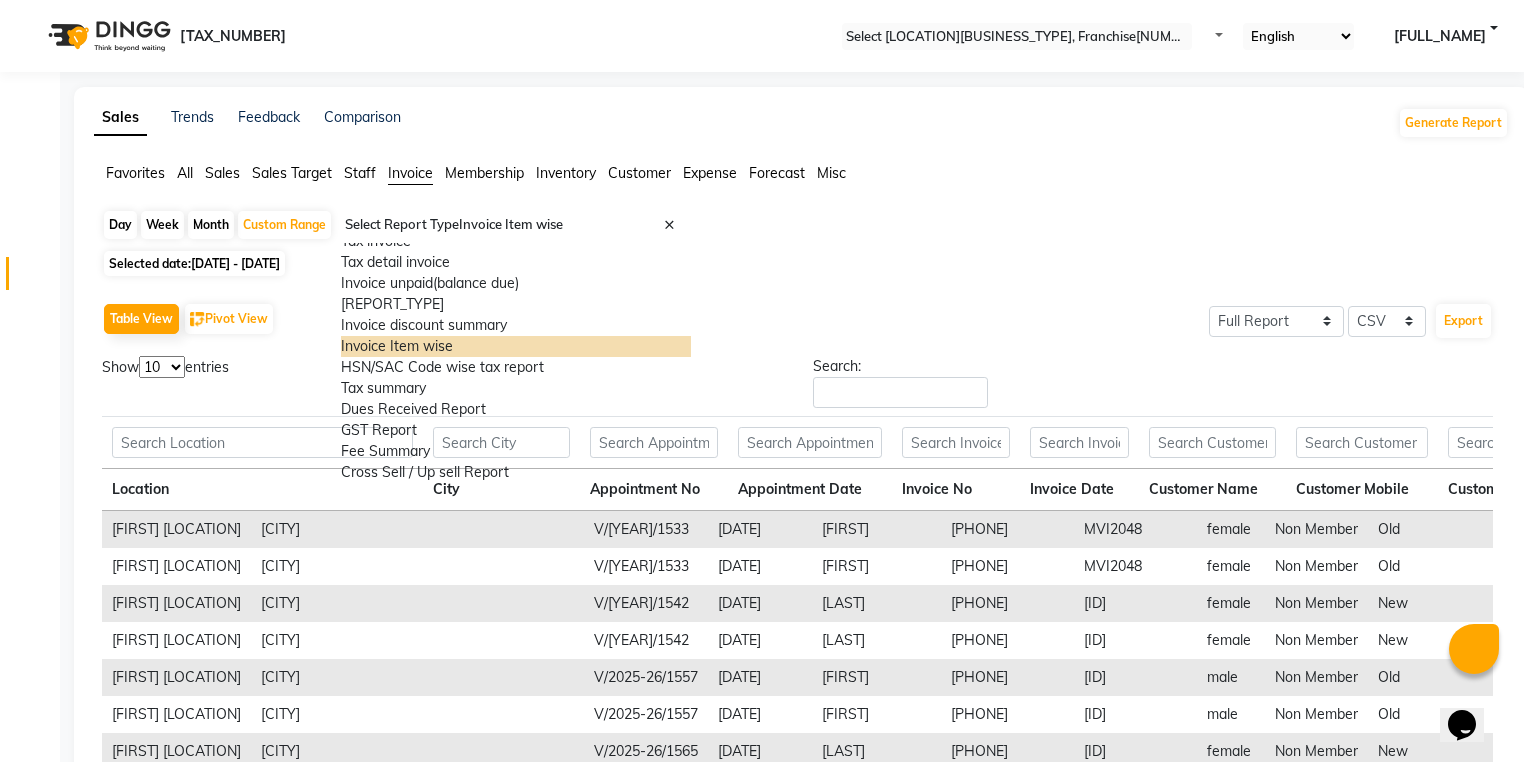 click on "Sales" at bounding box center (135, 173) 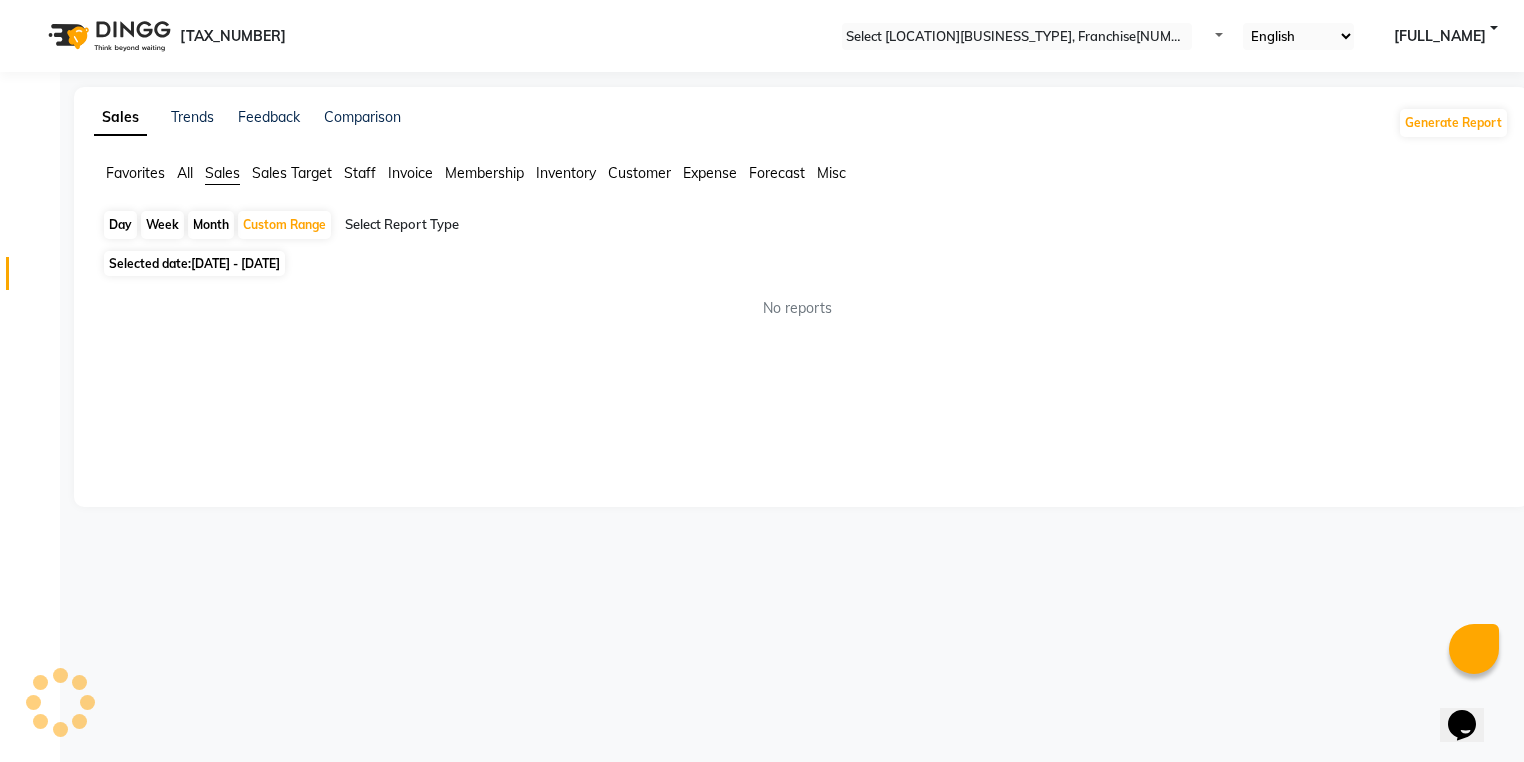 click on "Select Report Type" at bounding box center [516, 227] 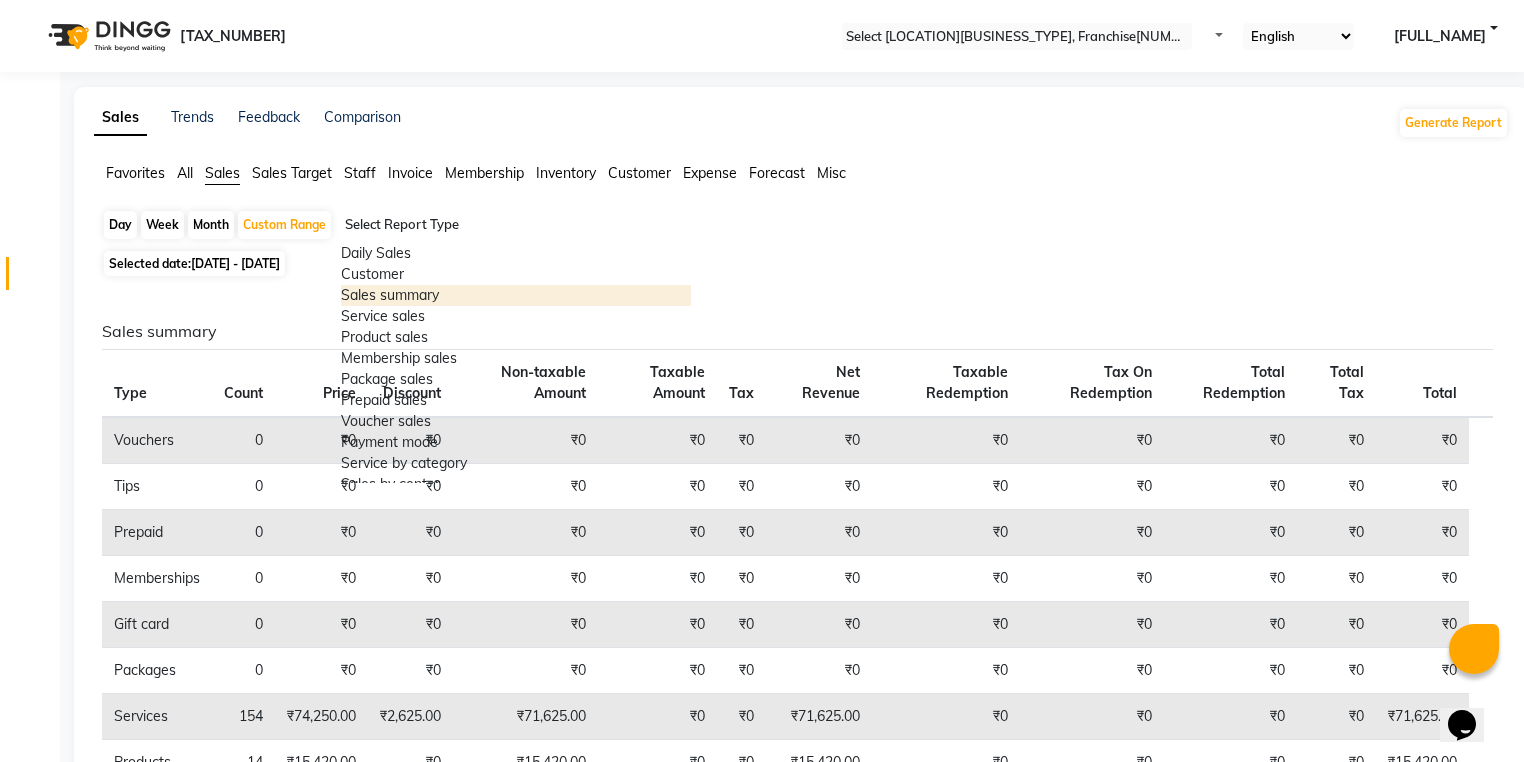 click on "Sales summary" at bounding box center [516, 295] 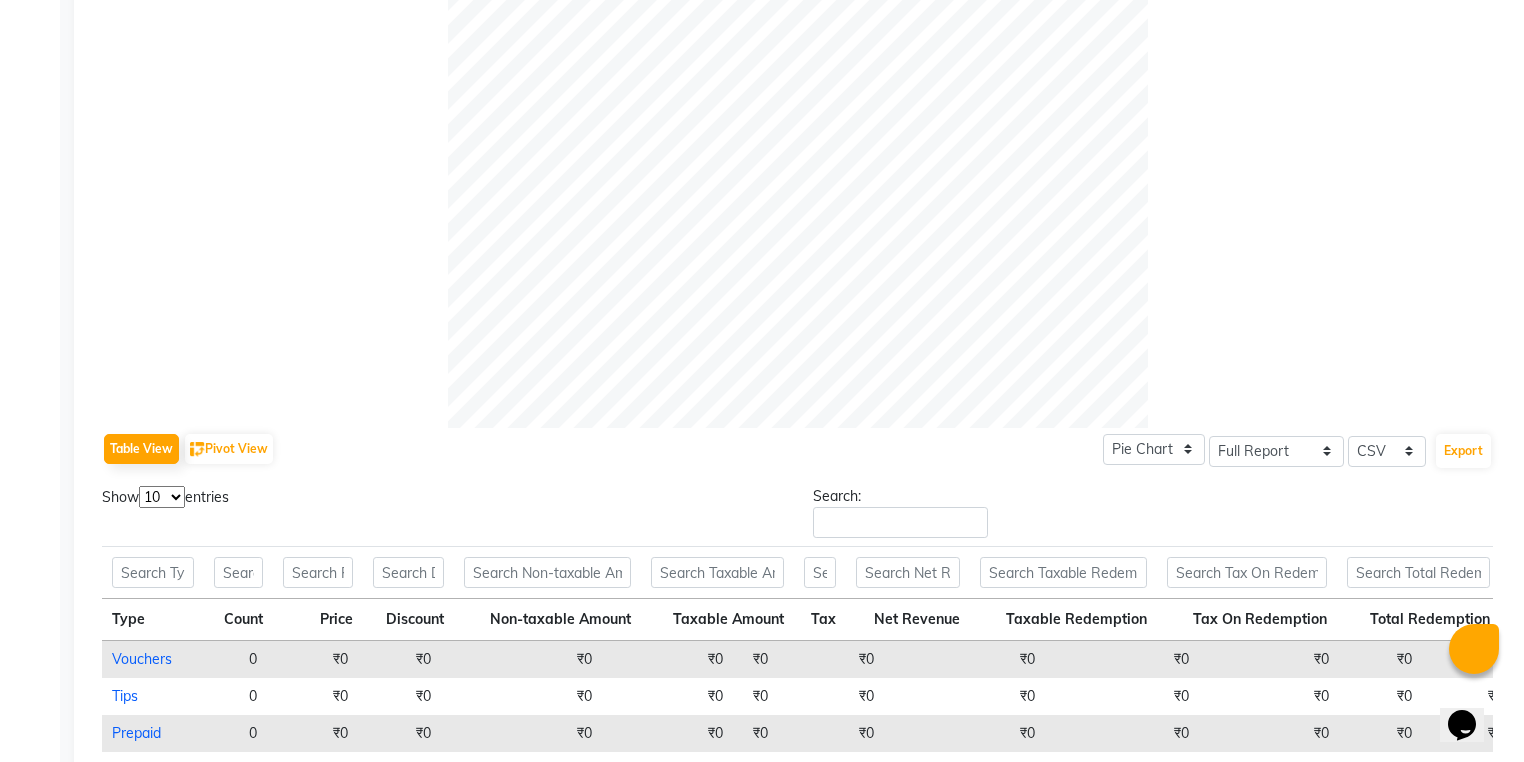 scroll, scrollTop: 560, scrollLeft: 0, axis: vertical 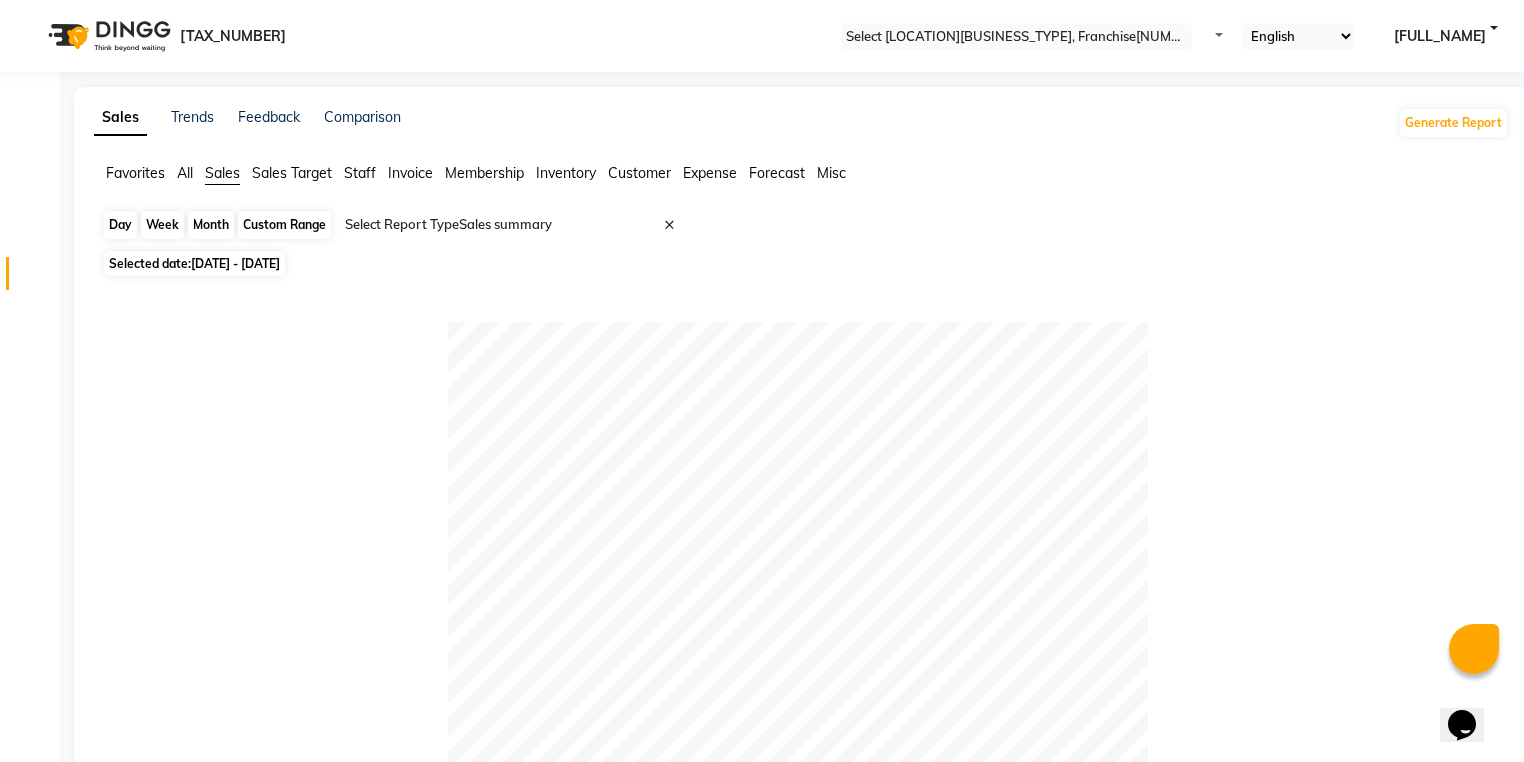 click on "•••••• •••••" at bounding box center (284, 225) 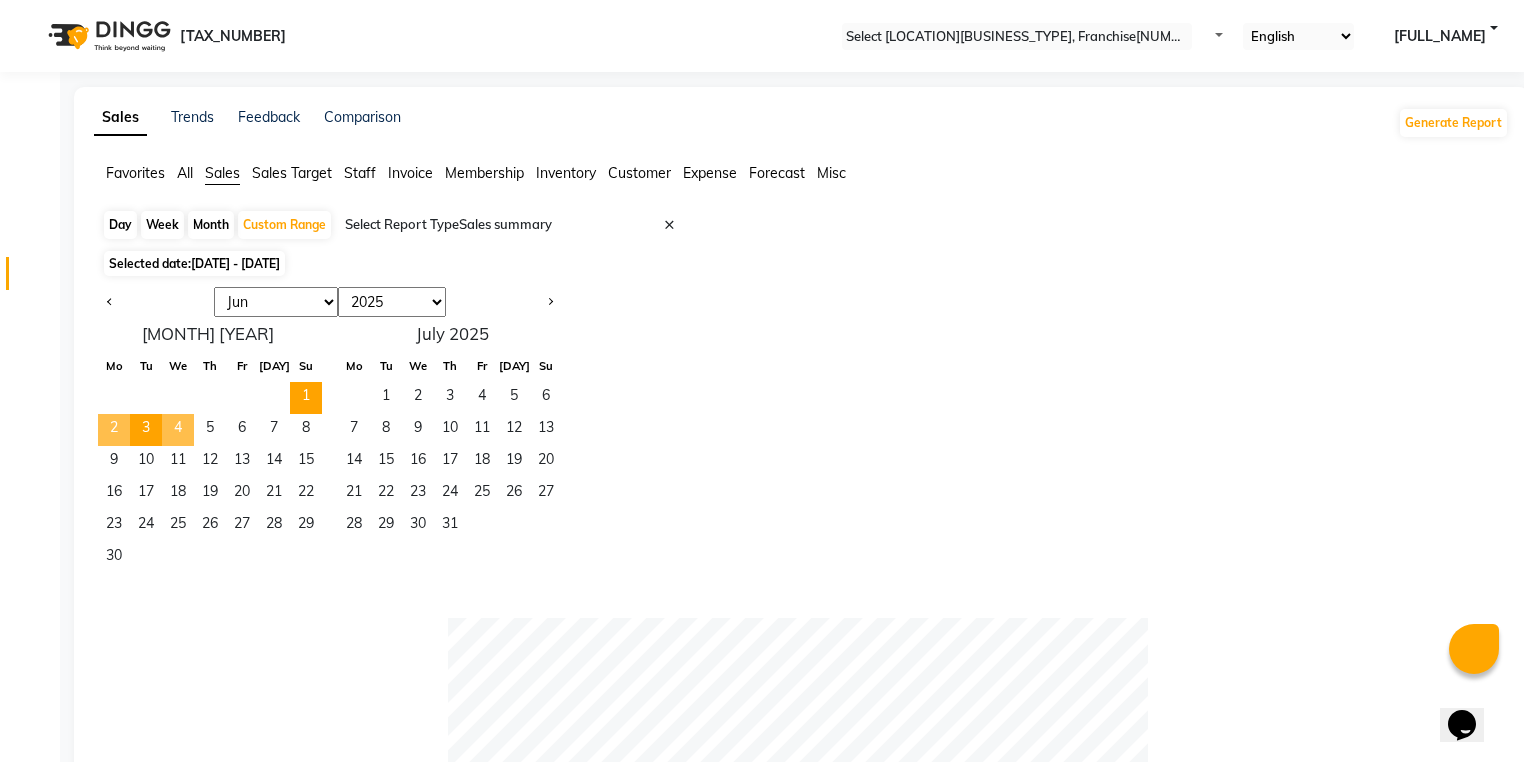 click on "•" at bounding box center [178, 430] 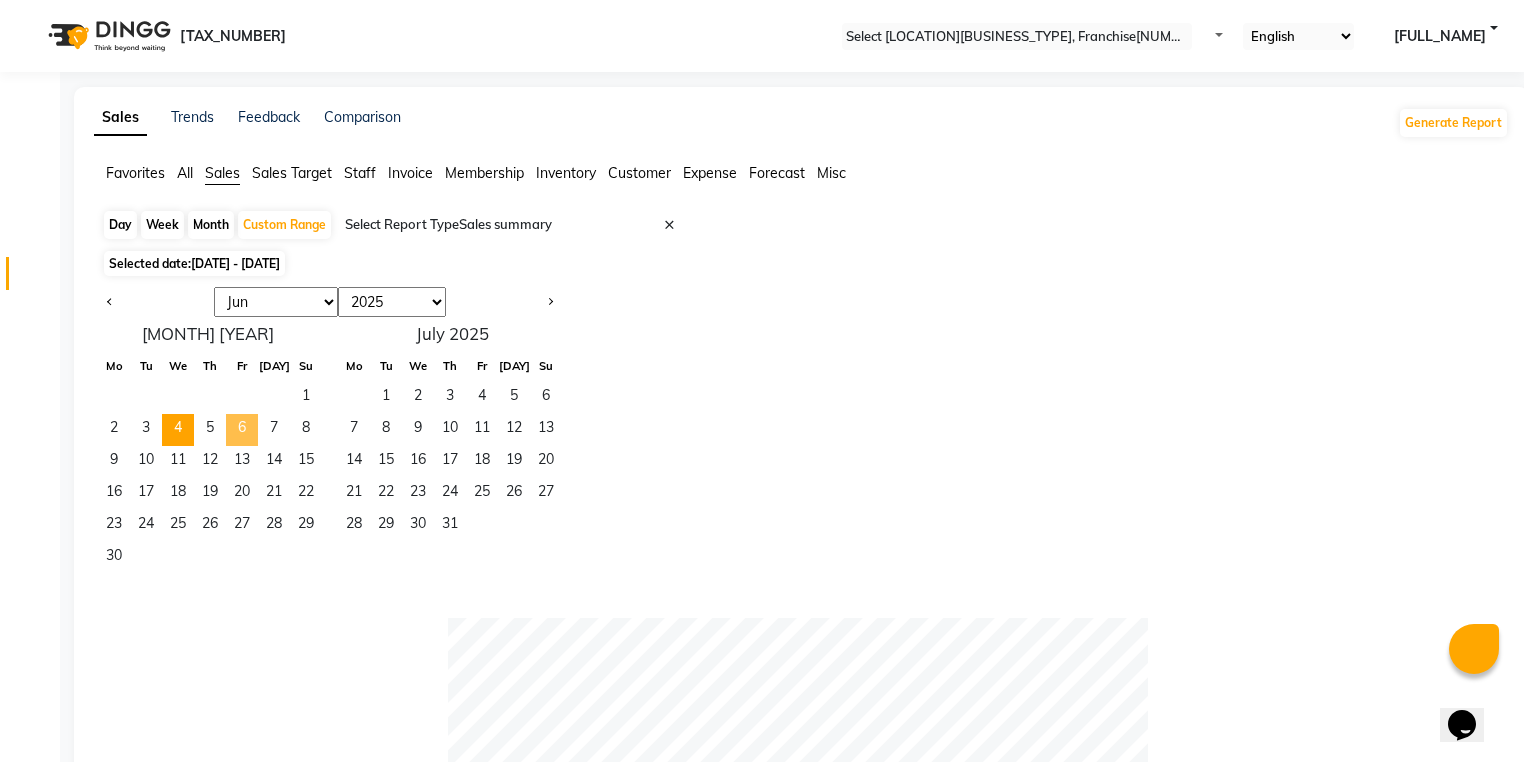 click on "6" at bounding box center [242, 430] 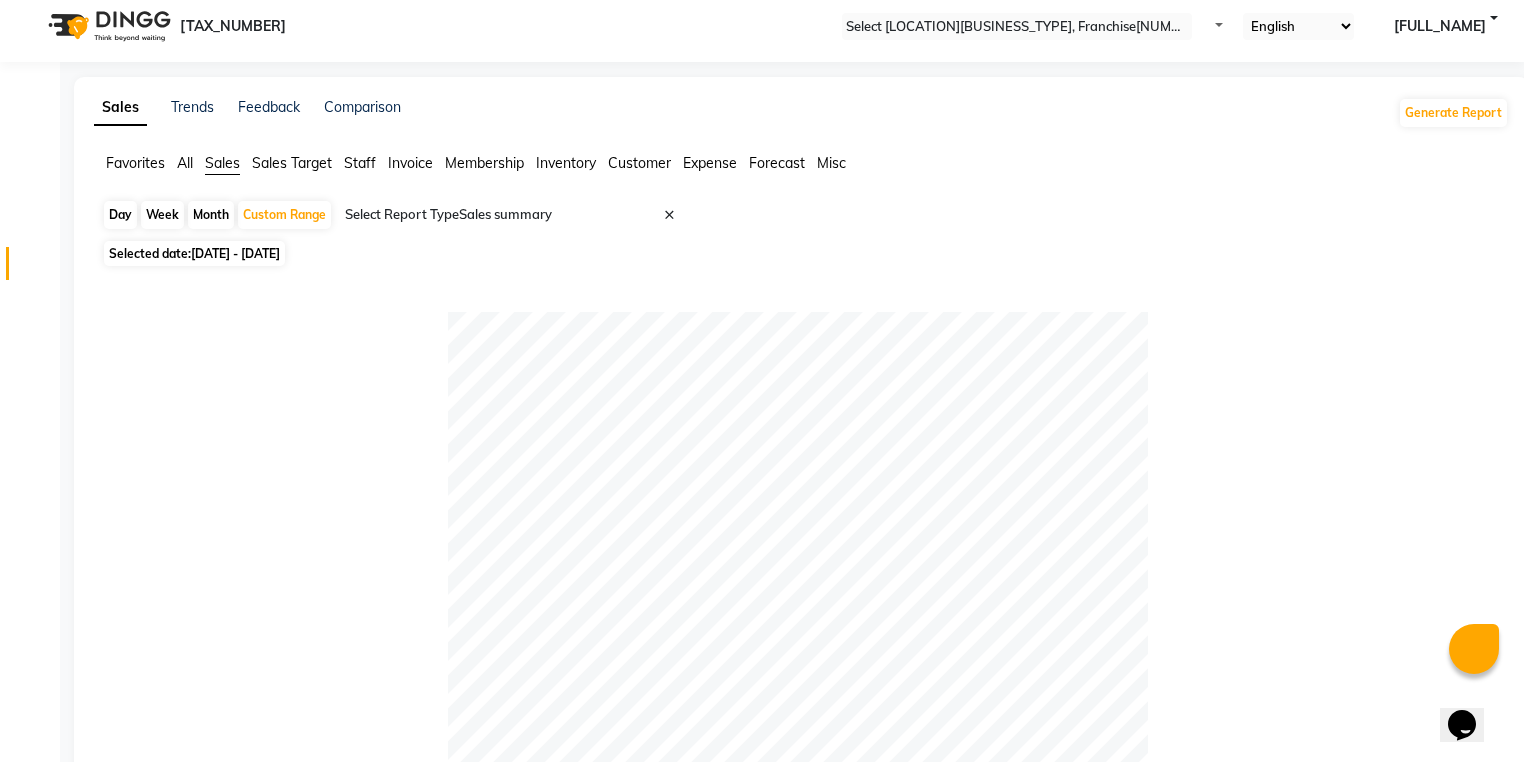 scroll, scrollTop: 0, scrollLeft: 0, axis: both 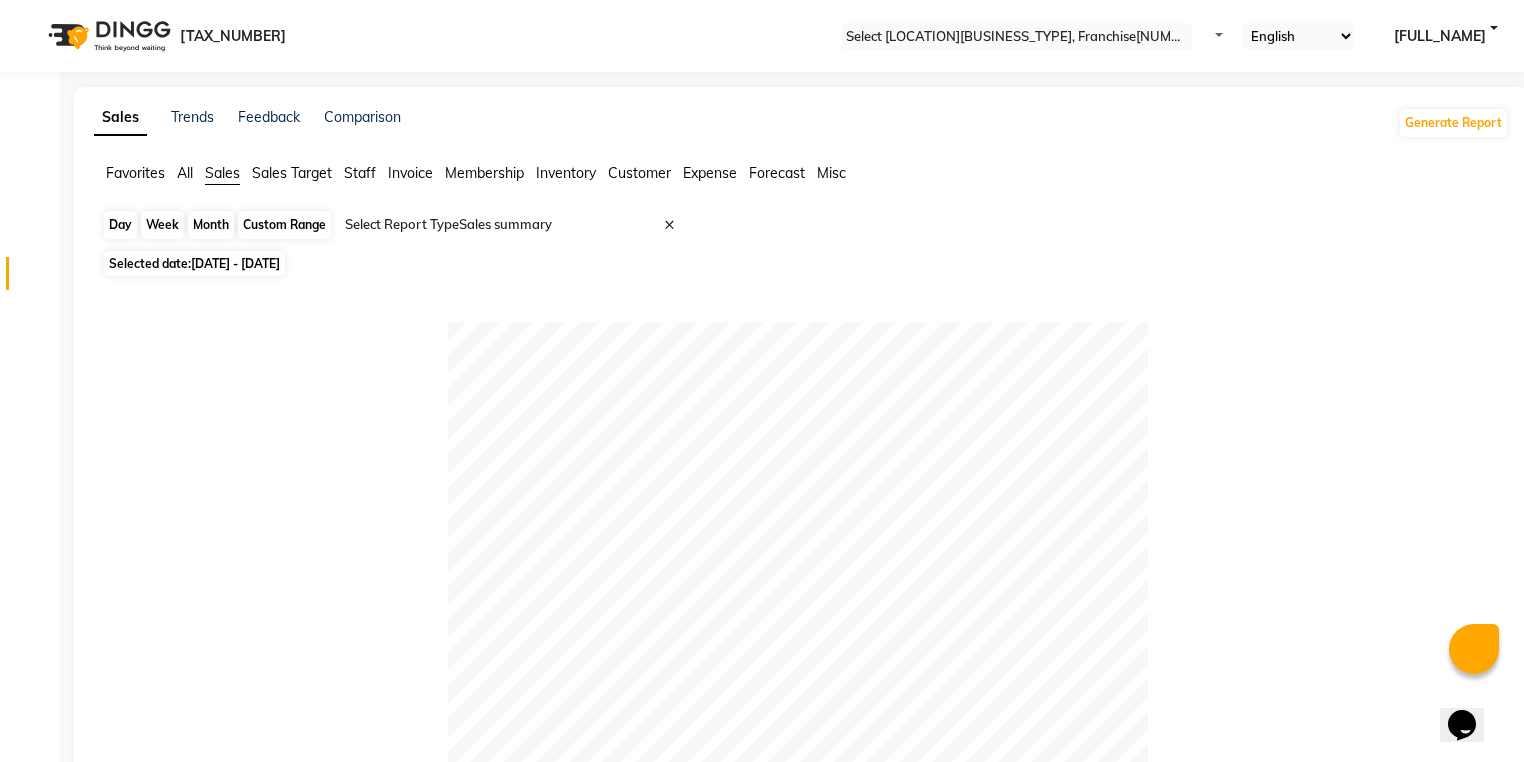 click on "Favorites All Sales Sales Target Staff Invoice Membership Inventory Customer Expense Forecast Misc  Day   Week   Month   Custom Range  Select Report Type × Sales summary × Selected date:  04-06-2025 - 06-06-2025   Table View   Pivot View  Pie Chart Bar Chart Select Full Report Filtered Report Select CSV PDF  Export  Show  10 25 50 100  entries Search: Type Count Price Discount Non-taxable Amount Taxable Amount Tax Net Revenue Taxable Redemption Tax On Redemption Total Redemption Total Tax Total Type Count Price Discount Non-taxable Amount Taxable Amount Tax Net Revenue Taxable Redemption Tax On Redemption Total Redemption Total Tax Total Total 134 ₹83,689.00 ₹5,264.70 ₹78,424.30 ₹0 ₹0 ₹78,424.30 ₹0 ₹0 ₹0 ₹0 ₹78,424.30 Vouchers 0 ₹0 ₹0 ₹0 ₹0 ₹0 ₹0 ₹0 ₹0 ₹0 ₹0 ₹0 Gift card 0 ₹0 ₹0 ₹0 ₹0 ₹0 ₹0 ₹0 ₹0 ₹0 ₹0 ₹0 Tips 0 ₹0 ₹0 ₹0 ₹0 ₹0 ₹0 ₹0 ₹0 ₹0 ₹0 ₹0 Prepaid 0 ₹0 ₹0 ₹0 ₹0 ₹0 ₹0 ₹0 ₹0 ₹0 ₹0 ₹0 Services 7" at bounding box center (801, 918) 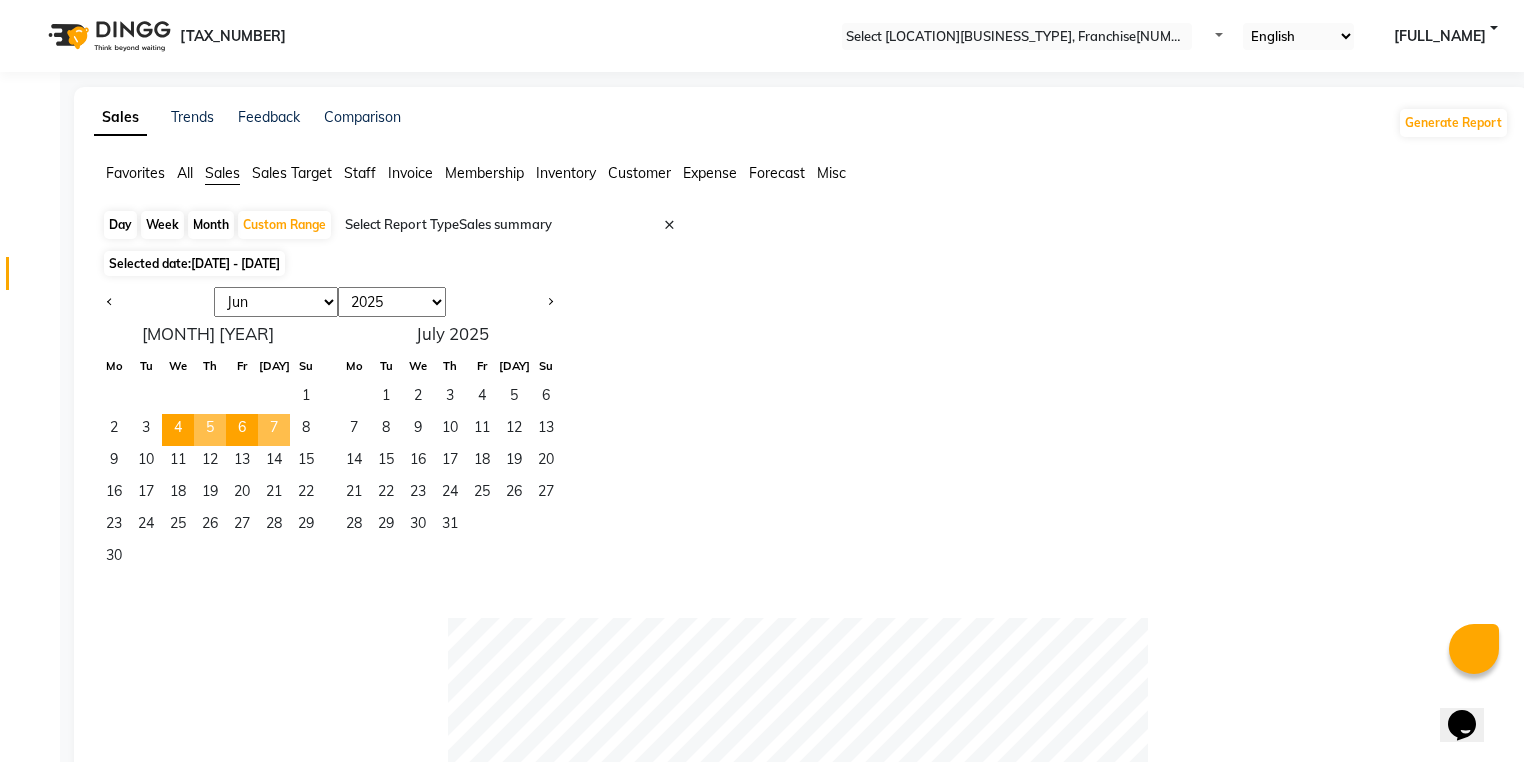 click on "7" at bounding box center (274, 430) 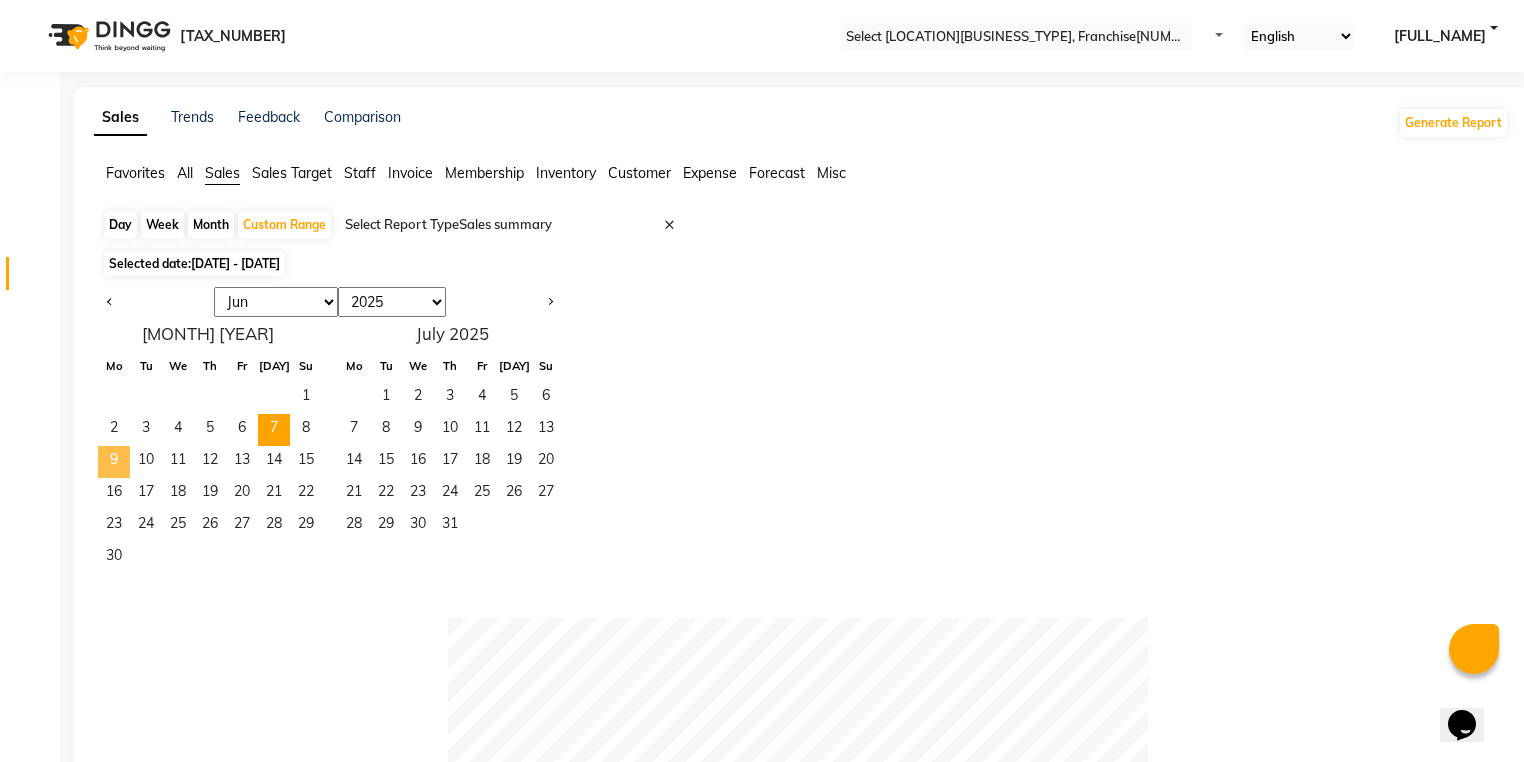 click on "•" at bounding box center (114, 462) 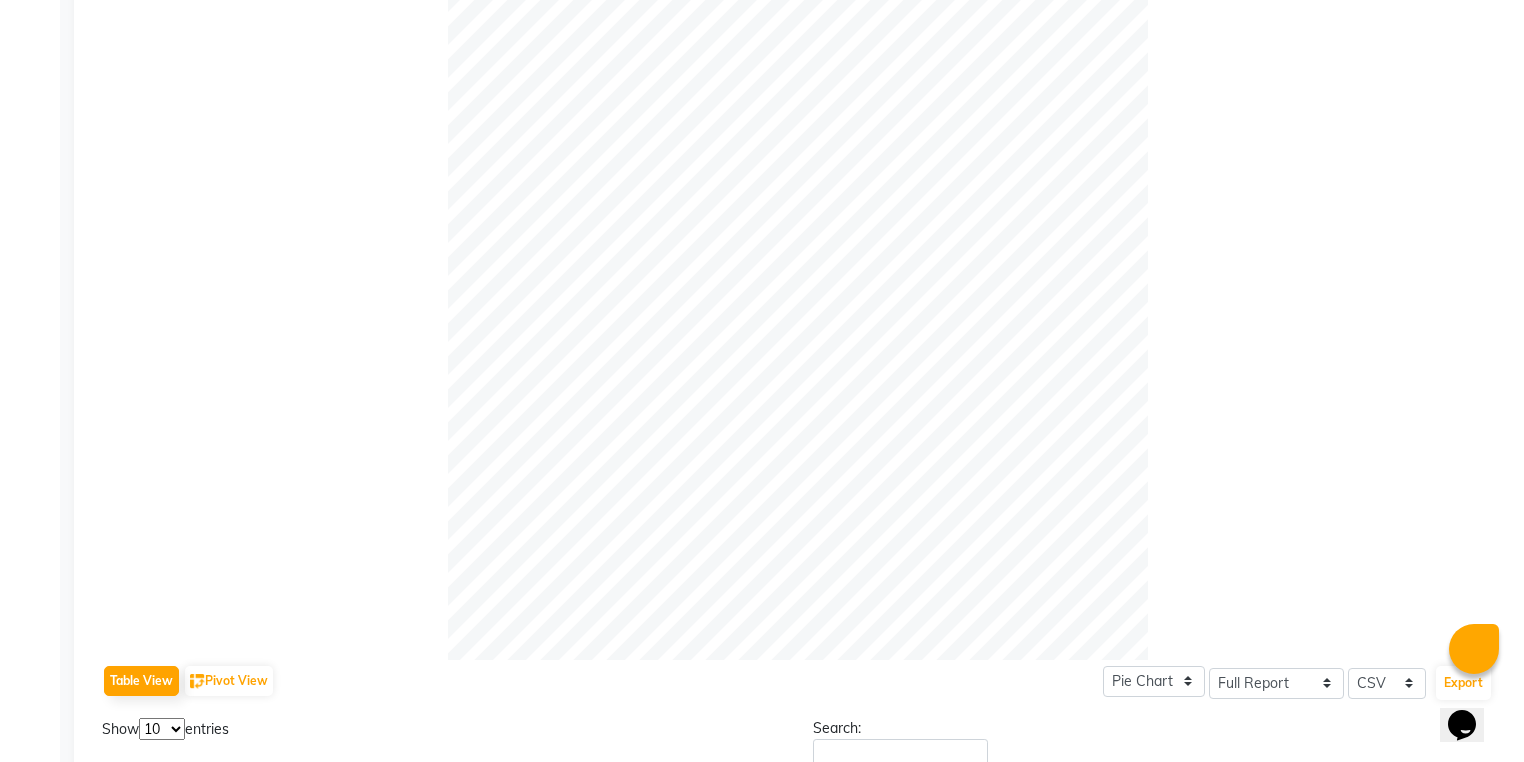 scroll, scrollTop: 0, scrollLeft: 0, axis: both 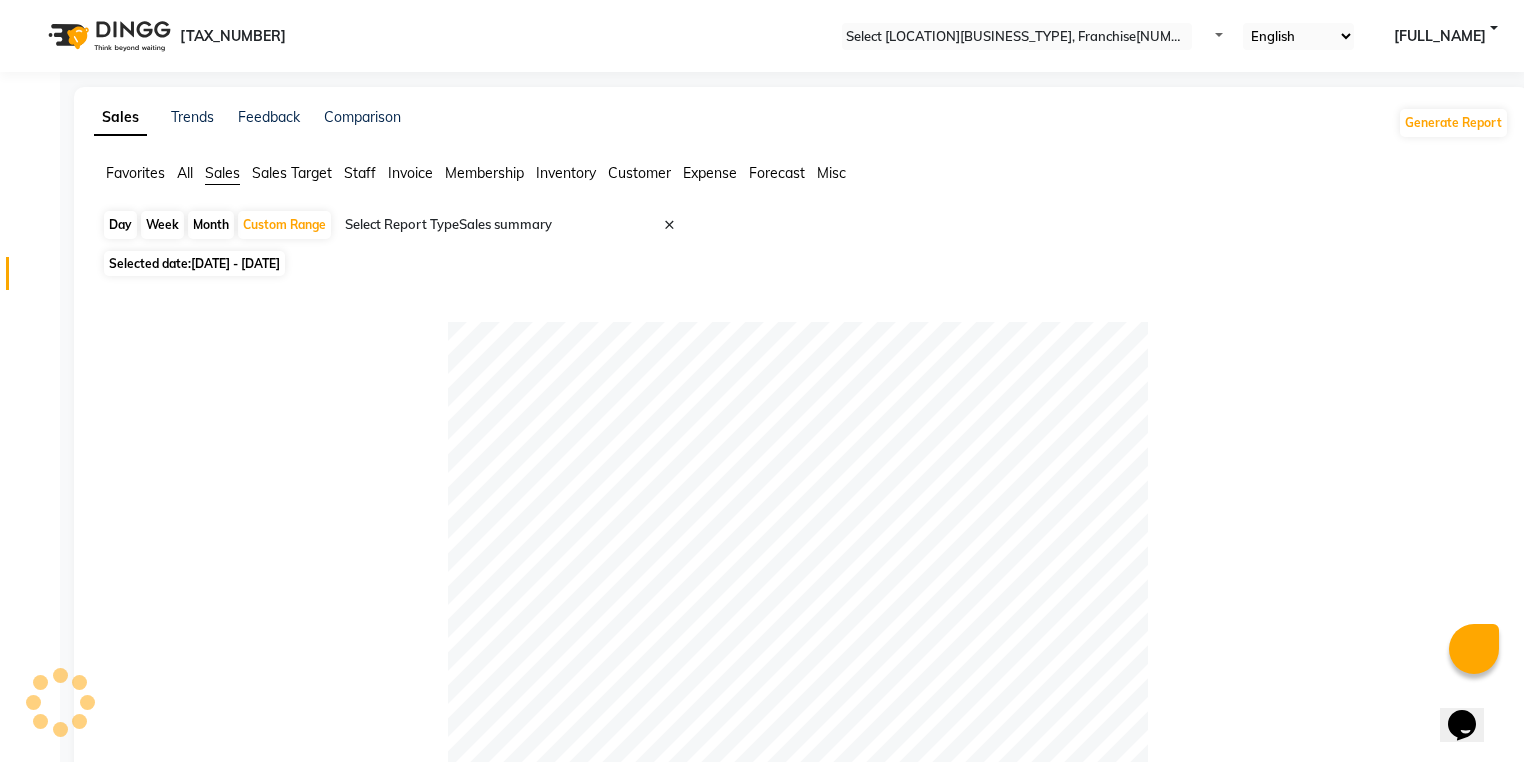 click on "Day" at bounding box center [120, 225] 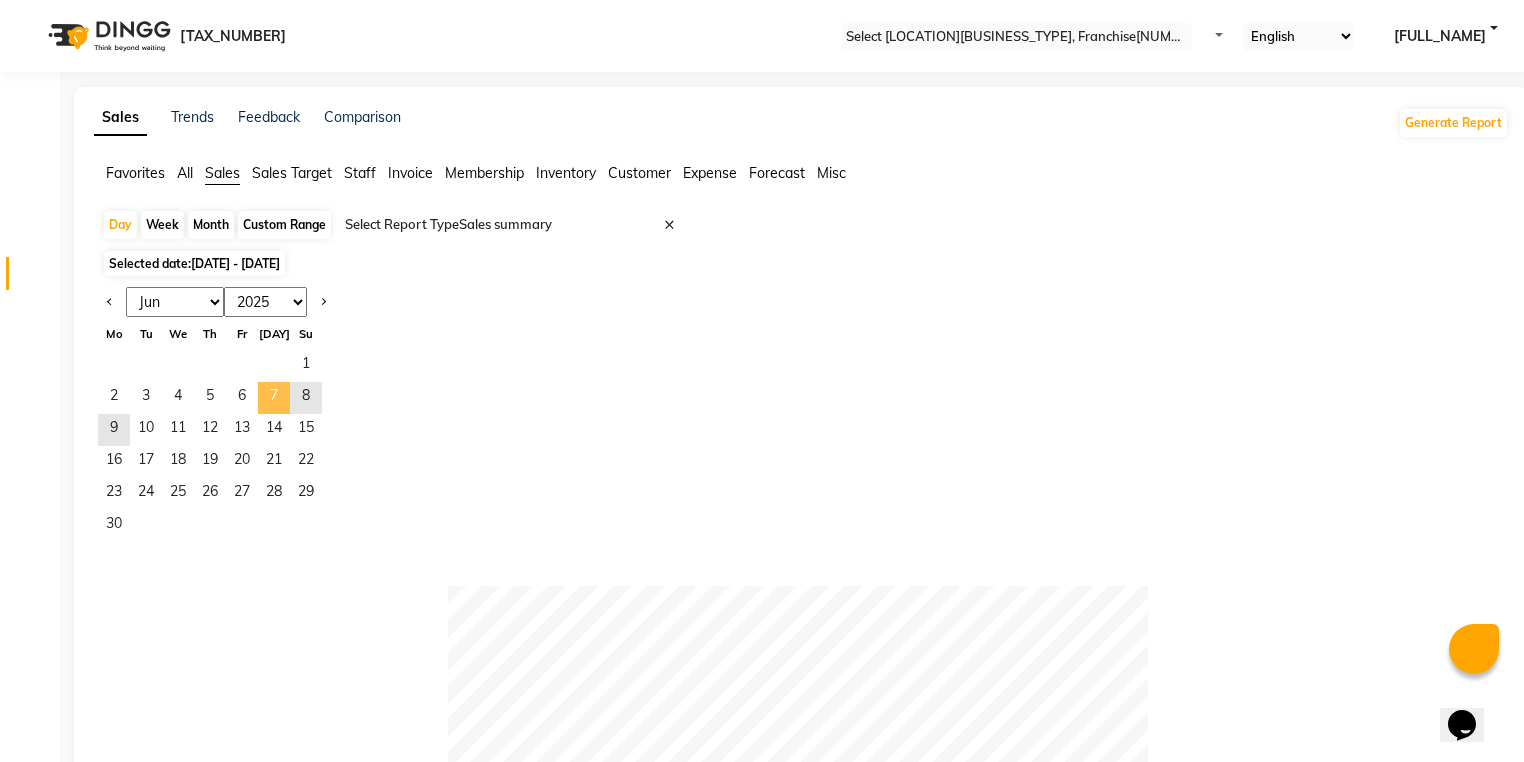 click on "7" at bounding box center (274, 398) 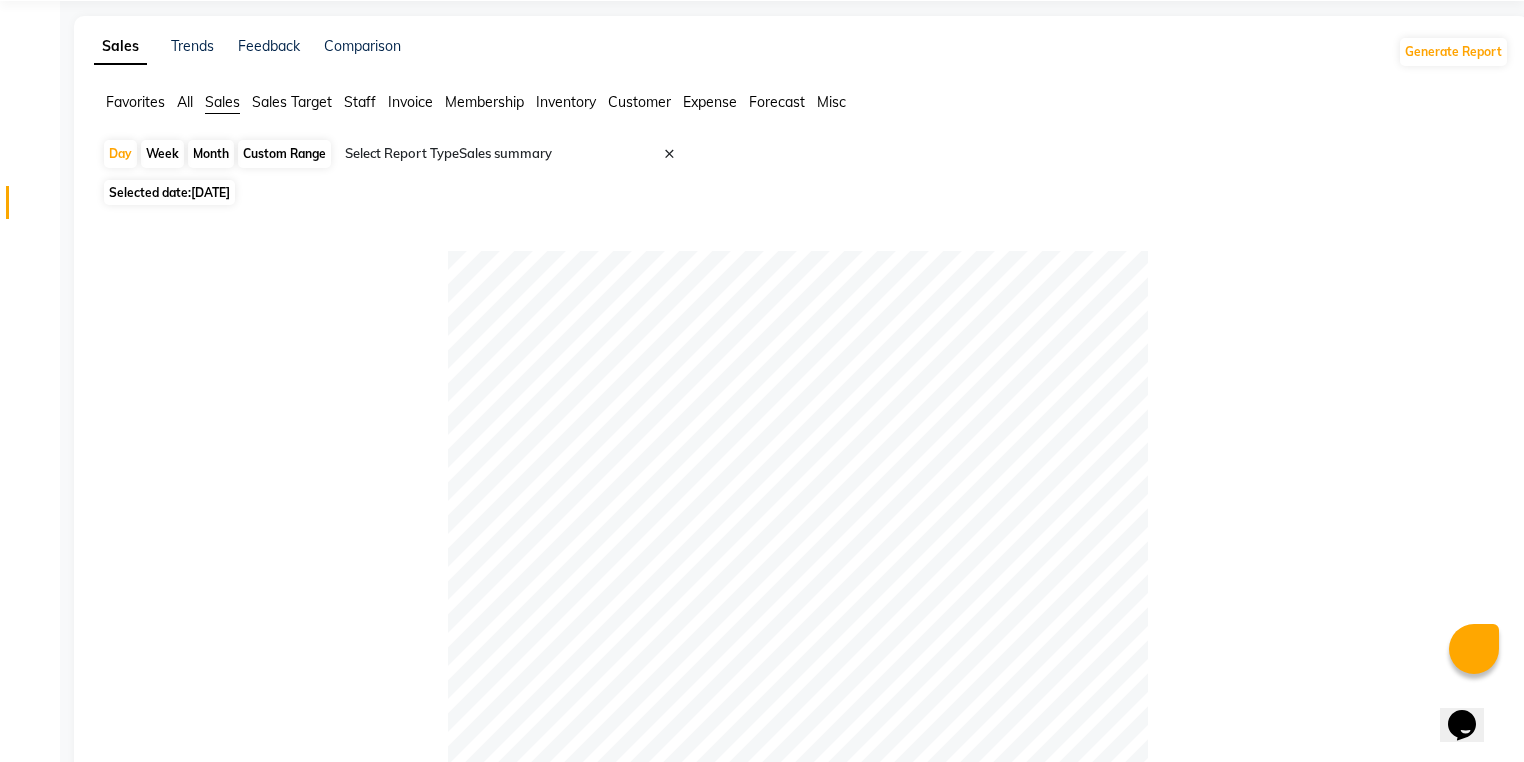 scroll, scrollTop: 0, scrollLeft: 0, axis: both 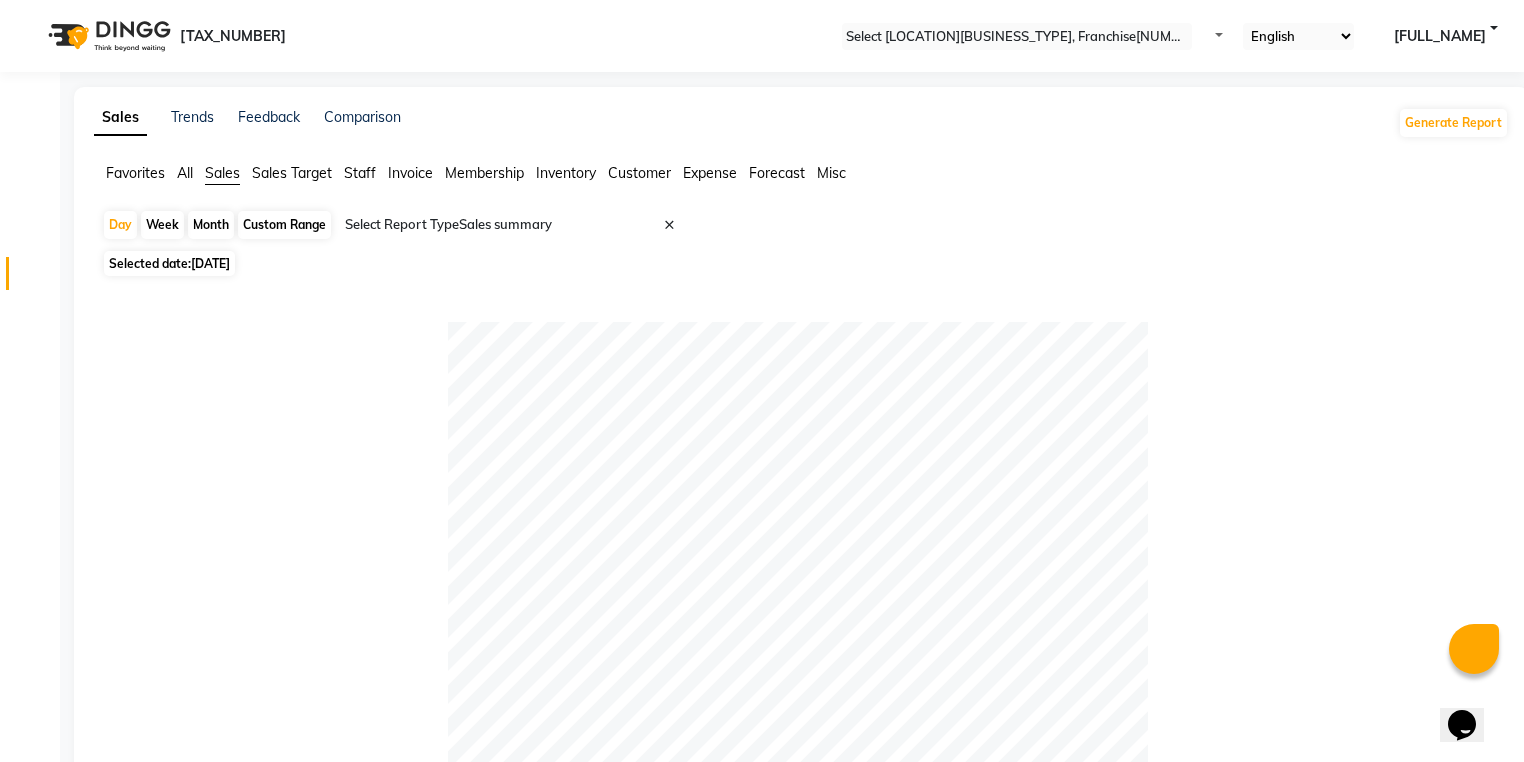 click on "•••••••" at bounding box center (135, 173) 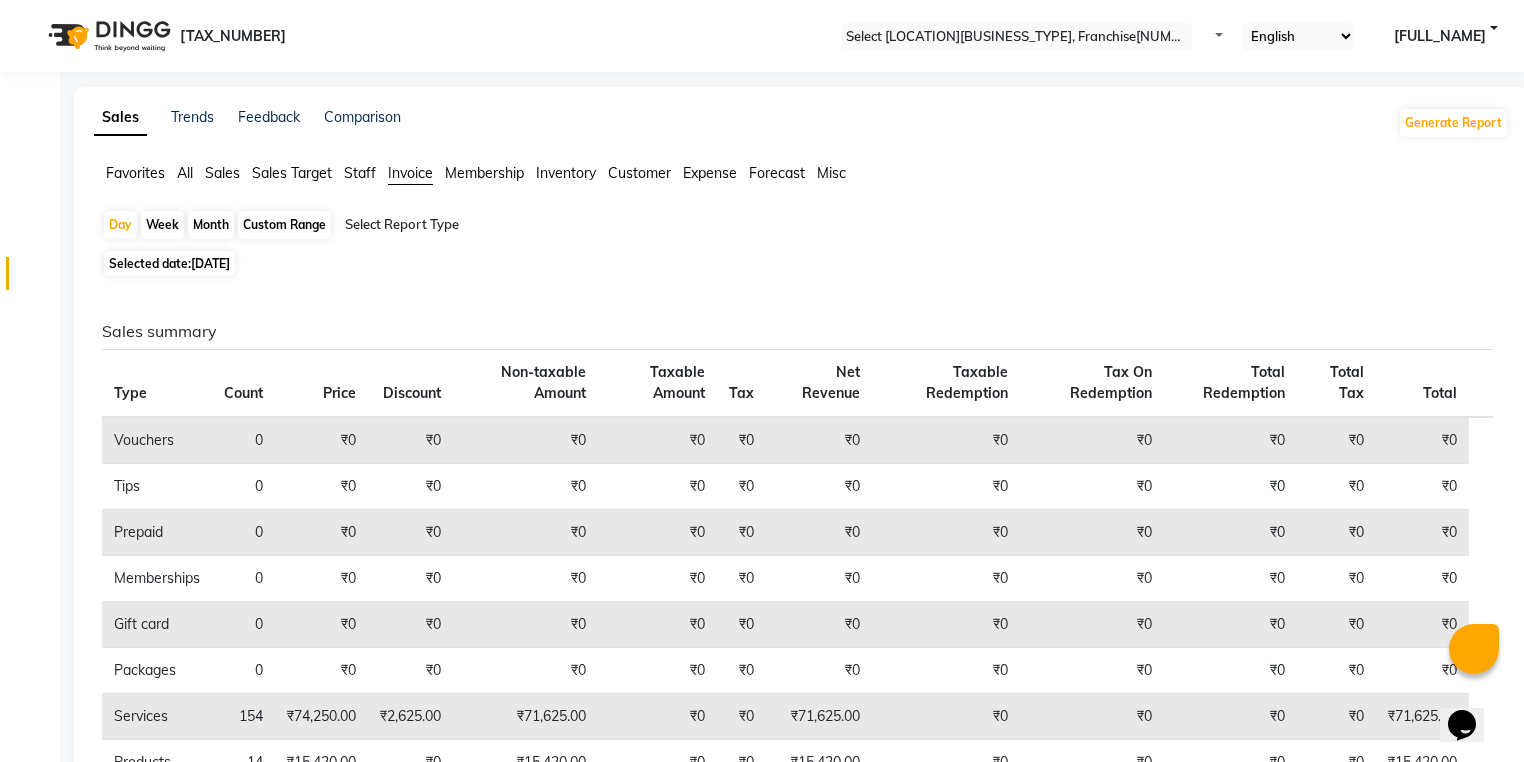 click on "Day   Week   Month   Custom Range  Select Report Type Selected date:  07-06-2025  Sales summary Type Count Price Discount Non-taxable Amount Taxable Amount Tax Net Revenue Taxable Redemption Tax On Redemption Total Redemption Total Tax Total  Vouchers 0 ₹0 ₹0 ₹0 ₹0 ₹0 ₹0 ₹0 ₹0 ₹0 ₹0 ₹0  Tips 0 ₹0 ₹0 ₹0 ₹0 ₹0 ₹0 ₹0 ₹0 ₹0 ₹0 ₹0  Prepaid 0 ₹0 ₹0 ₹0 ₹0 ₹0 ₹0 ₹0 ₹0 ₹0 ₹0 ₹0  Memberships 0 ₹0 ₹0 ₹0 ₹0 ₹0 ₹0 ₹0 ₹0 ₹0 ₹0 ₹0  Gift card 0 ₹0 ₹0 ₹0 ₹0 ₹0 ₹0 ₹0 ₹0 ₹0 ₹0 ₹0  Packages 0 ₹0 ₹0 ₹0 ₹0 ₹0 ₹0 ₹0 ₹0 ₹0 ₹0 ₹0  Services 154 ₹74,250.00 ₹2,625.00 ₹71,625.00 ₹0 ₹0 ₹71,625.00 ₹0 ₹0 ₹0 ₹0 ₹71,625.00  Products 14 ₹15,420.00 ₹0 ₹15,420.00 ₹0 ₹0 ₹15,420.00 ₹0 ₹0 ₹0 ₹0 ₹15,420.00  Fee 0 ₹0 ₹0 ₹0 ₹0 ₹0 ₹0 ₹0 ₹0 ₹0 ₹0 ₹0 Payment mode Payment Mode Count Total Redemption Tip Fee Advance Amount Invoice Amount  PHONEPE 59 ₹0 ₹0 6" at bounding box center (801, 674) 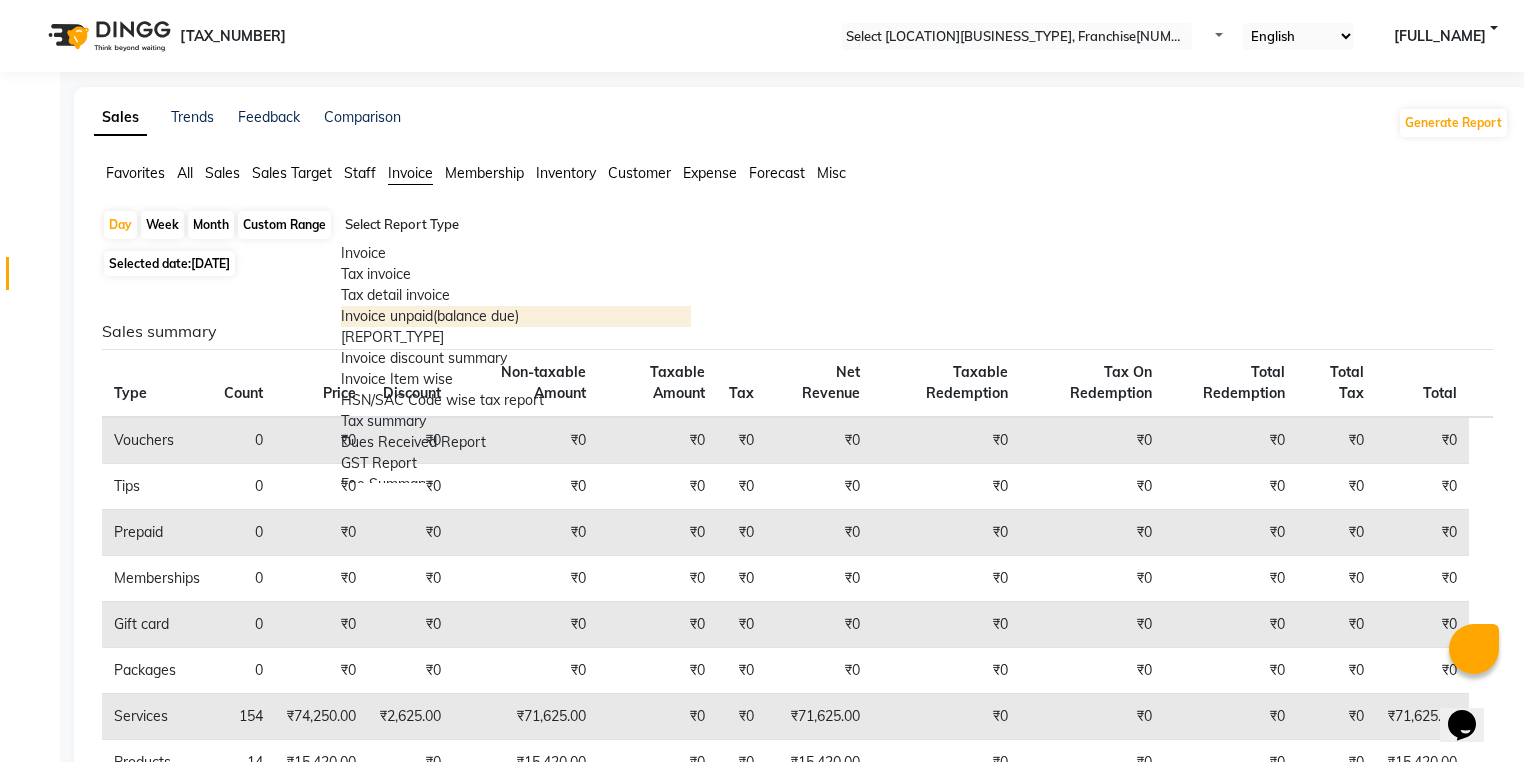 click on "••••••• •••••••••••••• ••••" at bounding box center [516, 316] 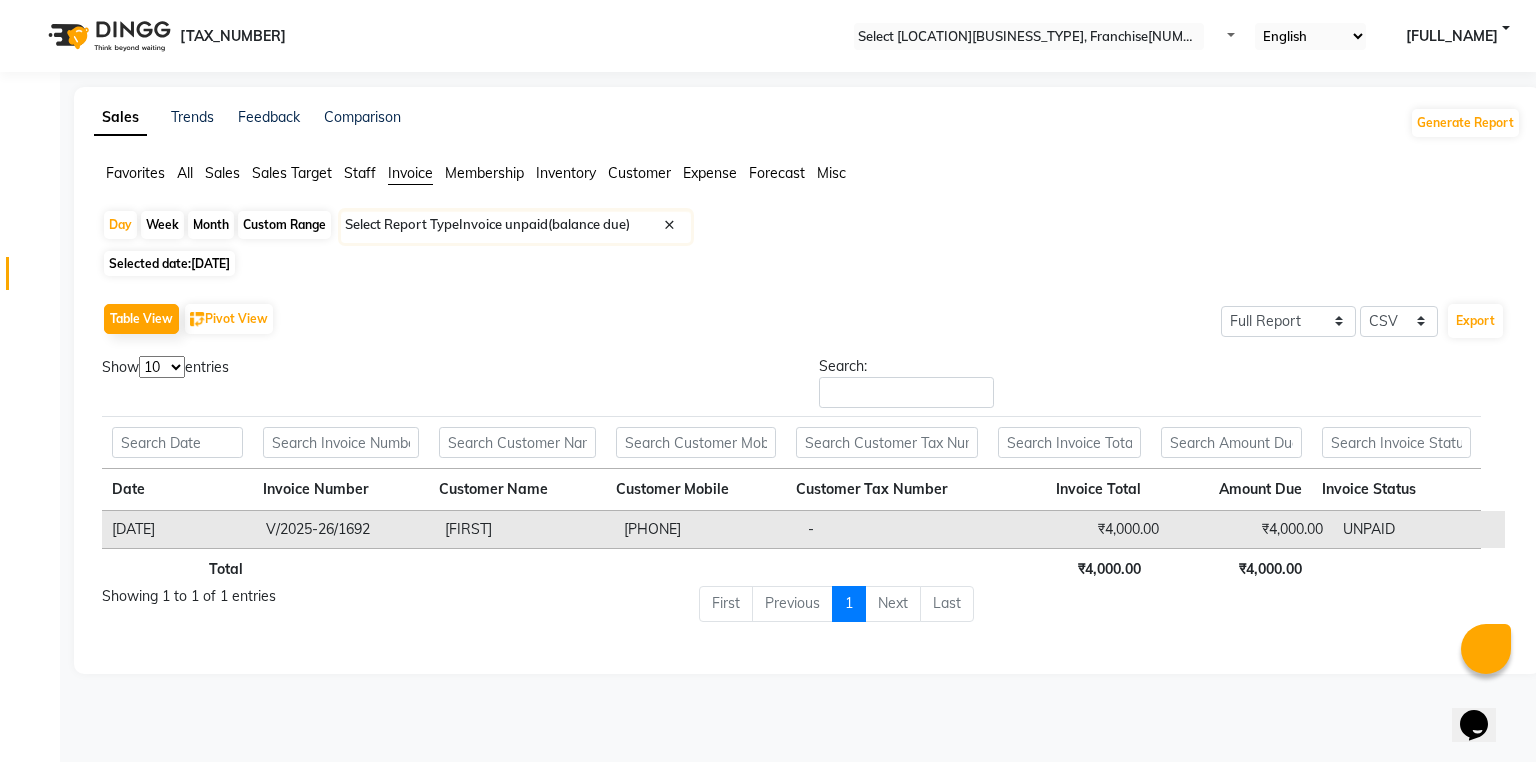 click on "Sales" at bounding box center (135, 173) 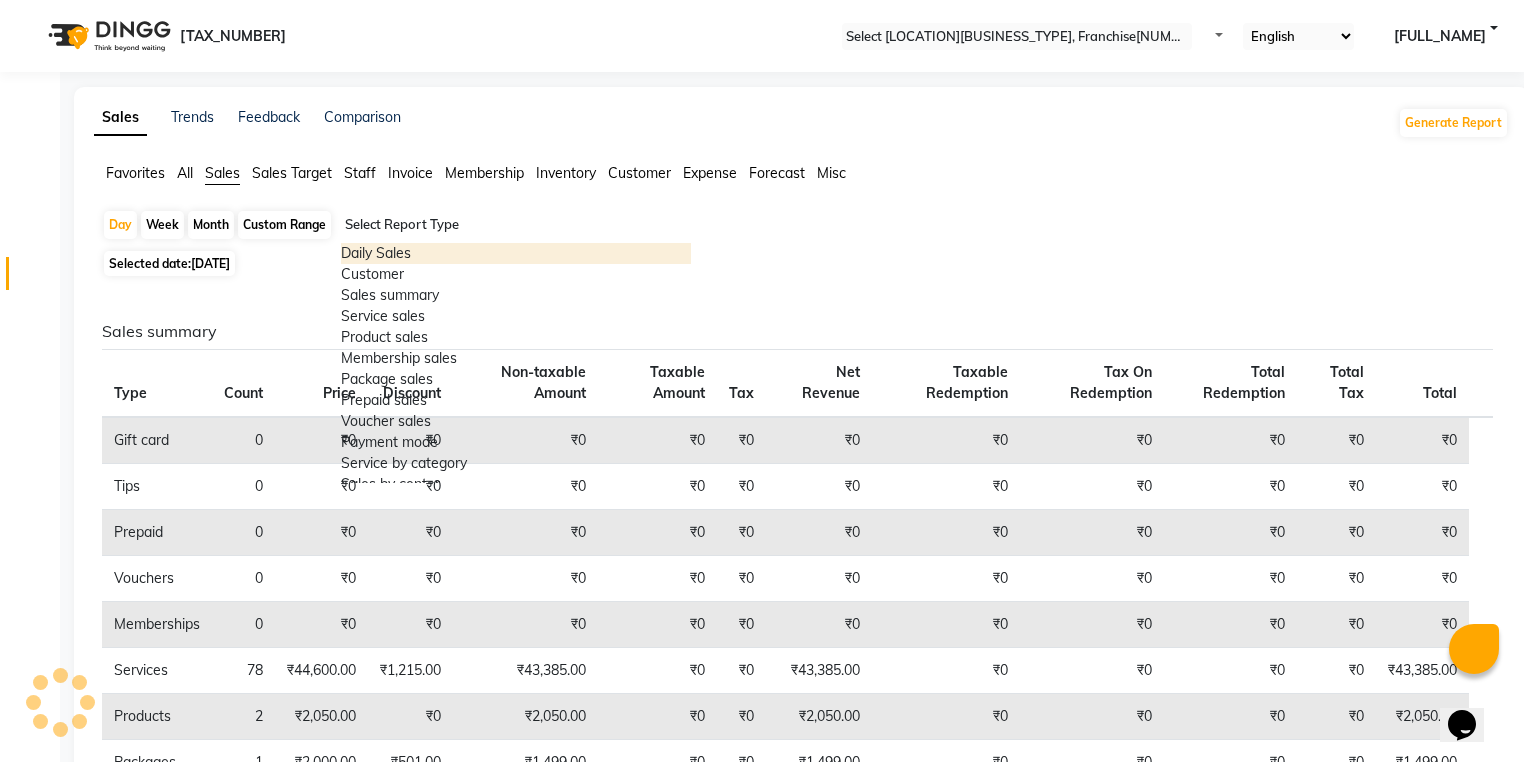 click at bounding box center [516, 225] 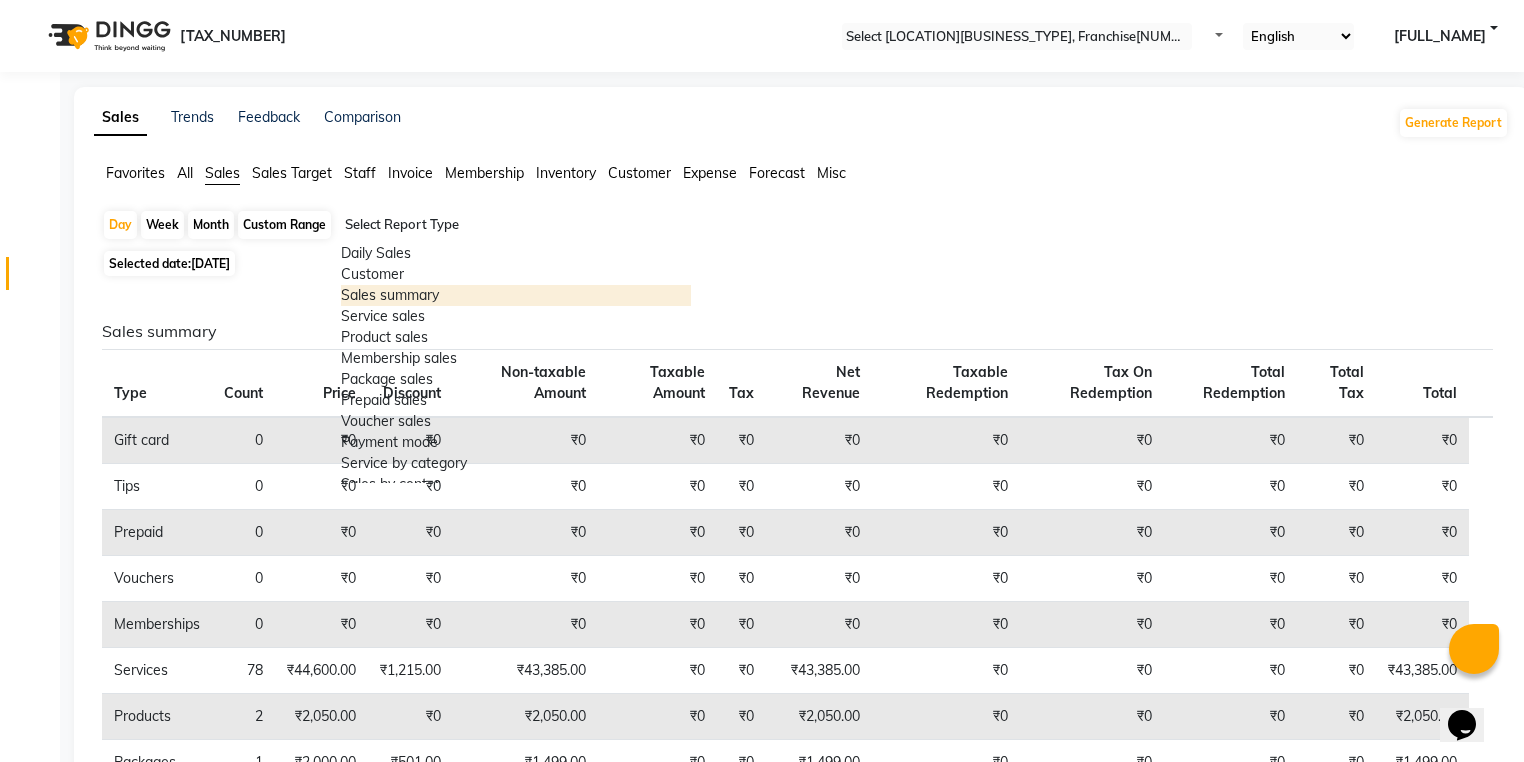 click on "Sales summary" at bounding box center (516, 295) 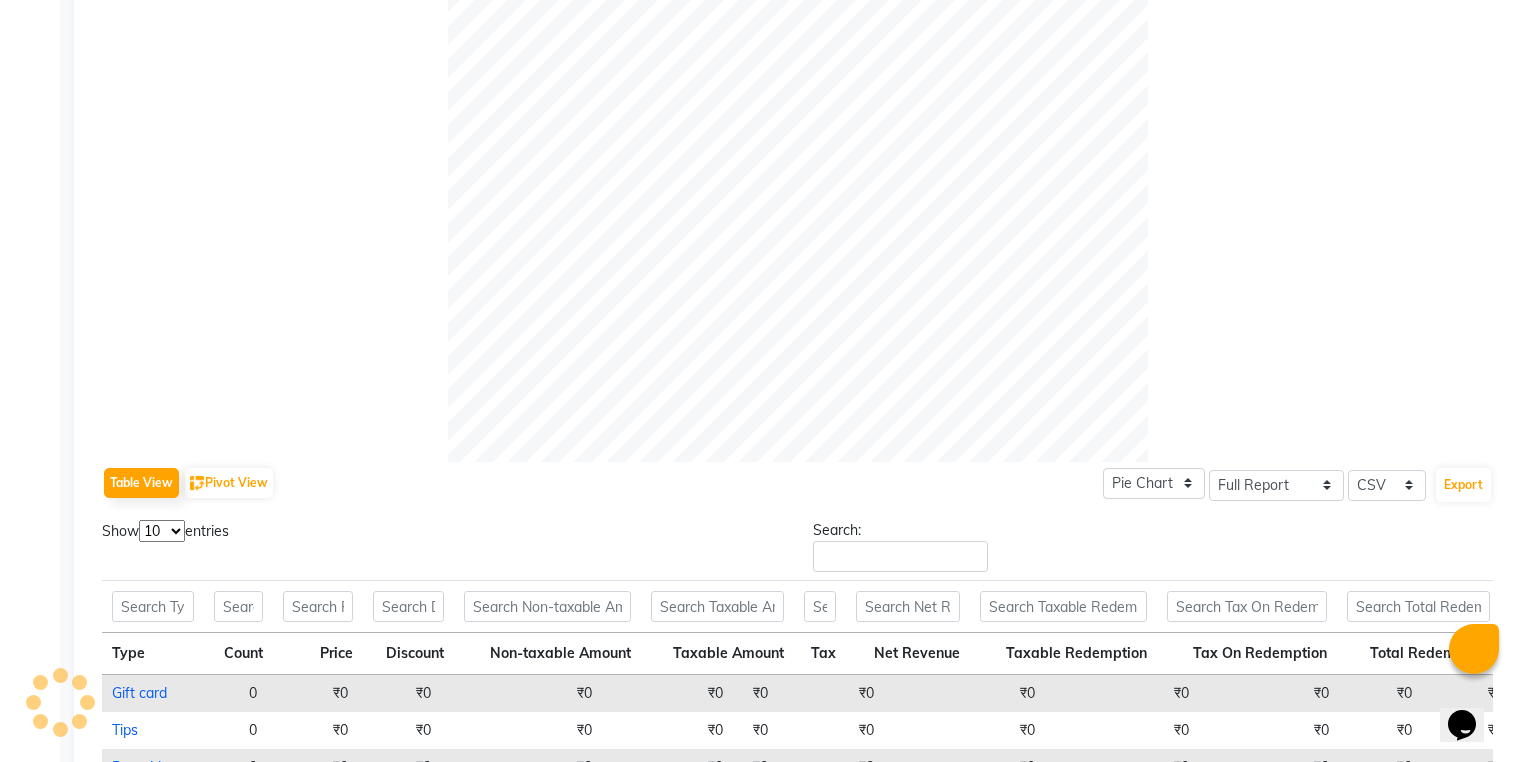 scroll, scrollTop: 965, scrollLeft: 0, axis: vertical 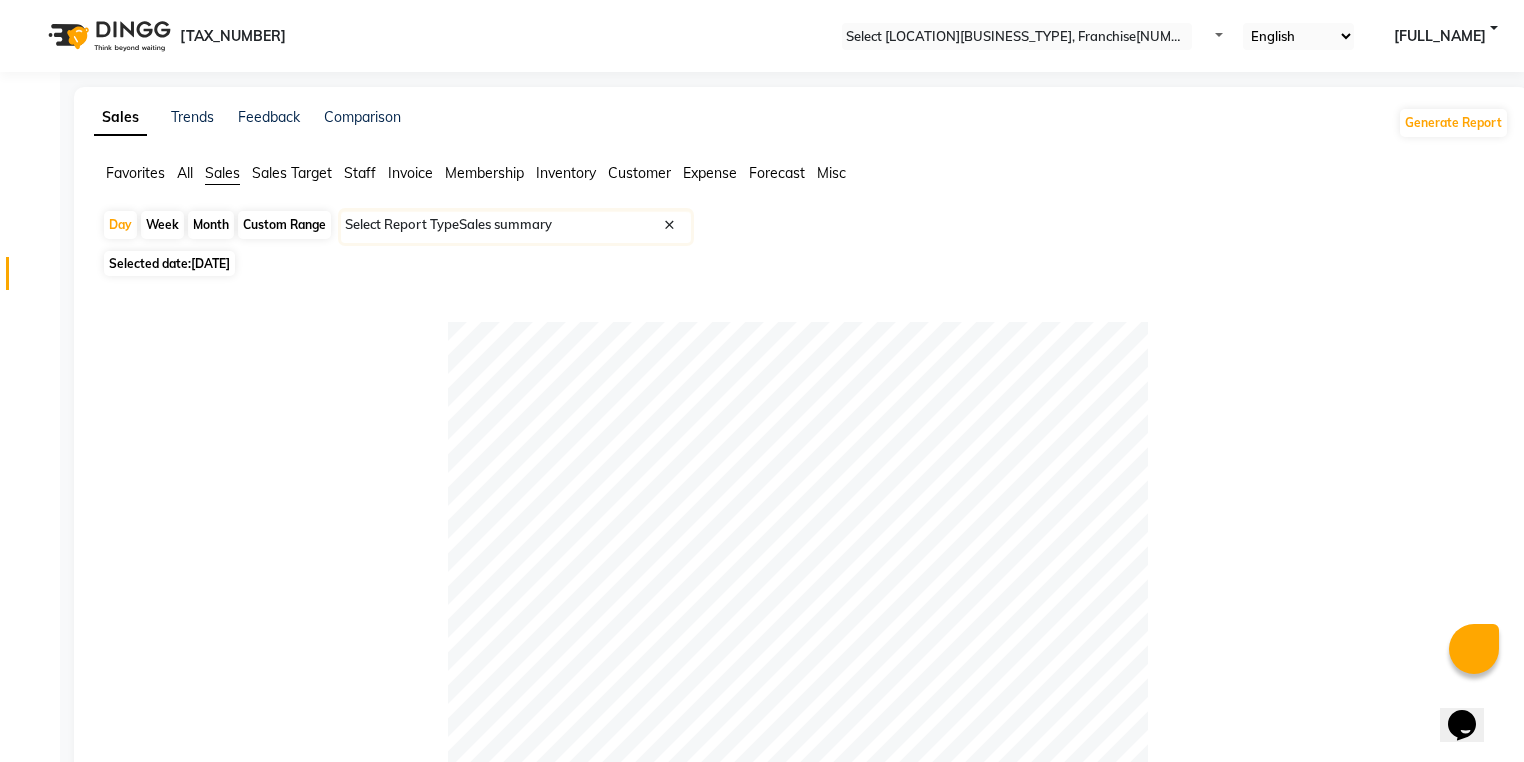click on "•••••• •••••" at bounding box center (284, 225) 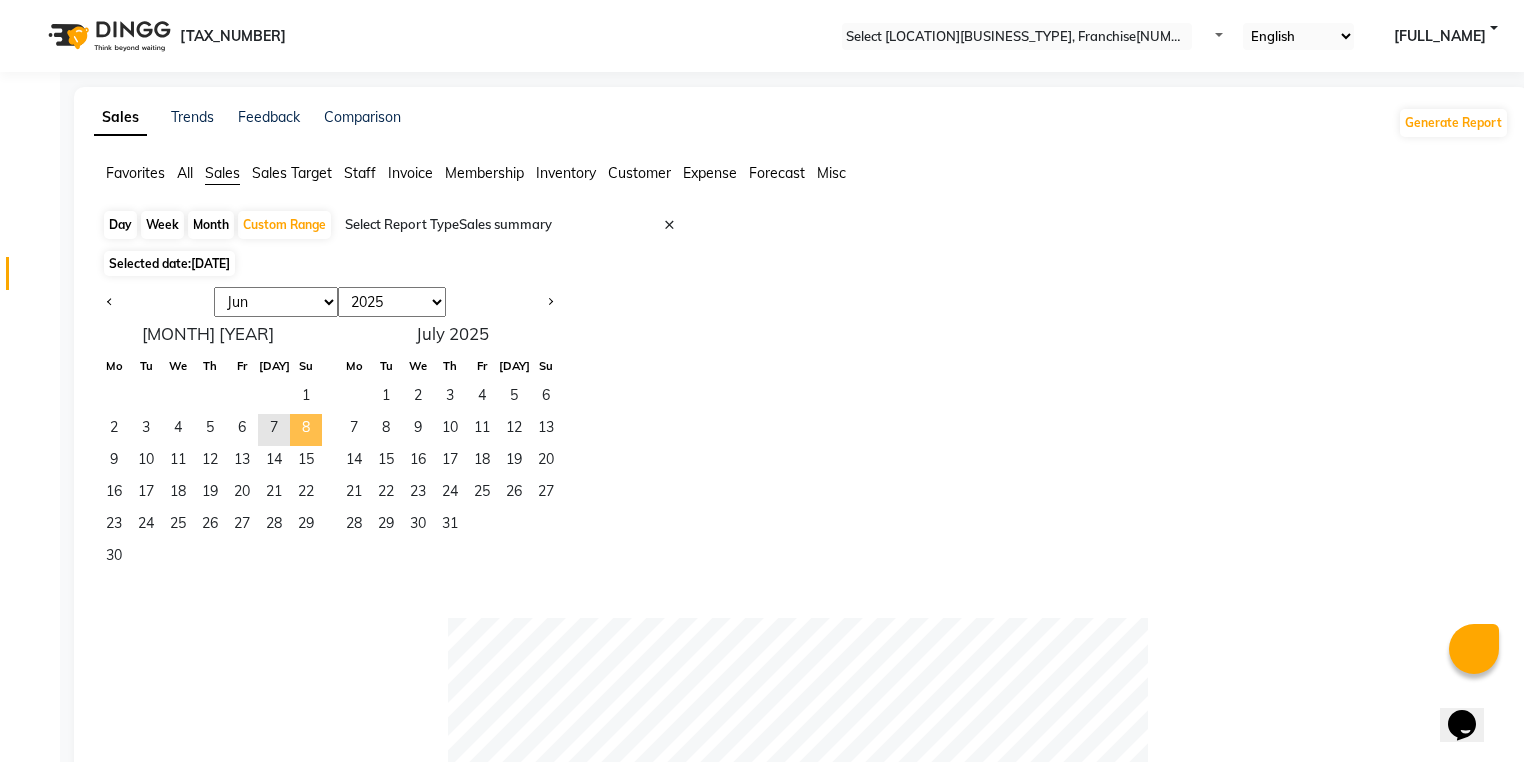 click on "•" at bounding box center [306, 430] 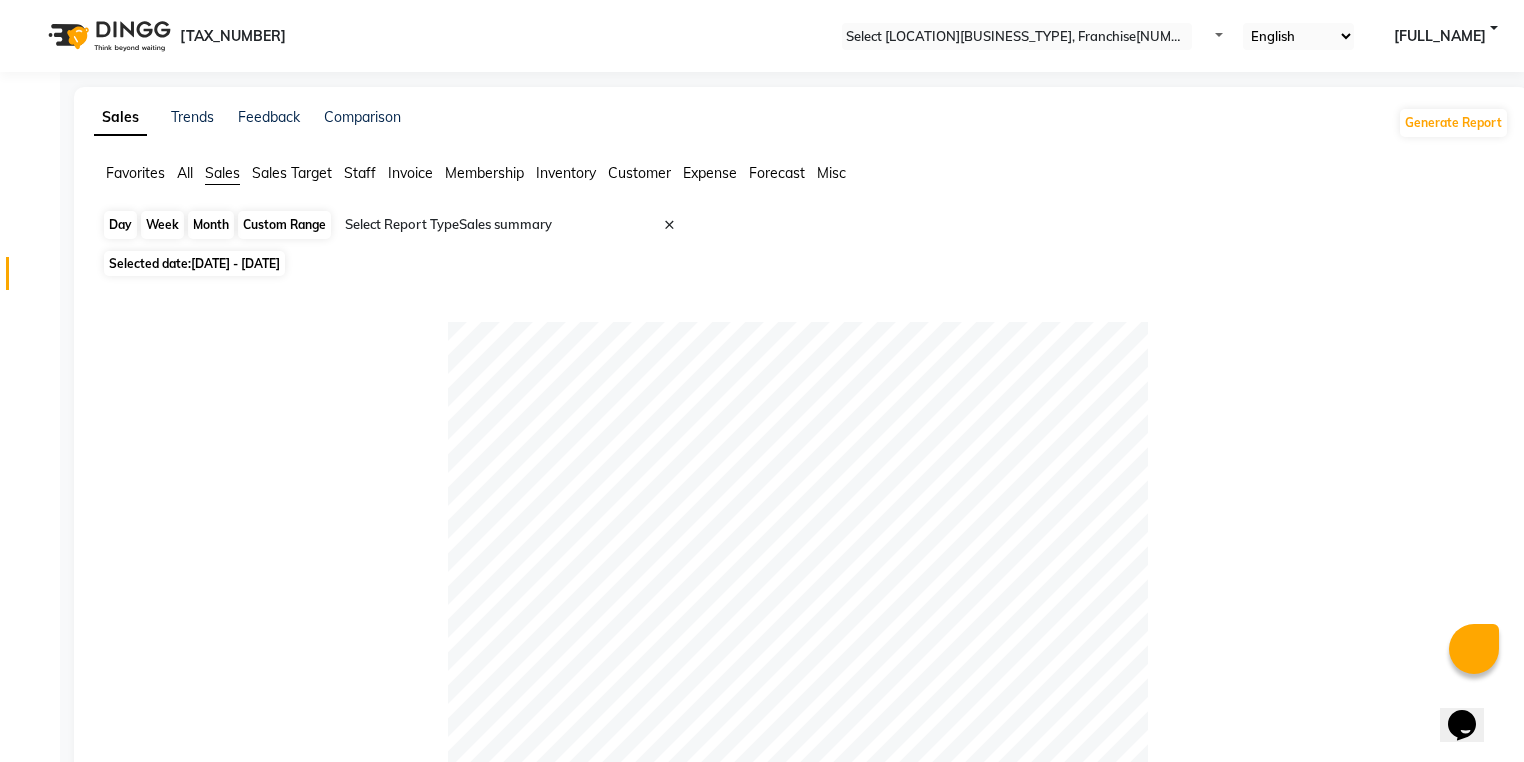 click on "•••••• •••••" at bounding box center [284, 225] 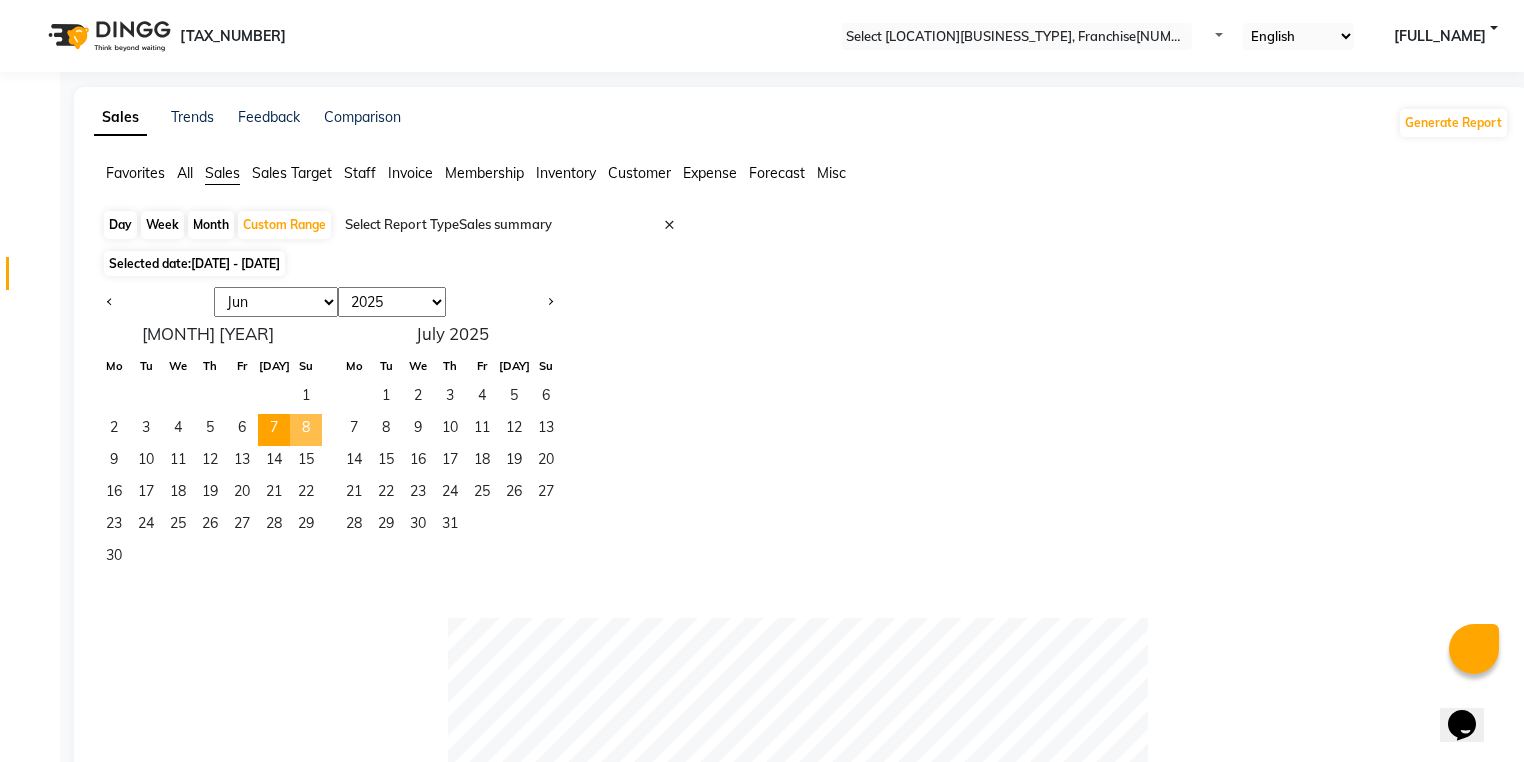 click on "•" at bounding box center (306, 430) 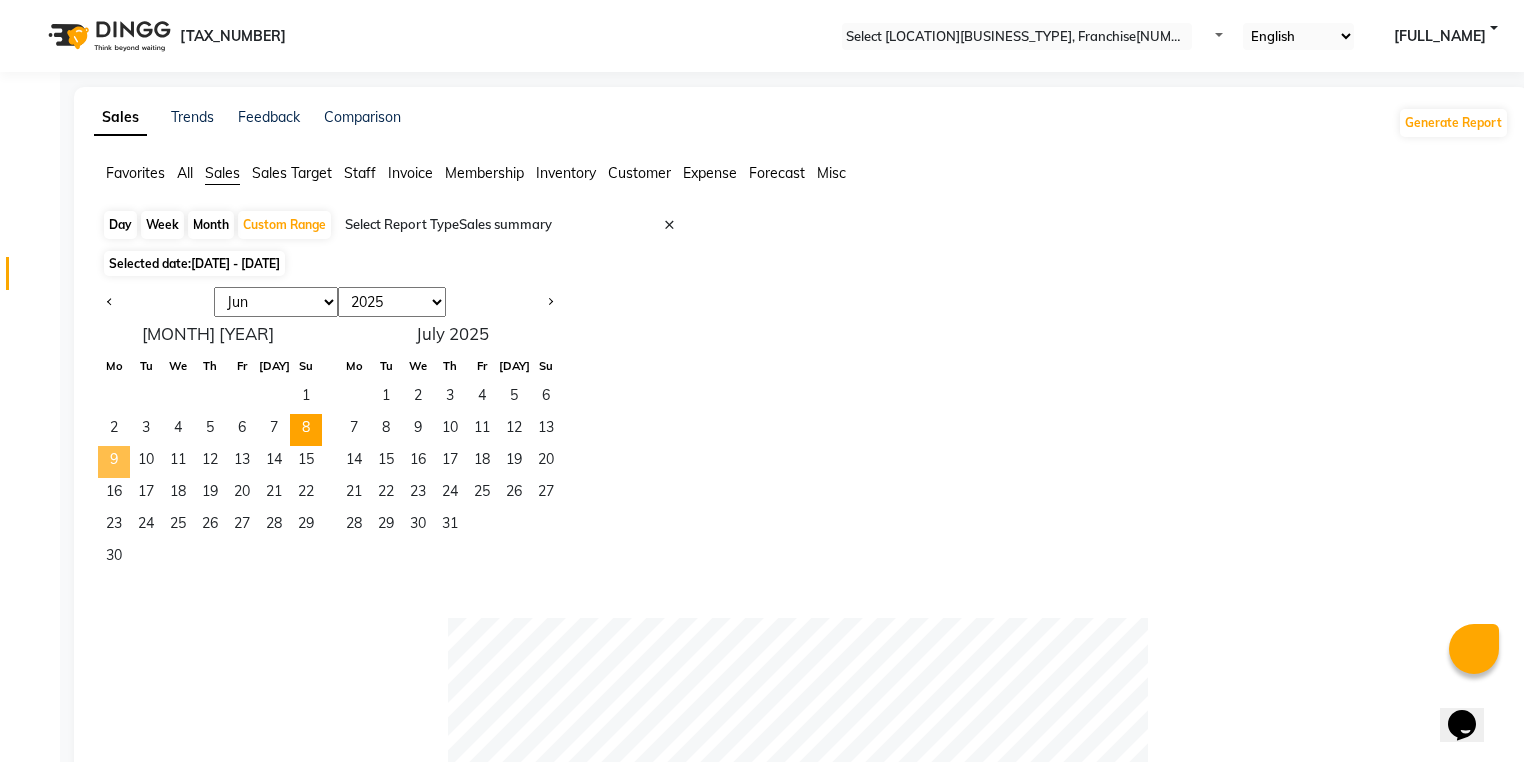 click on "•" at bounding box center [114, 462] 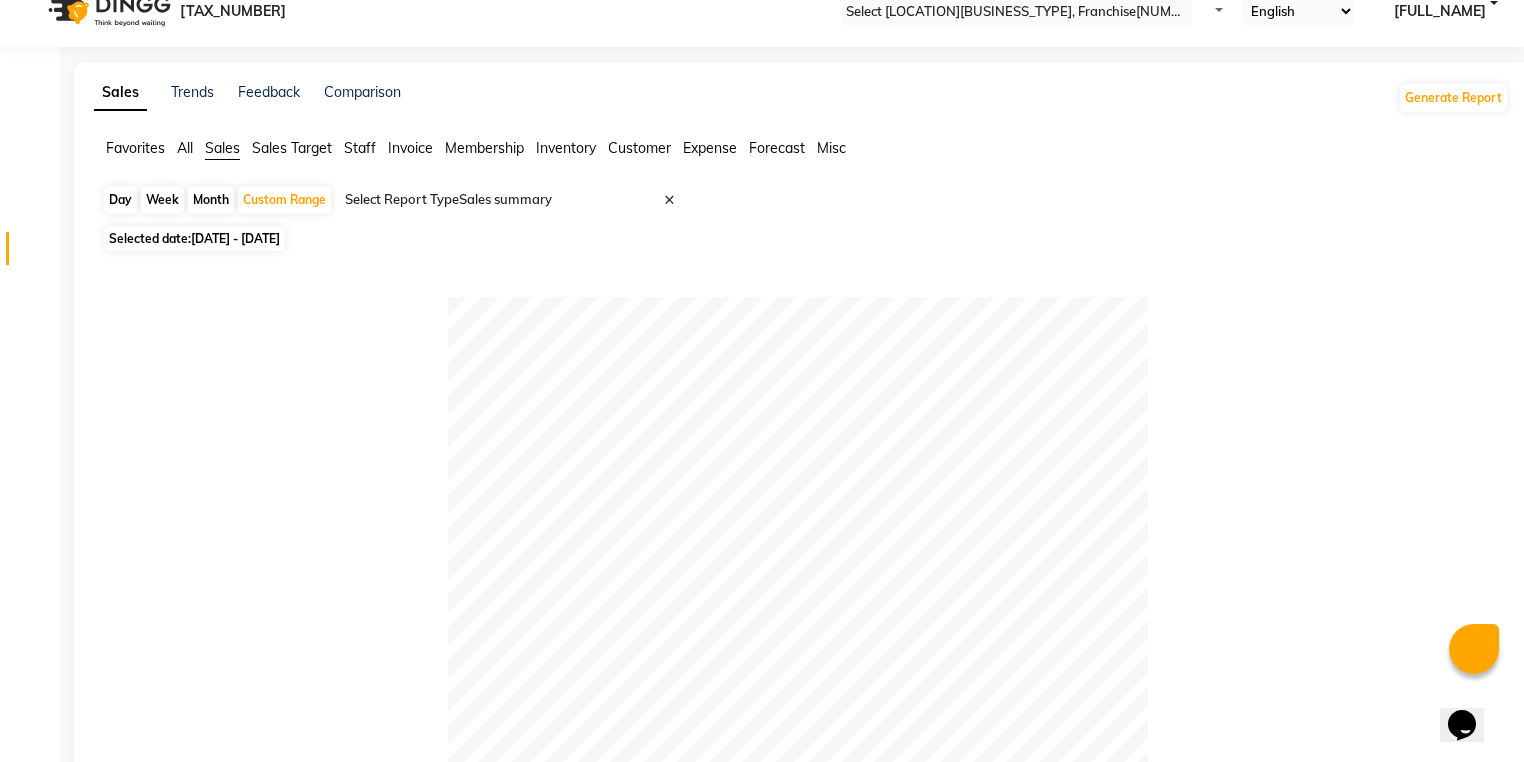 scroll, scrollTop: 0, scrollLeft: 0, axis: both 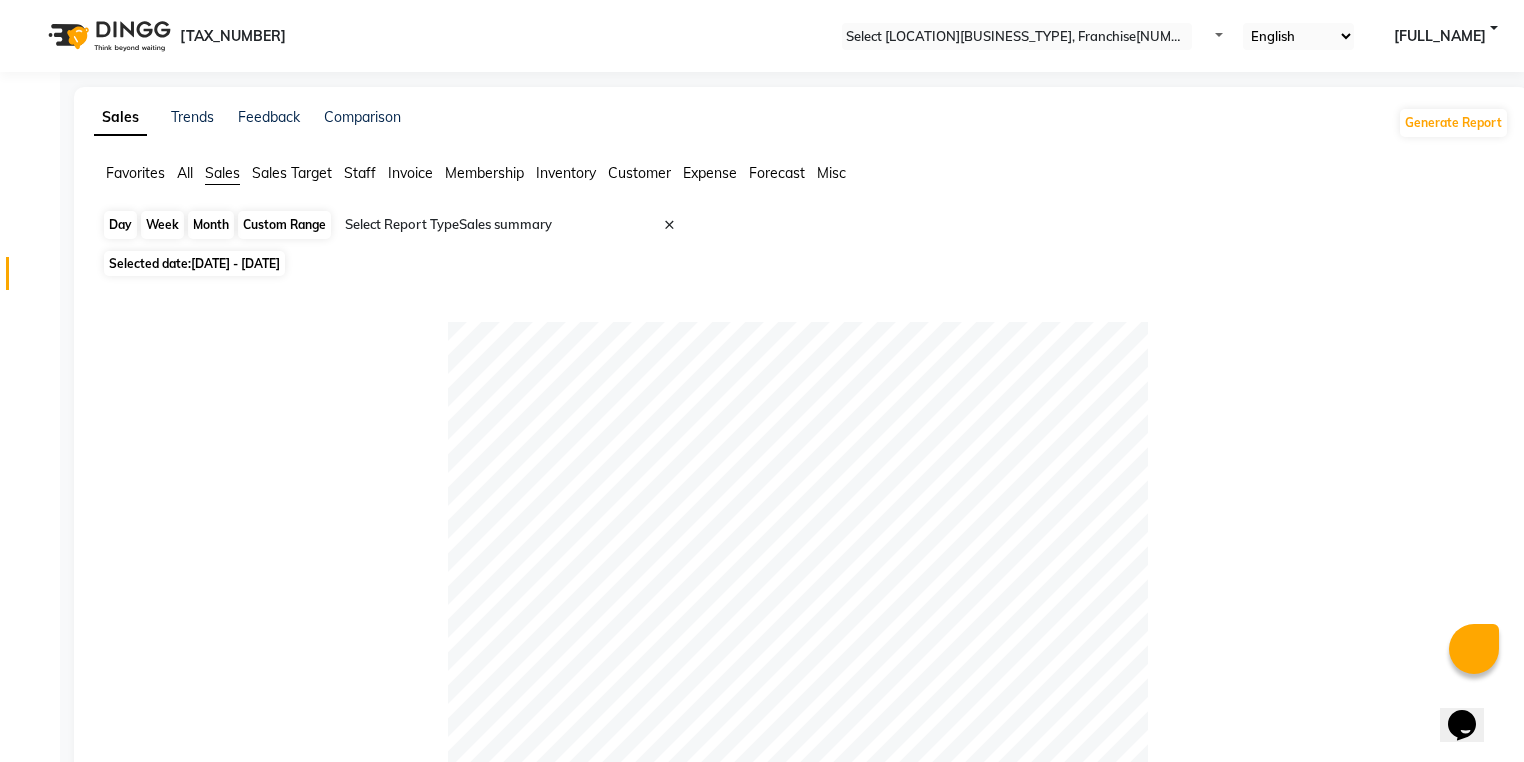 click on "•••••• •••••" at bounding box center (284, 225) 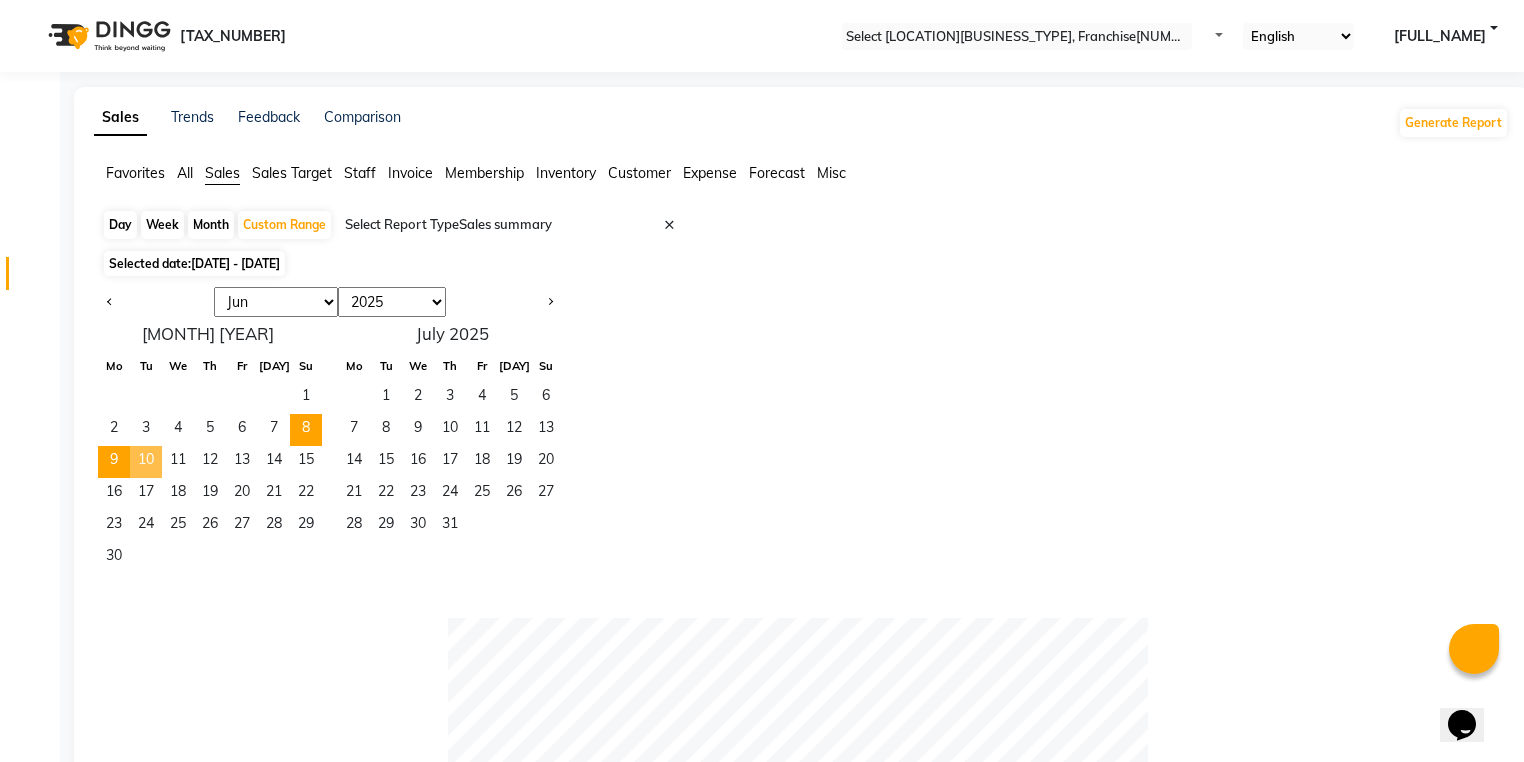 click on "••" at bounding box center (146, 462) 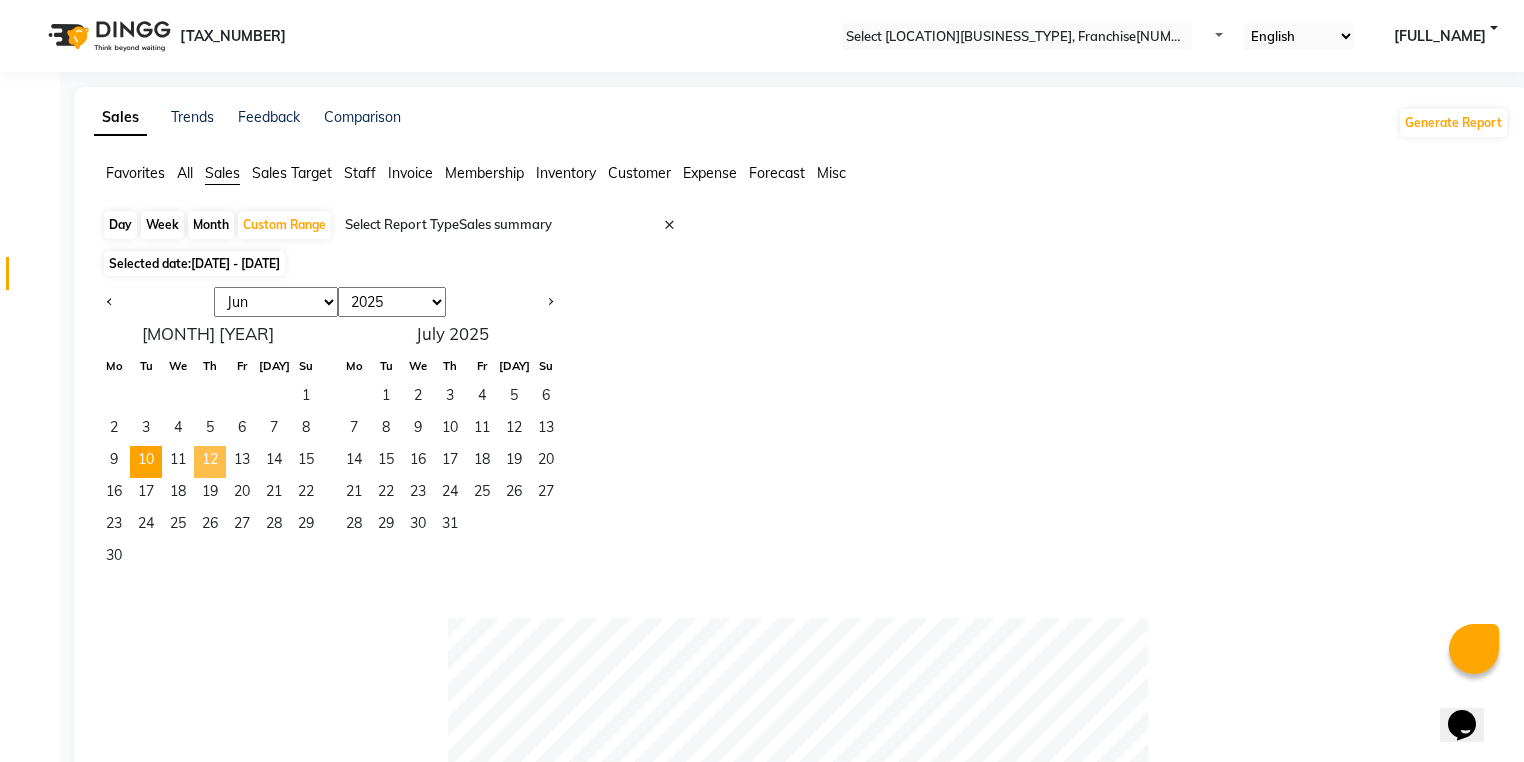 click on "12" at bounding box center (210, 462) 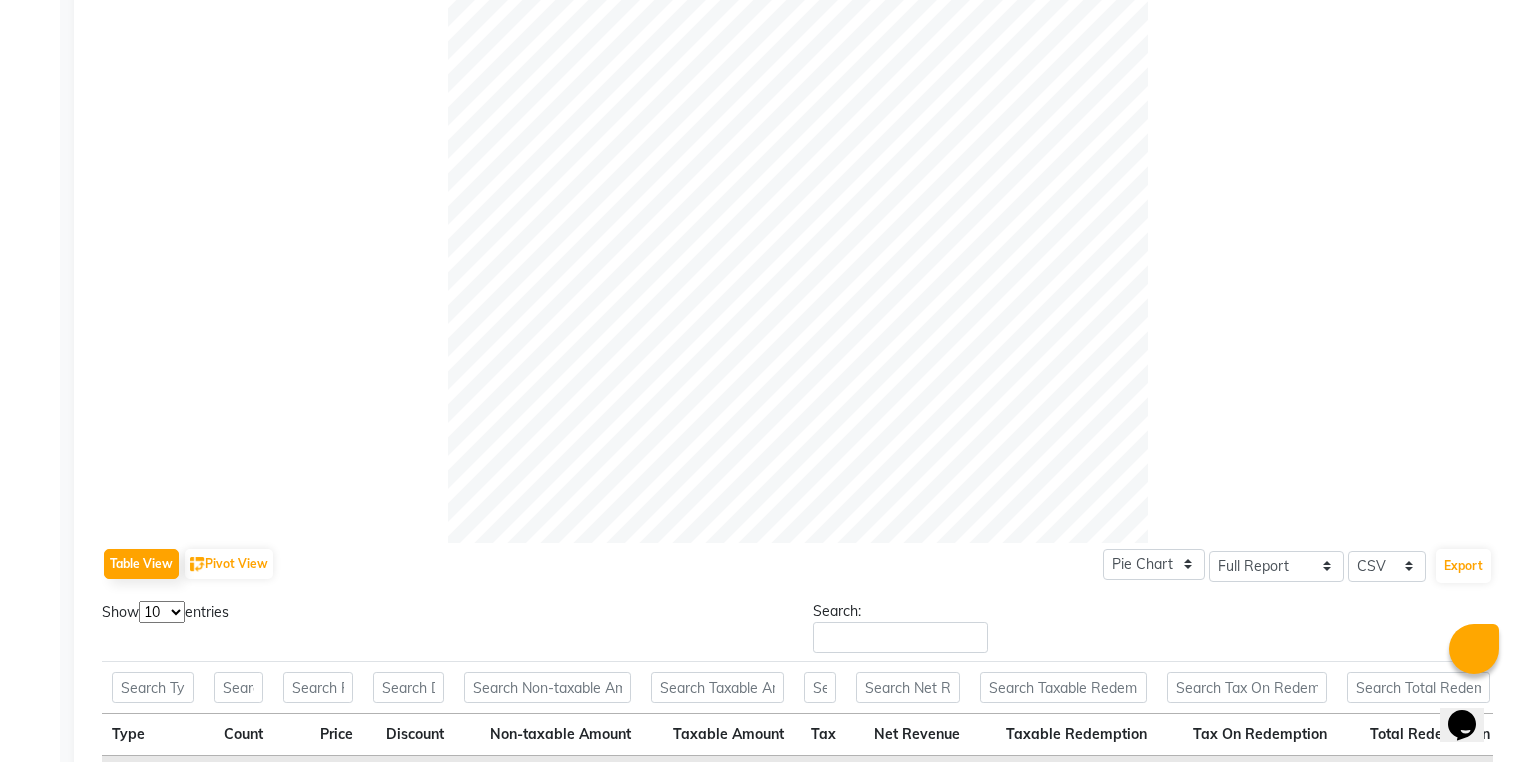 scroll, scrollTop: 0, scrollLeft: 0, axis: both 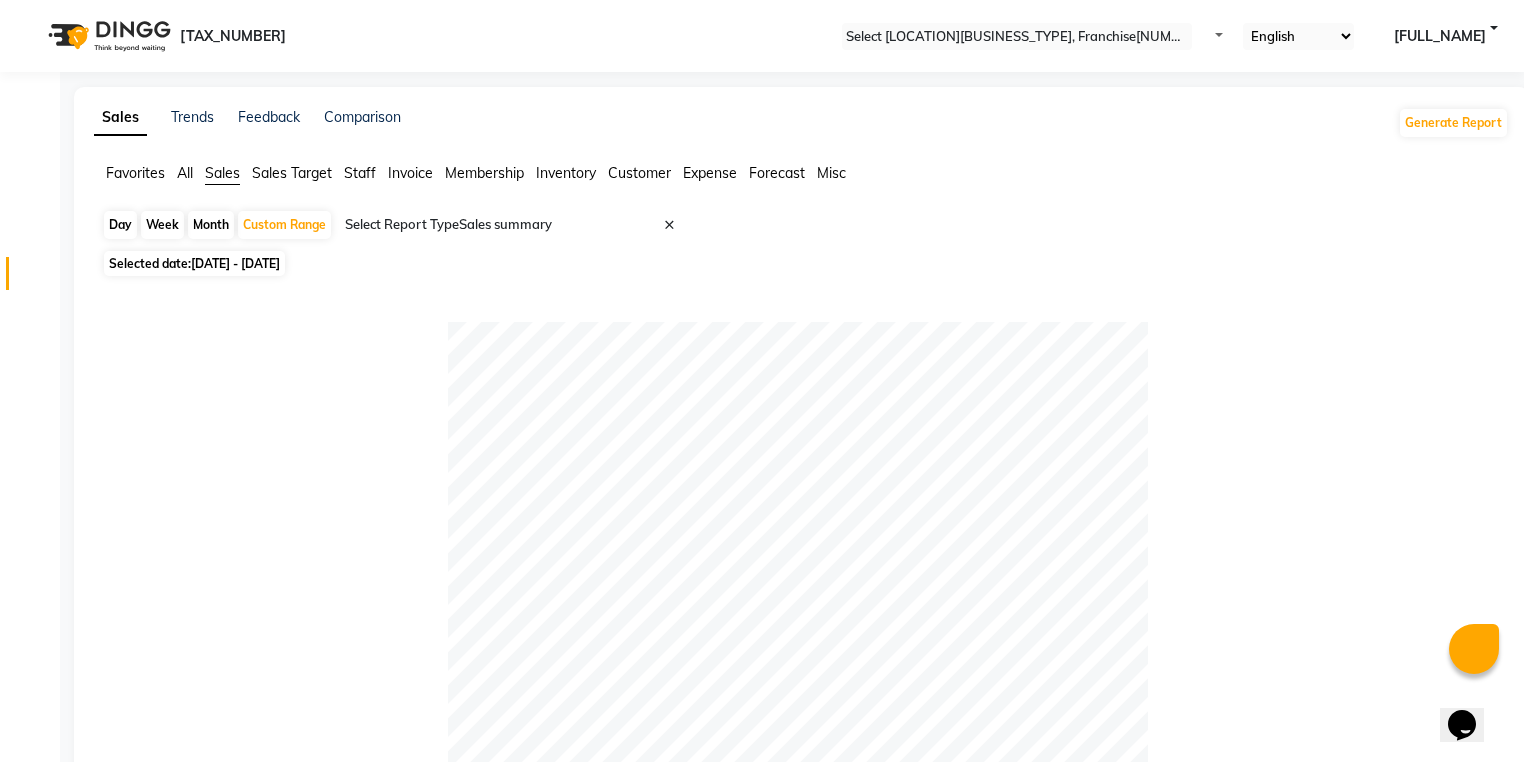 click on "Day   Week   Month   Custom Range  Select Report Type × Sales summary ×" at bounding box center [801, 227] 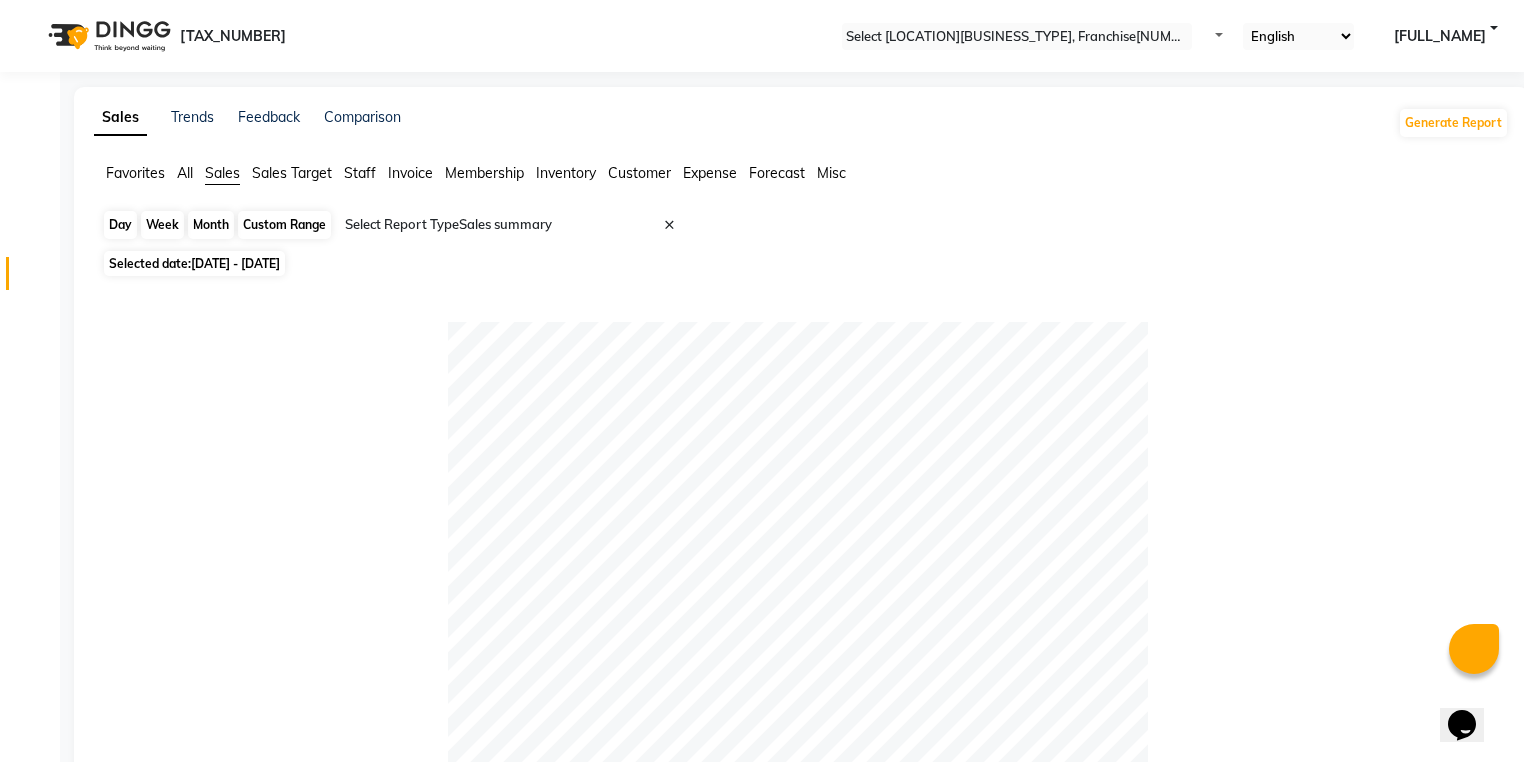 click on "•••••• •••••" at bounding box center [284, 225] 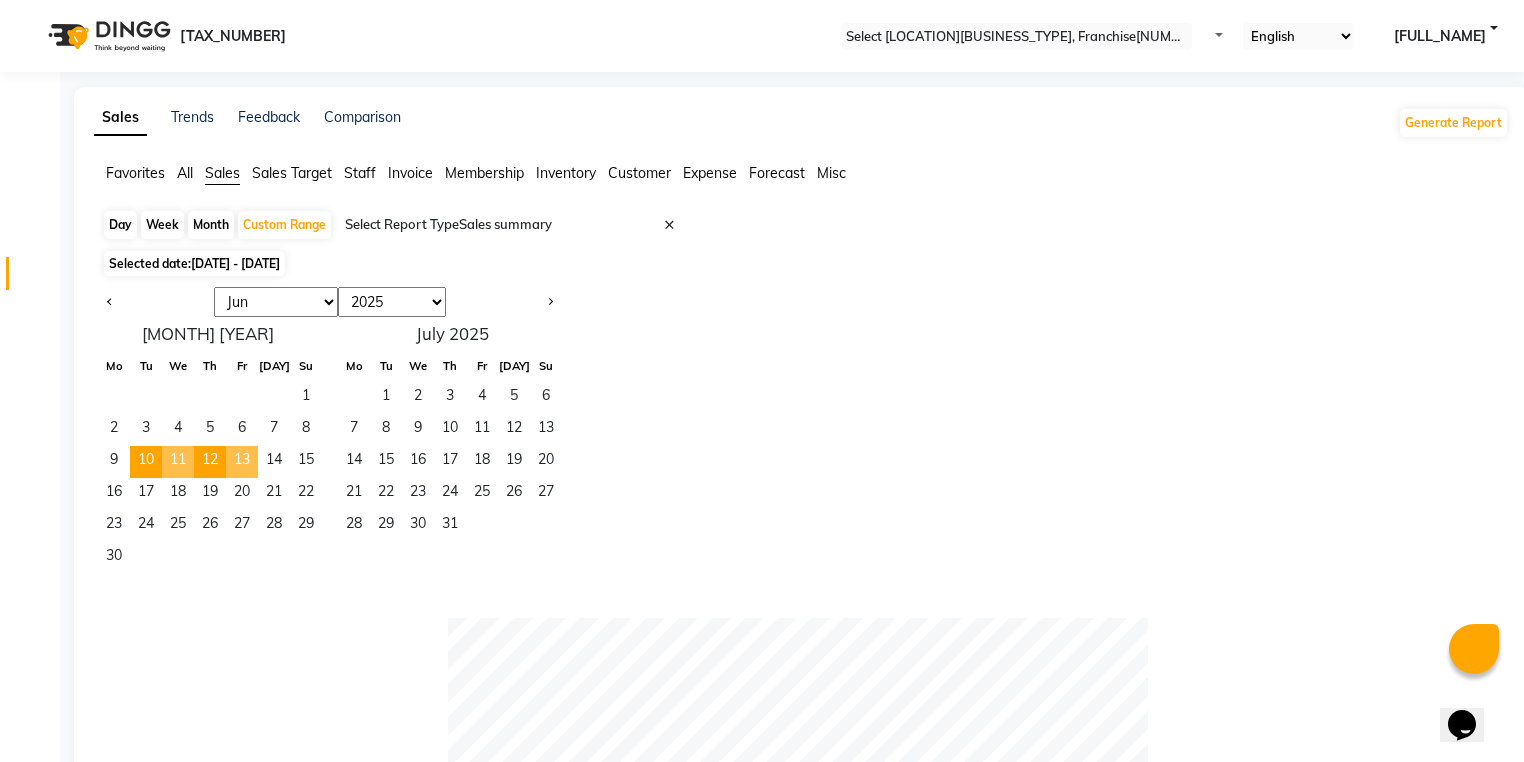 click on "13" at bounding box center (242, 462) 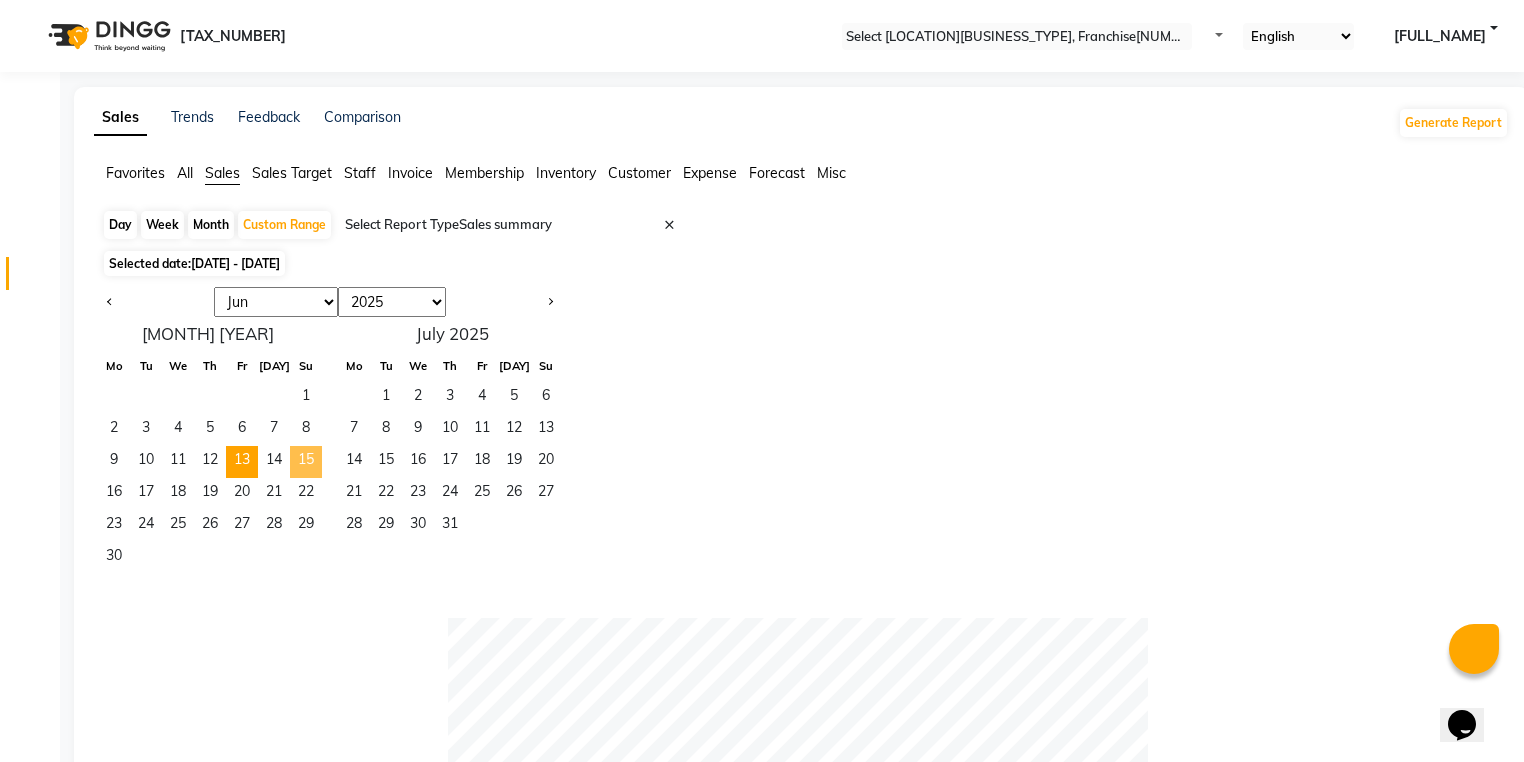 drag, startPoint x: 300, startPoint y: 464, endPoint x: 312, endPoint y: 464, distance: 12 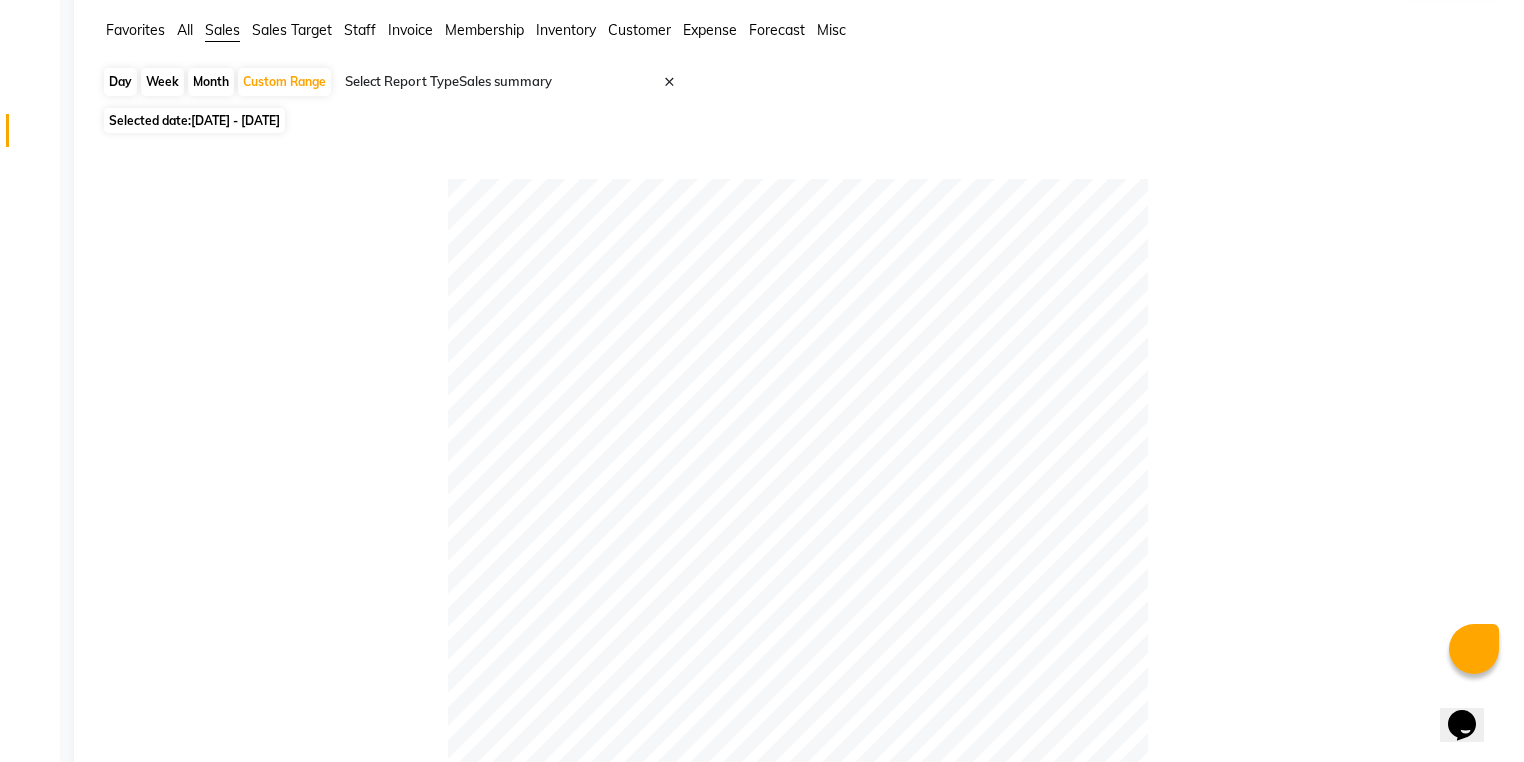 scroll, scrollTop: 0, scrollLeft: 0, axis: both 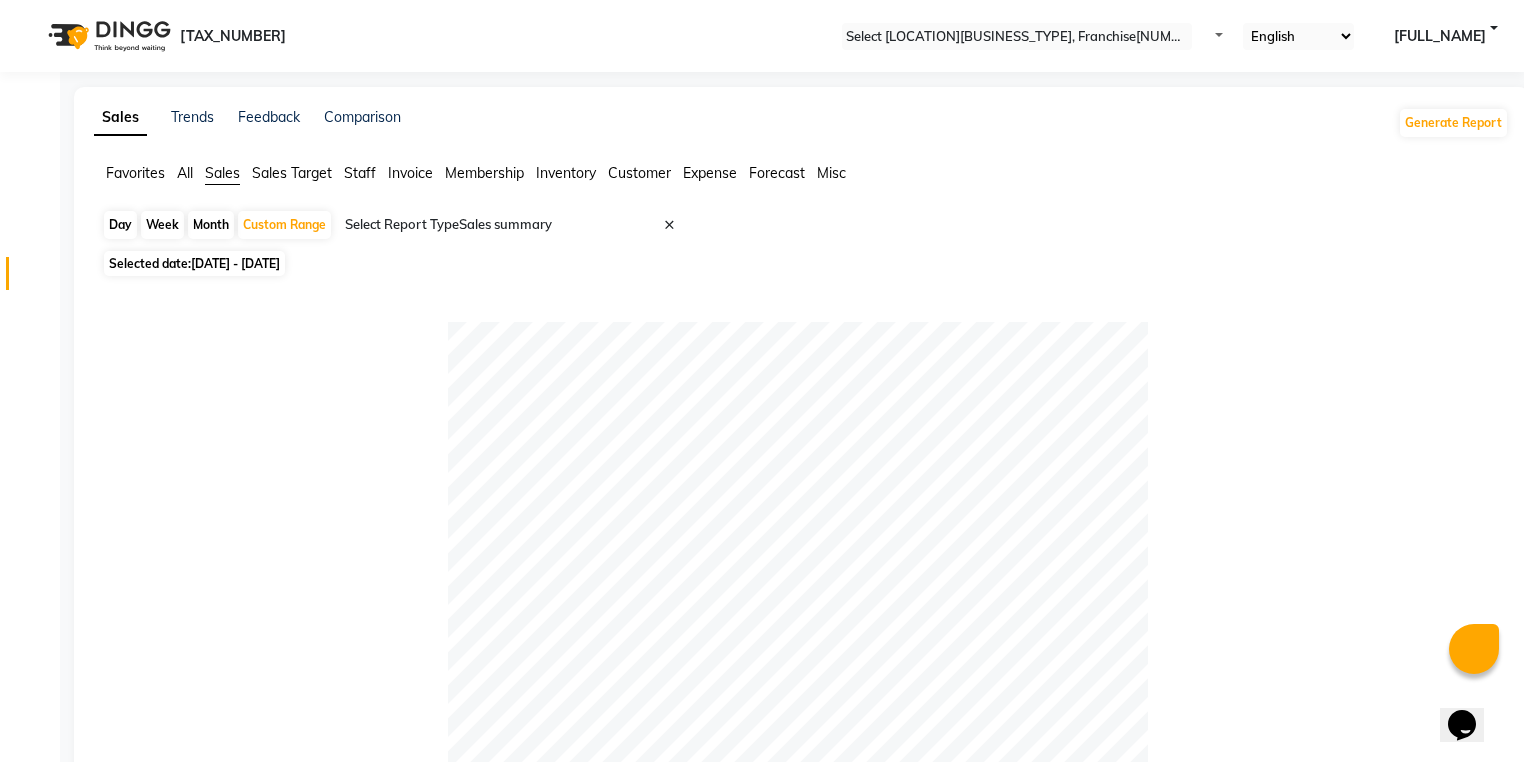 click on "Day   Week   Month   Custom Range  Select Report Type × Sales summary ×" at bounding box center [801, 227] 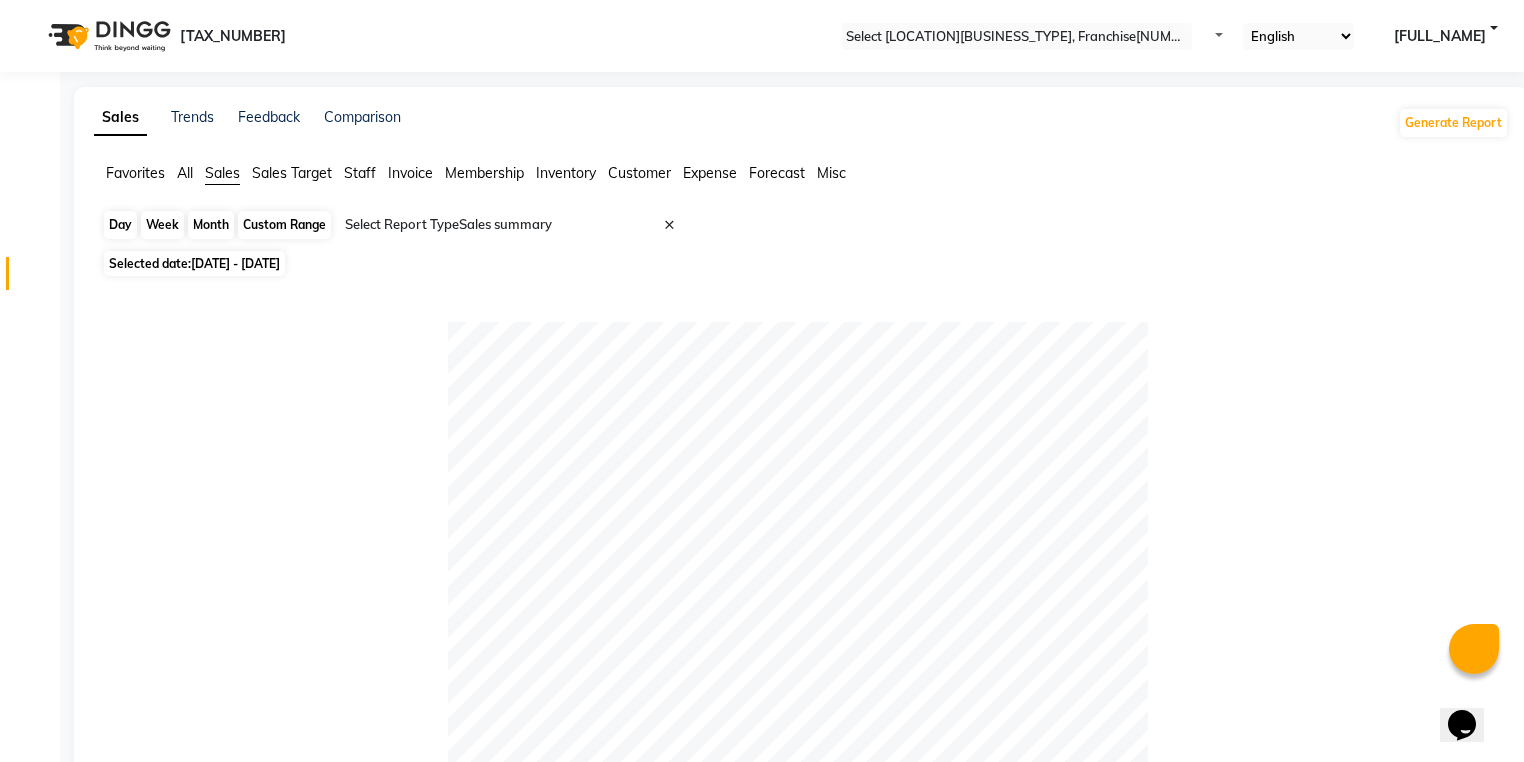 click on "•••••• •••••" at bounding box center (284, 225) 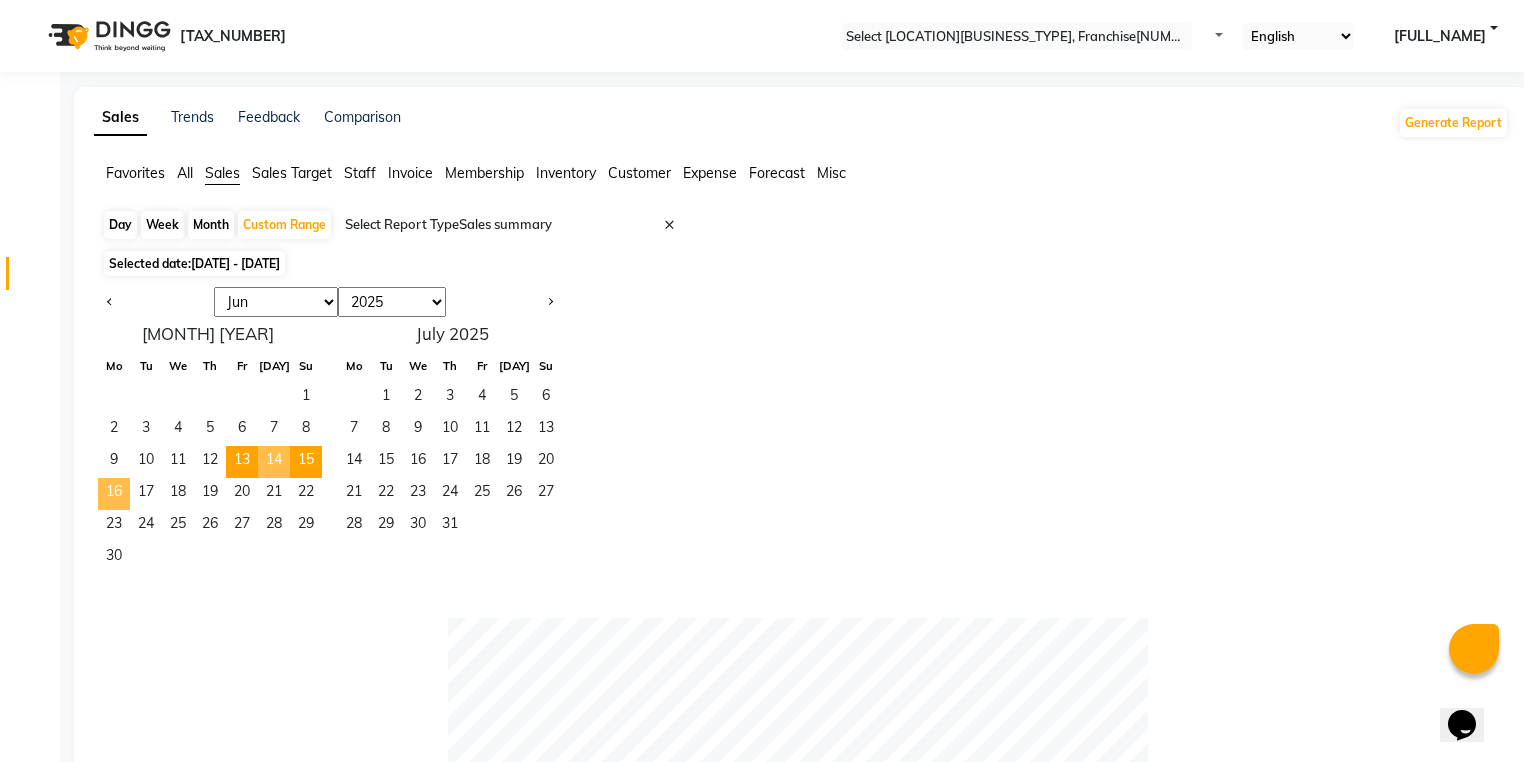 click on "16" at bounding box center [114, 494] 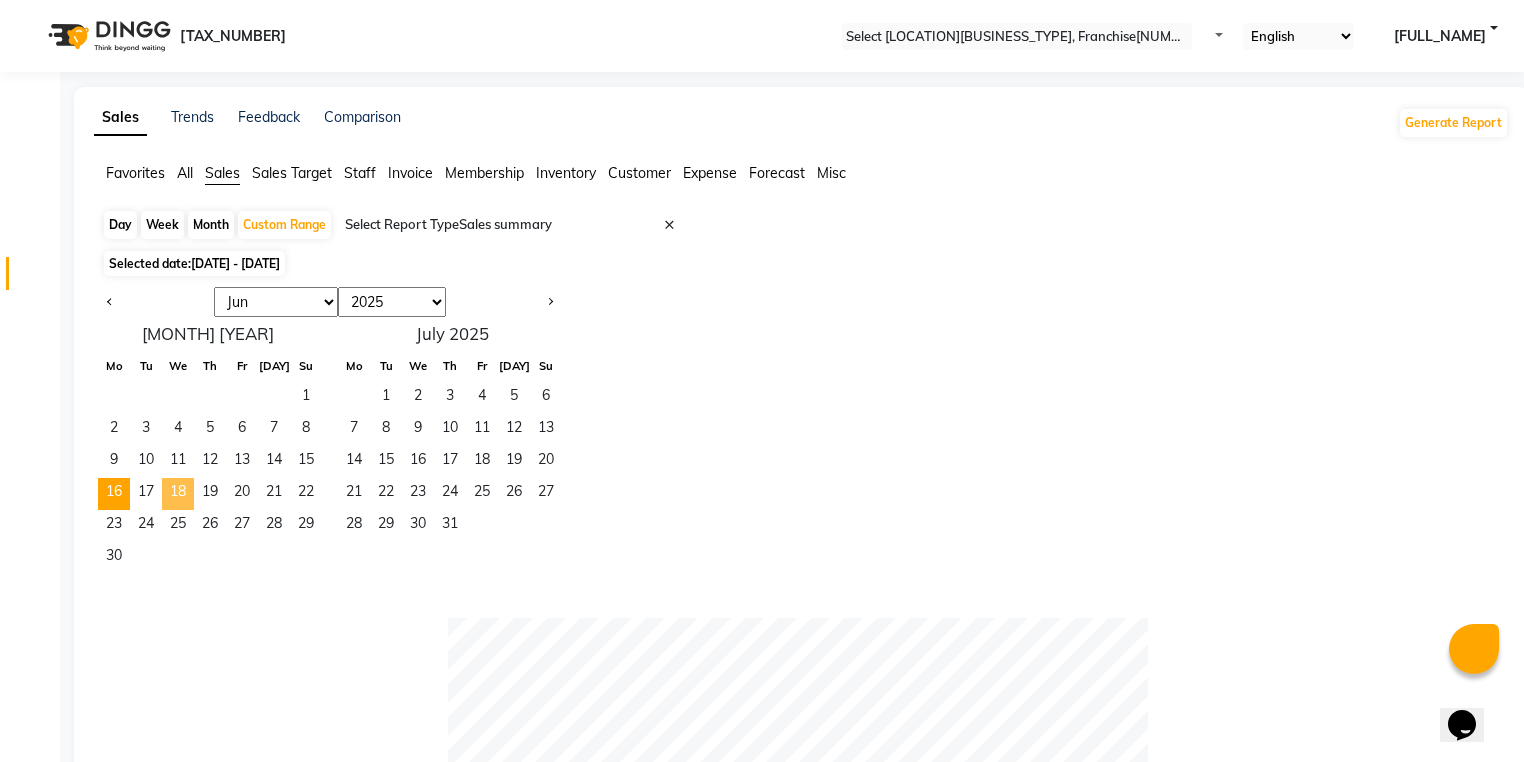click on "••" at bounding box center [178, 494] 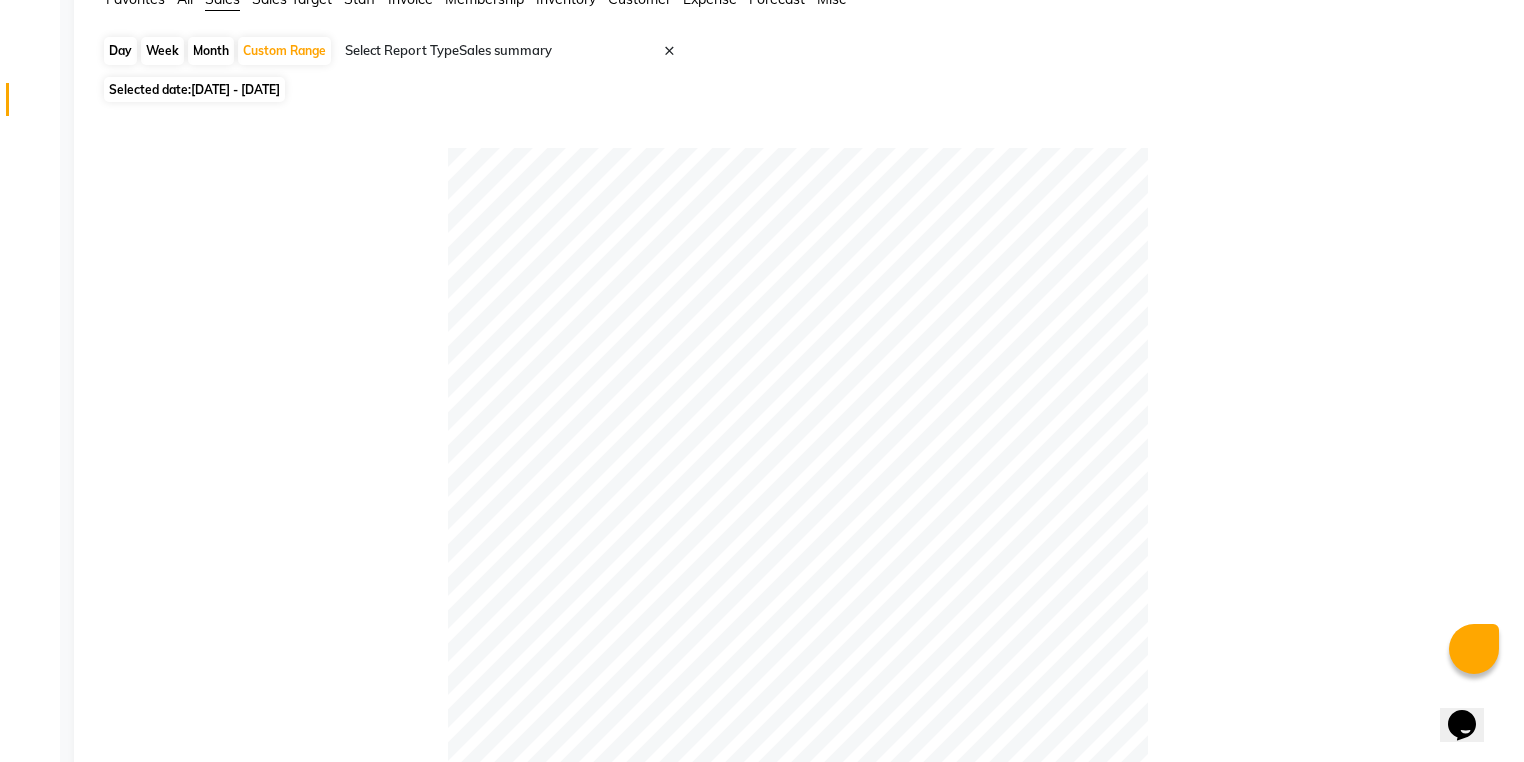 scroll, scrollTop: 0, scrollLeft: 0, axis: both 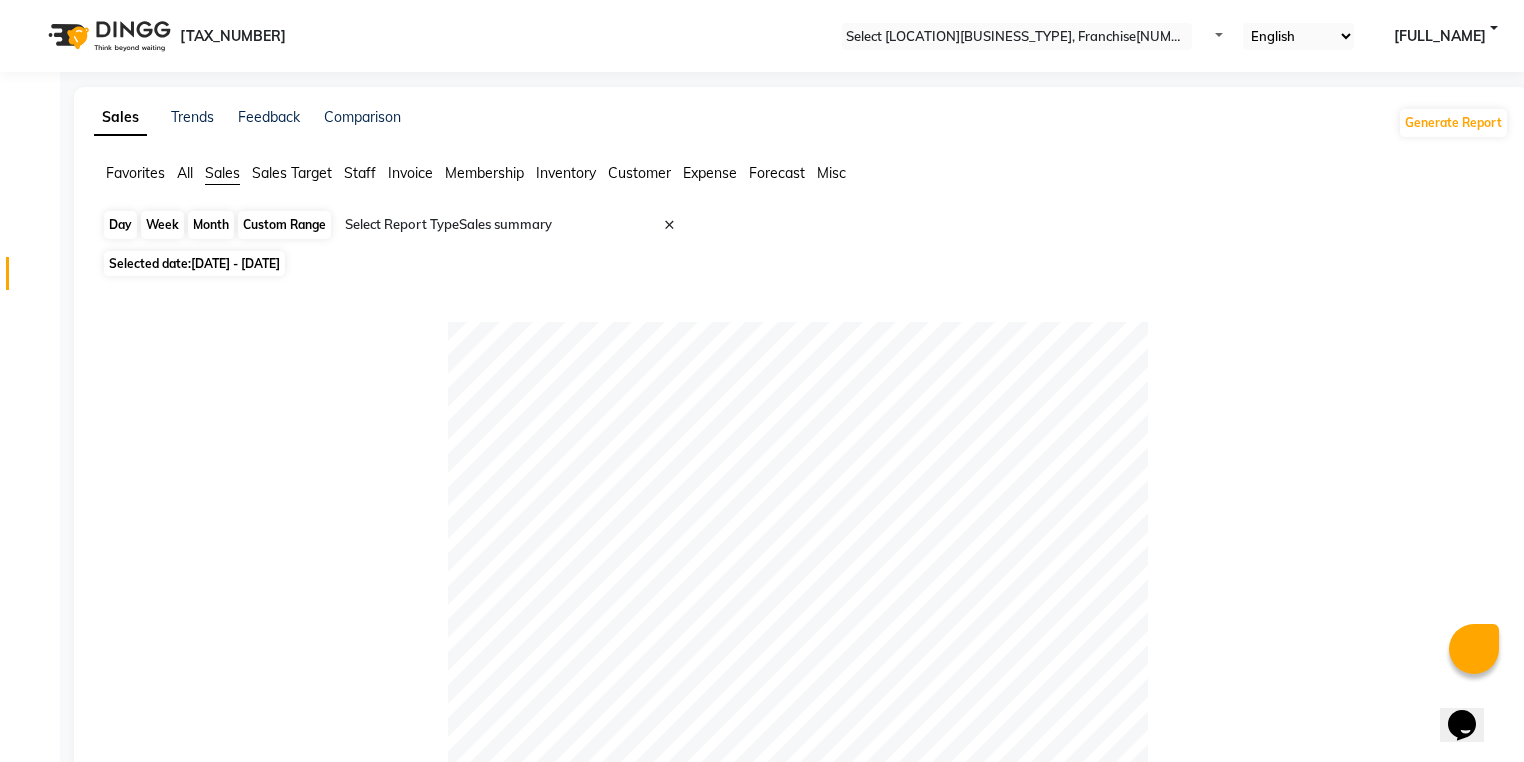click on "•••••• •••••" at bounding box center [284, 225] 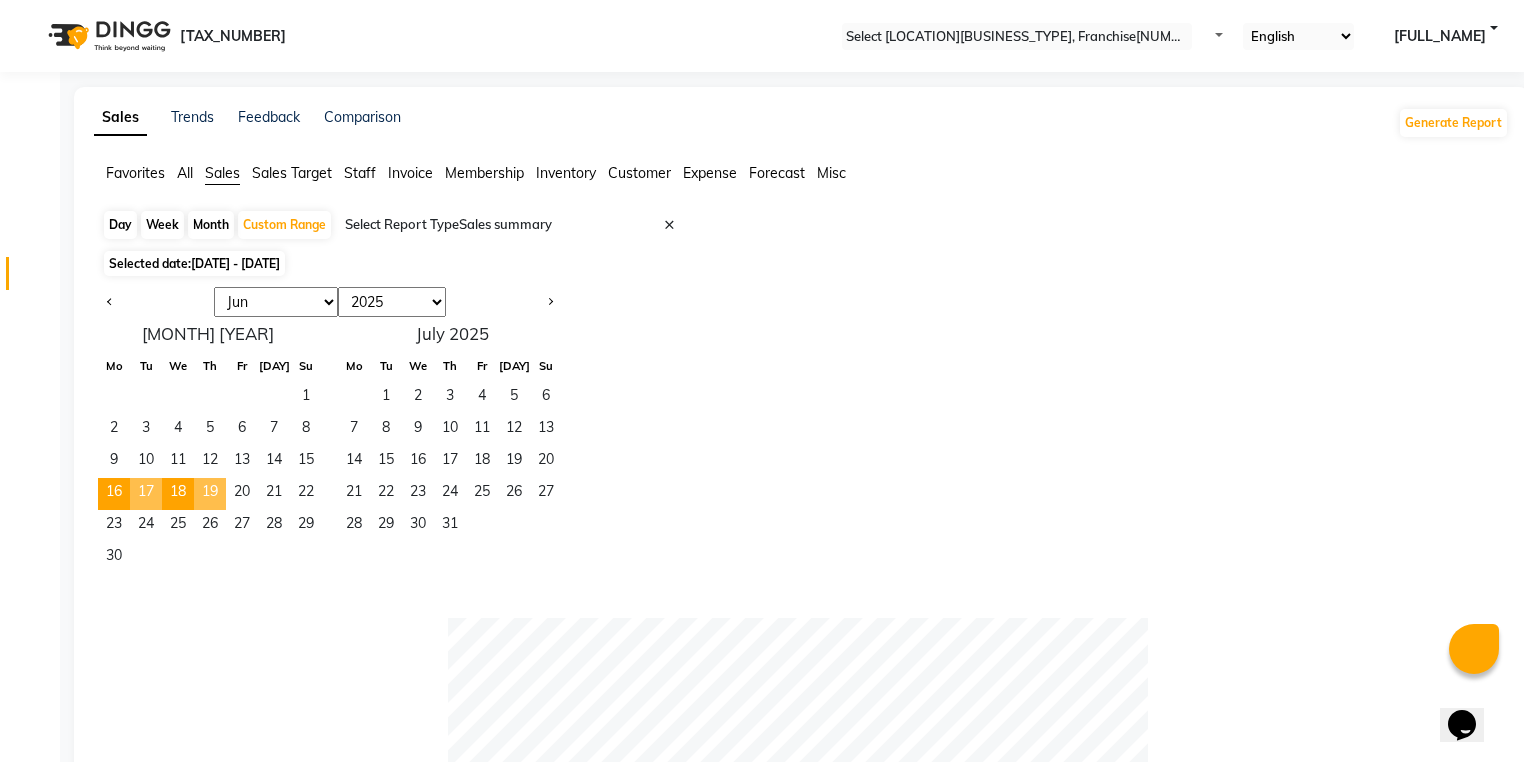 click on "••" at bounding box center [210, 494] 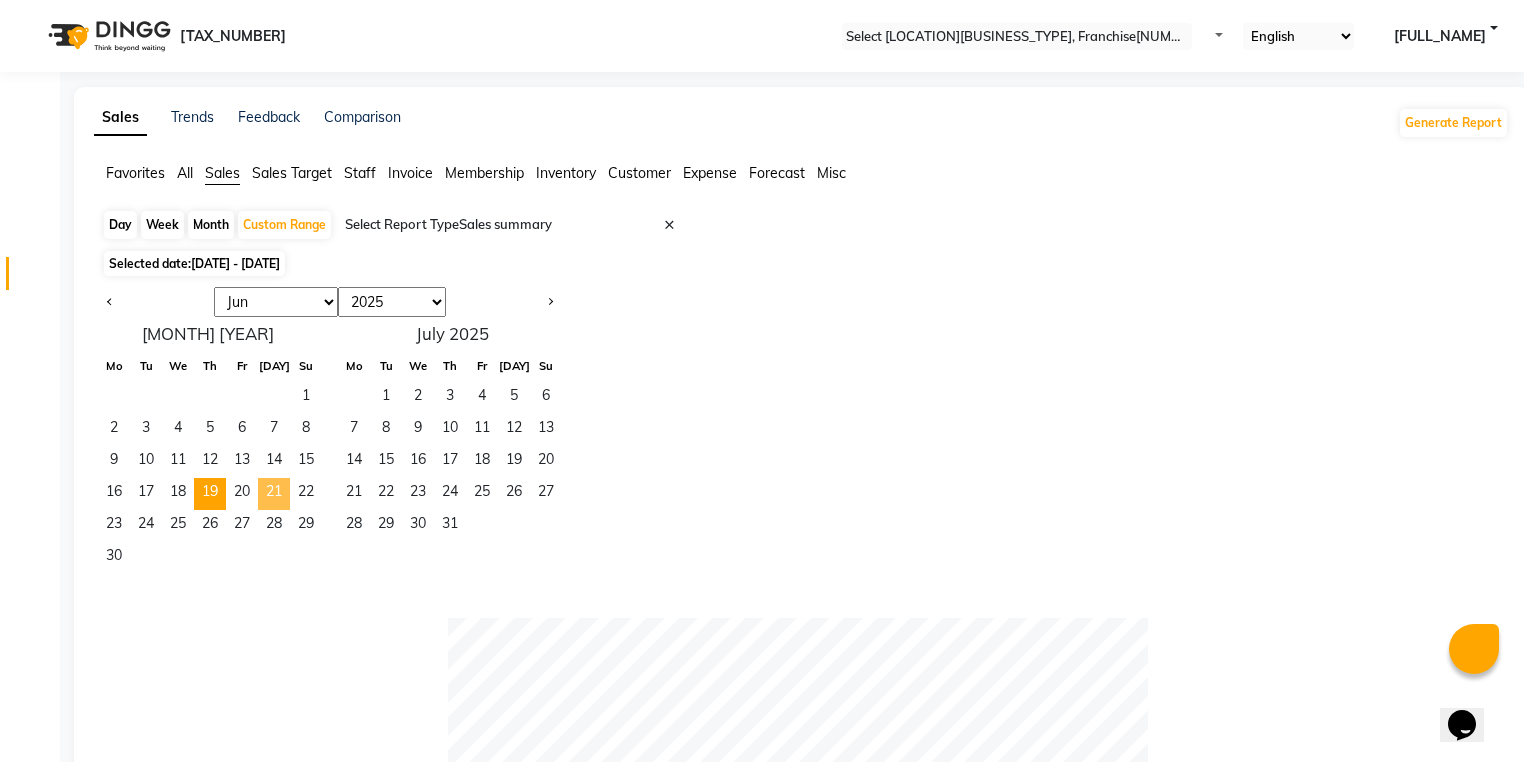 click on "••" at bounding box center (274, 494) 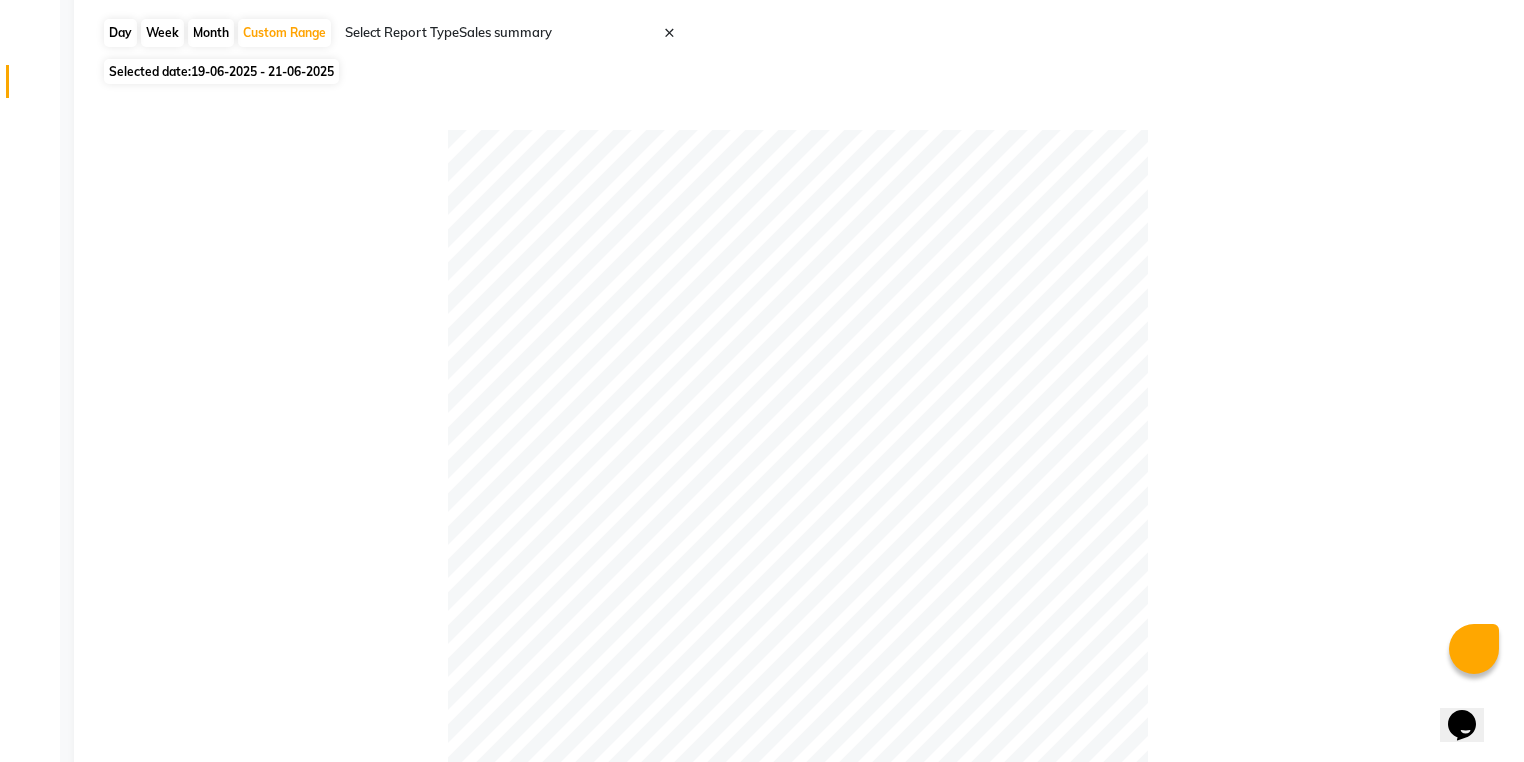 scroll, scrollTop: 0, scrollLeft: 0, axis: both 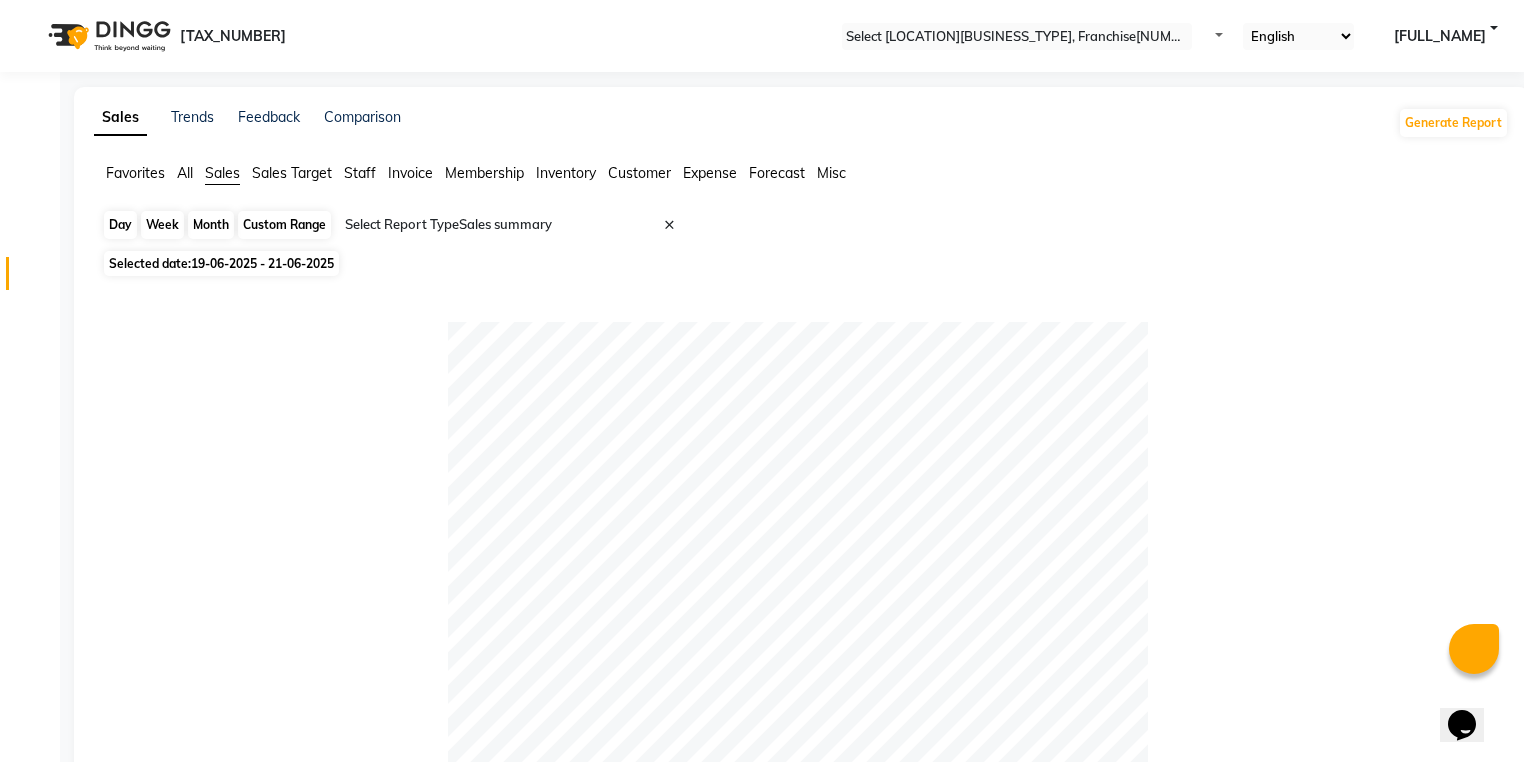 click on "•••••• •••••" at bounding box center [284, 225] 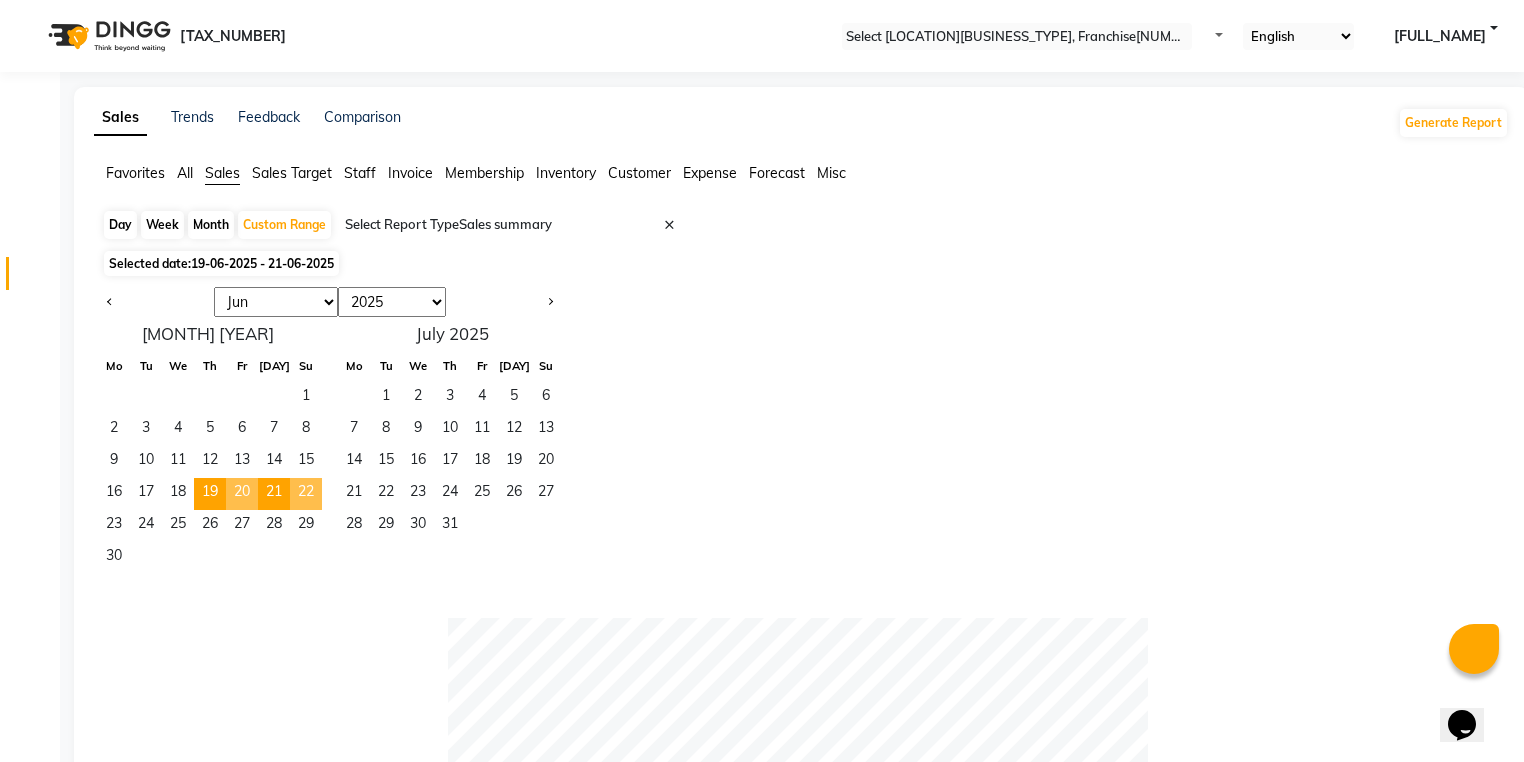 click on "••" at bounding box center [306, 494] 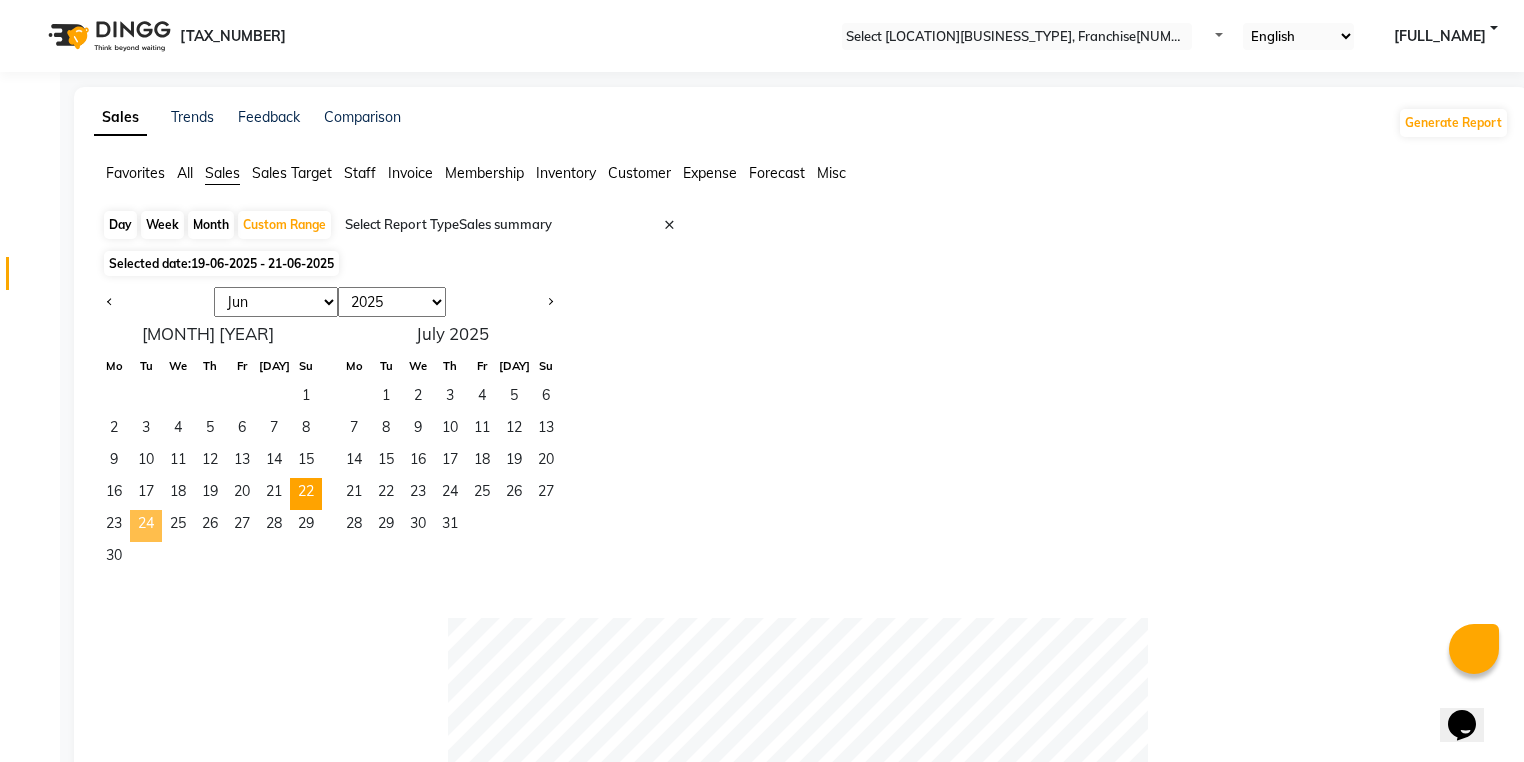 drag, startPoint x: 164, startPoint y: 538, endPoint x: 169, endPoint y: 528, distance: 11.18034 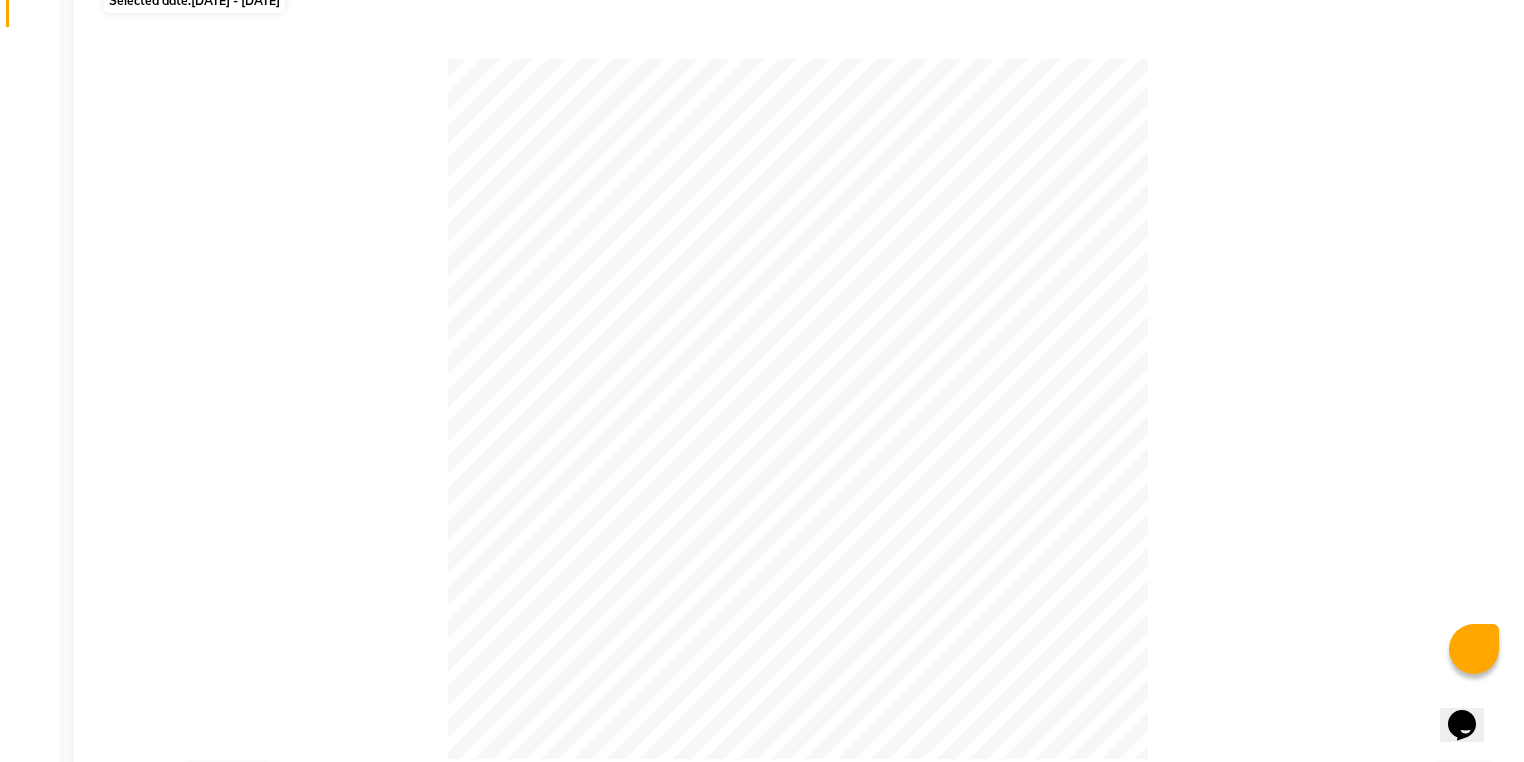 scroll, scrollTop: 0, scrollLeft: 0, axis: both 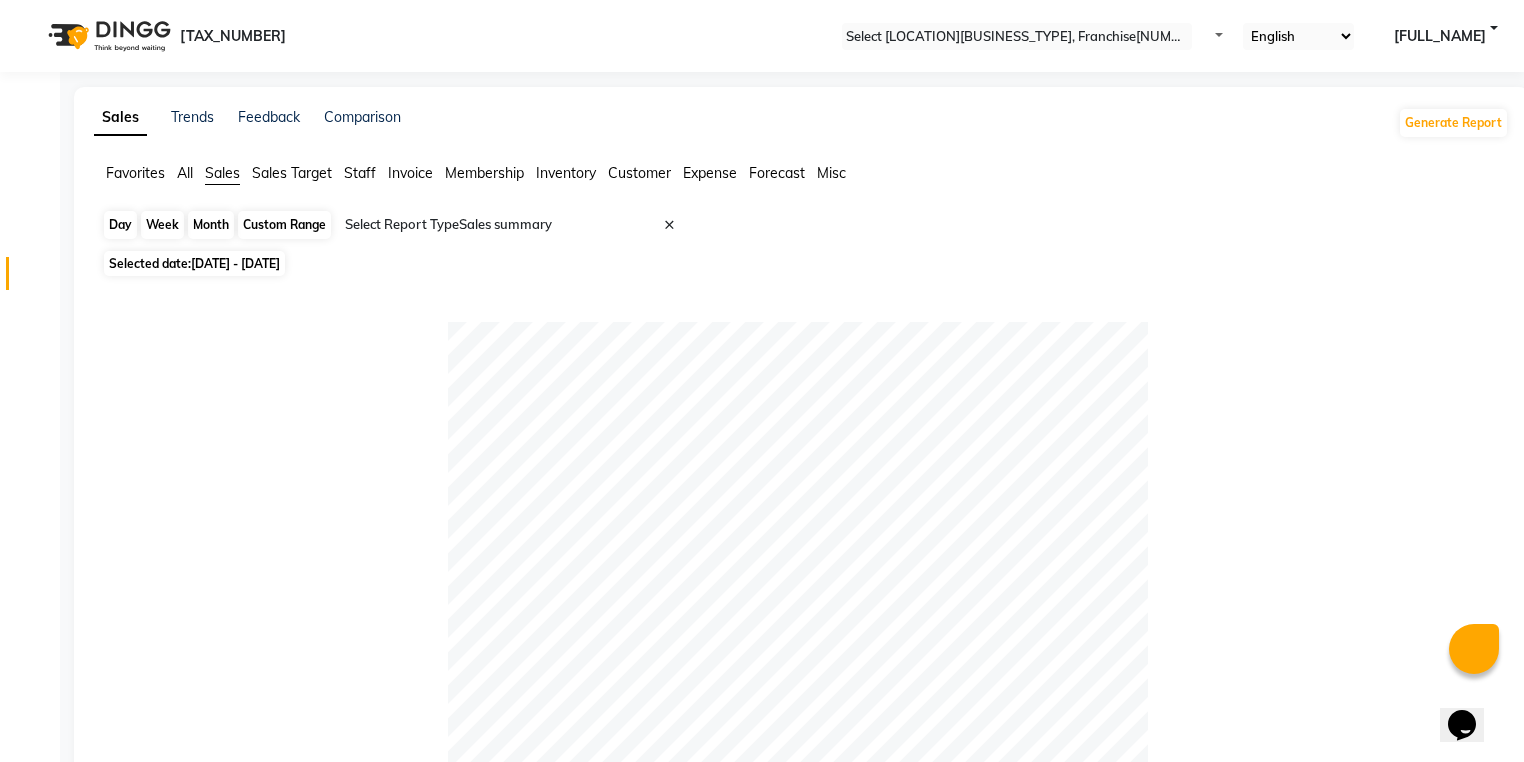 click on "•••••• •••••" at bounding box center [284, 225] 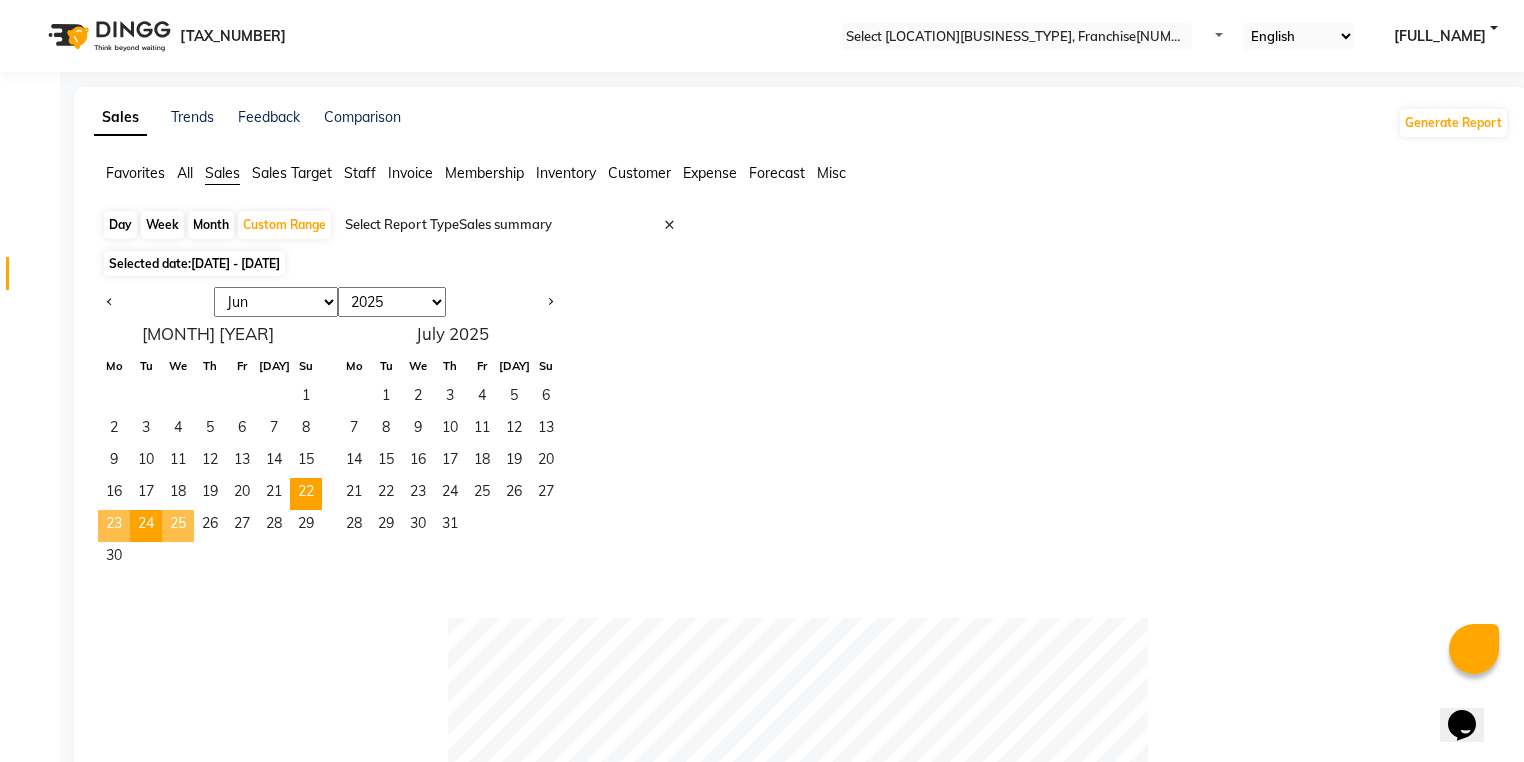 click on "25" at bounding box center [178, 526] 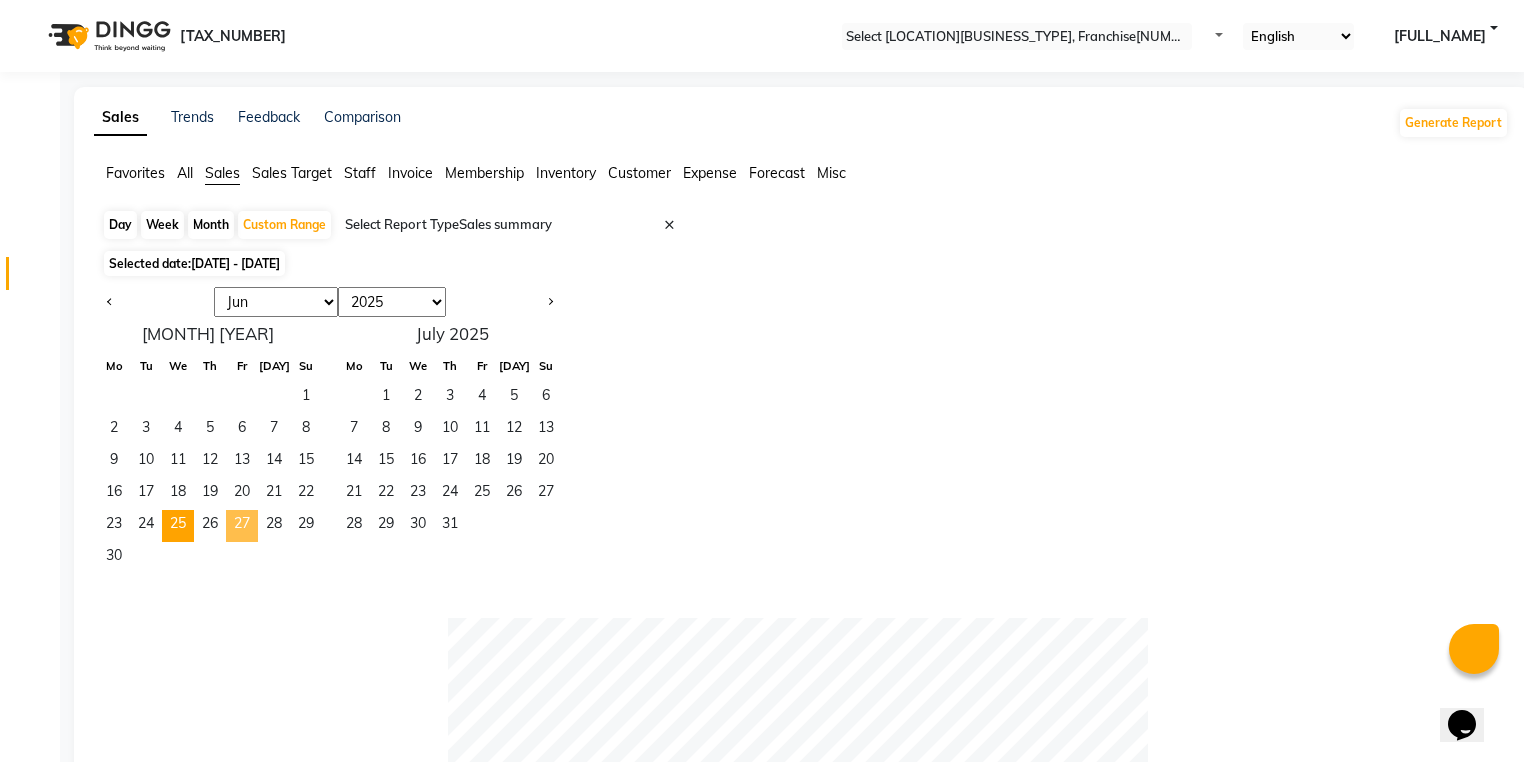 click on "27" at bounding box center [242, 526] 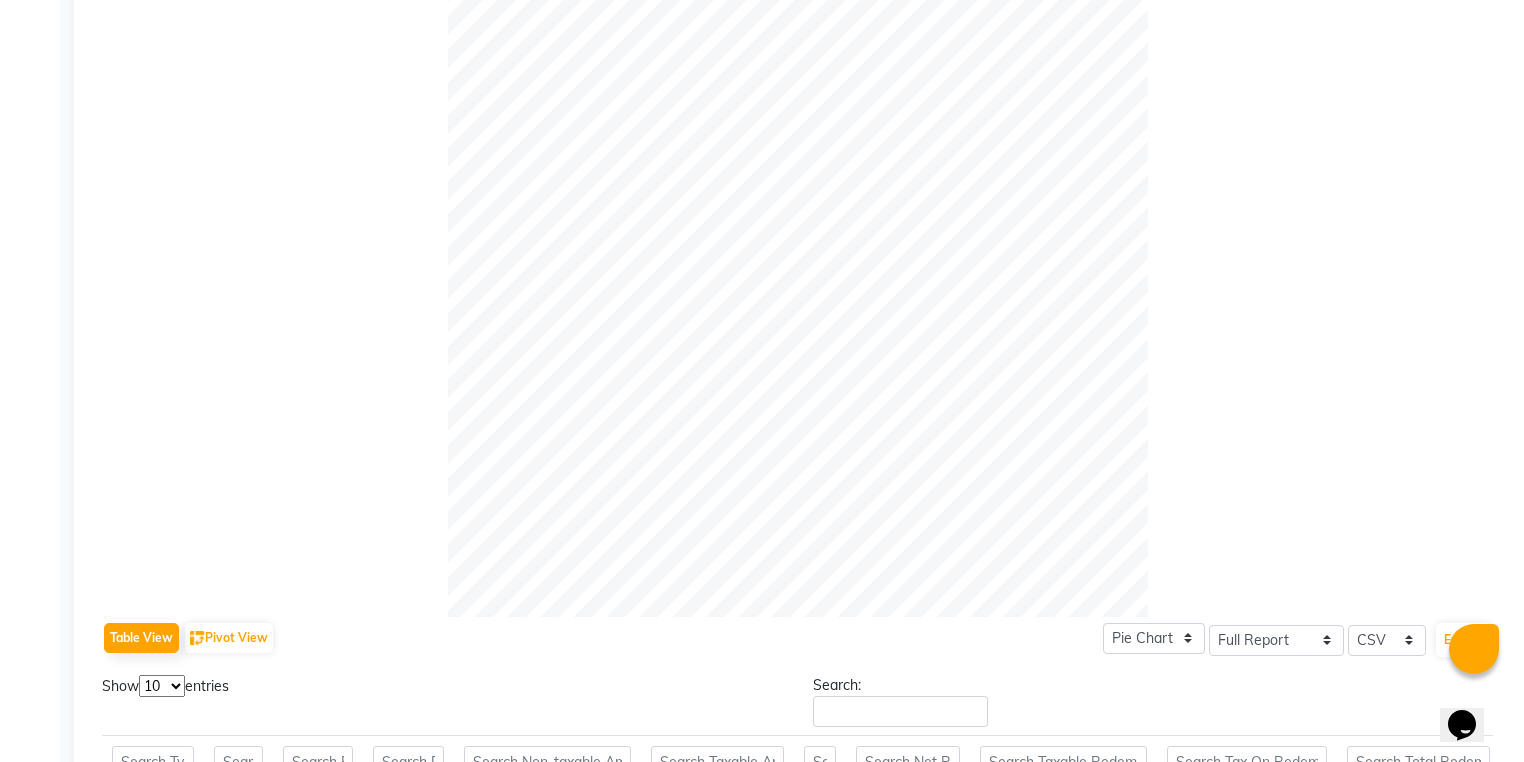 scroll, scrollTop: 0, scrollLeft: 0, axis: both 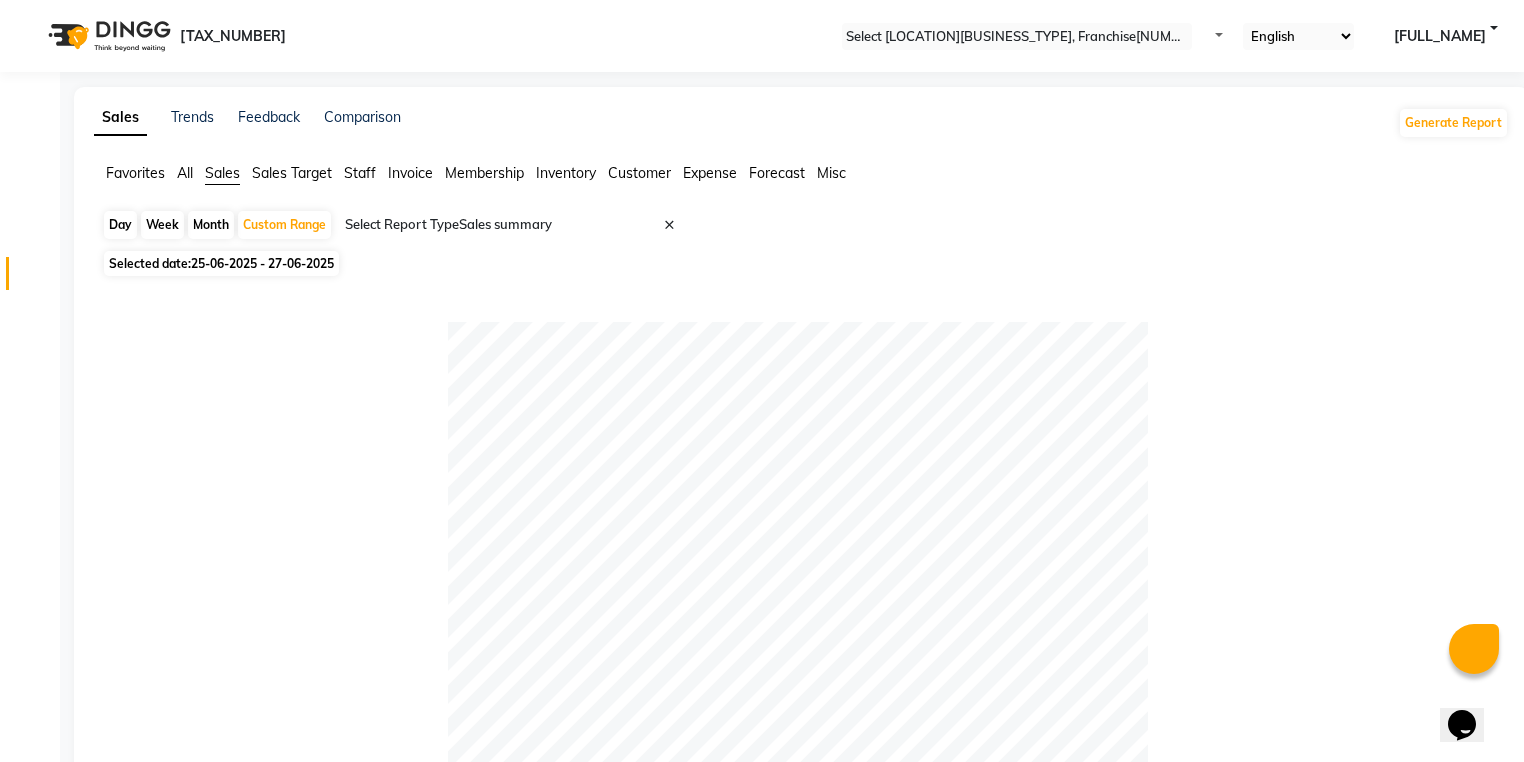 click on "Day   Week   Month   Custom Range  Select Report Type × Sales summary ×" at bounding box center [801, 227] 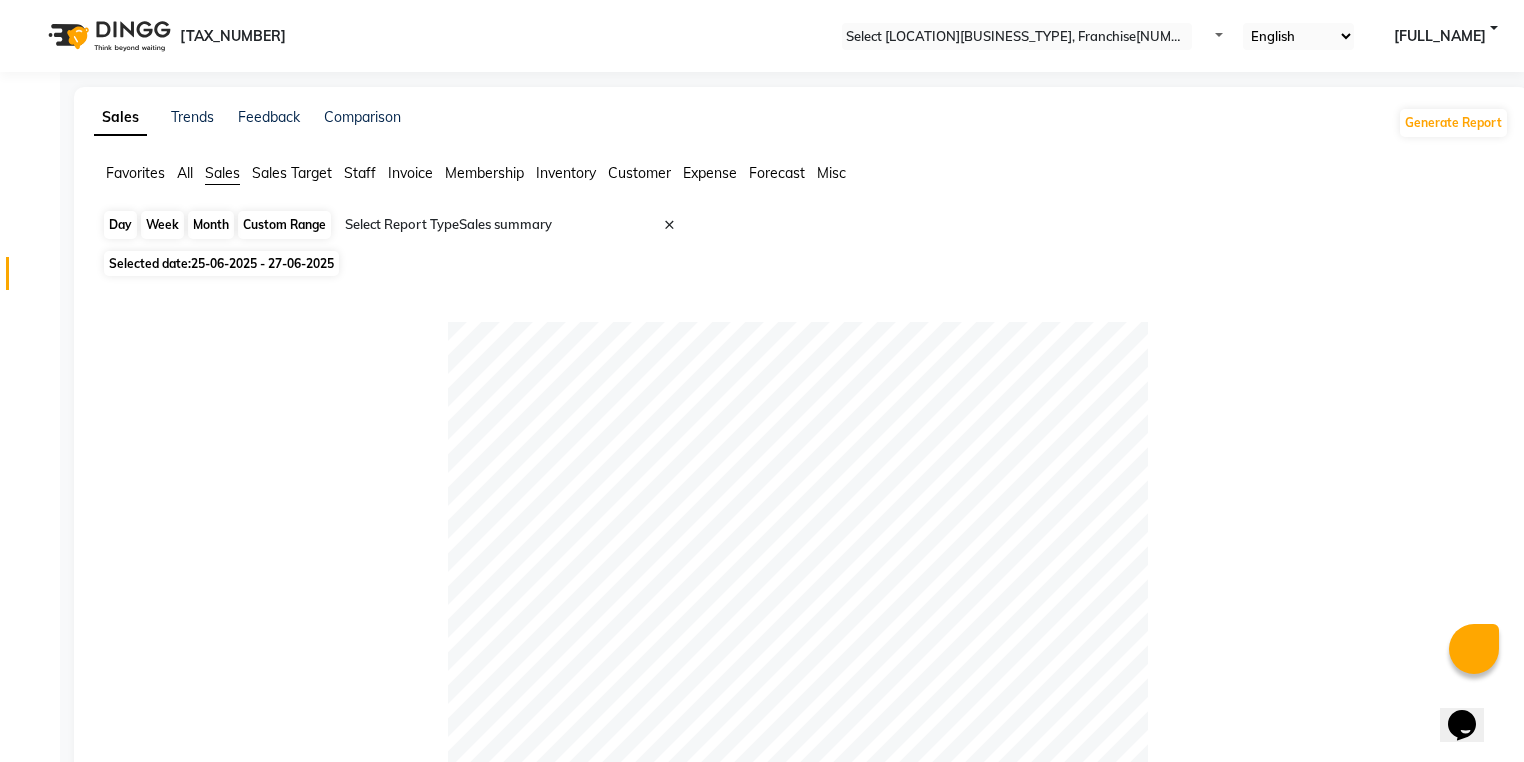 click on "•••••• •••••" at bounding box center (284, 225) 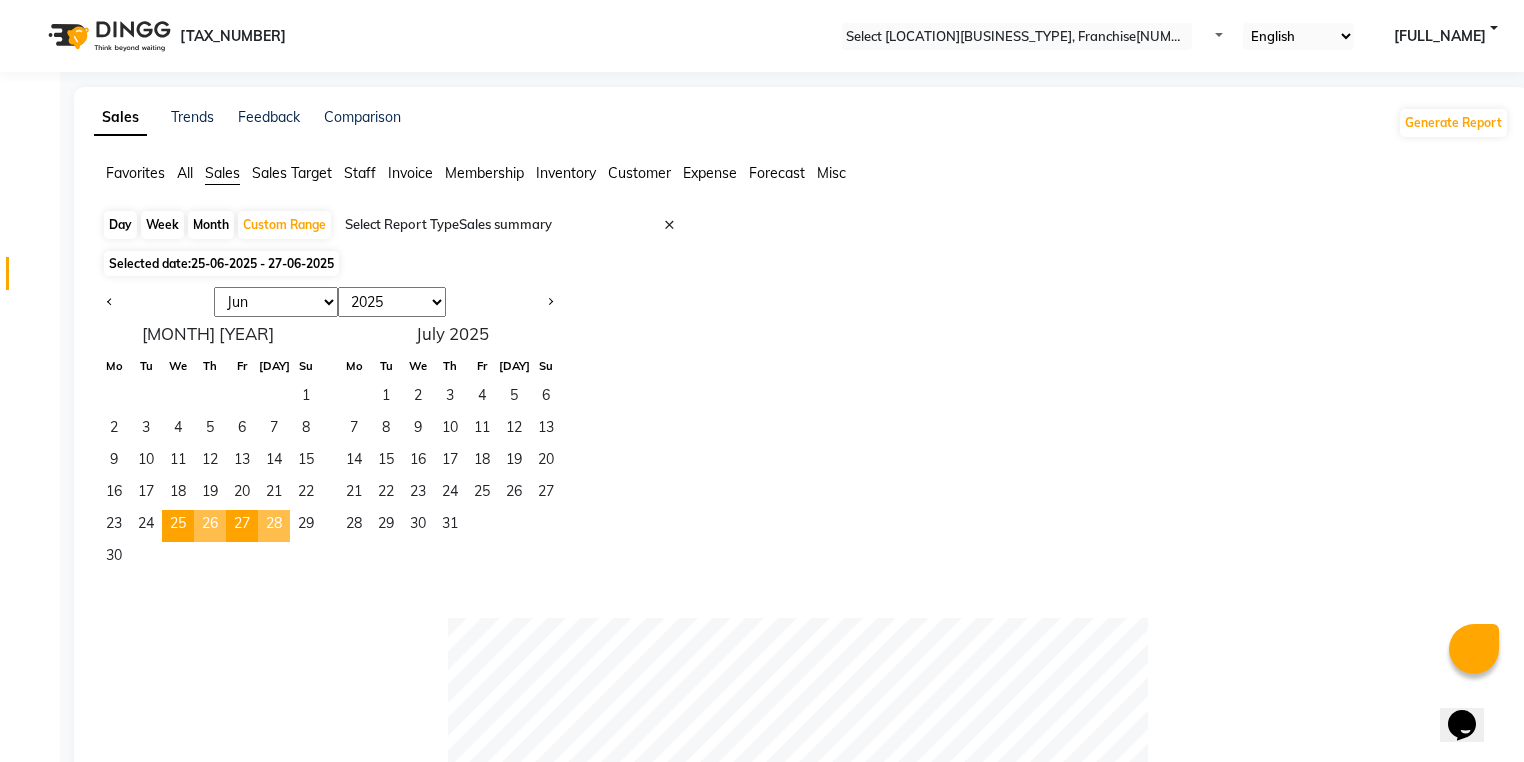 click on "28" at bounding box center (274, 526) 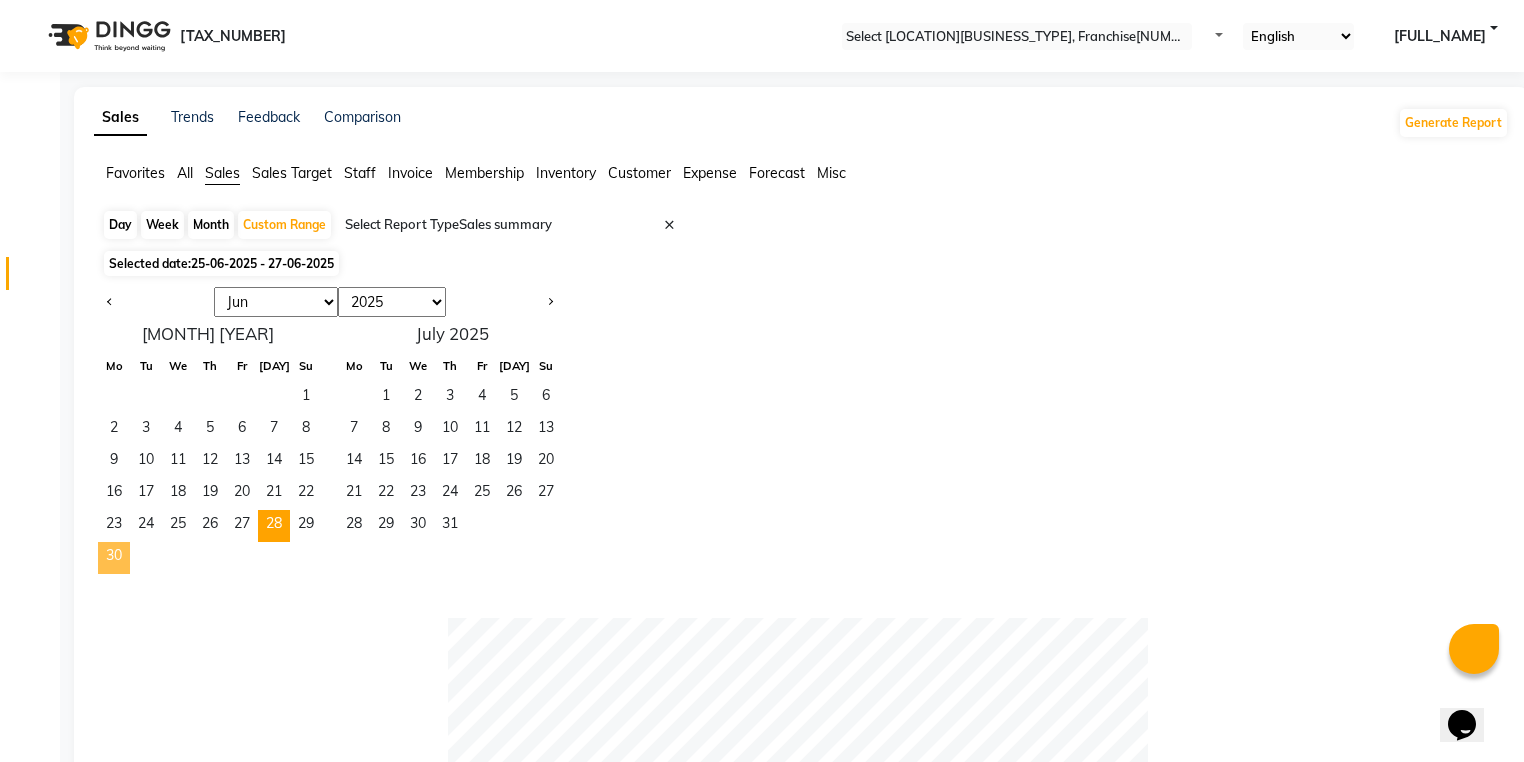 click on "••" at bounding box center (114, 558) 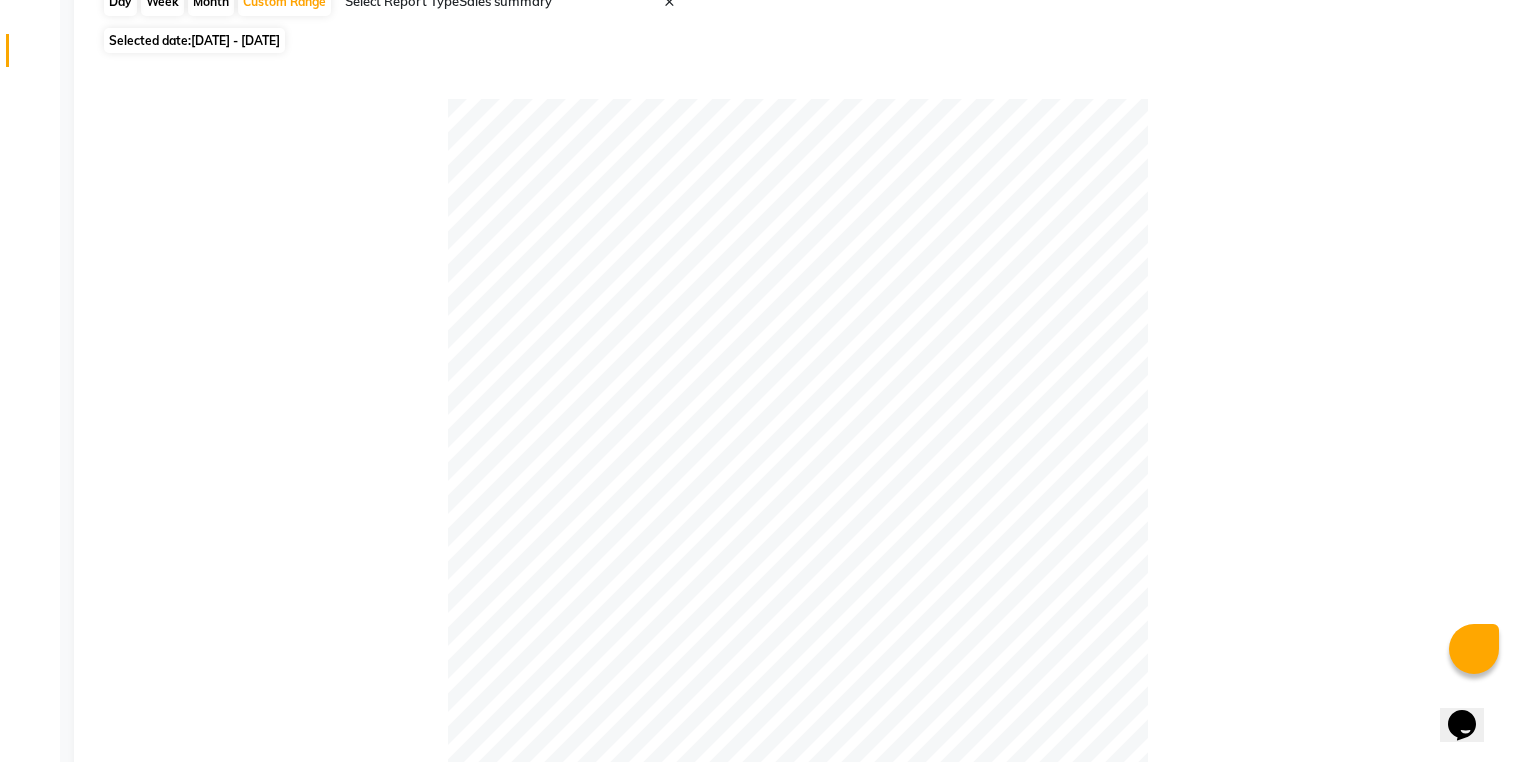 scroll, scrollTop: 0, scrollLeft: 0, axis: both 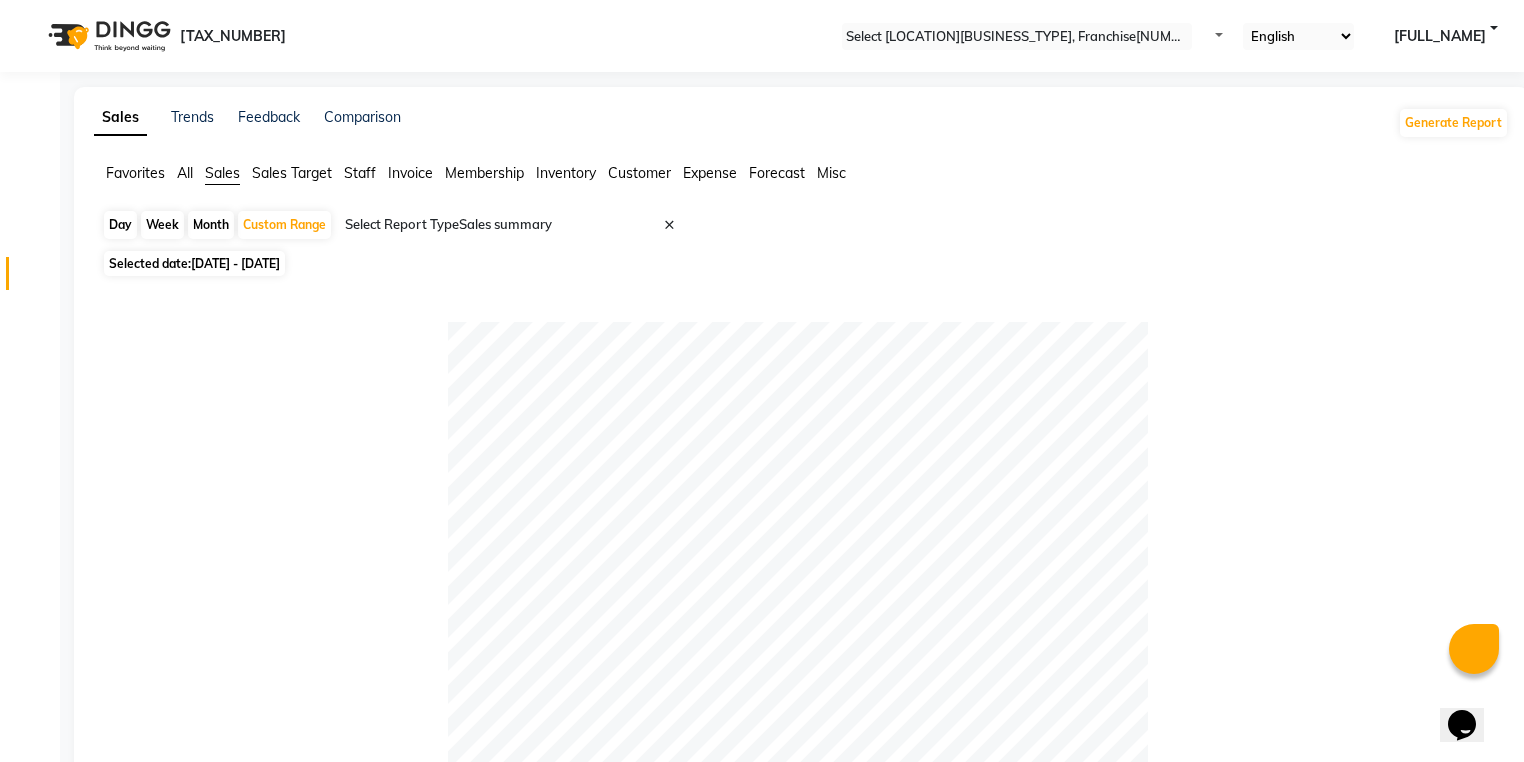 click on "Day" at bounding box center (120, 225) 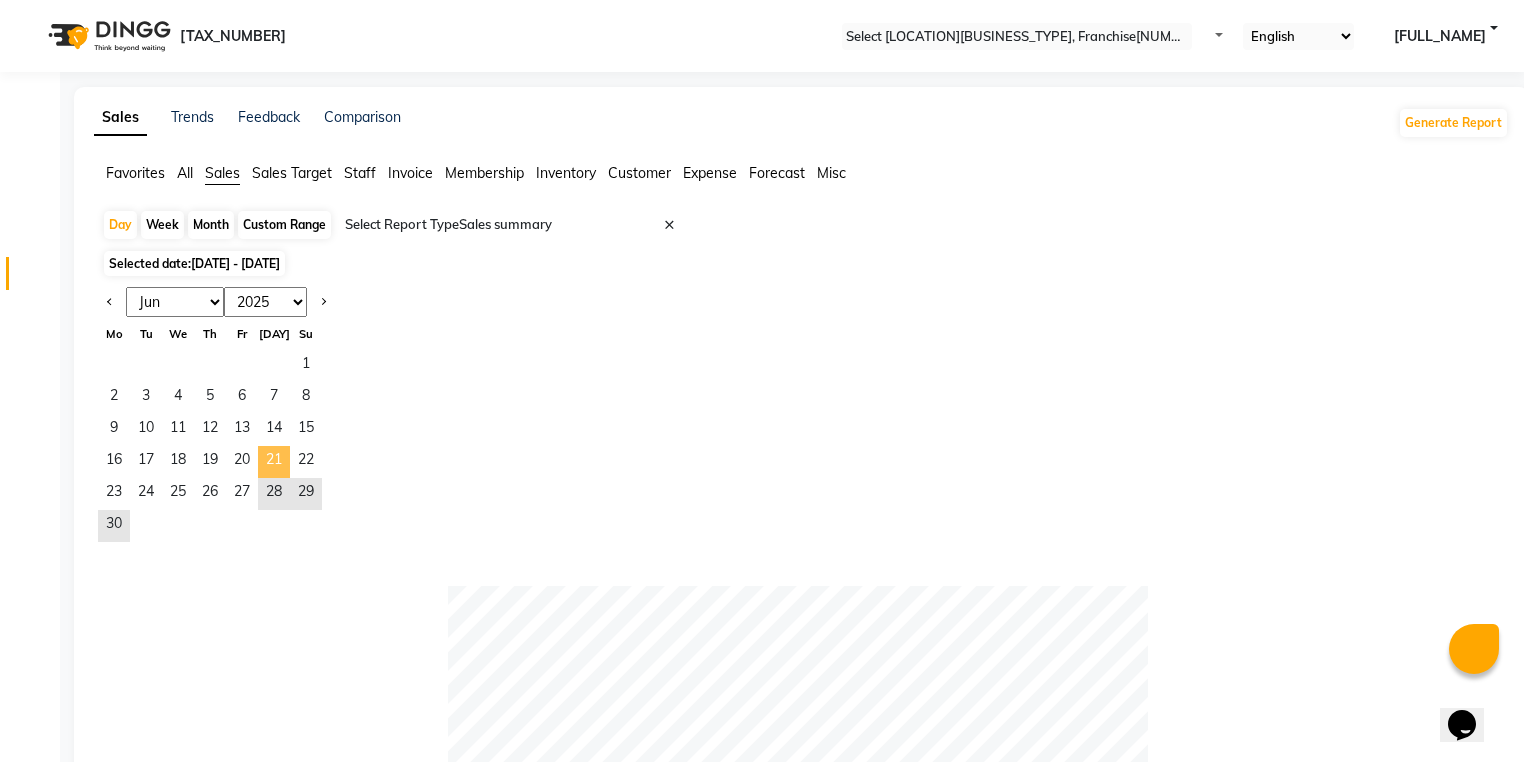 click on "••" at bounding box center (274, 462) 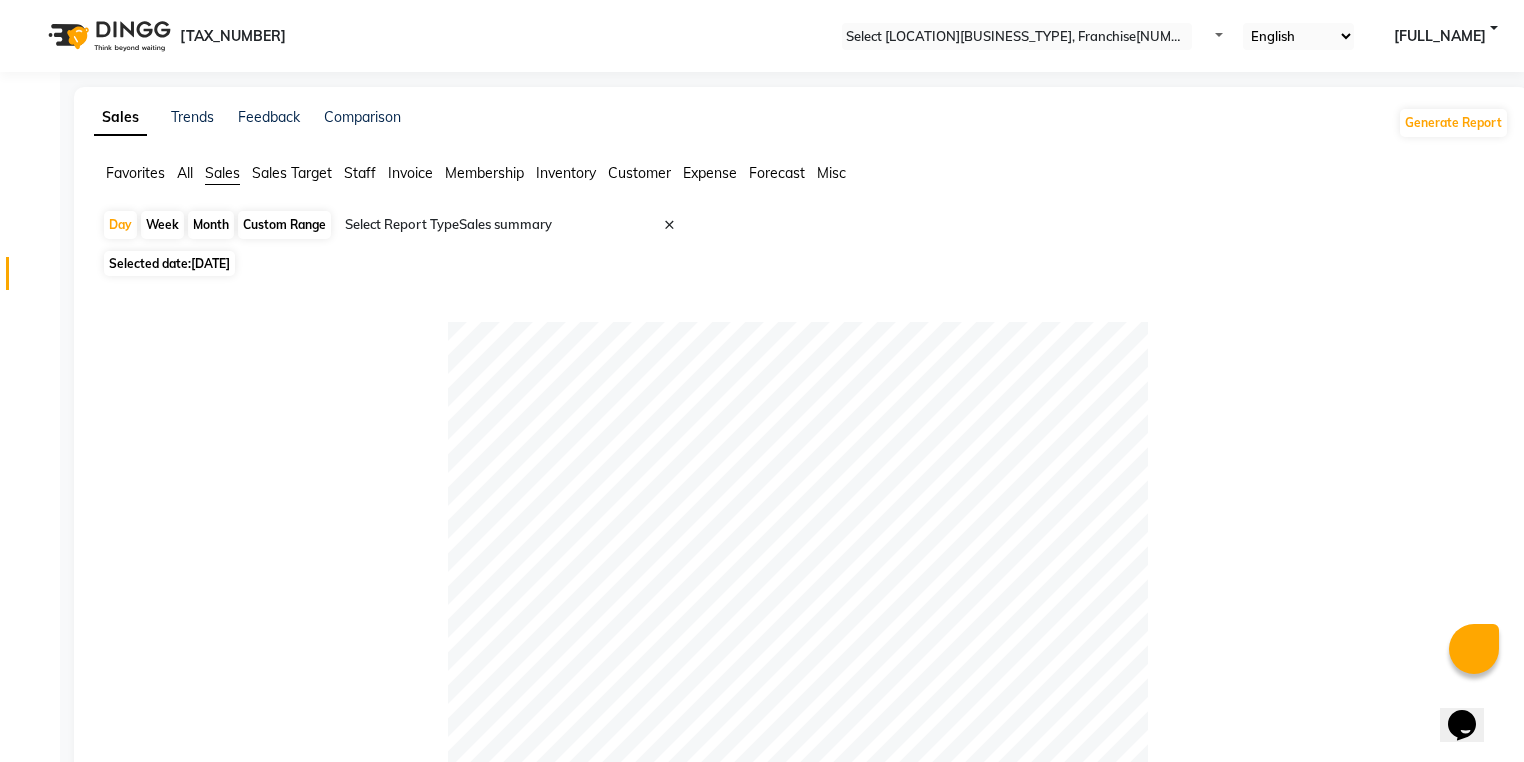 click on "•••••••" at bounding box center [135, 173] 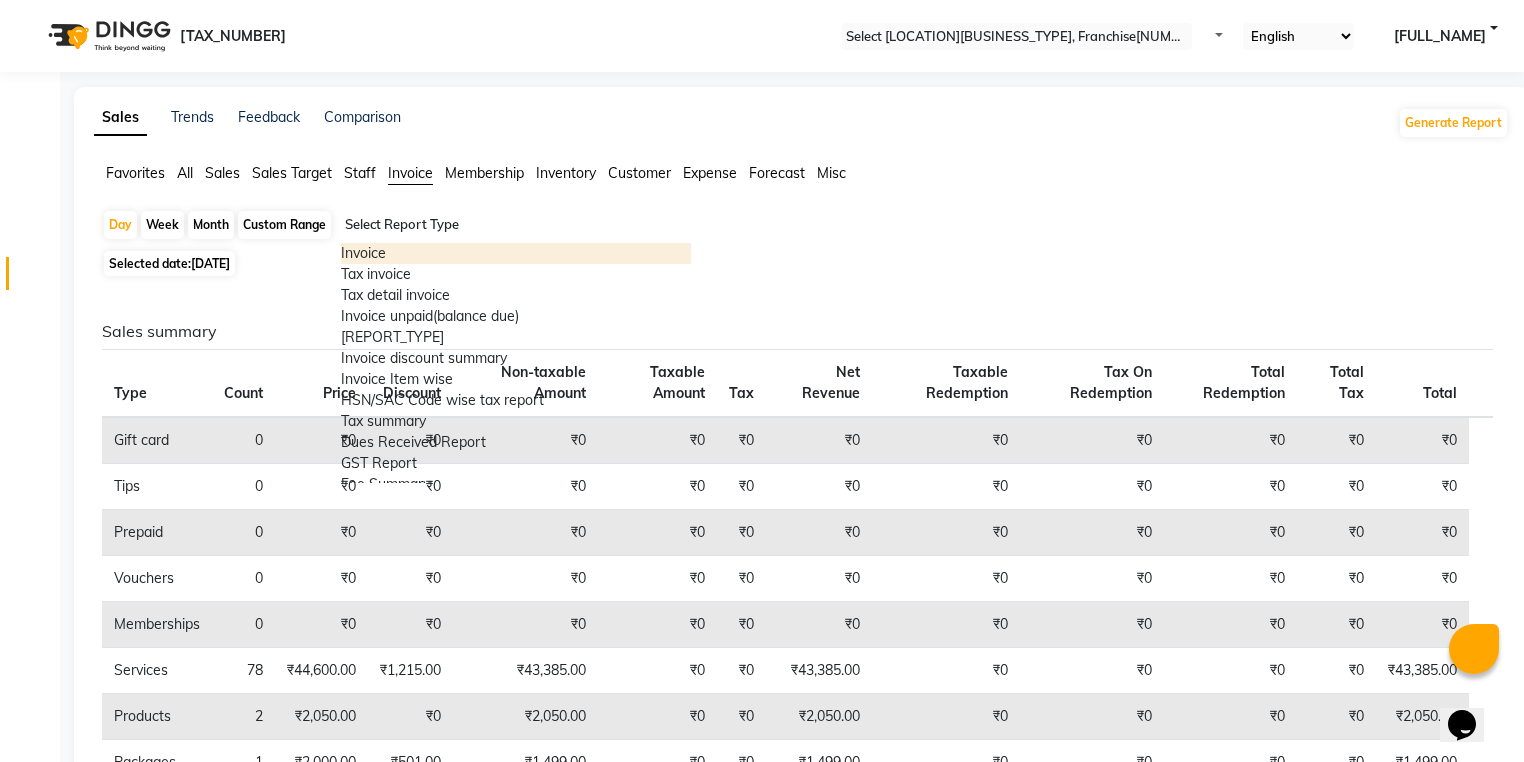 click at bounding box center (516, 225) 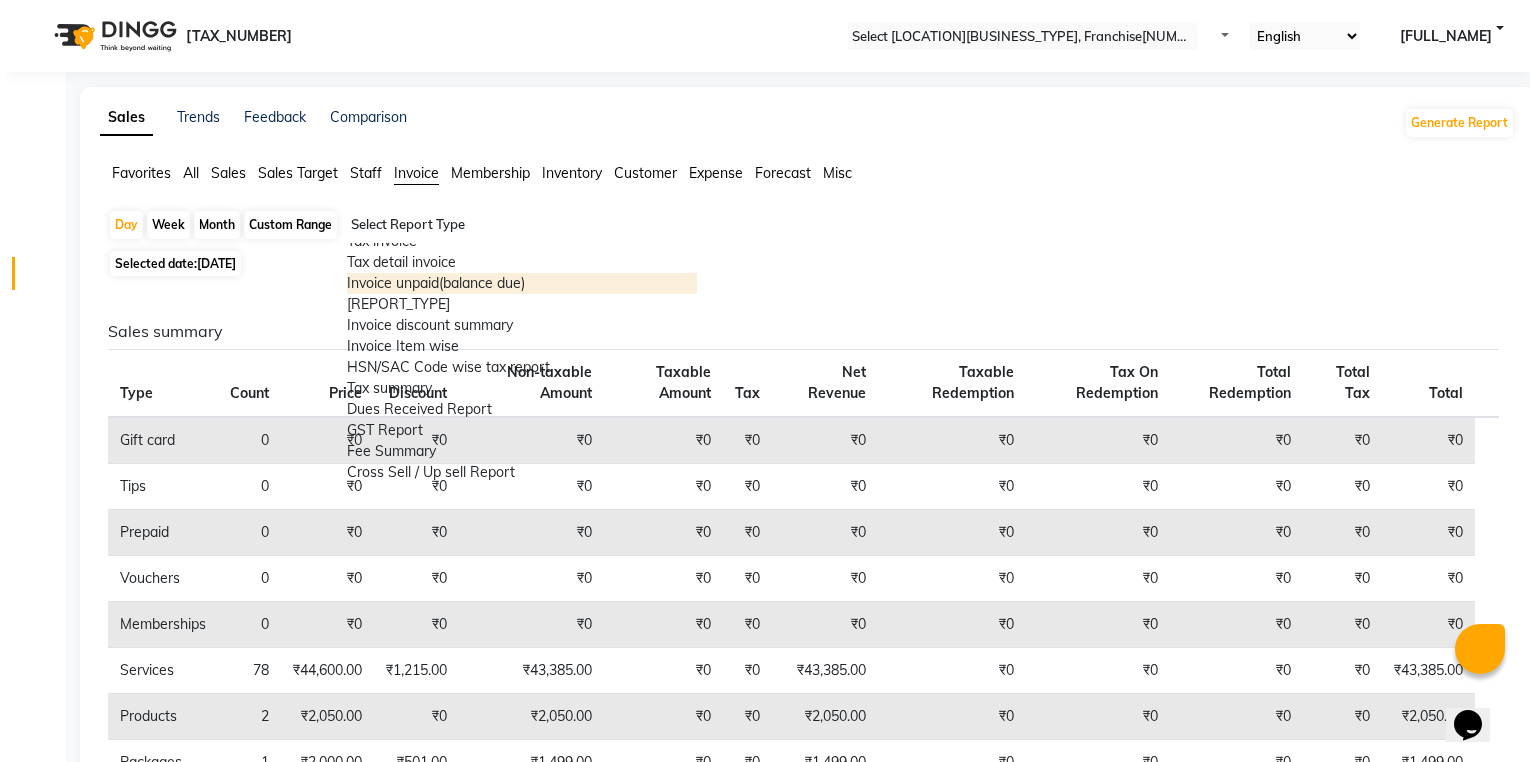 scroll, scrollTop: 160, scrollLeft: 0, axis: vertical 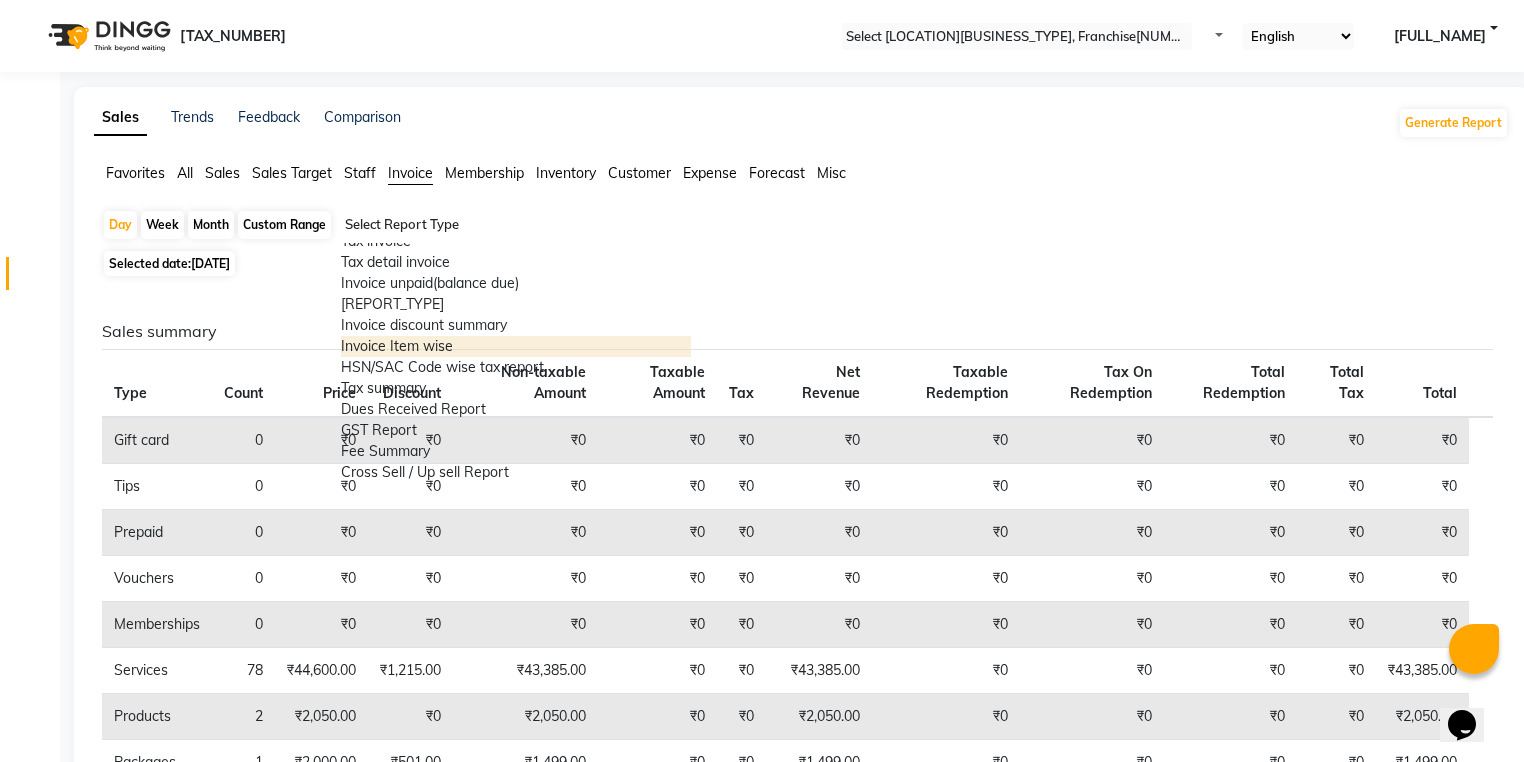 click on "Invoice Item wise" at bounding box center (516, 346) 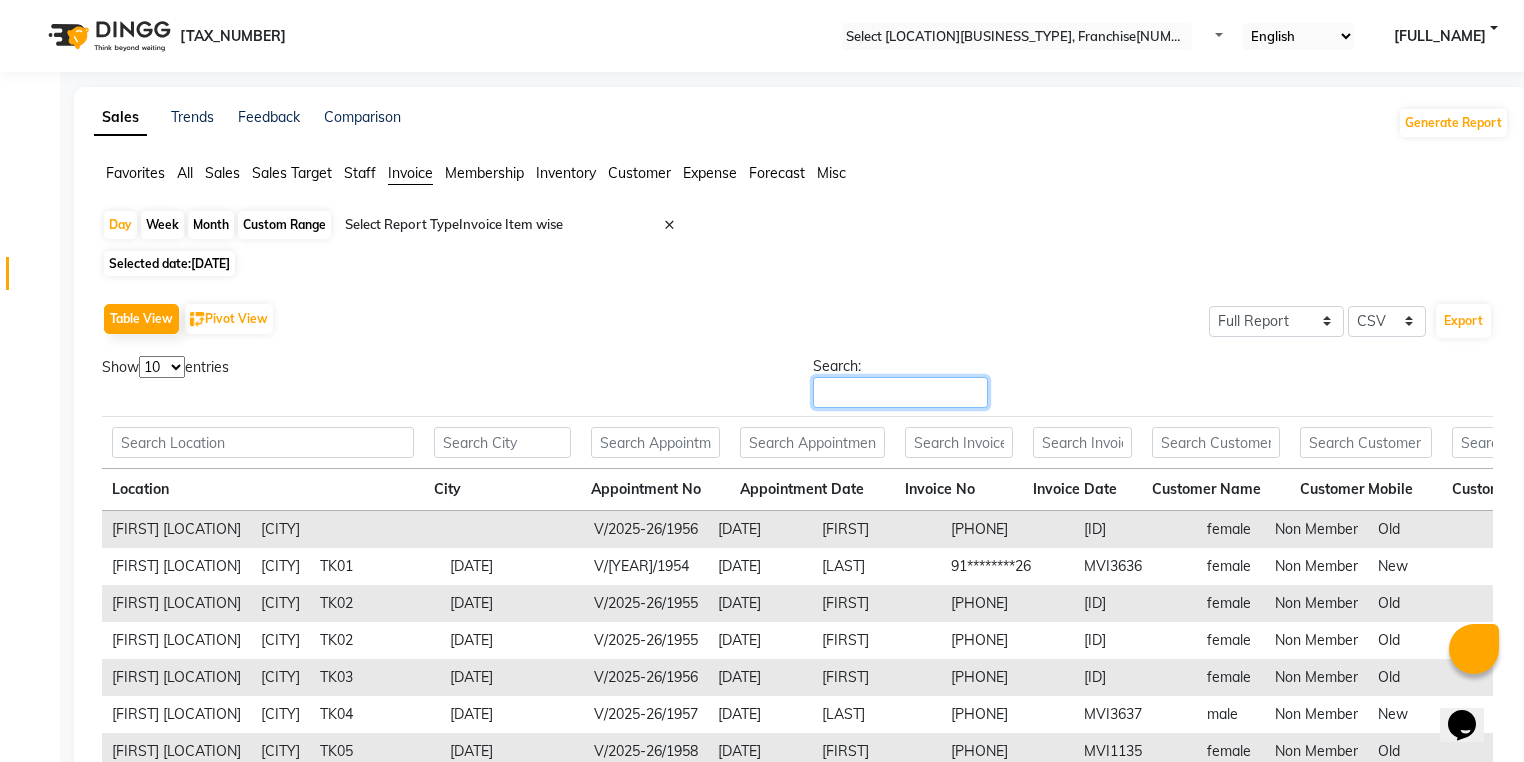 click on "•••••••" at bounding box center [900, 392] 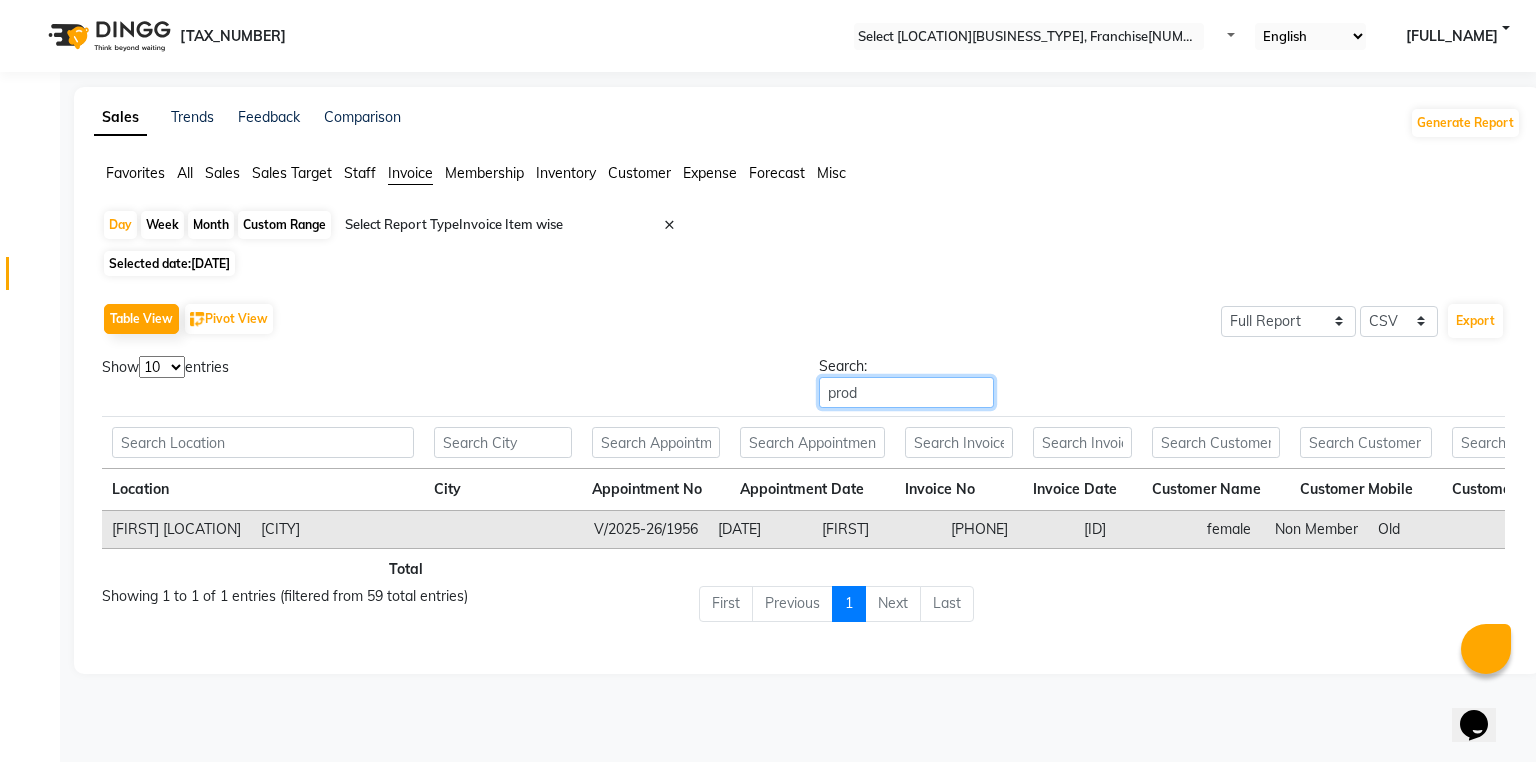 scroll, scrollTop: 0, scrollLeft: 800, axis: horizontal 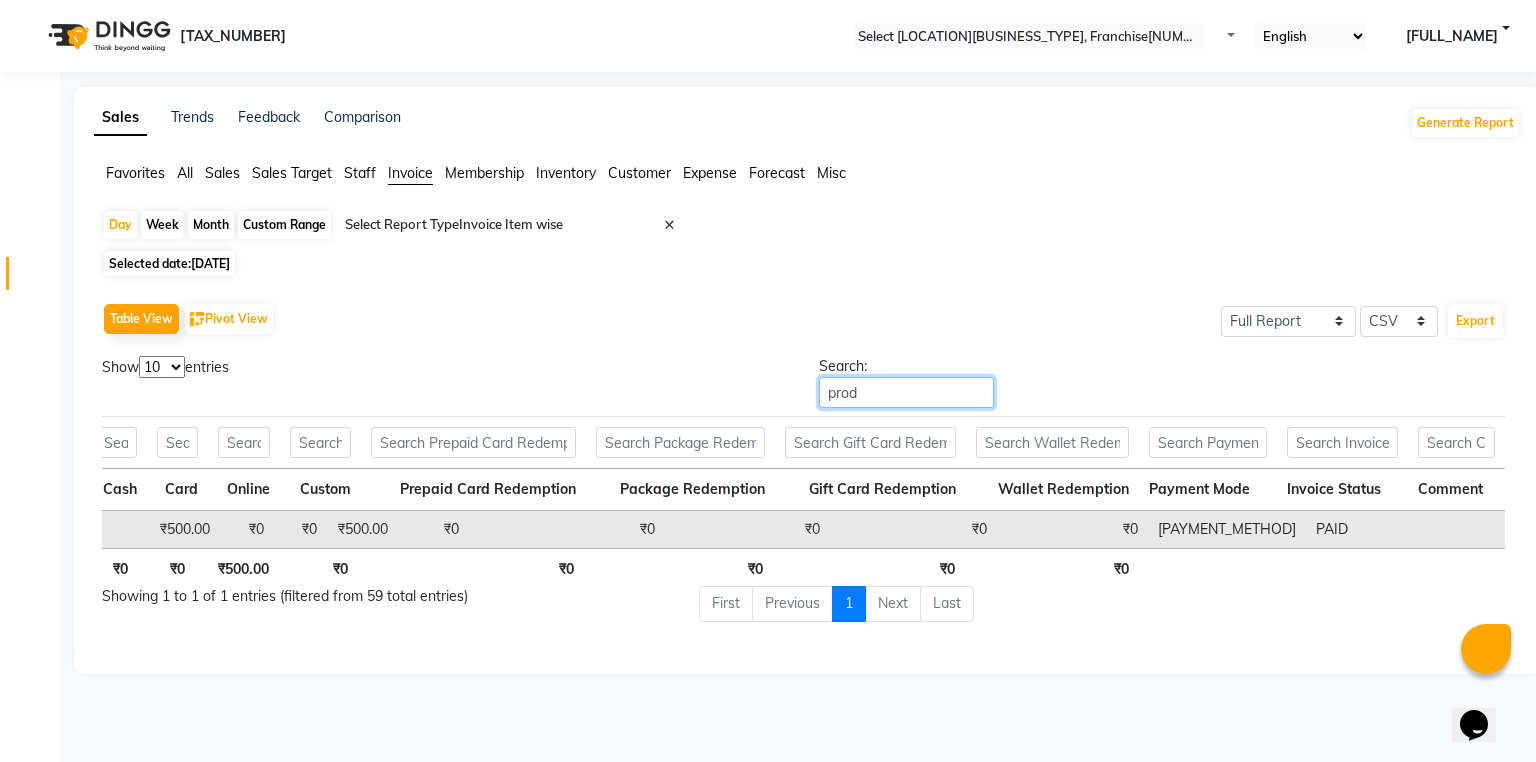 type on "•••" 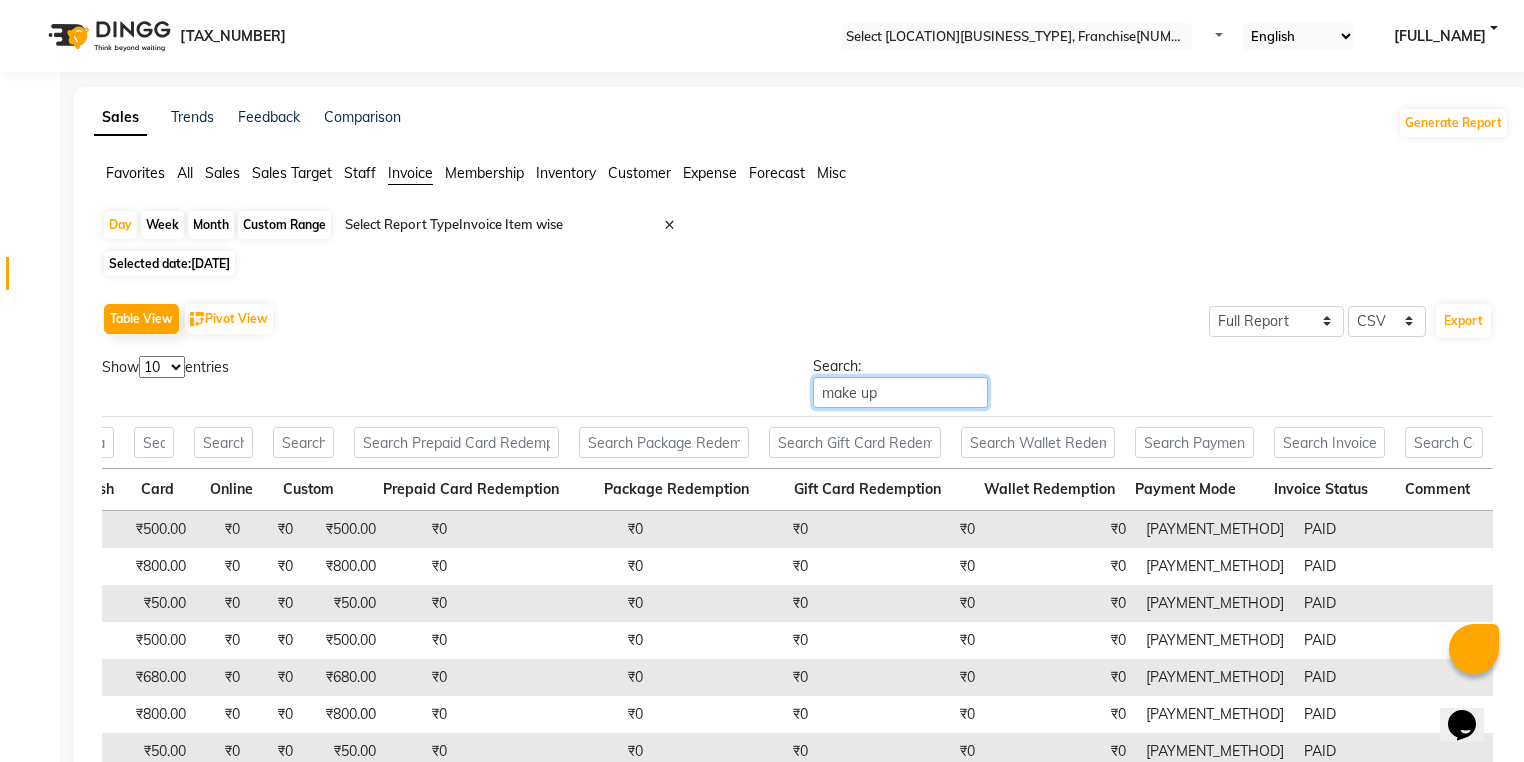 scroll, scrollTop: 0, scrollLeft: 4061, axis: horizontal 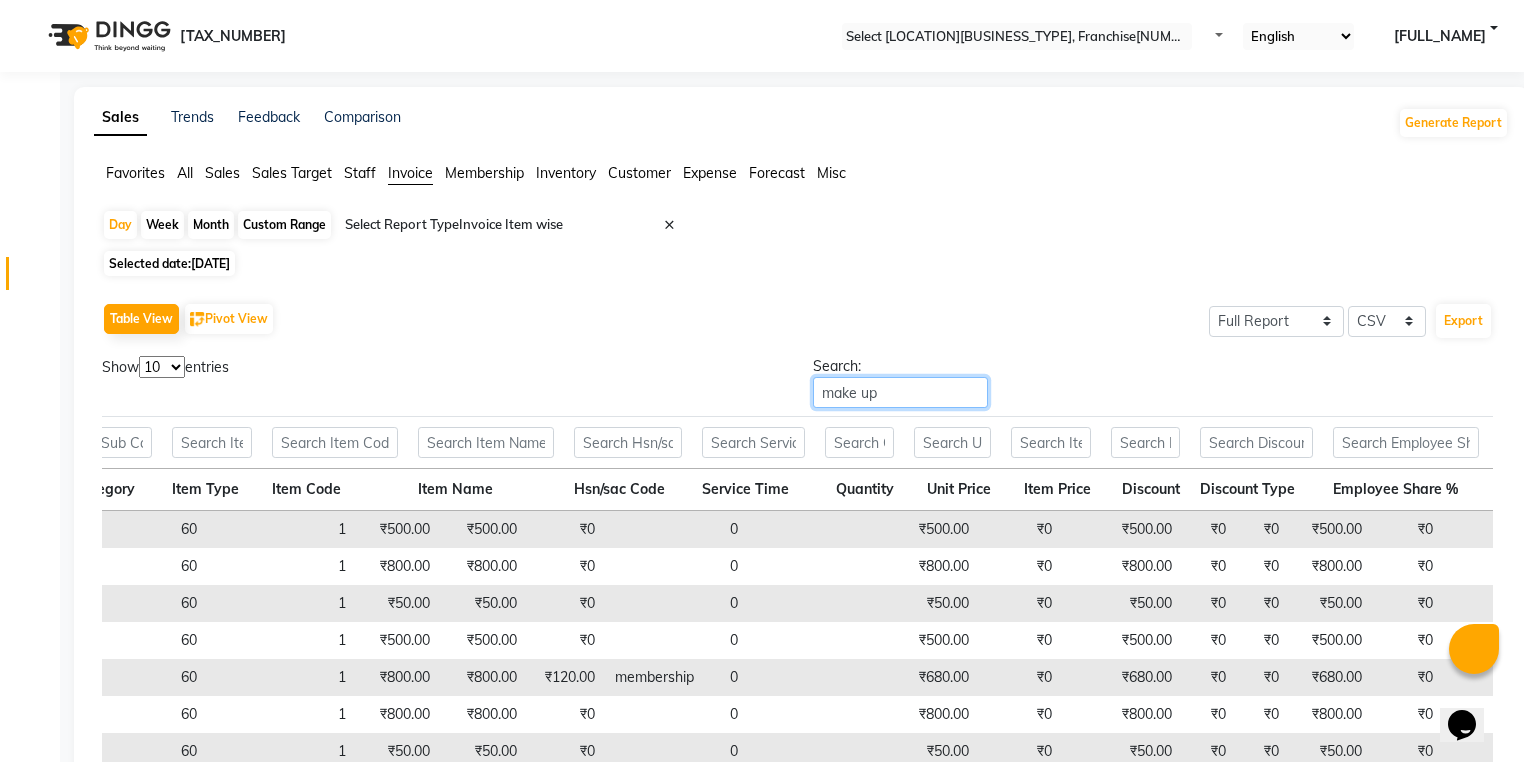 type on "•••• ••" 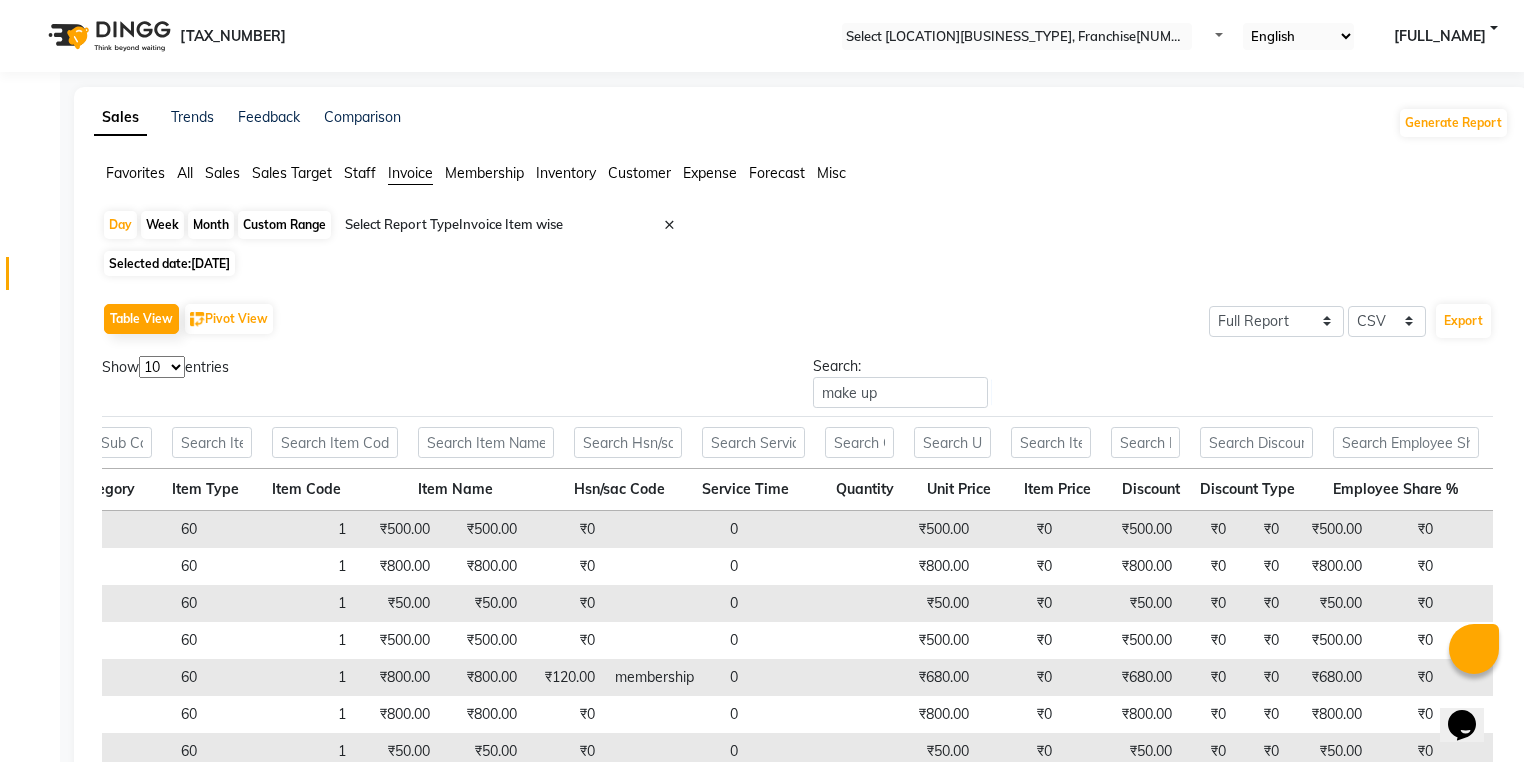 click on "Sales" at bounding box center (135, 173) 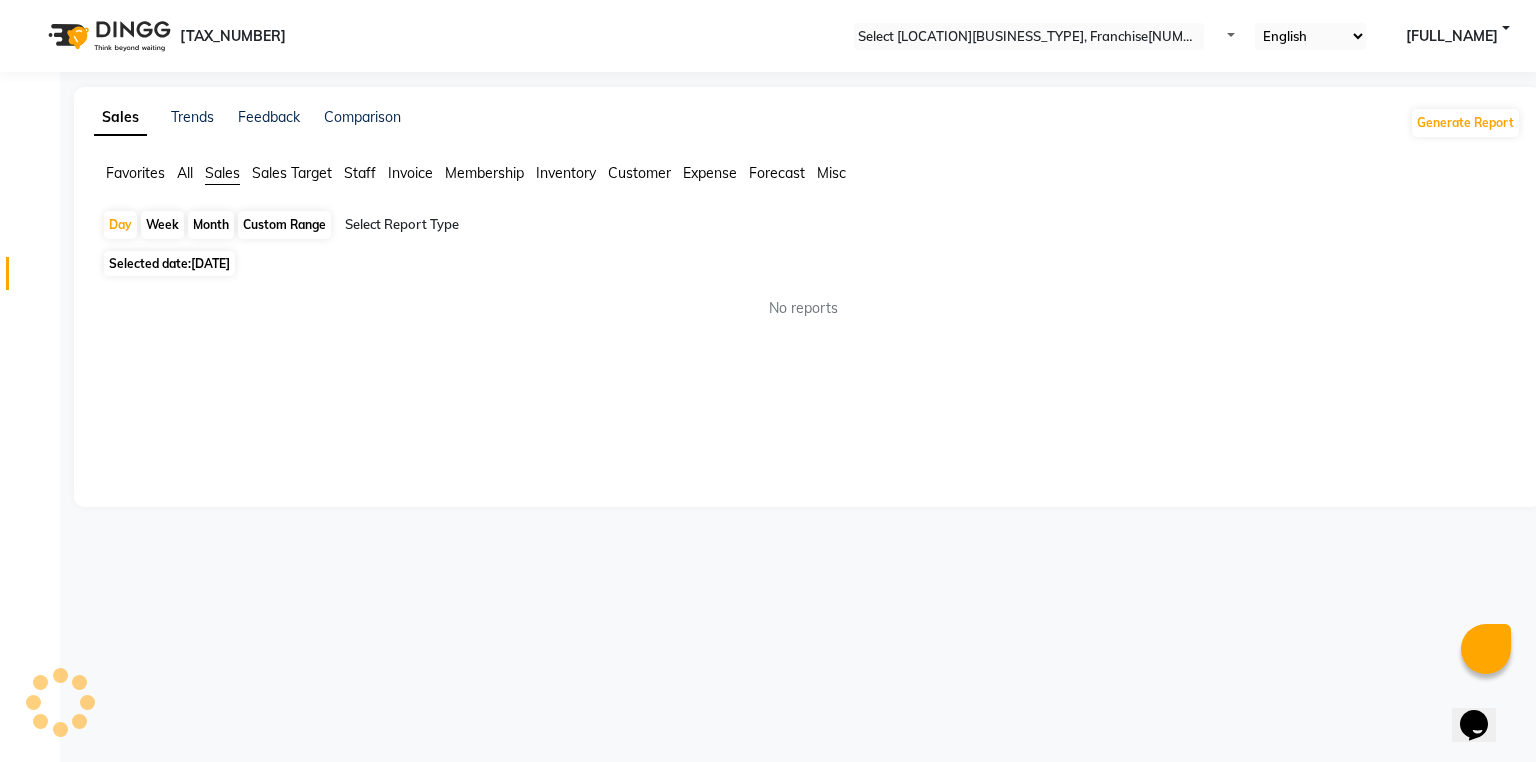 drag, startPoint x: 439, startPoint y: 220, endPoint x: 423, endPoint y: 236, distance: 22.627417 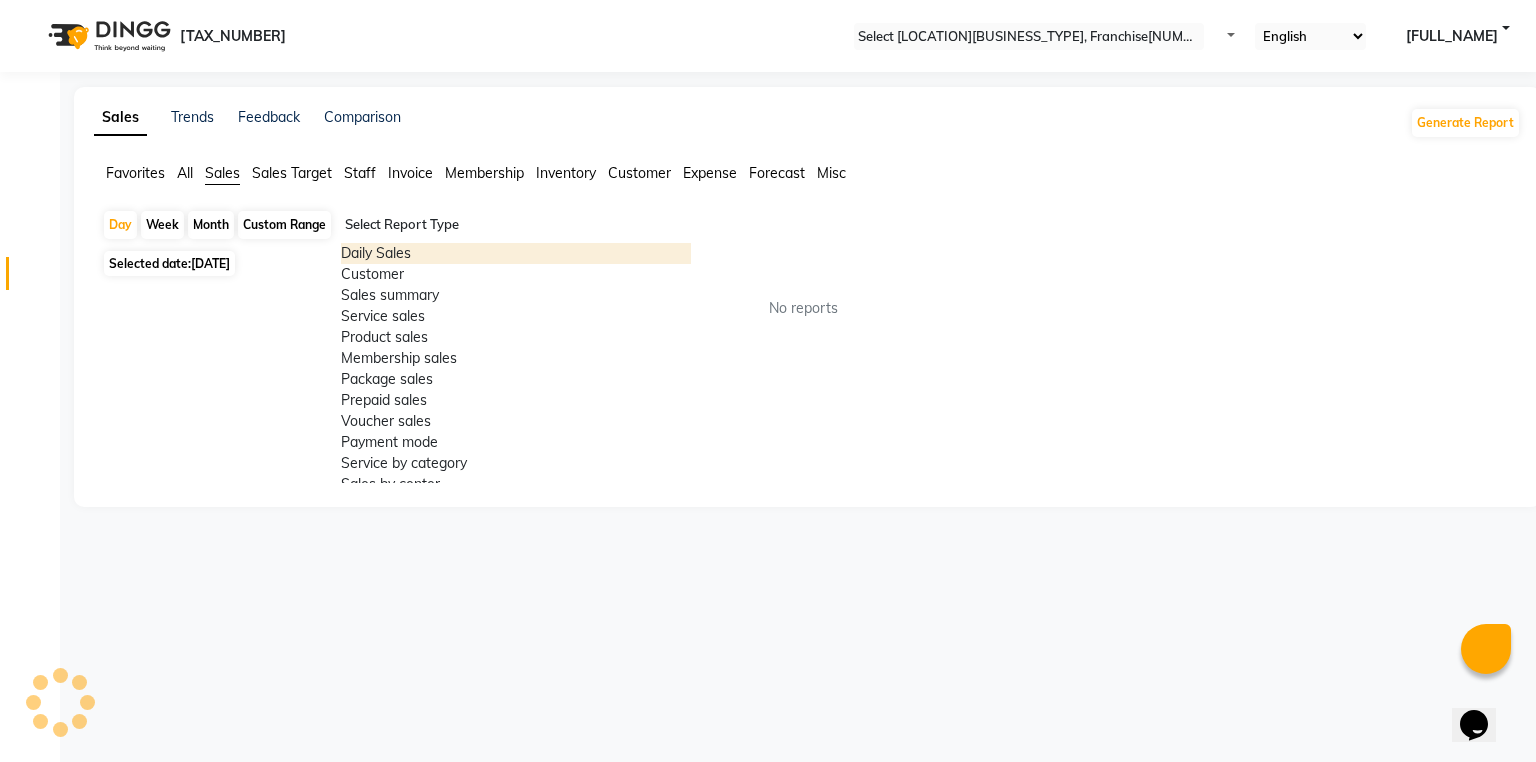 click on "Daily Sales" at bounding box center (516, 253) 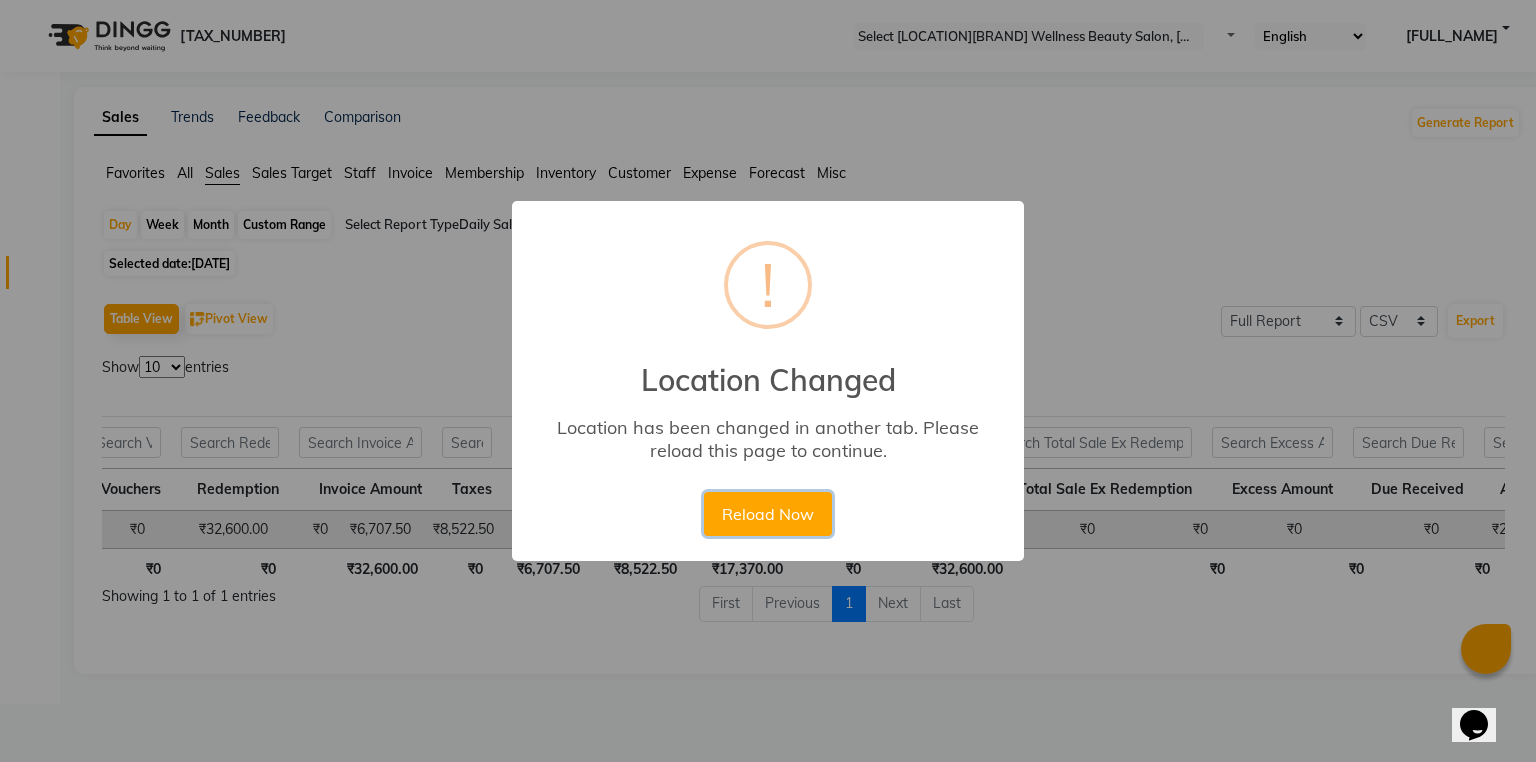 type 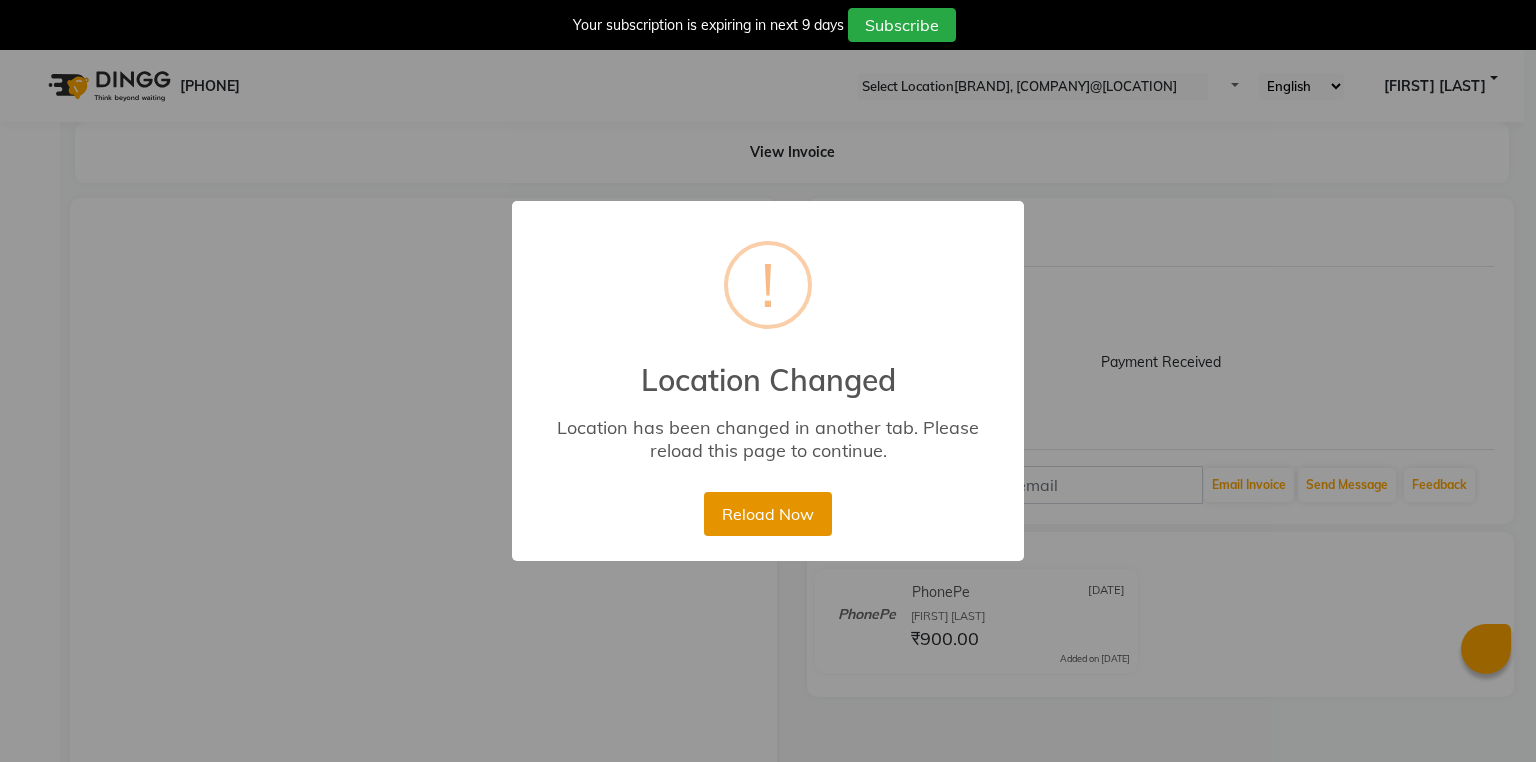 scroll, scrollTop: 0, scrollLeft: 0, axis: both 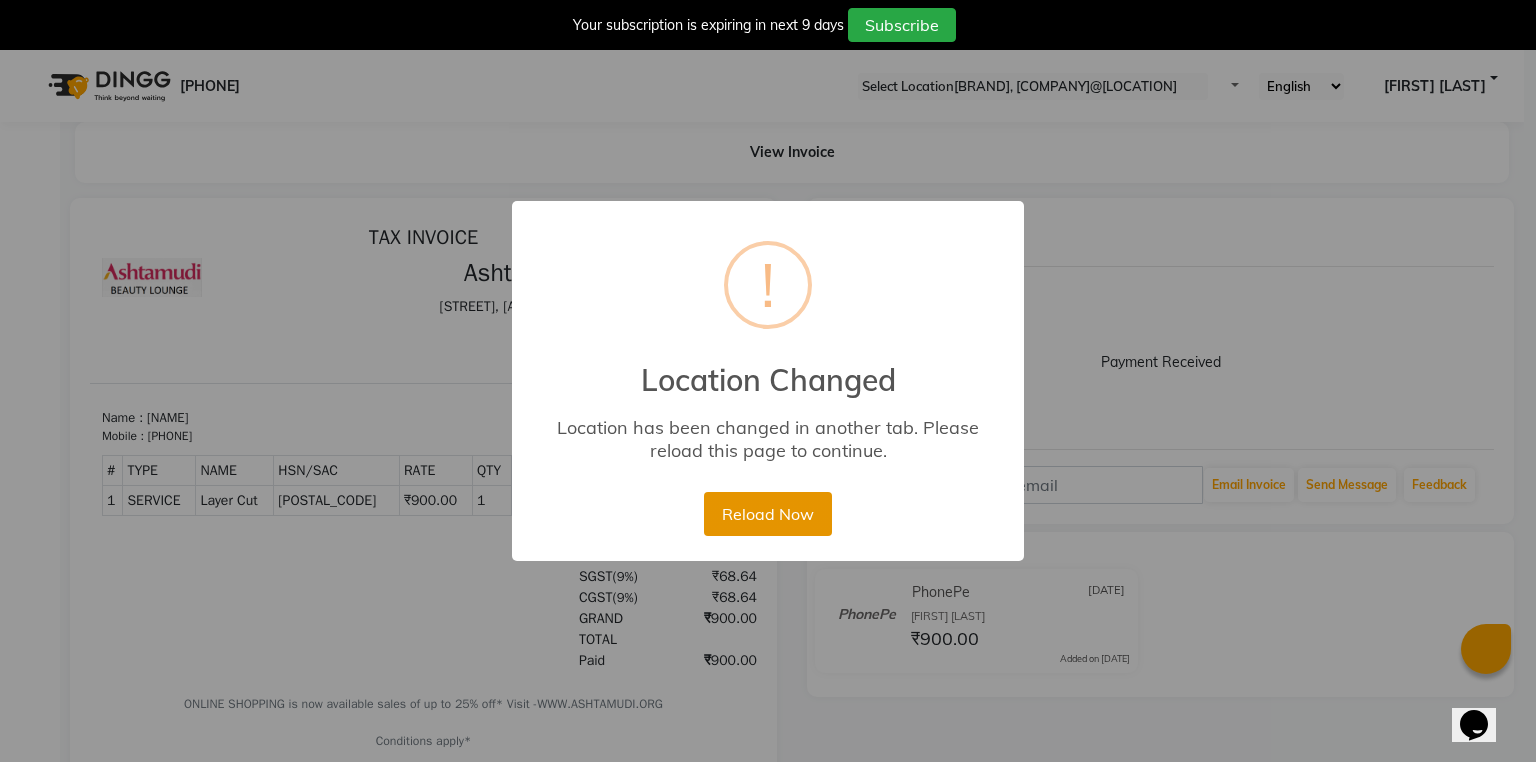 click on "Reload Now" at bounding box center [767, 514] 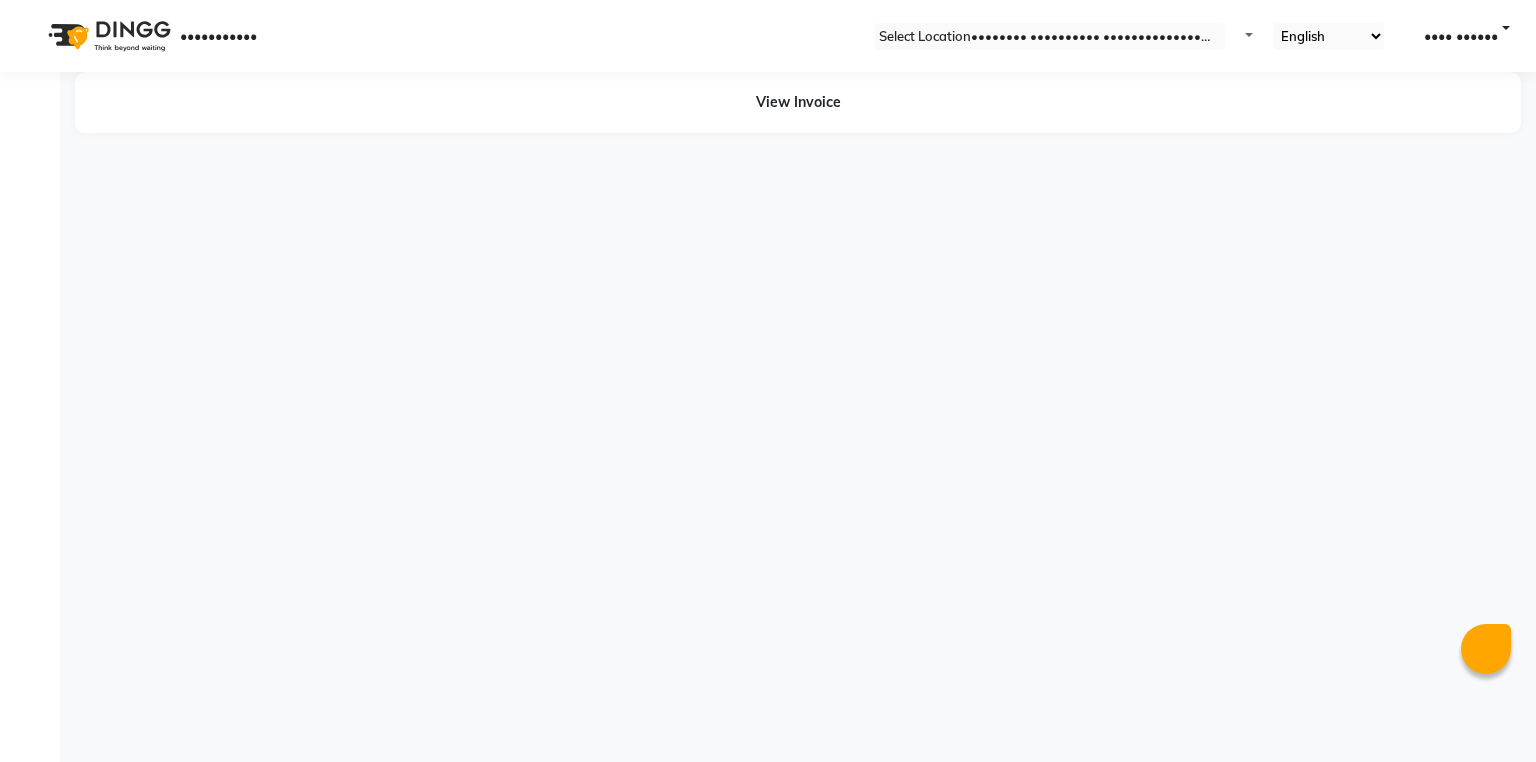 scroll, scrollTop: 0, scrollLeft: 0, axis: both 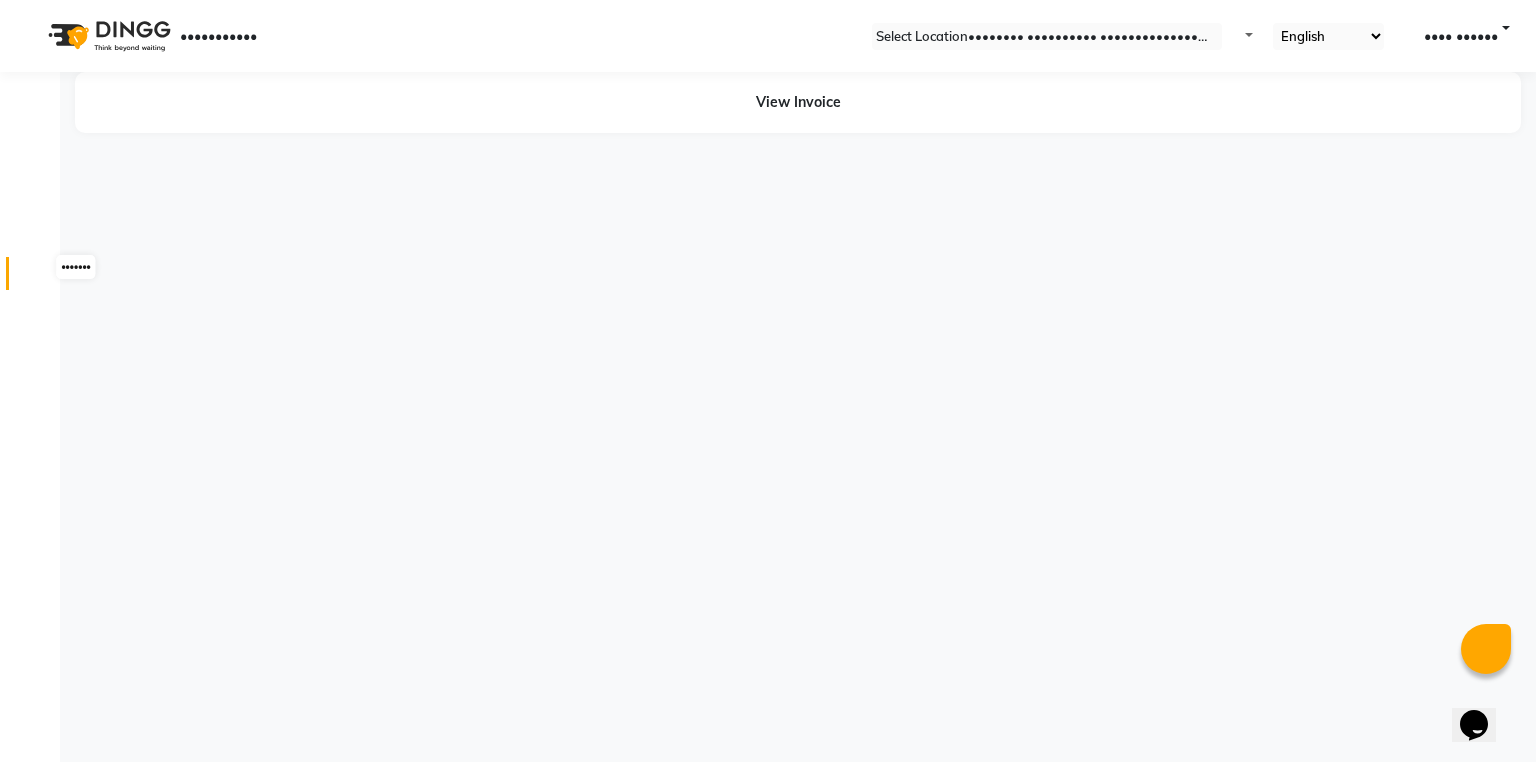 click at bounding box center [38, 278] 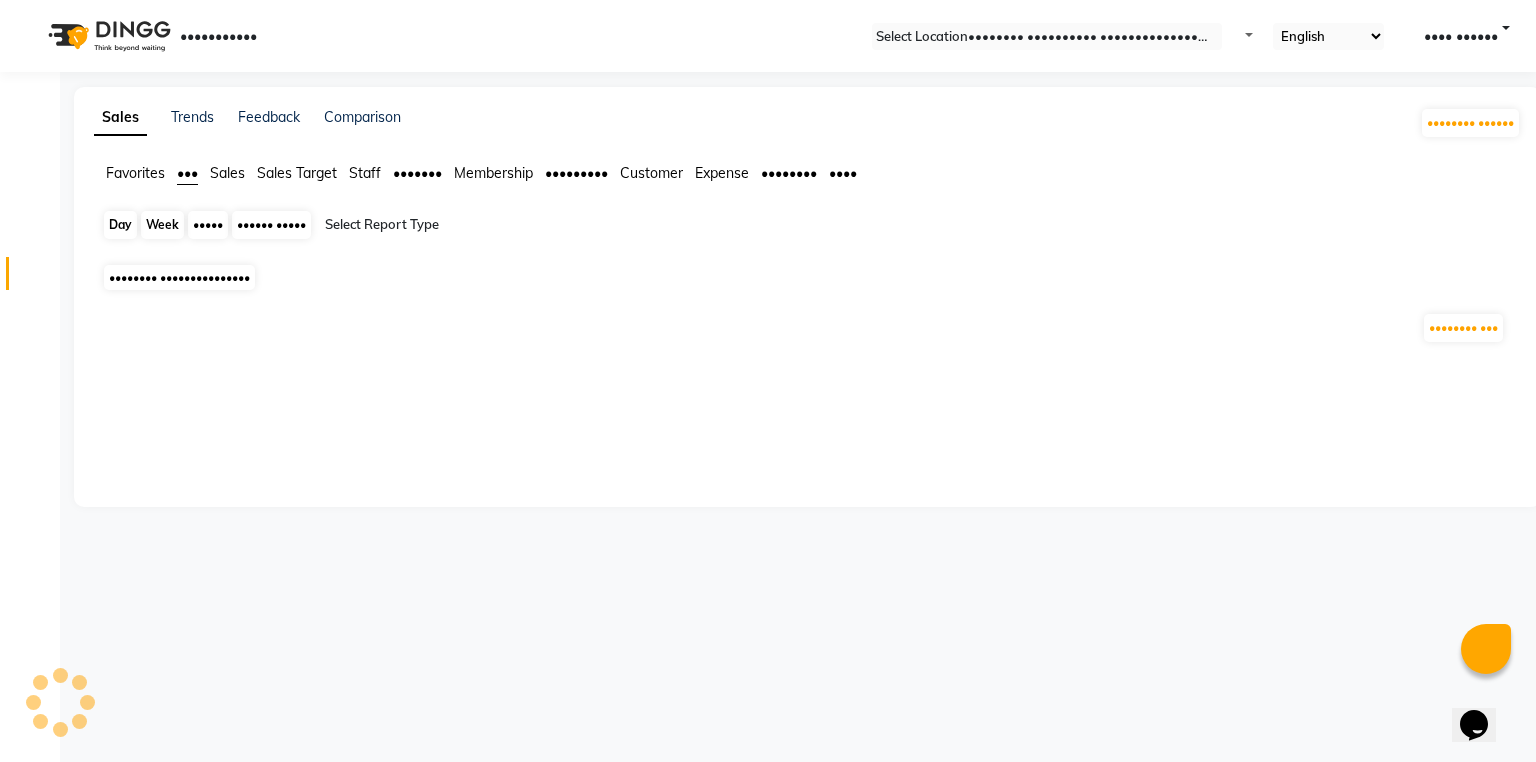 click on "Day" at bounding box center (120, 225) 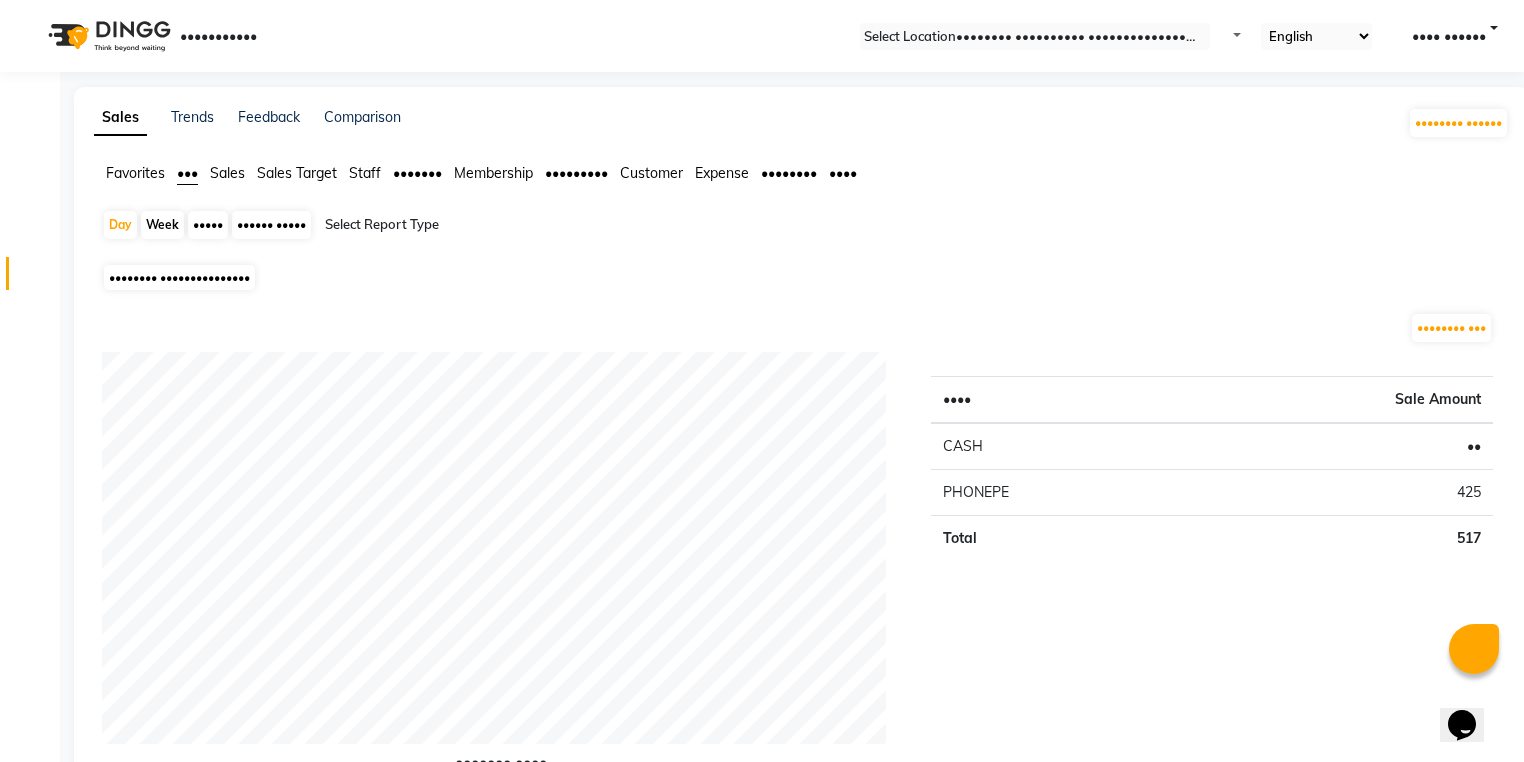 click on "•••••••• ••• ••••••• •••• •••• •••• •••••• •••• •• ••••••• ••• ••••• ••• ••••• ••••••• •••• •••• •••••• ••••• ••• •••••• ••• •• •••••• •• ••••• ••• ••••• ••••••• •••• •••• •••••• ••••••••••• • •••••••• • •••• •••• • •••••••• • •••••••• • •••• • ••••••• • •••••••• ••• ••• • ••••• ••• ••••••• •• •••••••• •••• •••• •••••• •••• ••••••••• ••• •••• ••••••• ••• ••••••••• •• ••••• ••• ••••••• ••••• •••• •••• •••••• ••••• •••••• ••••••••• •••••• •••  ••••• •••••• •••• ••• ••• •••••••• ••••••••• •• ••••• ••••• ••••••• •• ••••• •••" at bounding box center [797, 1590] 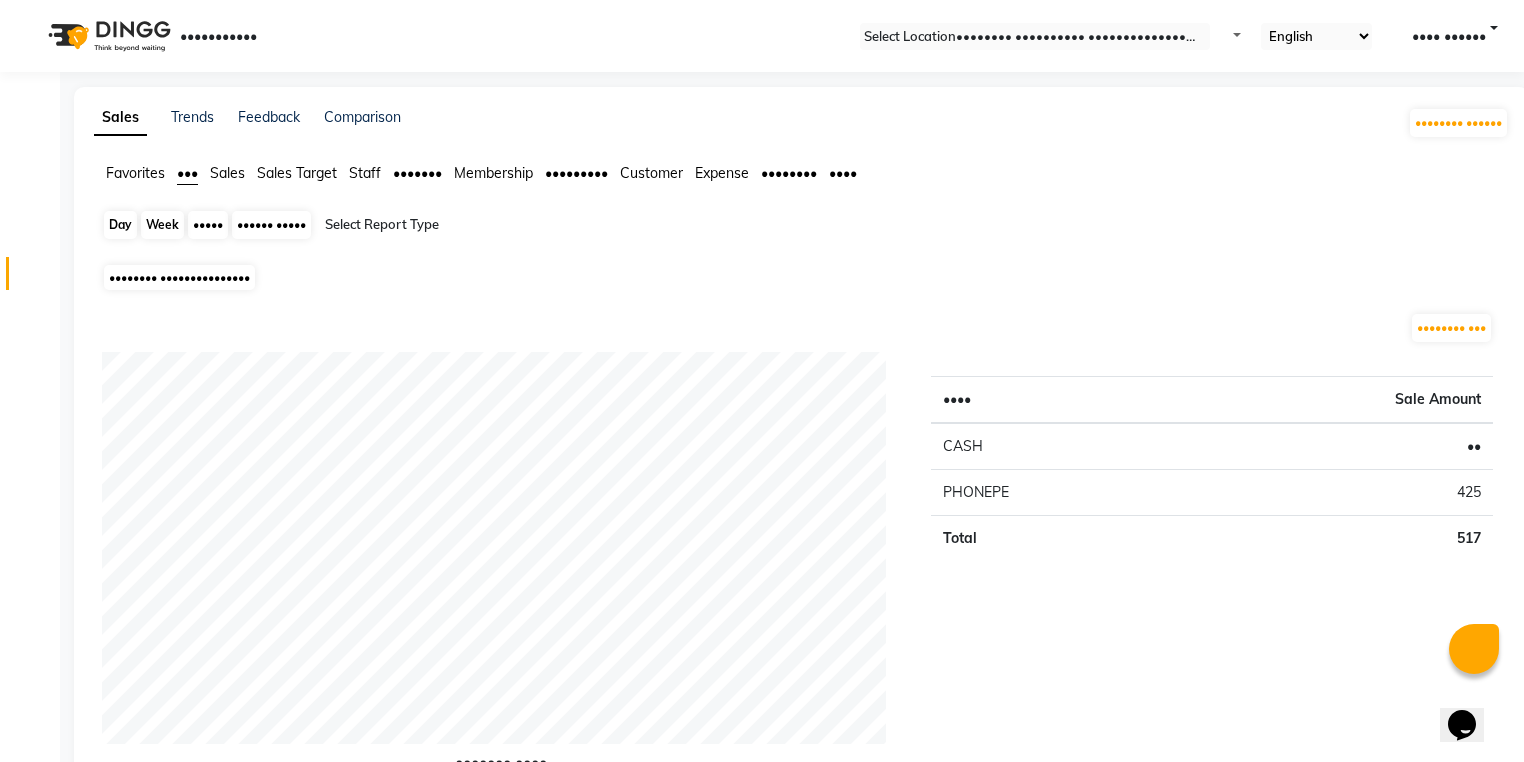 click on "Day" at bounding box center [120, 225] 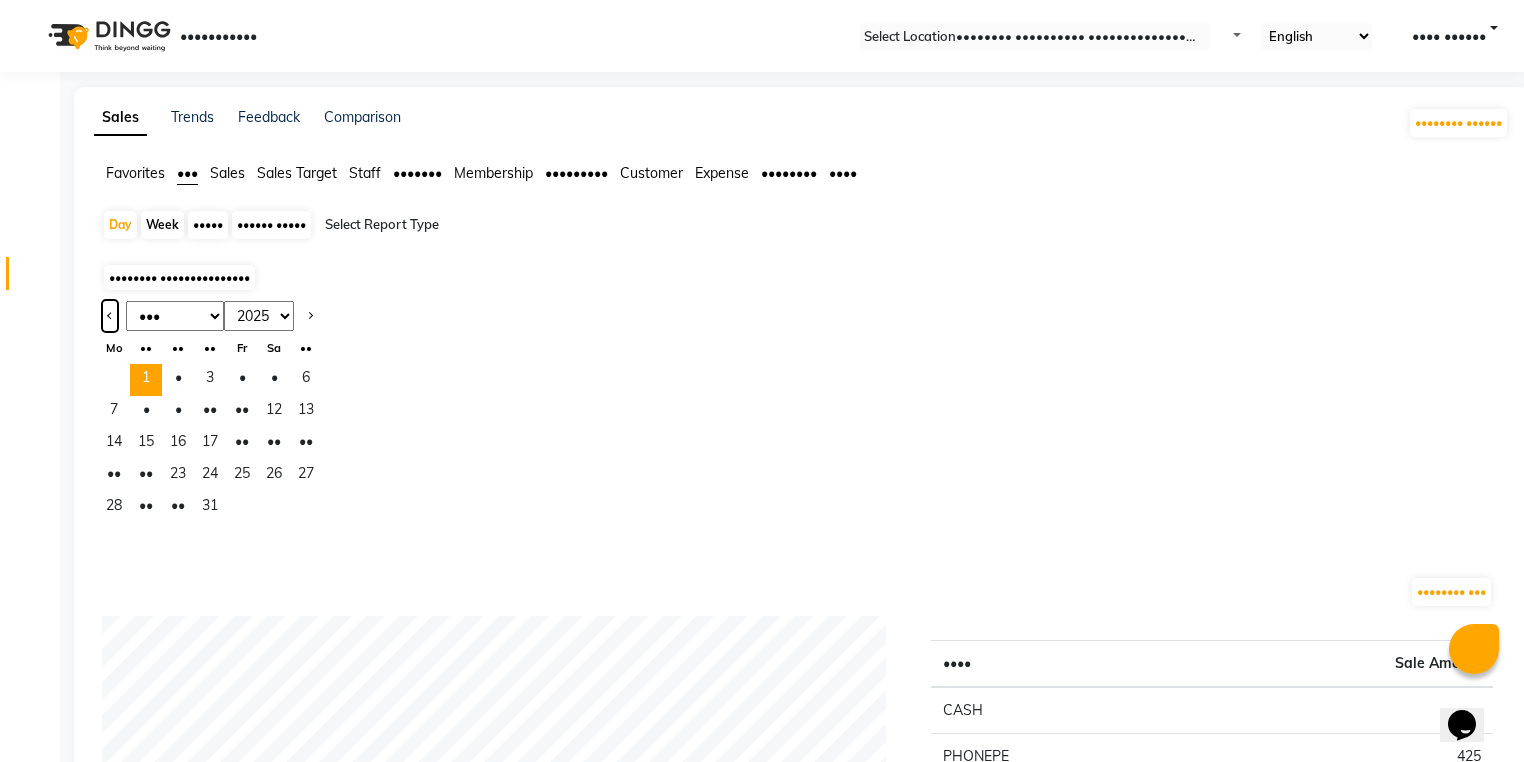 click at bounding box center [110, 316] 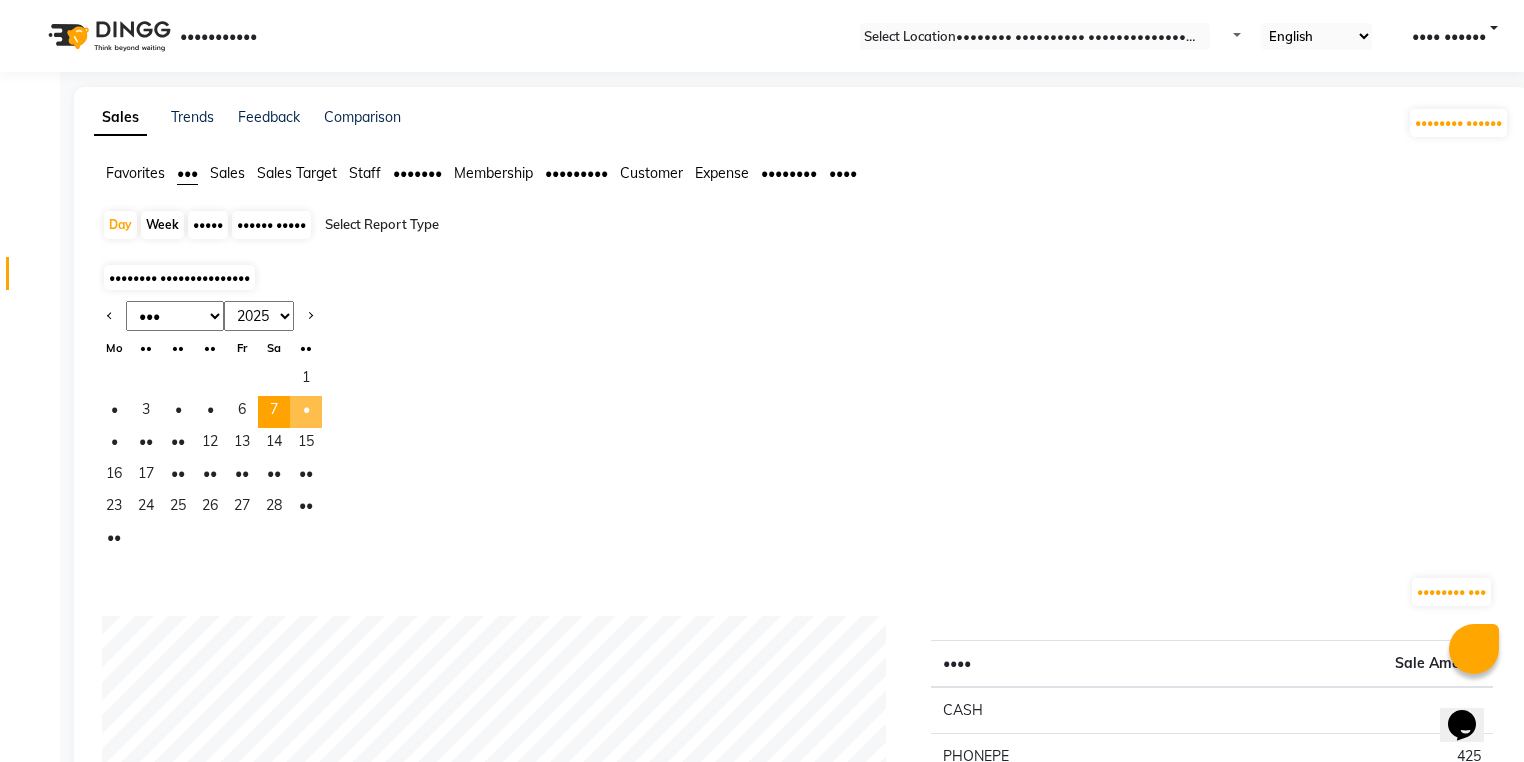 click on "7" at bounding box center (274, 412) 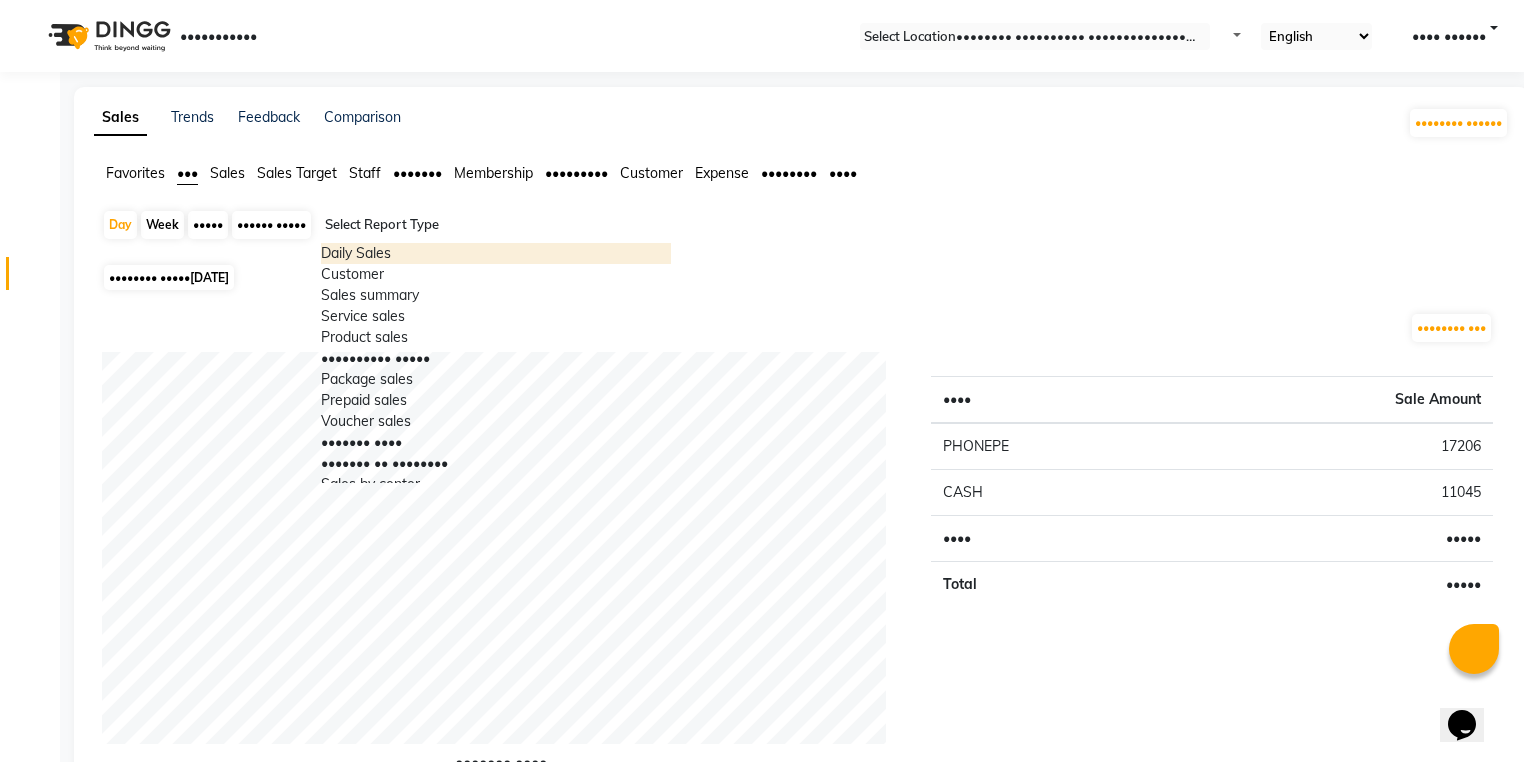 drag, startPoint x: 404, startPoint y: 223, endPoint x: 400, endPoint y: 250, distance: 27.294687 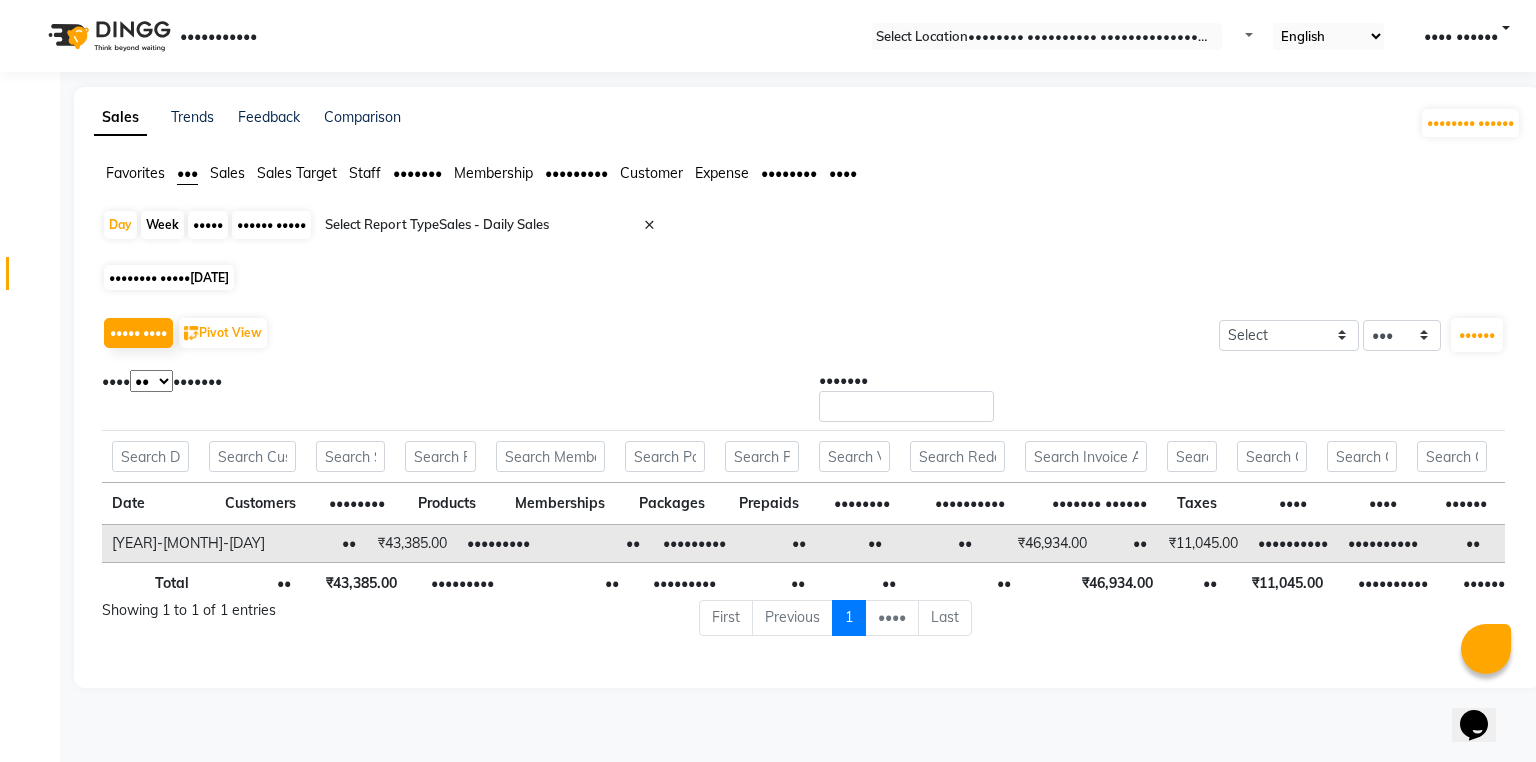 click on "•••••••" at bounding box center (135, 173) 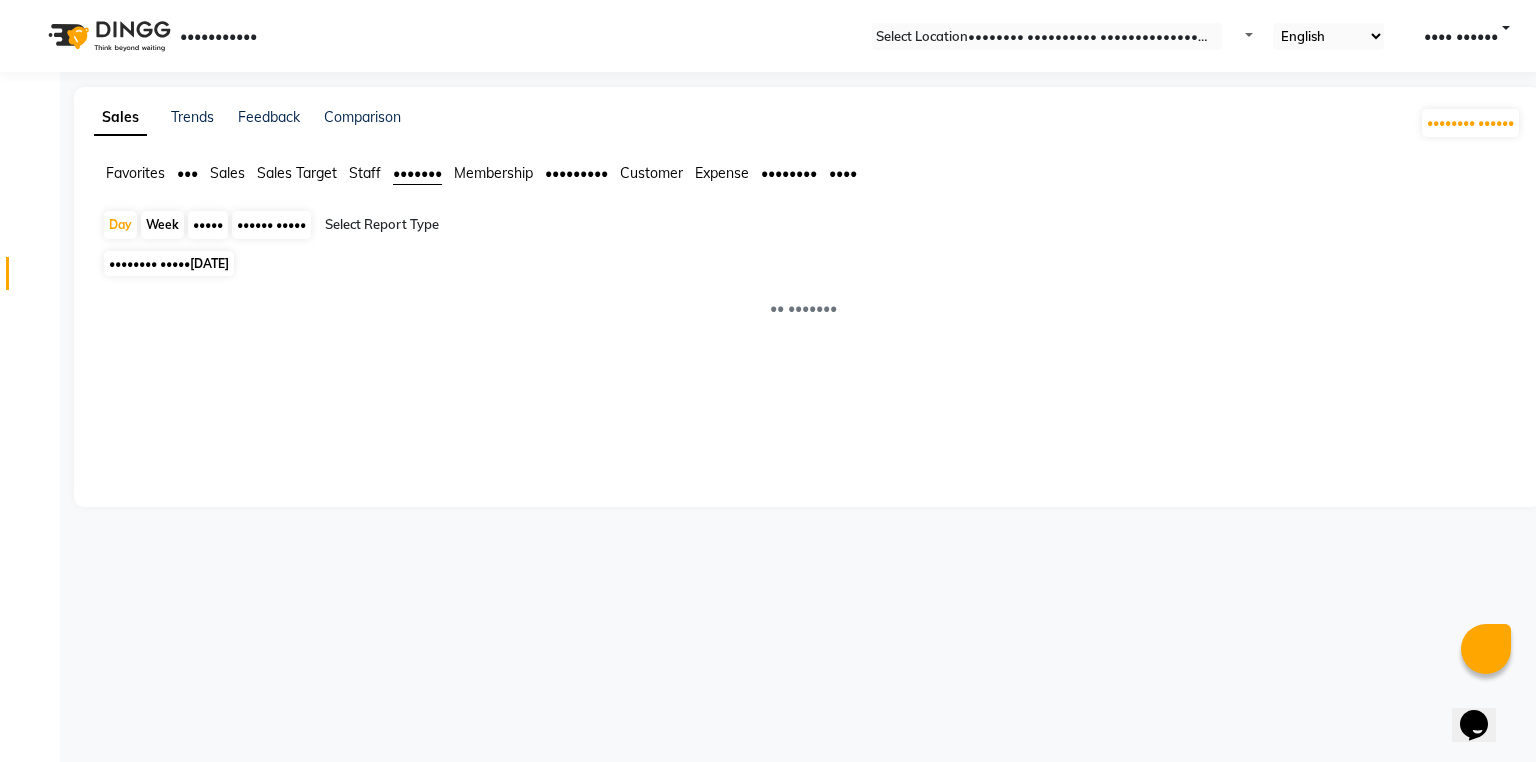 click at bounding box center [496, 225] 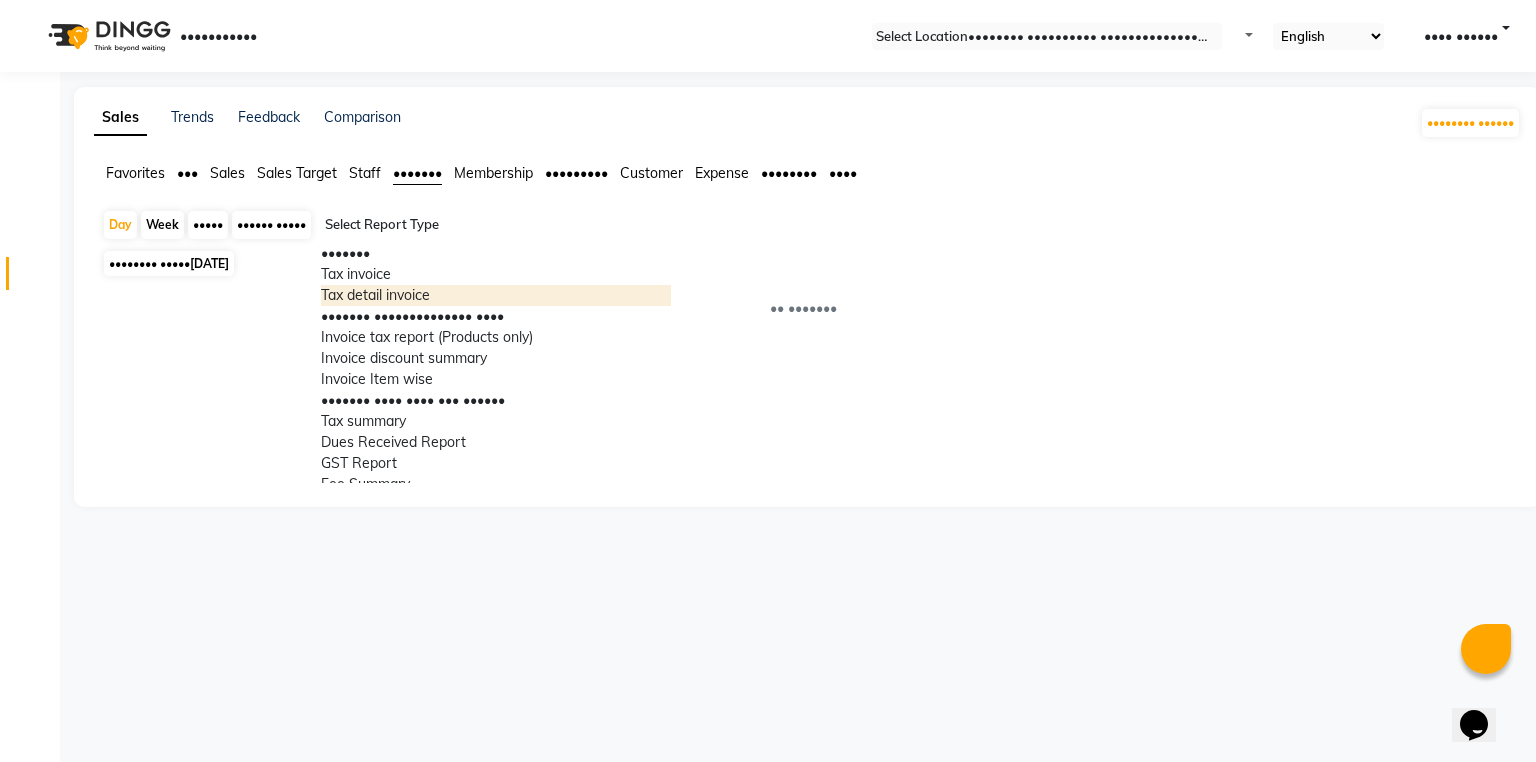 scroll, scrollTop: 80, scrollLeft: 0, axis: vertical 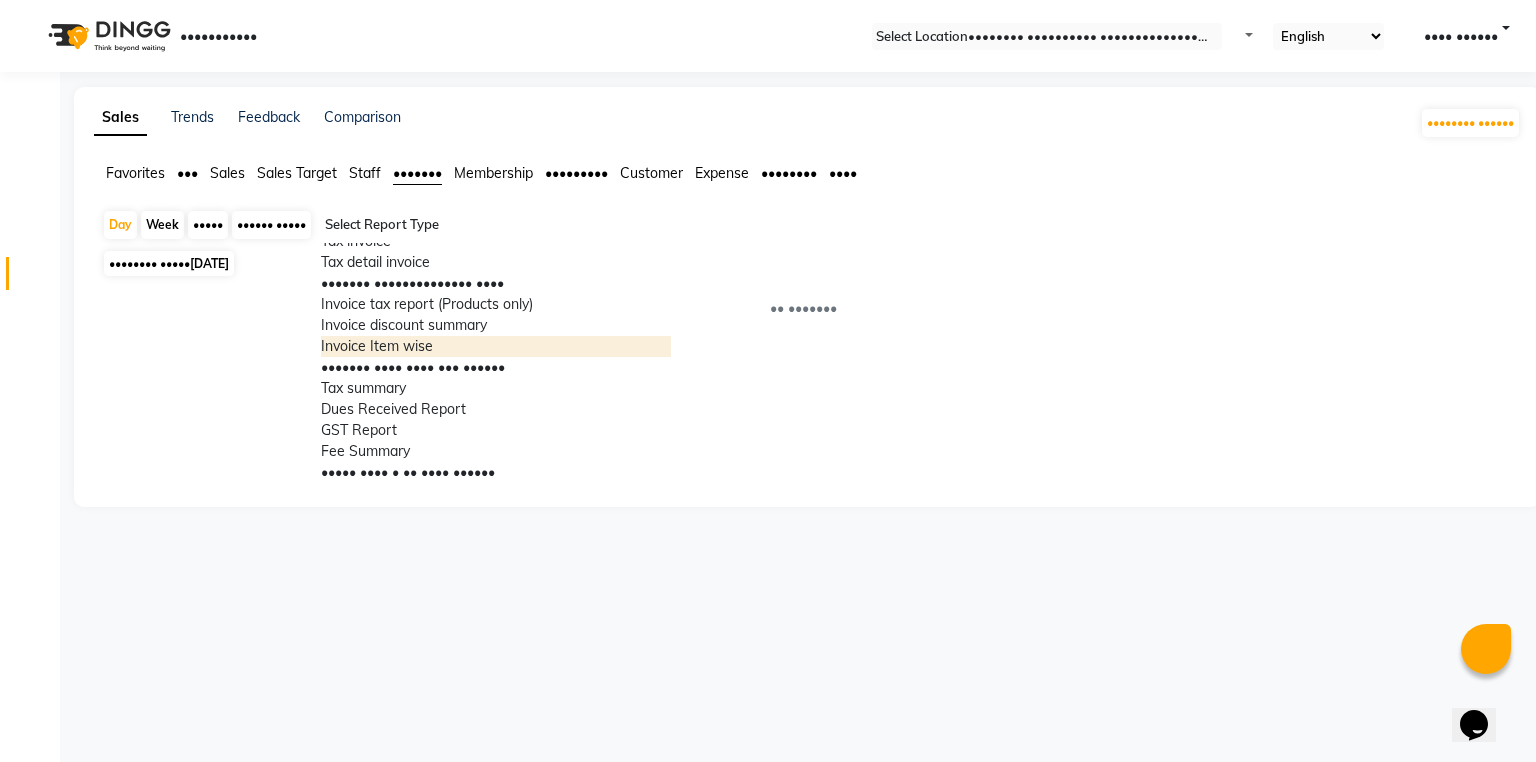 click on "Invoice Item wise" at bounding box center [496, 346] 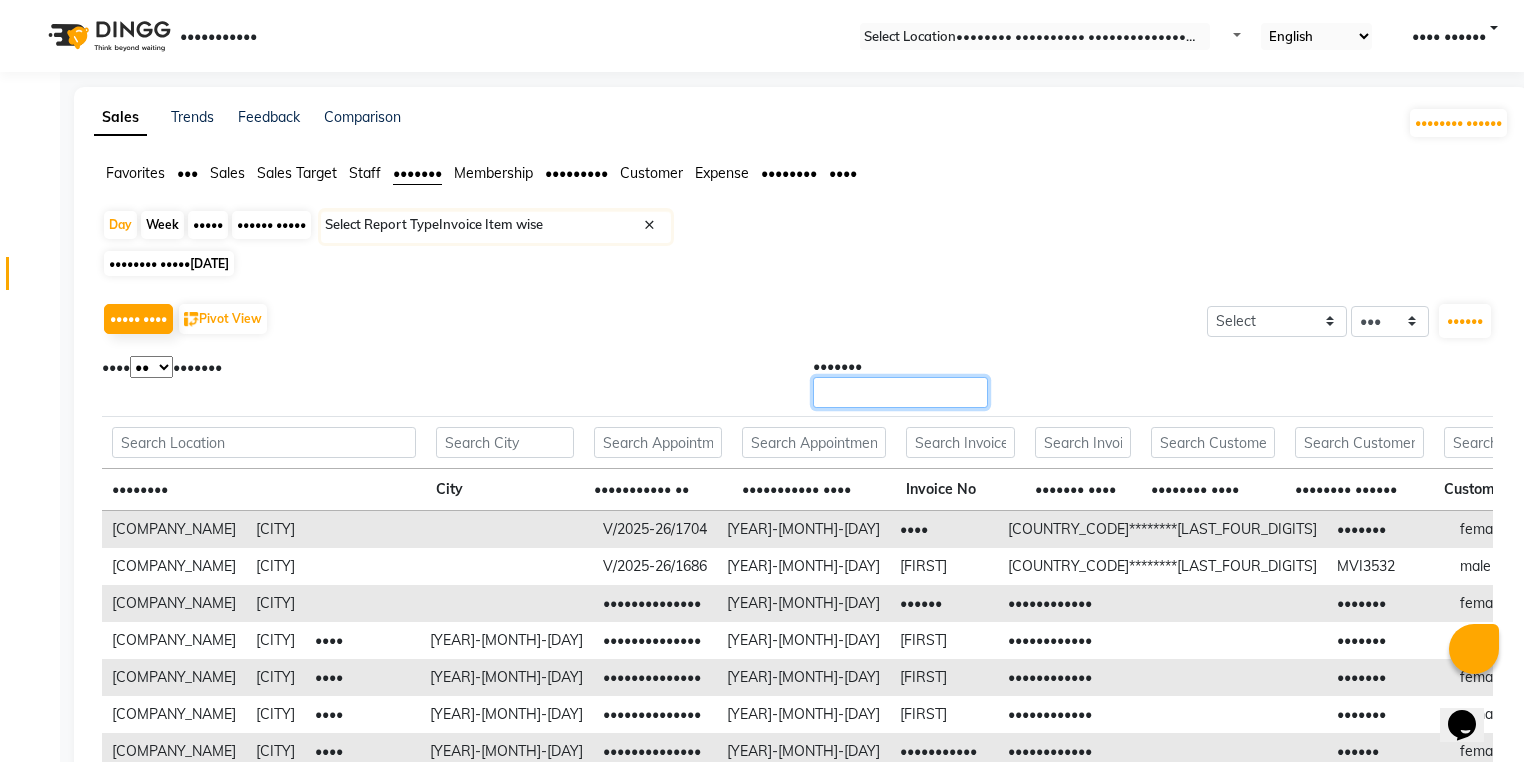 click on "•••••••" at bounding box center (900, 392) 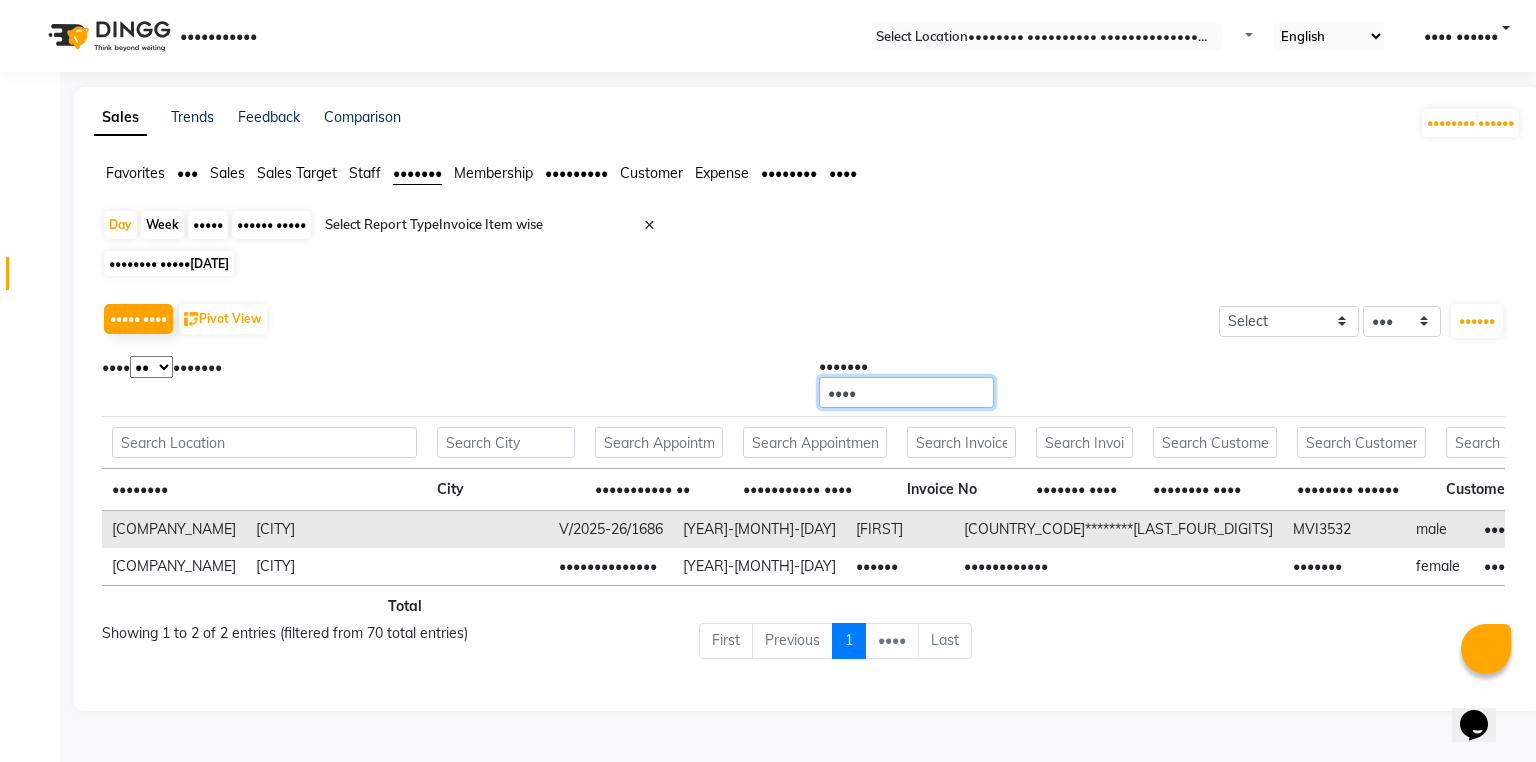 scroll, scrollTop: 0, scrollLeft: 3184, axis: horizontal 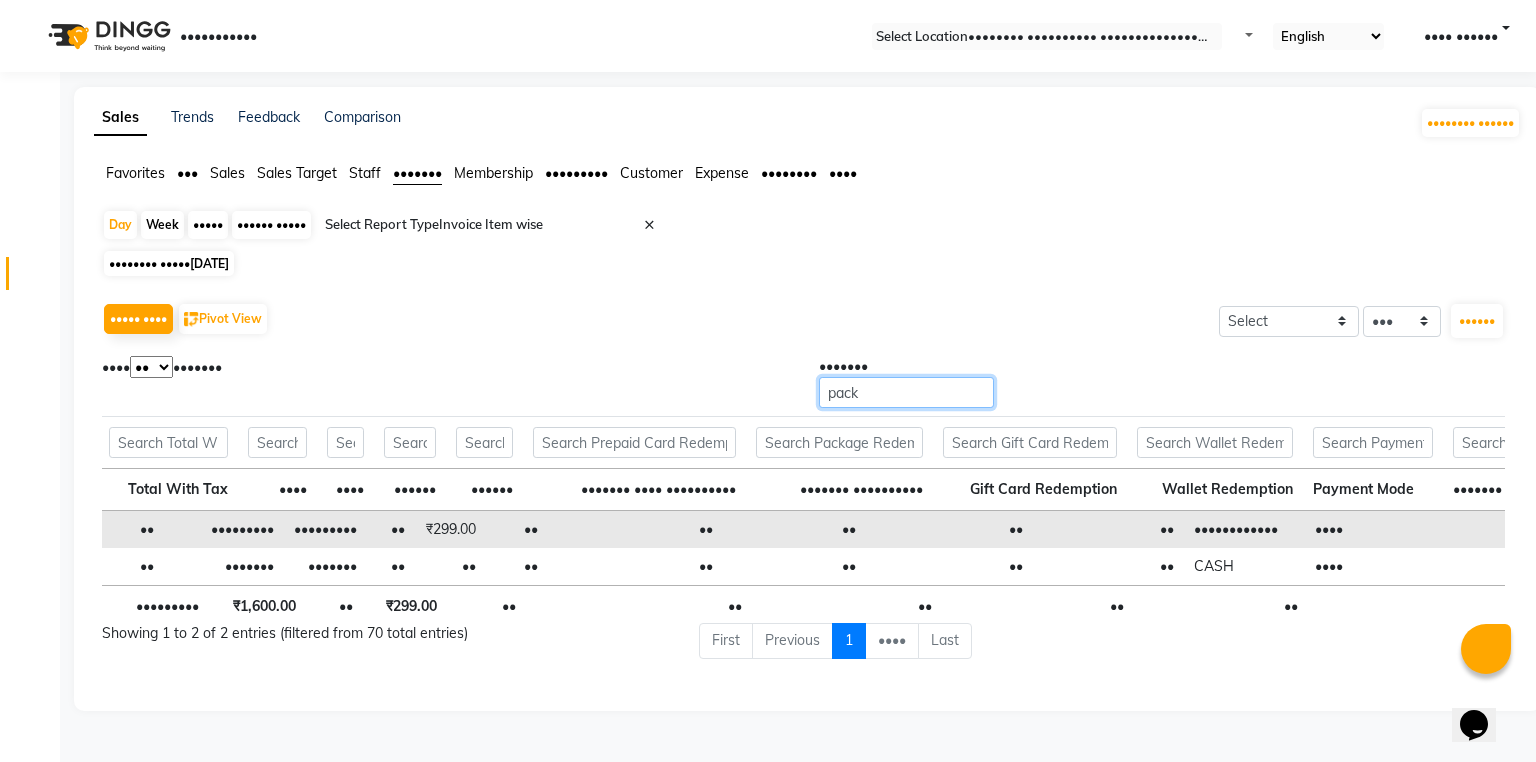 type on "pack" 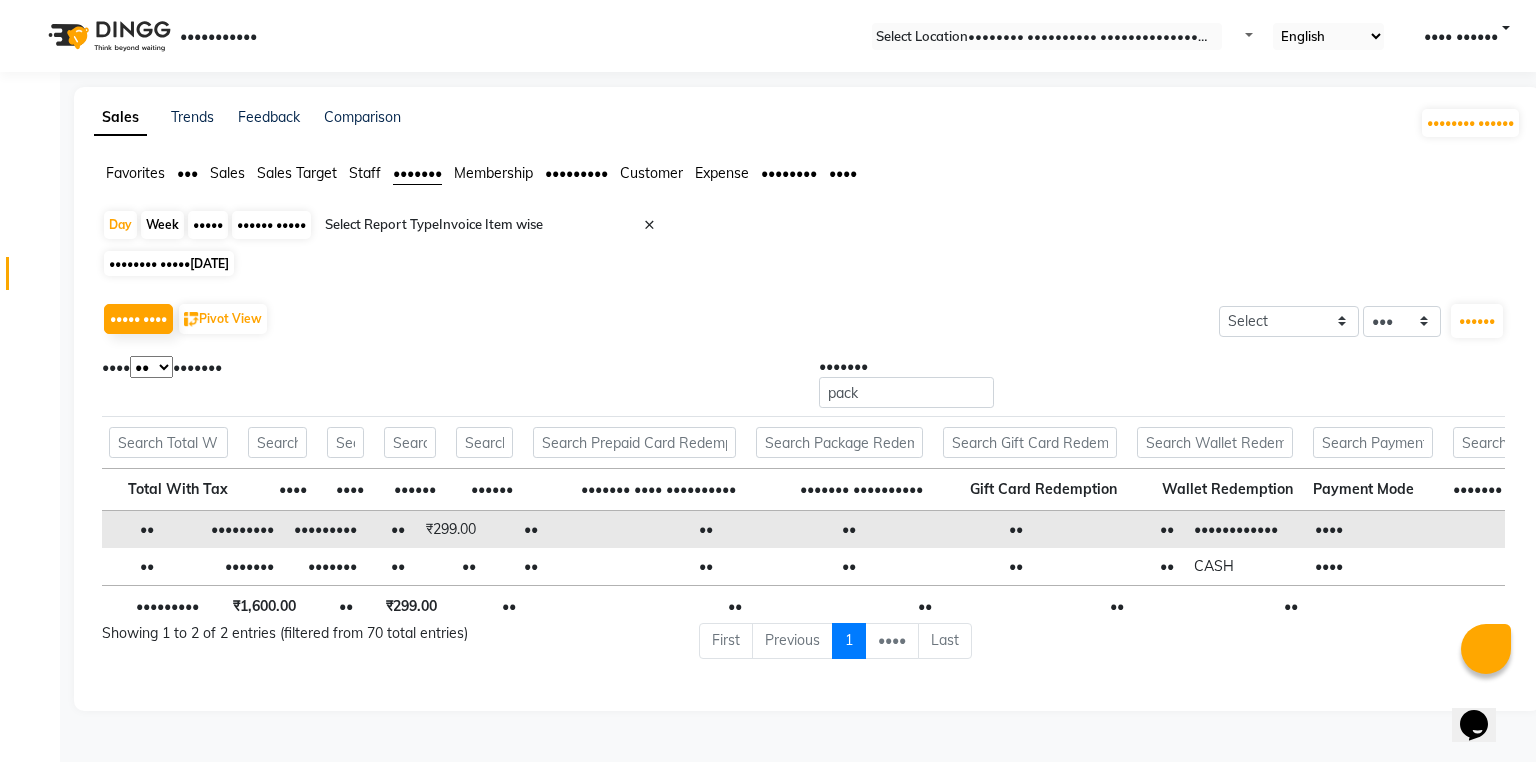 click on "Sales" at bounding box center [135, 173] 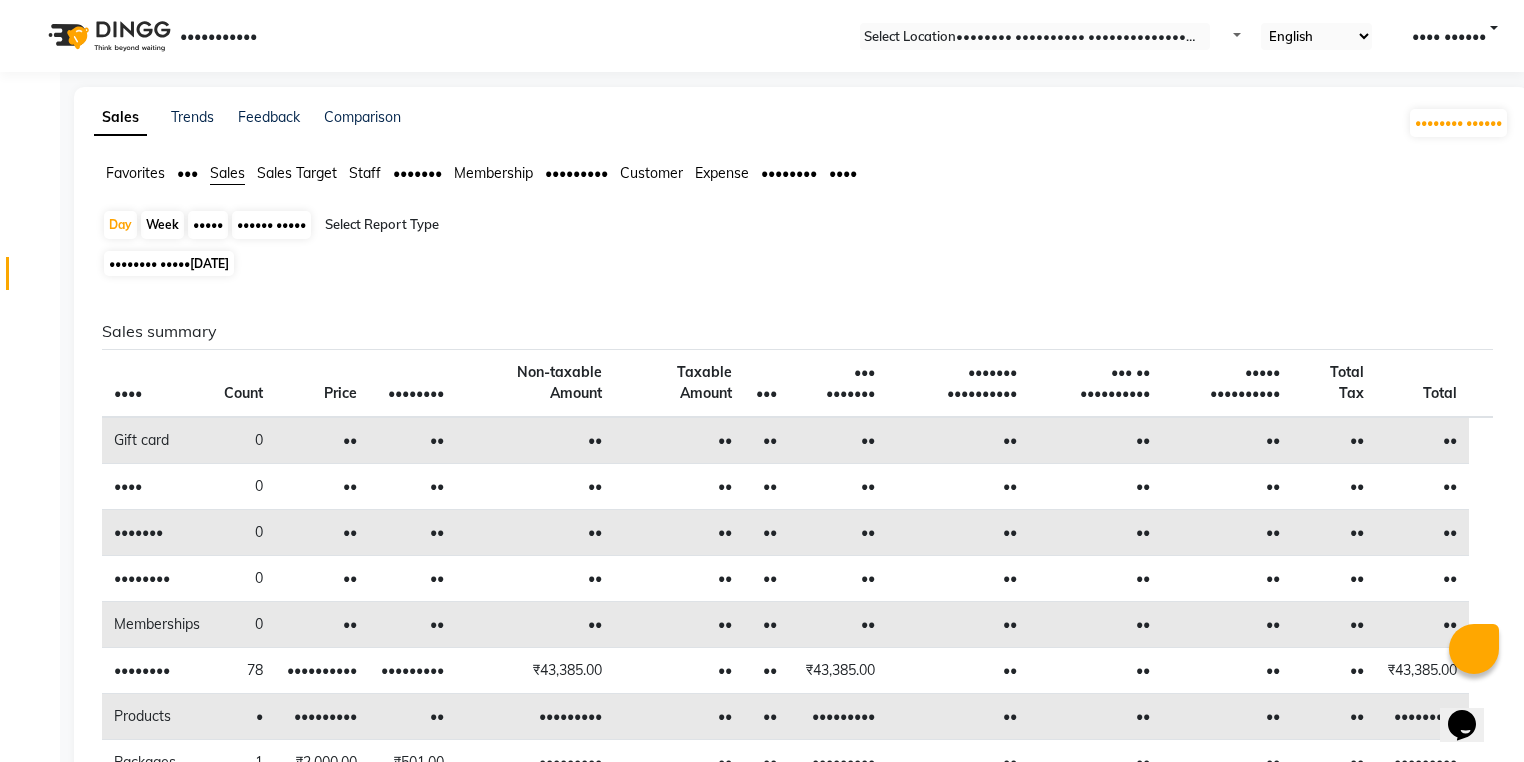 drag, startPoint x: 442, startPoint y: 204, endPoint x: 440, endPoint y: 234, distance: 30.066593 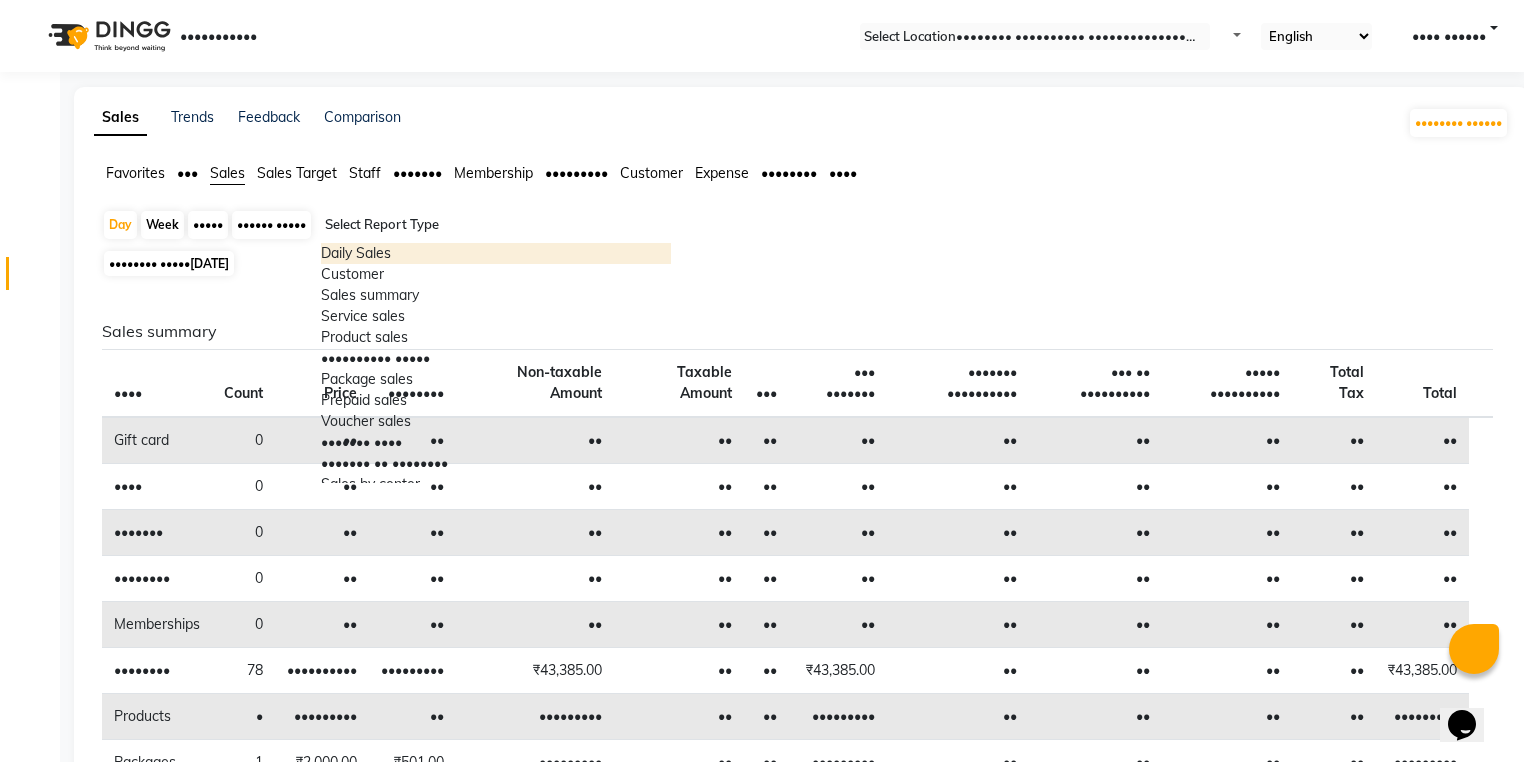 click on "Daily Sales" at bounding box center (496, 253) 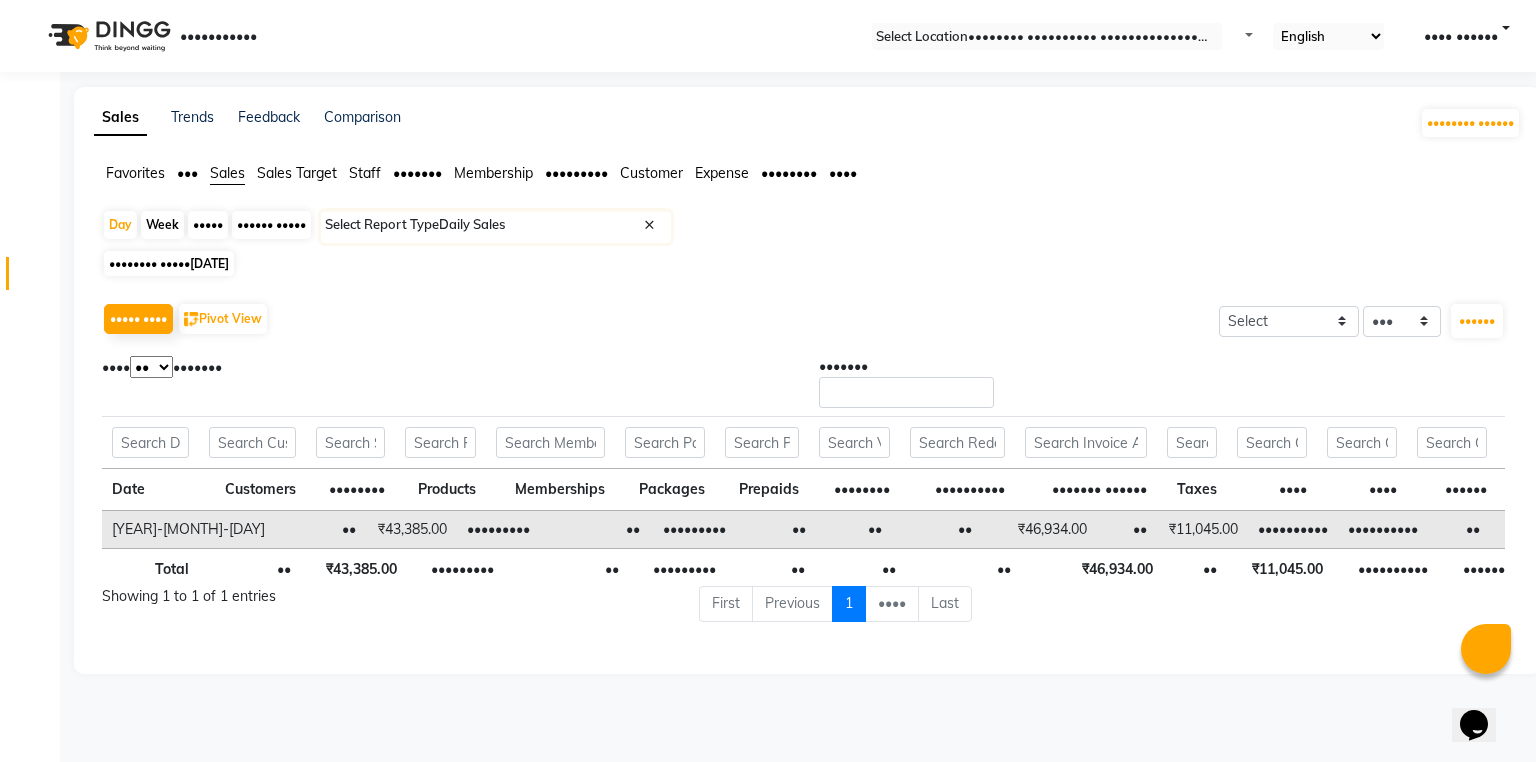 scroll, scrollTop: 0, scrollLeft: 645, axis: horizontal 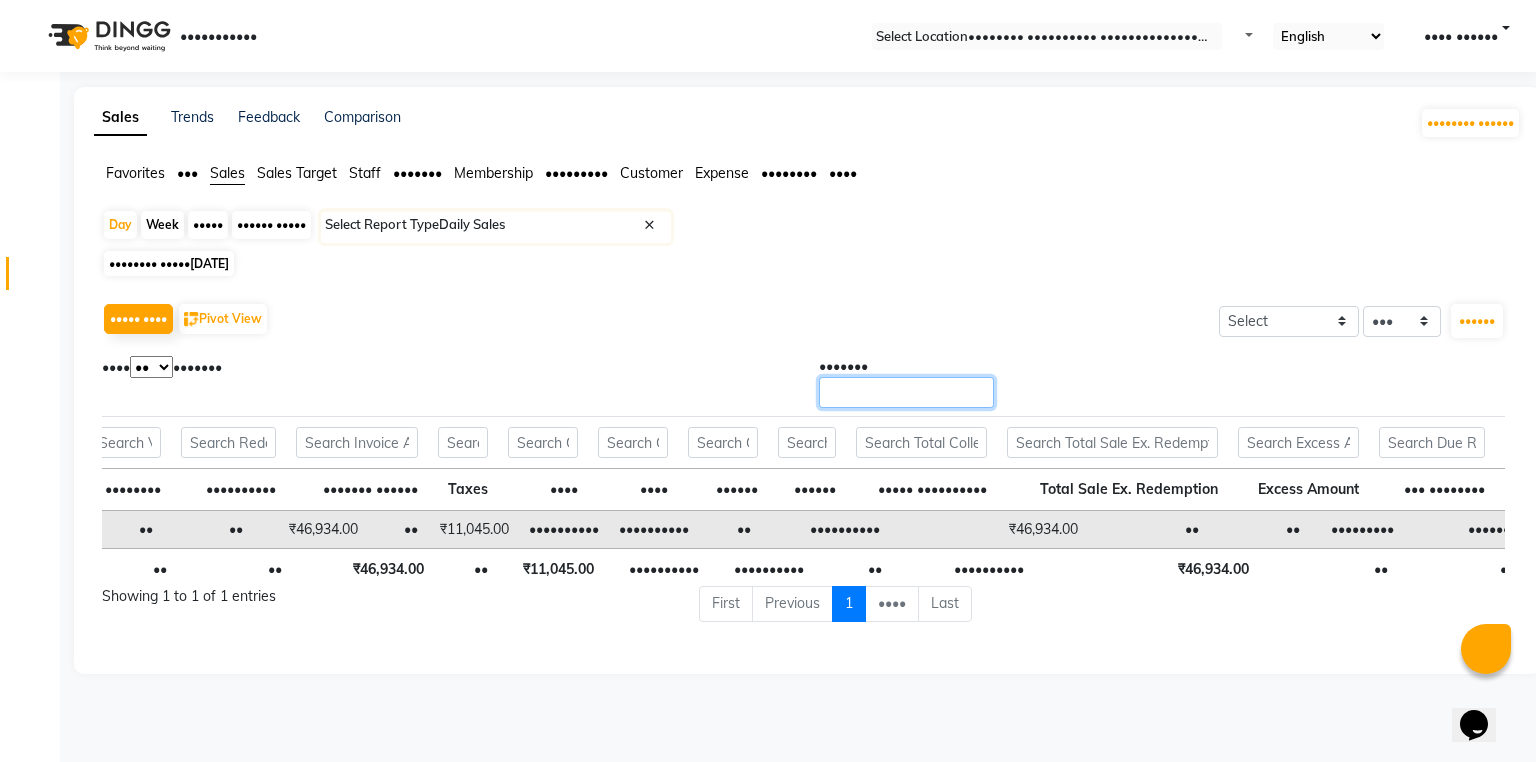 click on "•••••••" at bounding box center (906, 392) 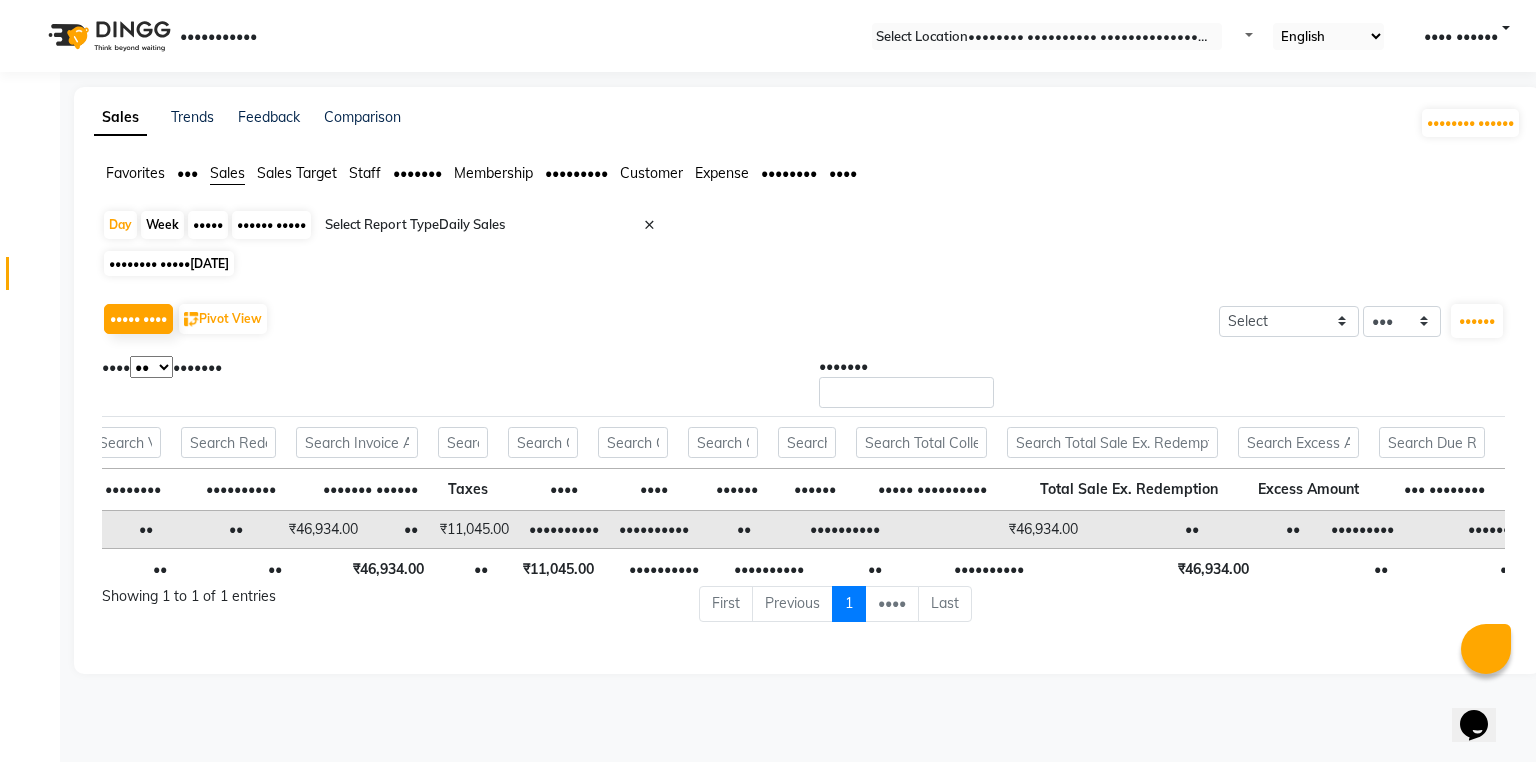 click on "•••••••" at bounding box center (135, 173) 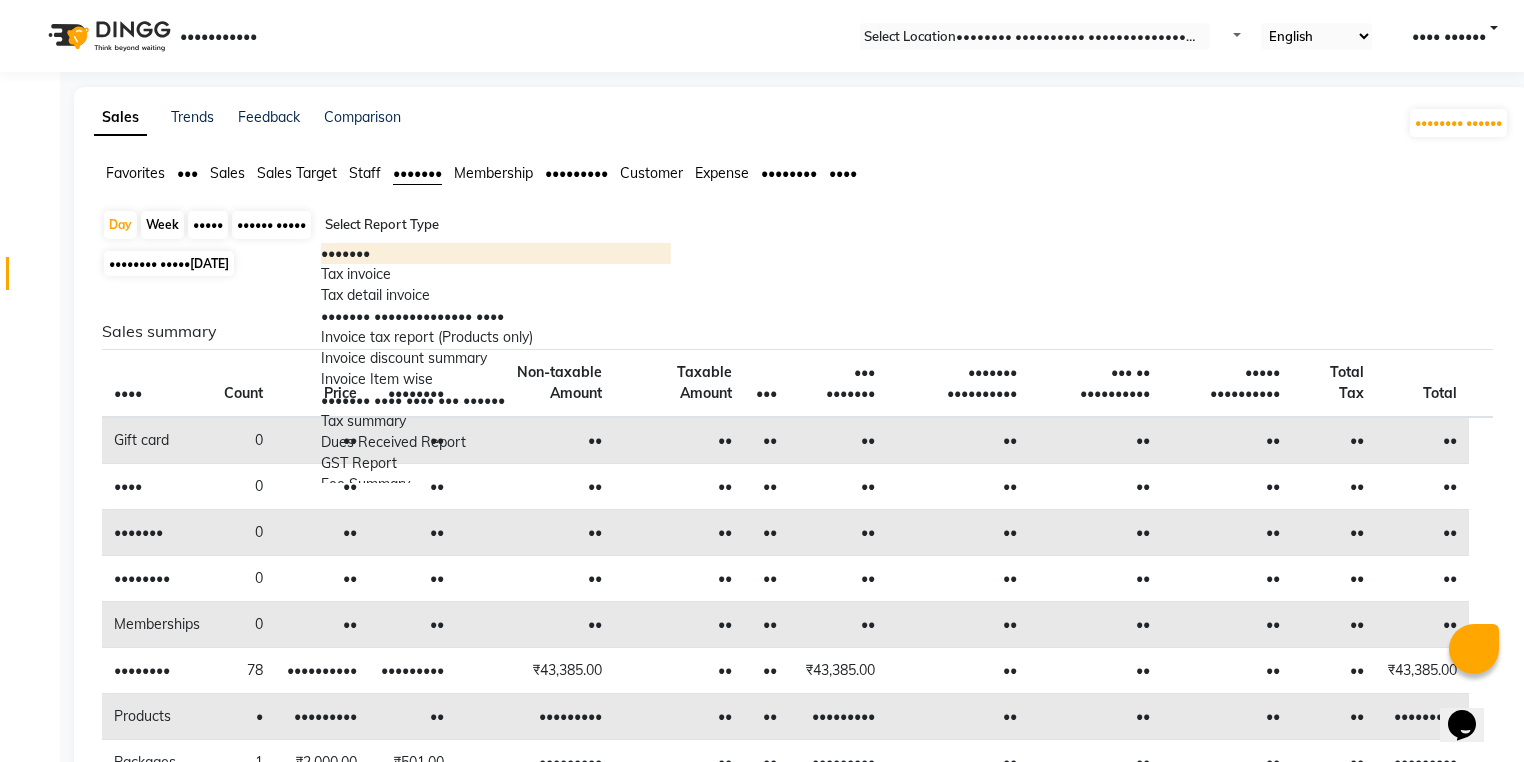 click at bounding box center (496, 225) 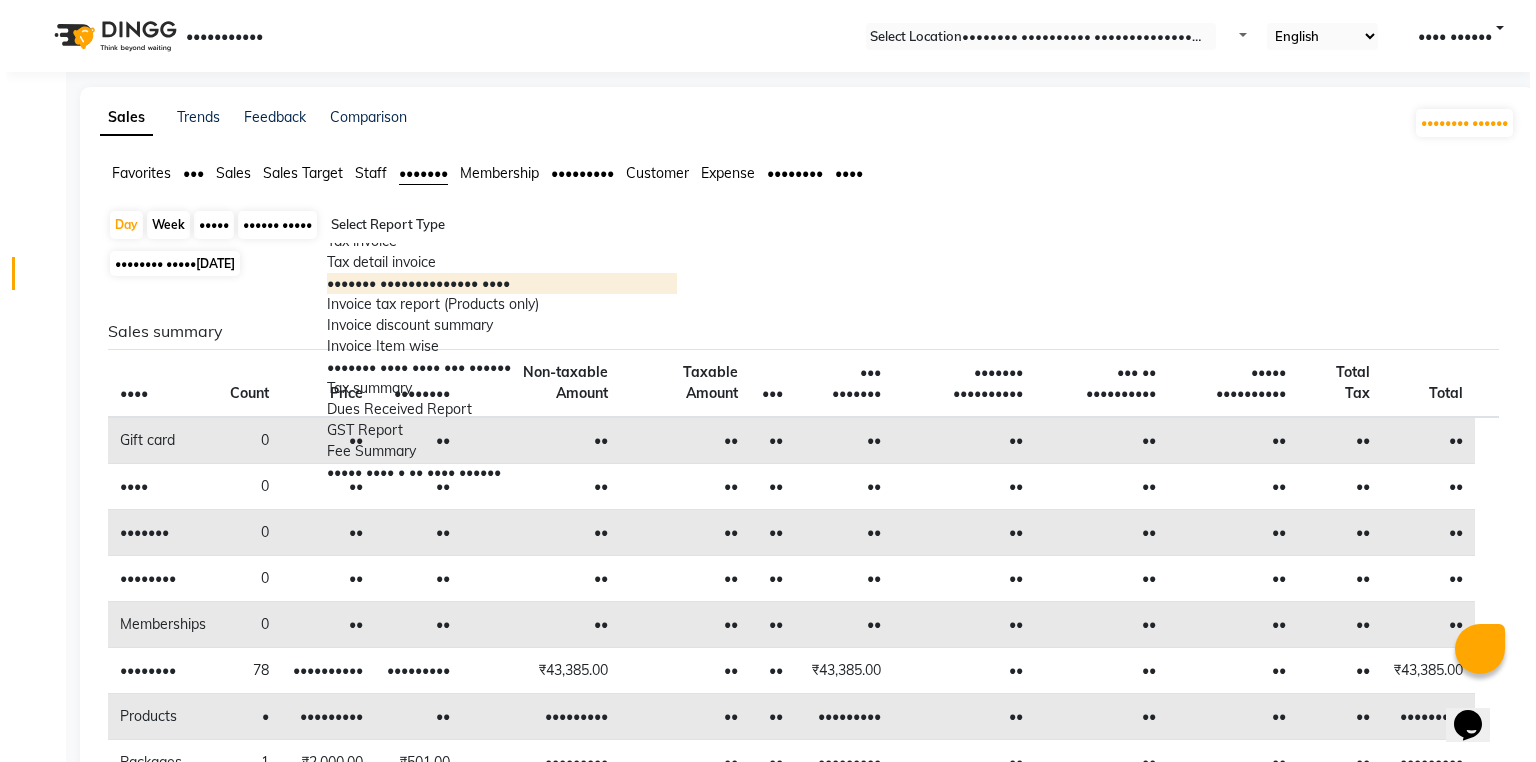 scroll, scrollTop: 160, scrollLeft: 0, axis: vertical 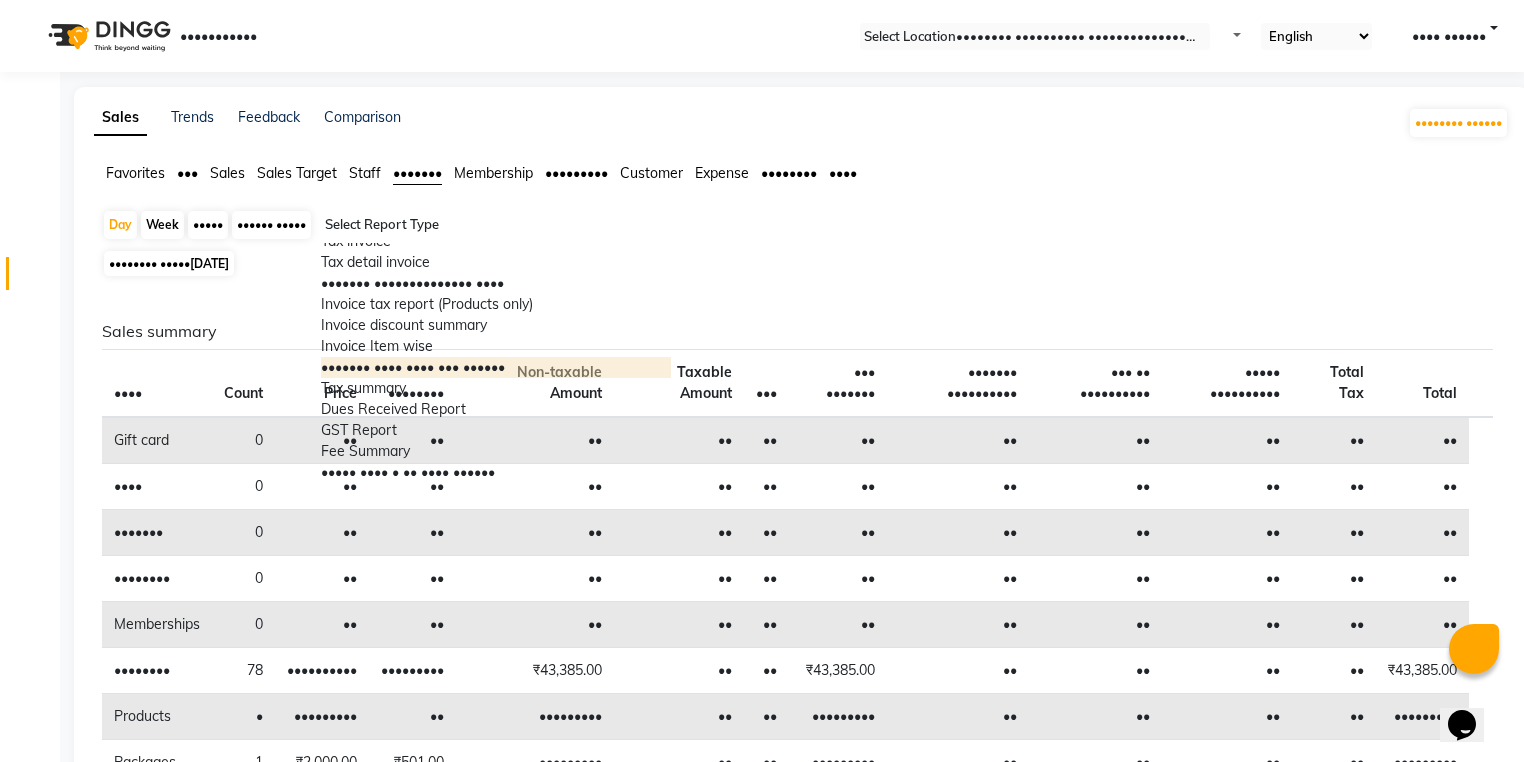 click on "••••••• •••• •••• ••• ••••••" at bounding box center [496, 367] 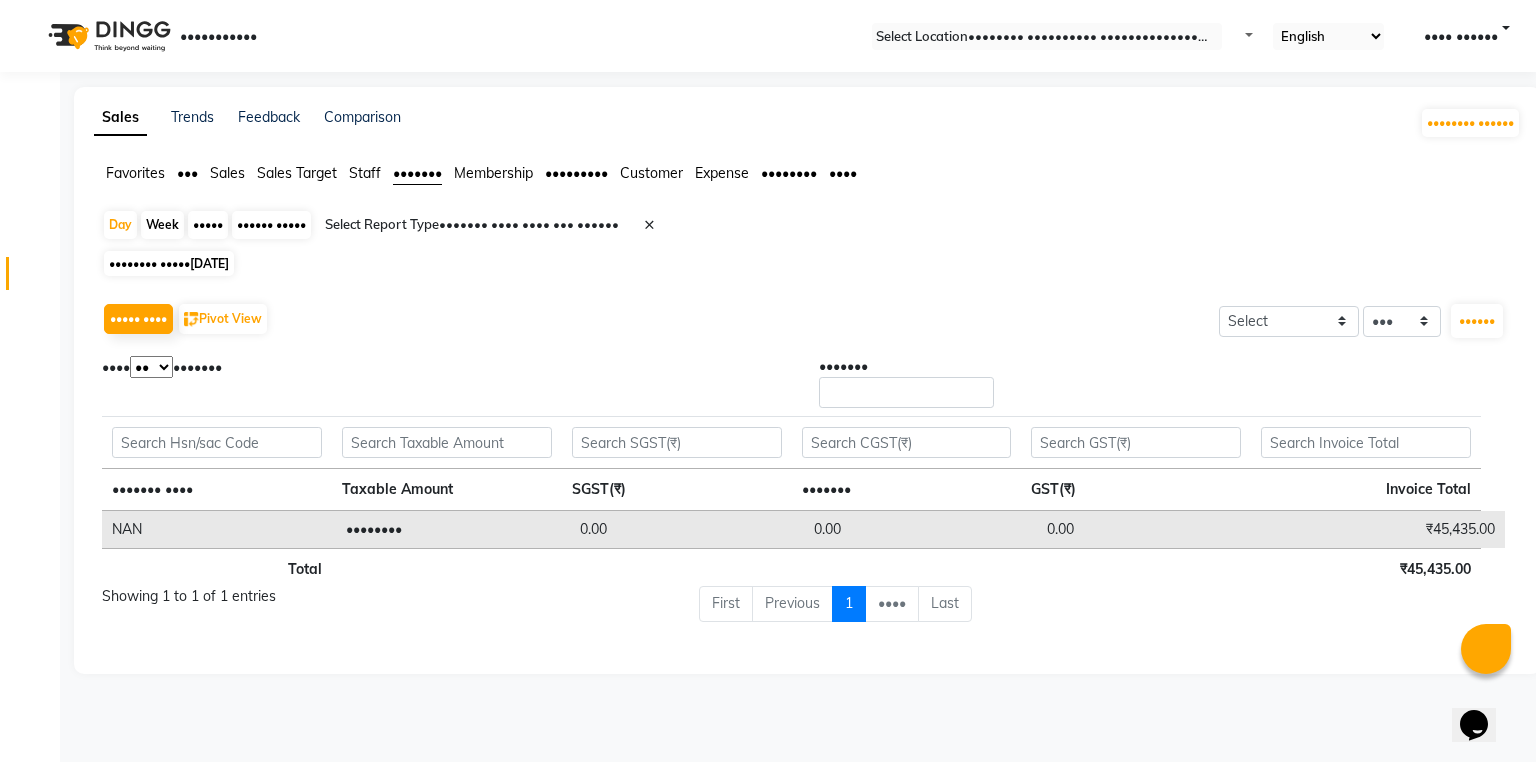 click on "Selected date:  07-06-2025" at bounding box center (811, 263) 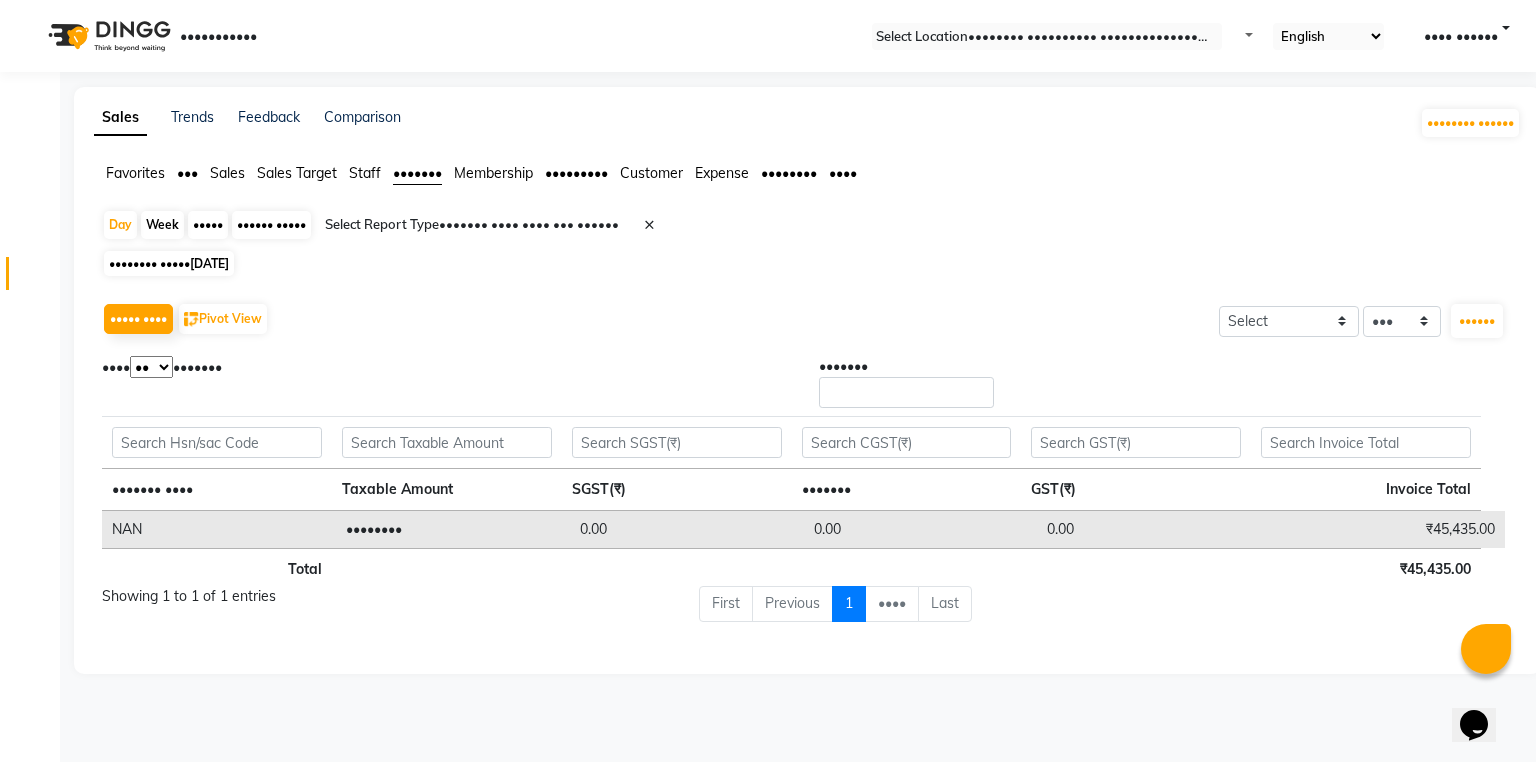 click at bounding box center [496, 225] 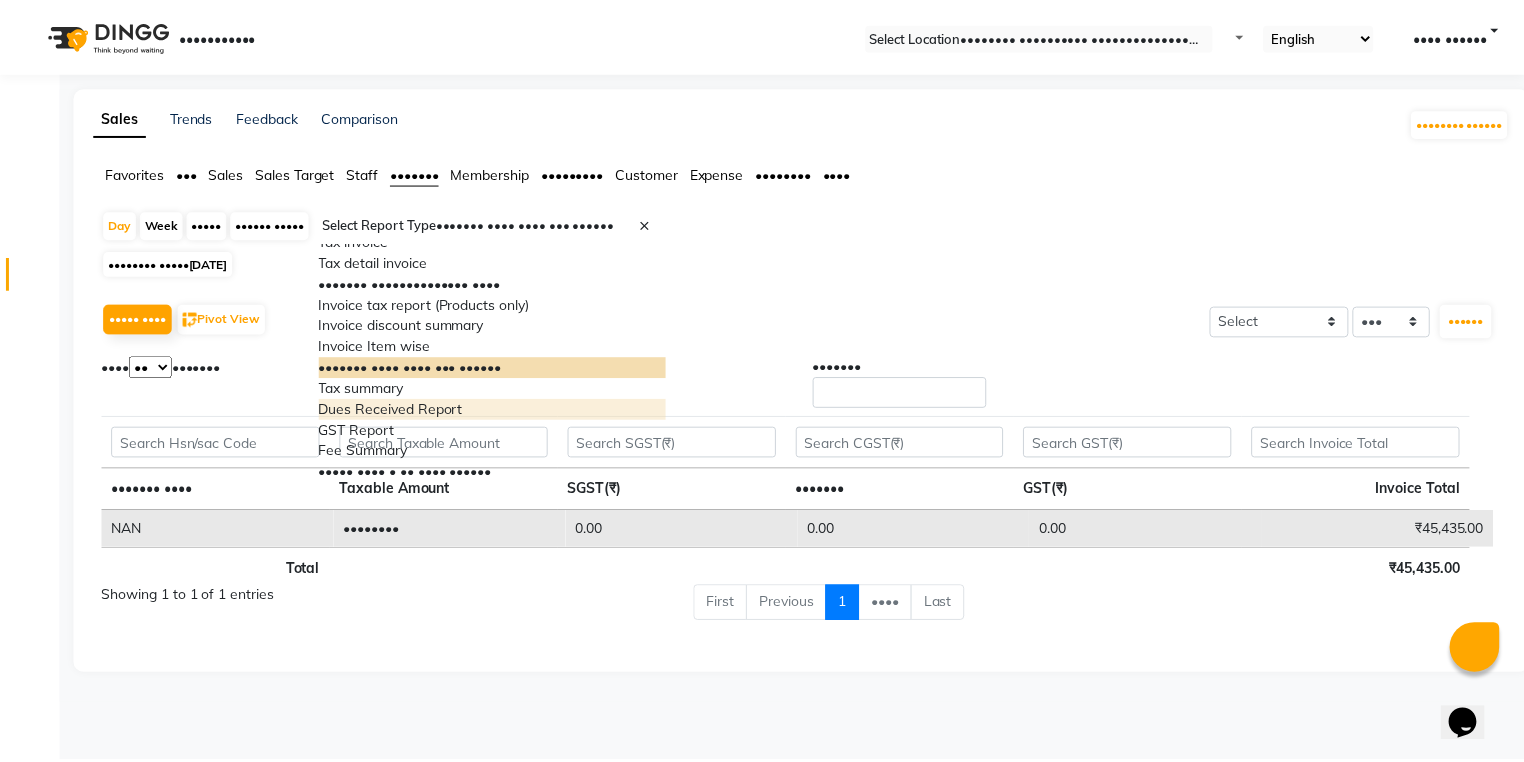 scroll, scrollTop: 40, scrollLeft: 0, axis: vertical 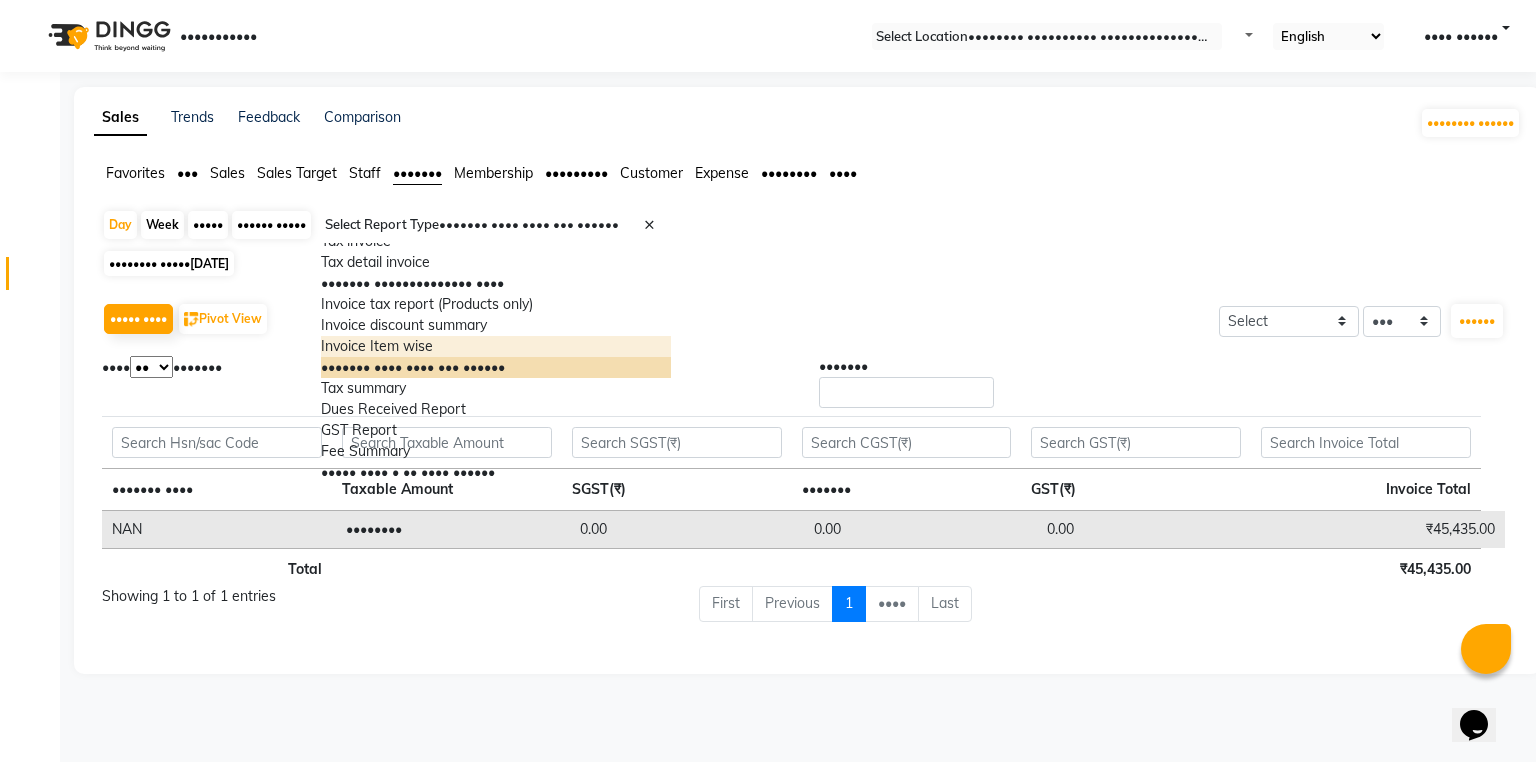 click on "Invoice Item wise" at bounding box center (496, 346) 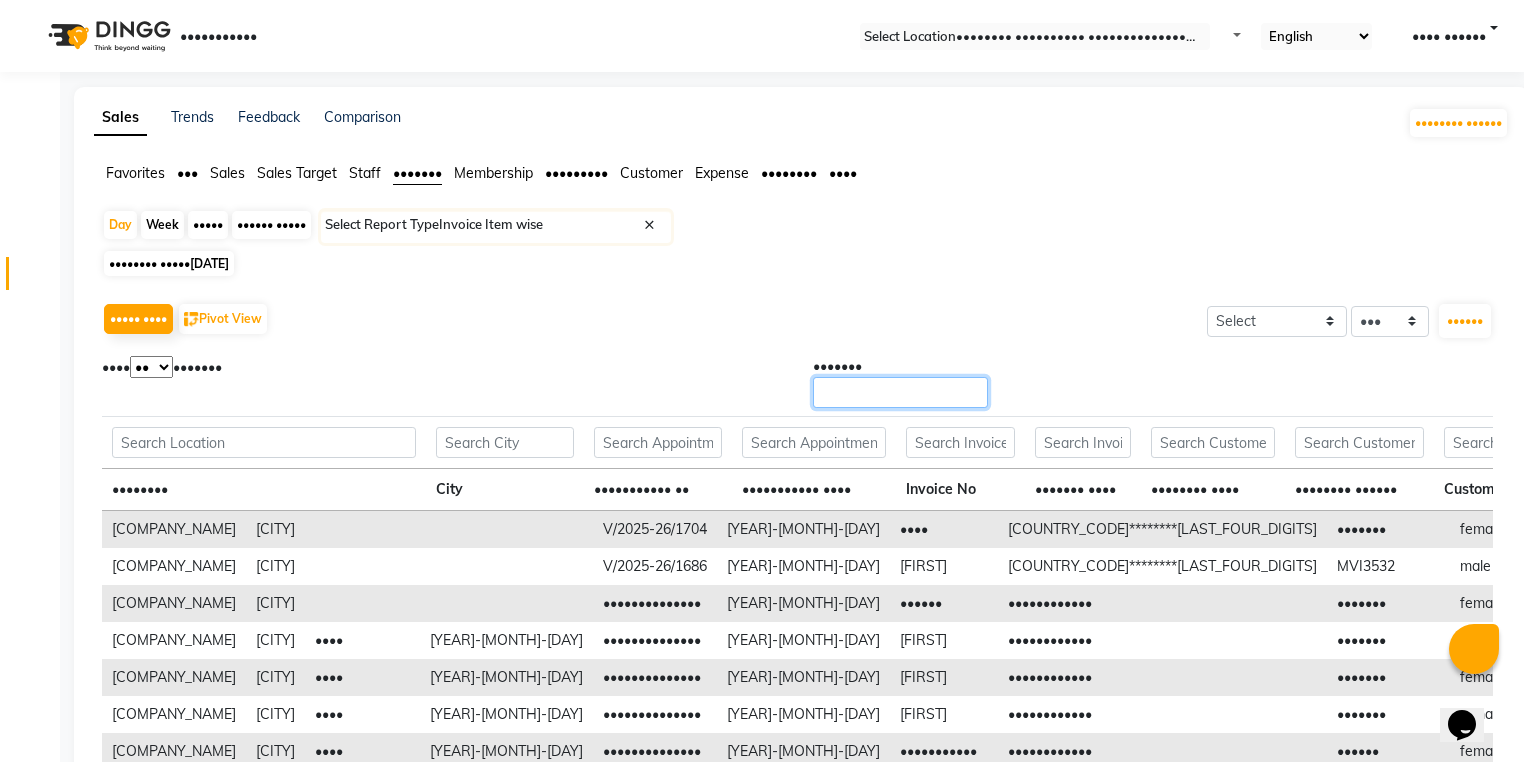 click on "•••••••" at bounding box center (900, 392) 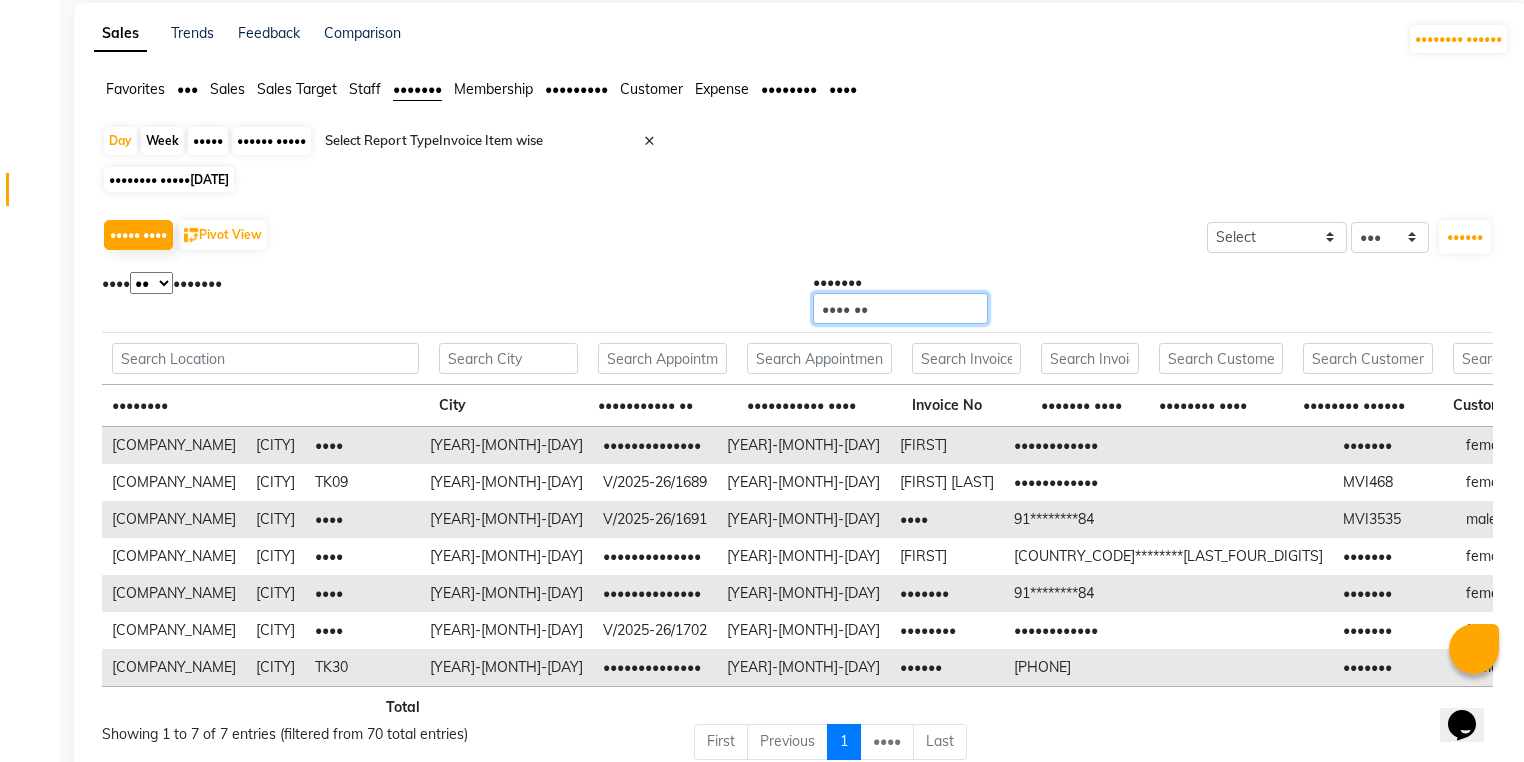 scroll, scrollTop: 167, scrollLeft: 0, axis: vertical 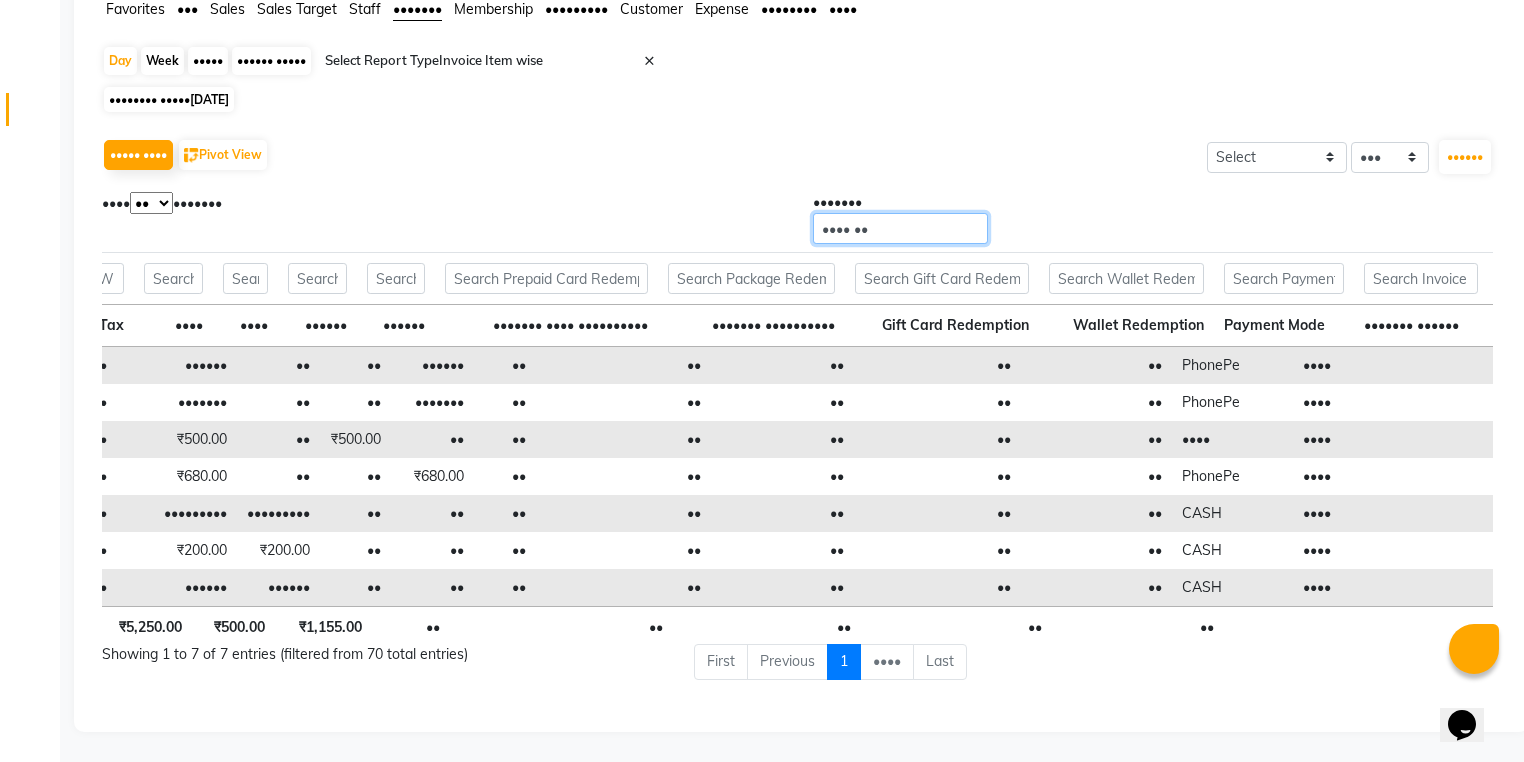 type on "•••• ••" 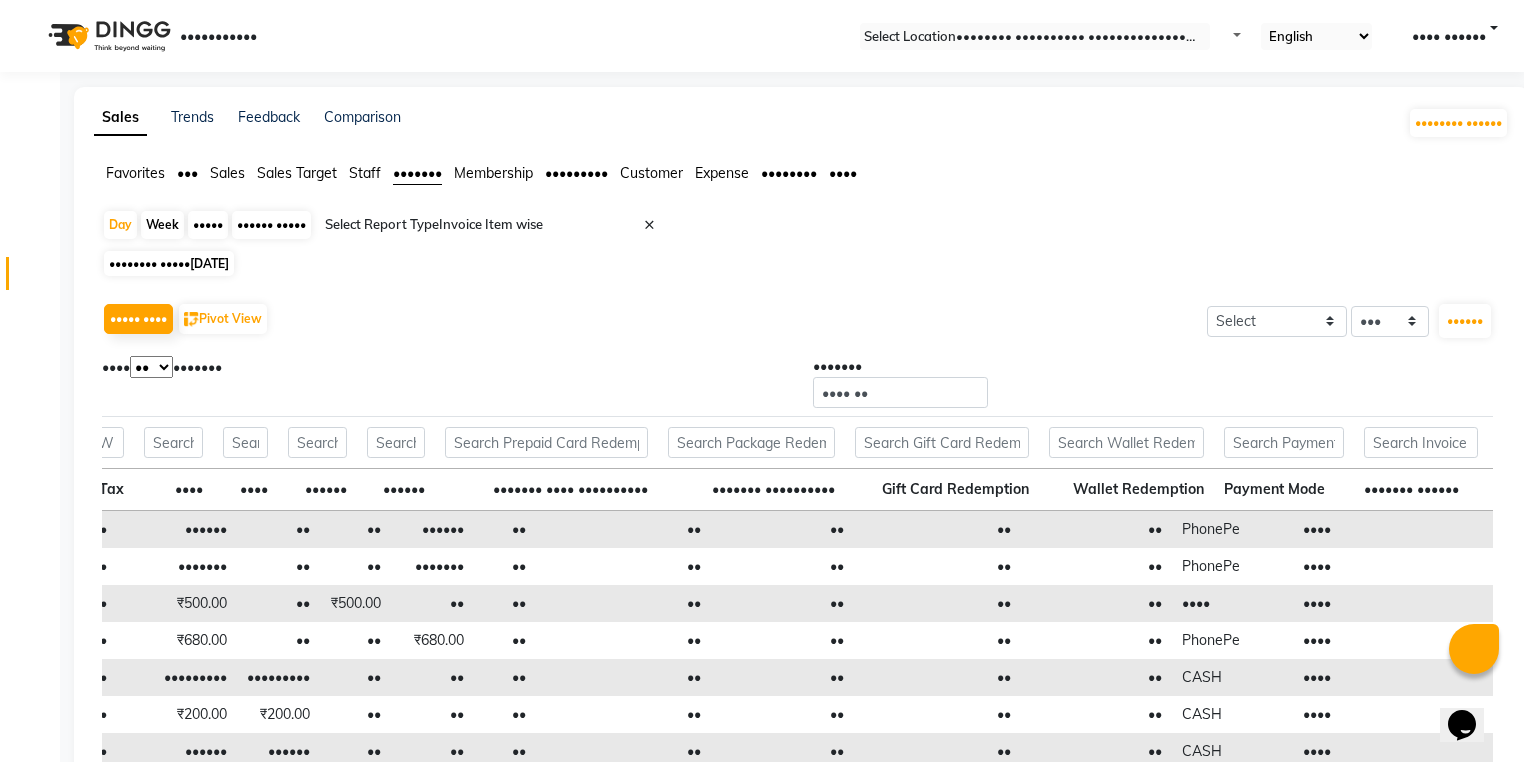 click on "Sales" at bounding box center (135, 173) 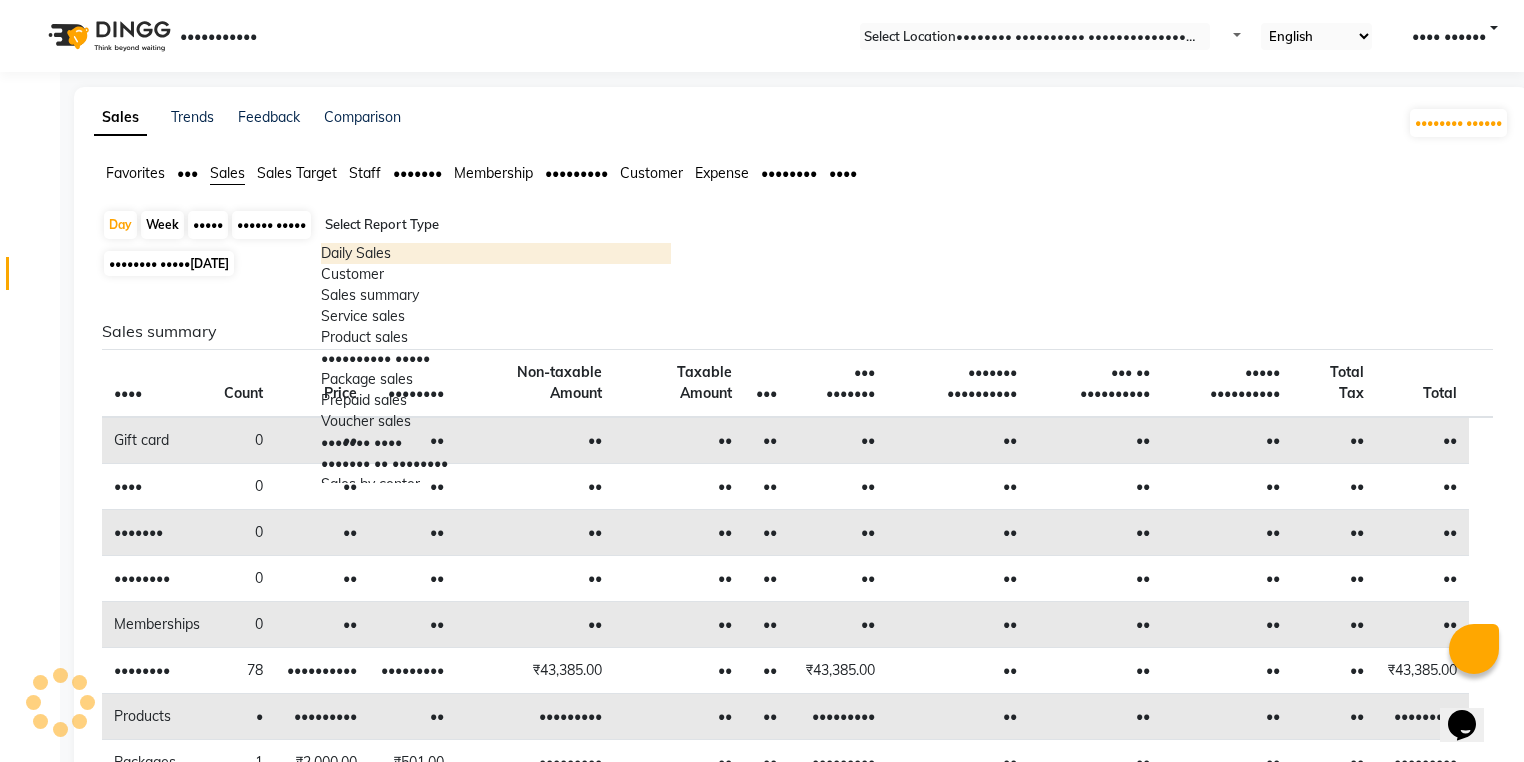 drag, startPoint x: 408, startPoint y: 227, endPoint x: 408, endPoint y: 251, distance: 24 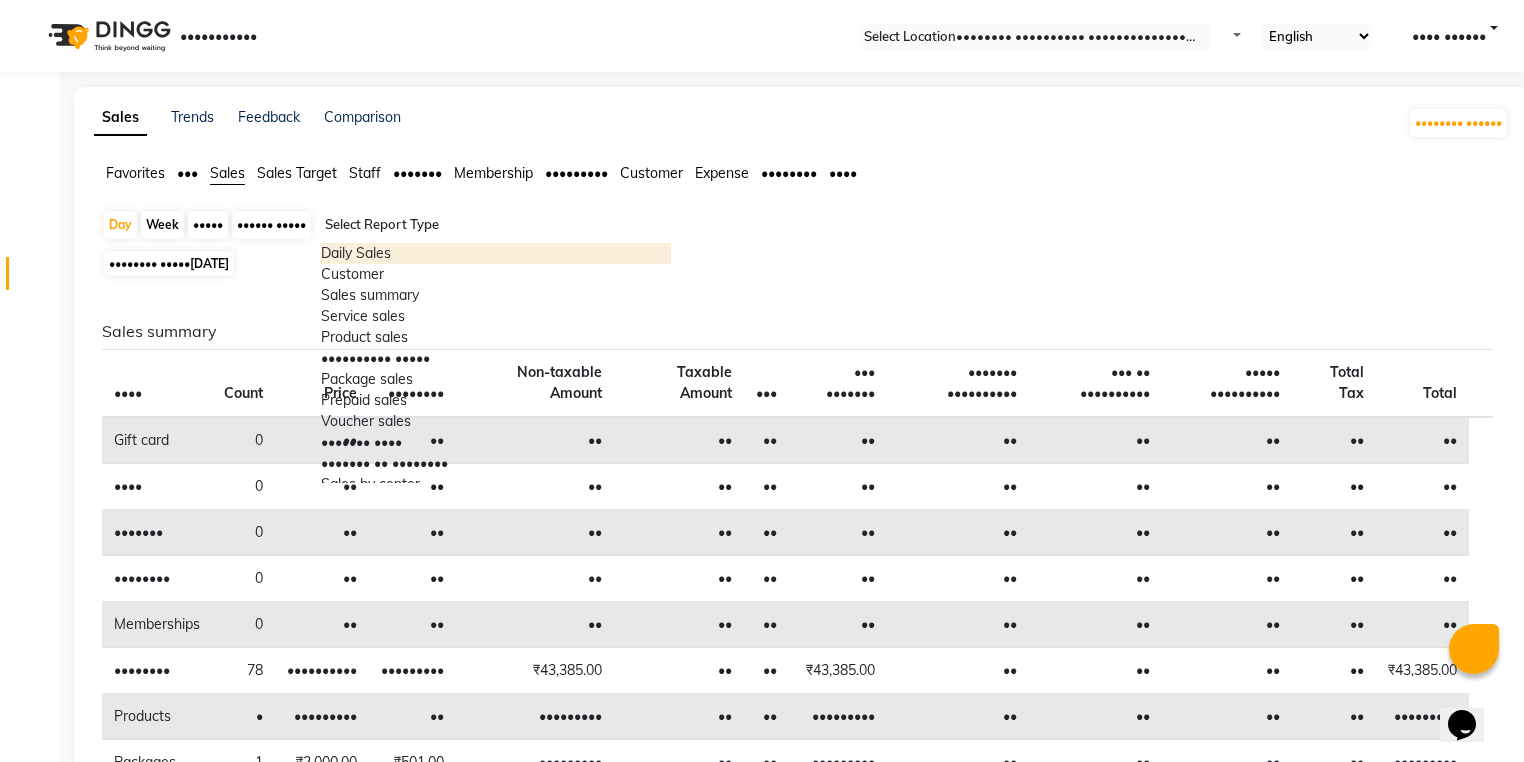 click on "Daily Sales" at bounding box center [496, 253] 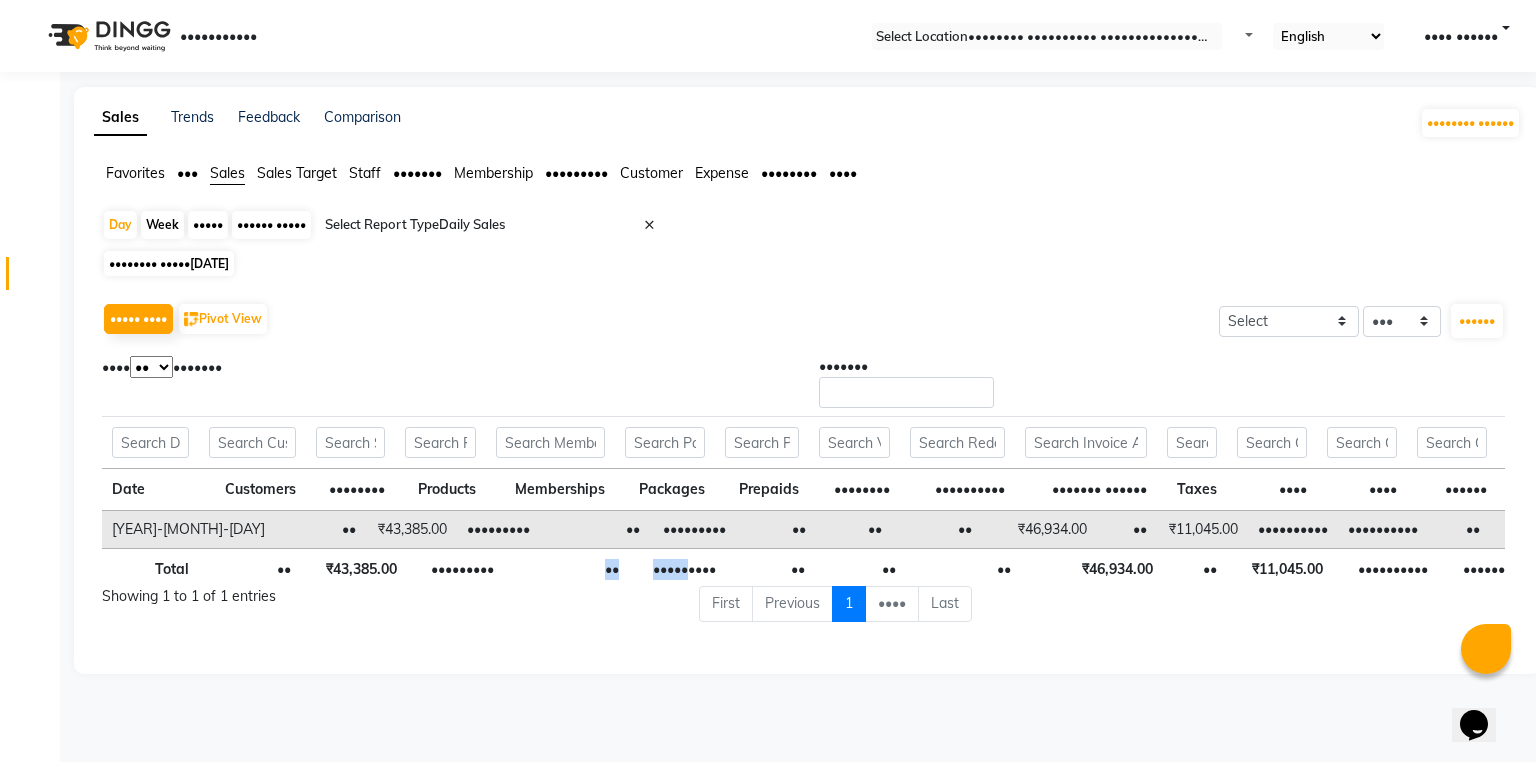 drag, startPoint x: 546, startPoint y: 548, endPoint x: 708, endPoint y: 561, distance: 162.52077 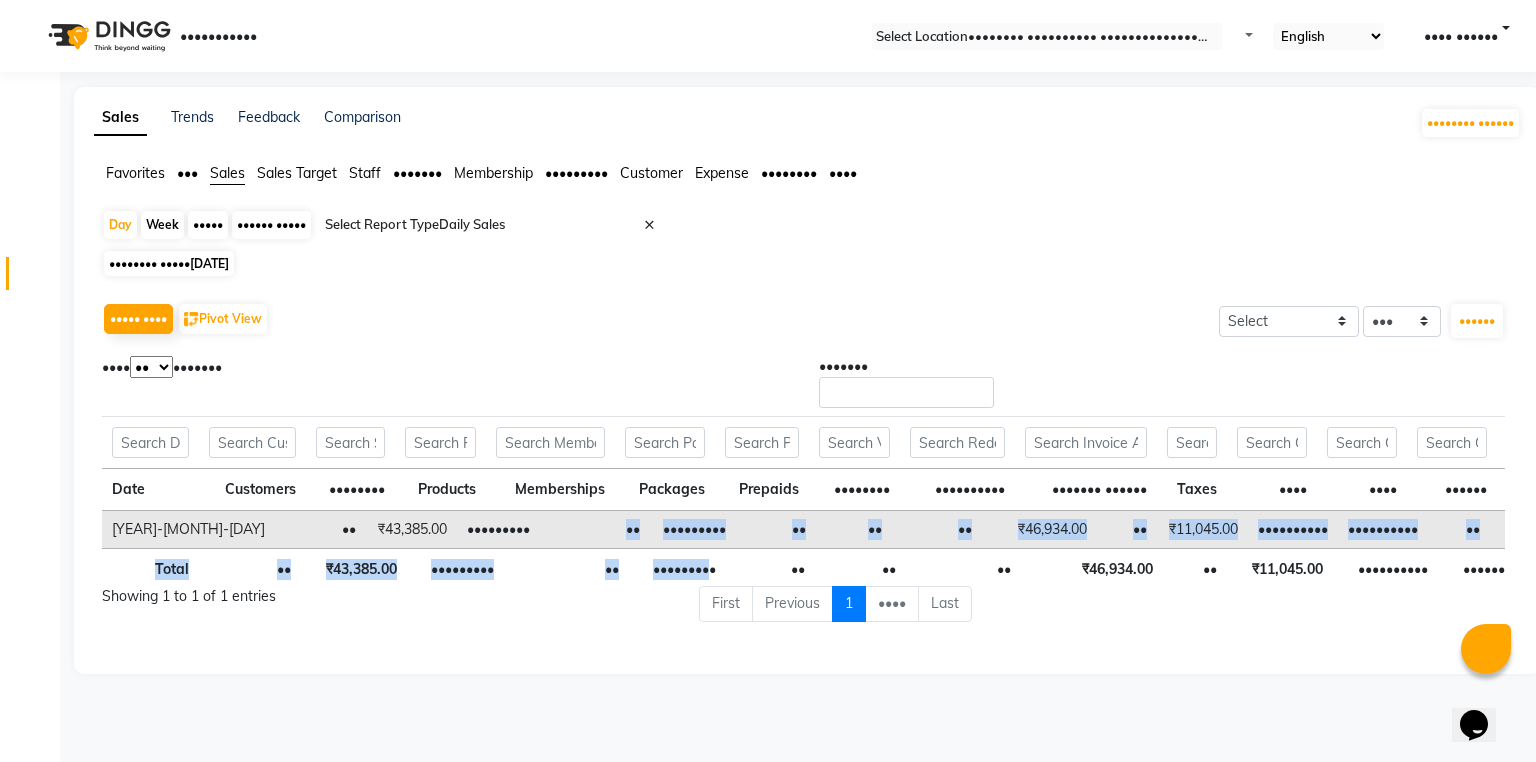 drag, startPoint x: 605, startPoint y: 532, endPoint x: 729, endPoint y: 558, distance: 126.69649 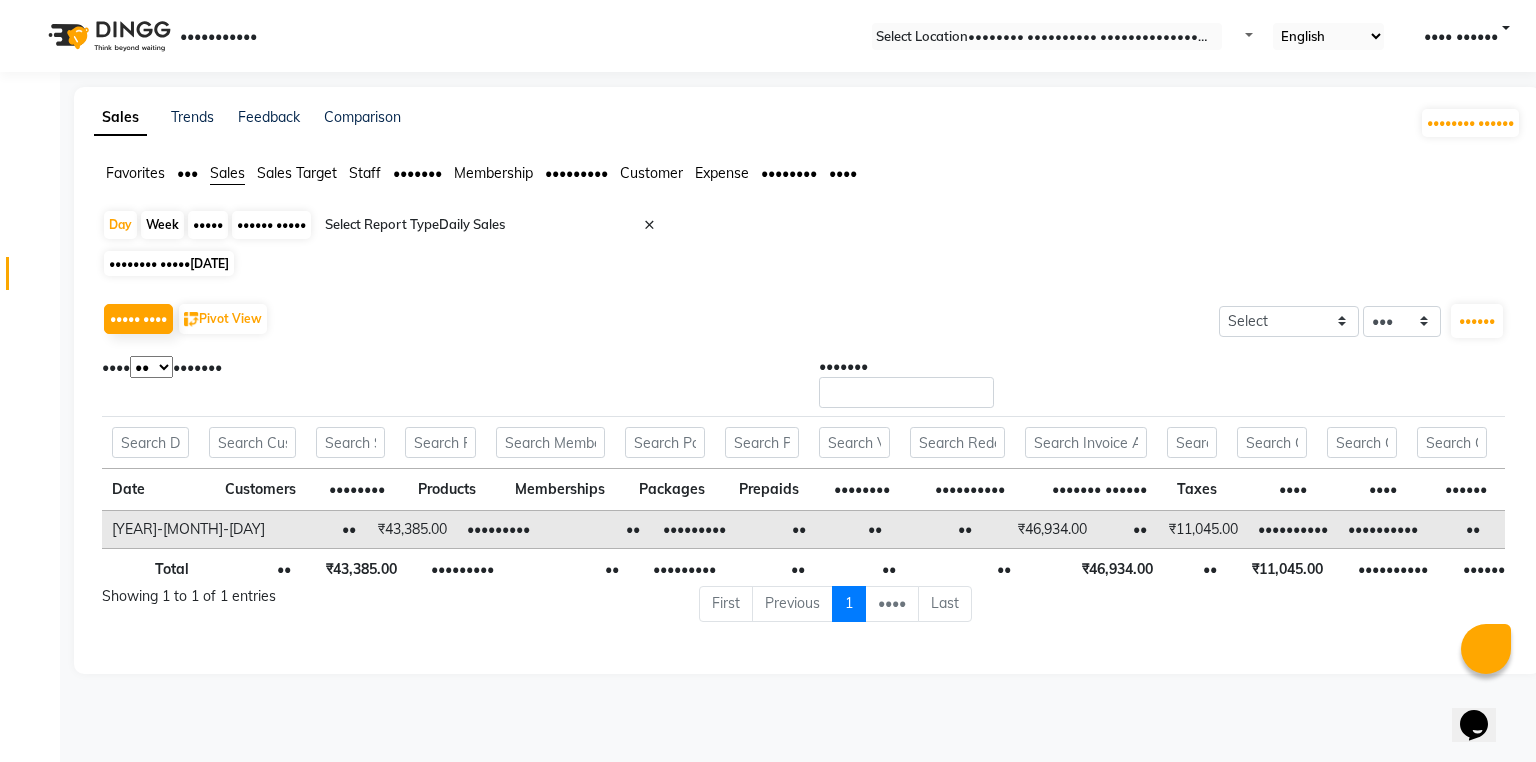 click on "Showing 1 to 1 of 1 entries" at bounding box center (385, 596) 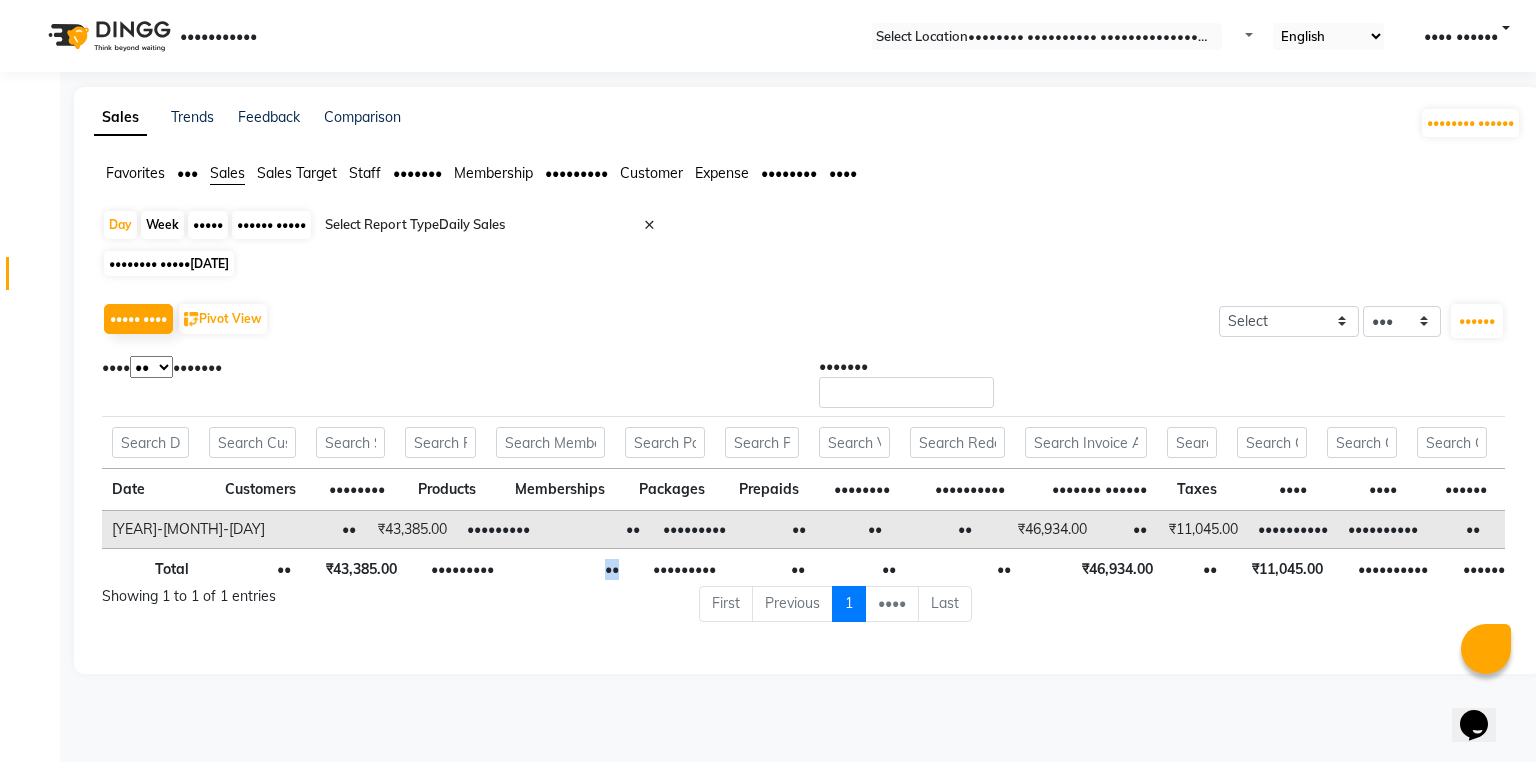 drag, startPoint x: 596, startPoint y: 568, endPoint x: 644, endPoint y: 581, distance: 49.729267 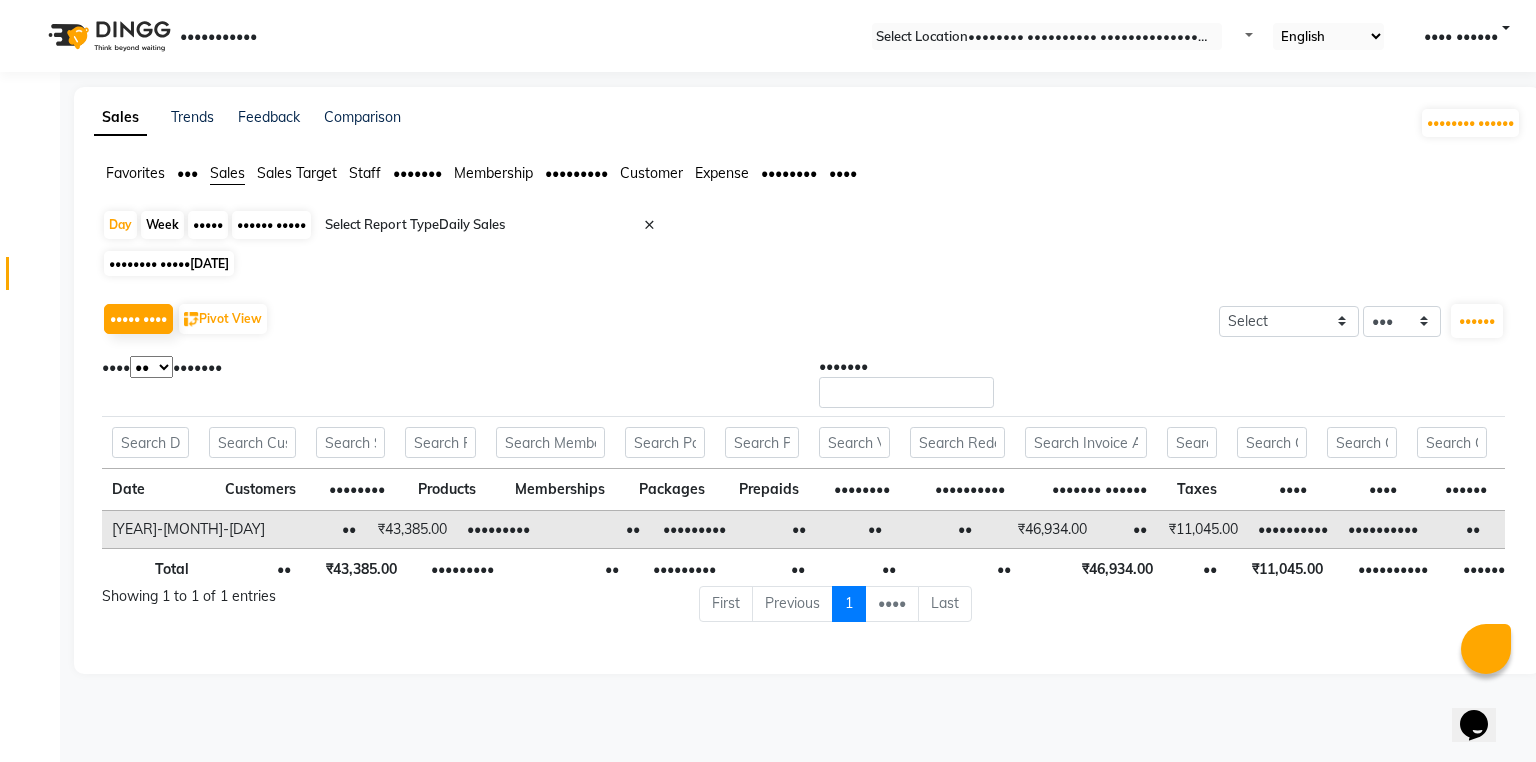 click on "Total 34 ₹43,385.00 ₹2,050.00 ₹0 ₹1,499.00 ₹0 ₹0 ₹0 ₹46,934.00 ₹0 ₹11,045.00 ₹14,682.50 ₹17,206.50 ₹0 ₹42,934.00 ₹46,934.00 ₹0 ₹0 ₹4,000.00 ₹4,000.00 ₹1,012.00 ₹0 ₹45,922.00 ₹19,816.50 ₹29,849.50 ₹0 ₹0 ₹0" at bounding box center (803, 567) 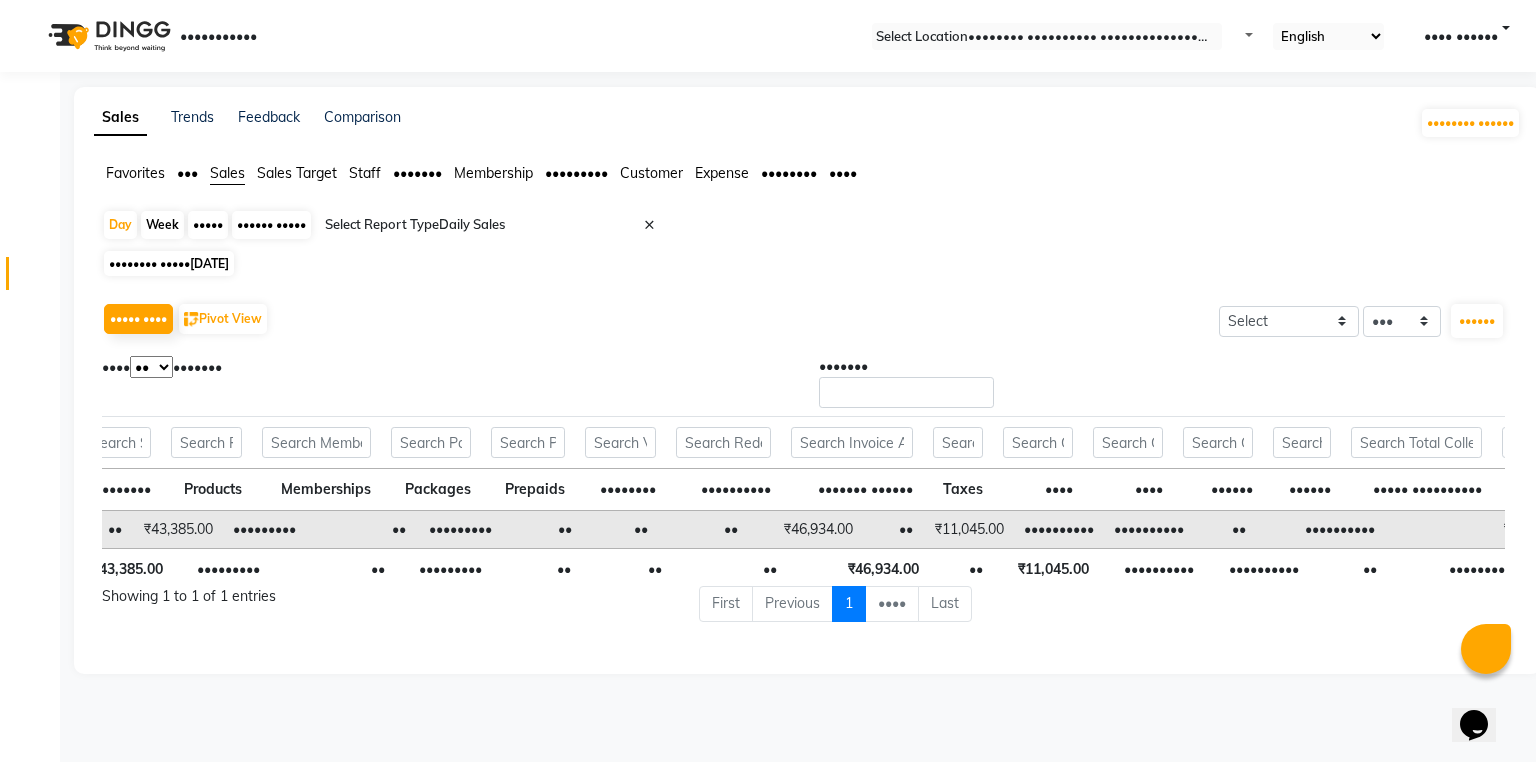 drag, startPoint x: 439, startPoint y: 179, endPoint x: 433, endPoint y: 188, distance: 10.816654 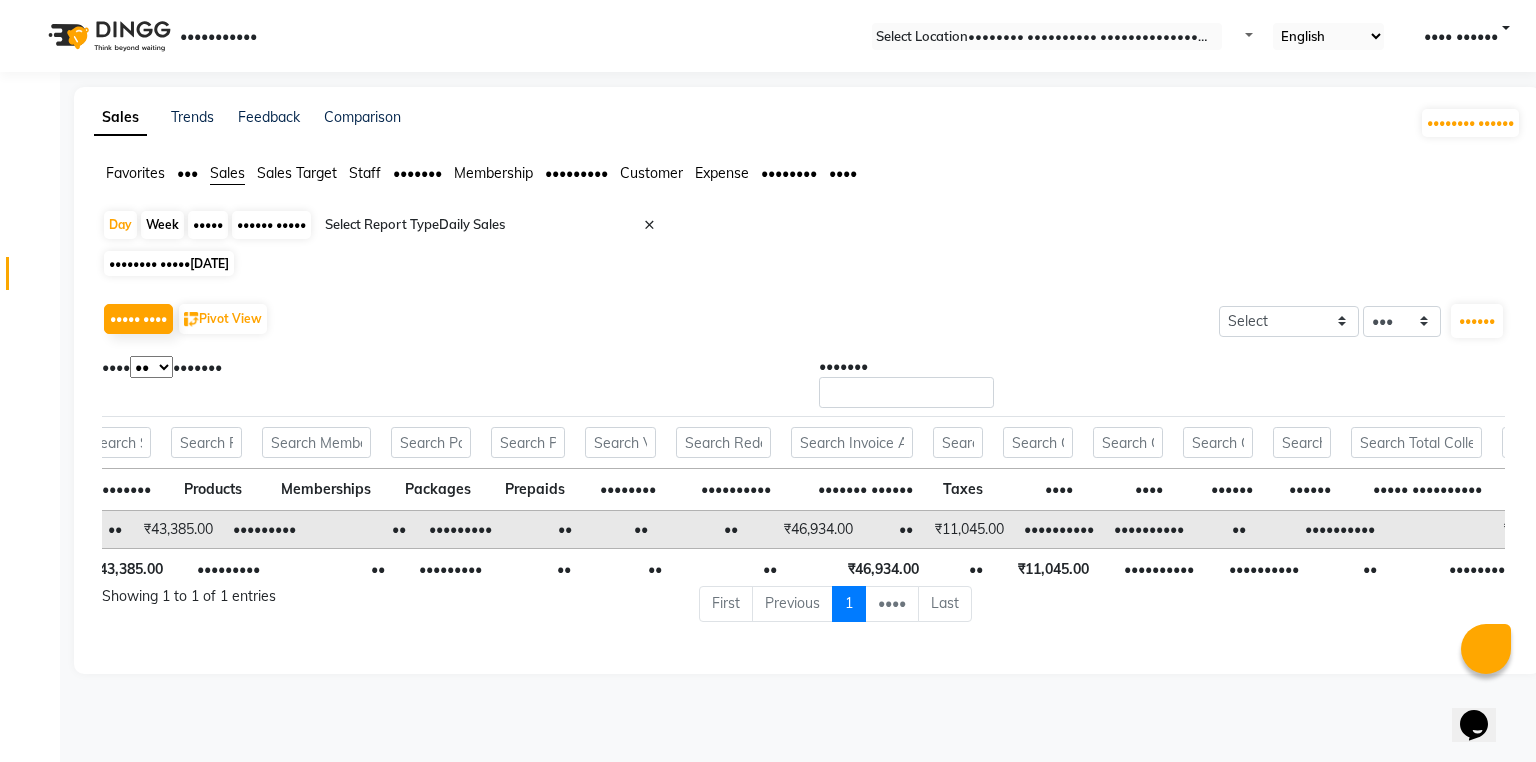 click on "•••••• •••••• •••• • ••••• ••••• •" at bounding box center (496, 227) 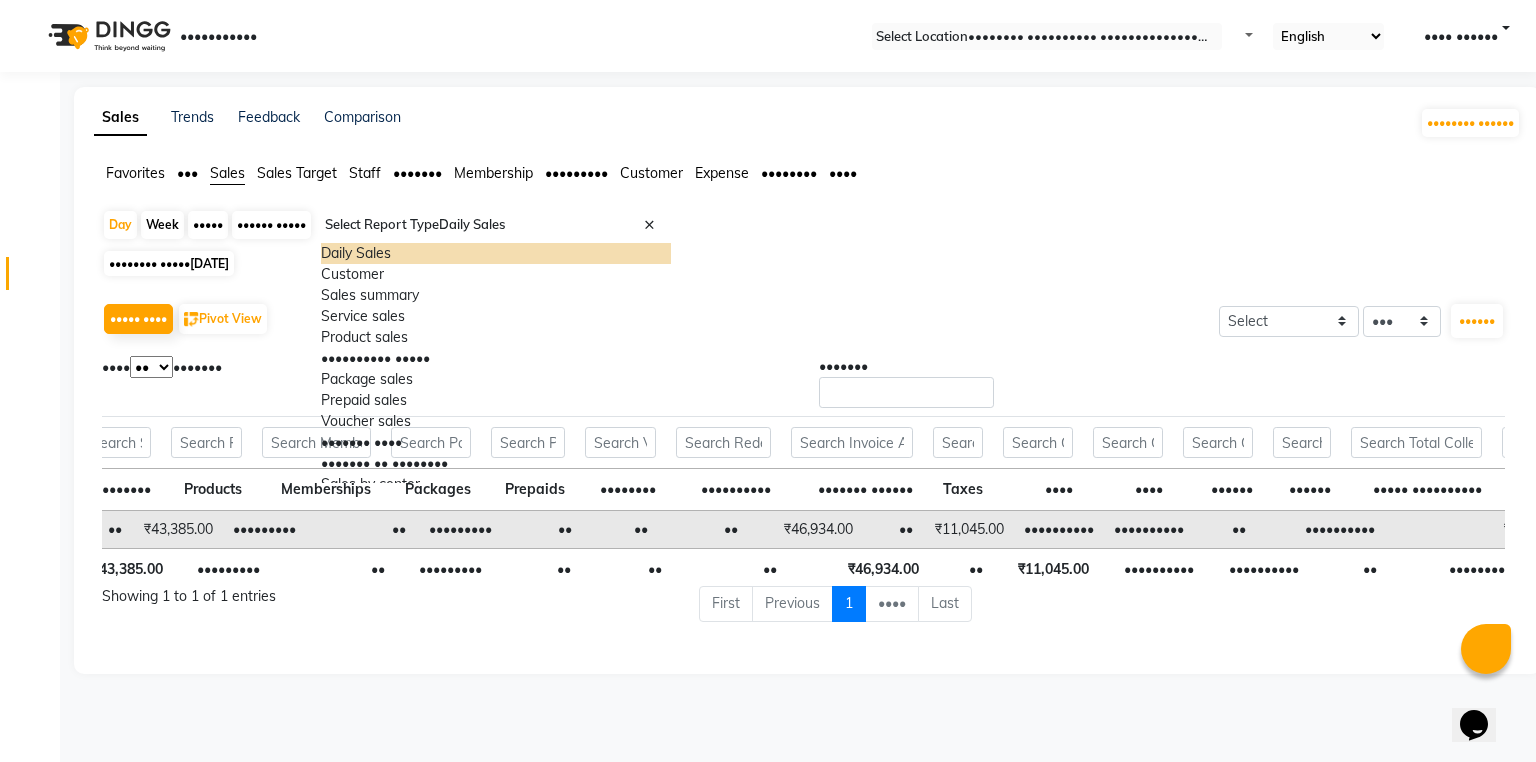 click on "•••••••" at bounding box center (135, 173) 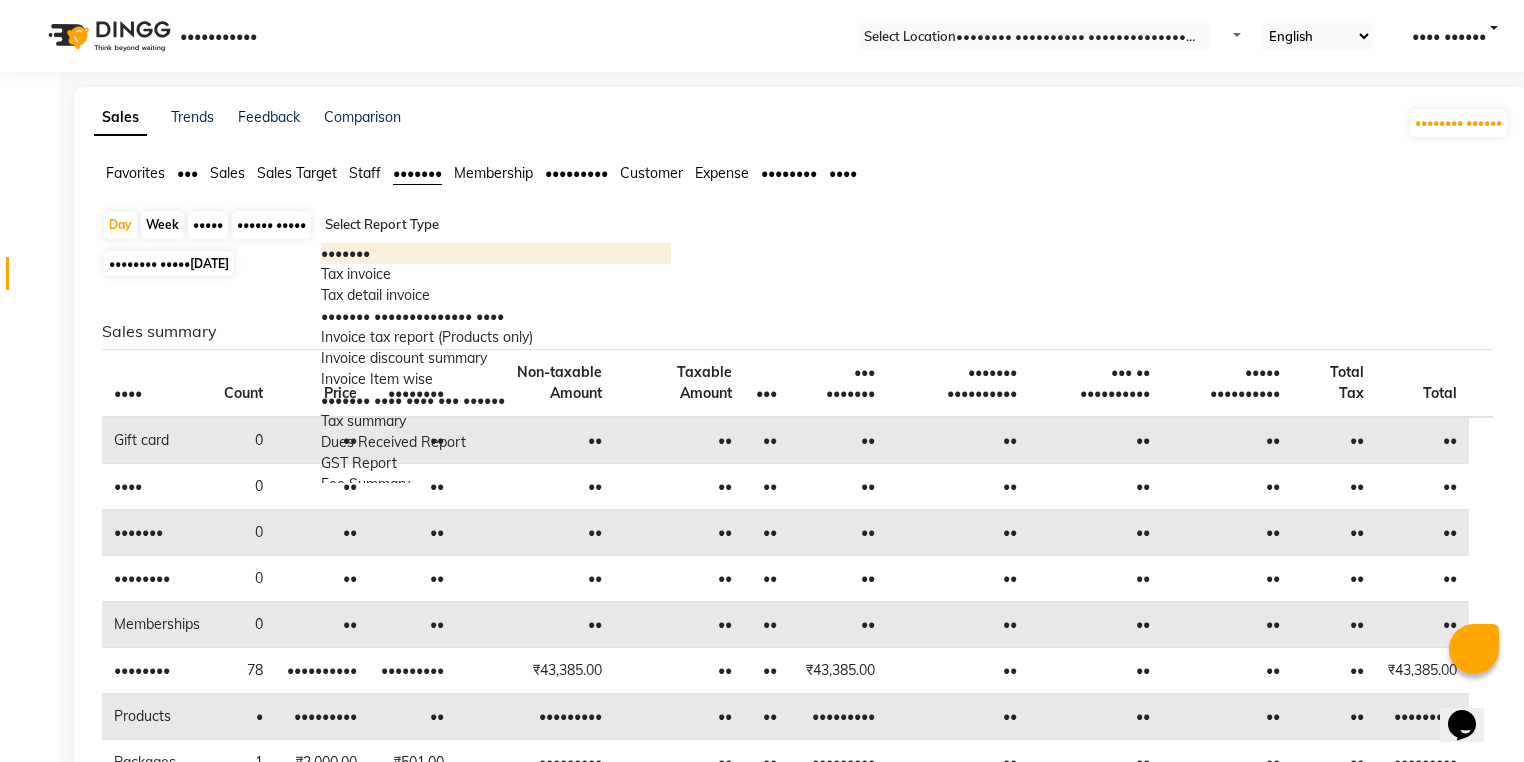 click at bounding box center [496, 225] 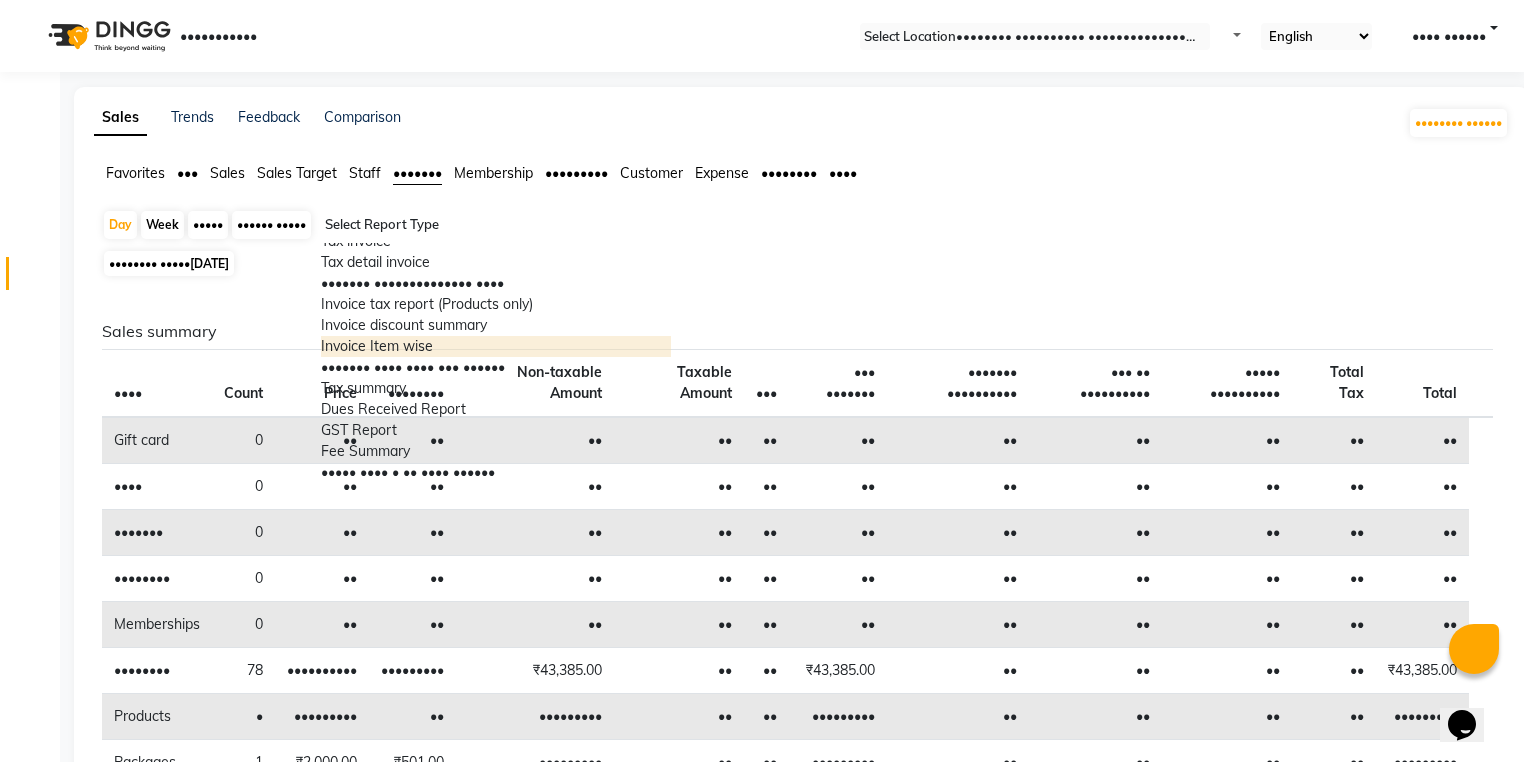 click on "Invoice Item wise" at bounding box center [496, 346] 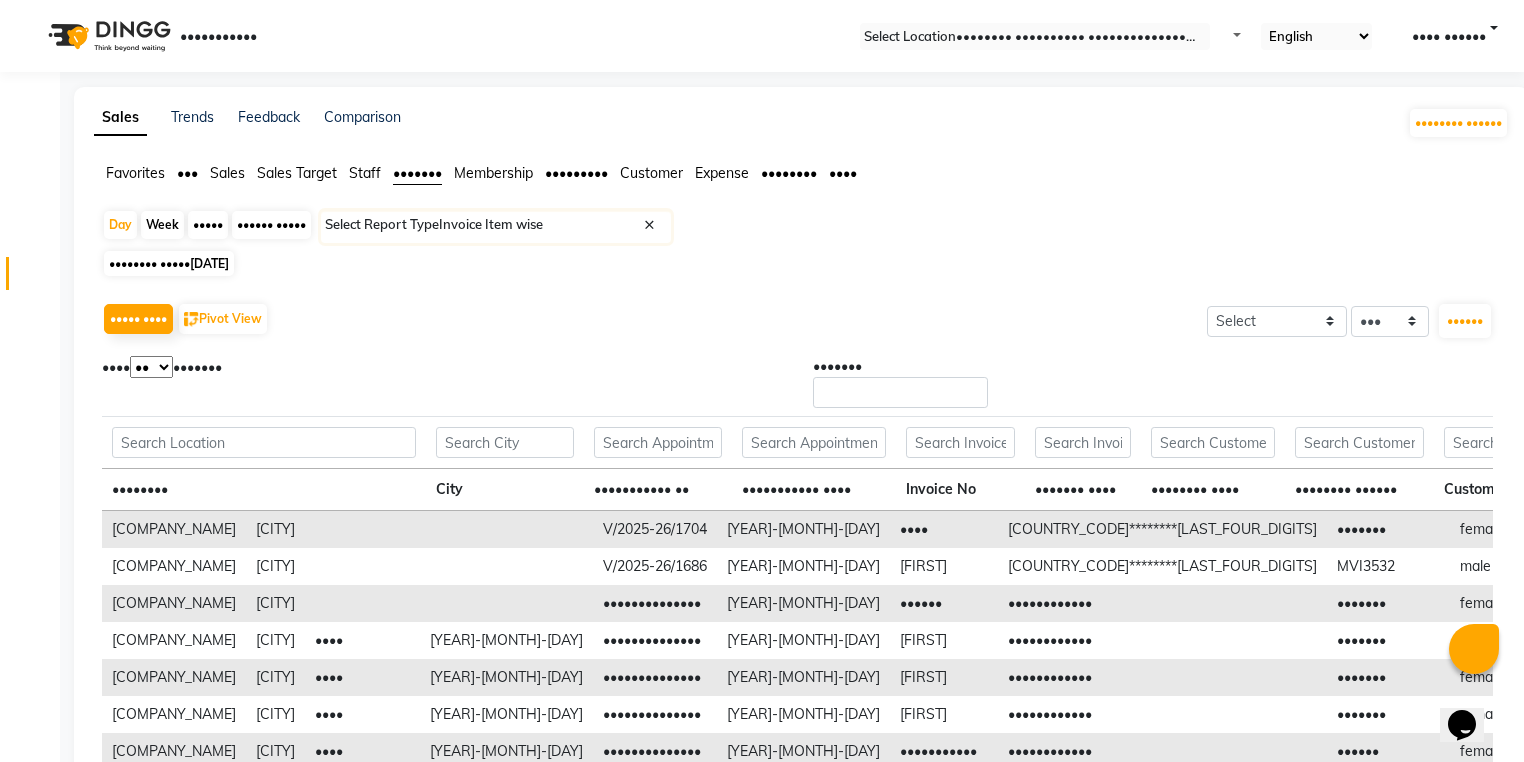 click on "•••••••" at bounding box center (1153, 386) 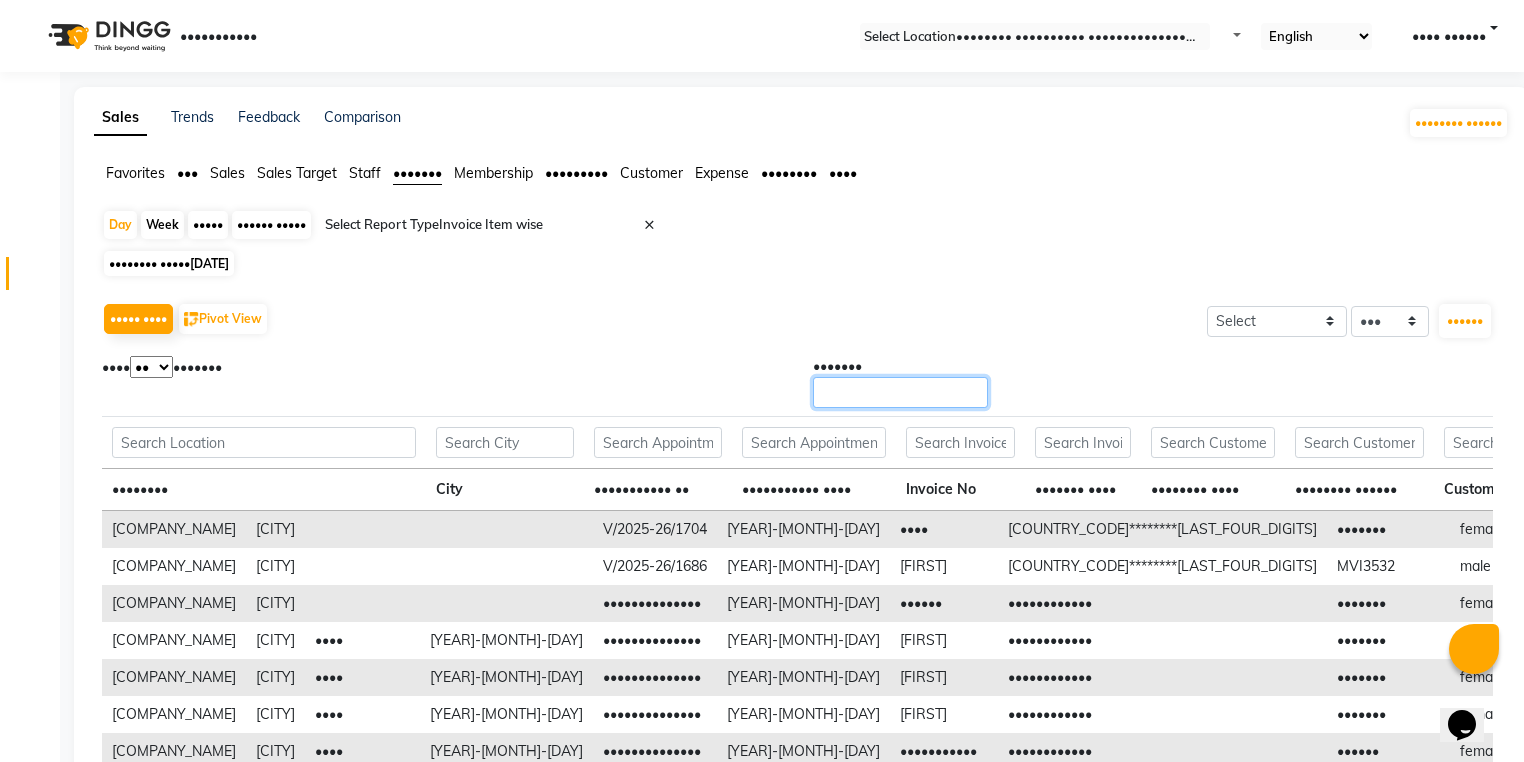 click on "•••••••" at bounding box center [900, 392] 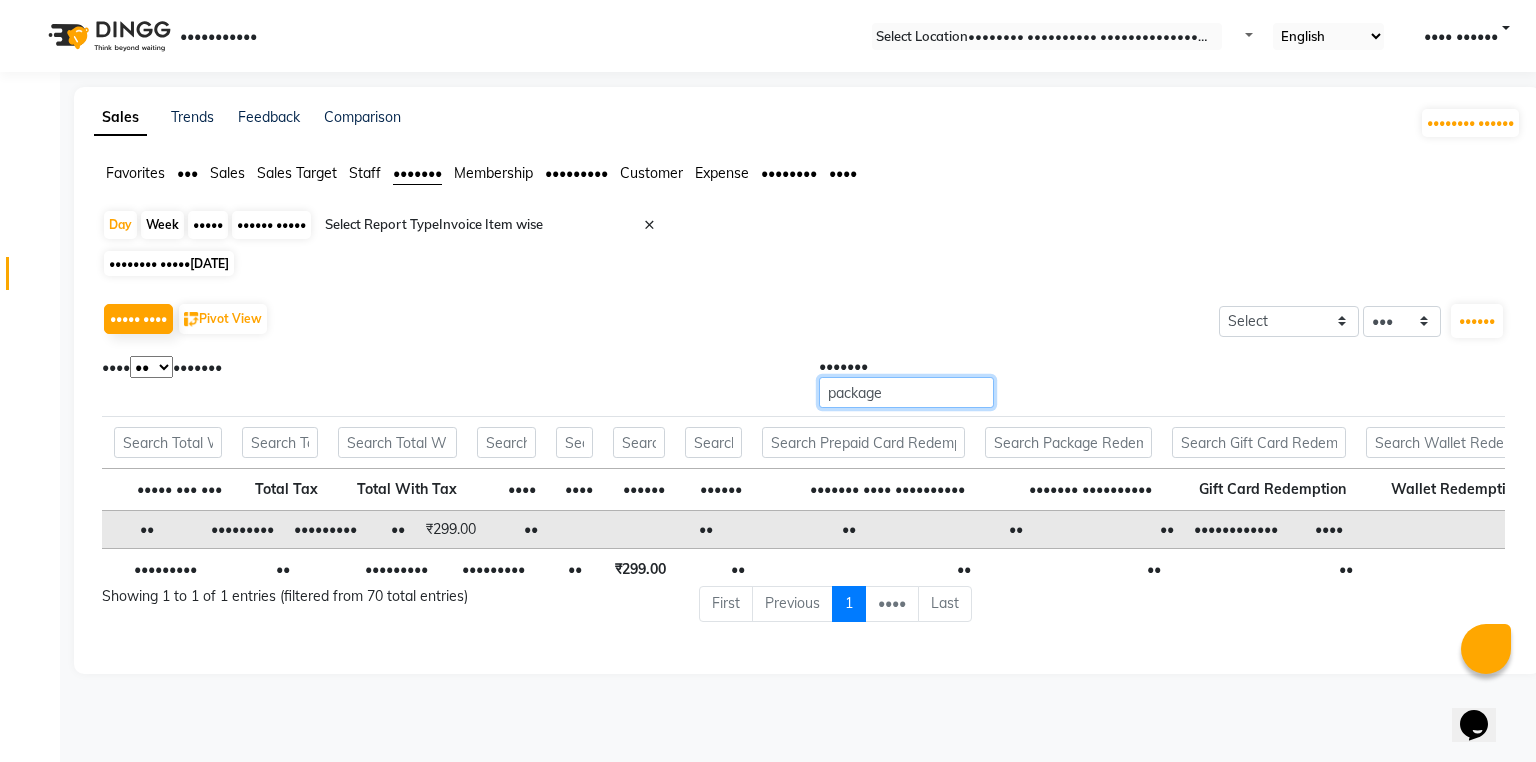 type on "package" 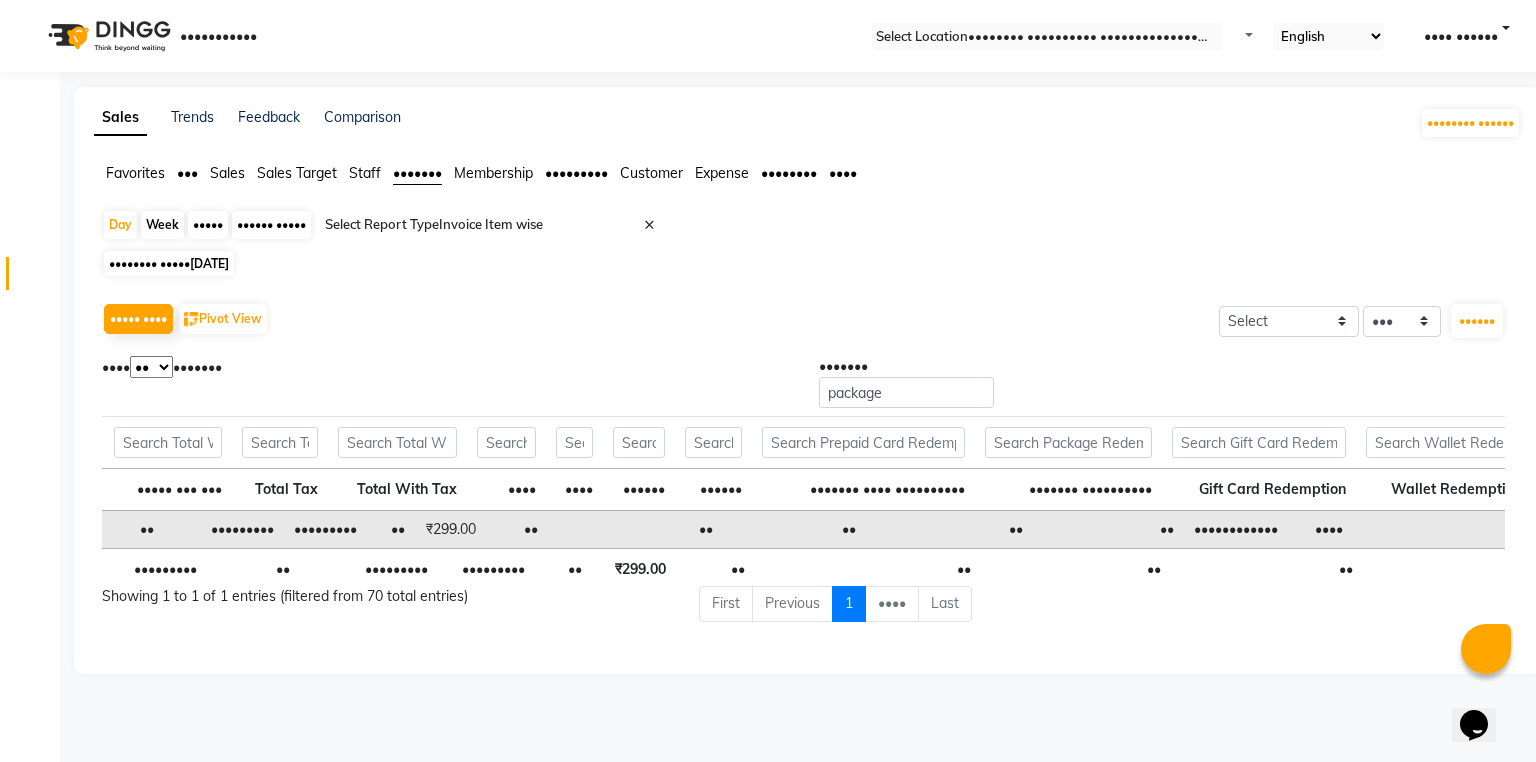 click on "Sales" at bounding box center (135, 173) 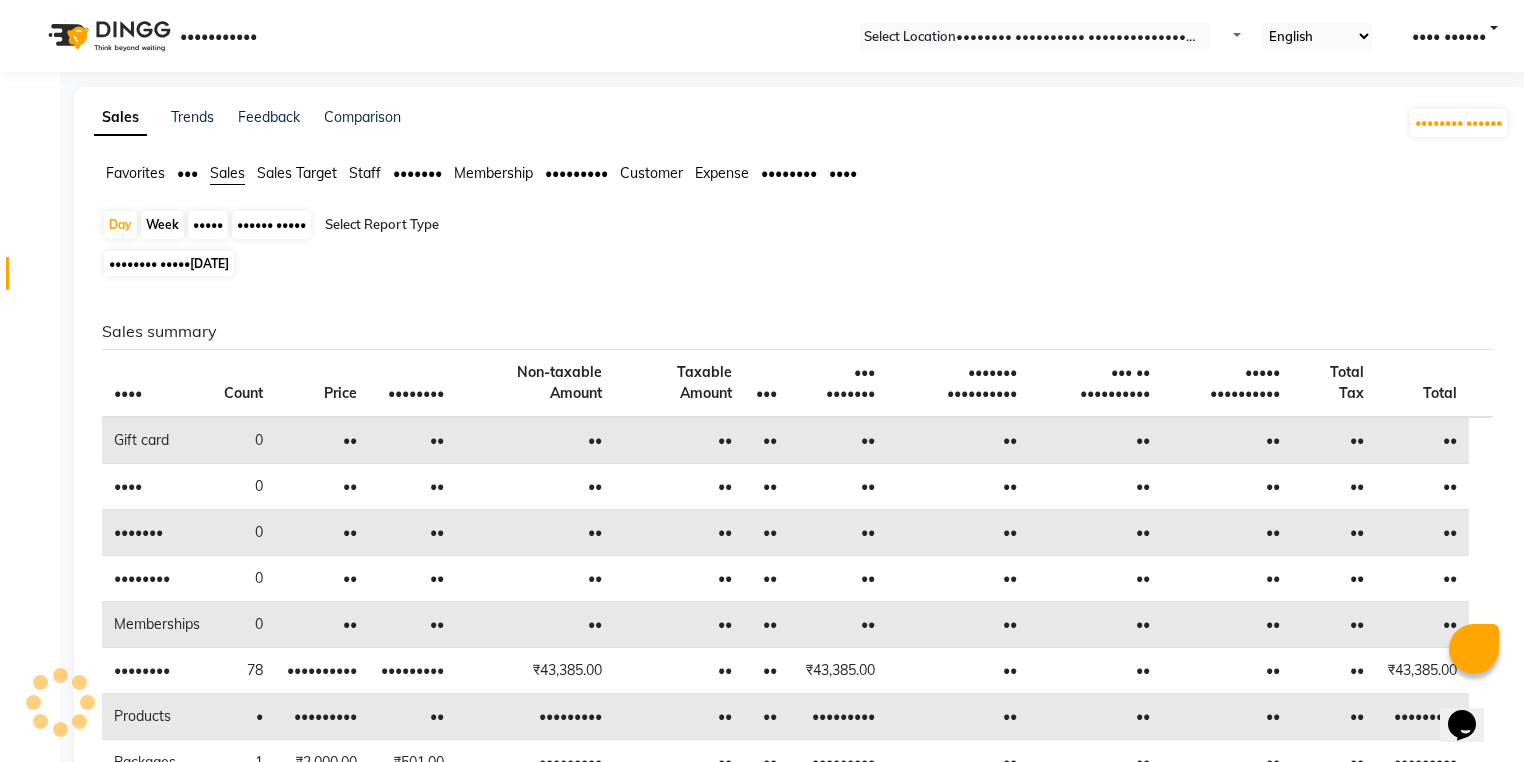 click at bounding box center (496, 225) 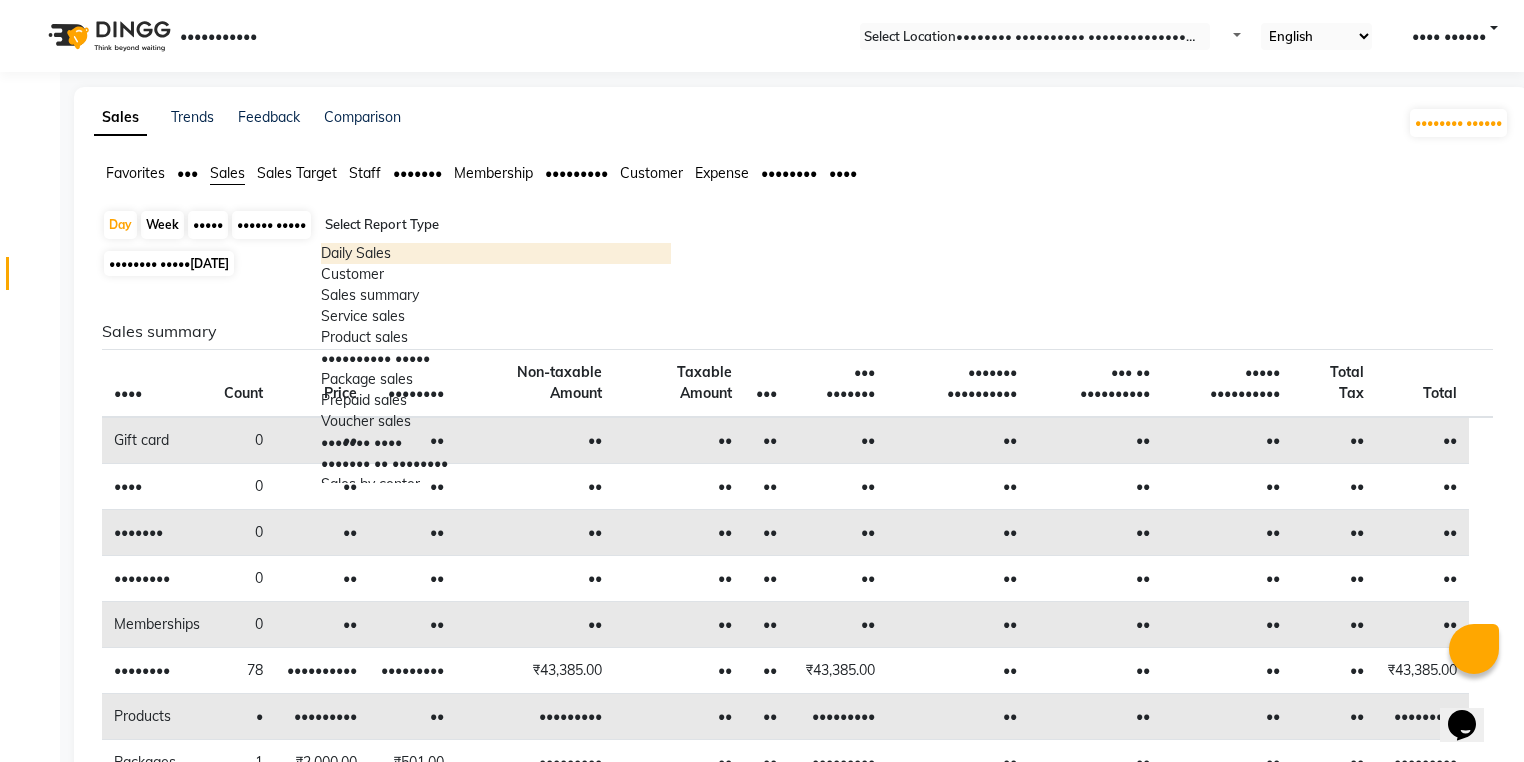 click on "Daily Sales" at bounding box center [496, 253] 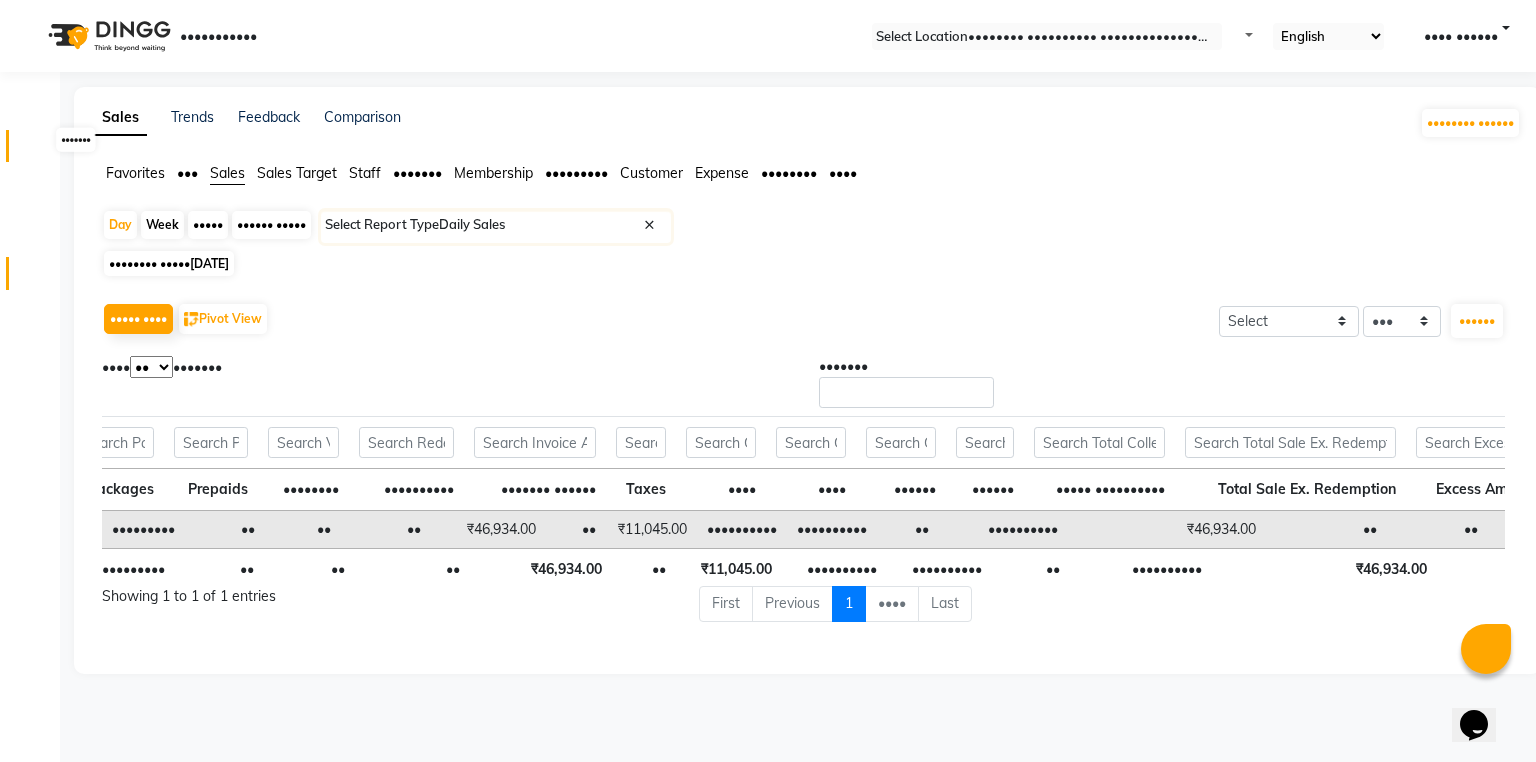click at bounding box center (37, 151) 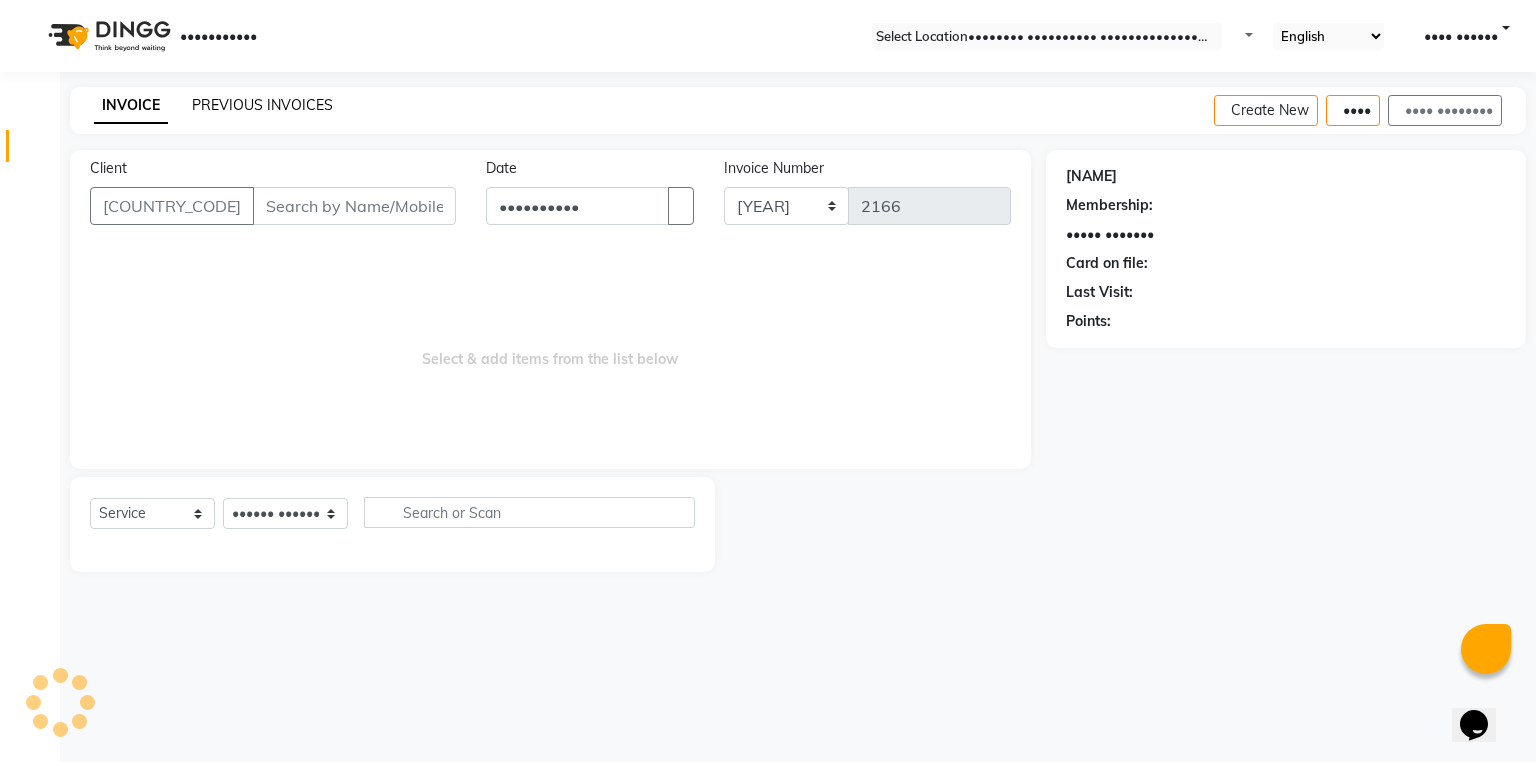 click on "PREVIOUS INVOICES" at bounding box center (262, 105) 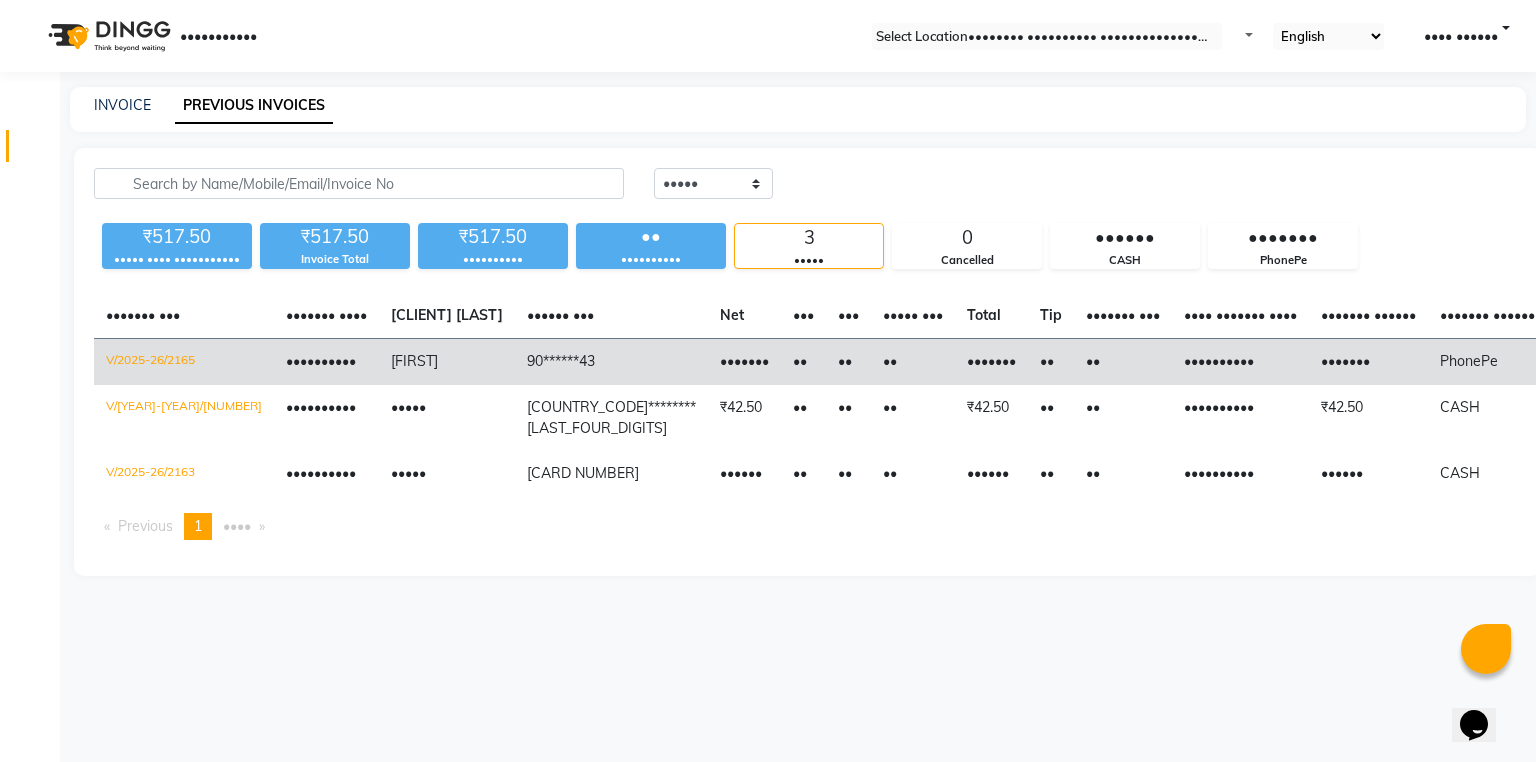 click on "90******43" at bounding box center [611, 362] 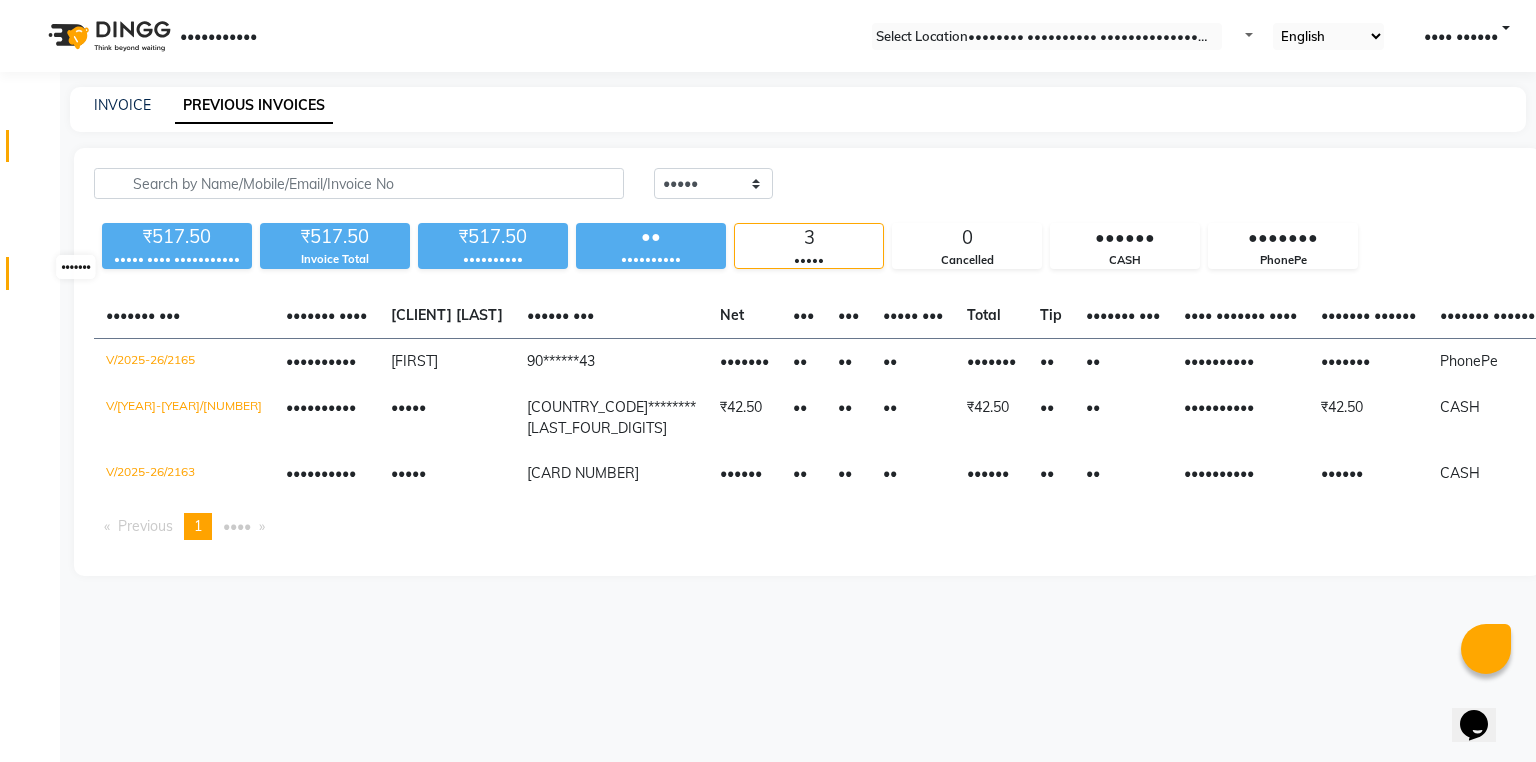 click at bounding box center [38, 278] 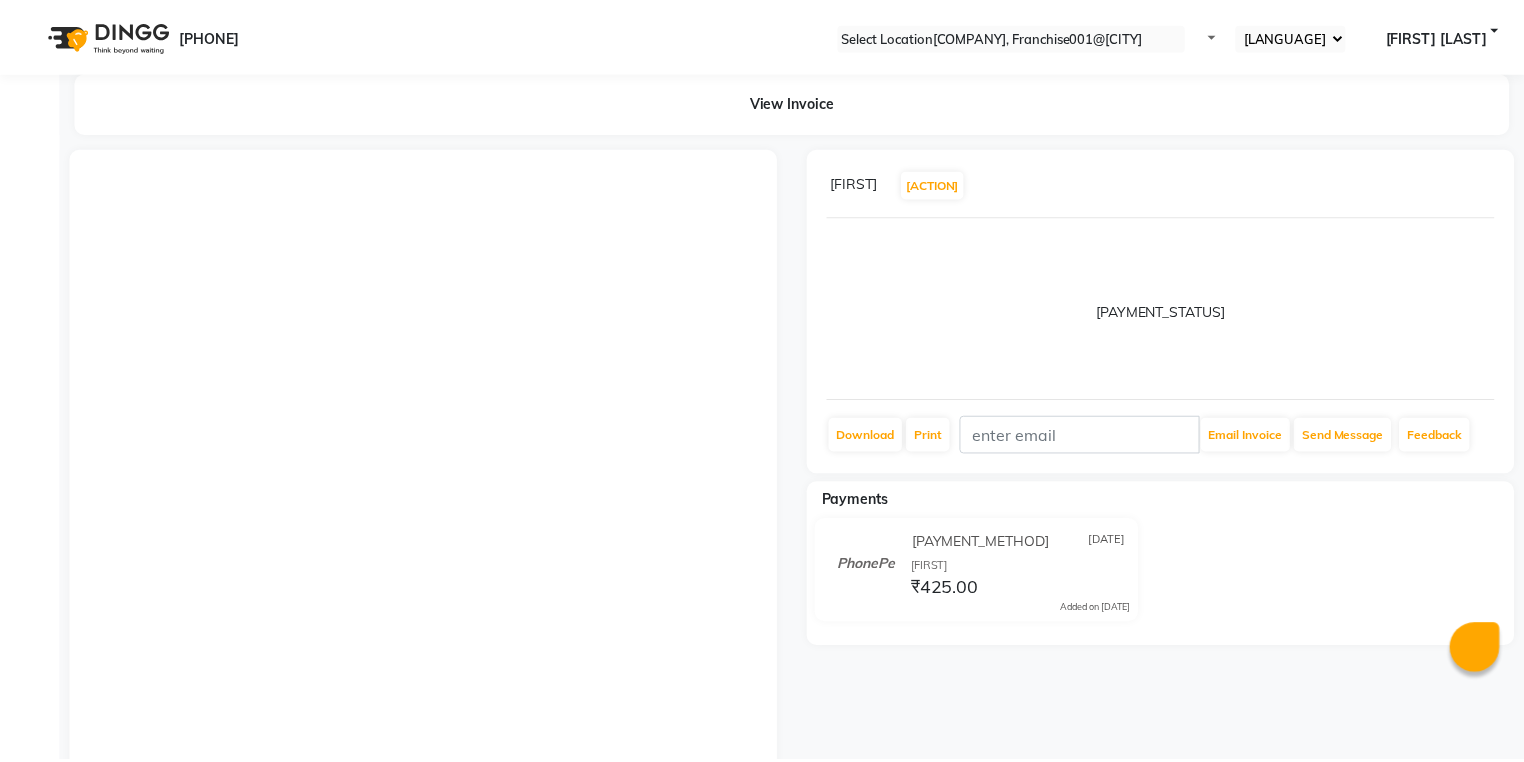 scroll, scrollTop: 0, scrollLeft: 0, axis: both 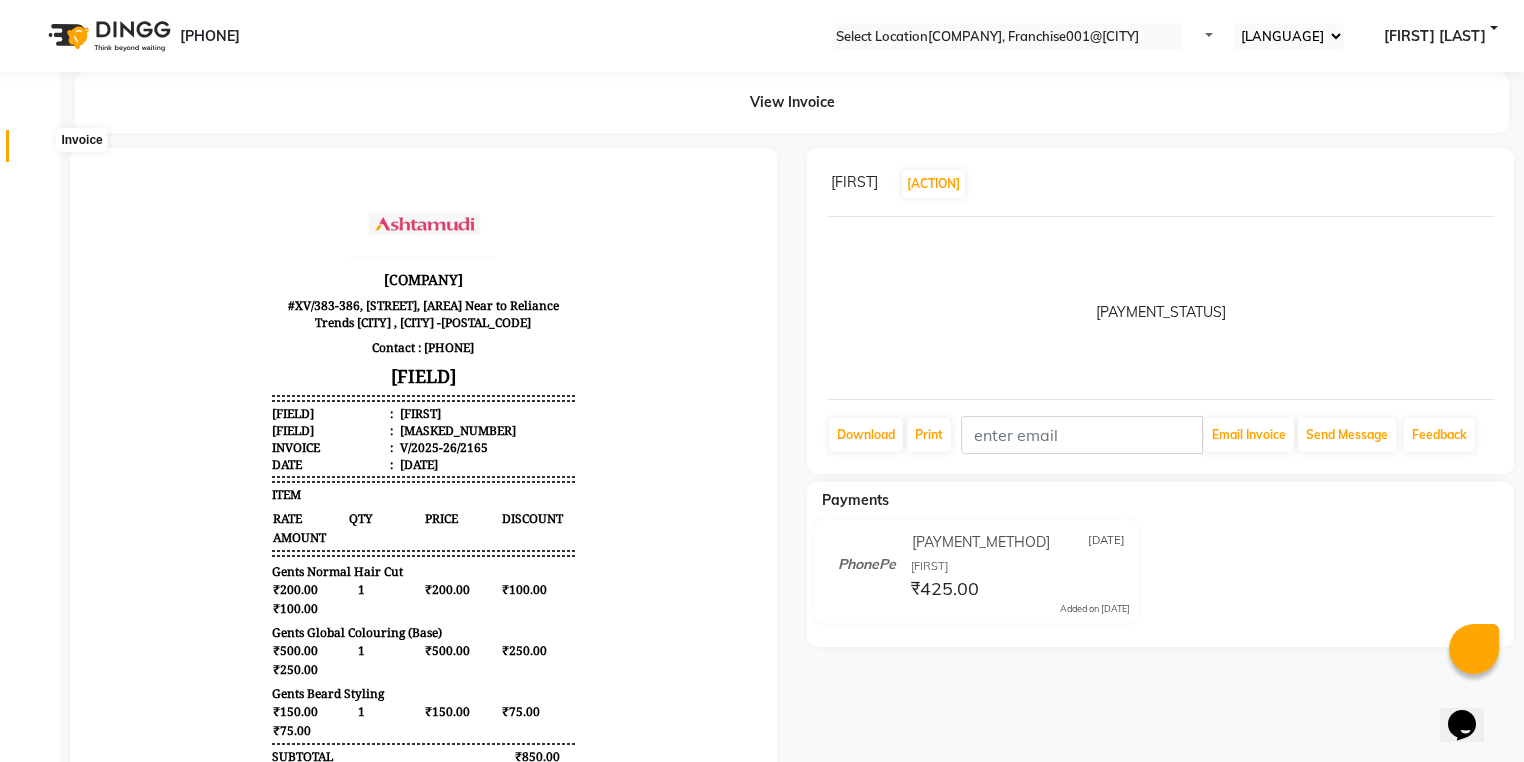 click at bounding box center [37, 151] 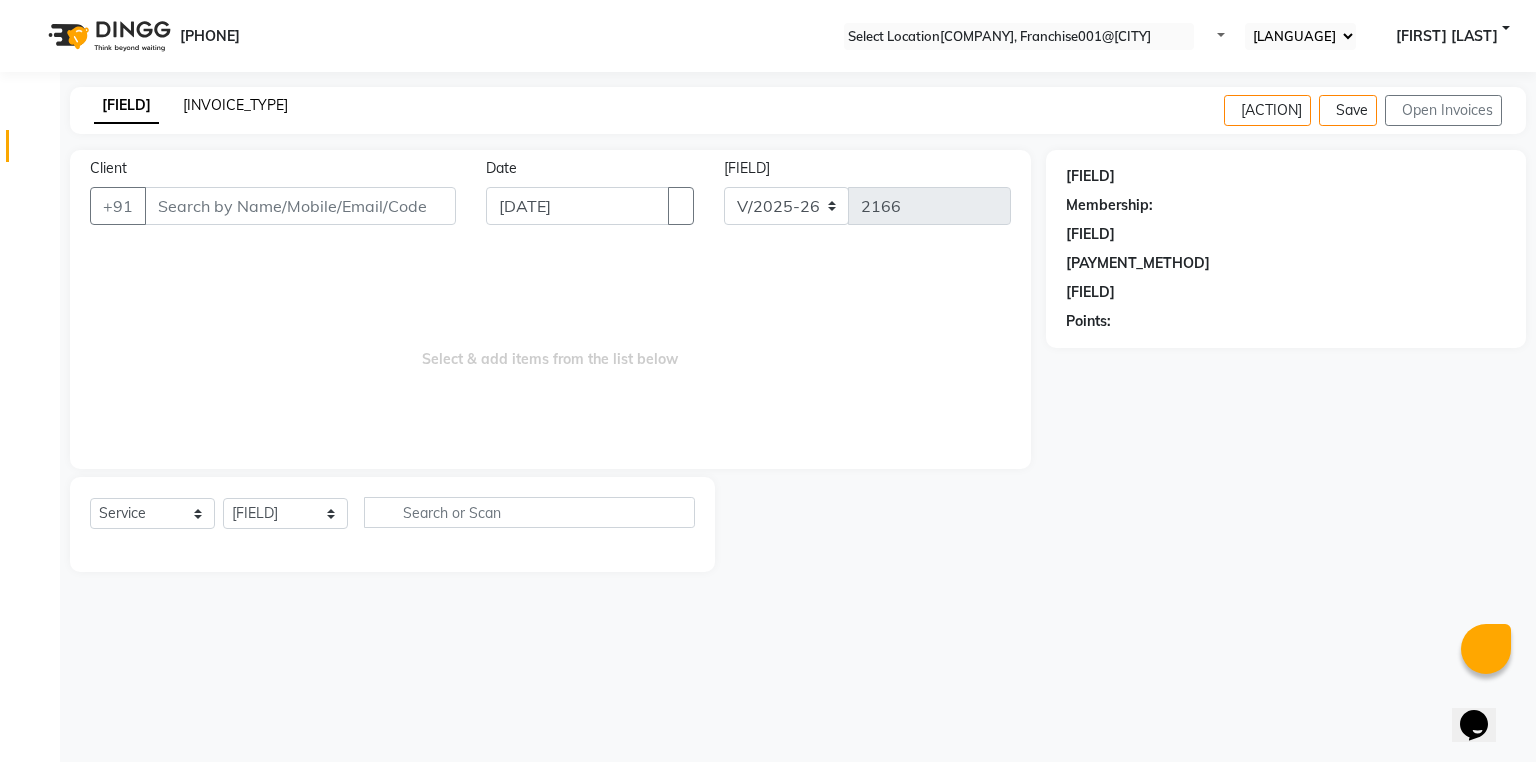click on "PREVIOUS INVOICES" at bounding box center [235, 105] 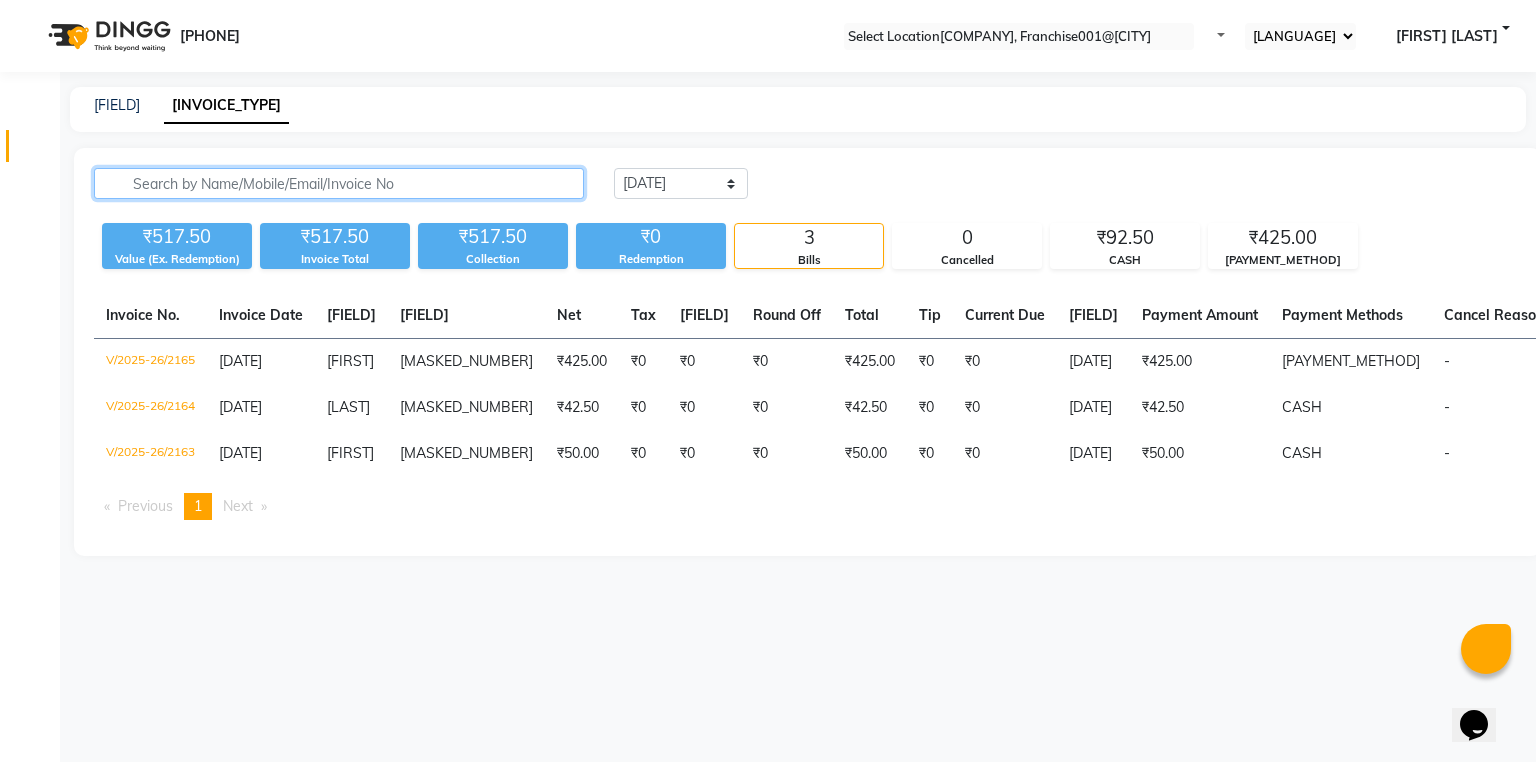 click at bounding box center [339, 183] 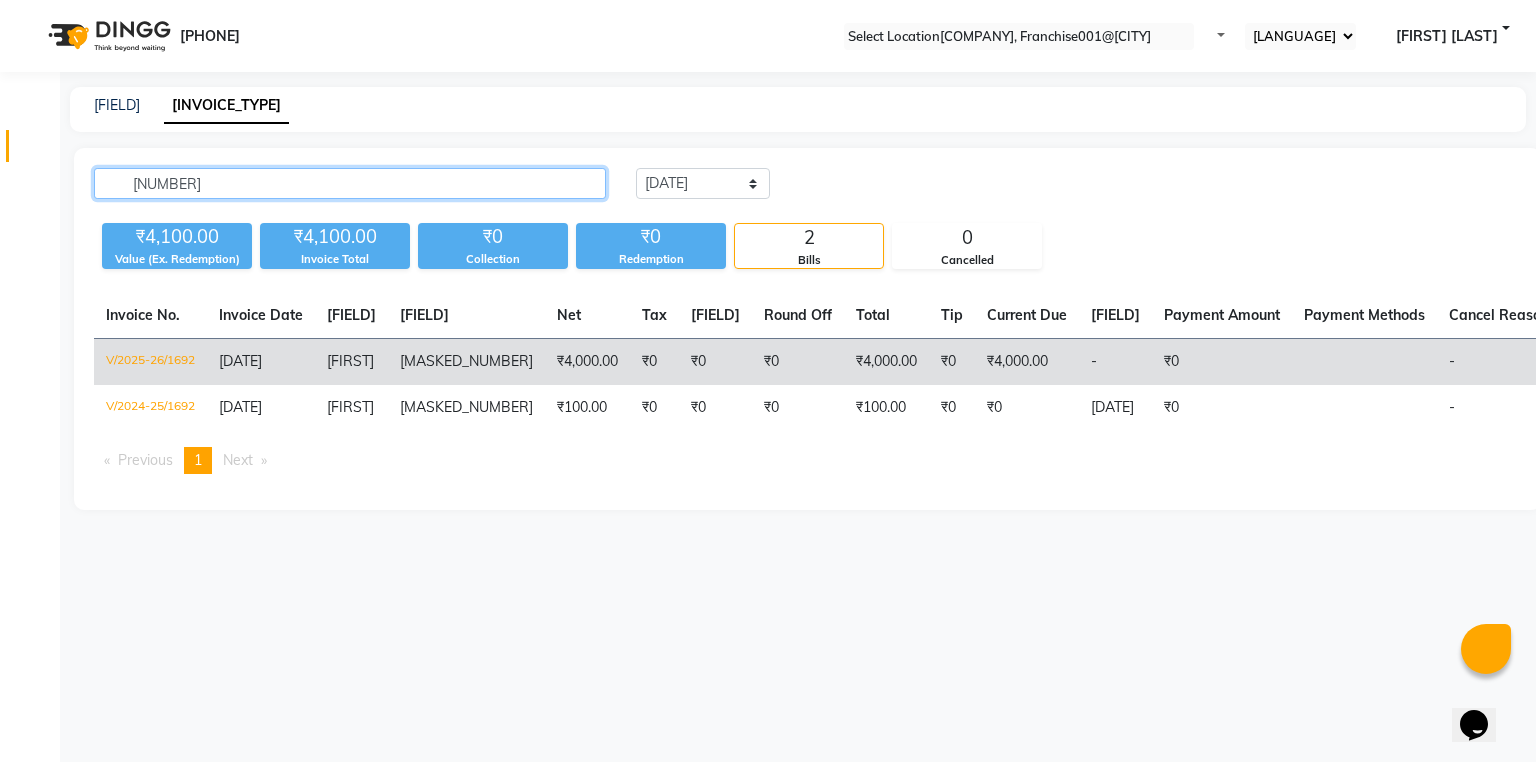 type on "1692" 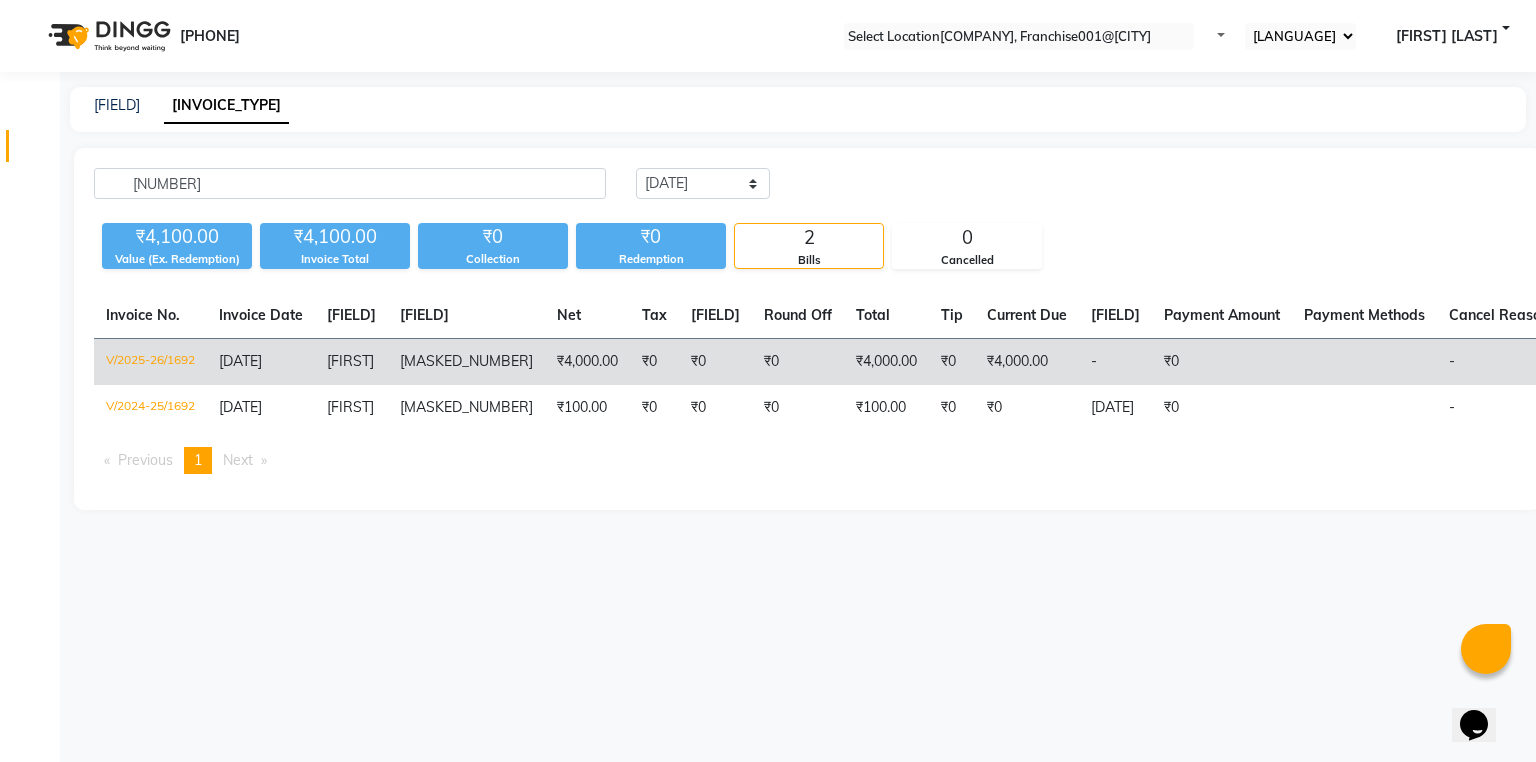 click on "SONA" at bounding box center [351, 362] 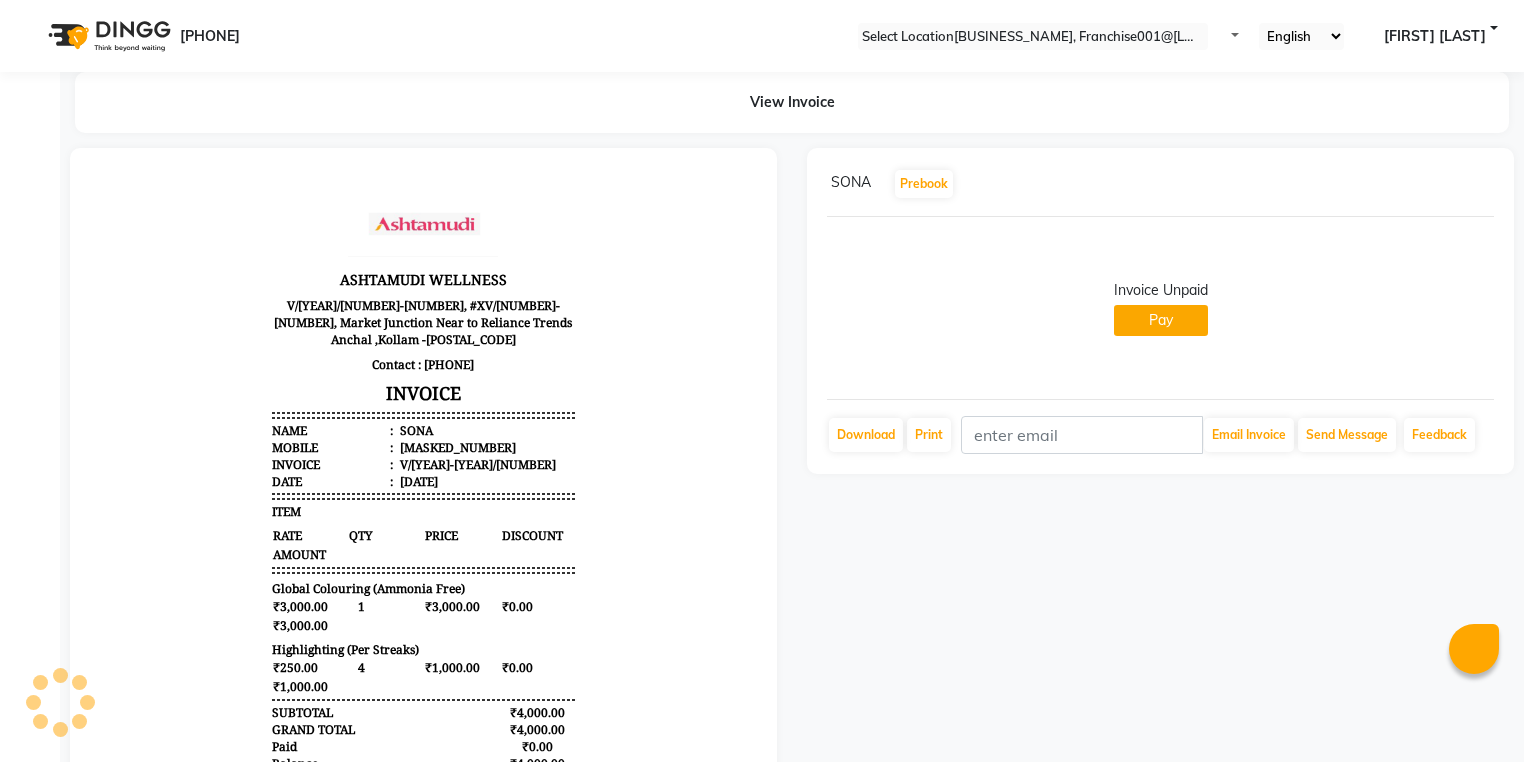 scroll, scrollTop: 0, scrollLeft: 0, axis: both 